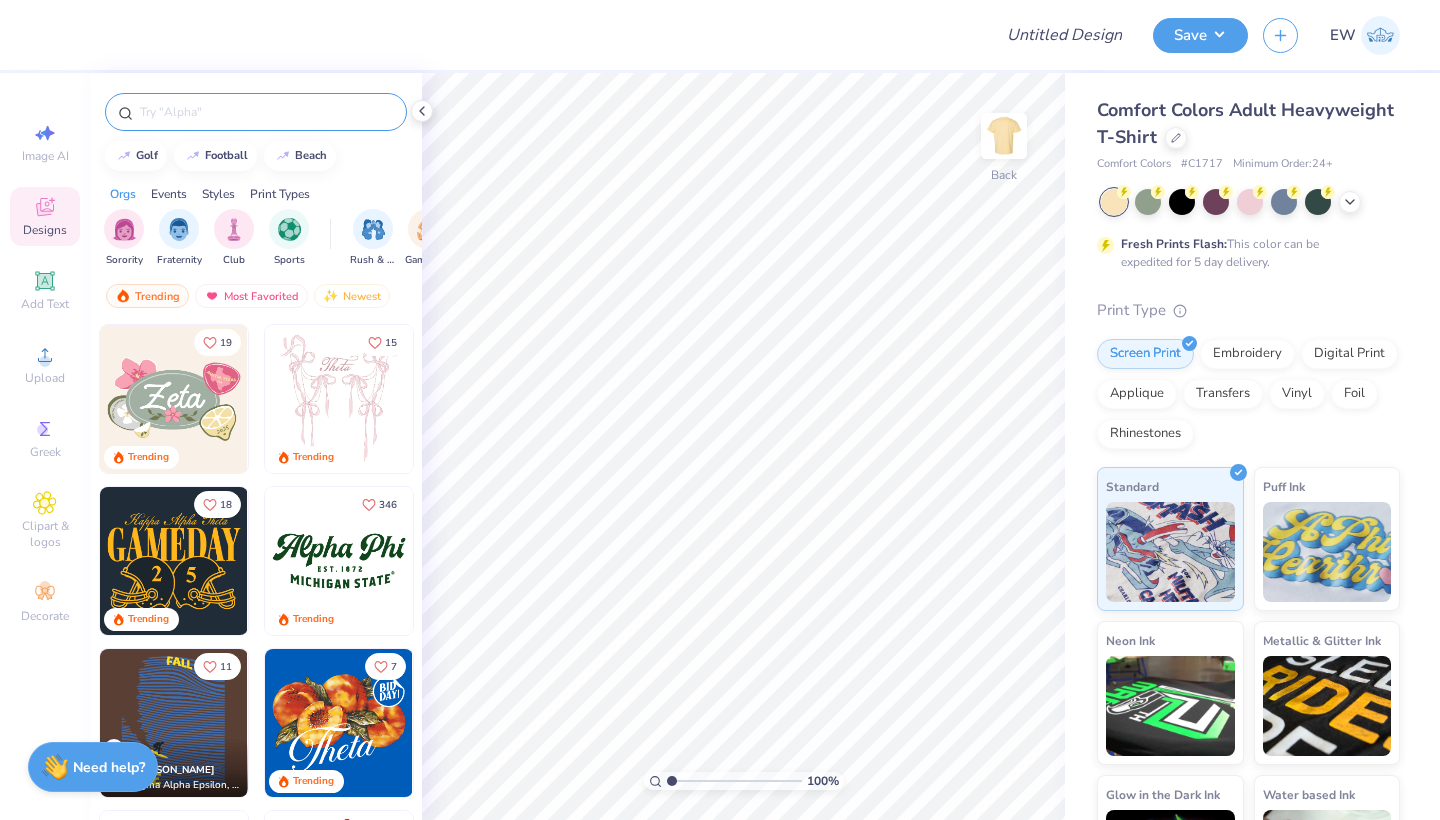 scroll, scrollTop: 0, scrollLeft: 0, axis: both 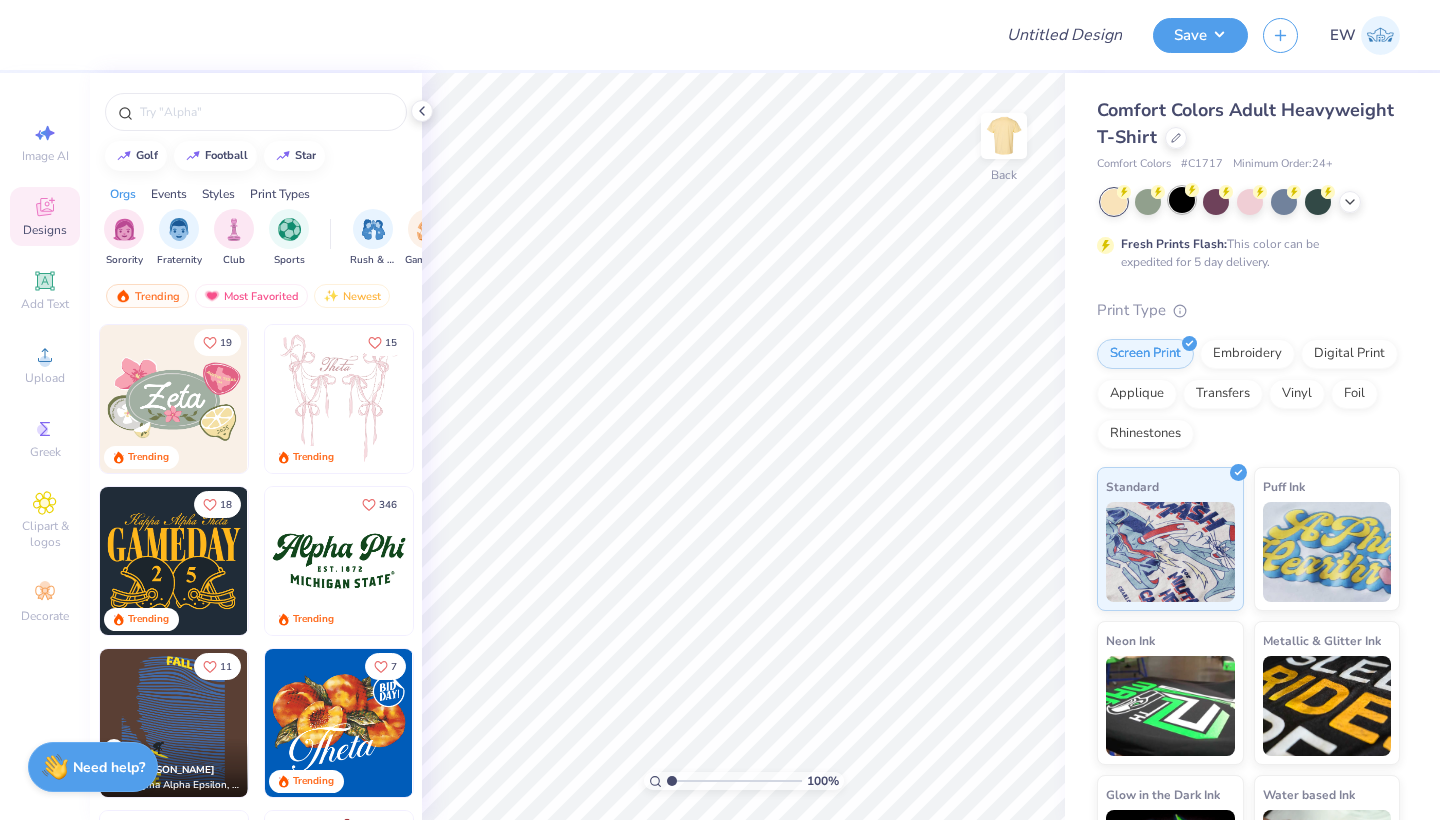 click at bounding box center (1182, 200) 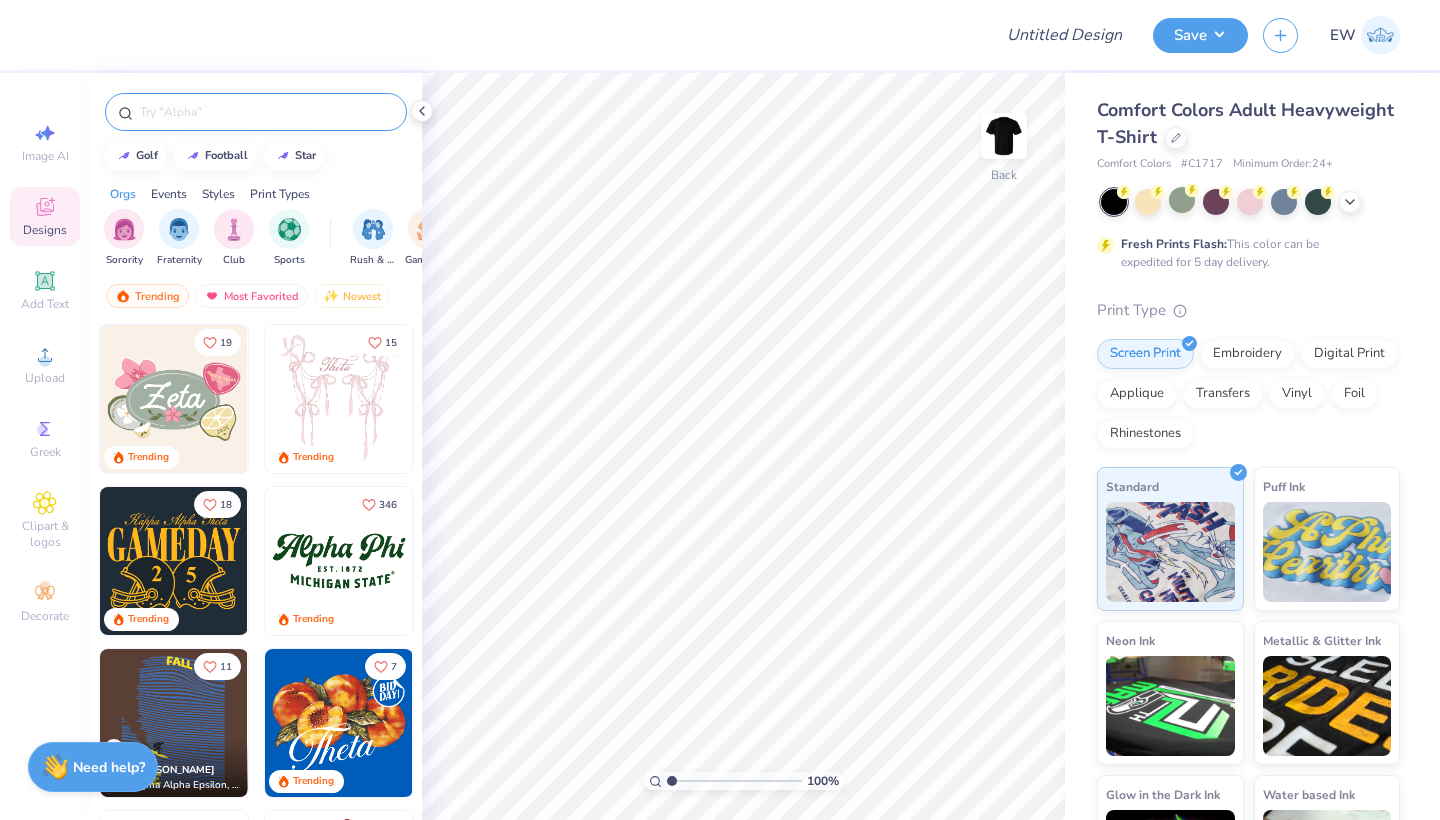 click at bounding box center [266, 112] 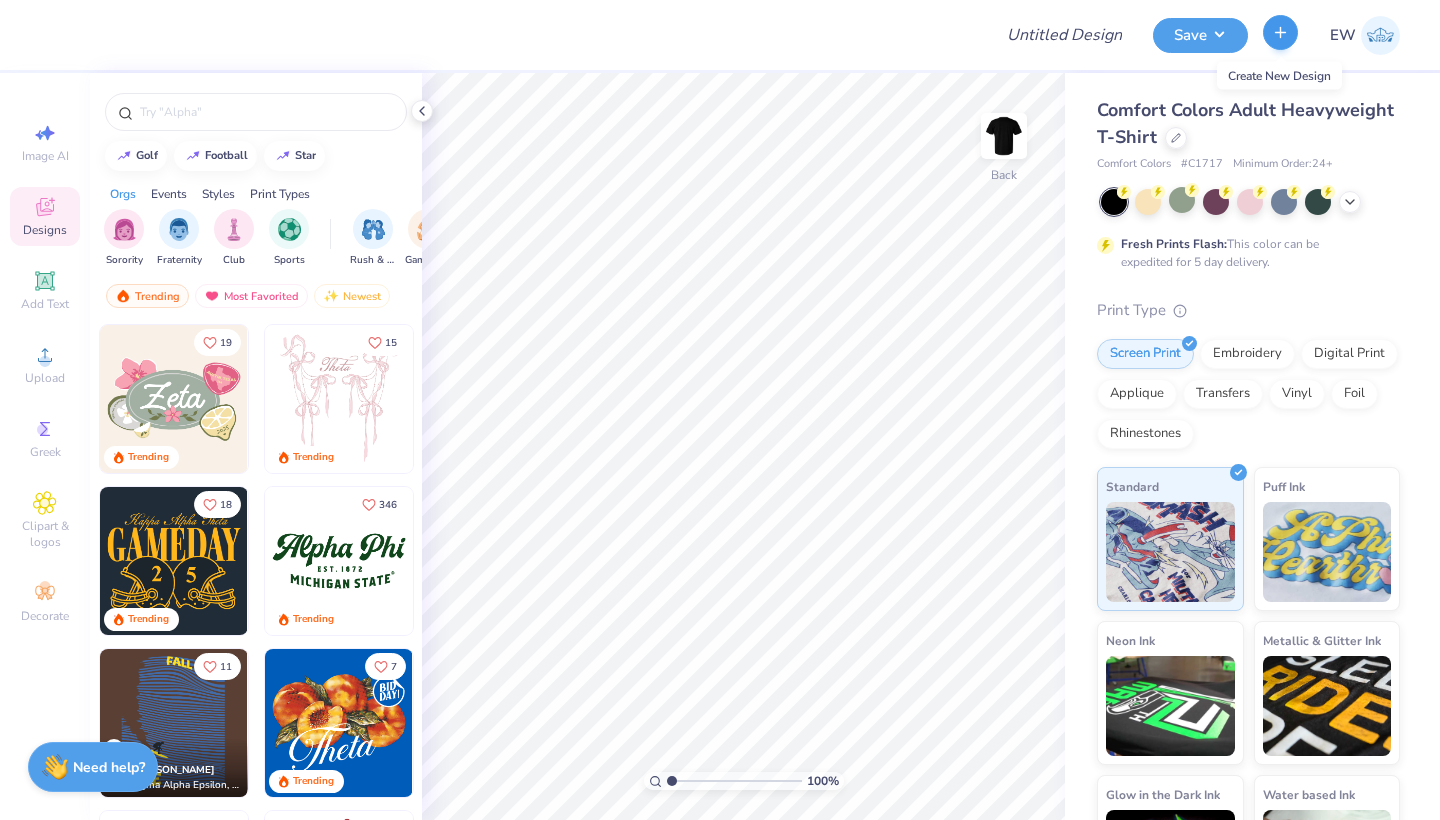 click 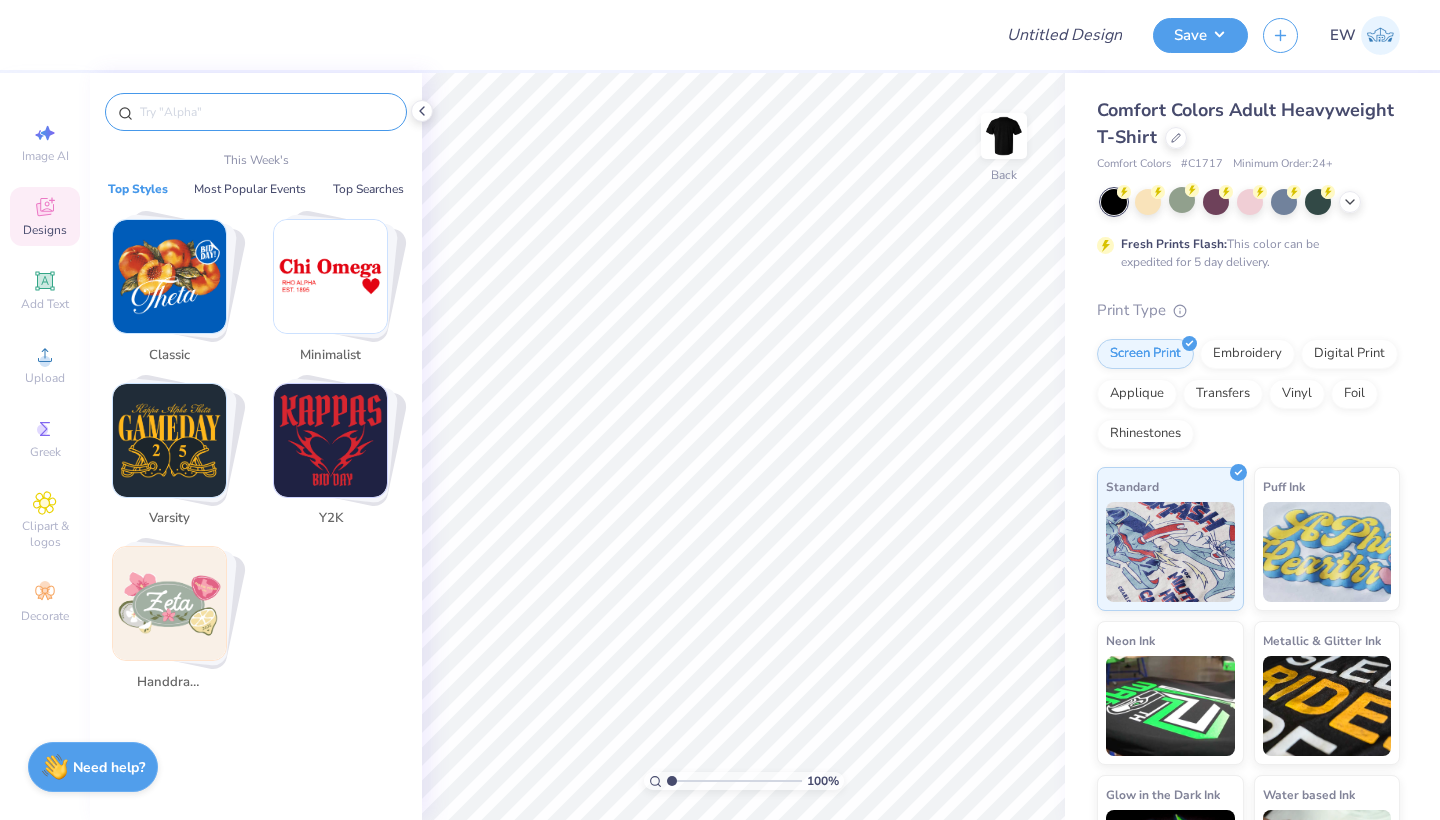 paste on "https://www.freshprints.com" 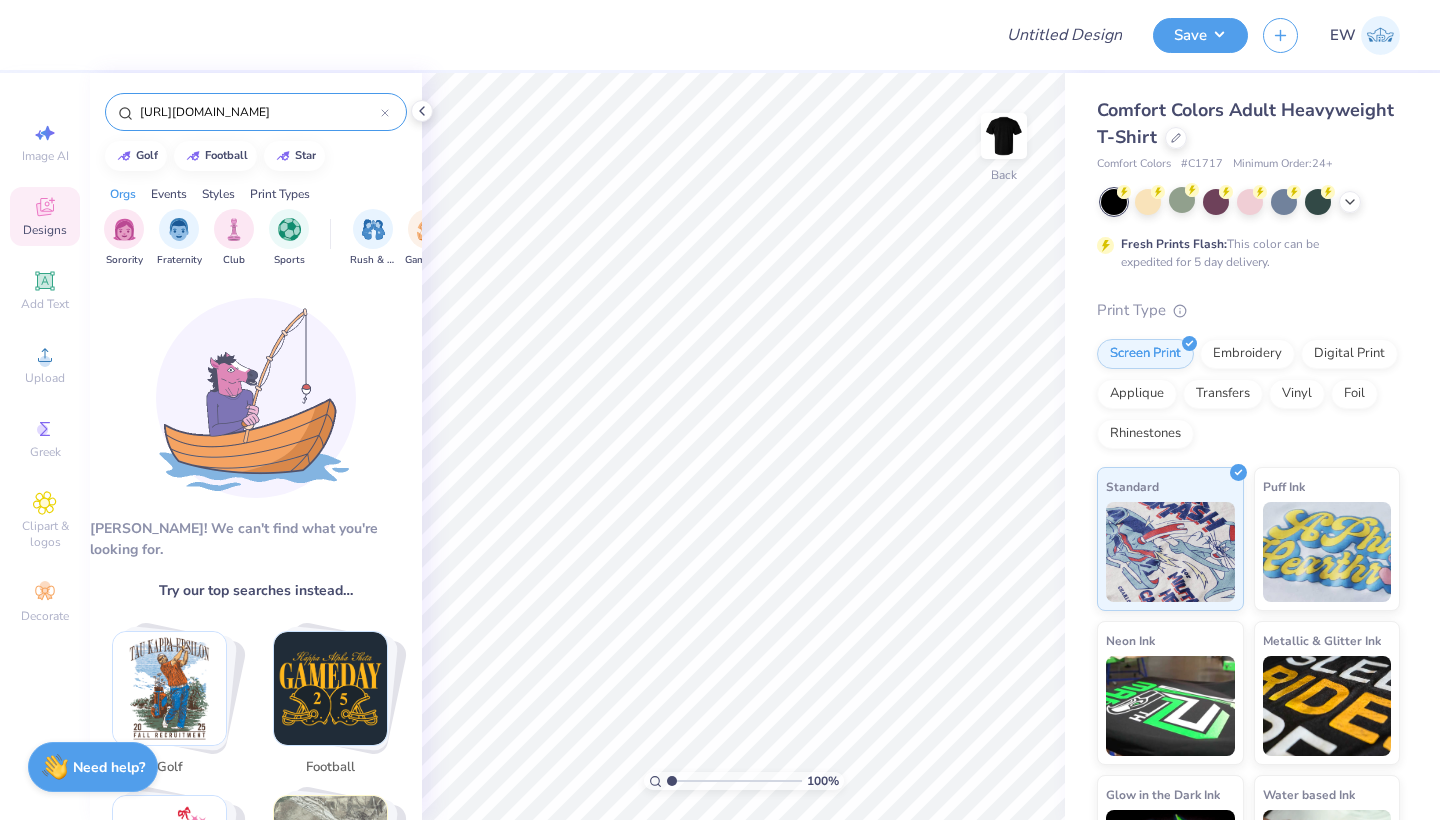 drag, startPoint x: 341, startPoint y: 108, endPoint x: 47, endPoint y: 93, distance: 294.38242 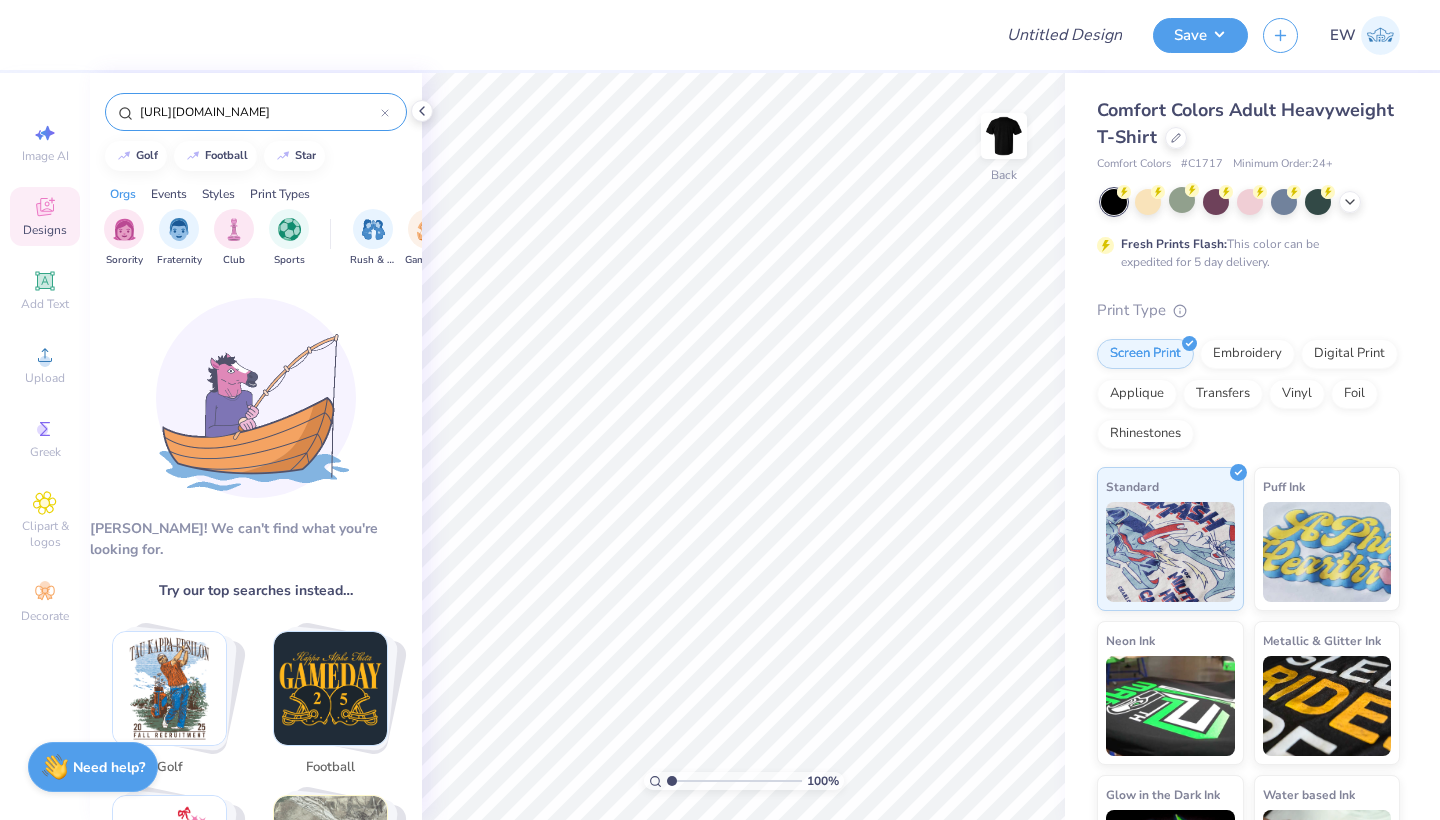 click on "Design Title Save EW Image AI Designs Add Text Upload Greek Clipart & logos Decorate https://www.freshprints.com golf football star Orgs Events Styles Print Types Sorority Fraternity Club Sports Rush & Bid Game Day Parent's Weekend PR & General Philanthropy Big Little Reveal Retreat Date Parties & Socials Holidays Formal & Semi Greek Week Founder’s Day Spring Break Graduation Classic Minimalist Varsity Y2K Handdrawn 80s & 90s Typography Grunge Cartoons 60s & 70s Embroidery Screen Print Patches Digital Print Applique Transfers Vinyl Aw fish! We can't find what you're looking for. Try our top searches instead… golf football star beach bear sigma chi camp dance heart basketball homecoming jersey chi omega delta gamma hearts kappa delta camo alpha phi y2k baseball stadium pizza pennant gingham western kappa sigma car christmas food phi mu flower pi beta phi strawberry health cherry patch gameday dog cheetah tri delta family weekend science summer berry ribbon stars fruit lambda chi alpha animal print Trending" at bounding box center (720, 410) 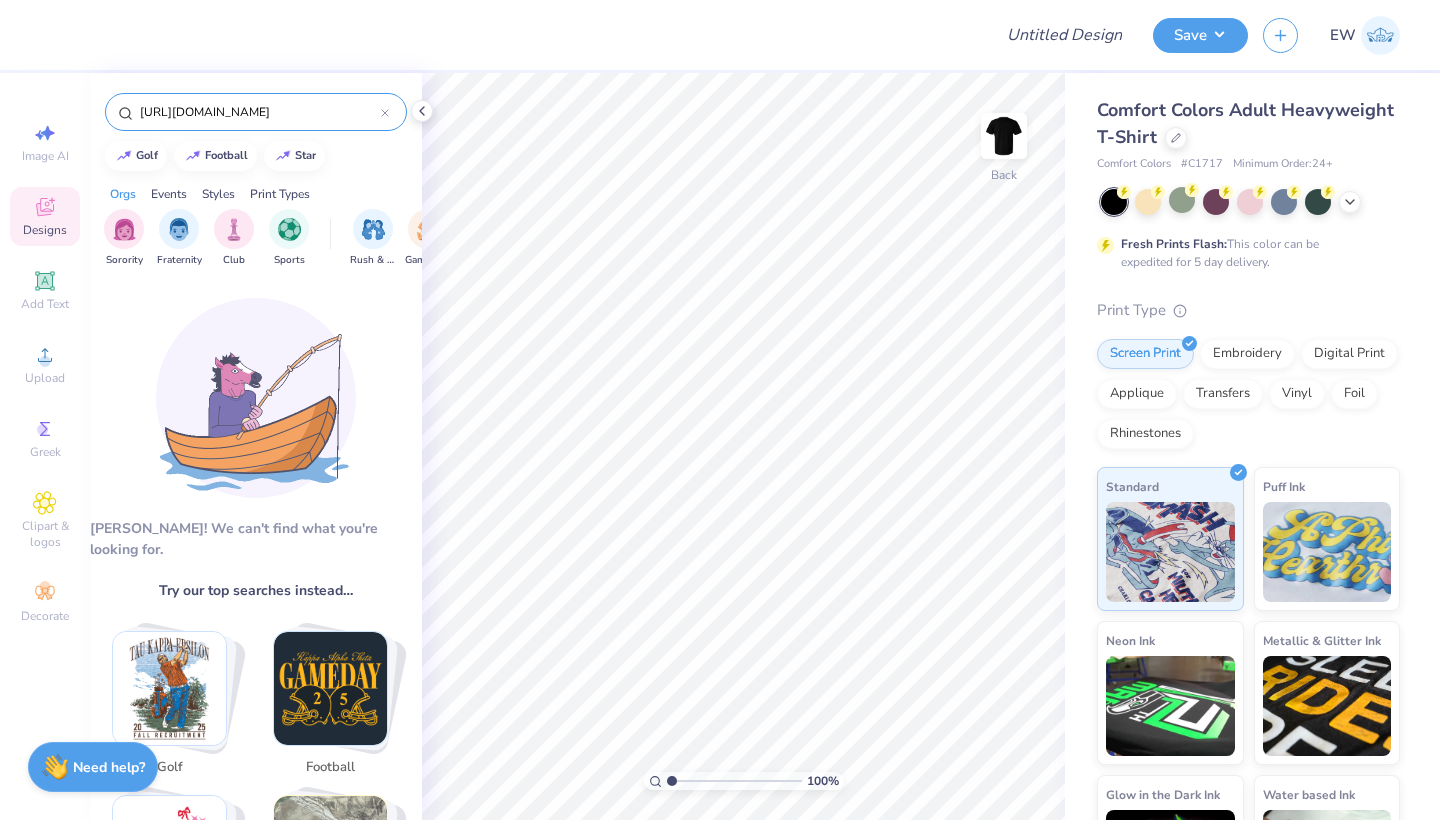 type 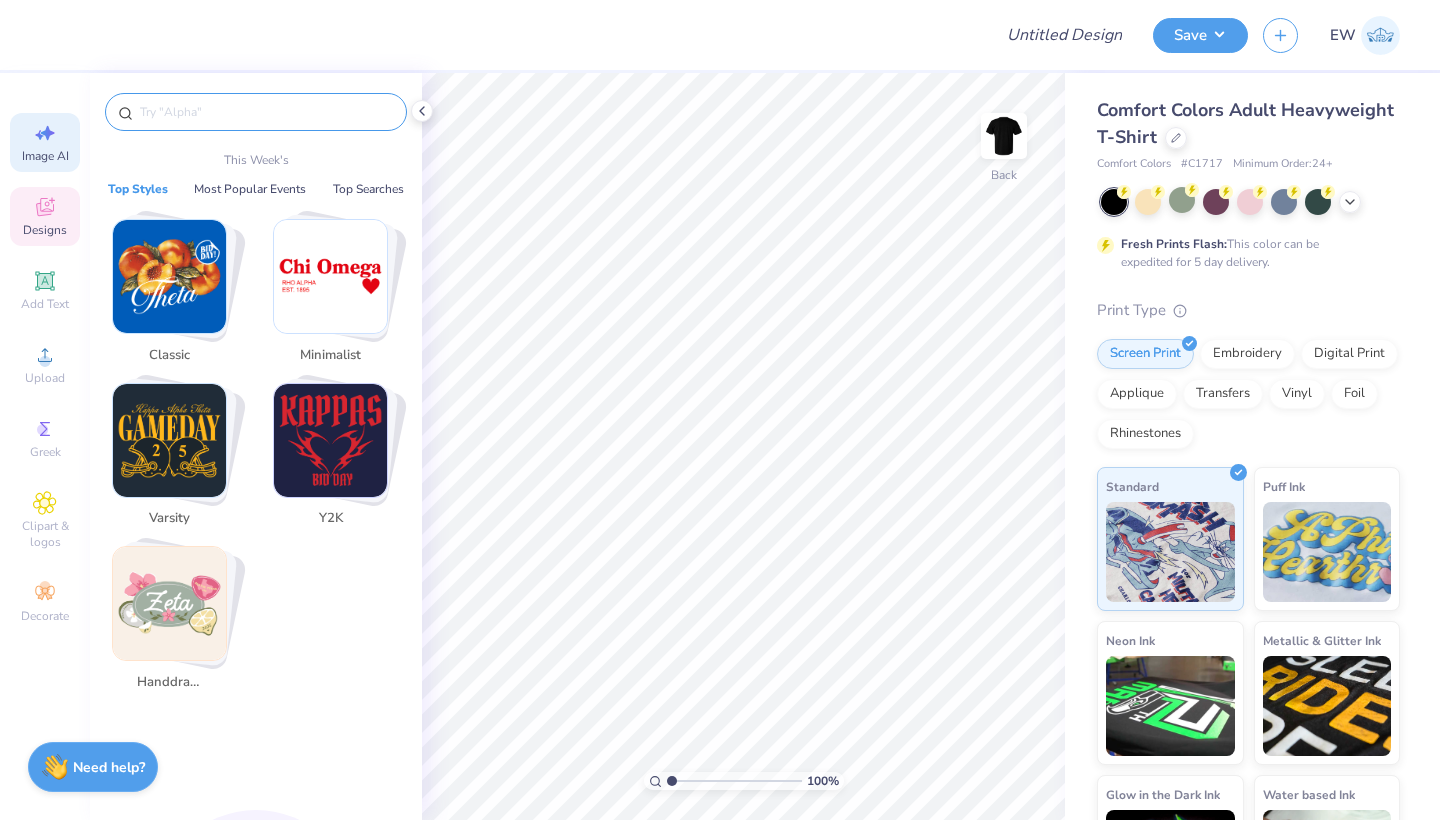 click on "Image AI" at bounding box center (45, 156) 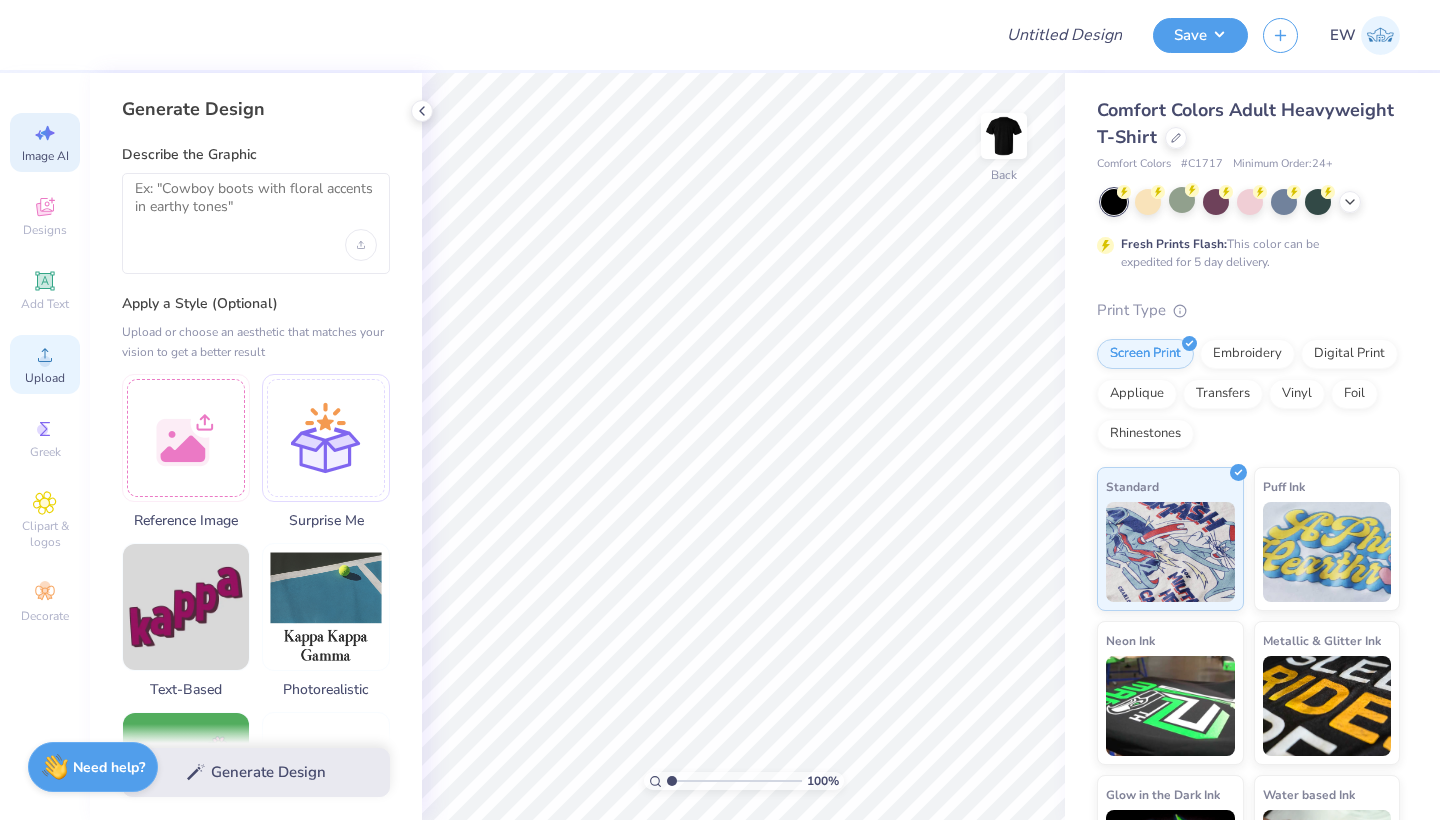 click on "Upload" at bounding box center [45, 378] 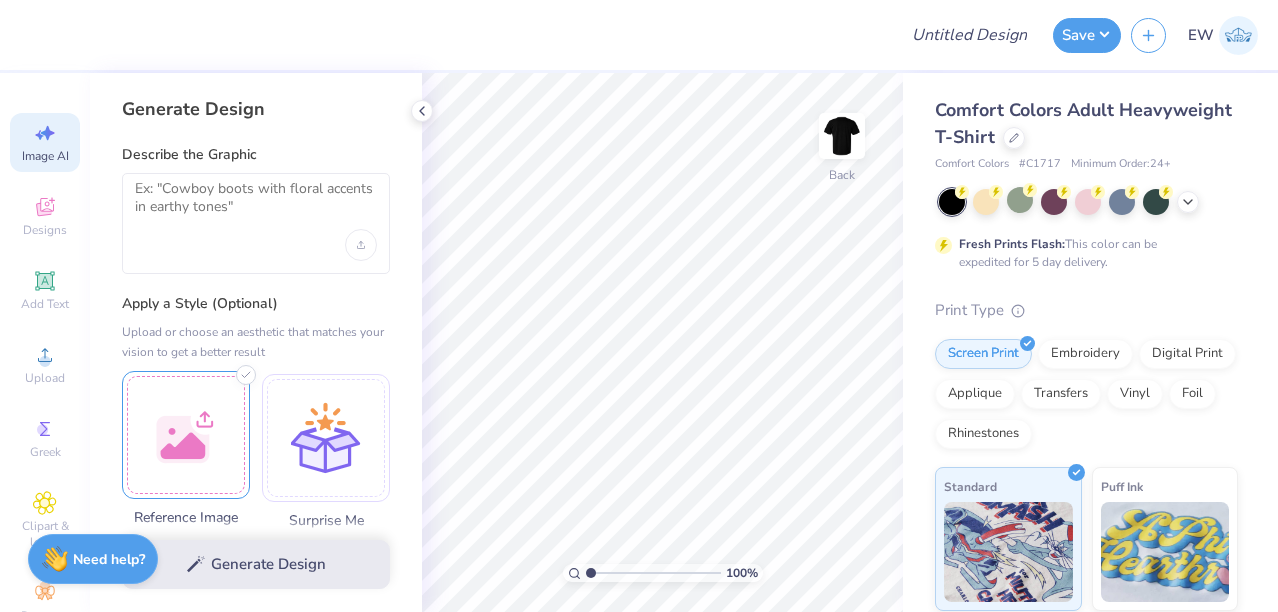click at bounding box center [186, 435] 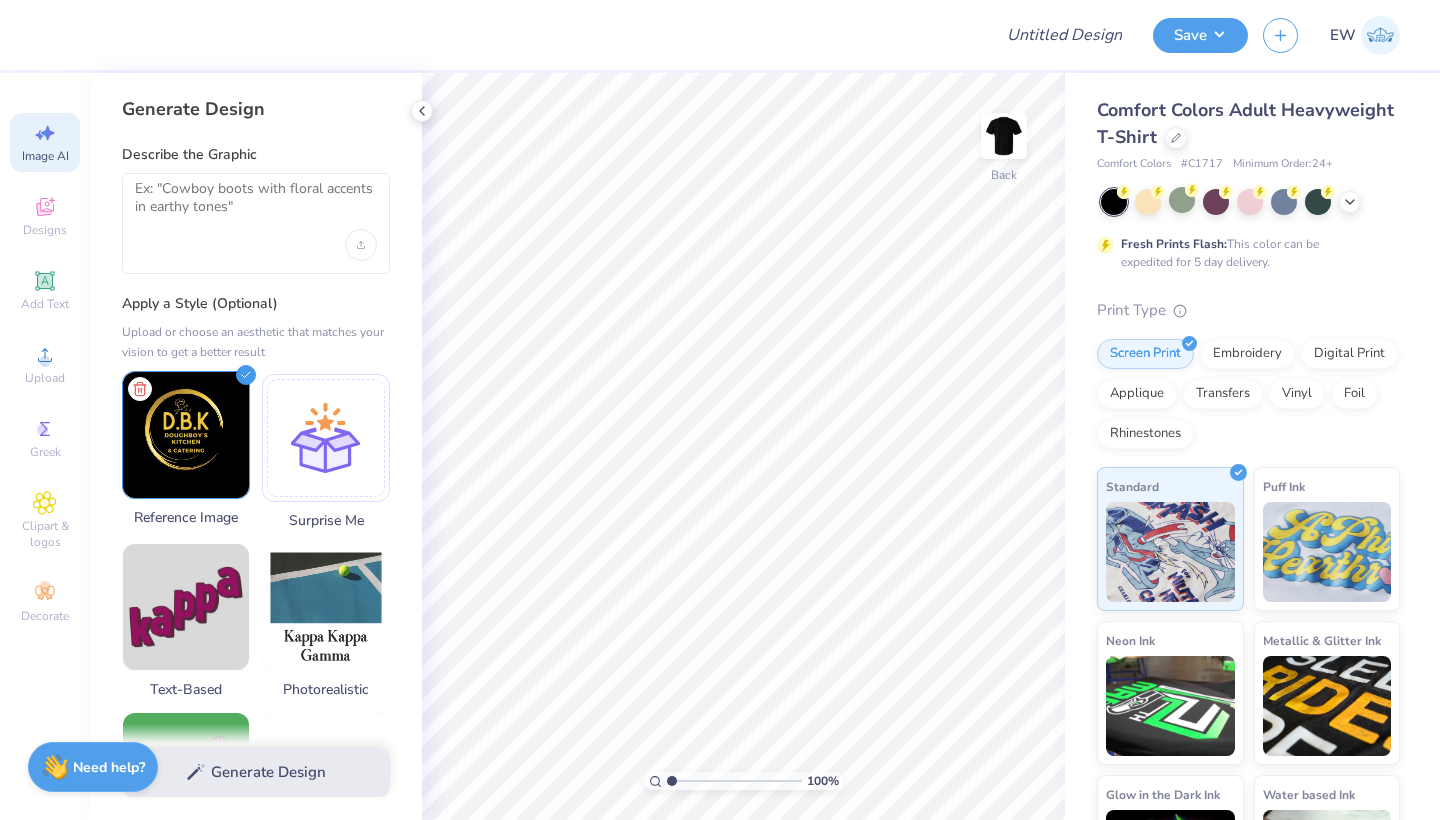 click at bounding box center [186, 435] 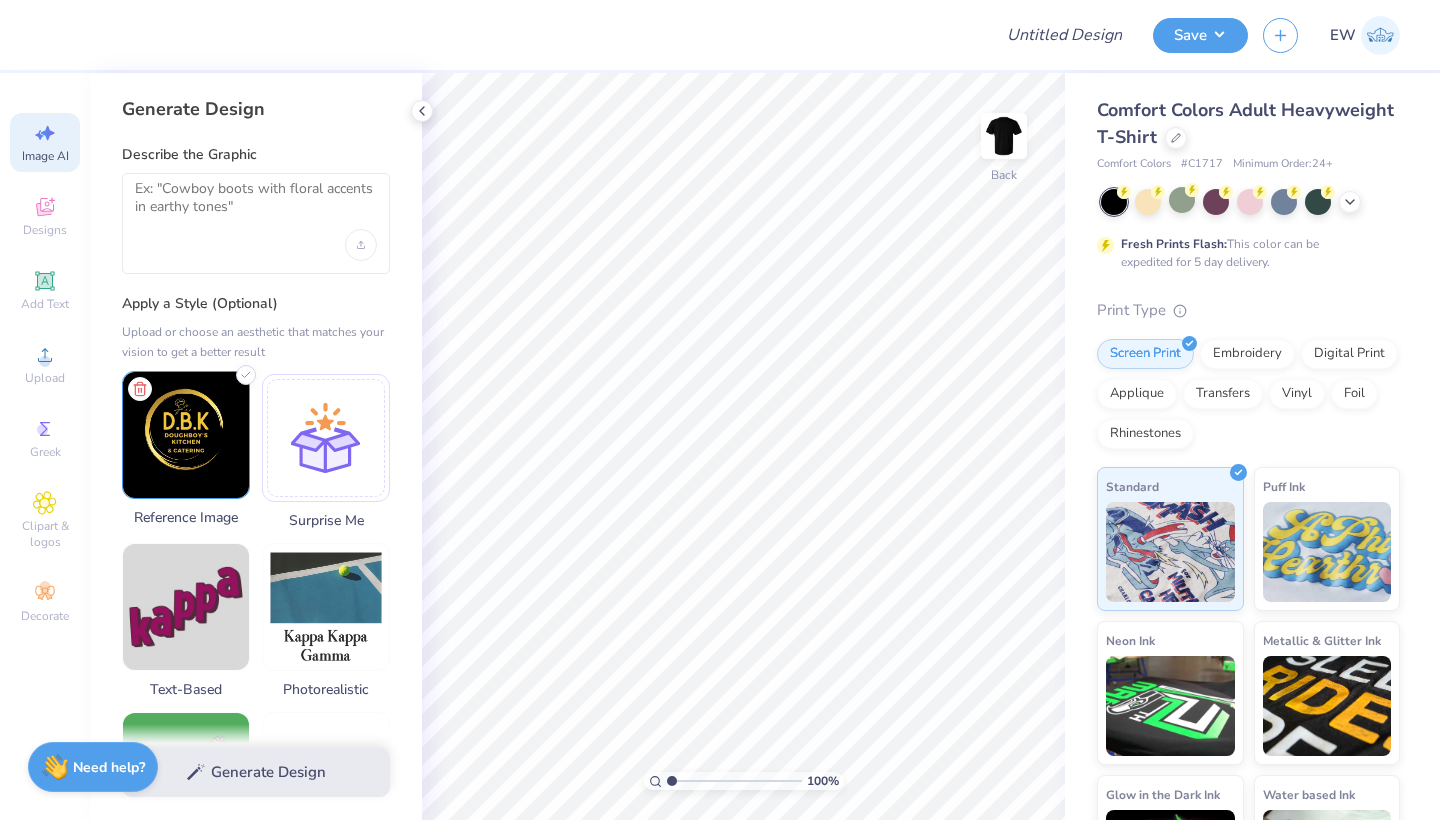 click at bounding box center [186, 435] 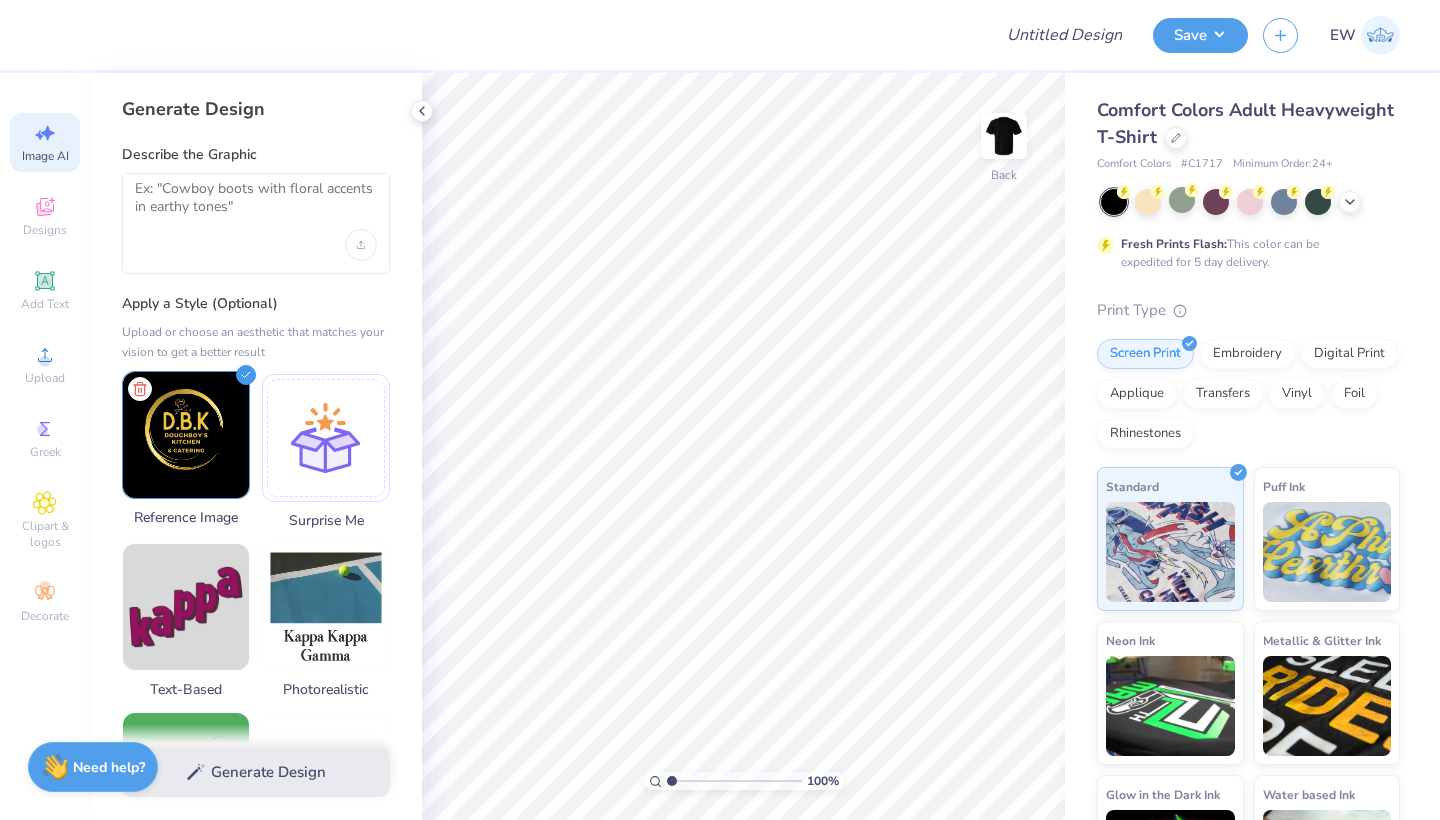 click at bounding box center [186, 435] 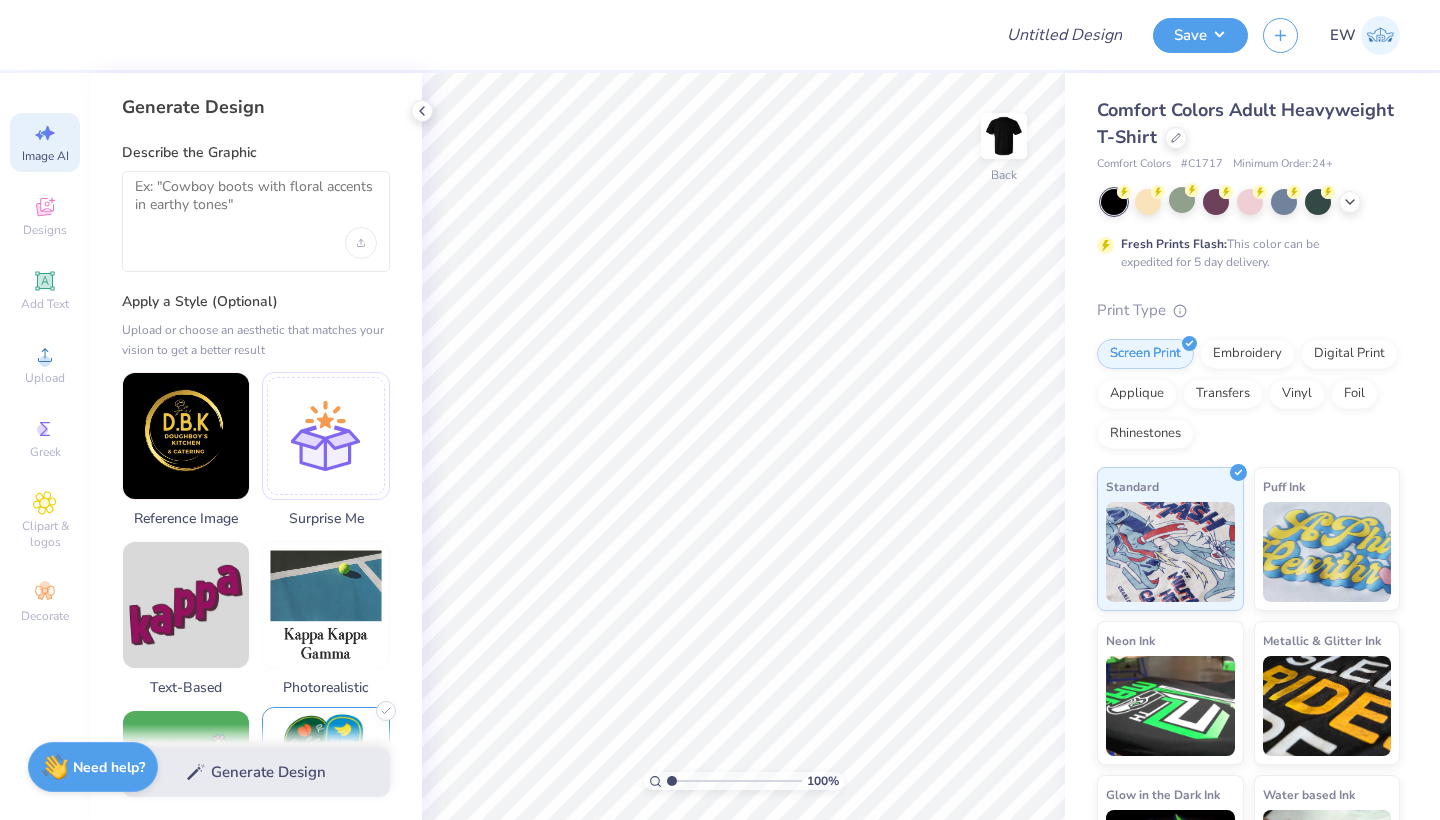scroll, scrollTop: 1, scrollLeft: 0, axis: vertical 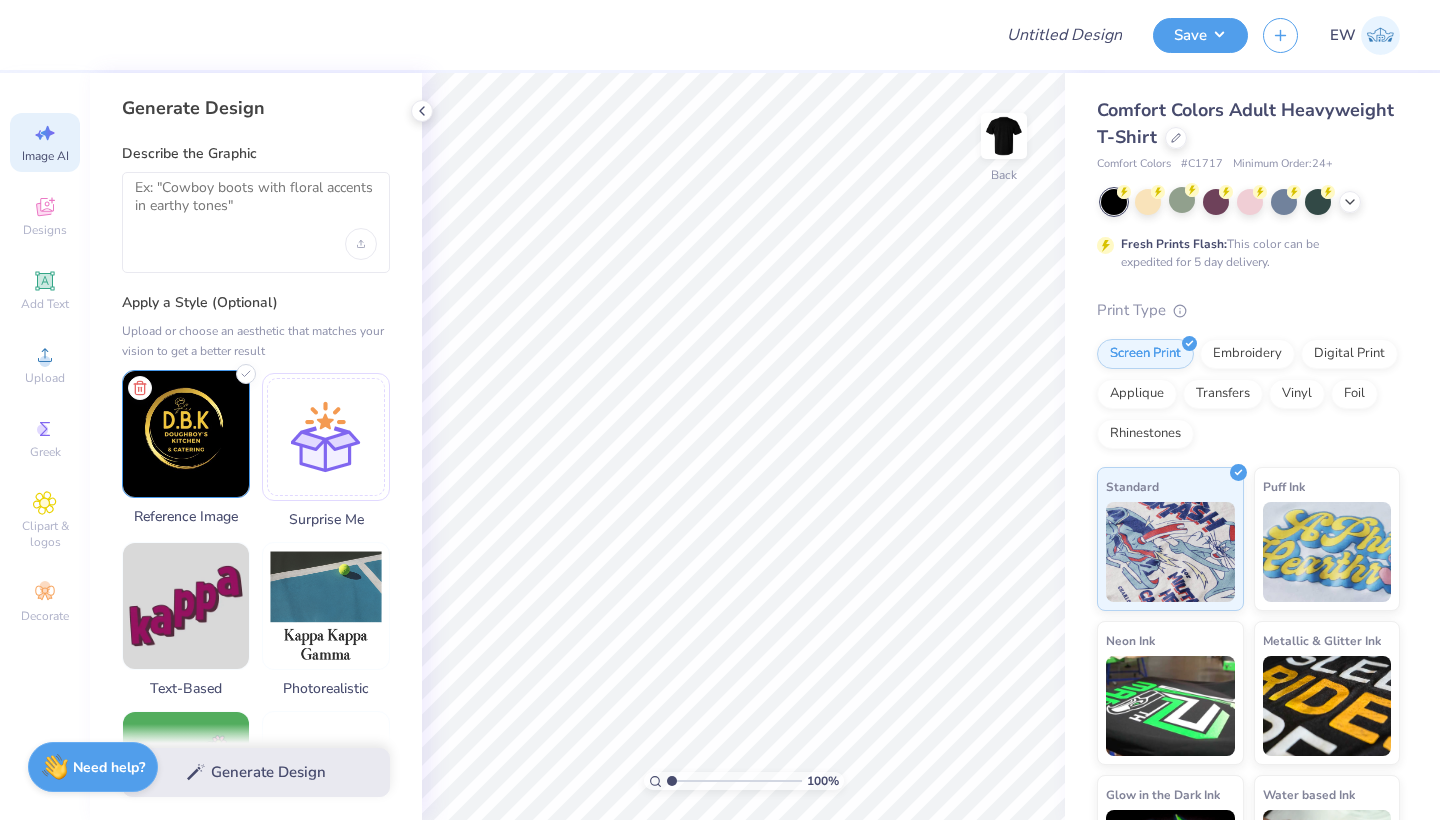 click at bounding box center [186, 434] 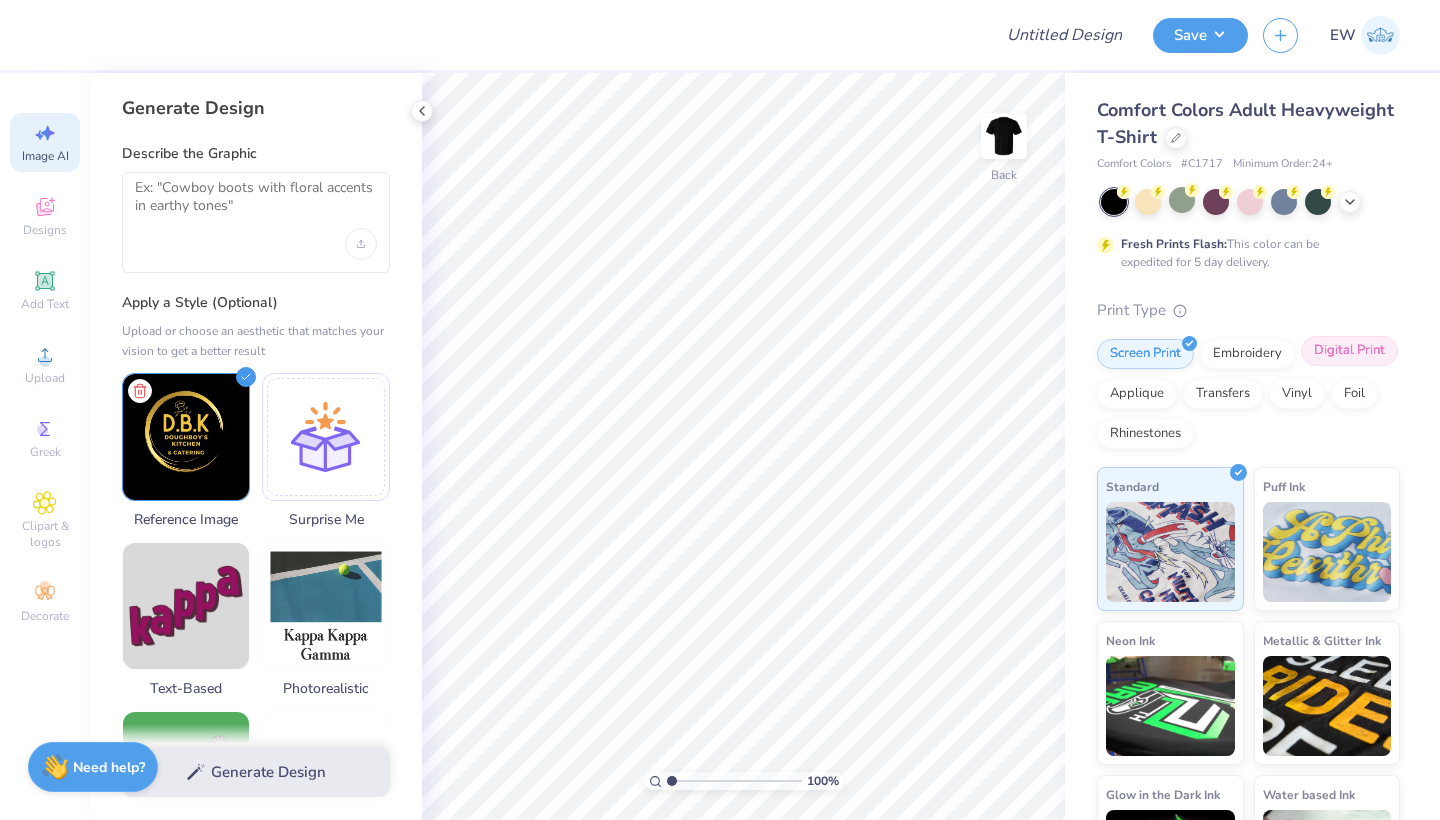 click on "Digital Print" at bounding box center (1349, 351) 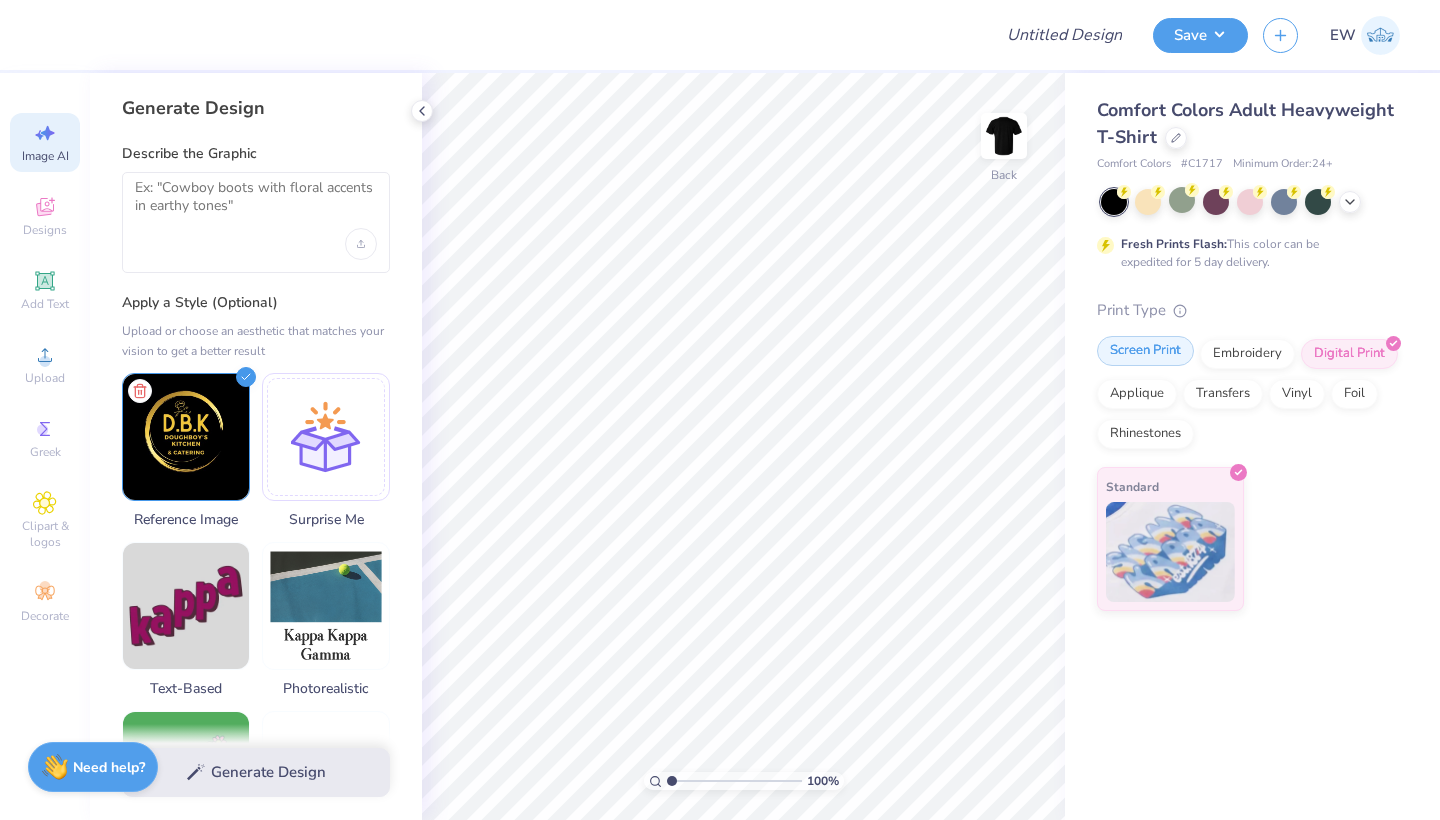 click on "Screen Print" at bounding box center (1145, 351) 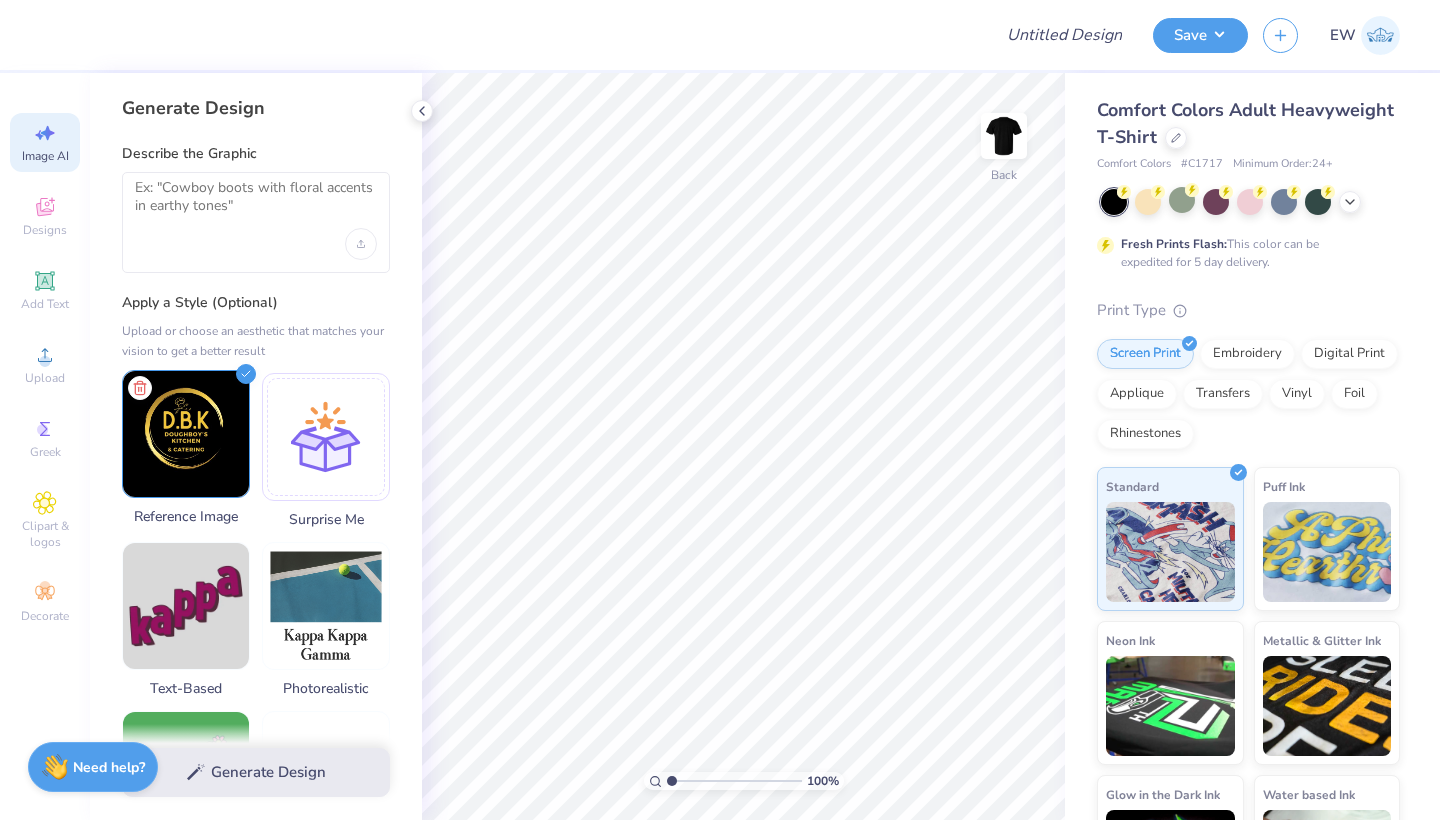 click at bounding box center [186, 434] 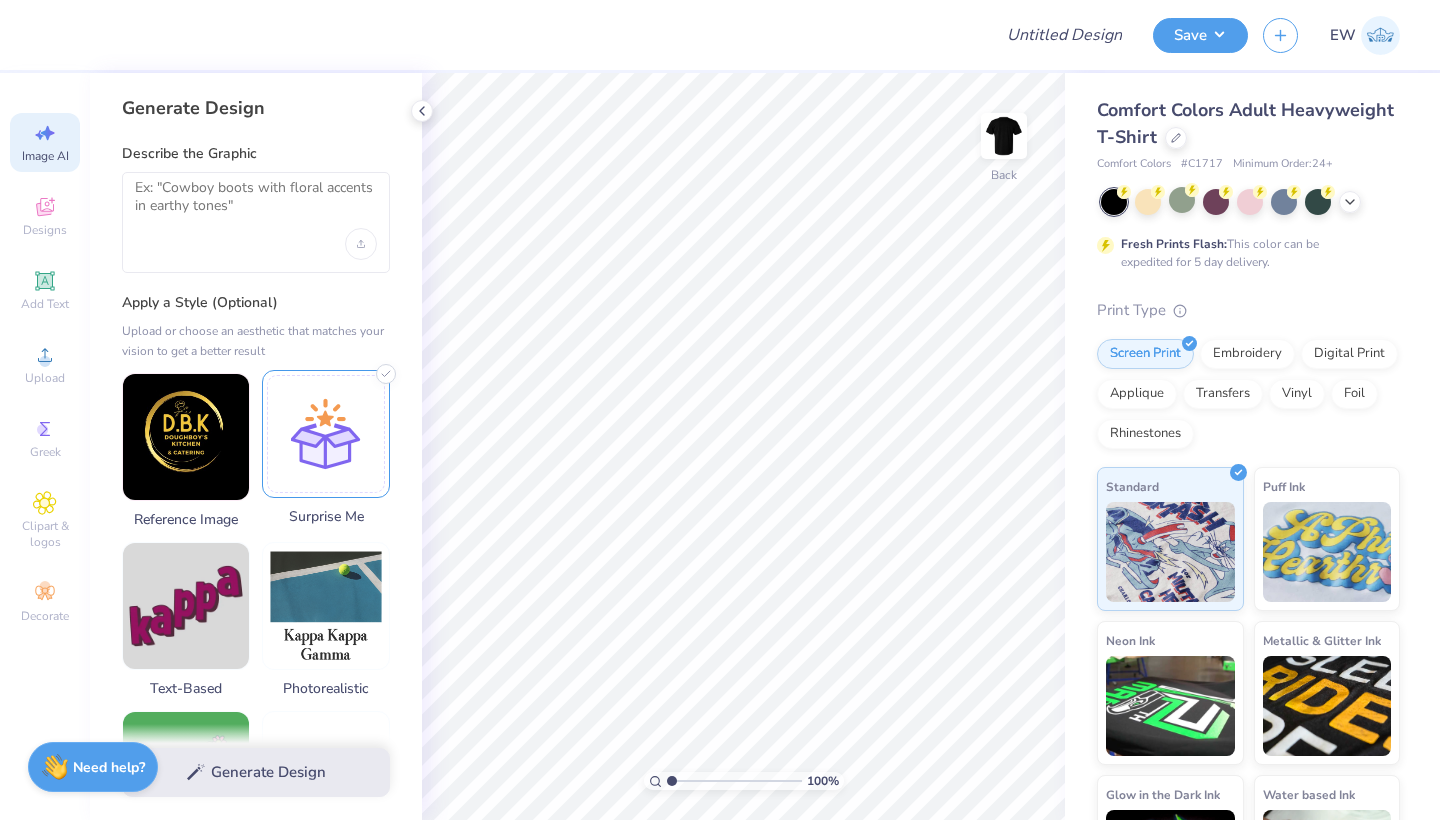 click at bounding box center (326, 434) 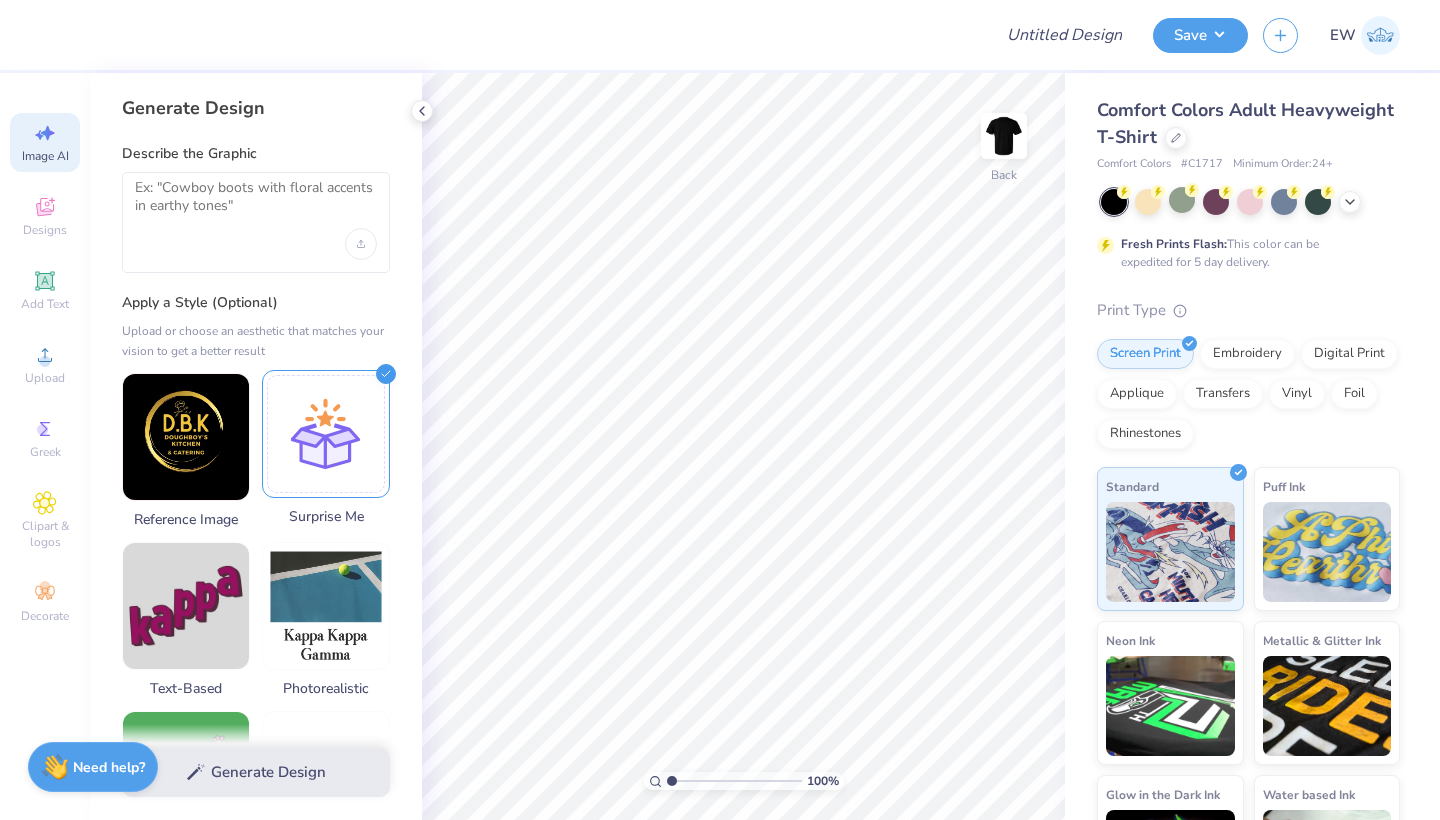 click at bounding box center (326, 434) 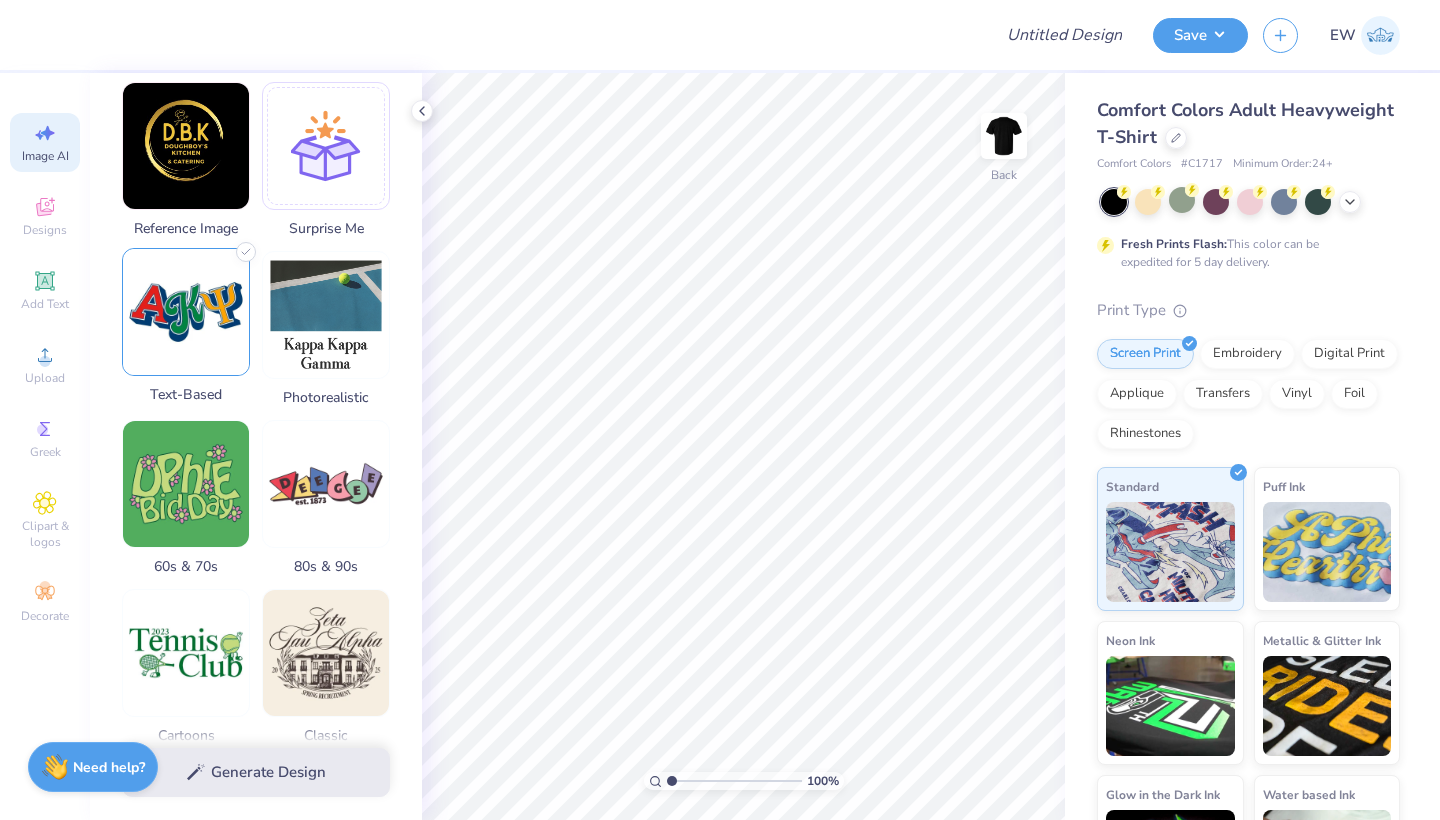 scroll, scrollTop: 295, scrollLeft: 0, axis: vertical 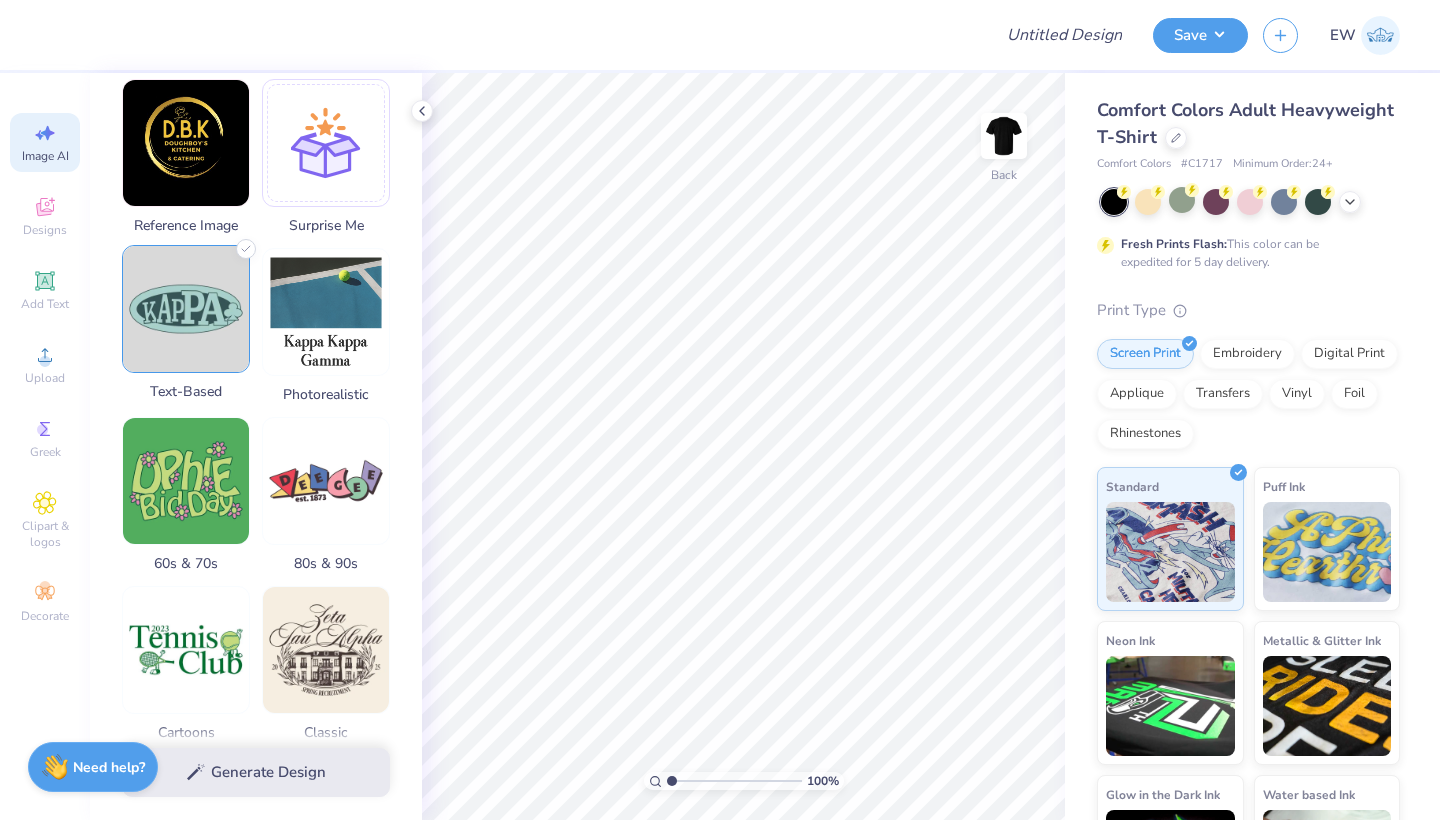 click at bounding box center (186, 309) 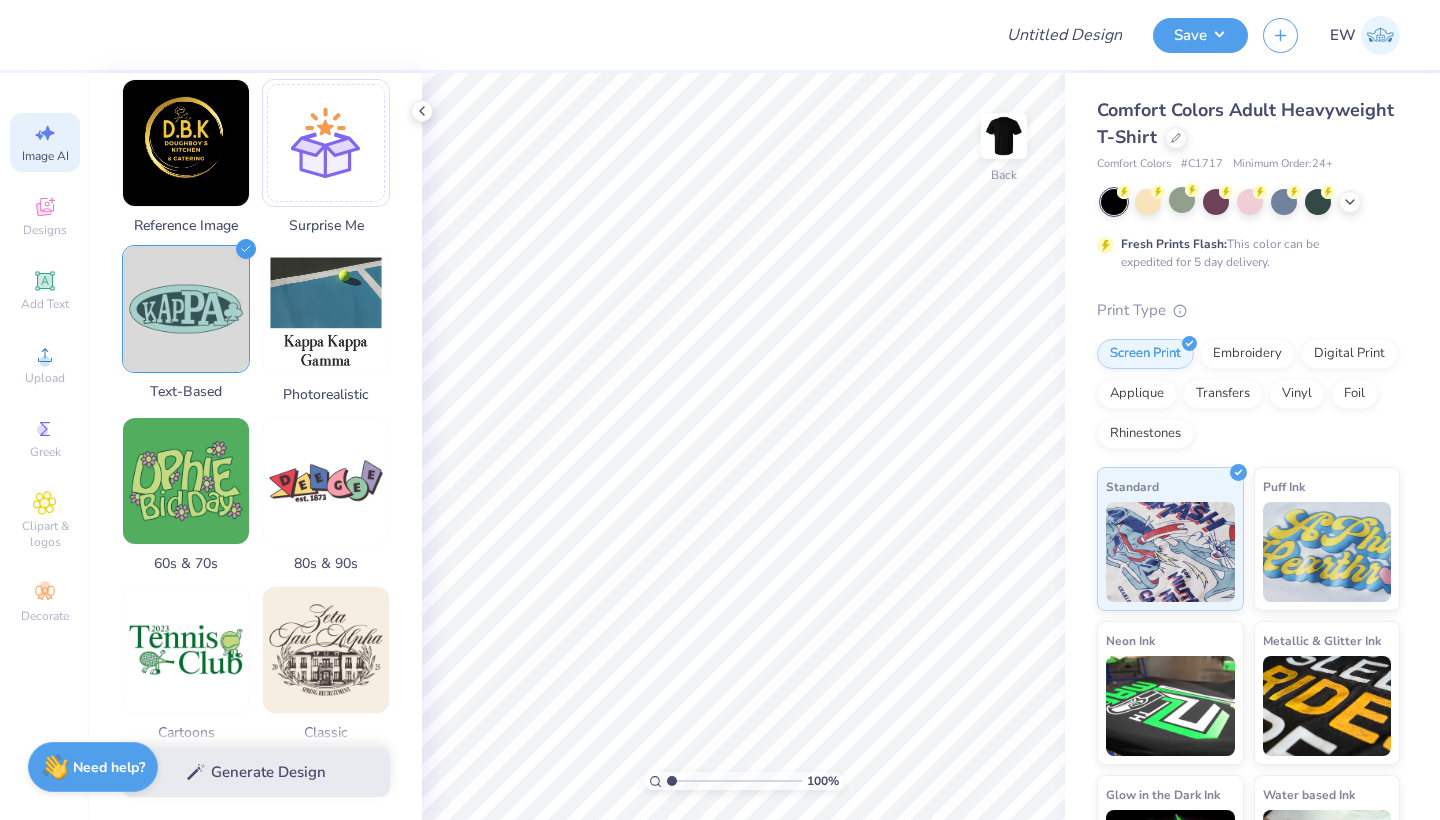 click at bounding box center (186, 309) 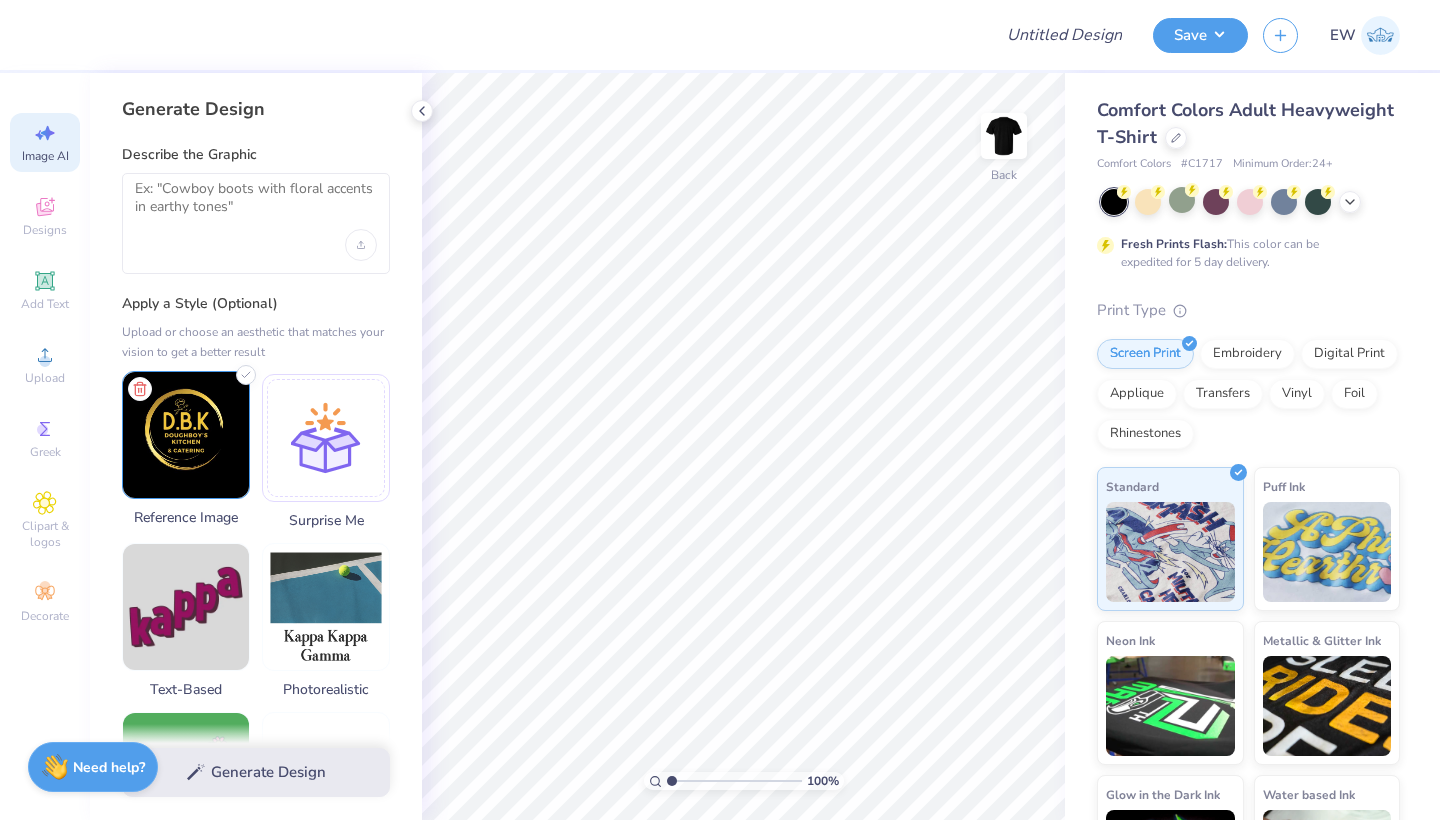 scroll, scrollTop: 0, scrollLeft: 0, axis: both 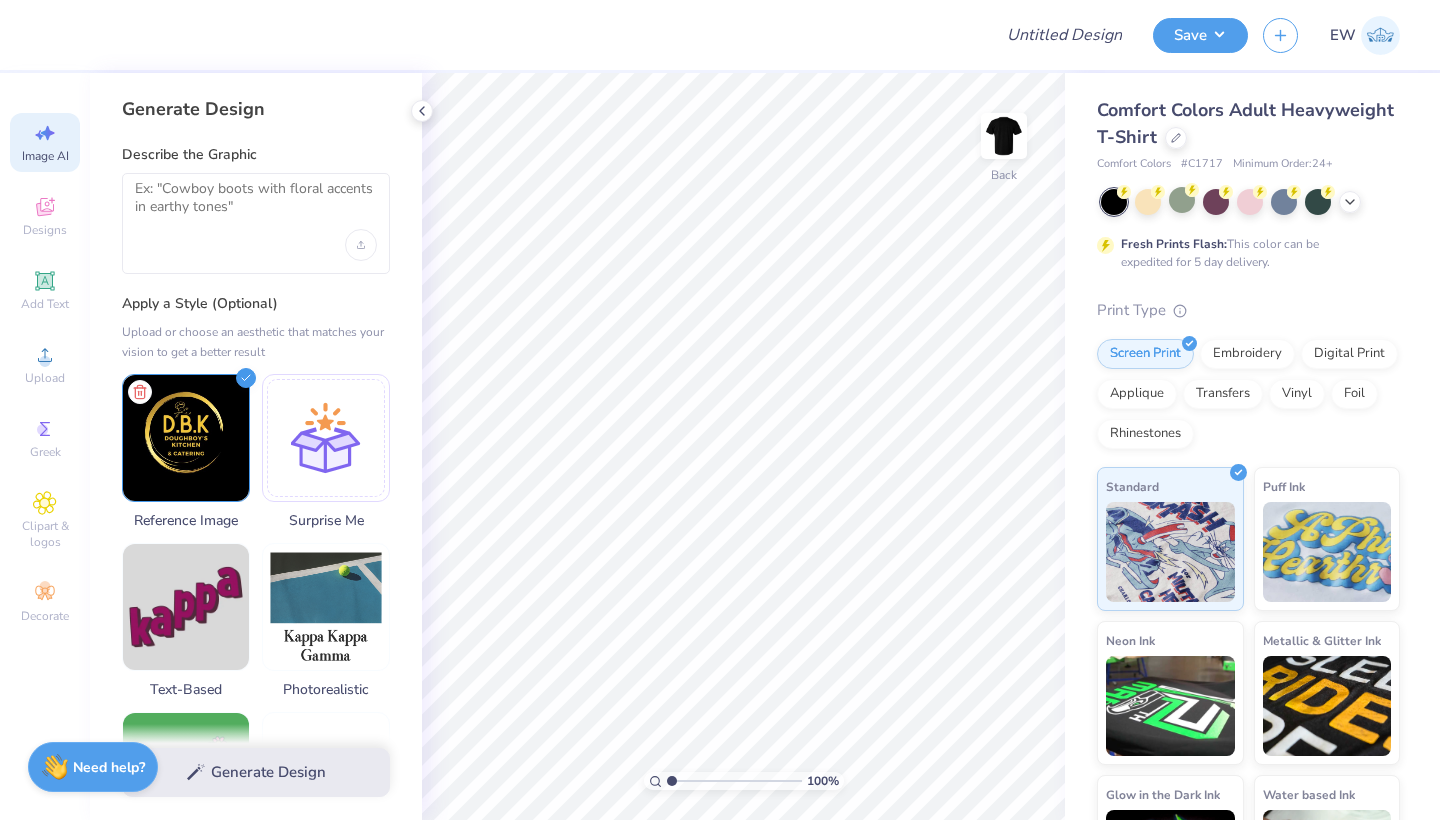 click on "Generate Design" at bounding box center (256, 772) 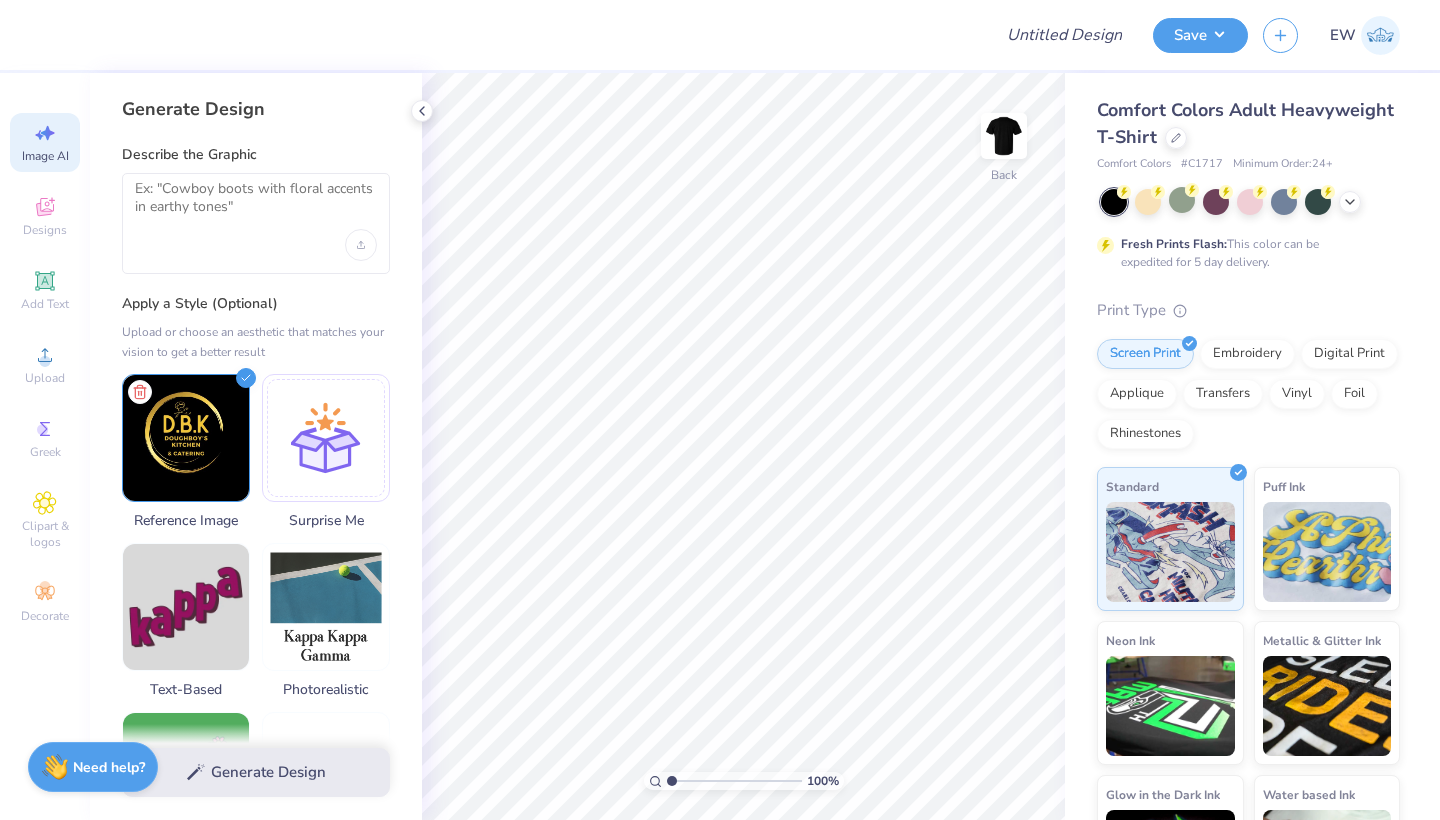 scroll, scrollTop: 0, scrollLeft: 0, axis: both 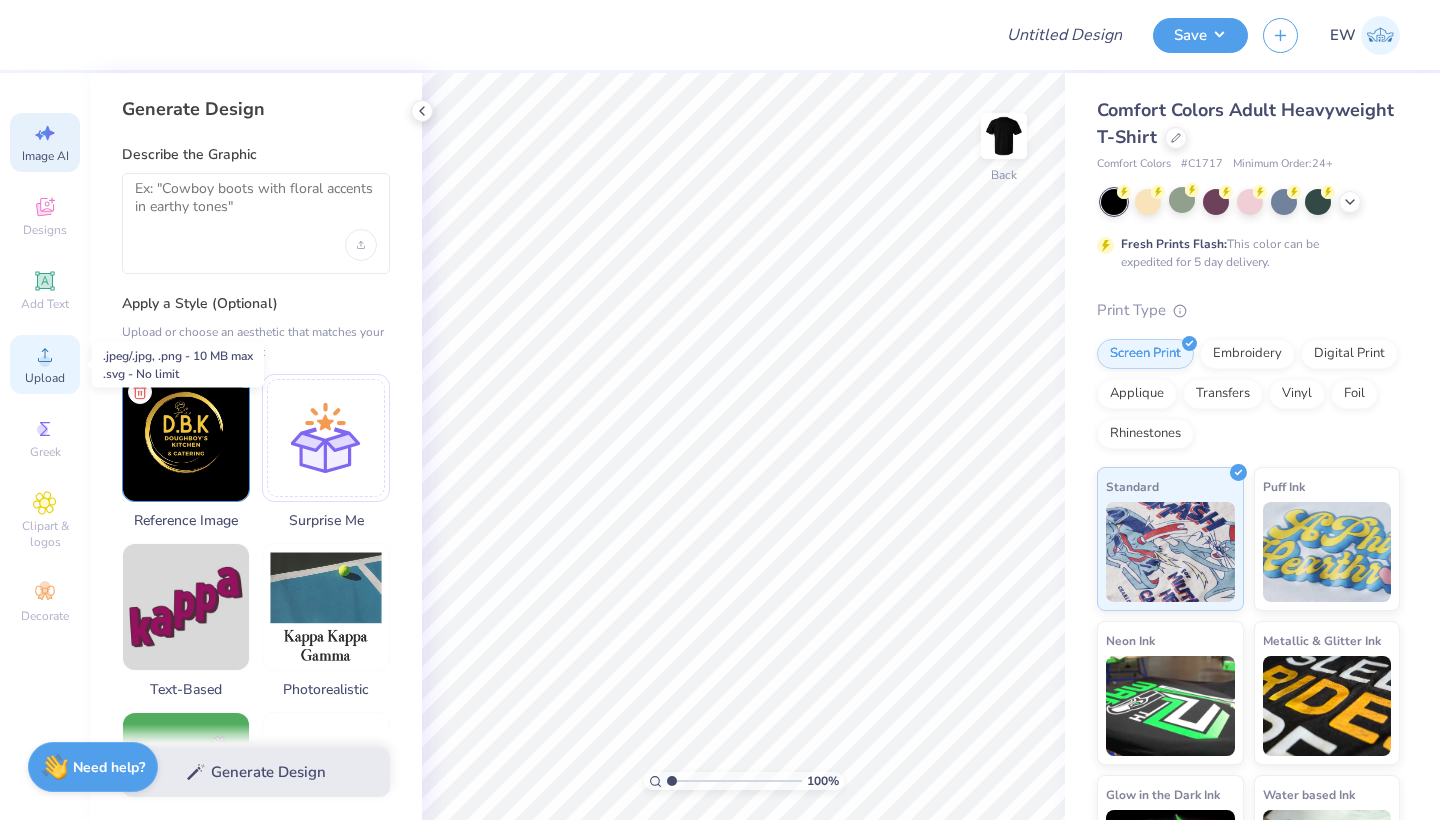 click on "Upload" at bounding box center [45, 378] 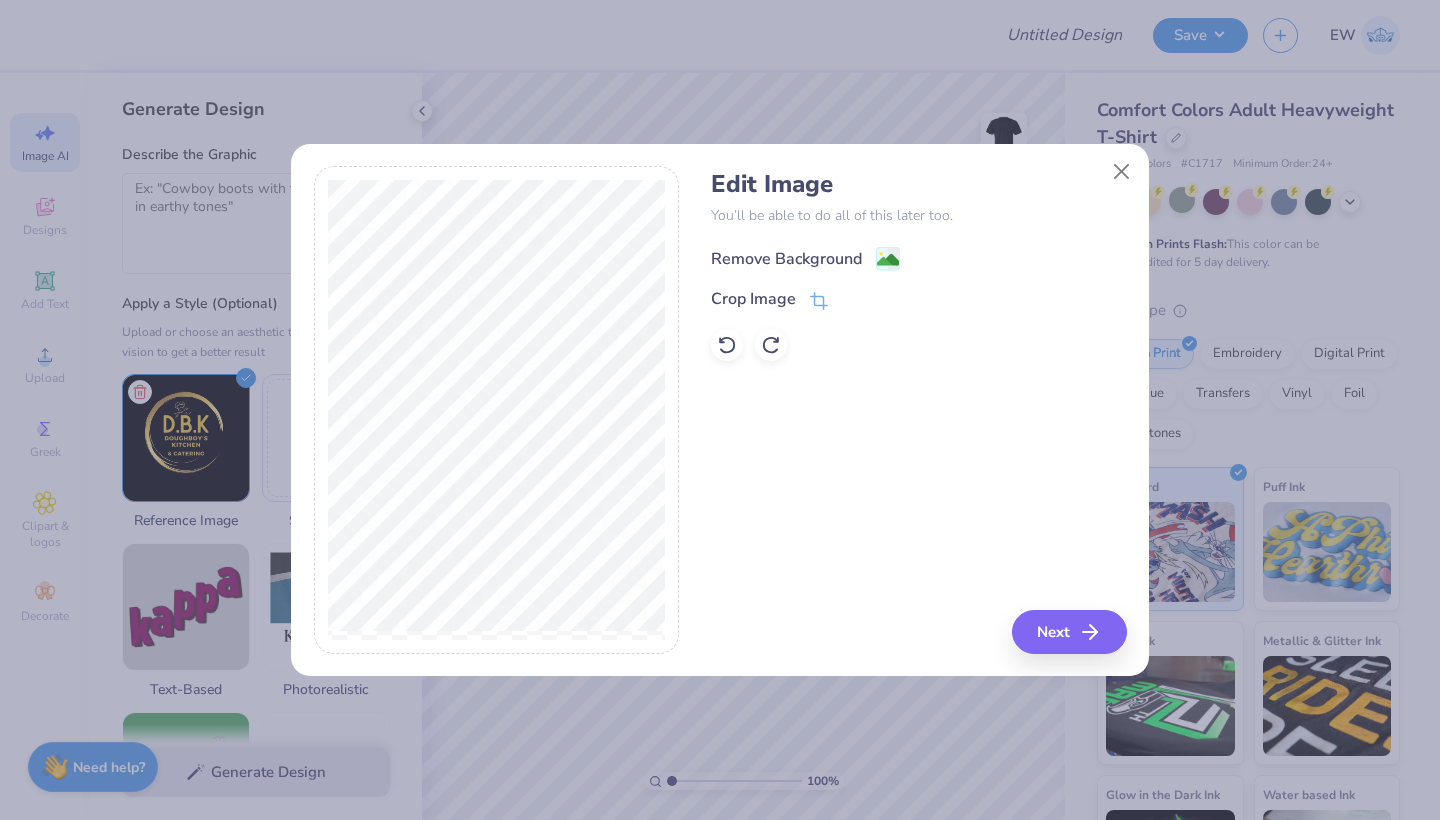 click on "Remove Background" at bounding box center (786, 259) 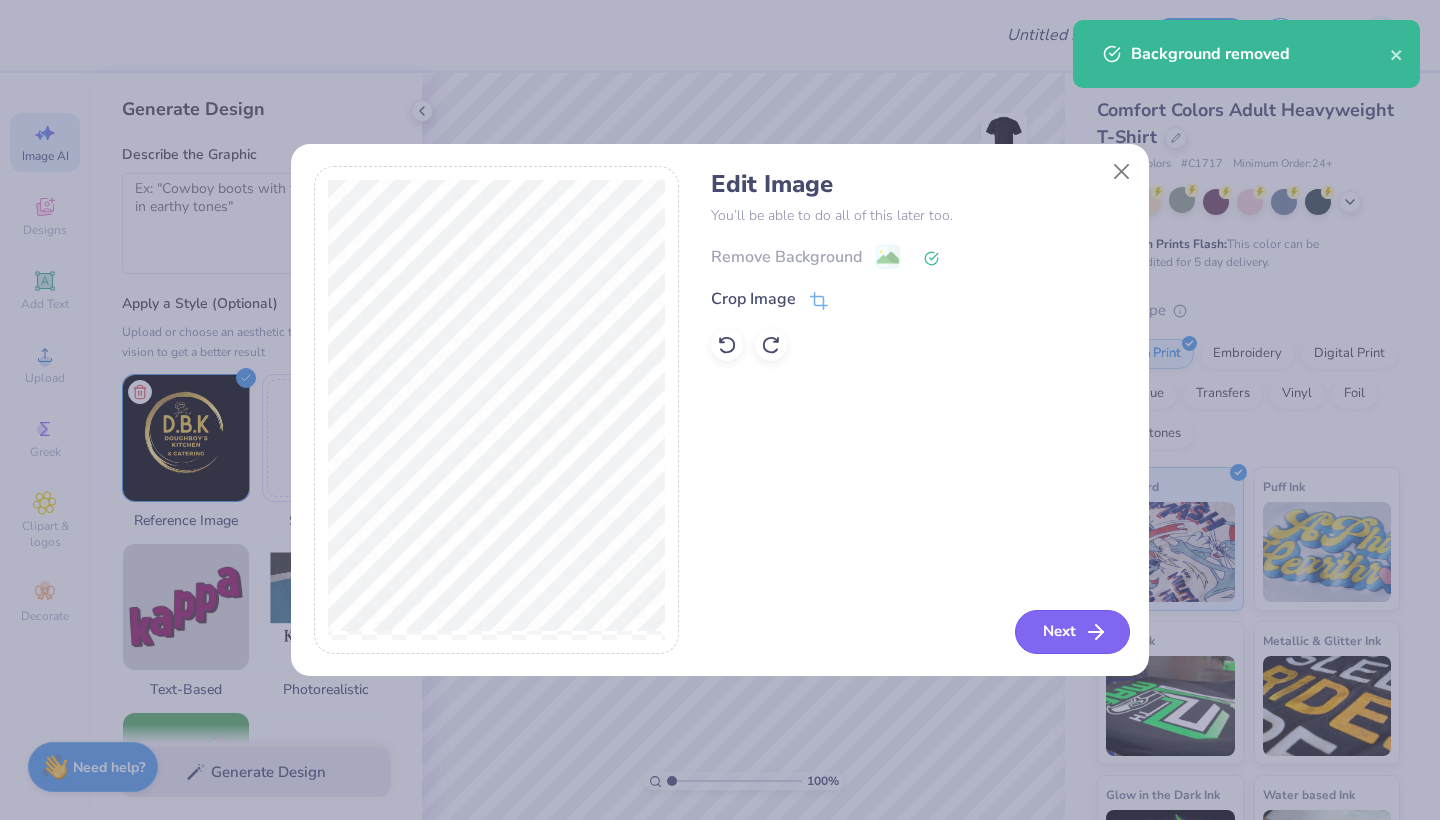 click on "Next" at bounding box center (1072, 632) 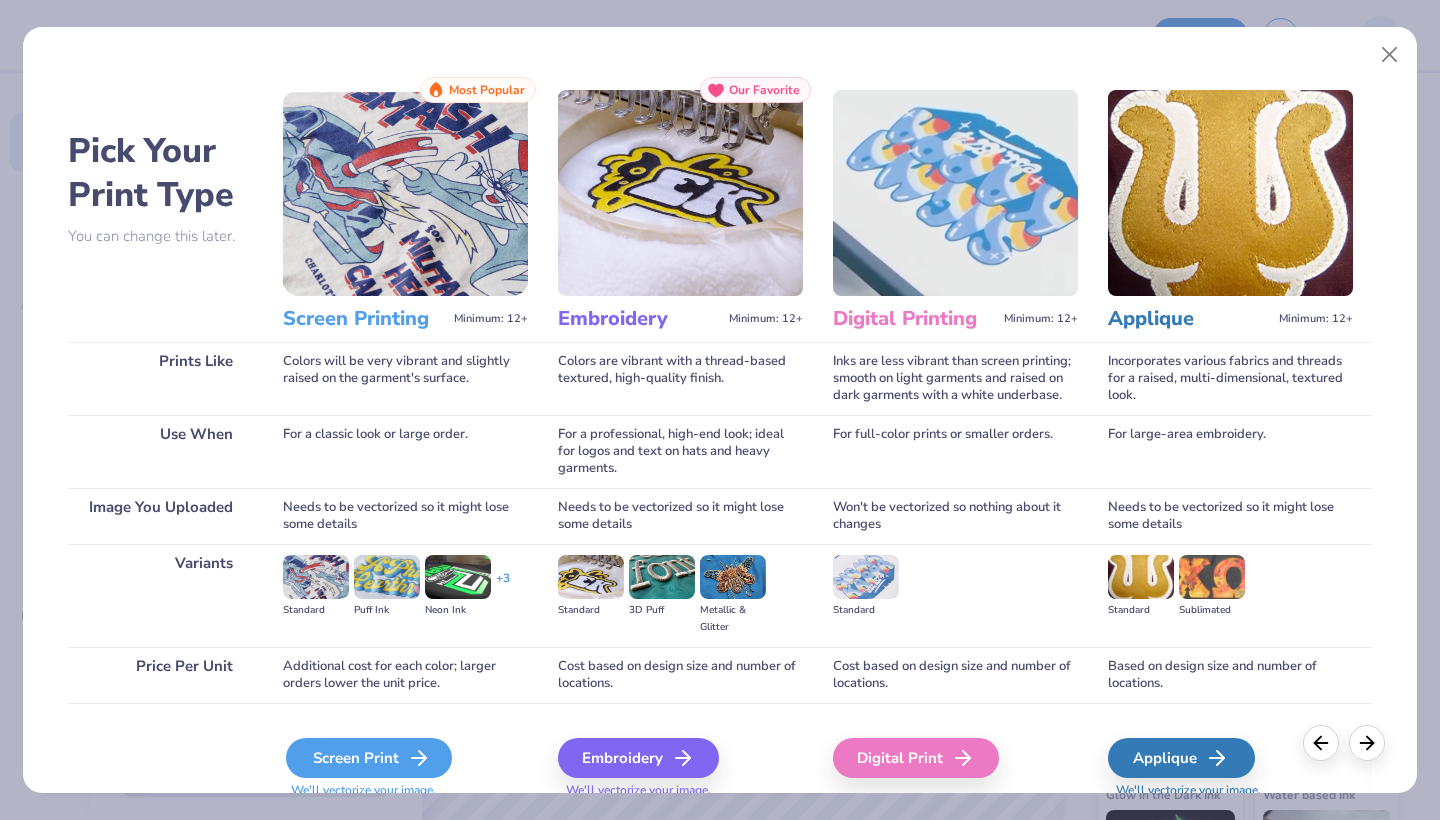 click on "Screen Print" at bounding box center (369, 758) 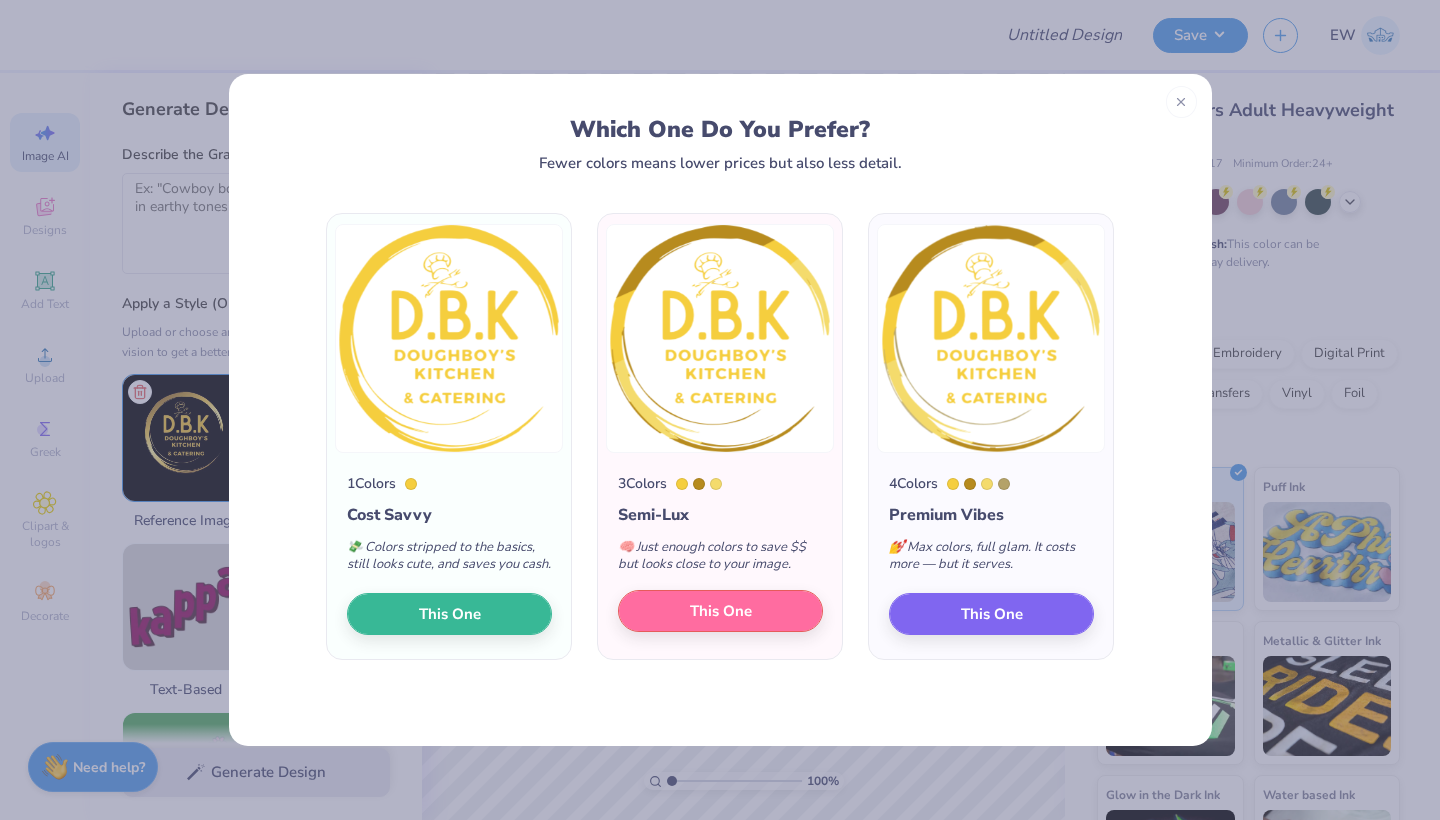 click on "This One" at bounding box center (720, 611) 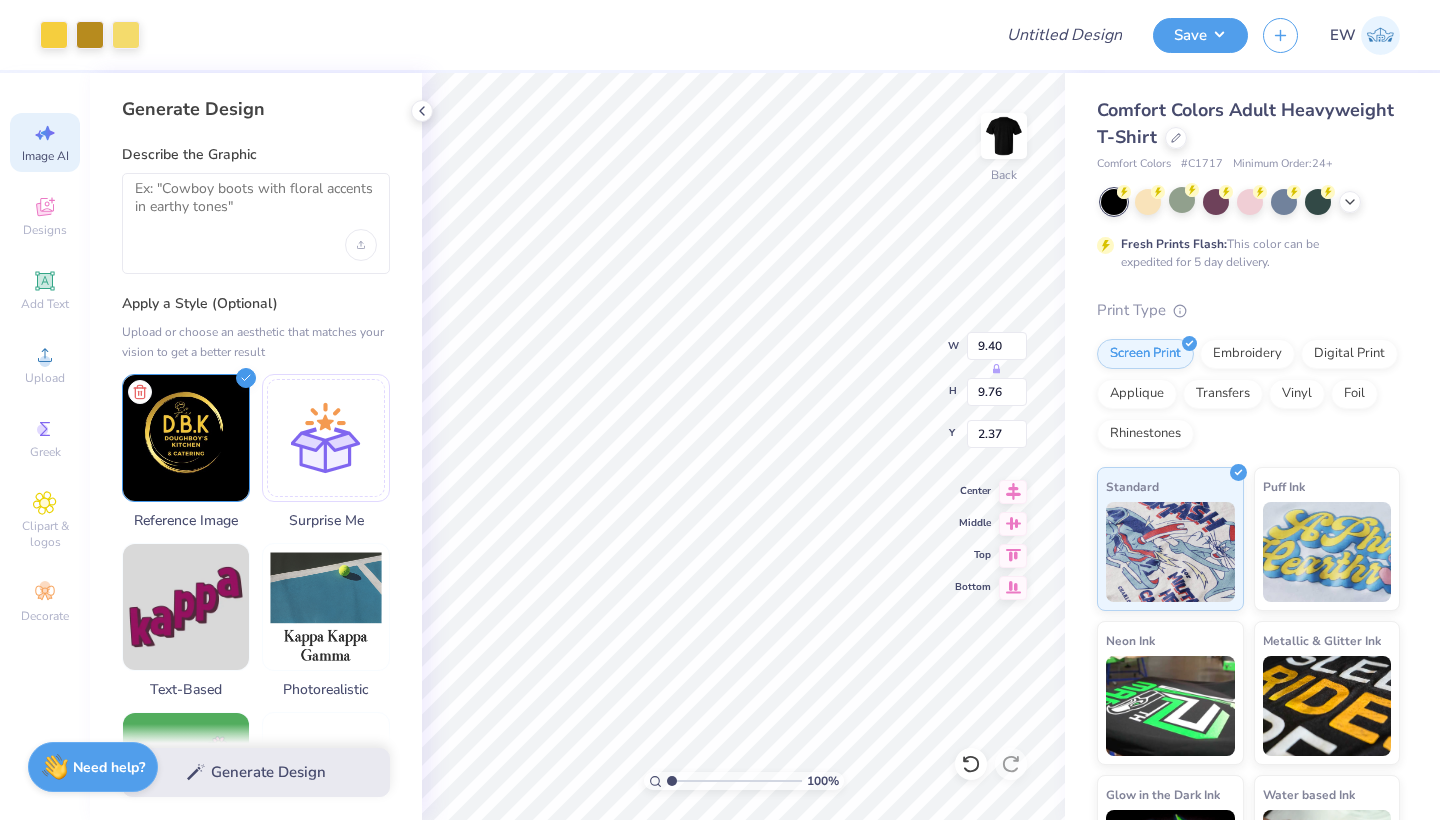 type on "3.00" 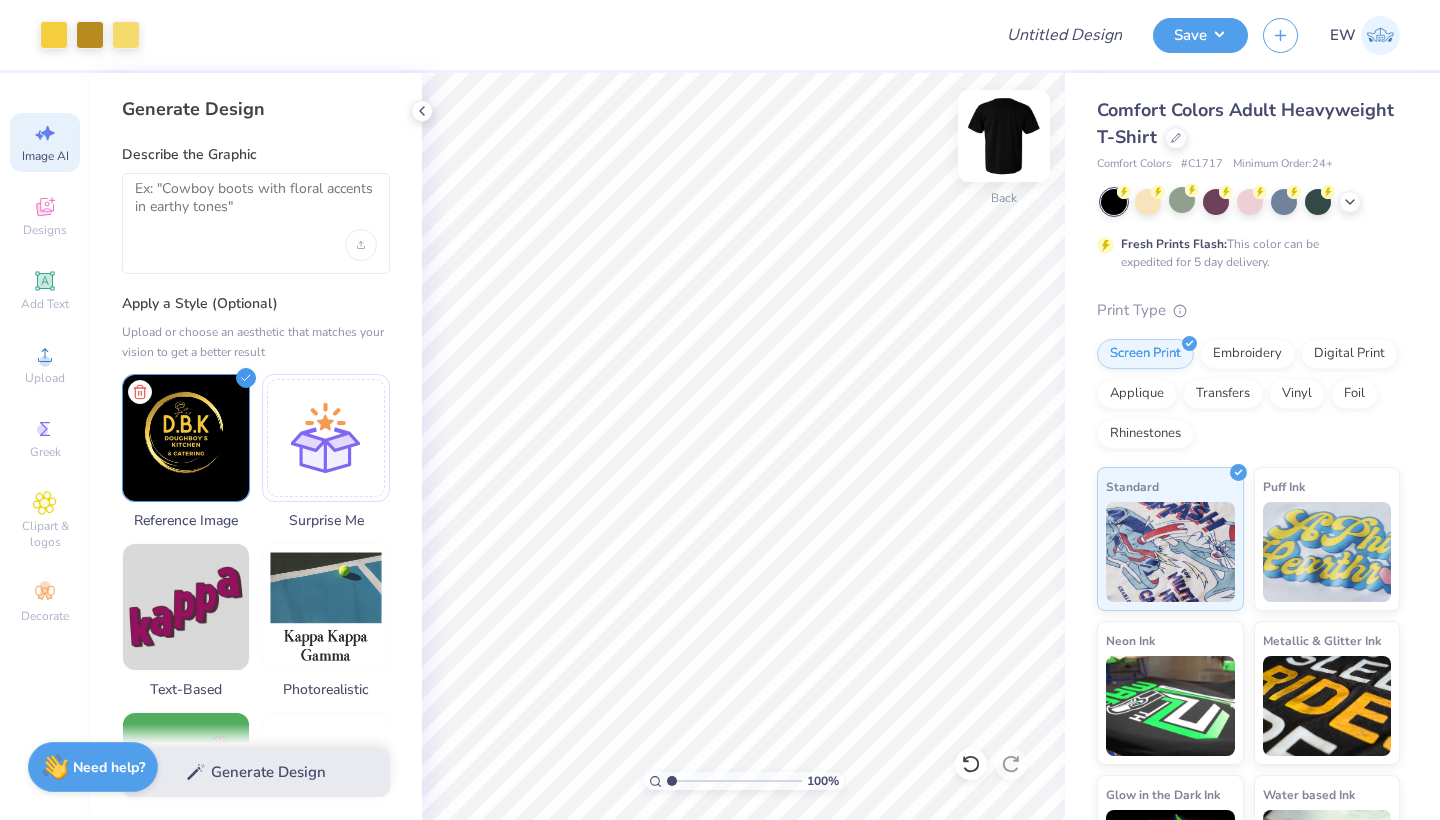click at bounding box center [1004, 136] 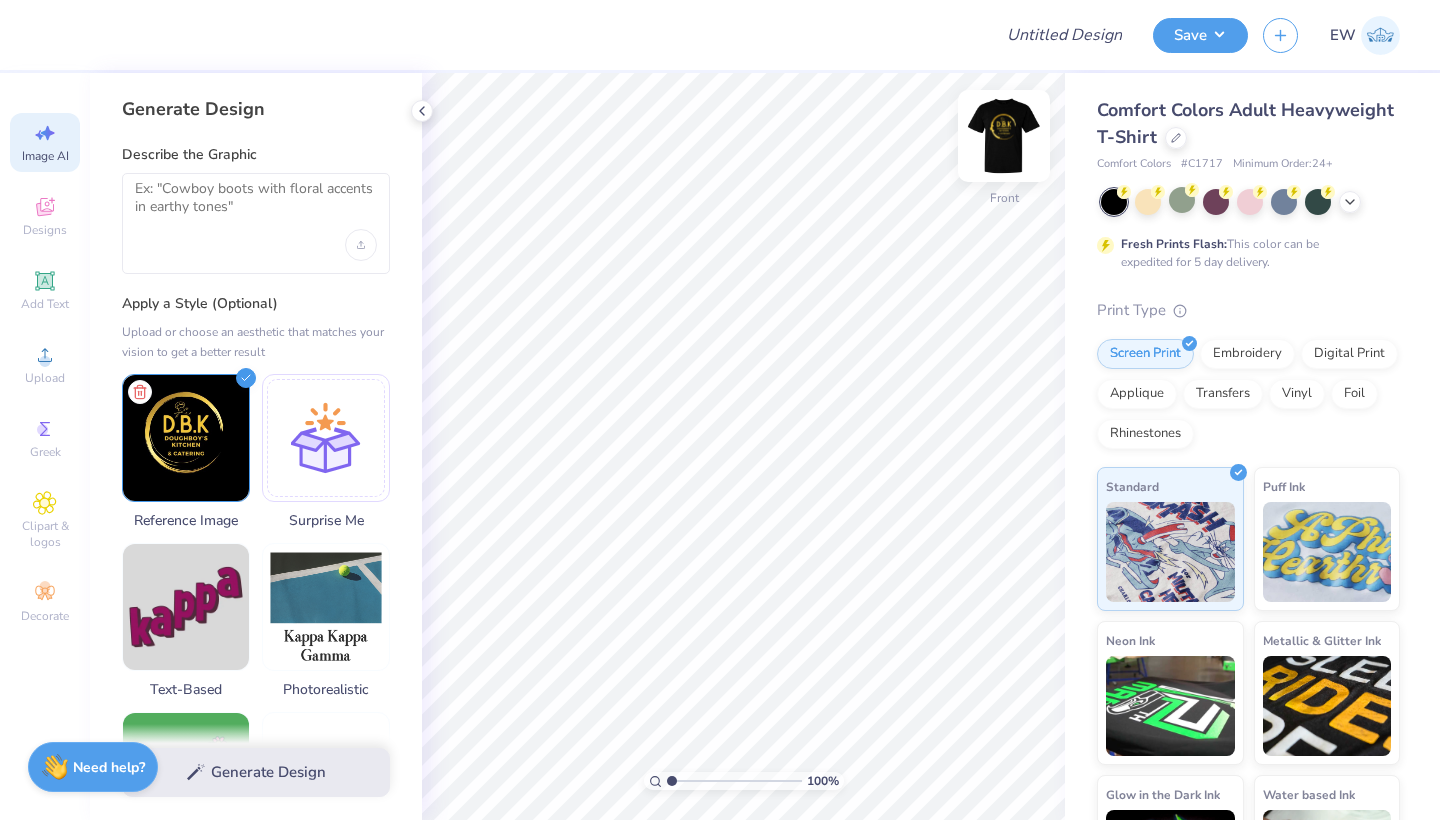 click at bounding box center [1004, 136] 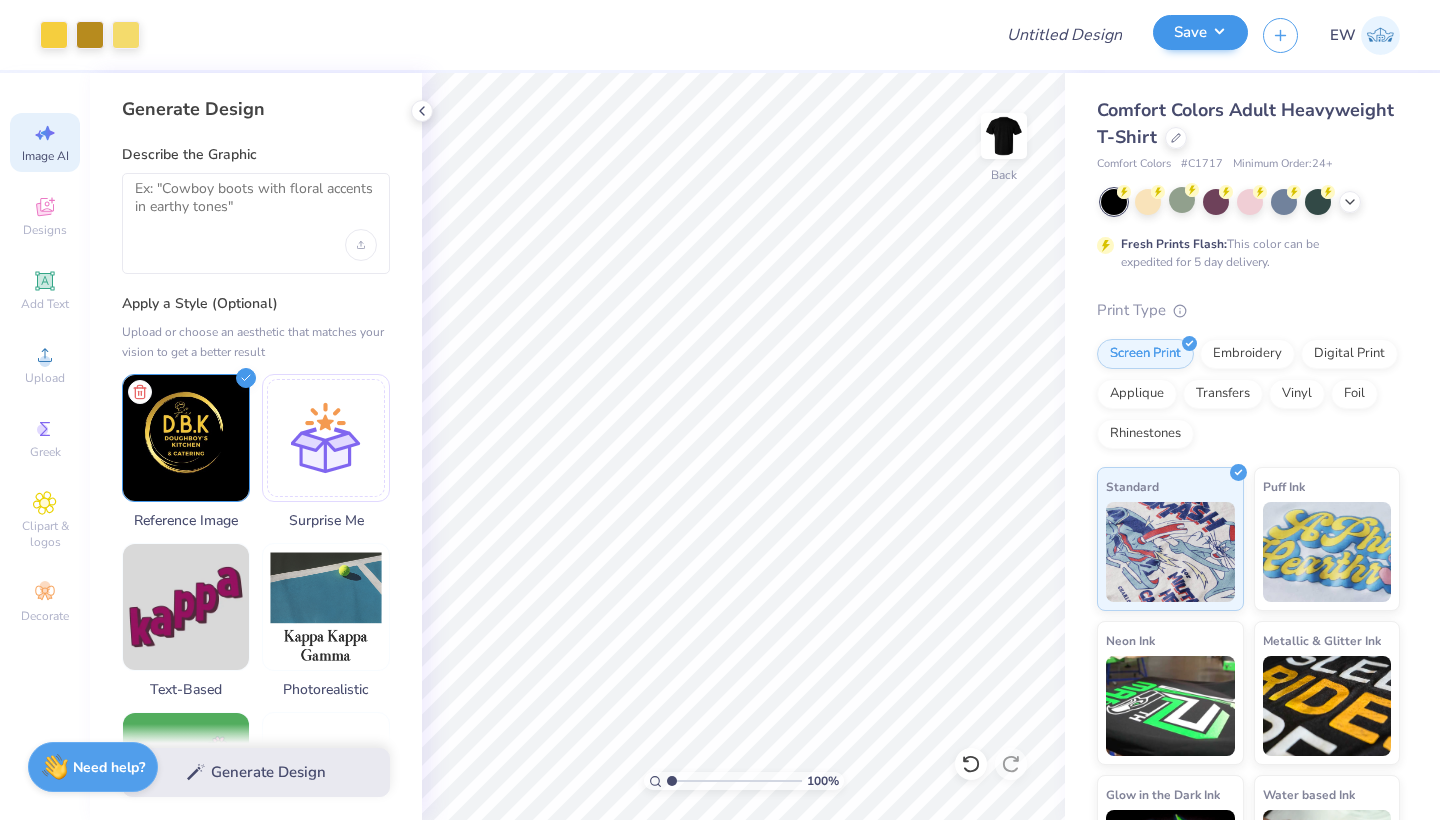 click on "Save" at bounding box center (1200, 32) 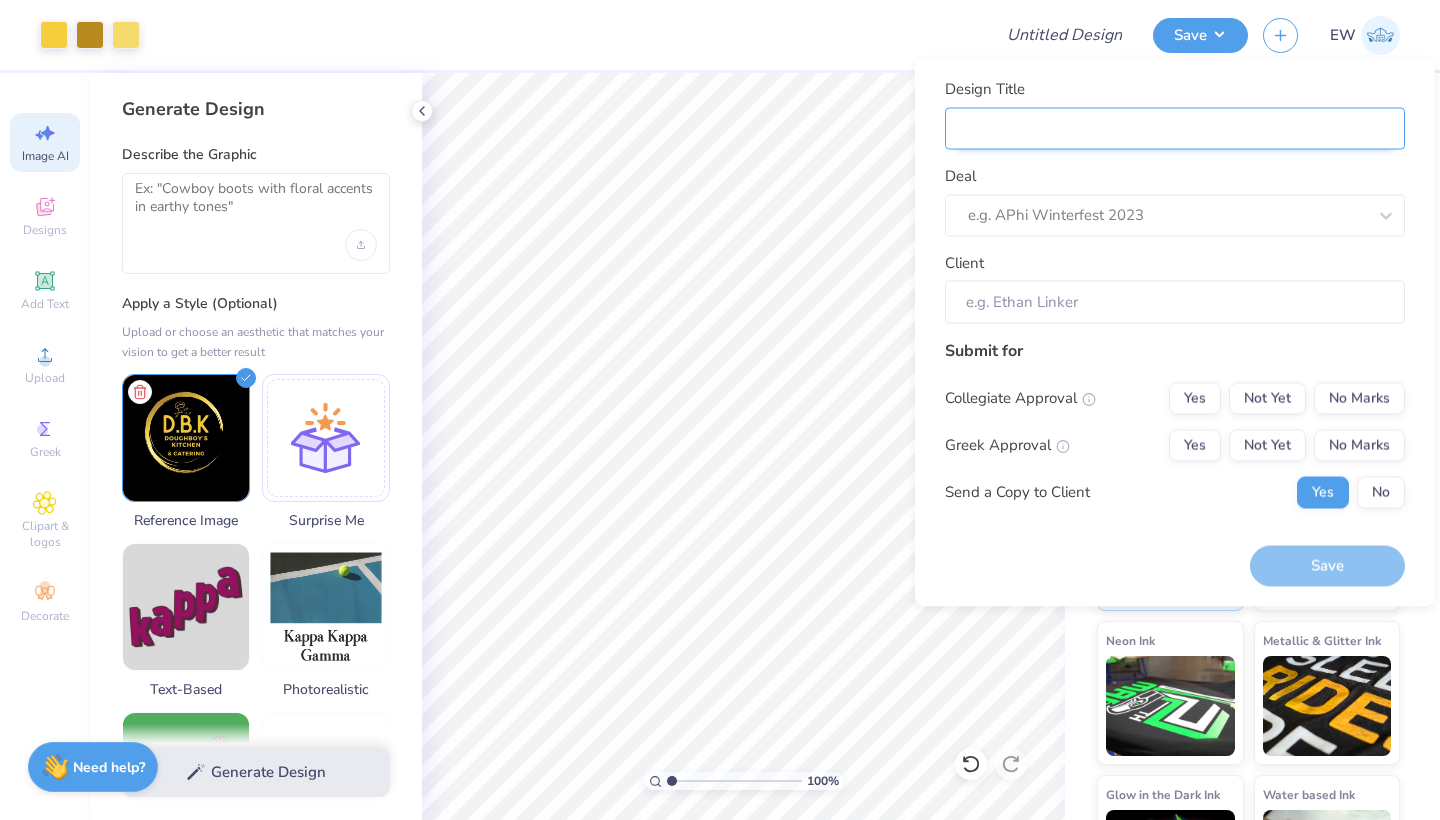 click on "Design Title" at bounding box center (1175, 128) 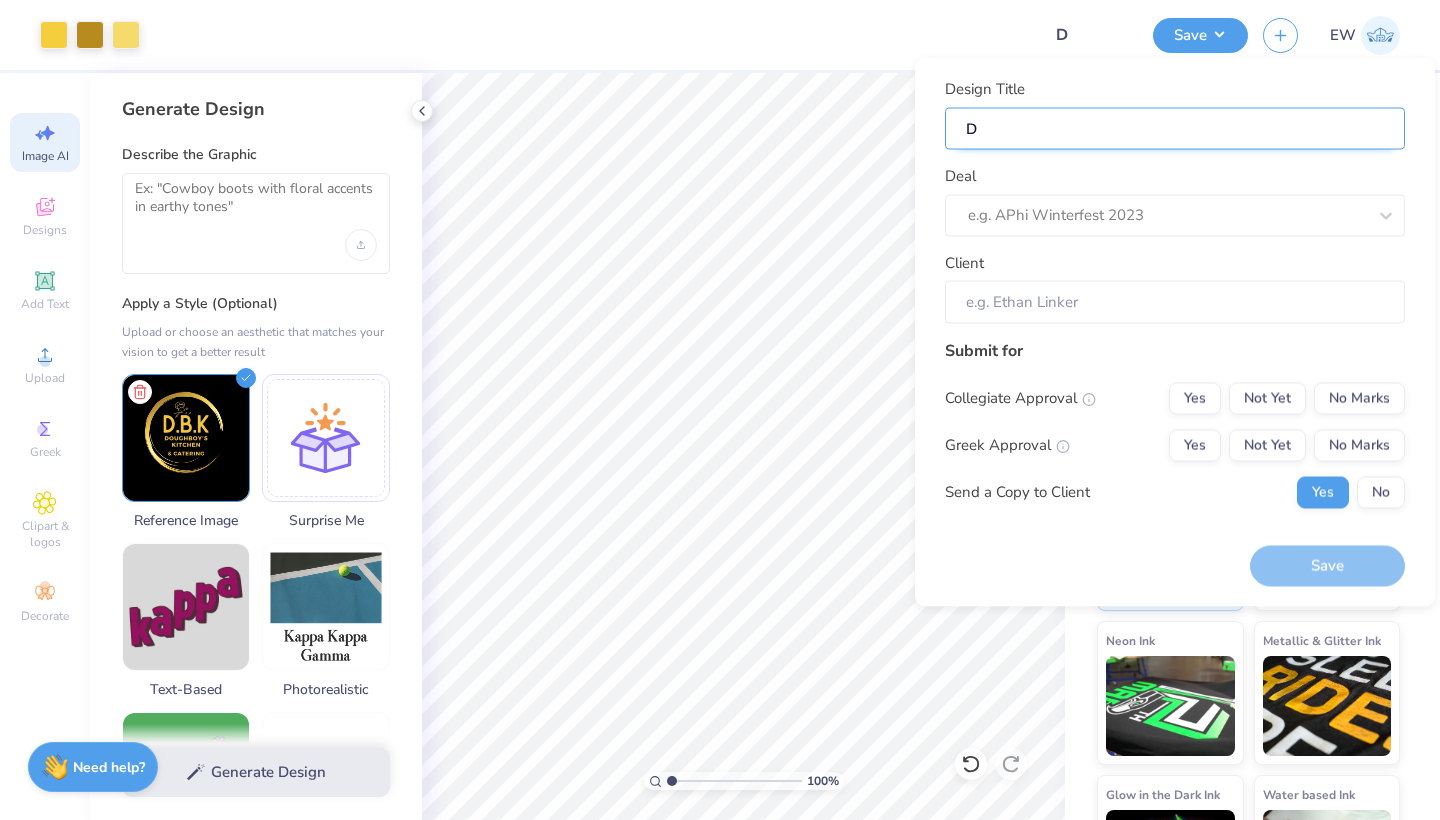 type 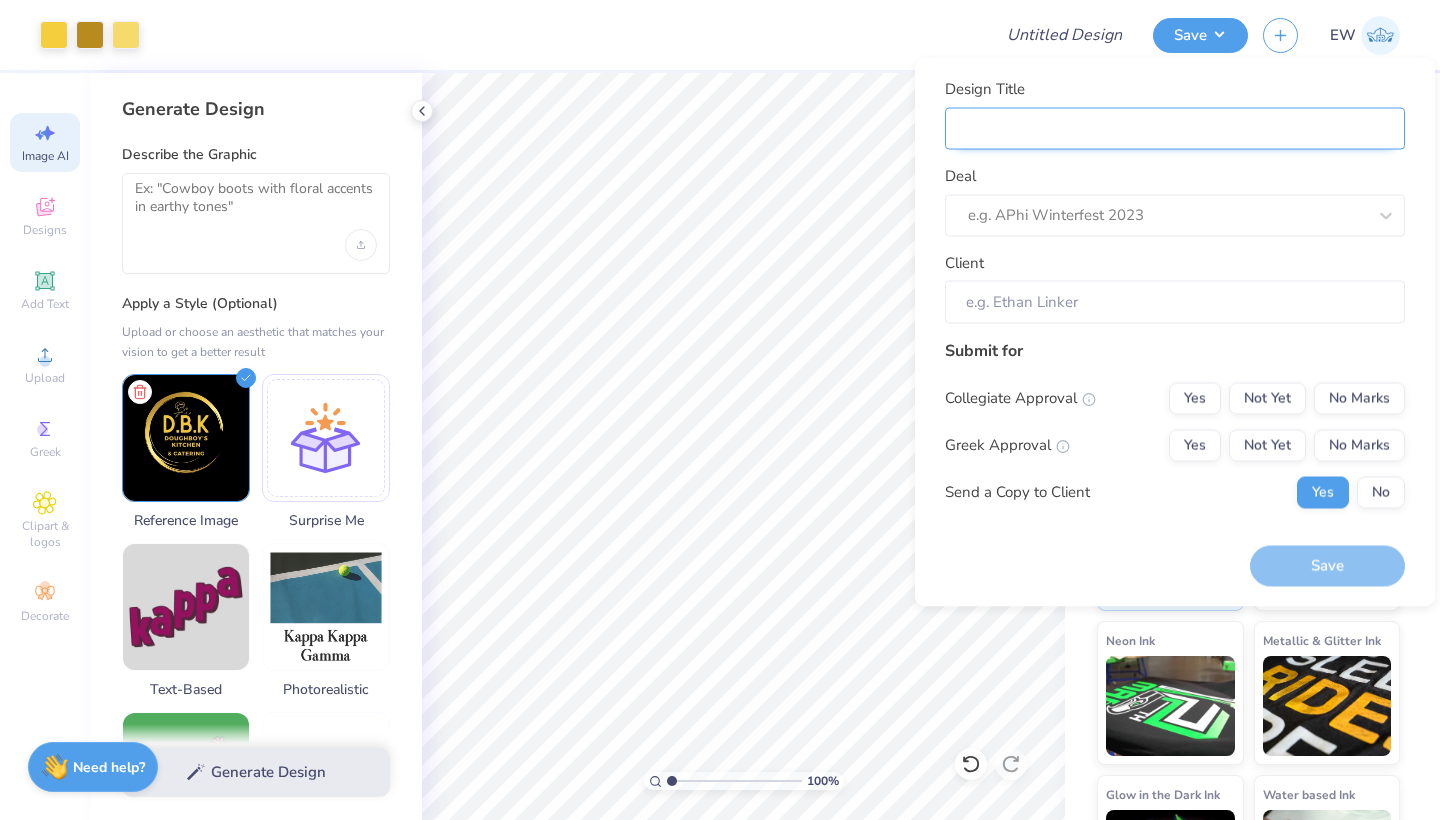 type on "D" 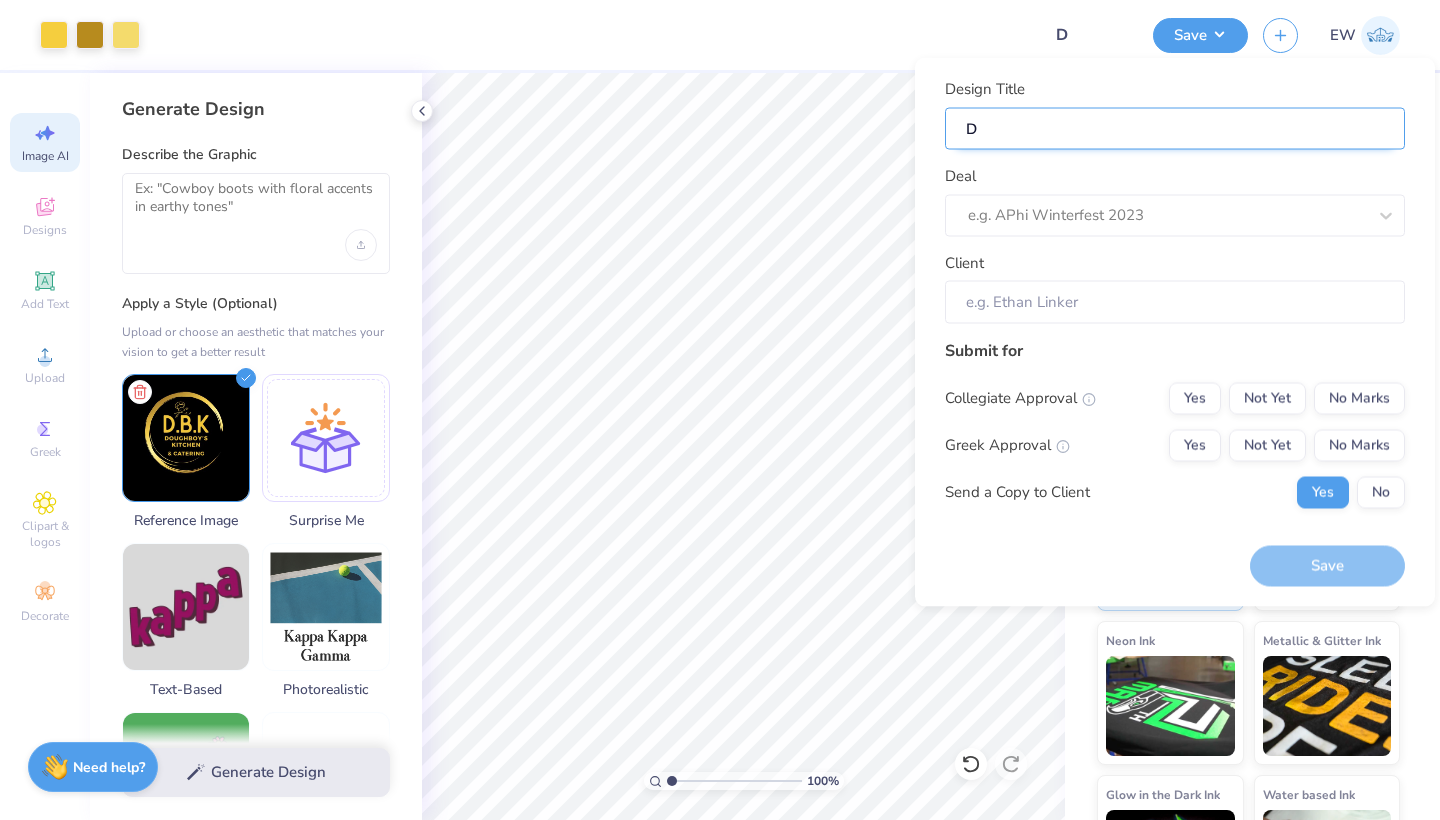 type on "DB" 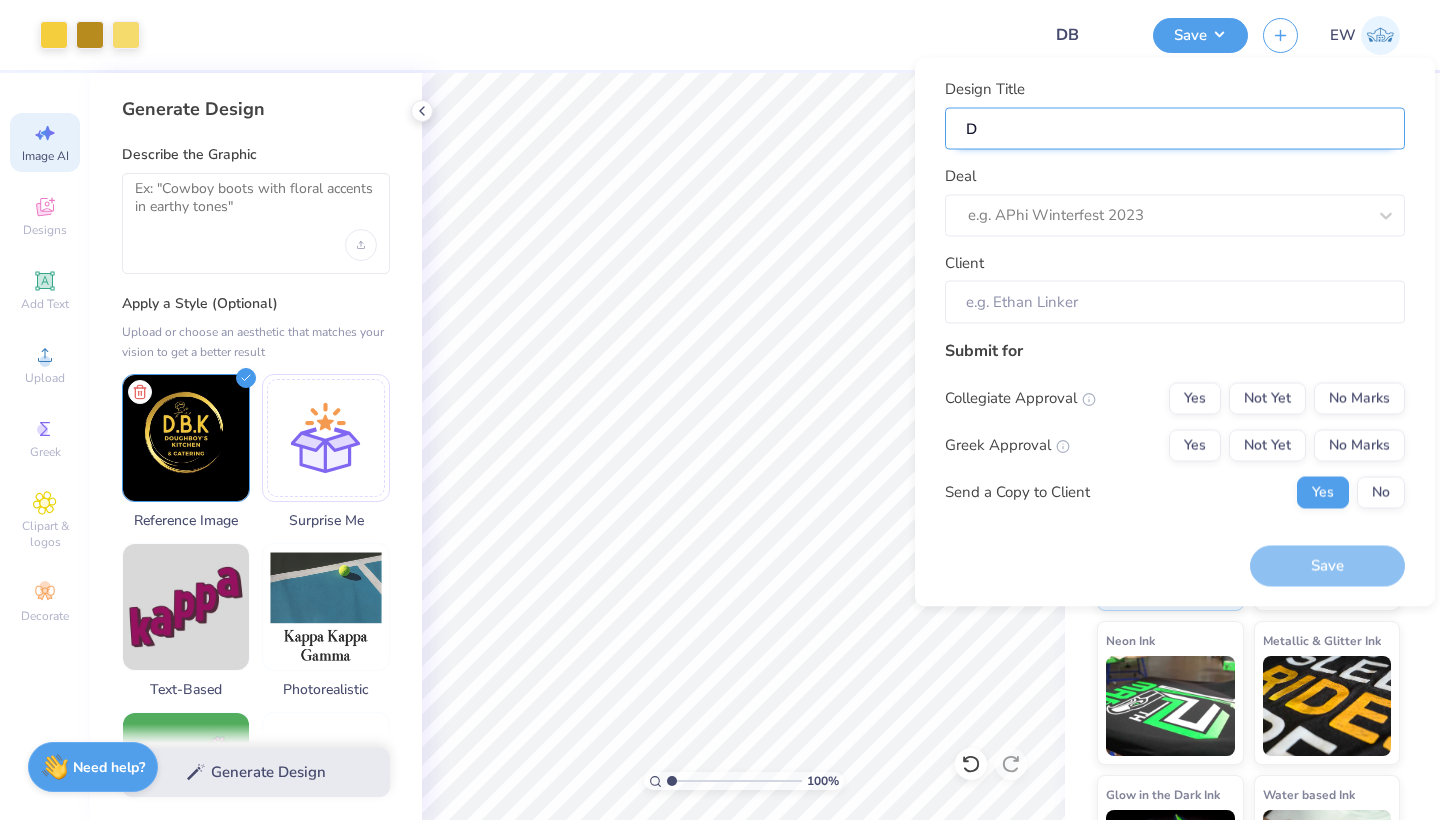 type on "DB" 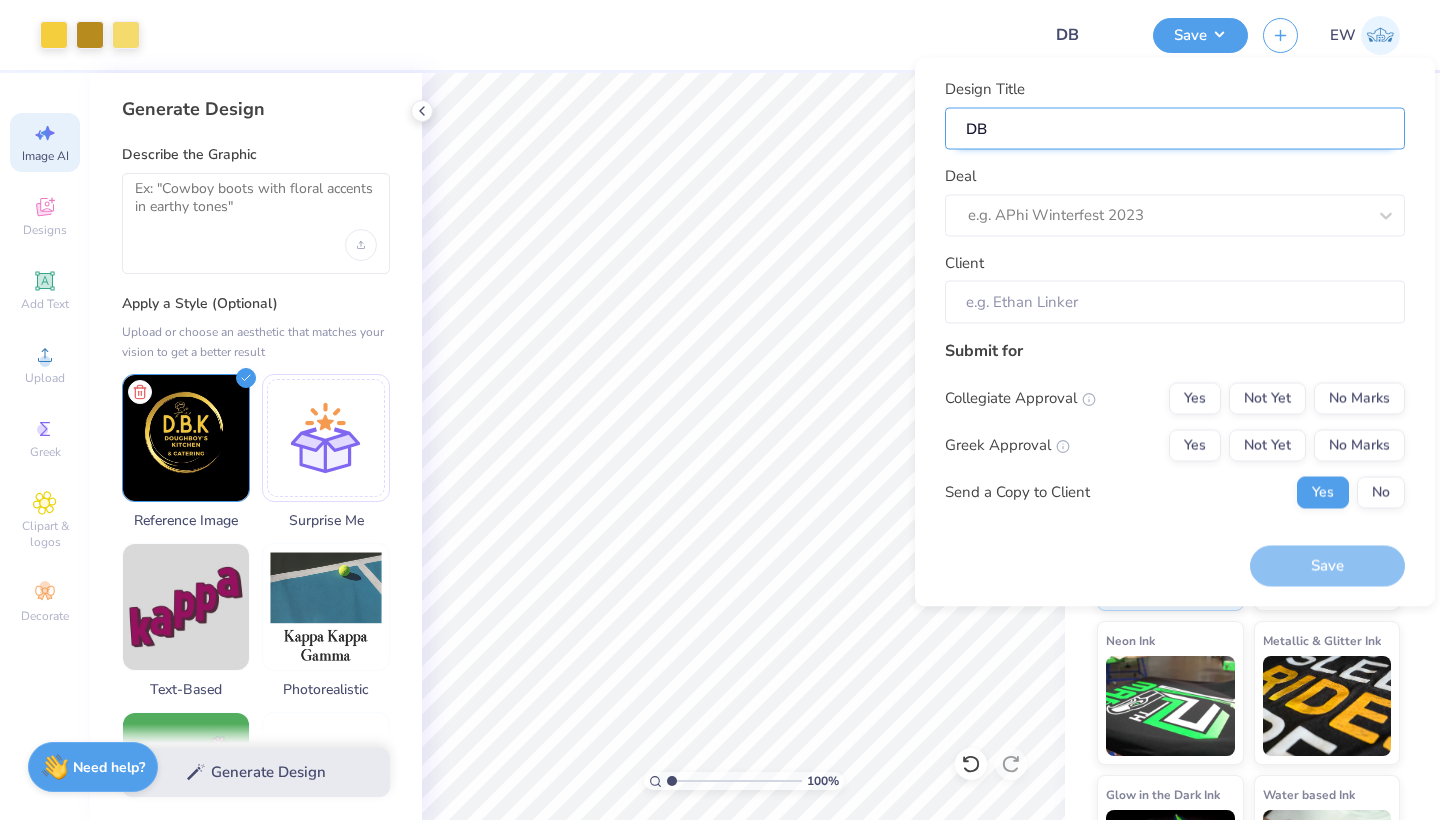type on "DBK" 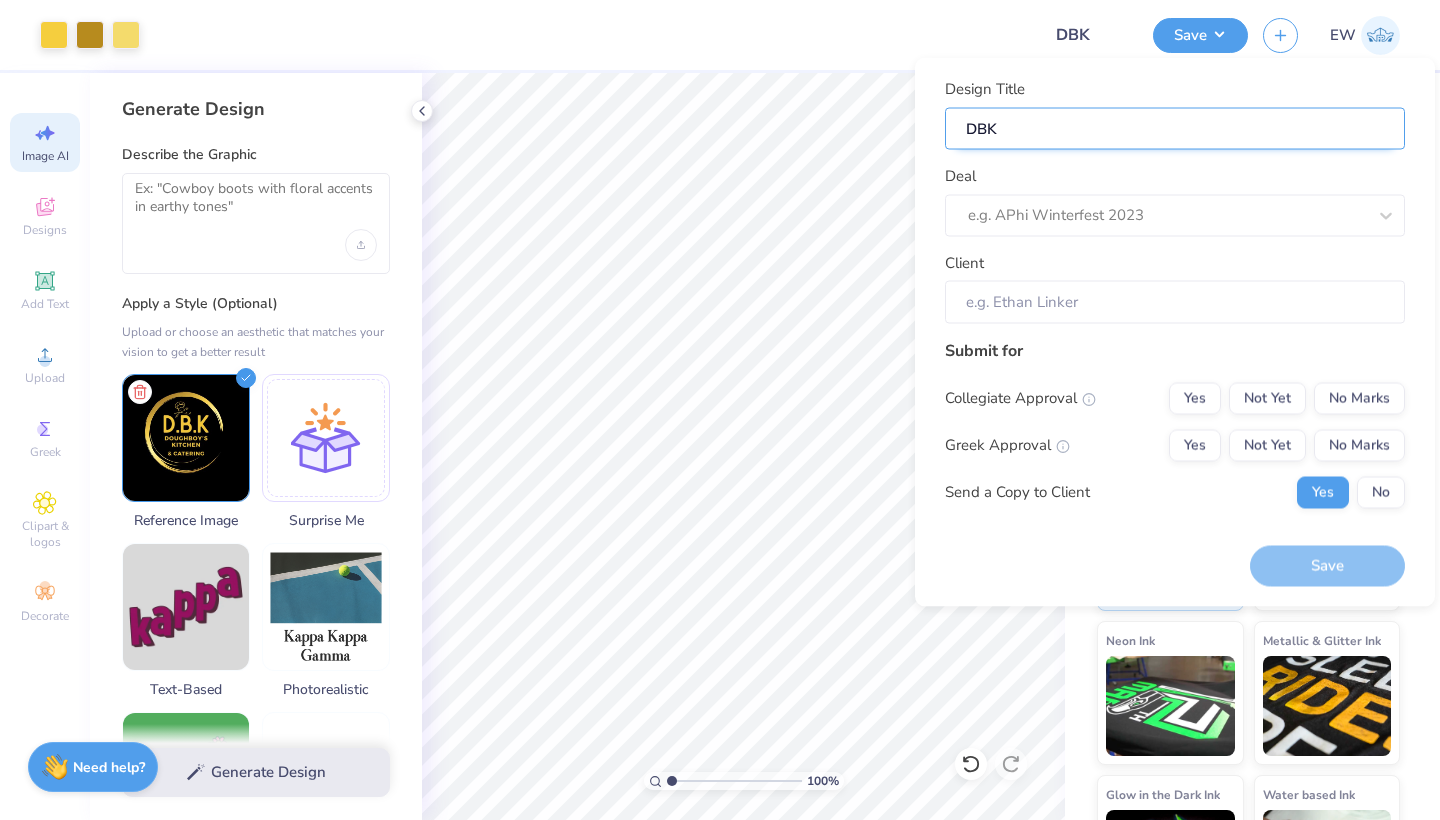 type on "DBK" 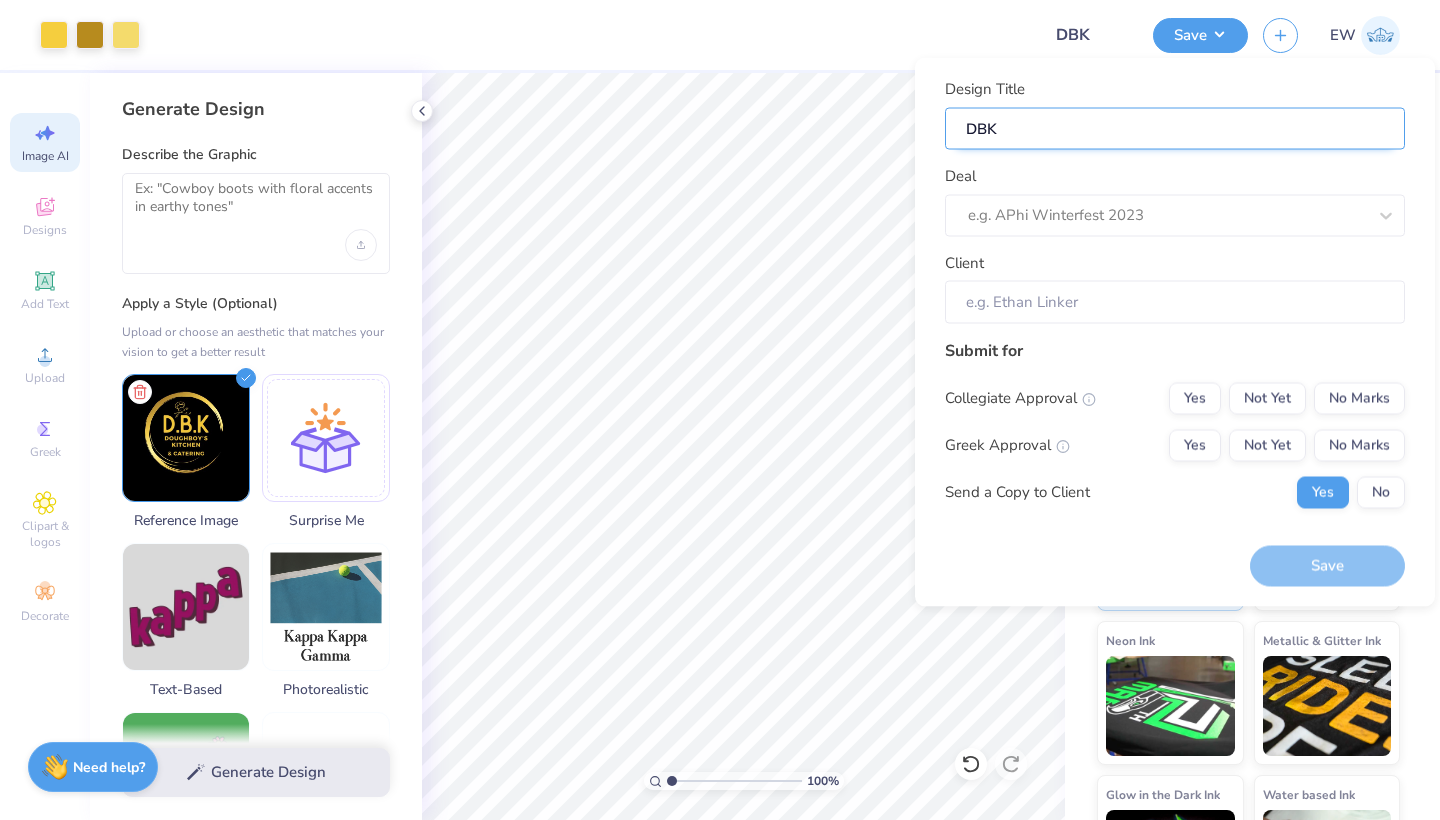 type on "DBK" 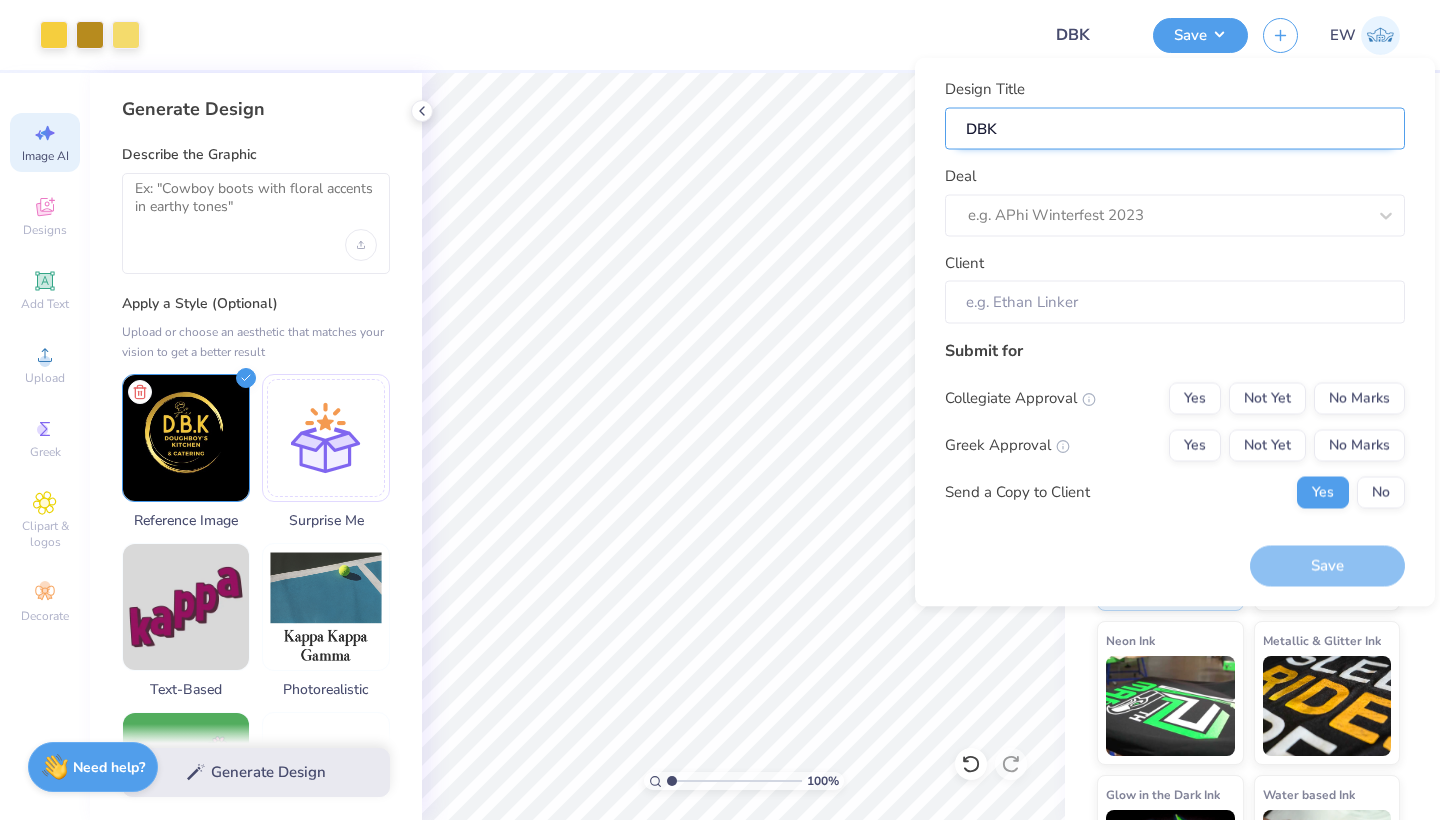 type on "DB" 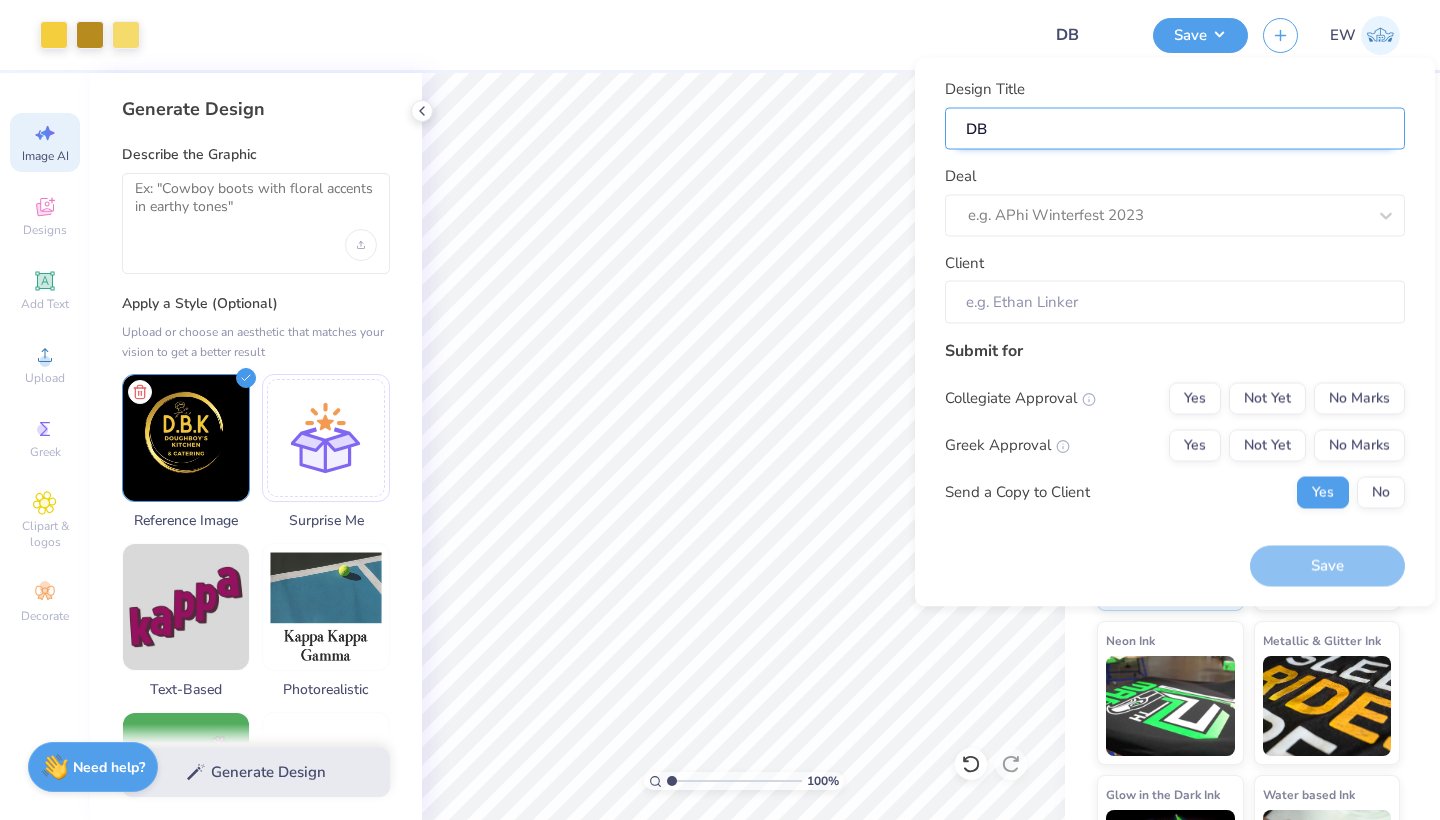type on "D" 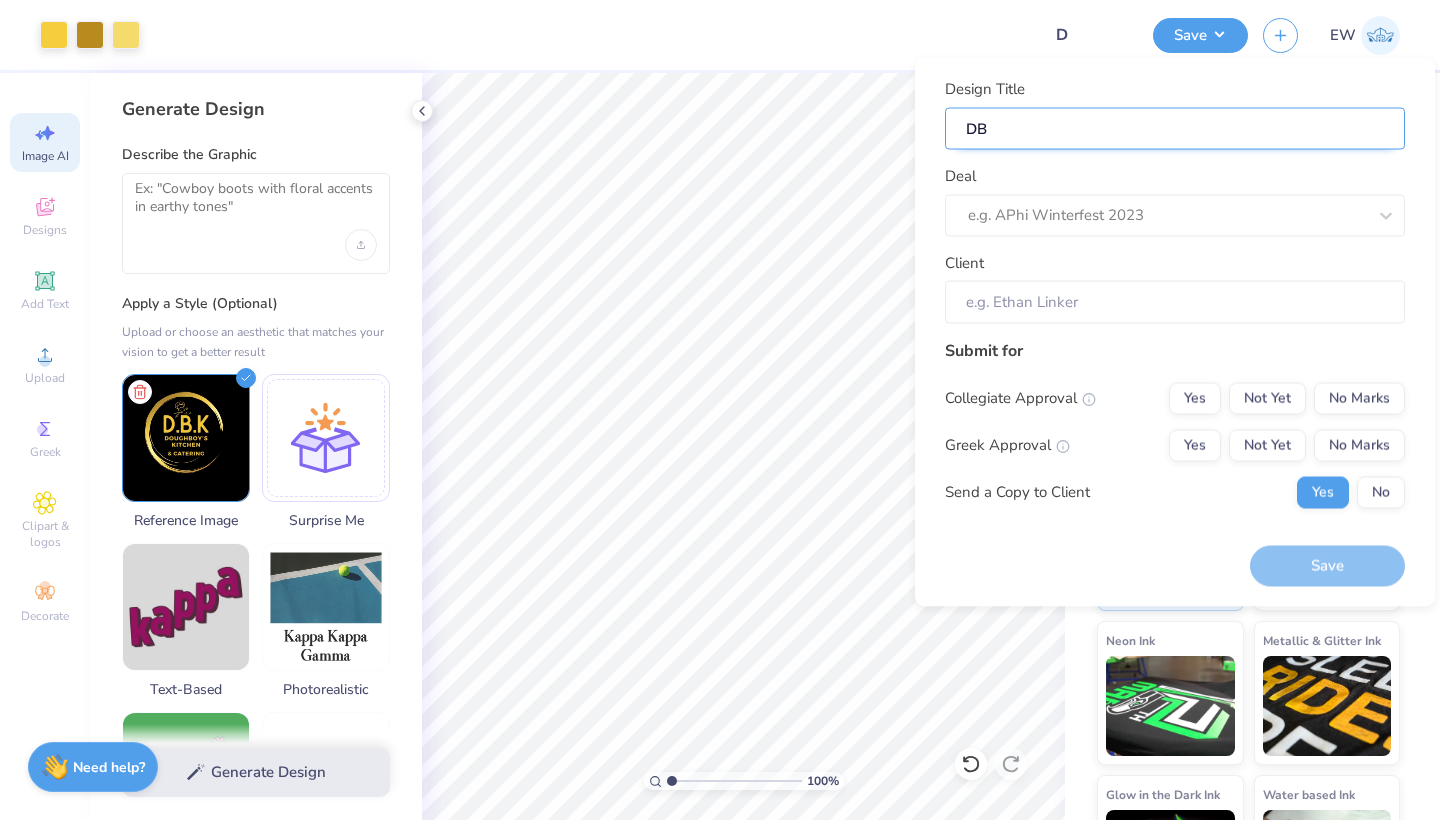 type on "D" 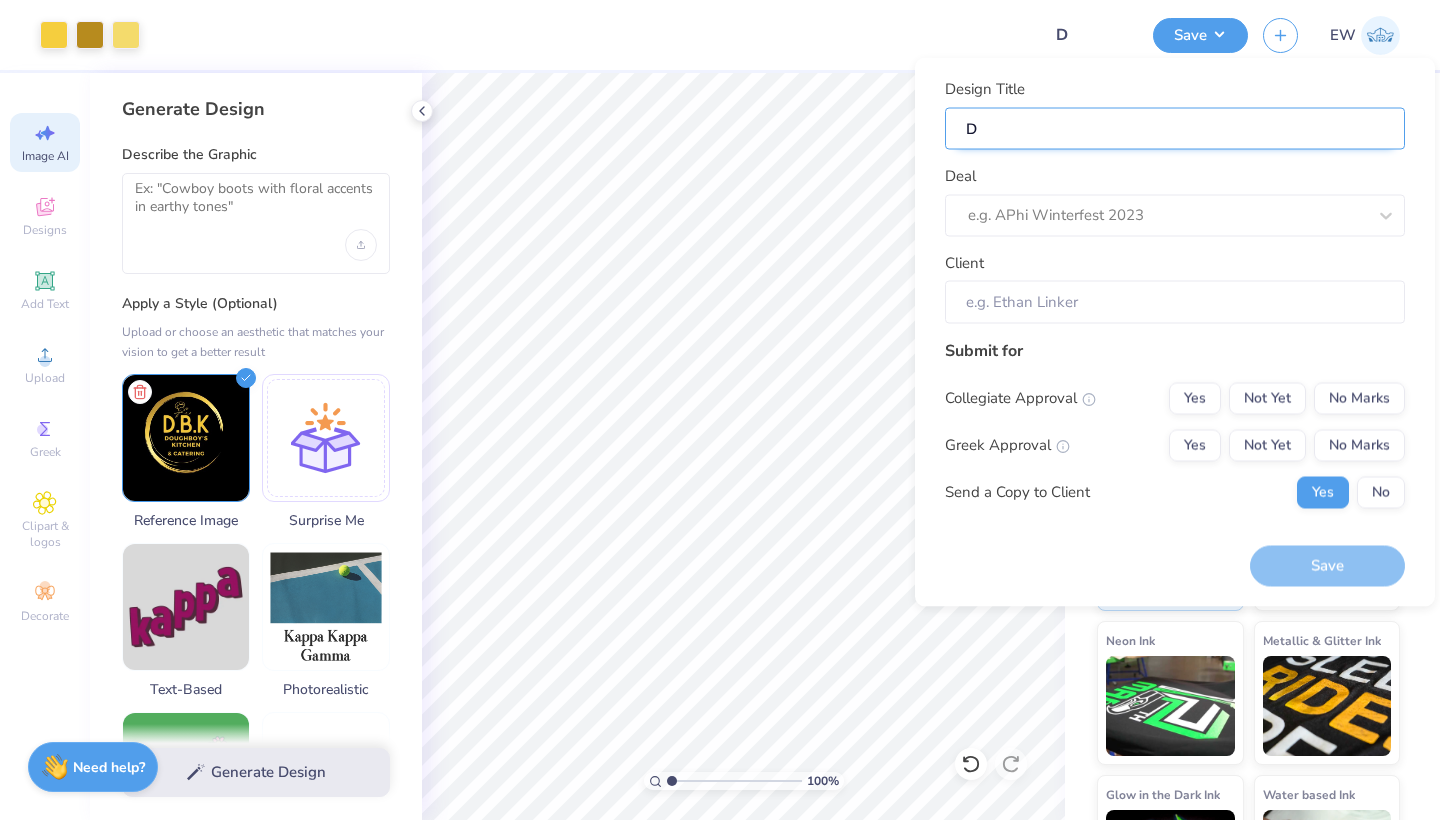 type 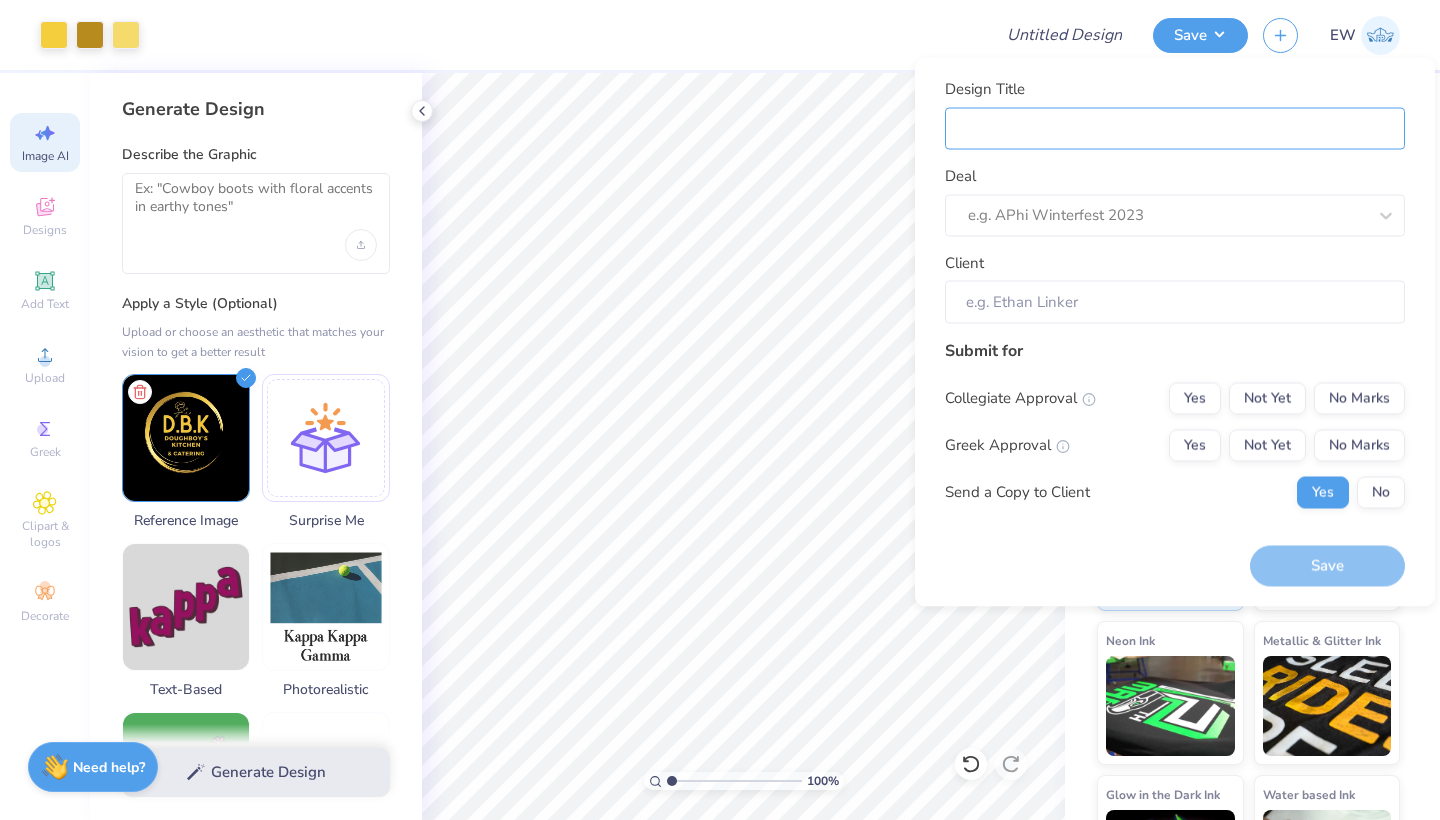 type on "D" 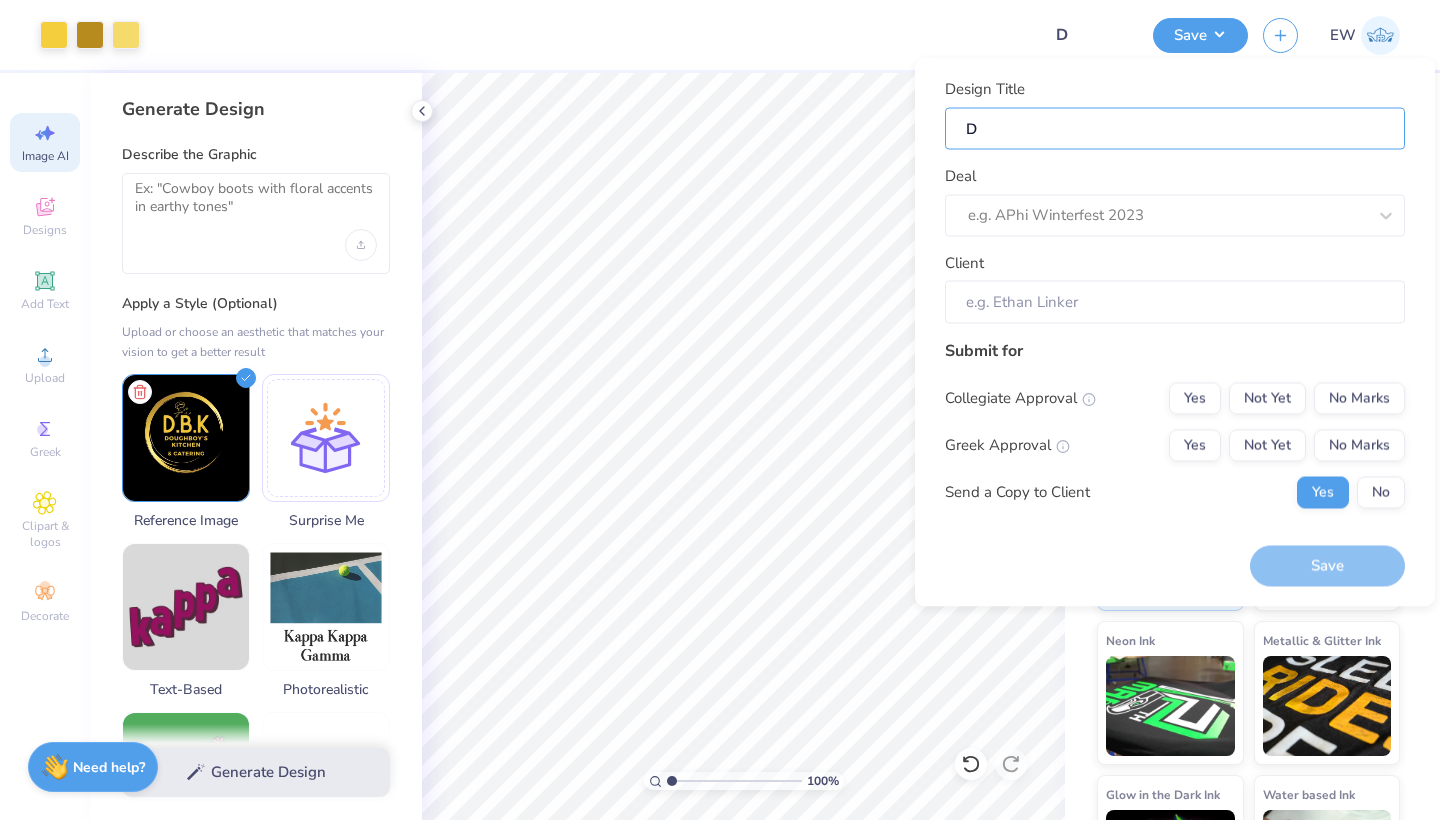 type on "Da" 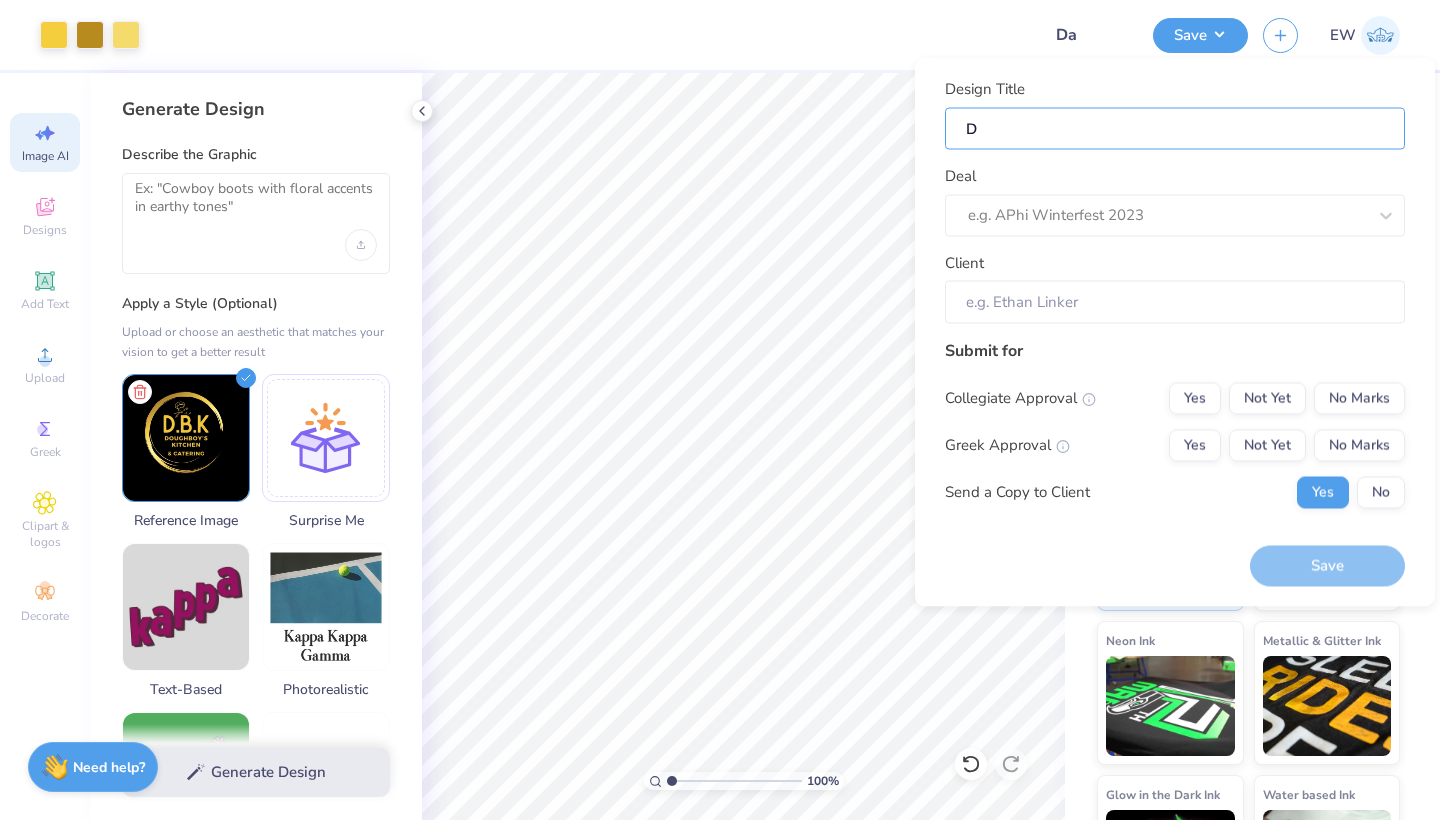 type on "Da" 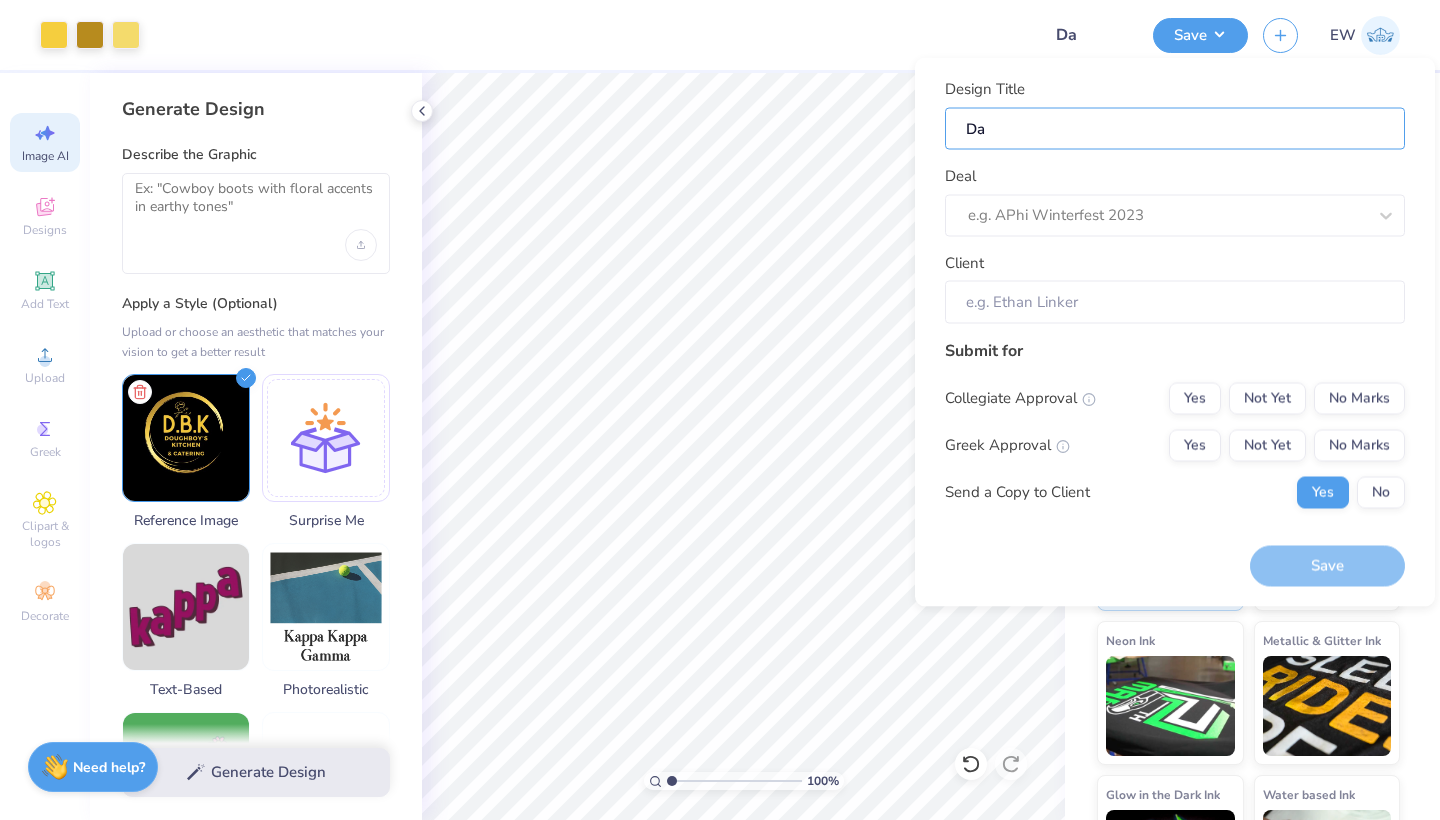 type on "Dad" 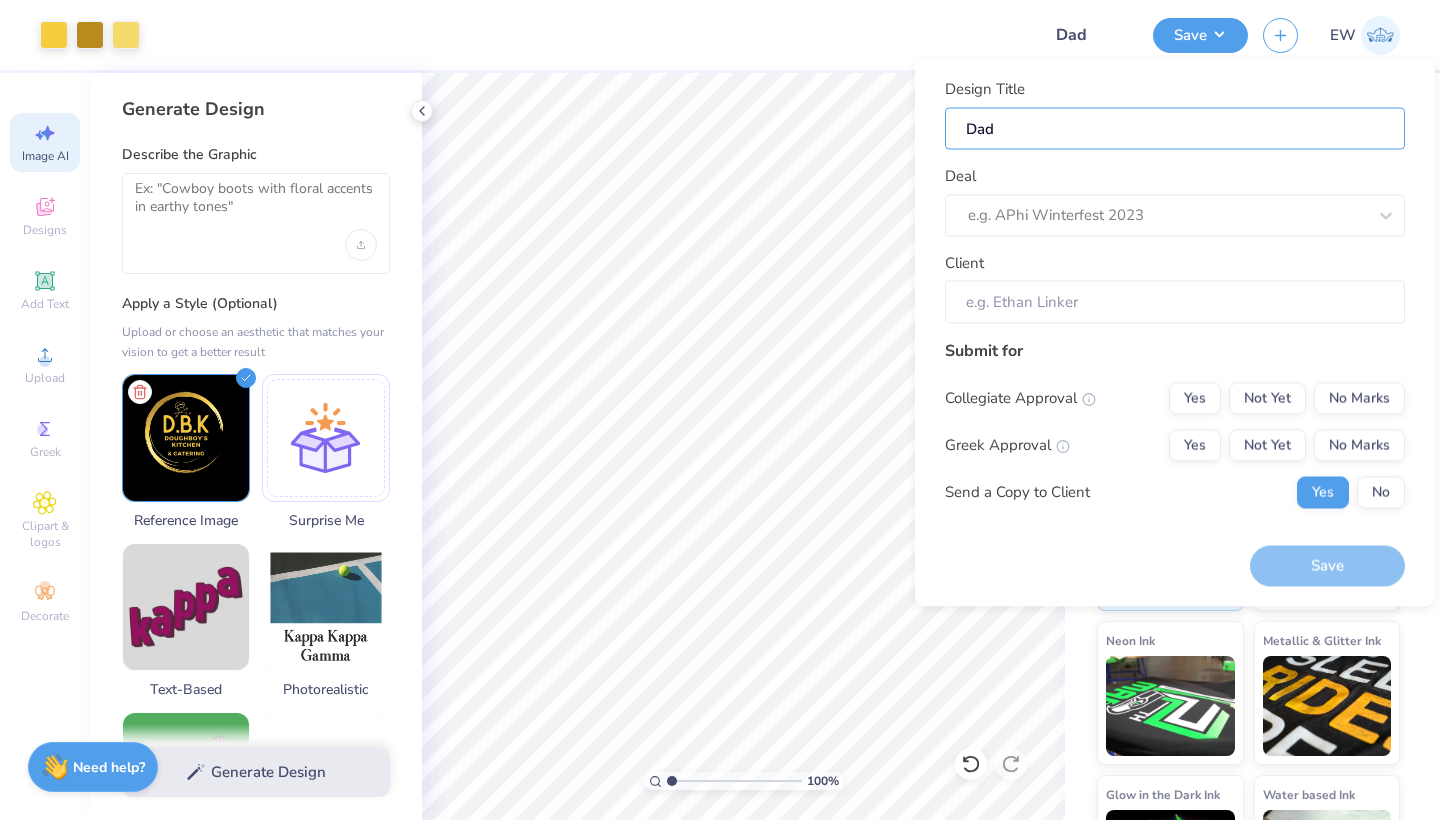 type on "Dad'" 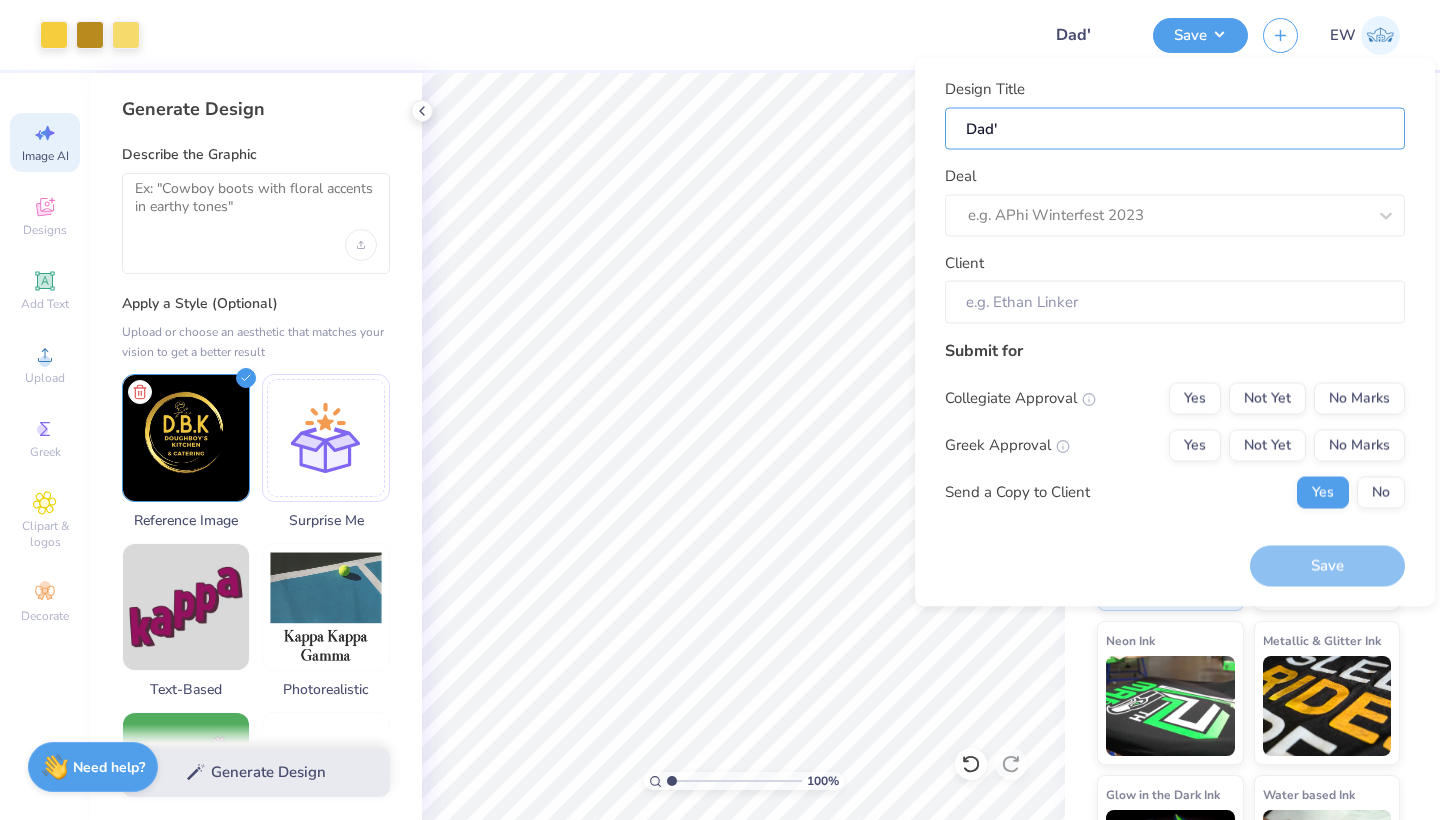 type on "Dad's" 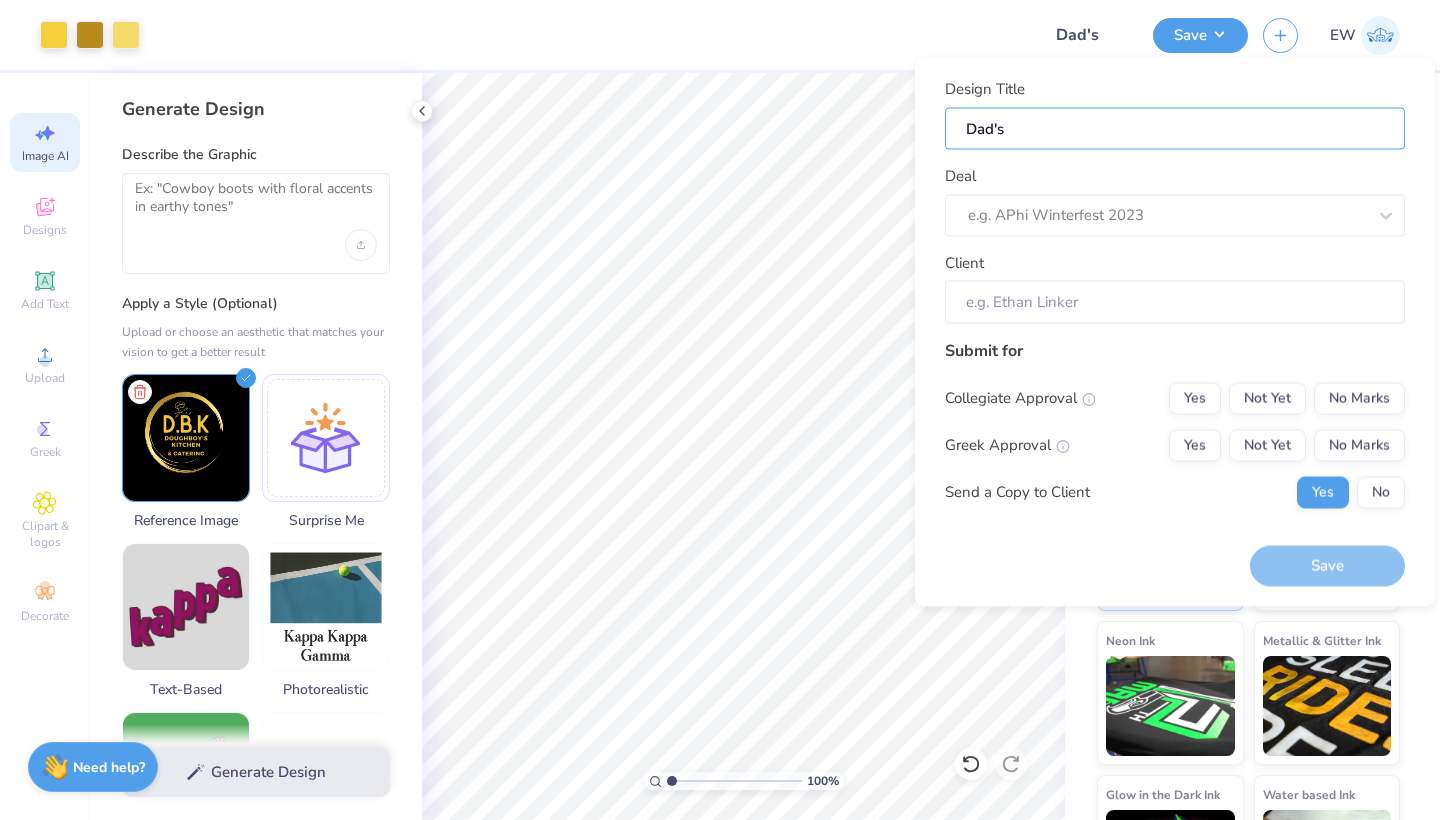 type on "Dad's" 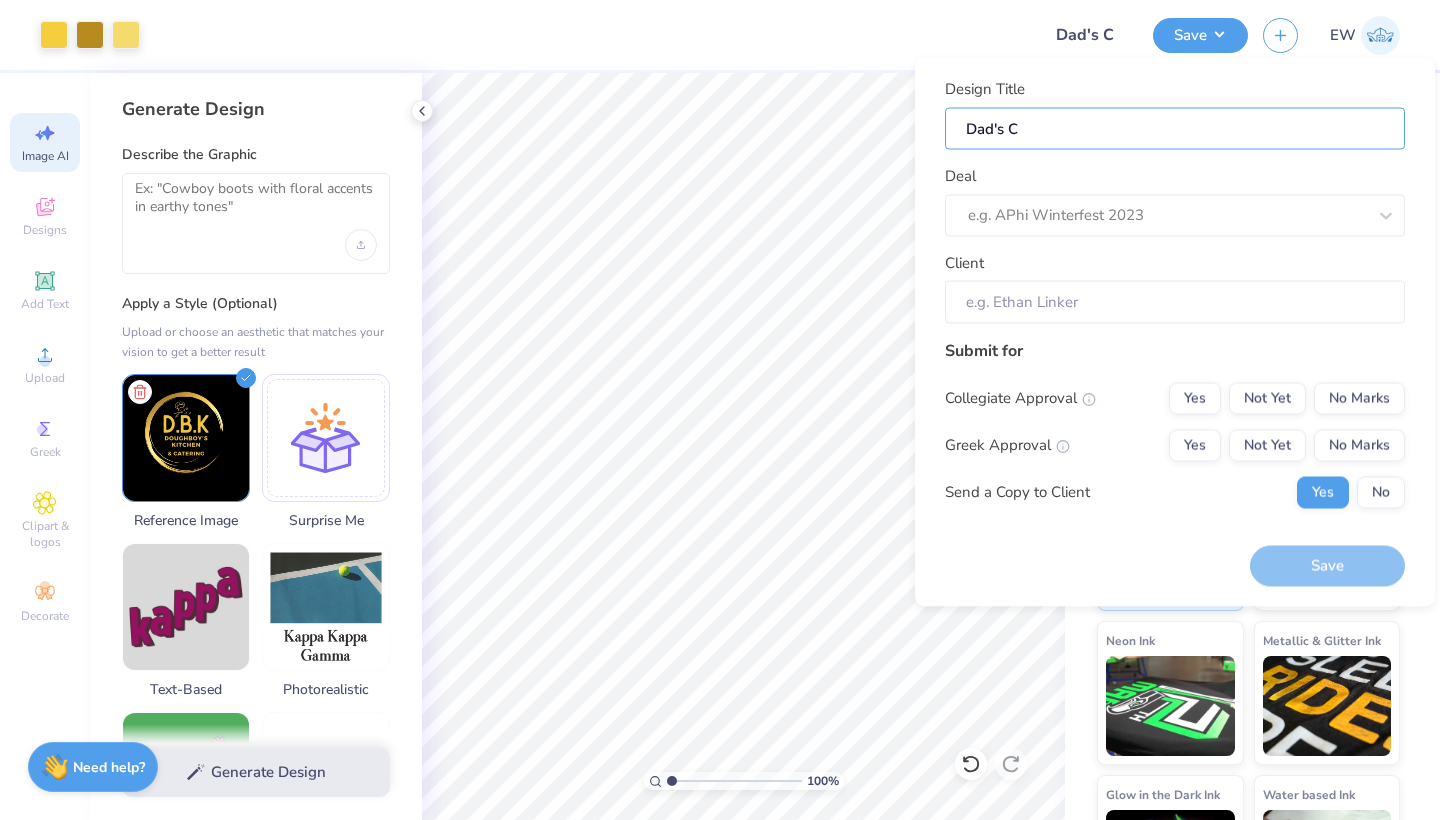 type on "Dad's Ca" 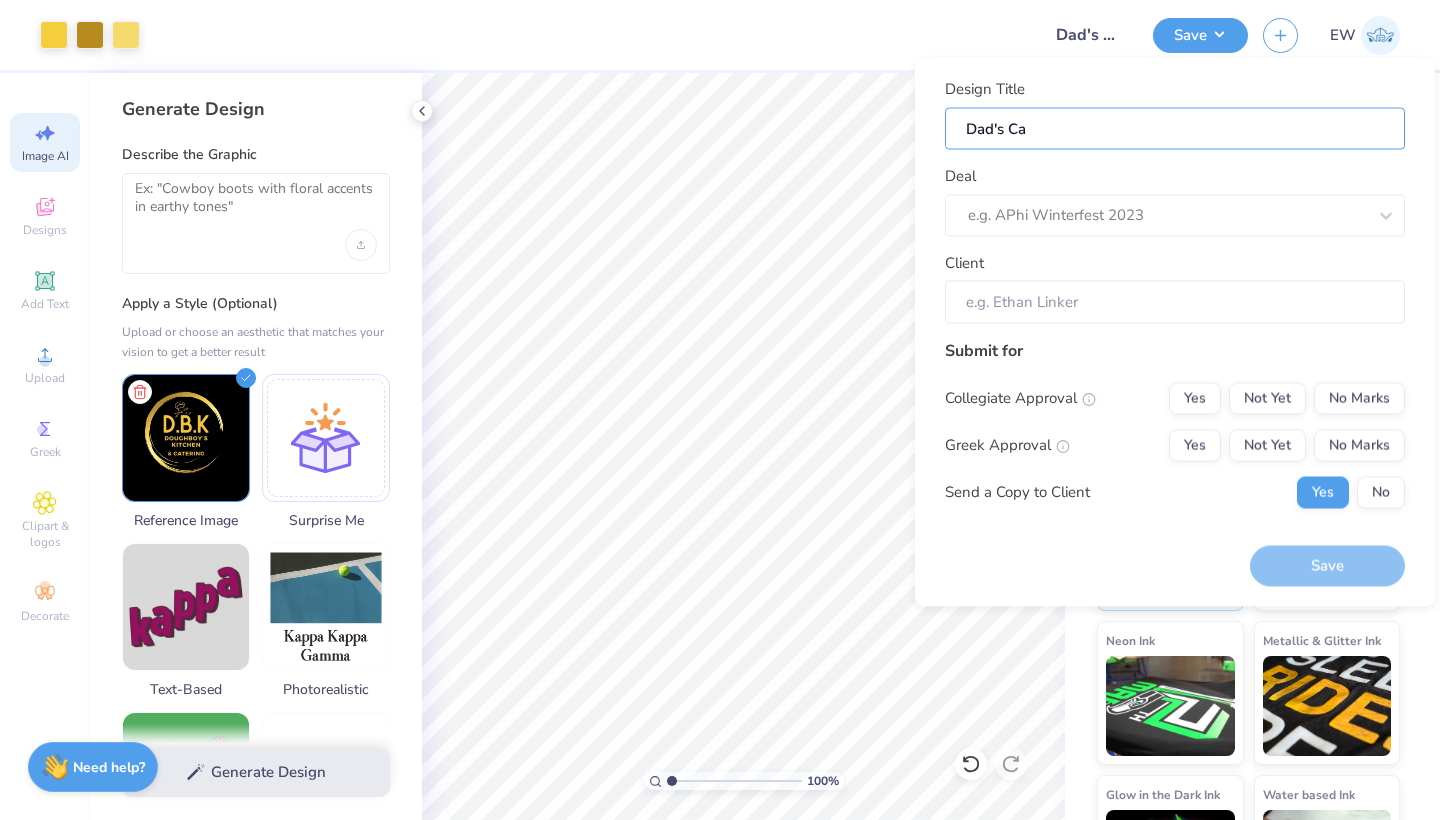type on "Dad's Cat" 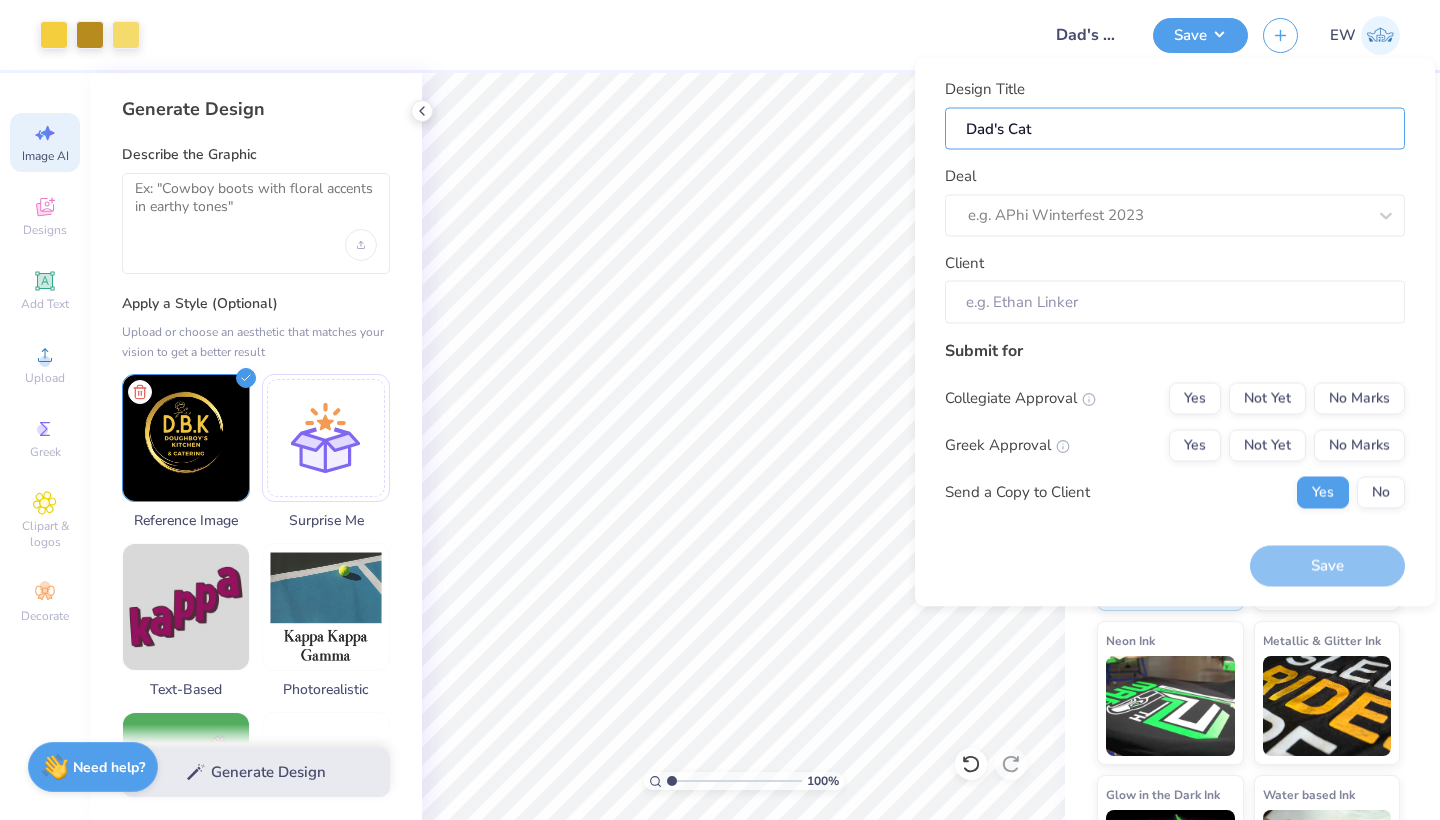type on "Dad's Cate" 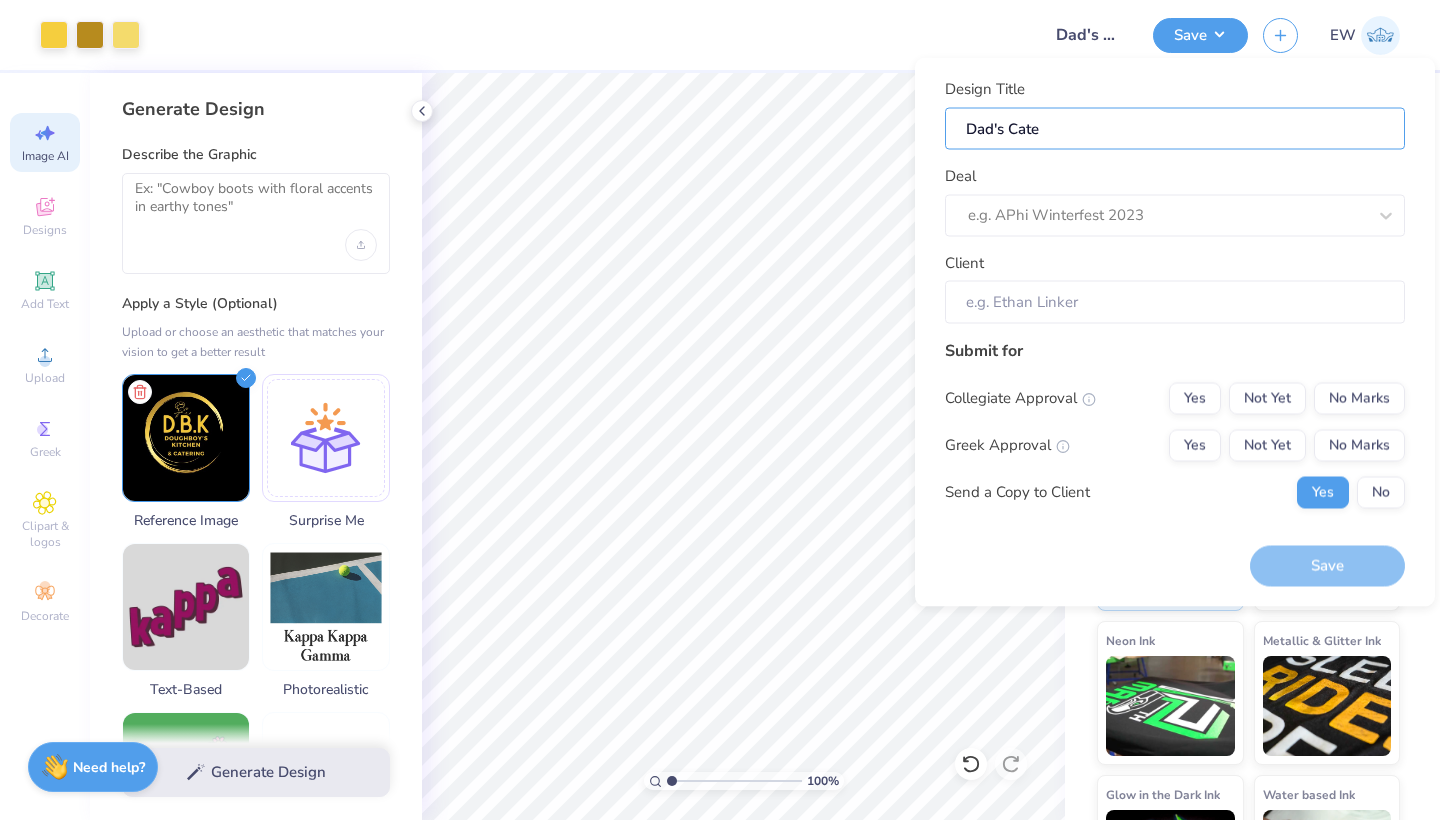 type on "Dad's Cater" 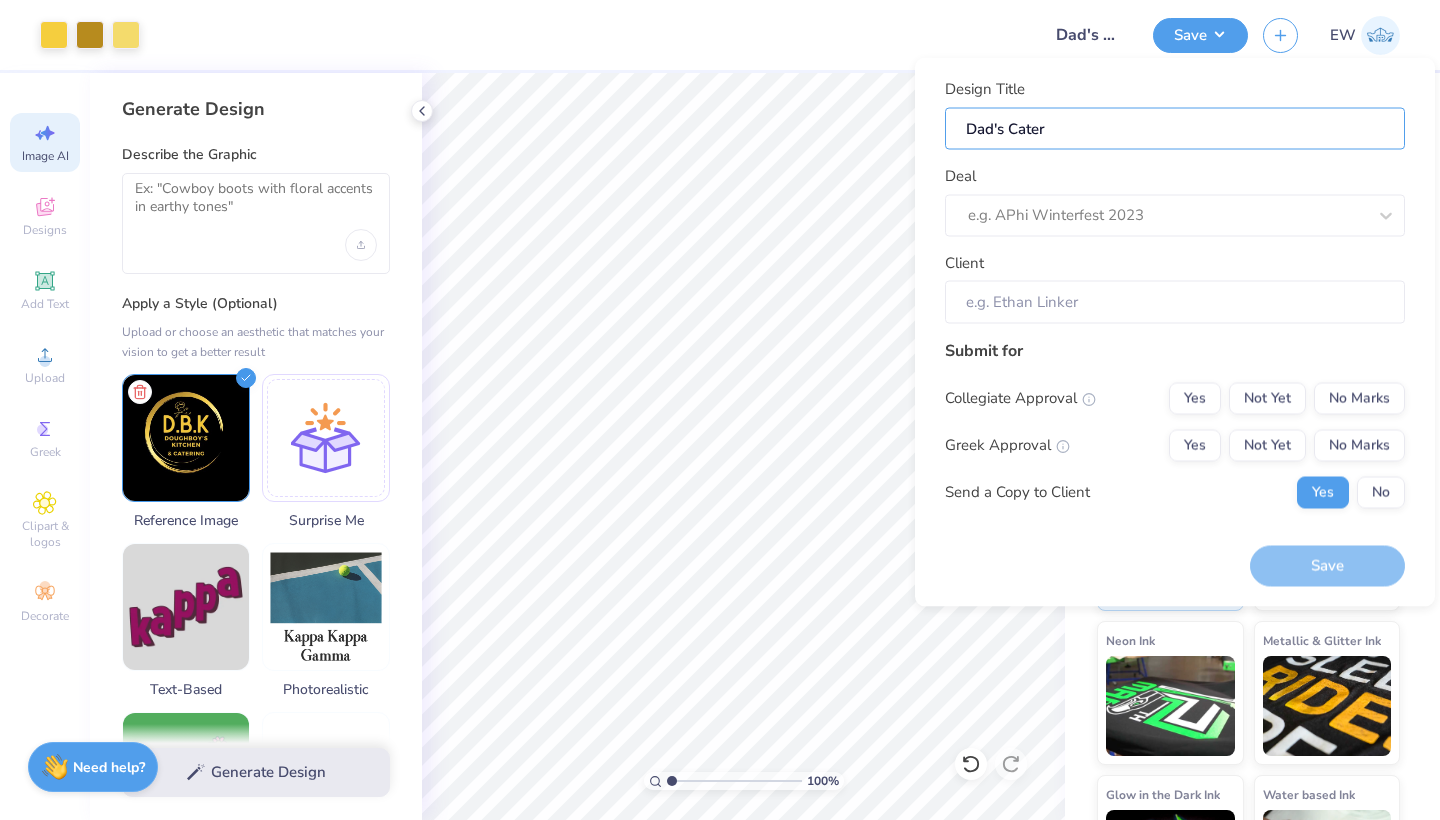 type on "Dad's Cateri" 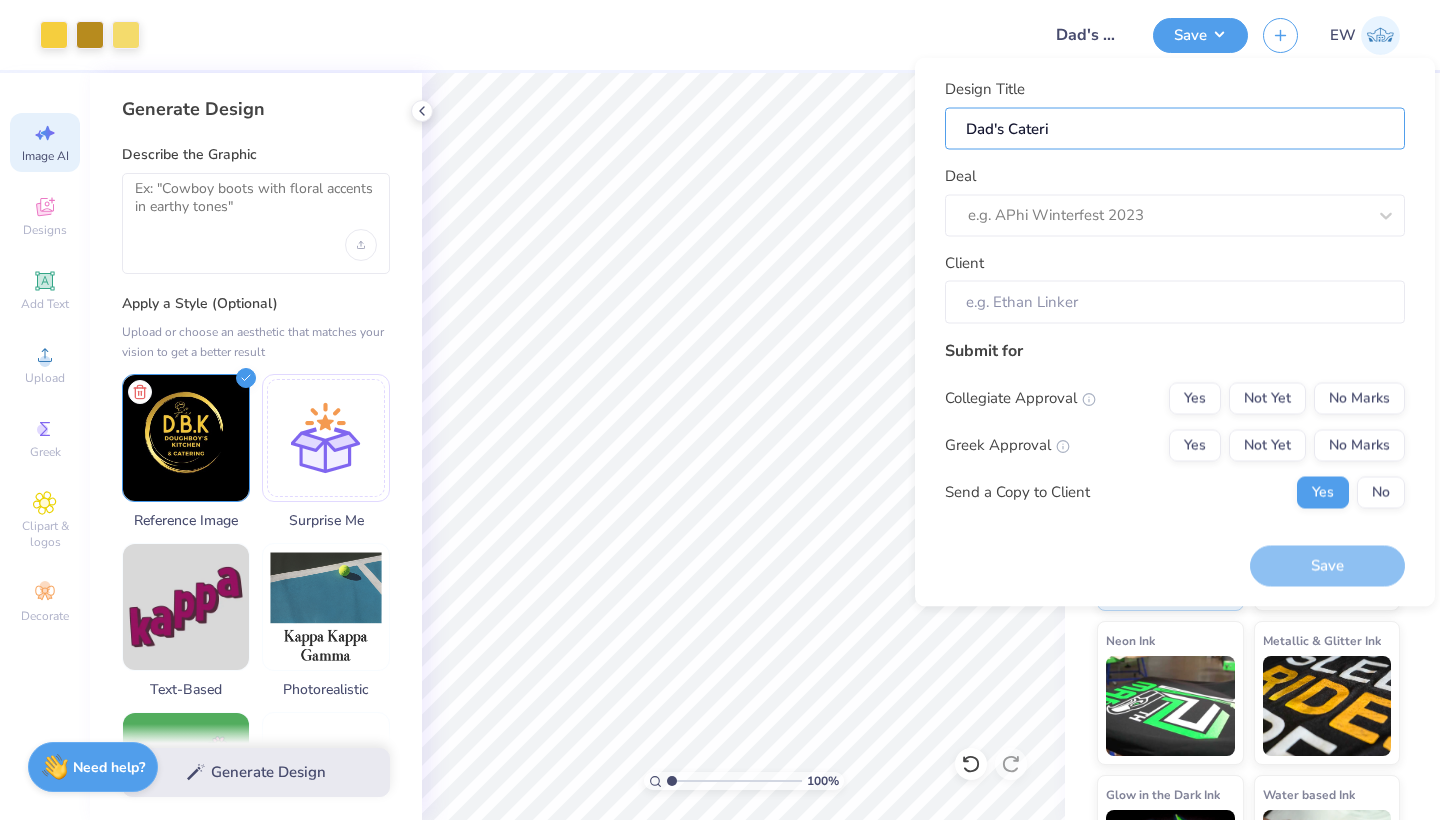 type on "Dad's Caterin" 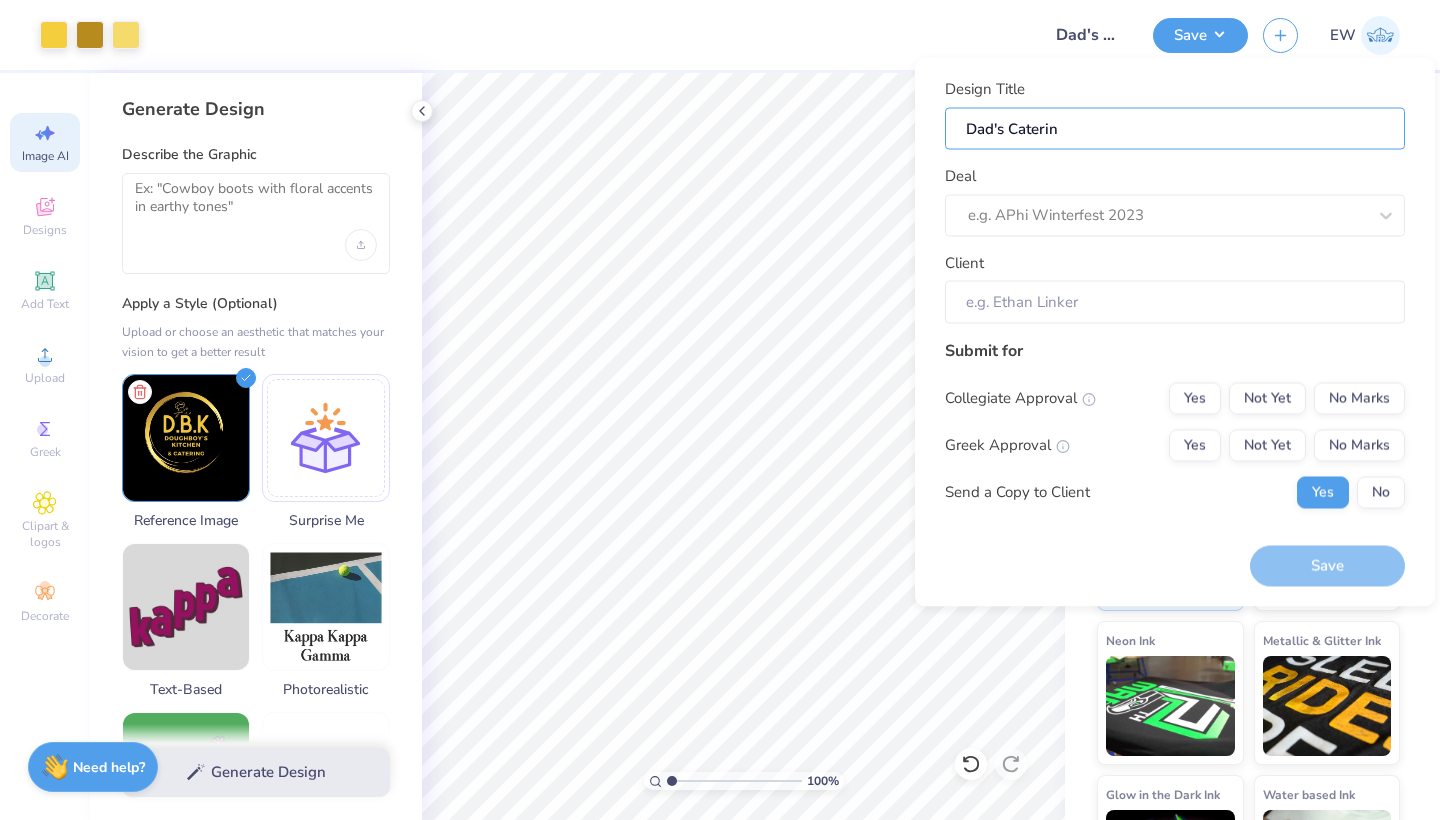 type on "Dad's Catering" 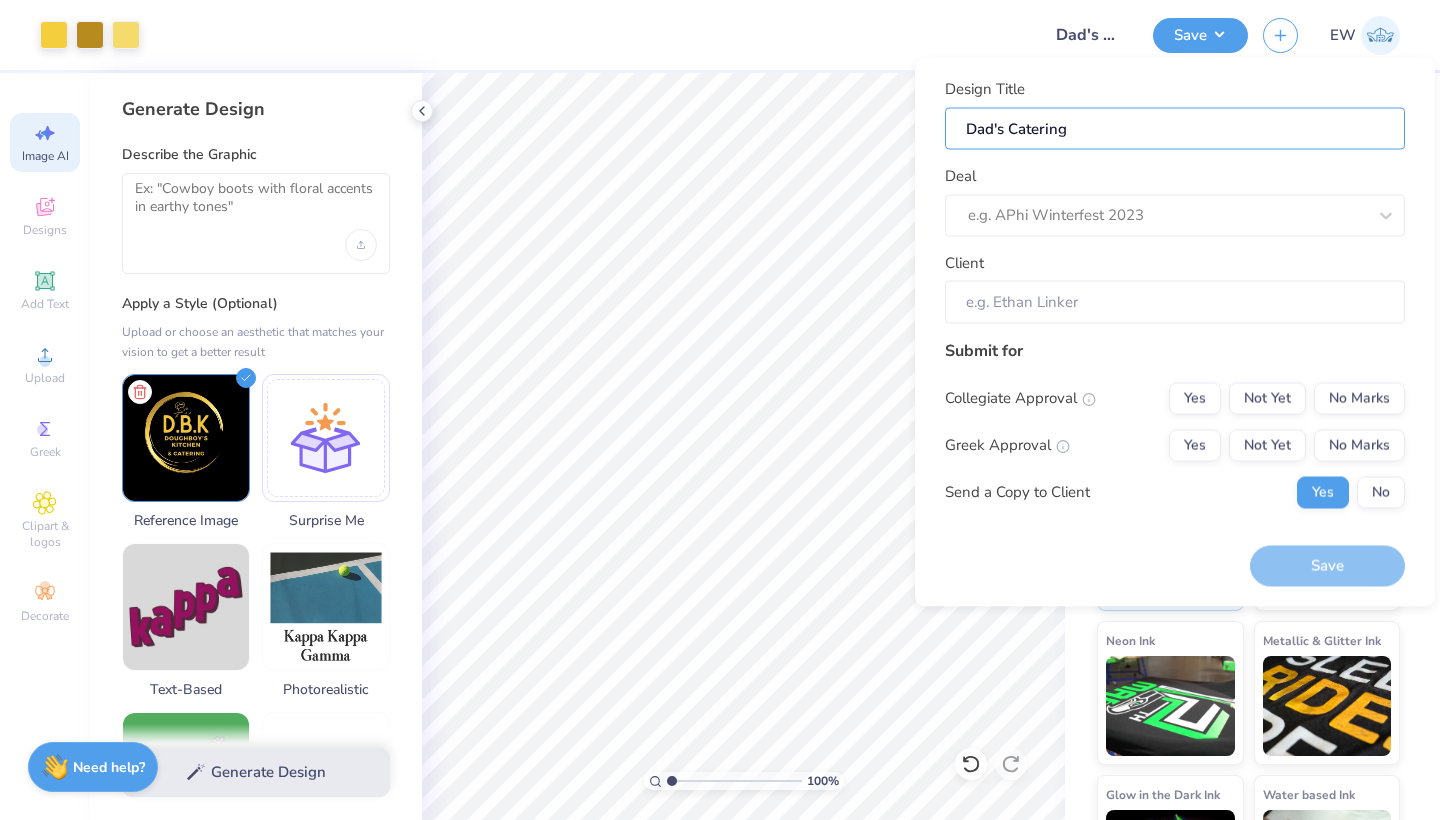 type on "Dad's Catering" 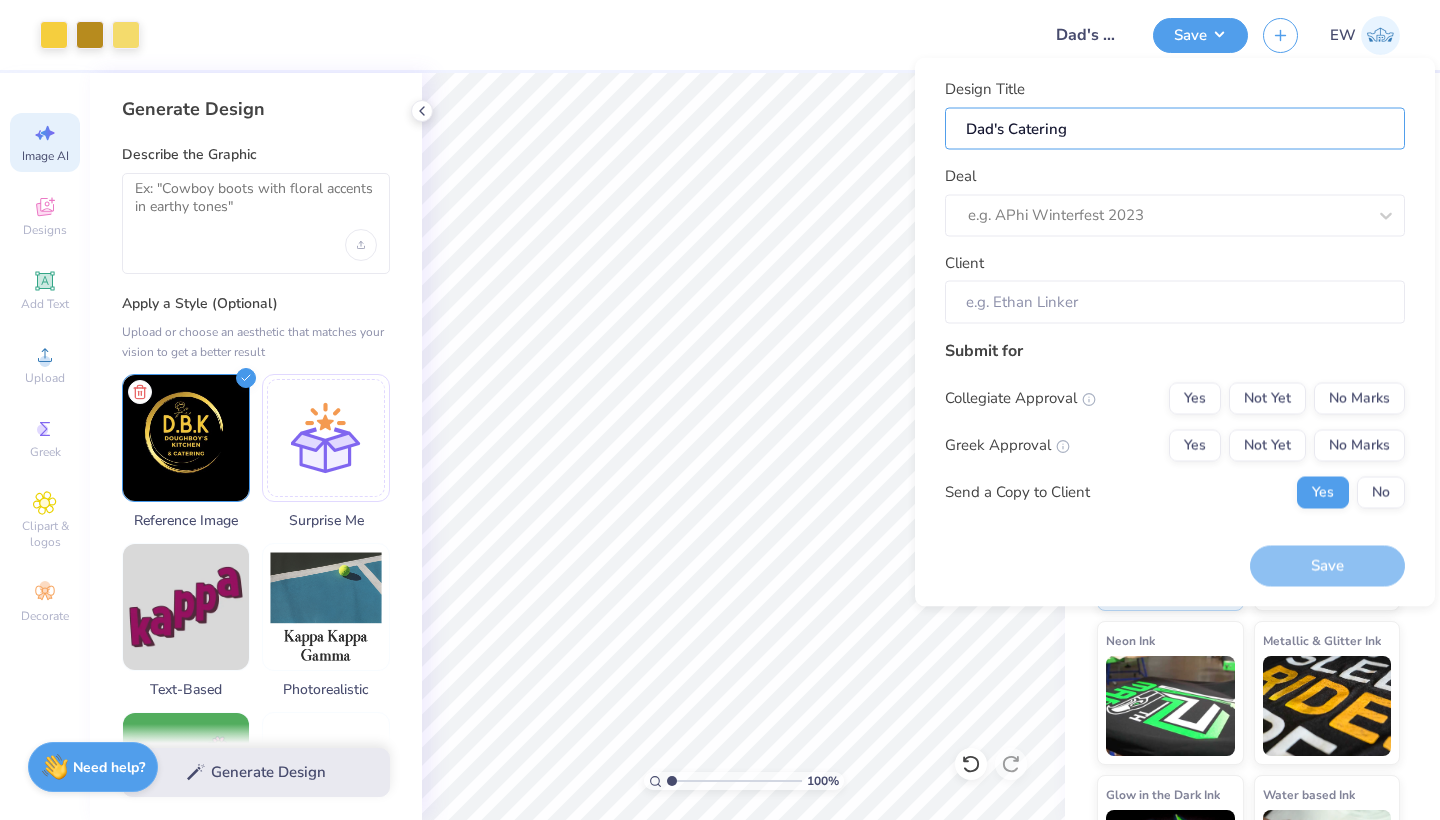 type on "Dad's Catering B" 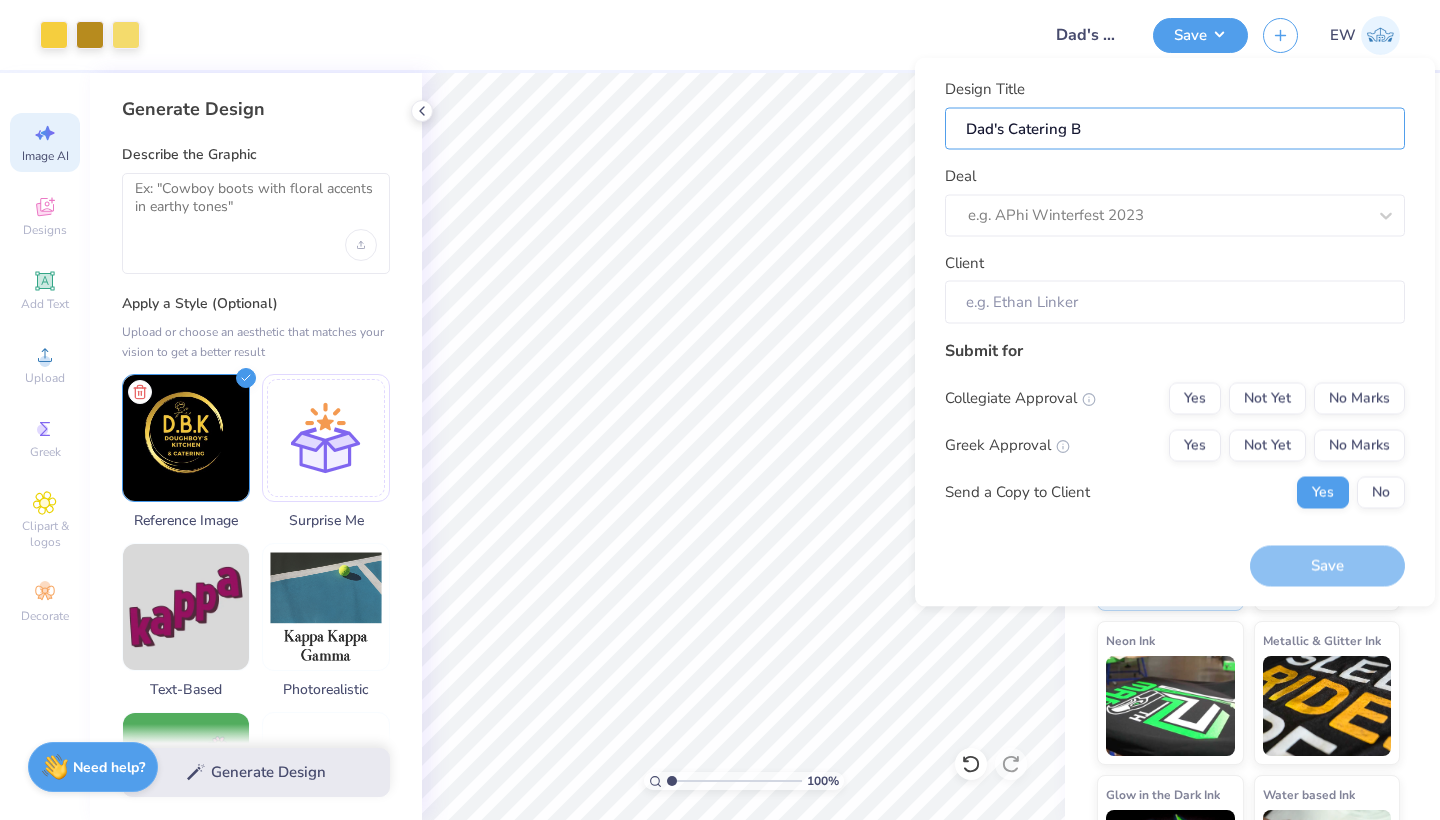 type on "Dad's Catering Bu" 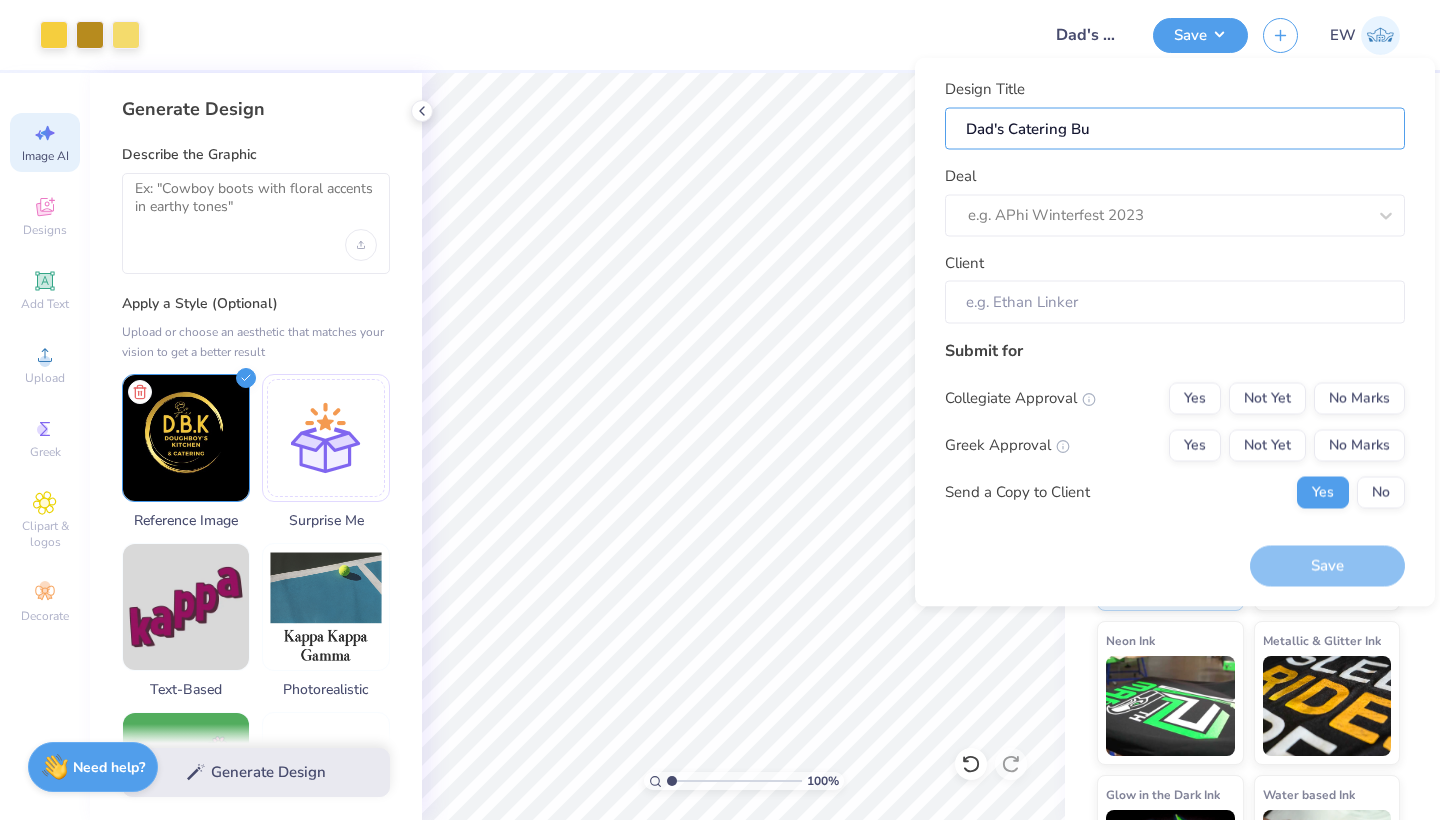 type on "Dad's Catering B" 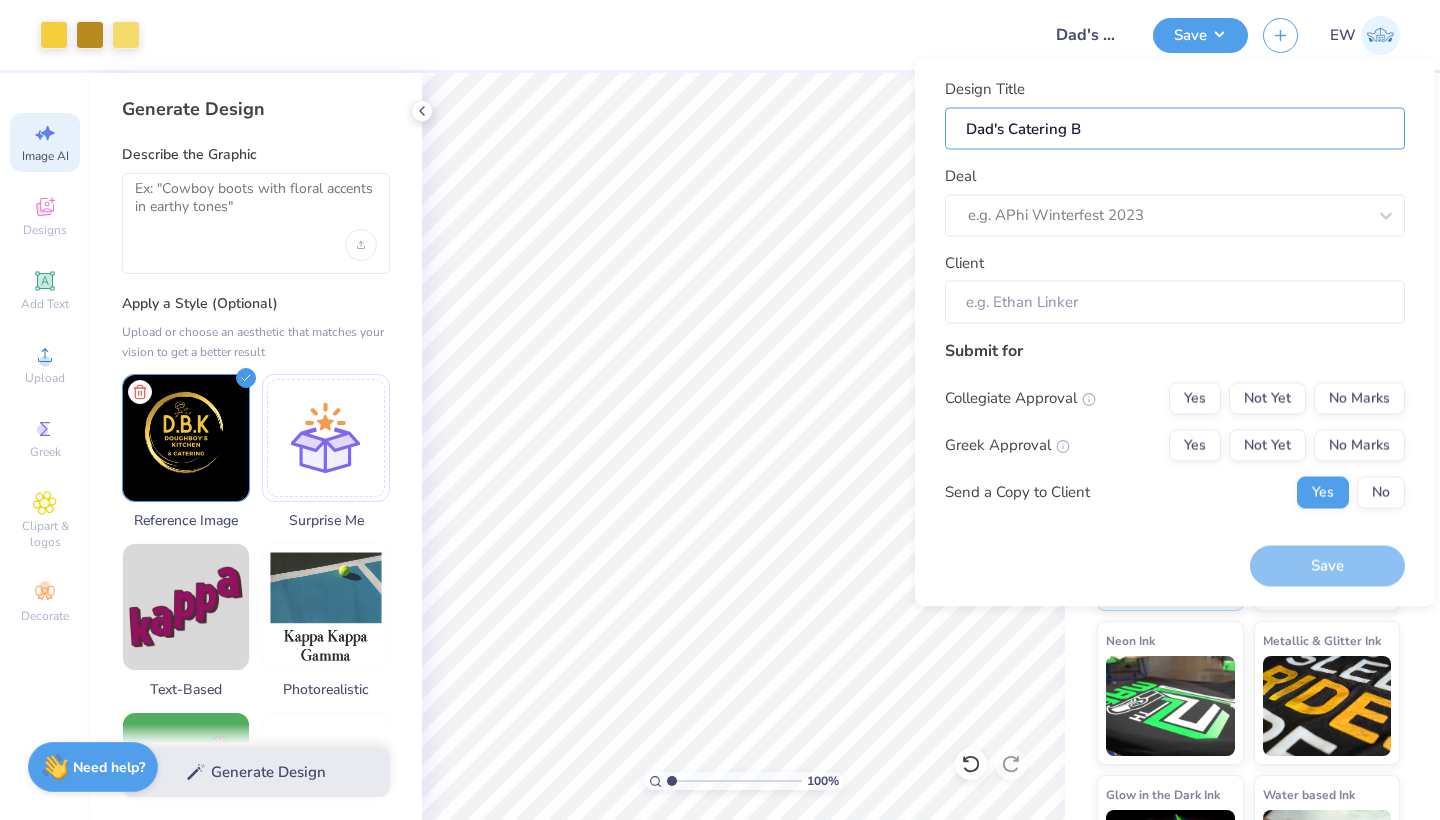 type on "Dad's Catering" 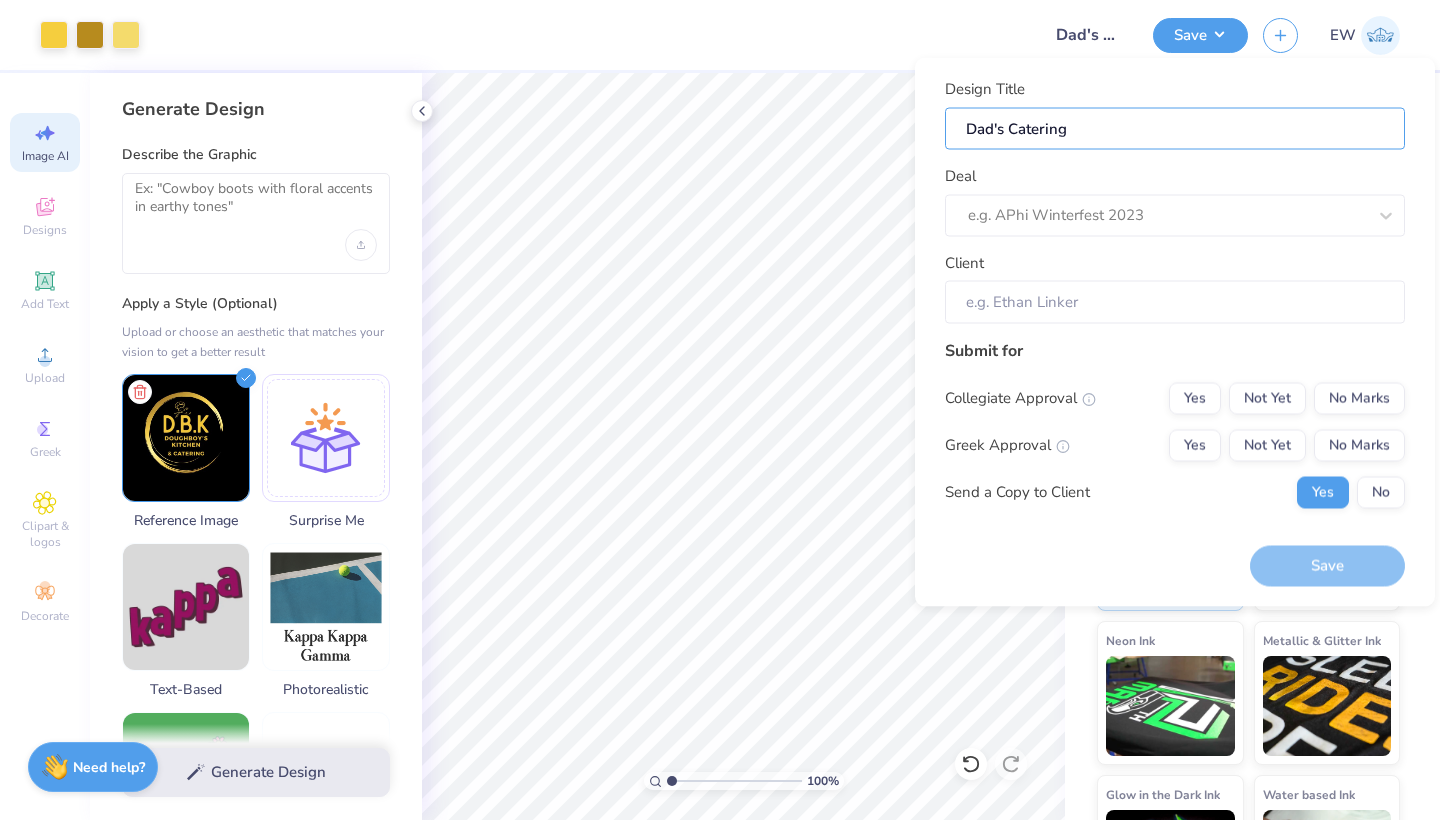 type on "Dad's Catering B" 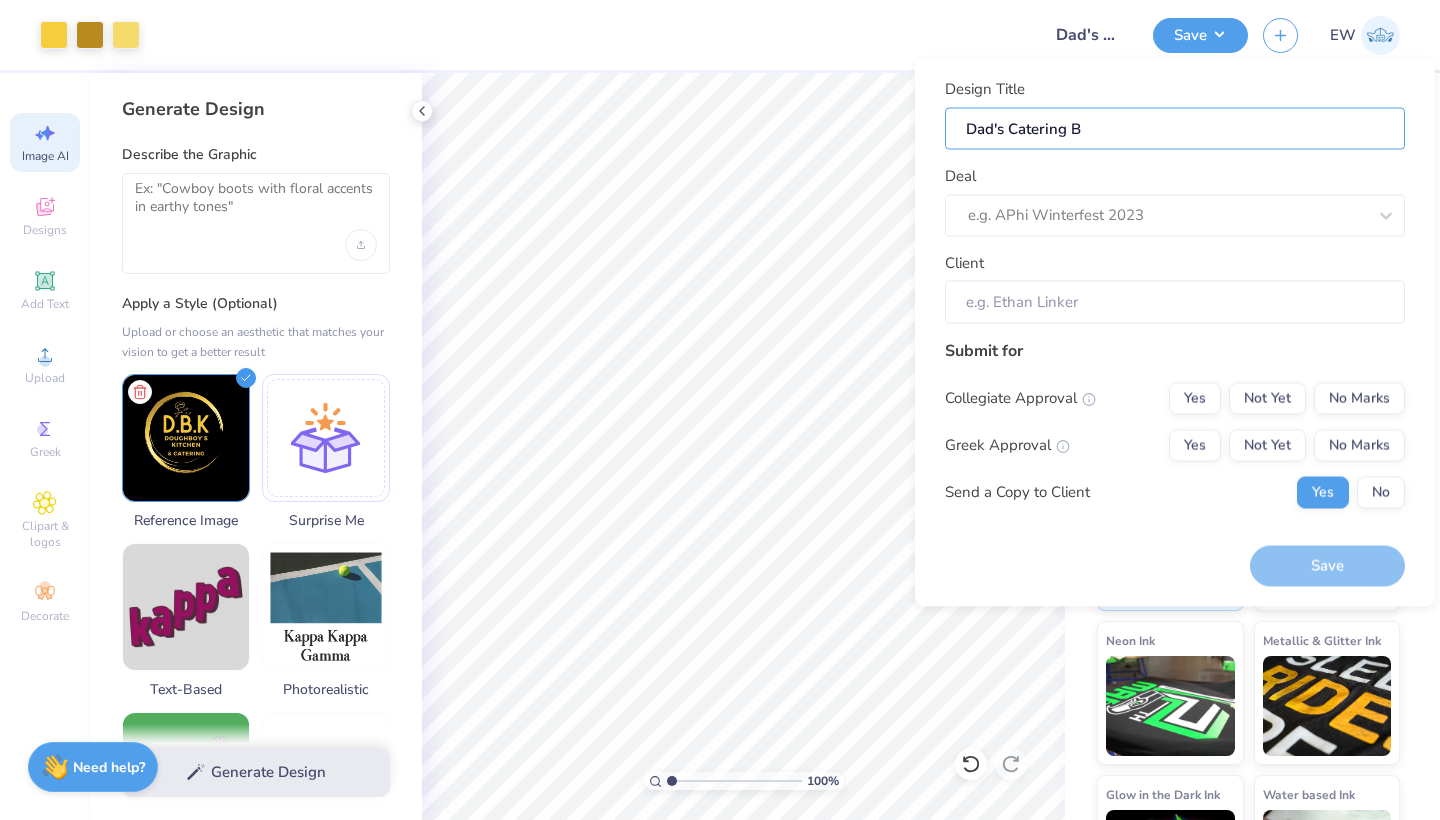 type on "Dad's Catering Bu" 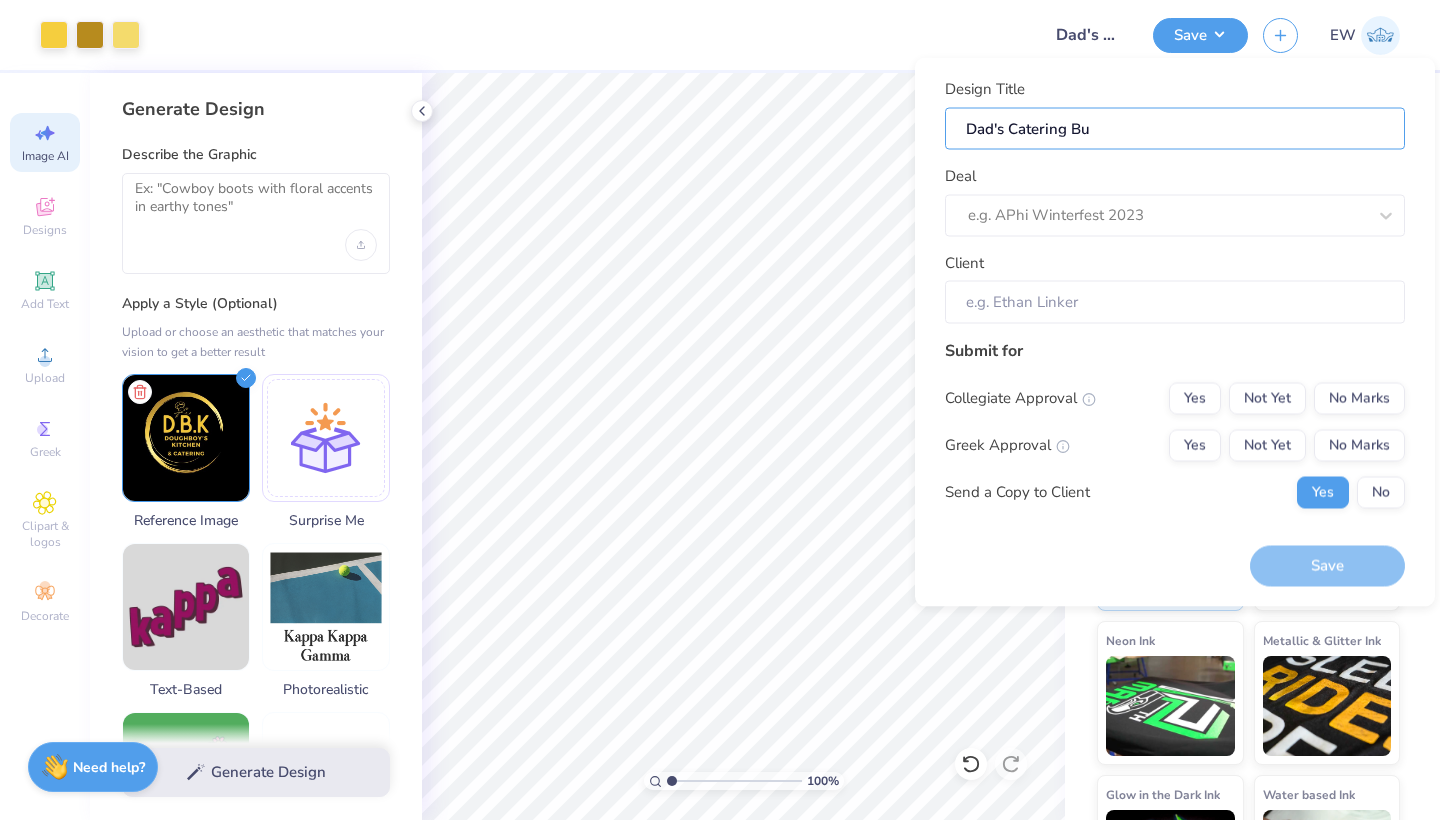 type on "Dad's Catering Bus" 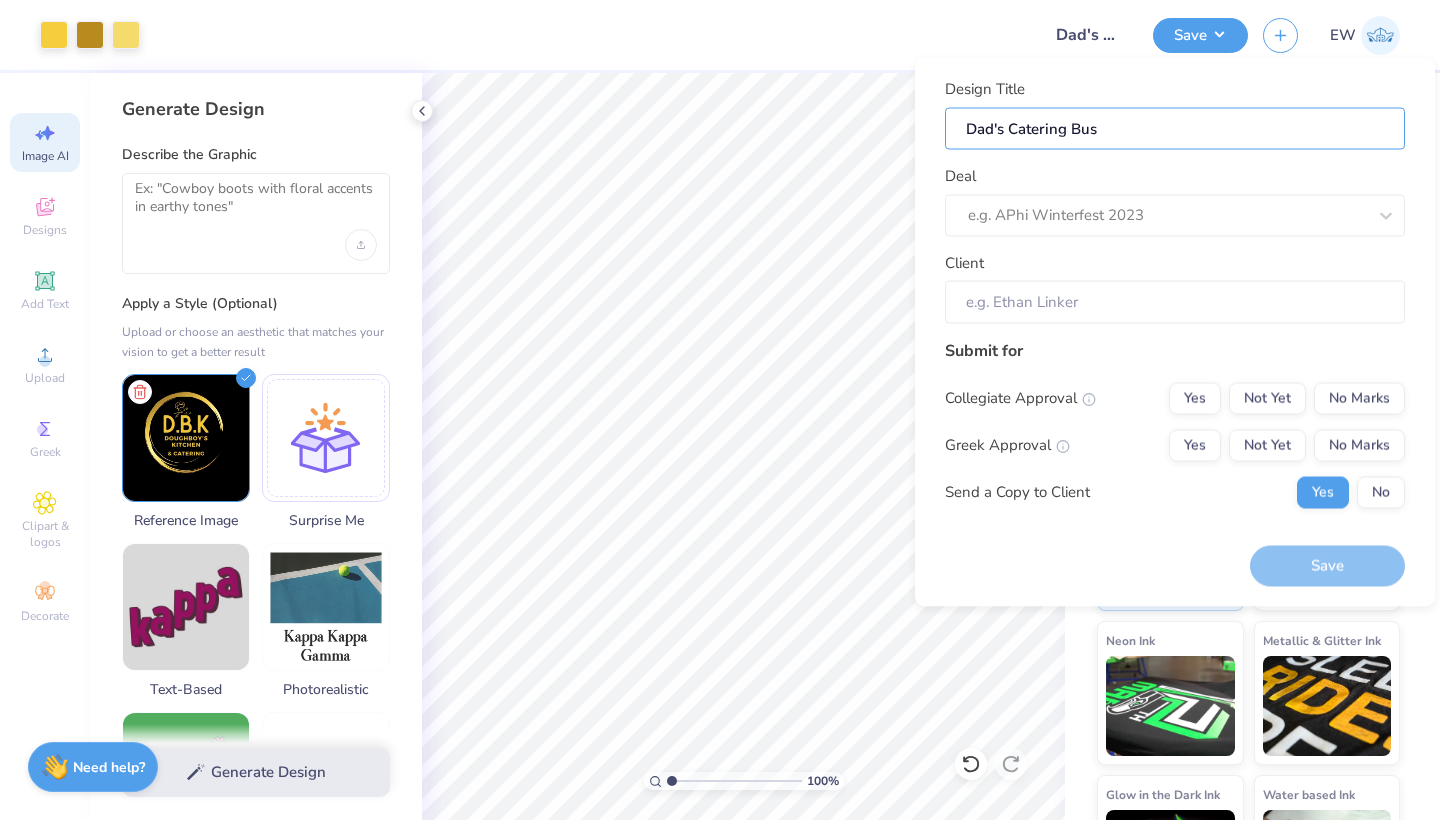 type on "Dad's Catering Busi" 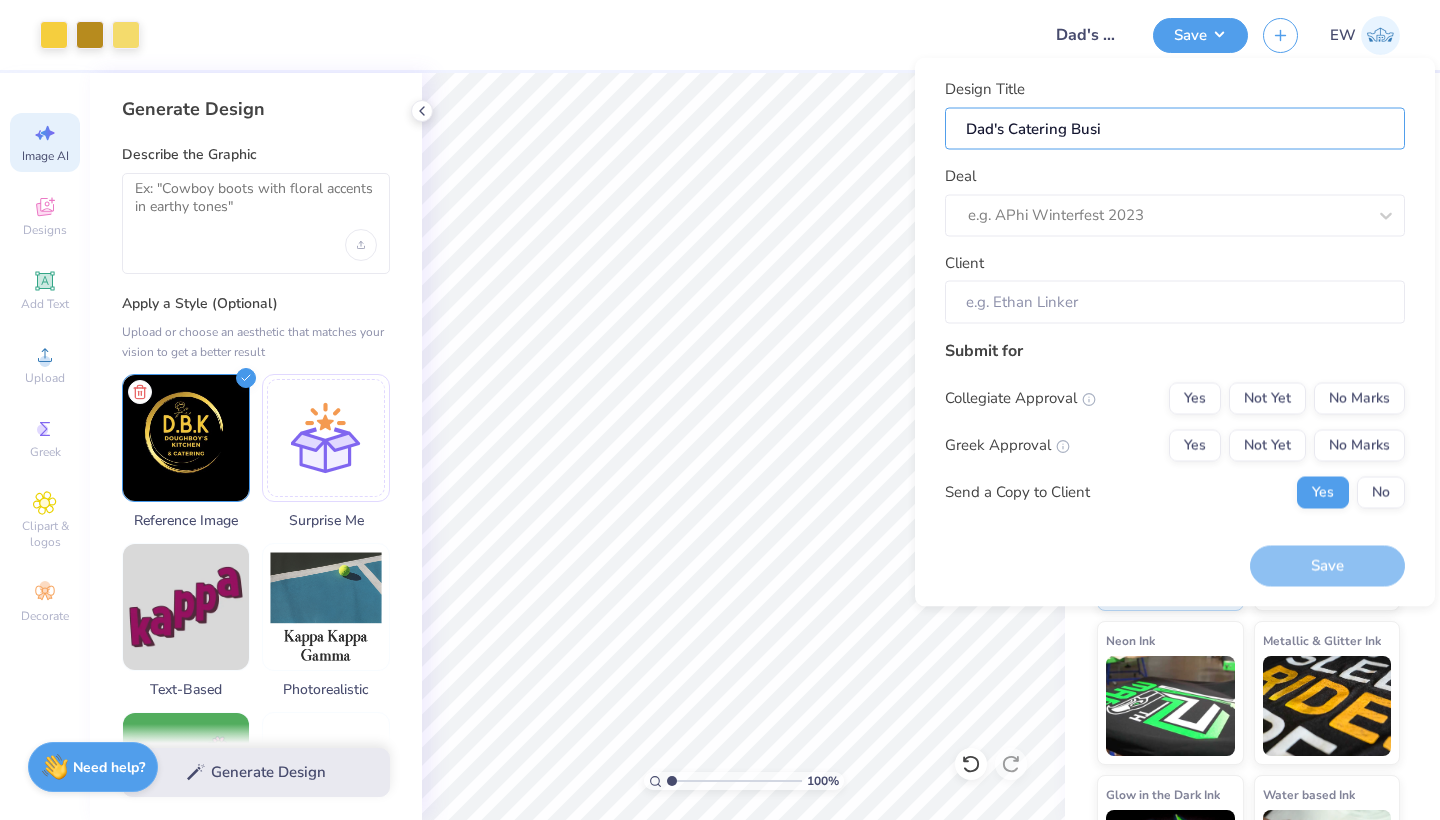 type on "Dad's Catering Busin" 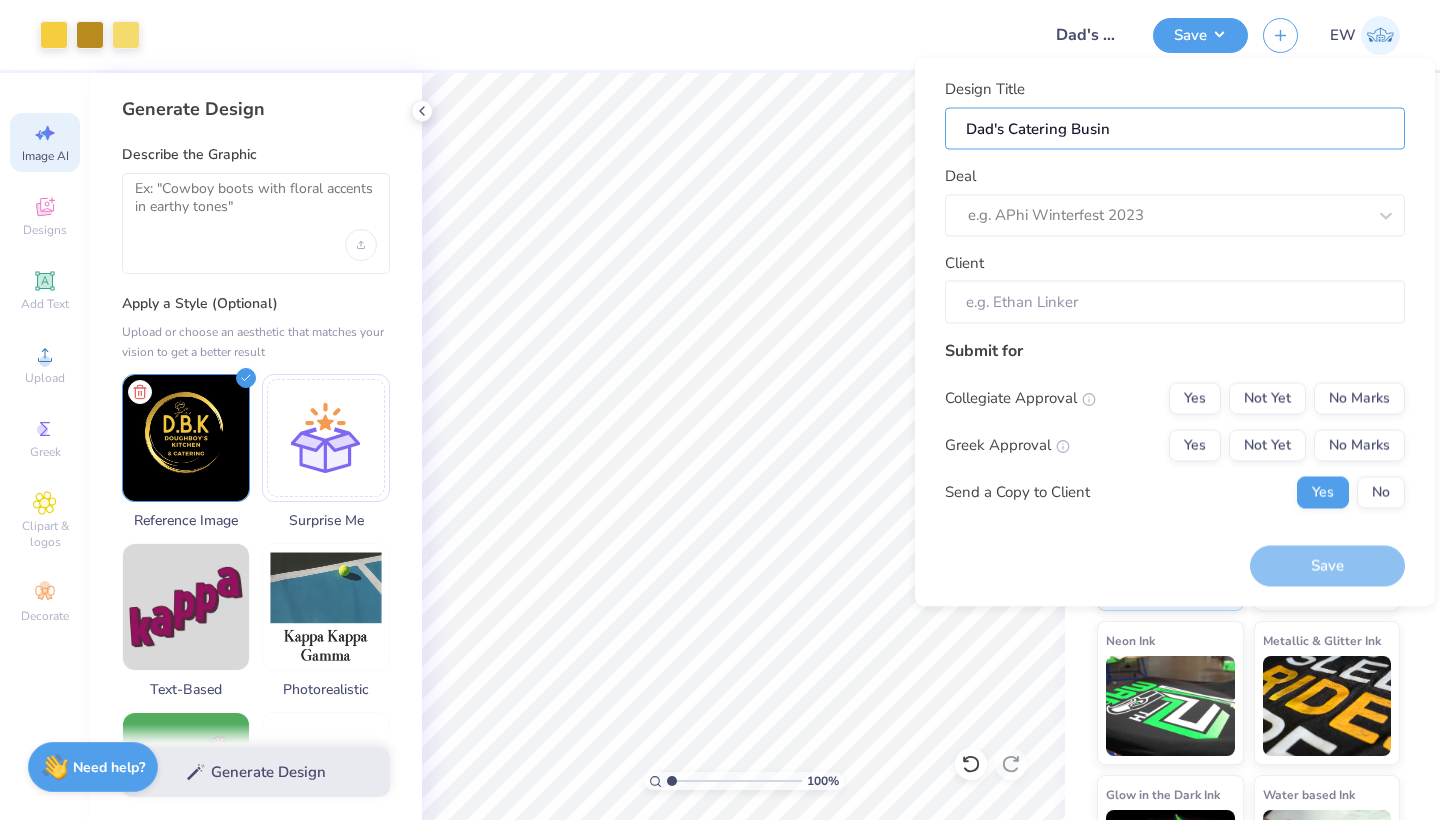 type on "Dad's Catering Busine" 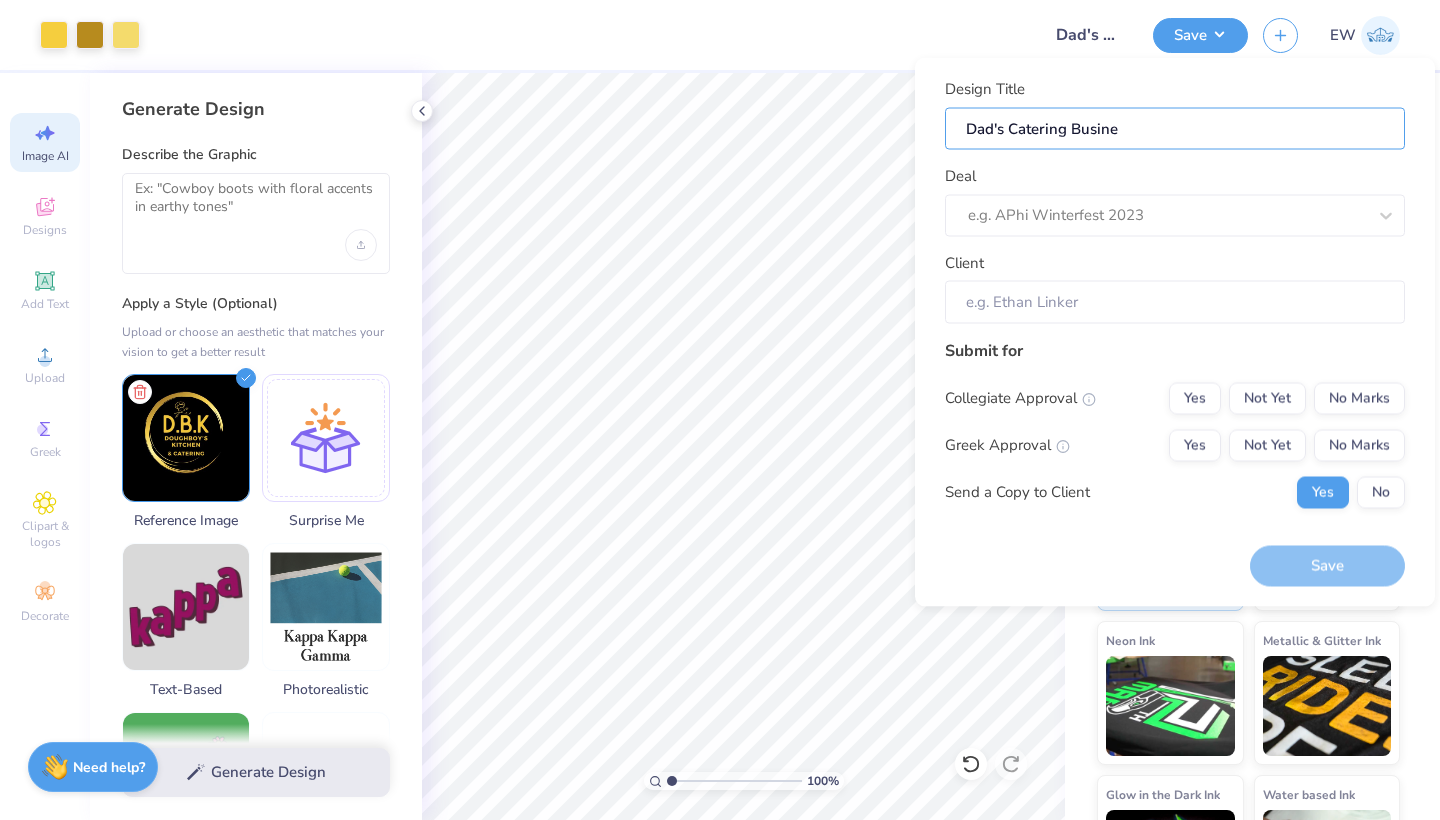 type on "Dad's Catering Busines" 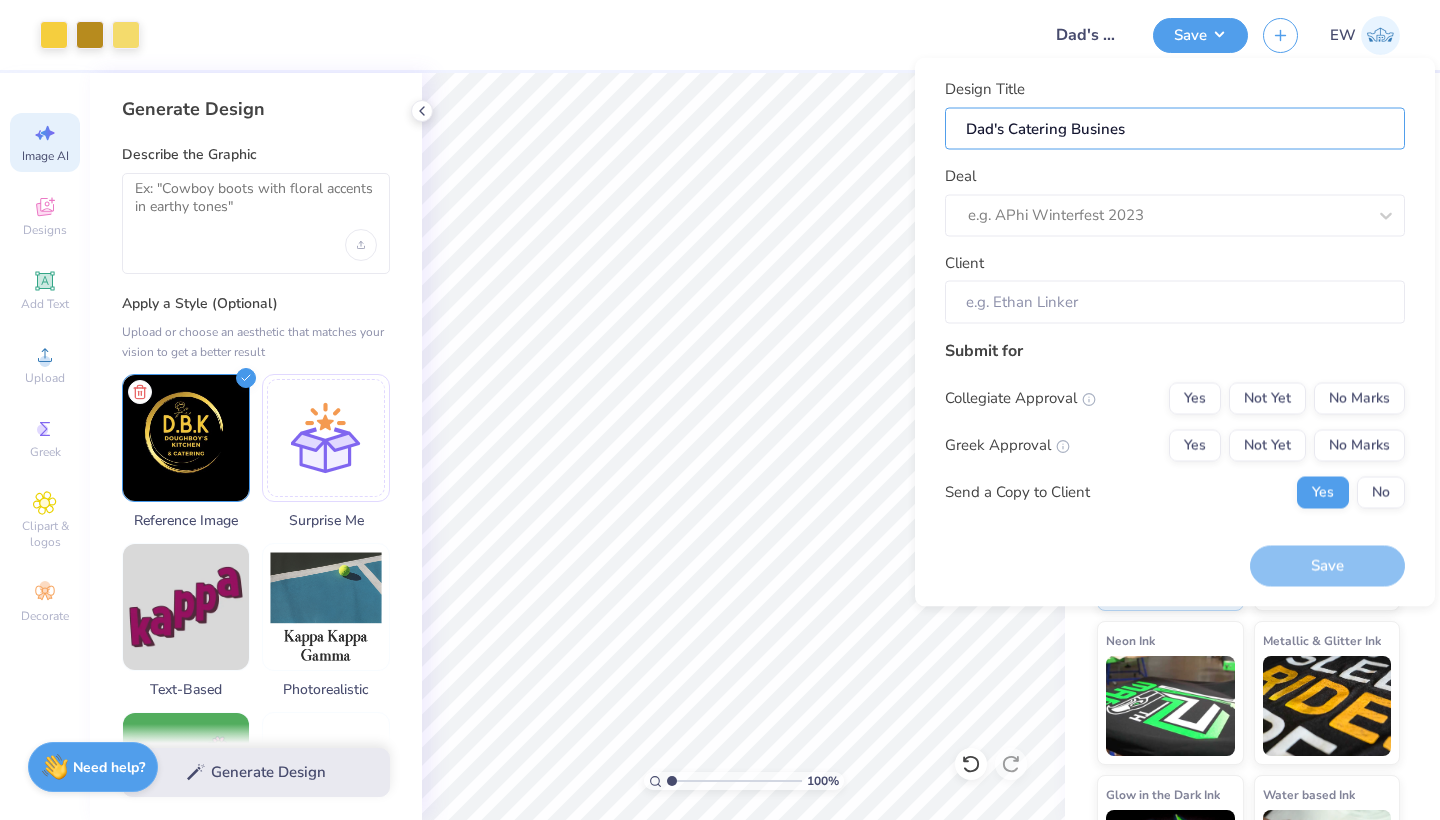 type on "Dad's Catering Business" 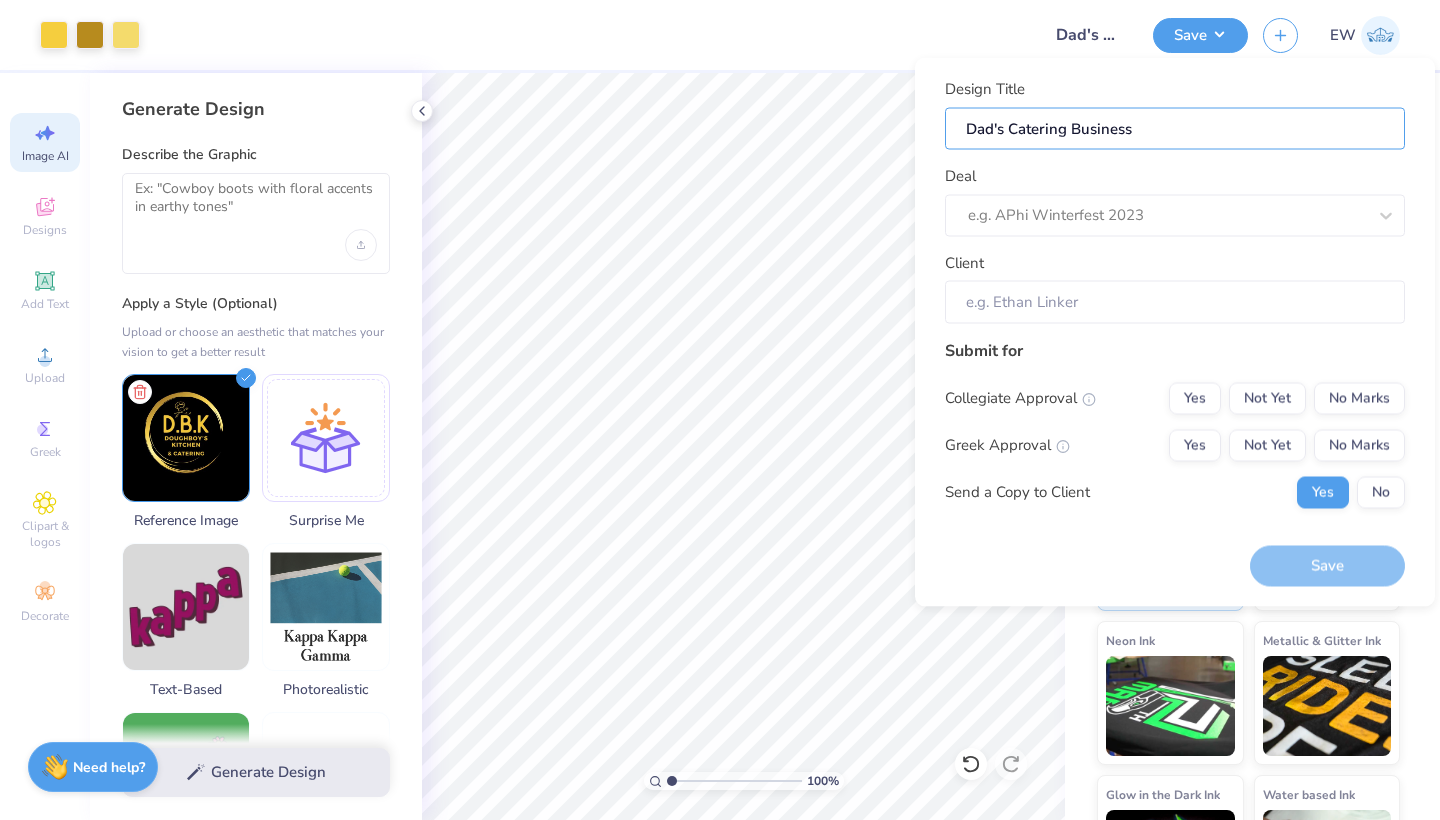type on "Dad's Catering Business" 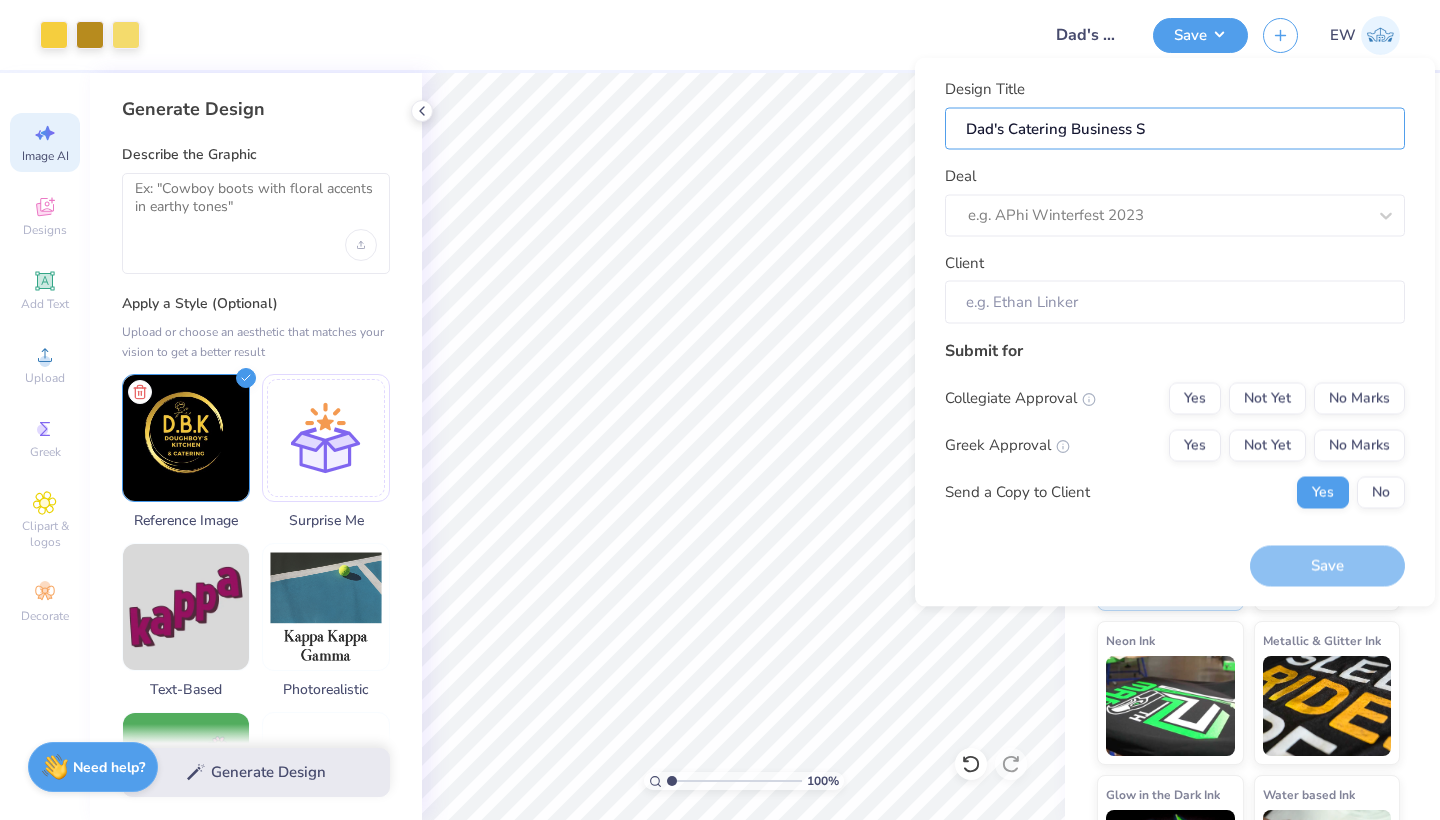 type on "Dad's Catering Business Sh" 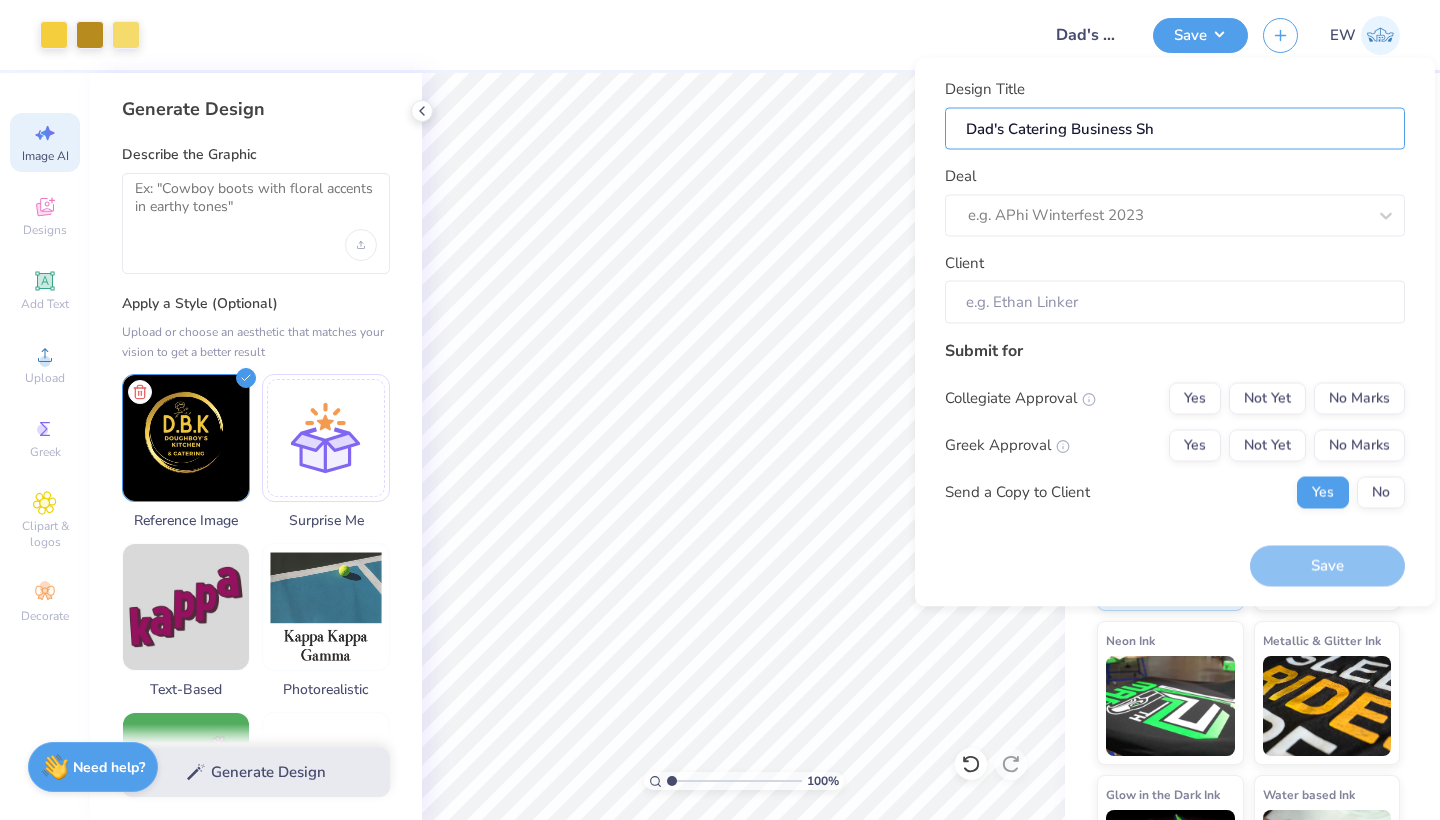 type on "Dad's Catering Business Shi" 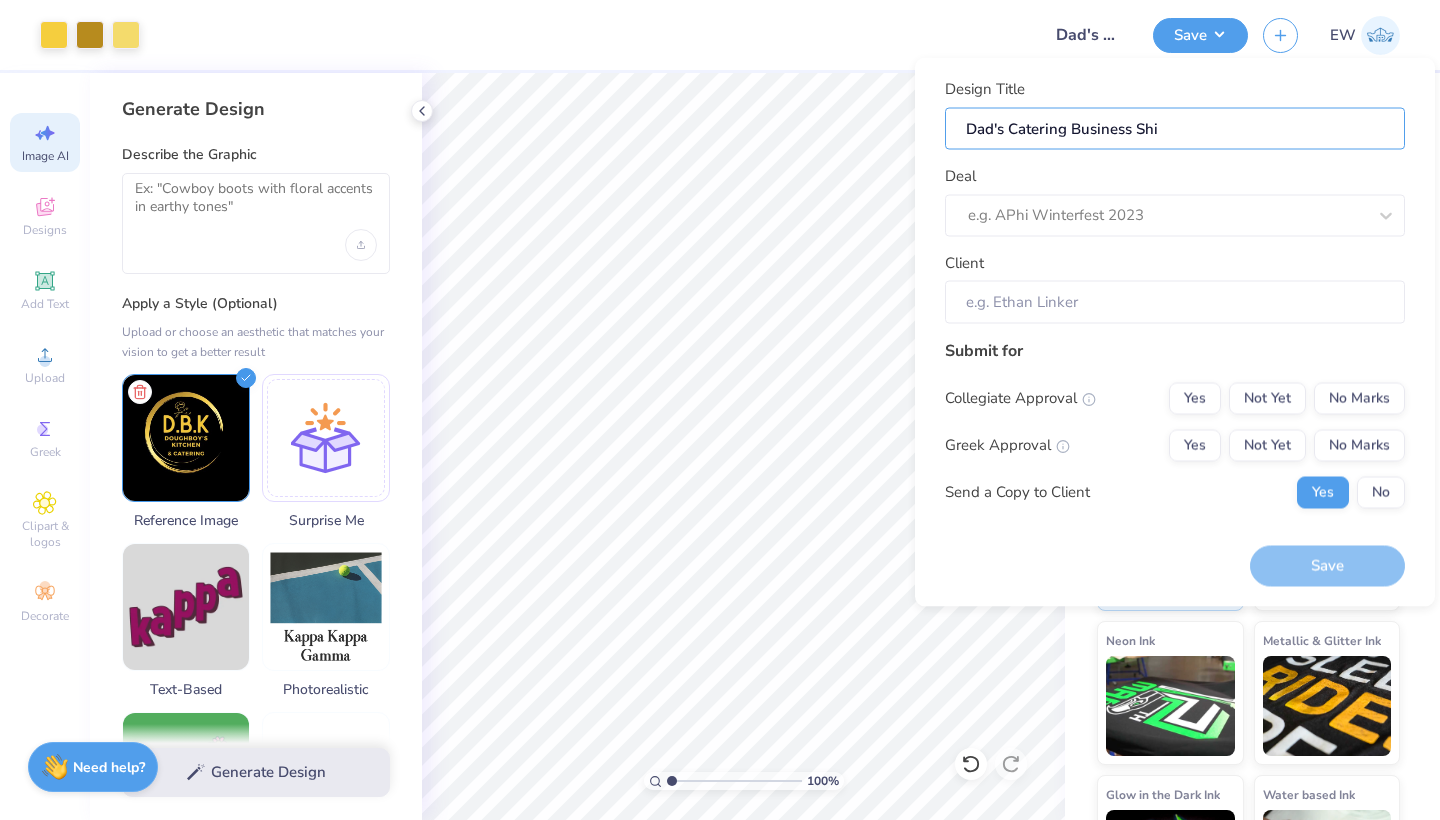 type on "Dad's Catering Business Shir" 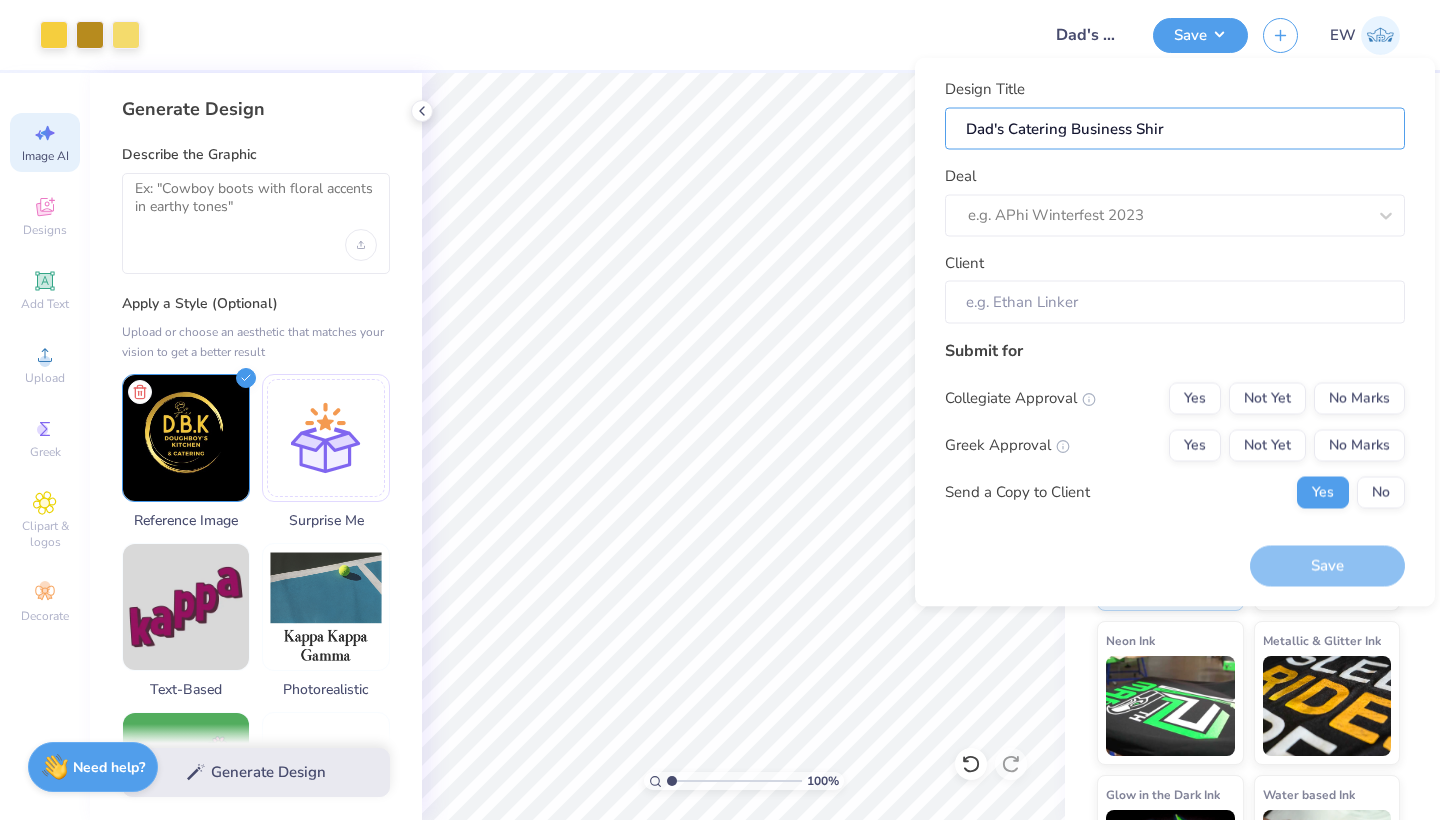 type on "Dad's Catering Business Shirt" 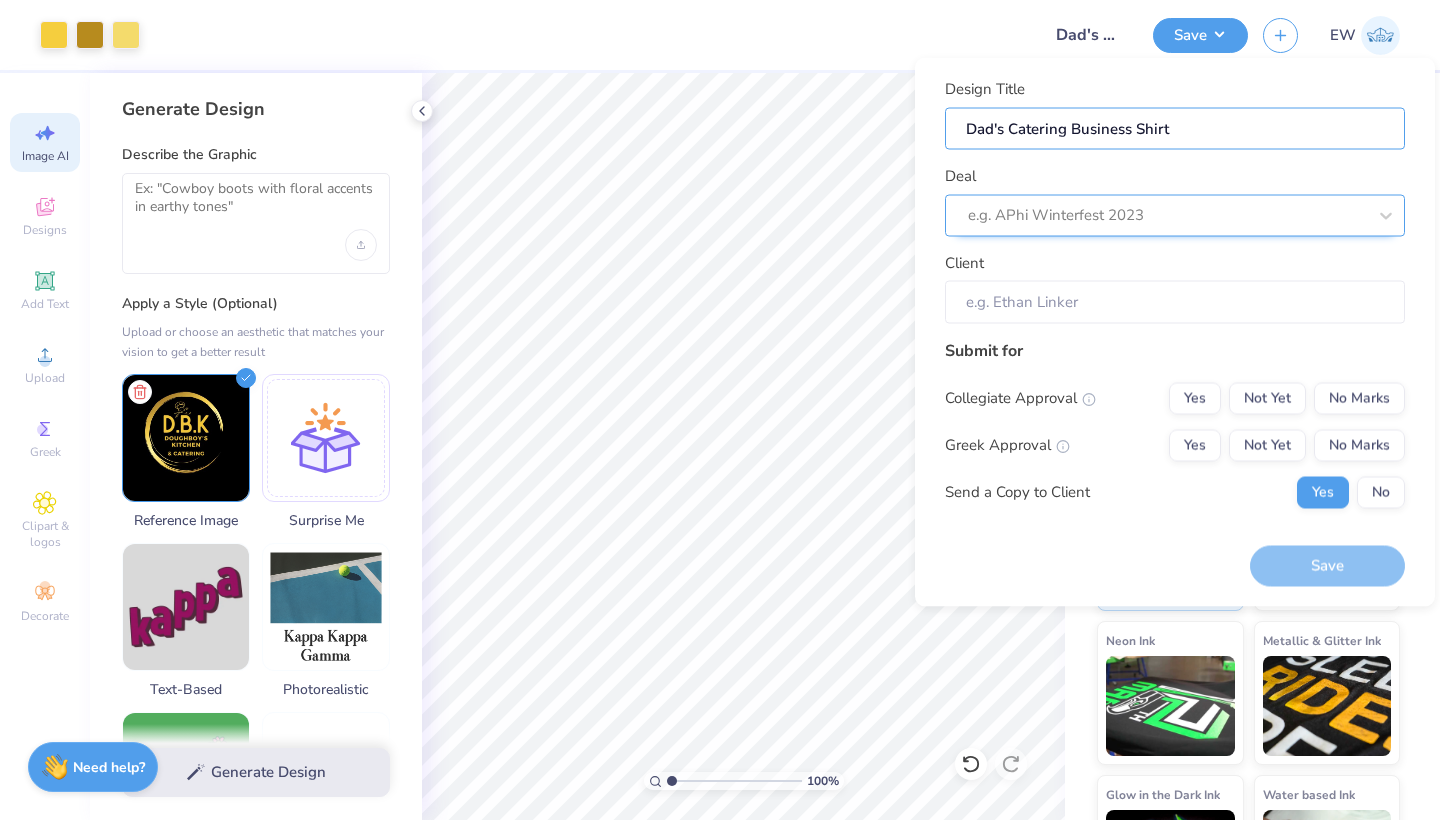 type on "Dad's Catering Business Shirt" 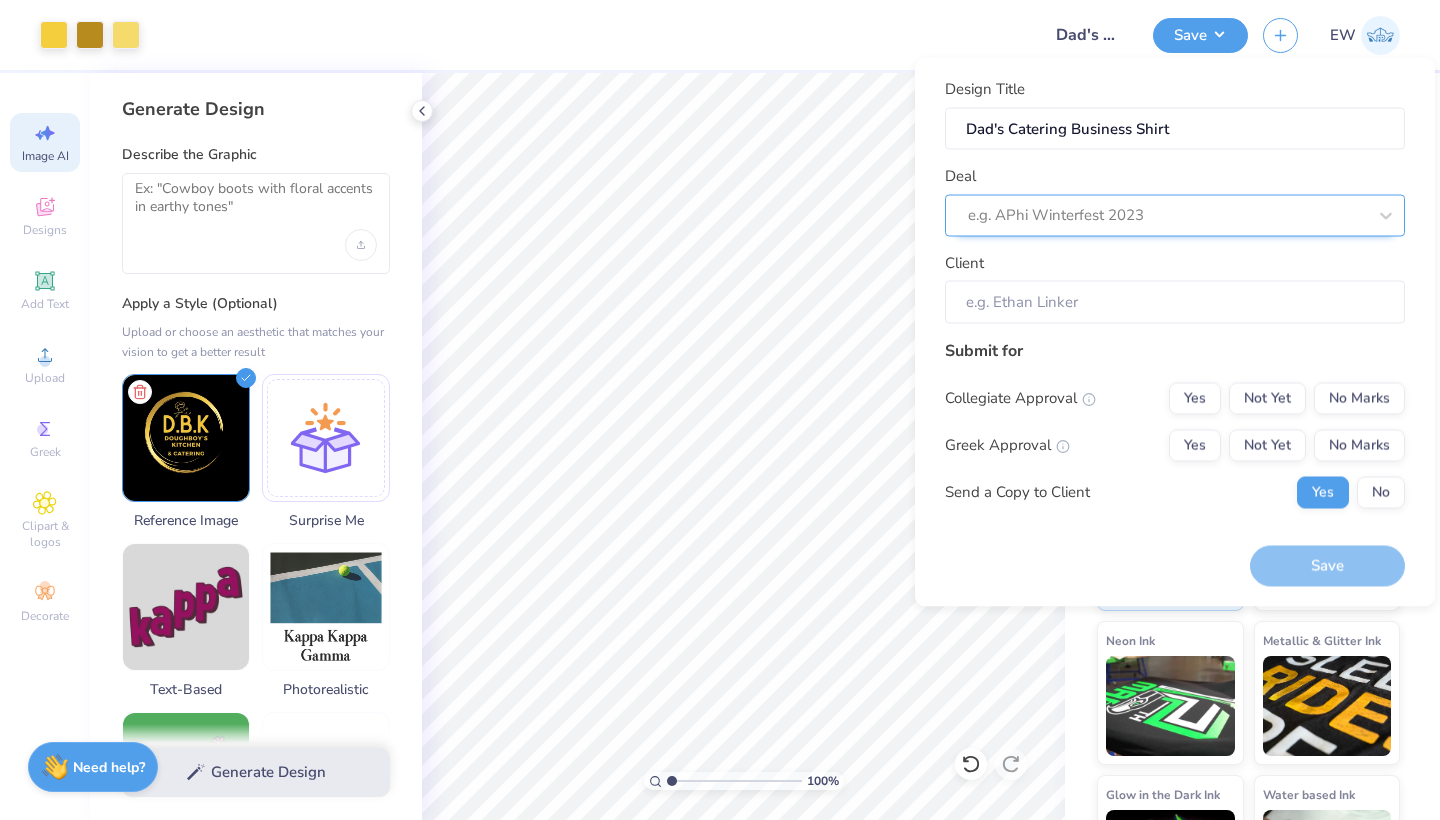 click on "e.g. APhi Winterfest 2023" at bounding box center [1167, 215] 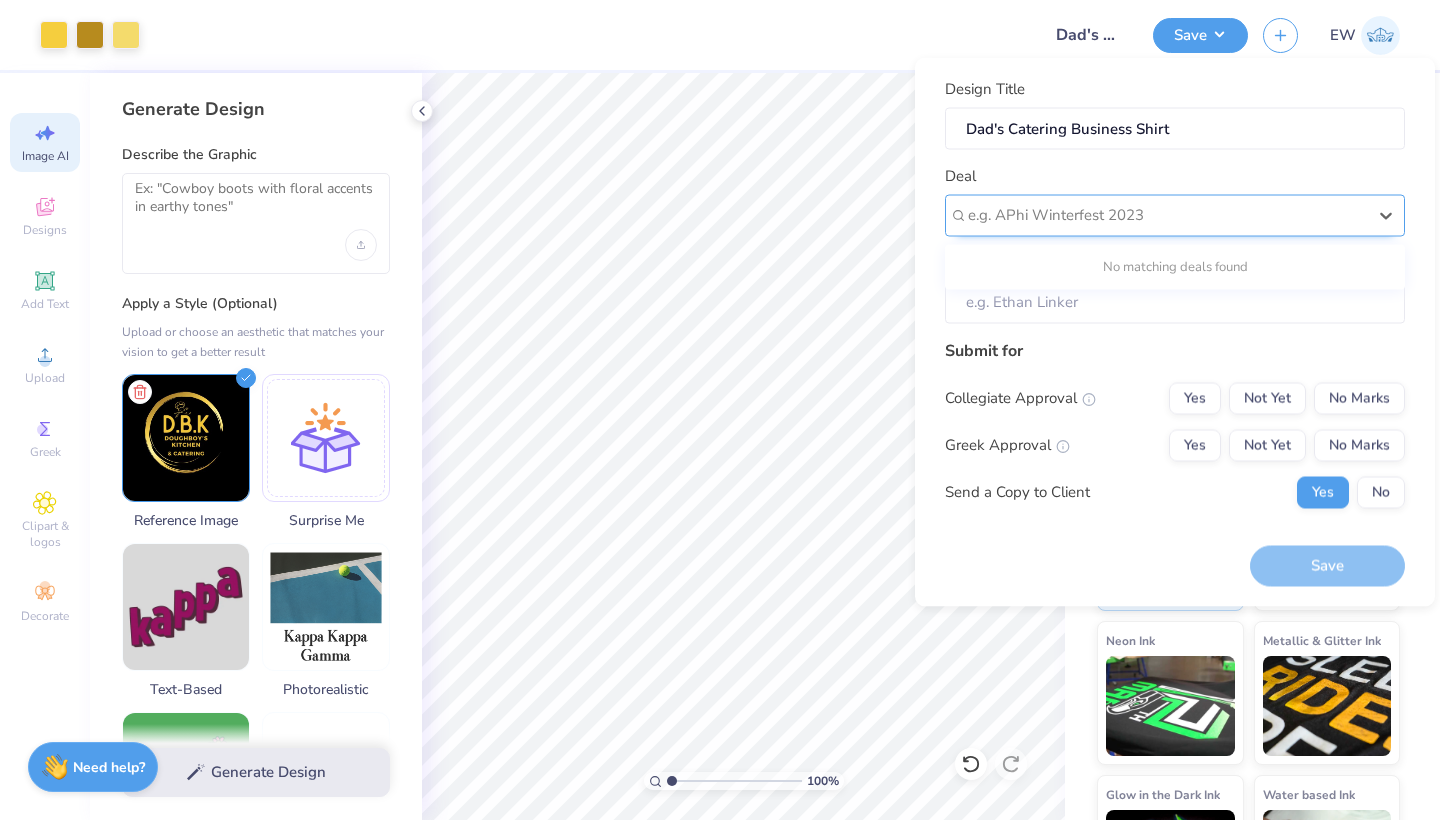 type on "n" 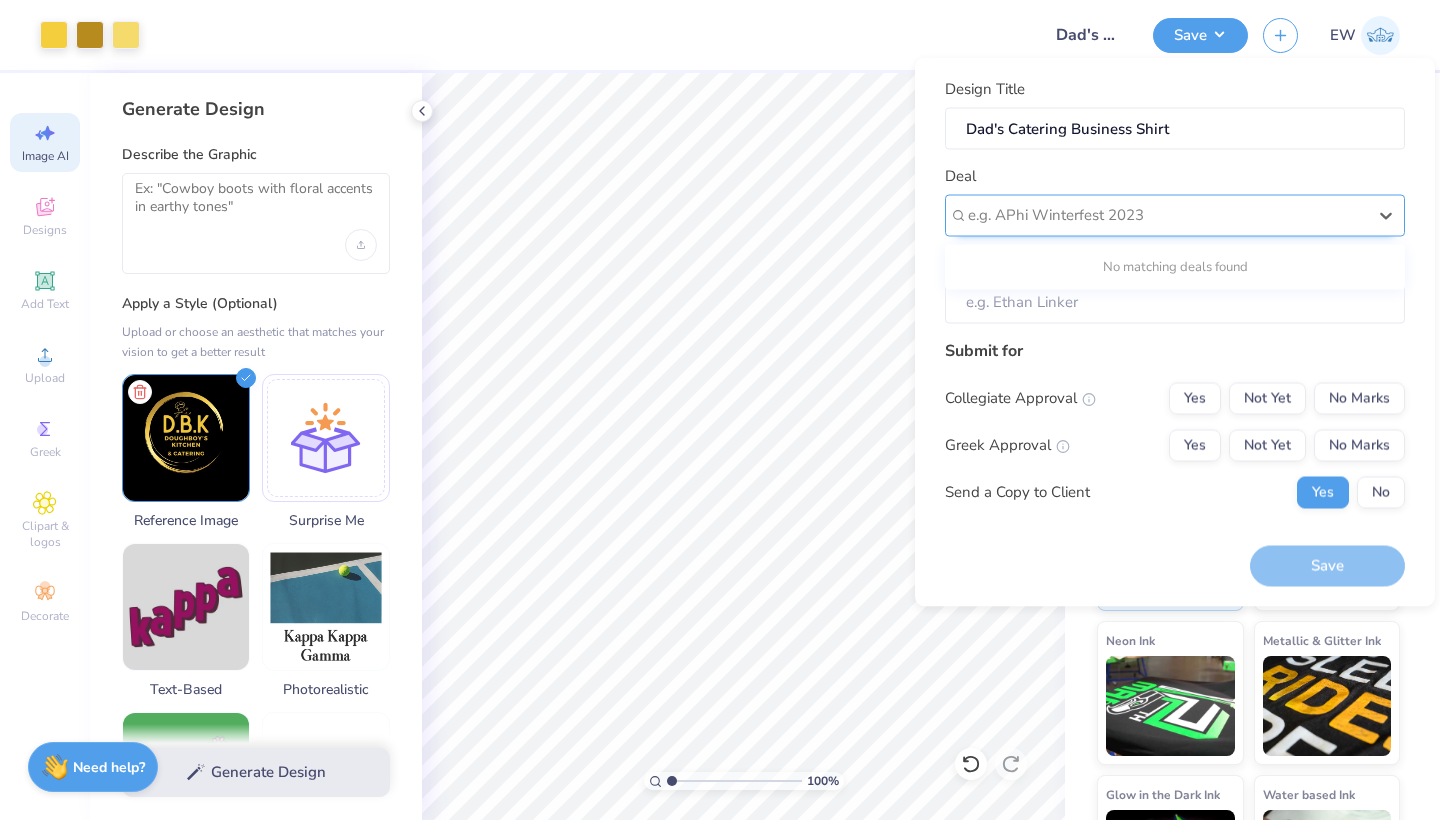type on "s" 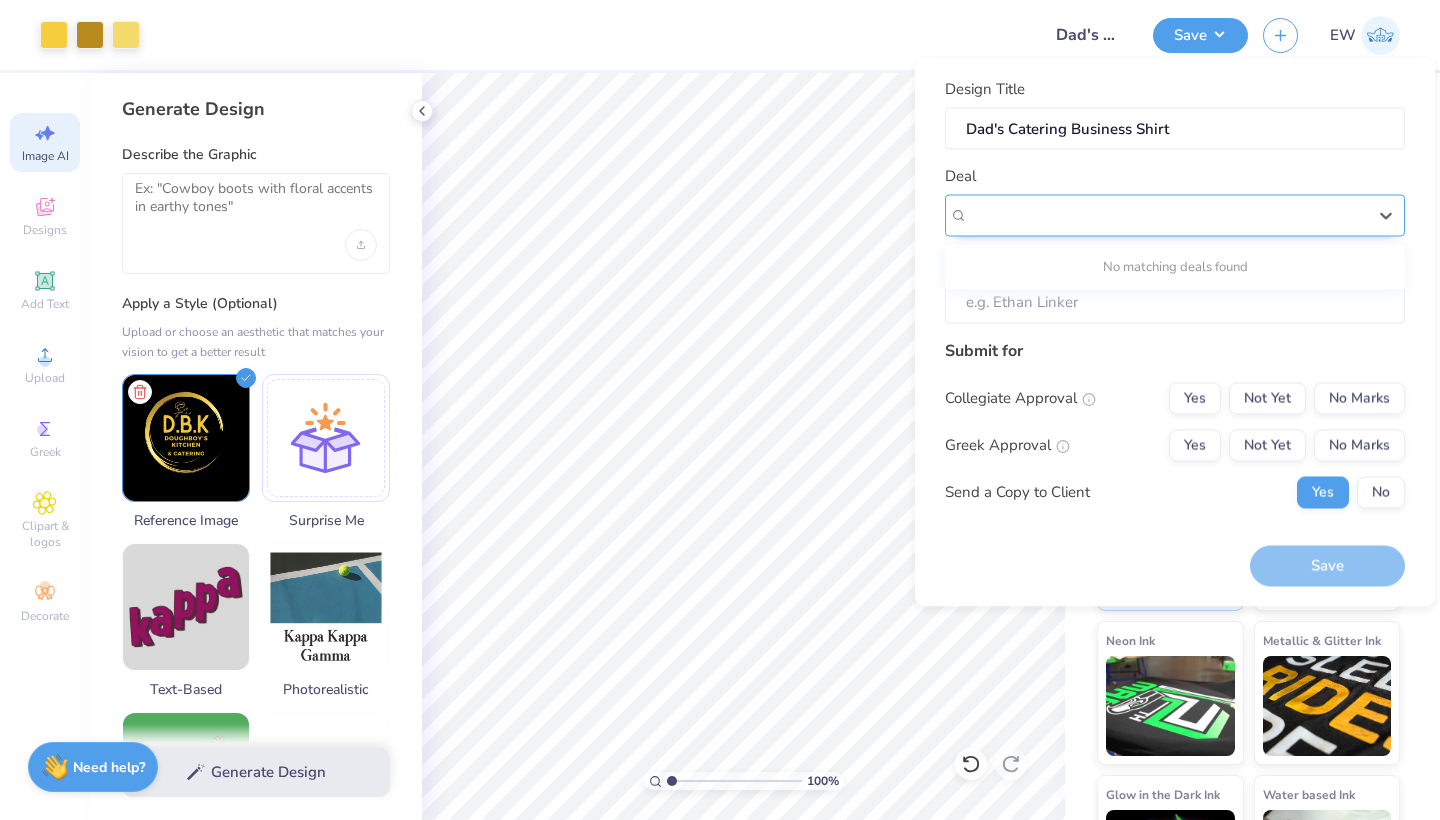 type on "w" 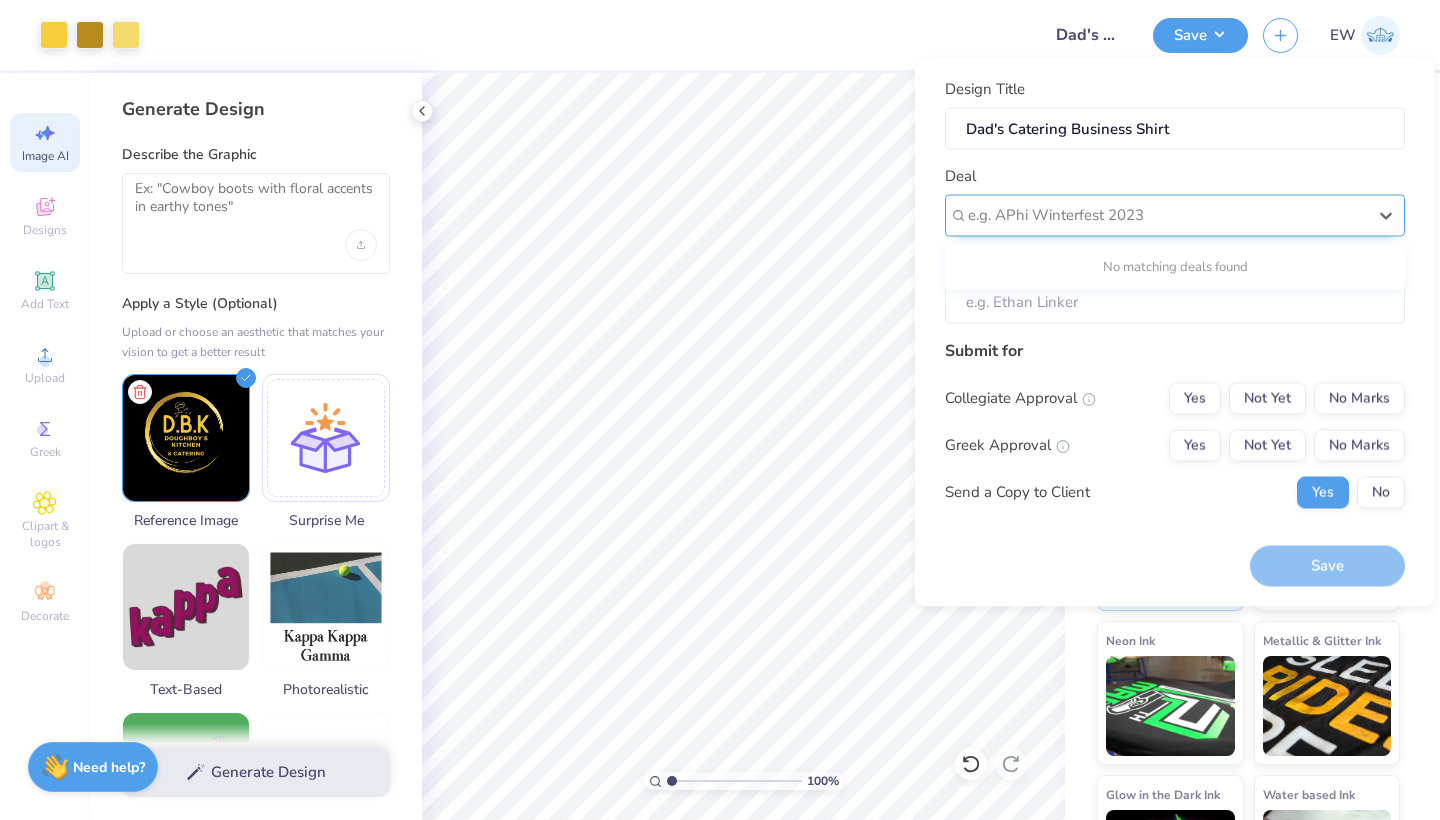 type on "s" 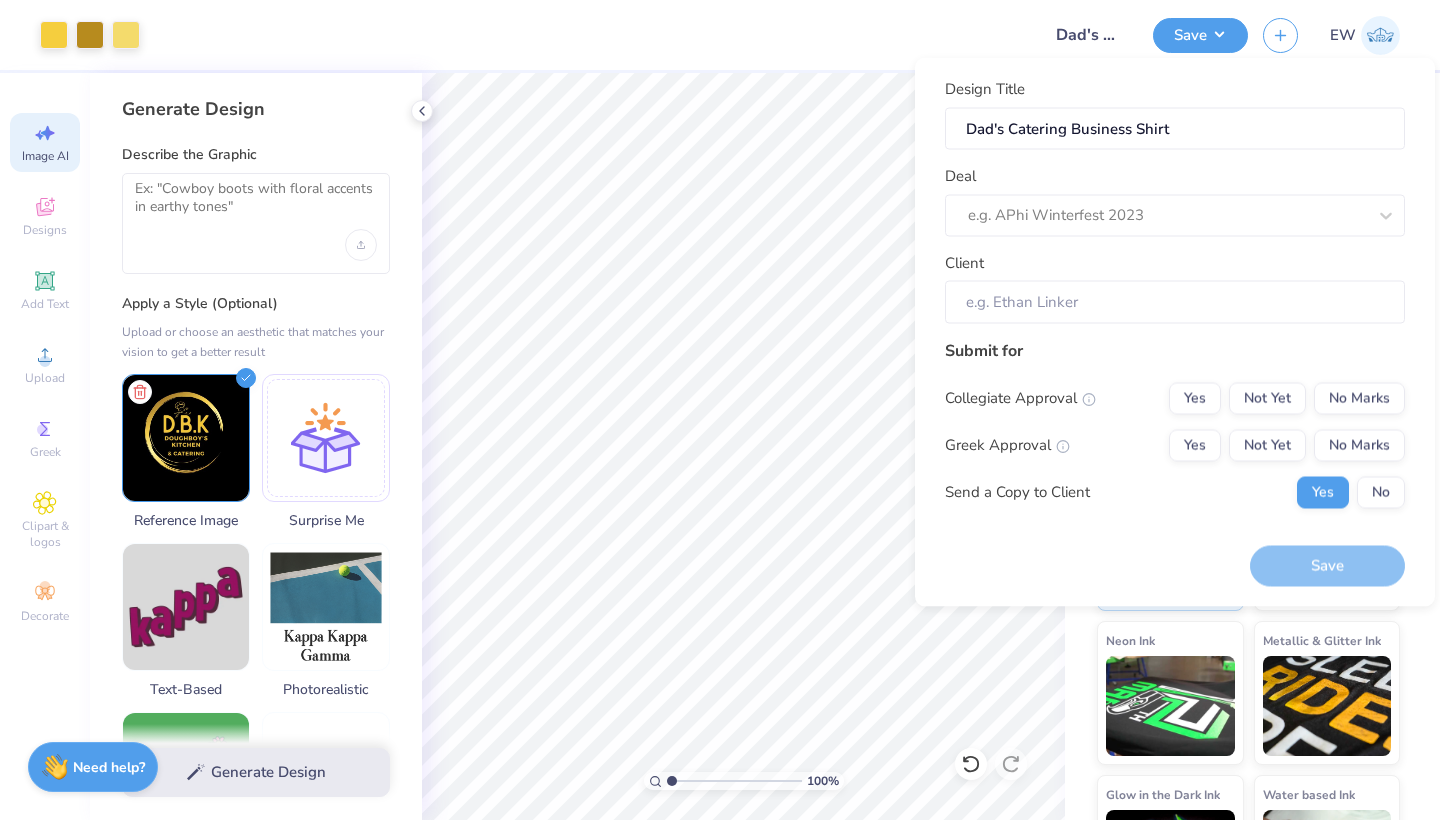 click on "Deal e.g. APhi Winterfest 2023" at bounding box center (1175, 201) 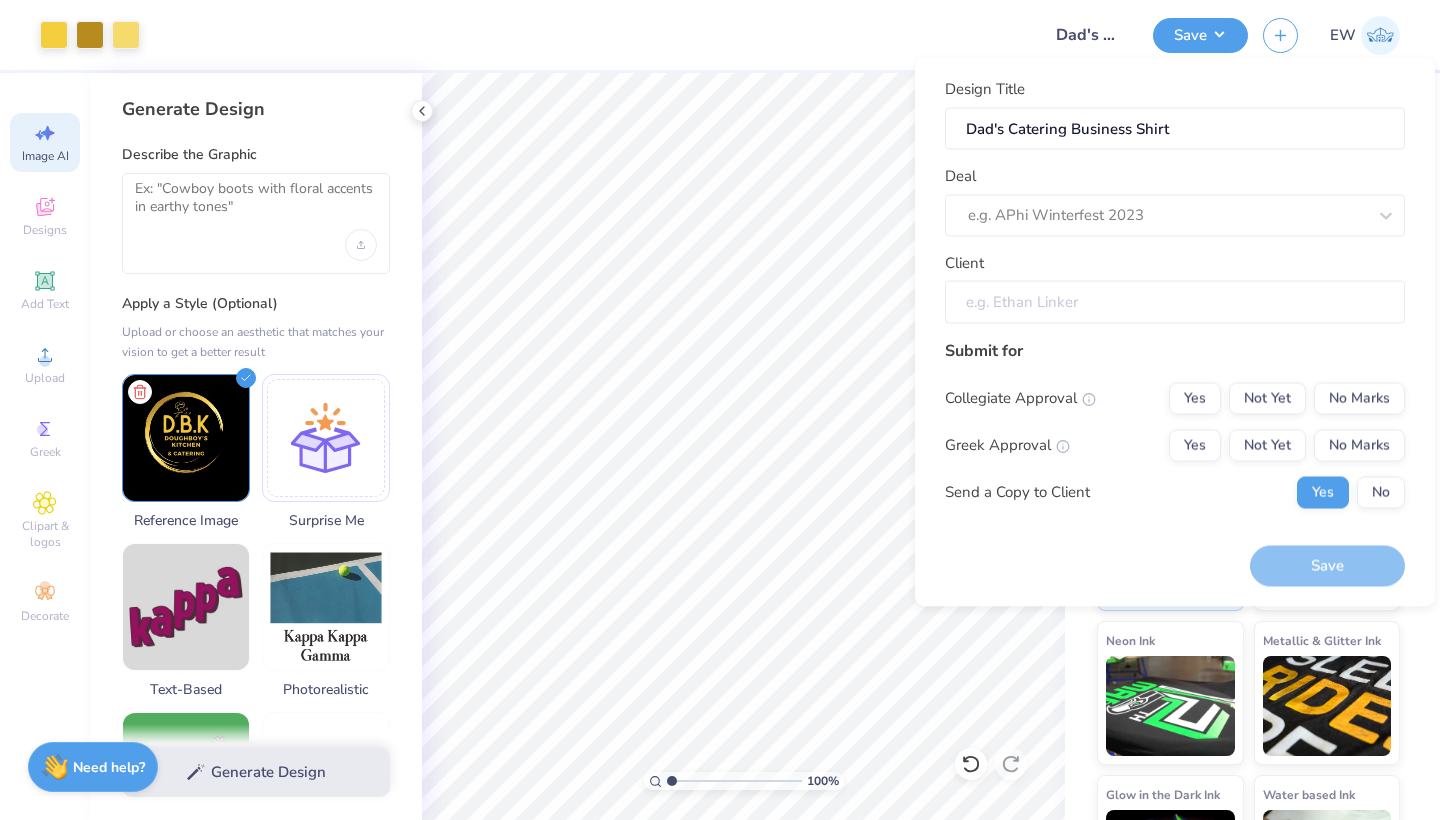 click on "Client" at bounding box center (1175, 302) 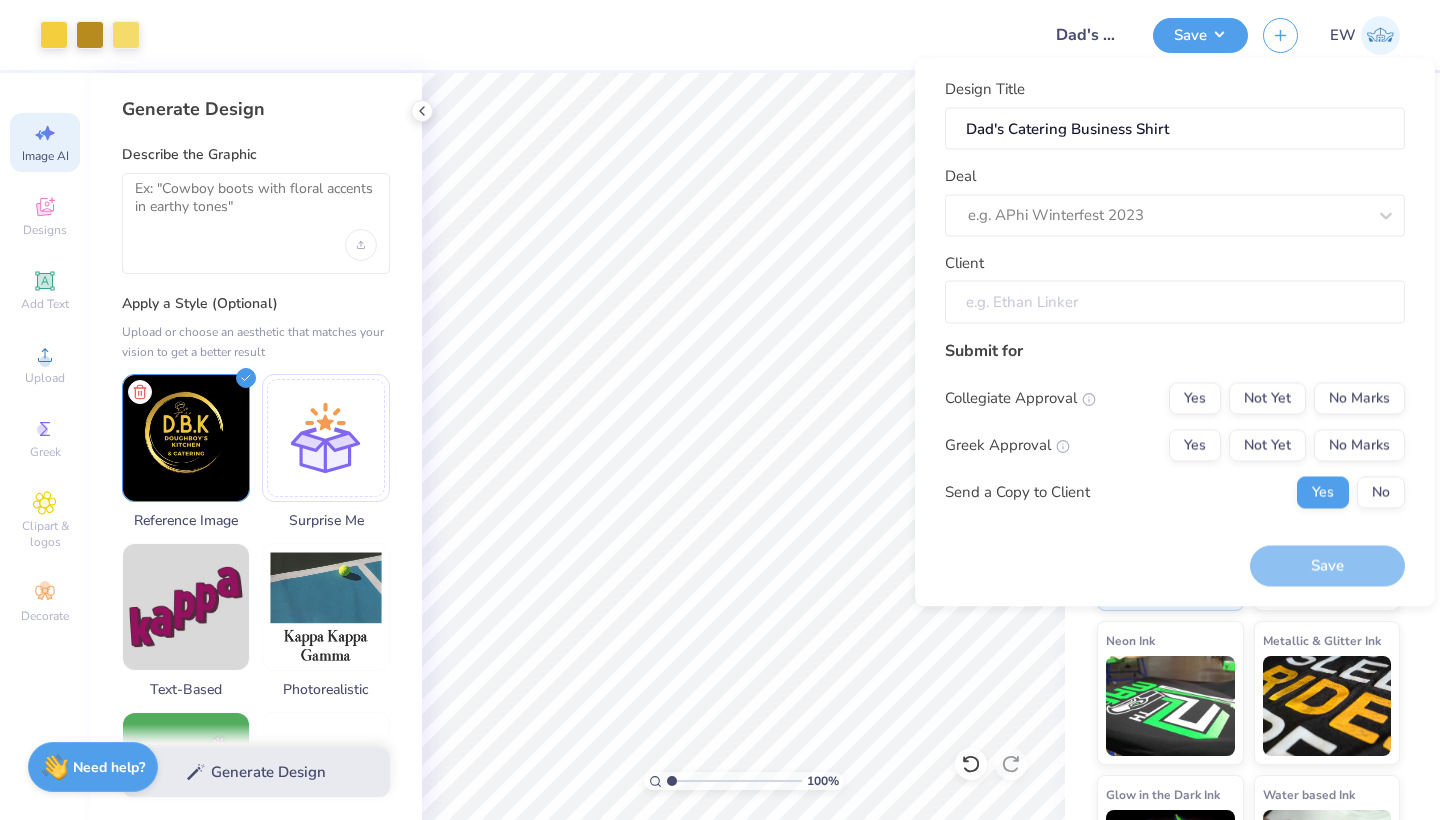 click on "Client" at bounding box center [1175, 302] 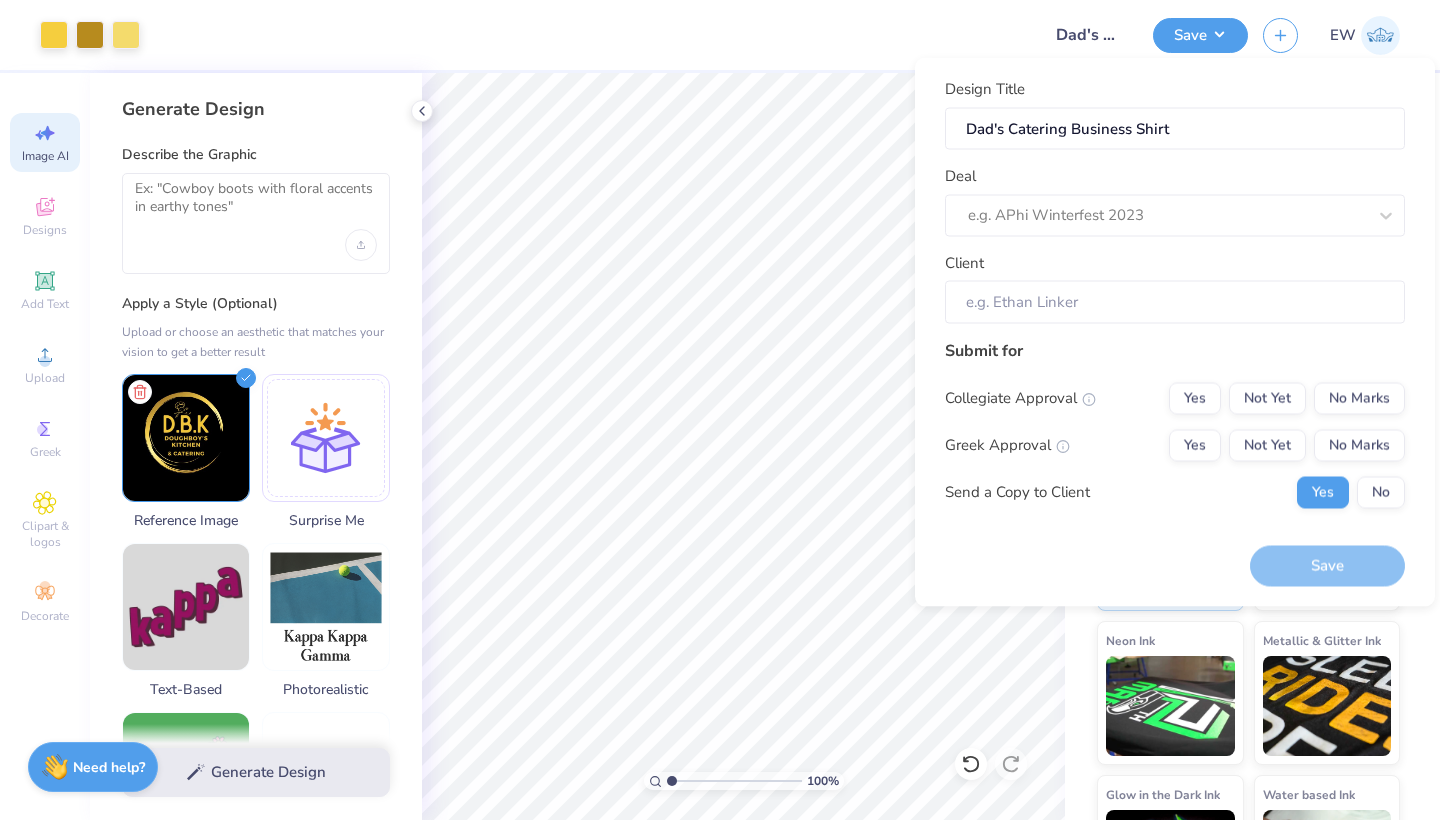 click on "Deal e.g. APhi Winterfest 2023" at bounding box center [1175, 201] 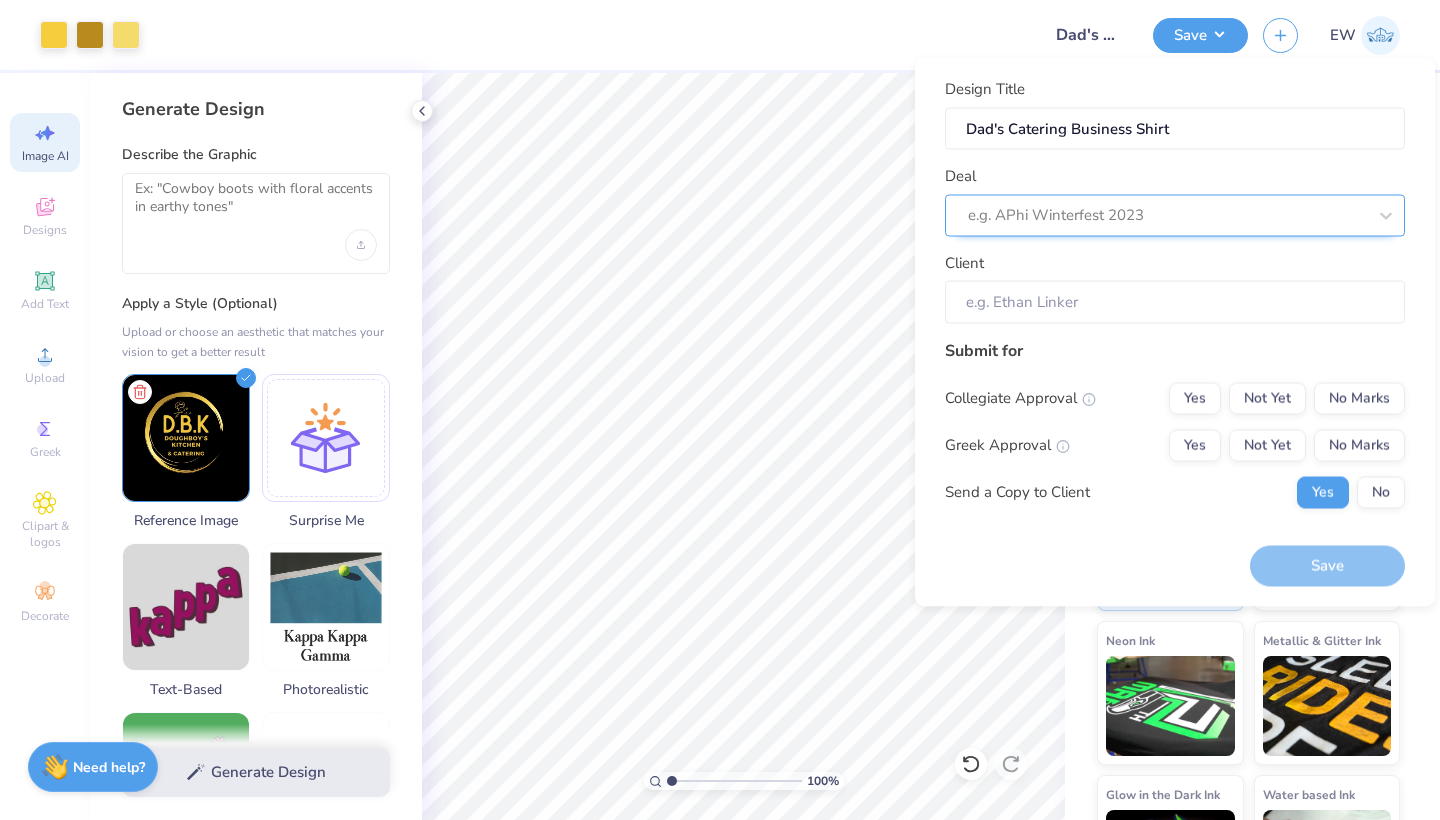 click on "e.g. APhi Winterfest 2023" at bounding box center (1167, 215) 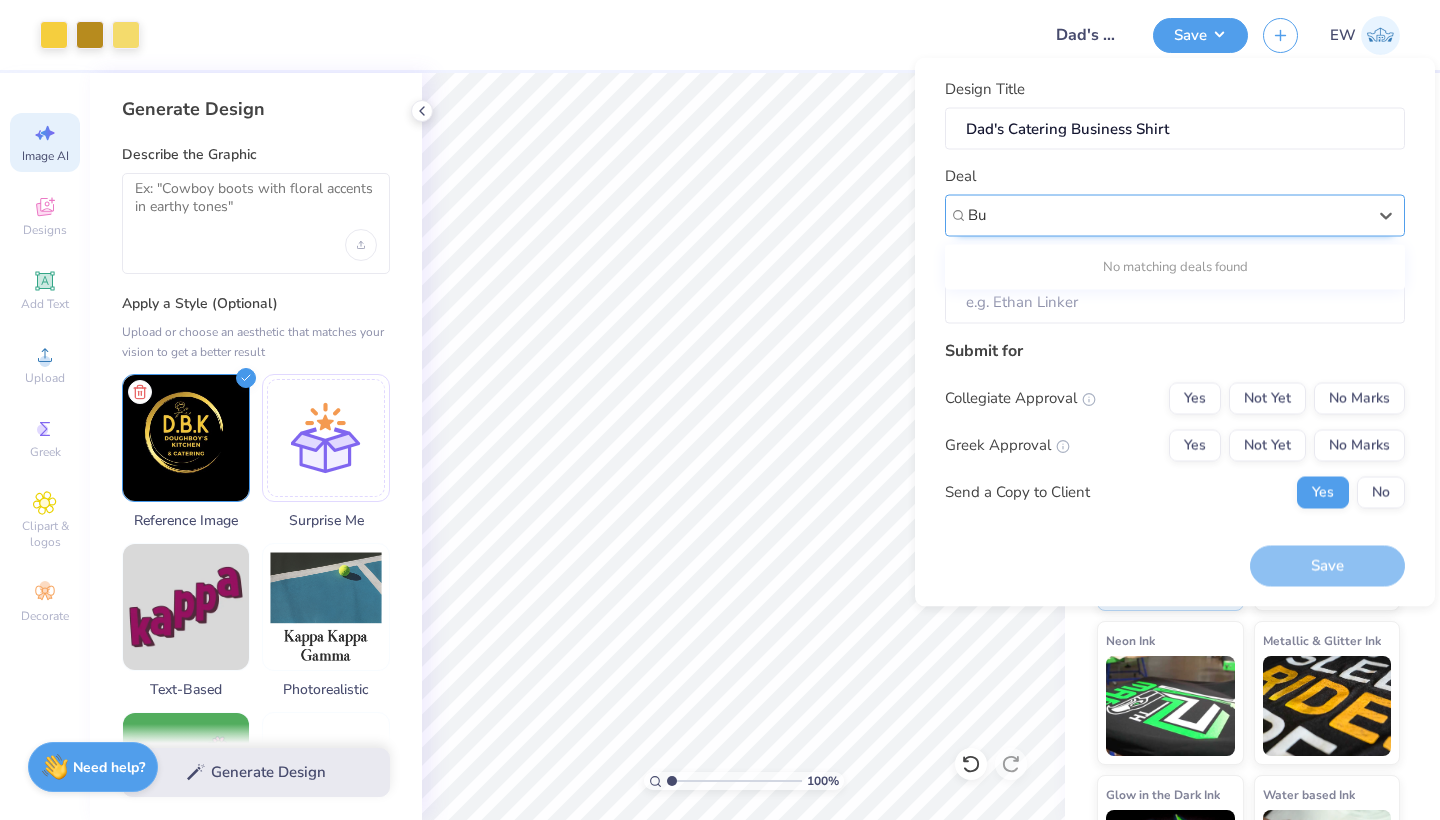 type on "B" 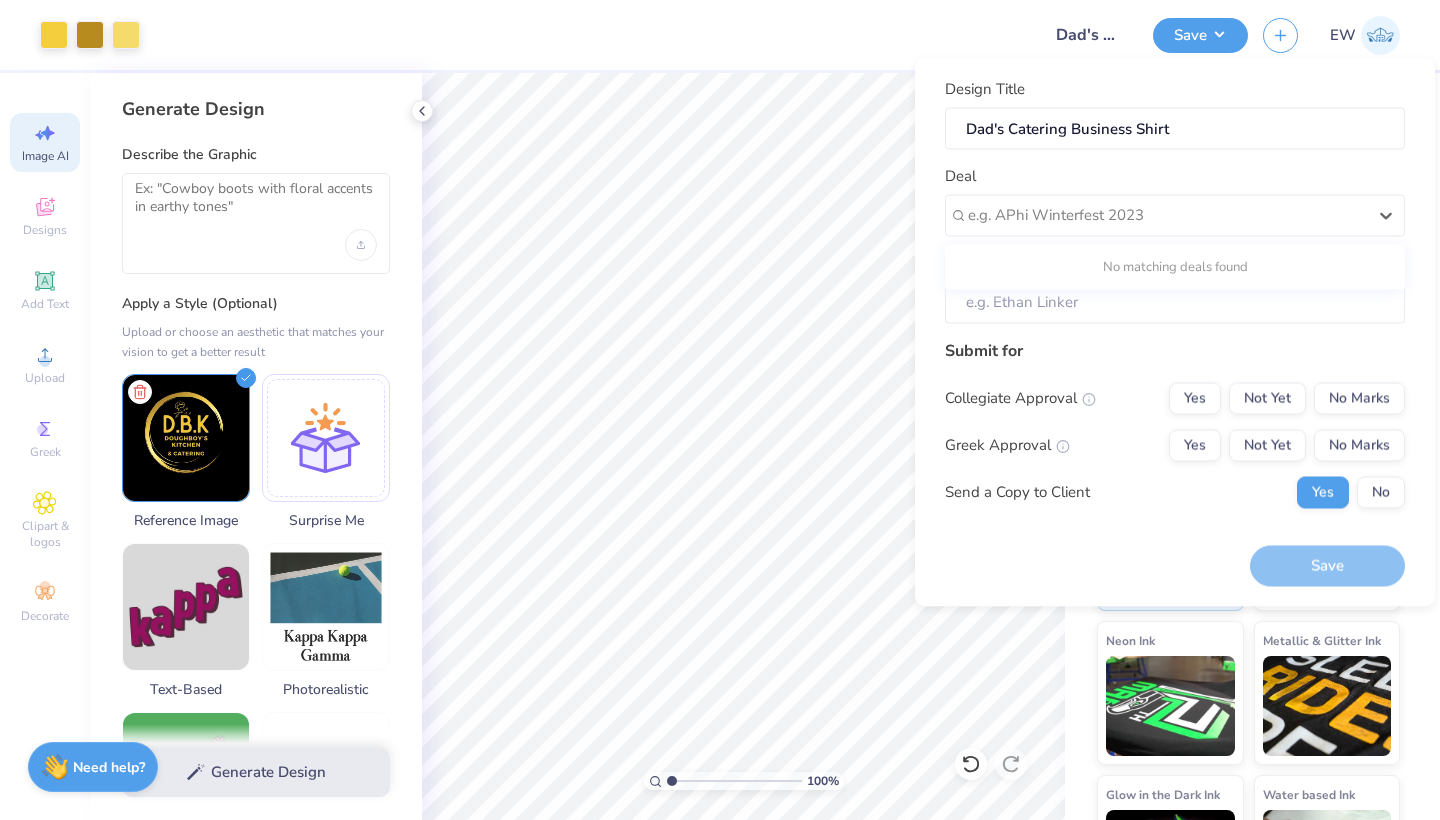 click on "No matching deals found" at bounding box center (1175, 267) 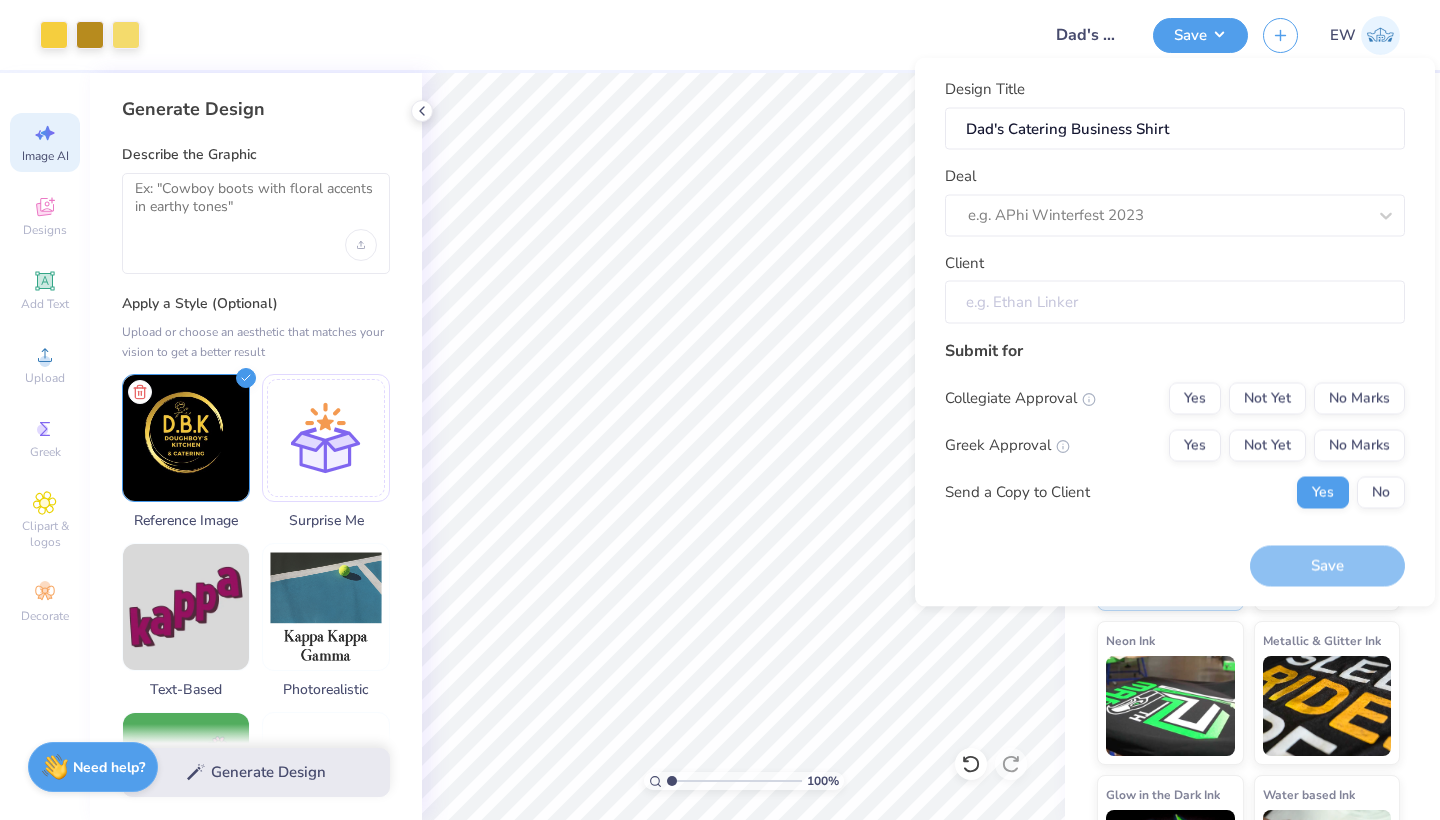 click on "Client" at bounding box center [1175, 302] 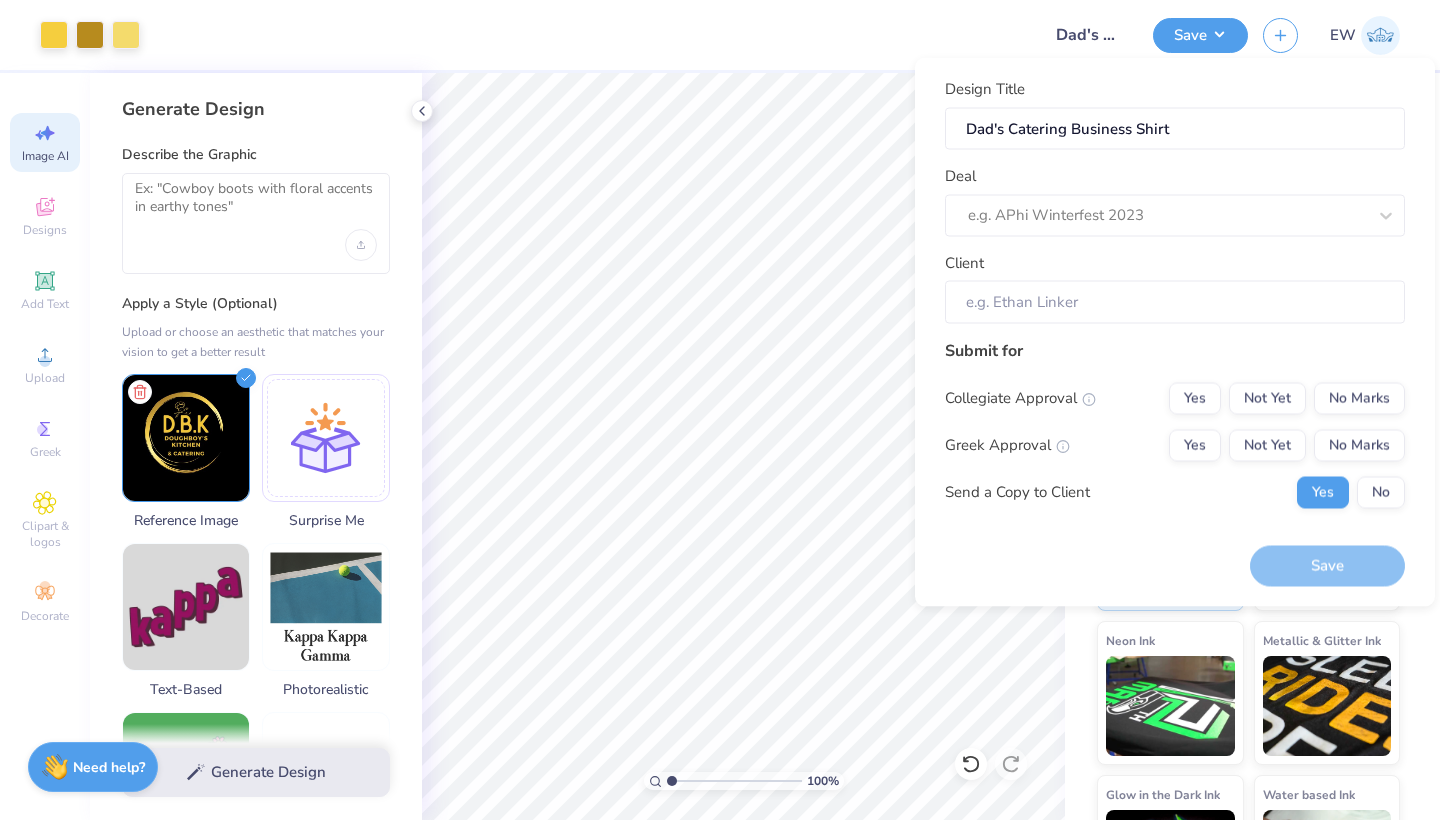 click on "Client" at bounding box center (1175, 287) 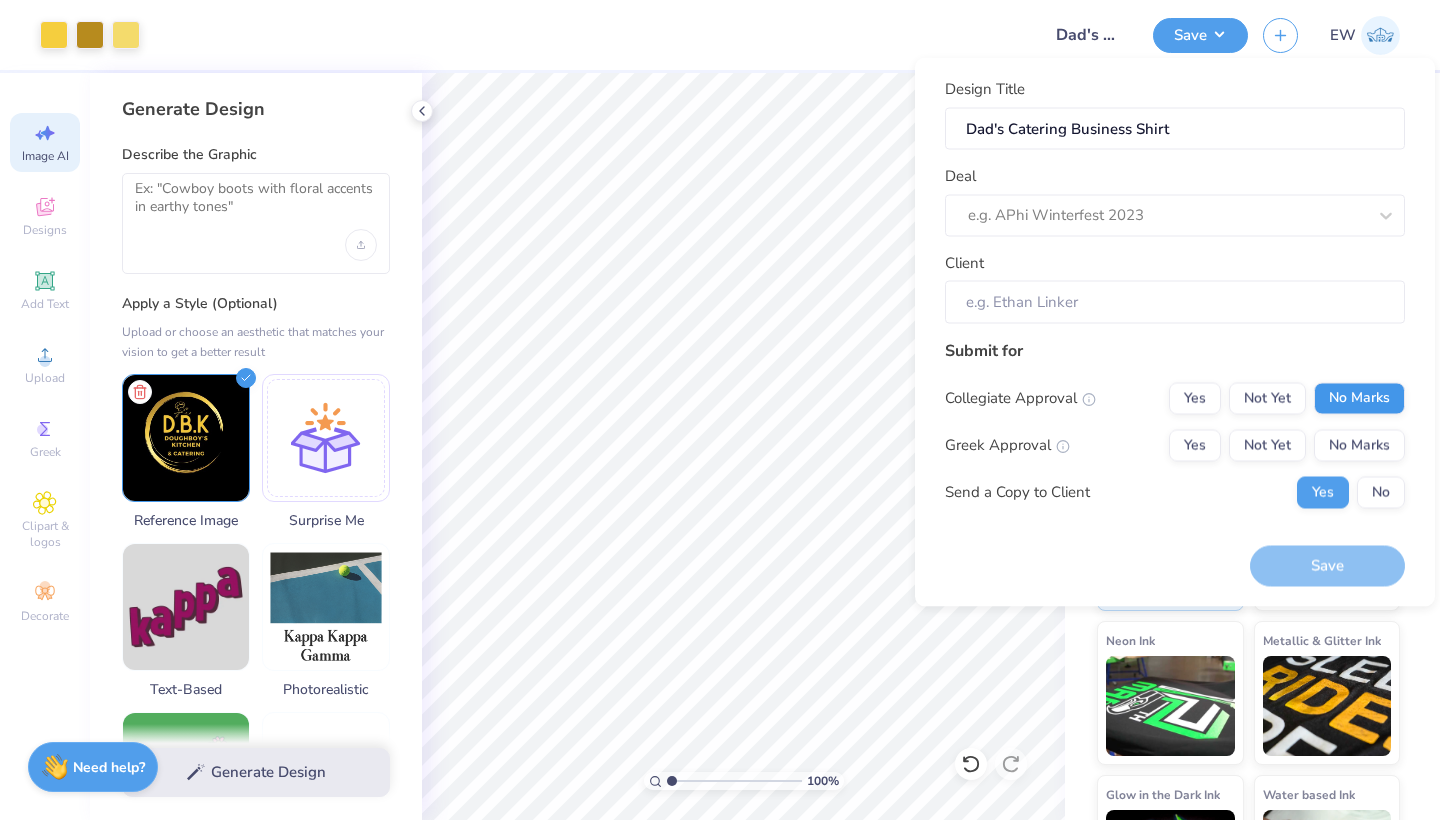 click on "No Marks" at bounding box center [1359, 398] 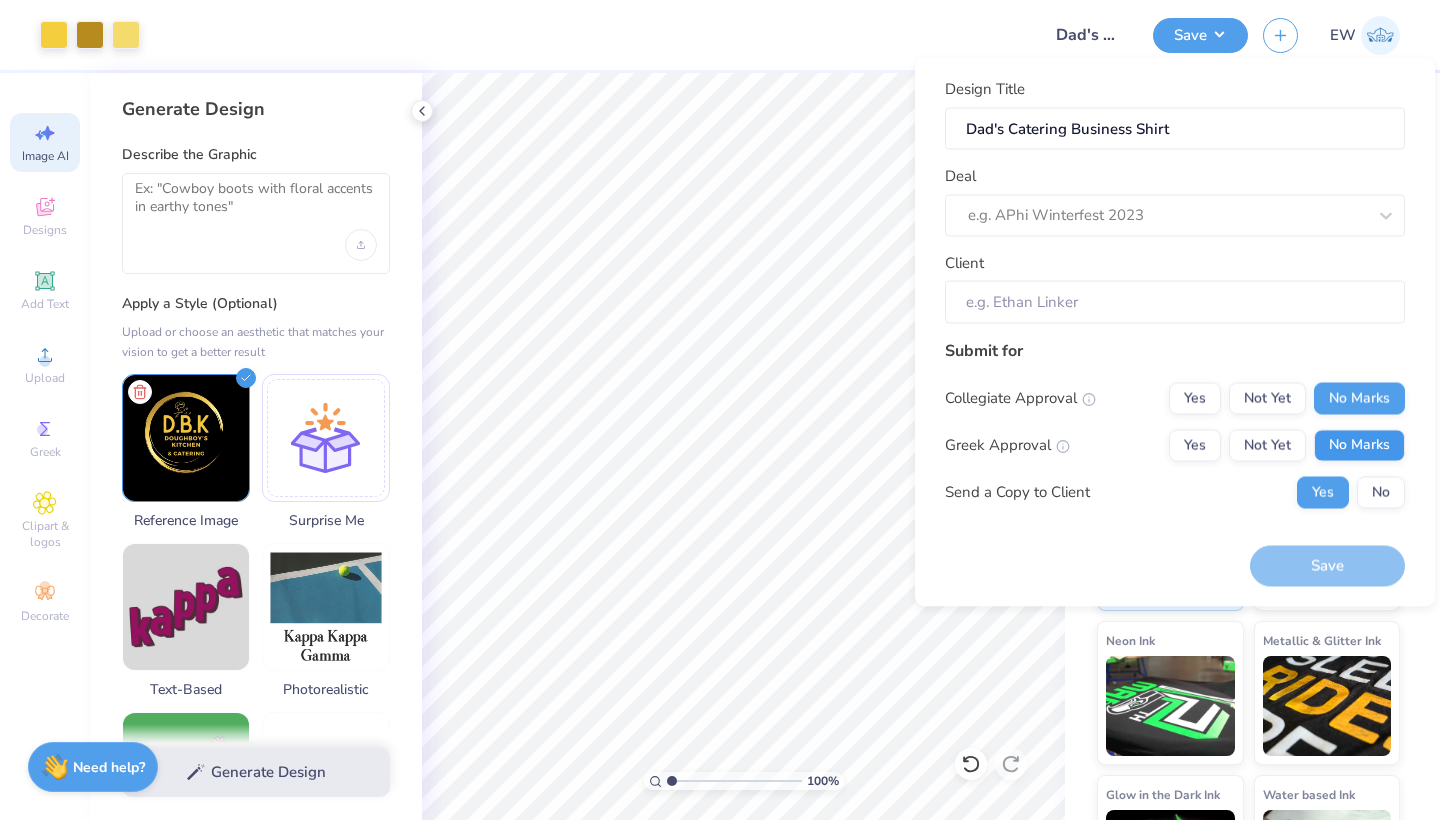 click on "No Marks" at bounding box center (1359, 445) 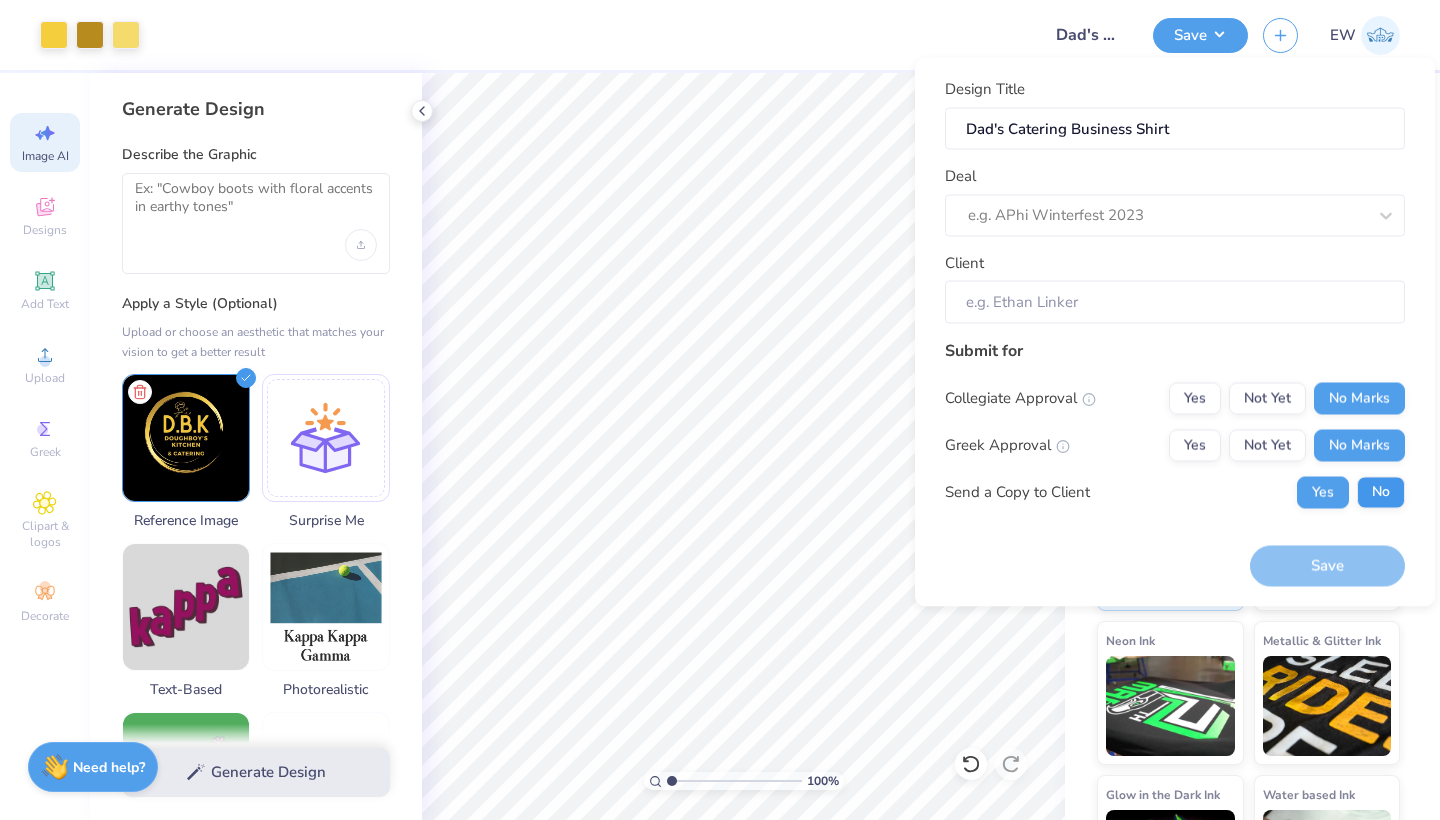 click on "No" at bounding box center [1381, 492] 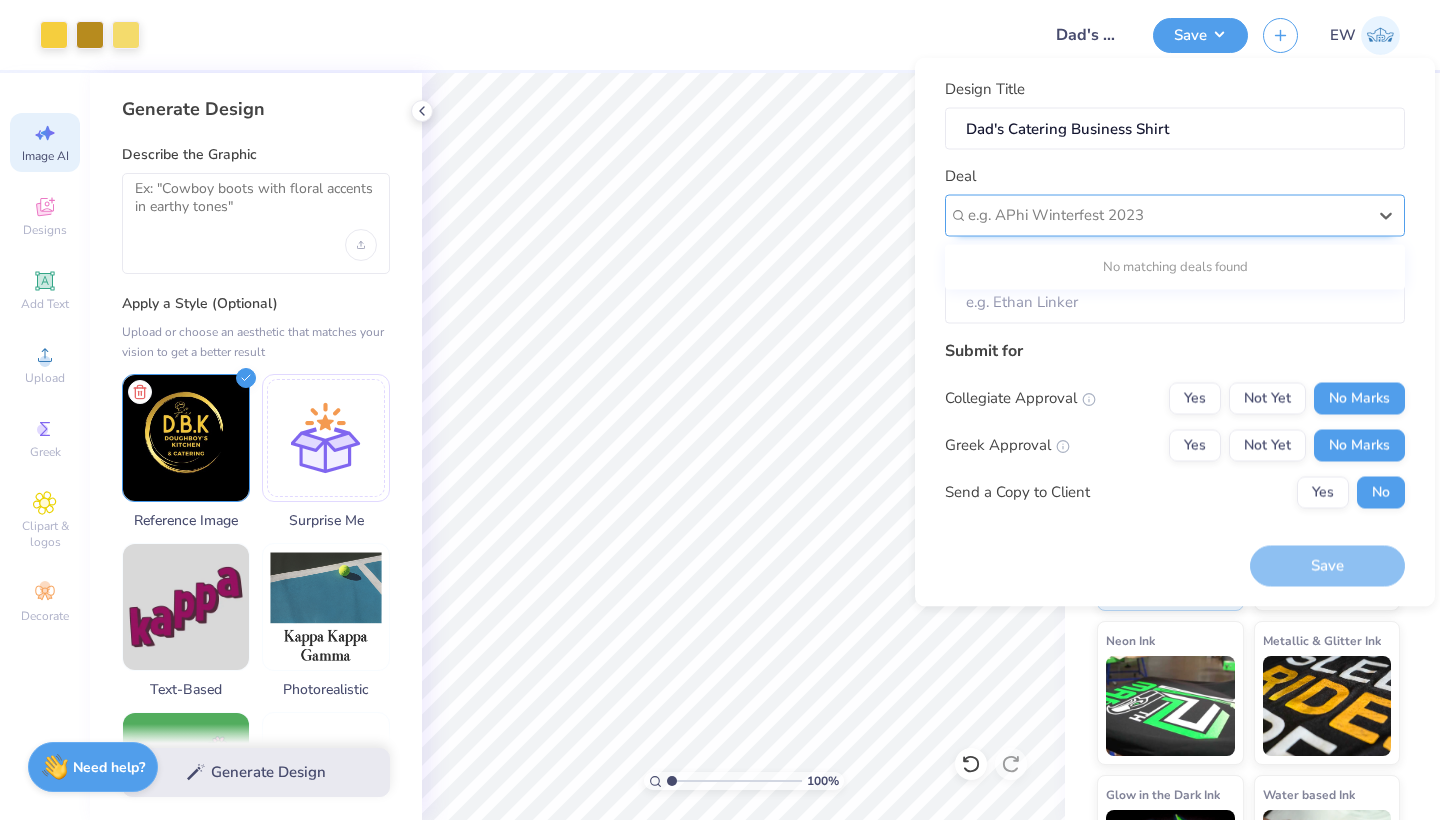 click on "e.g. APhi Winterfest 2023" at bounding box center (1167, 215) 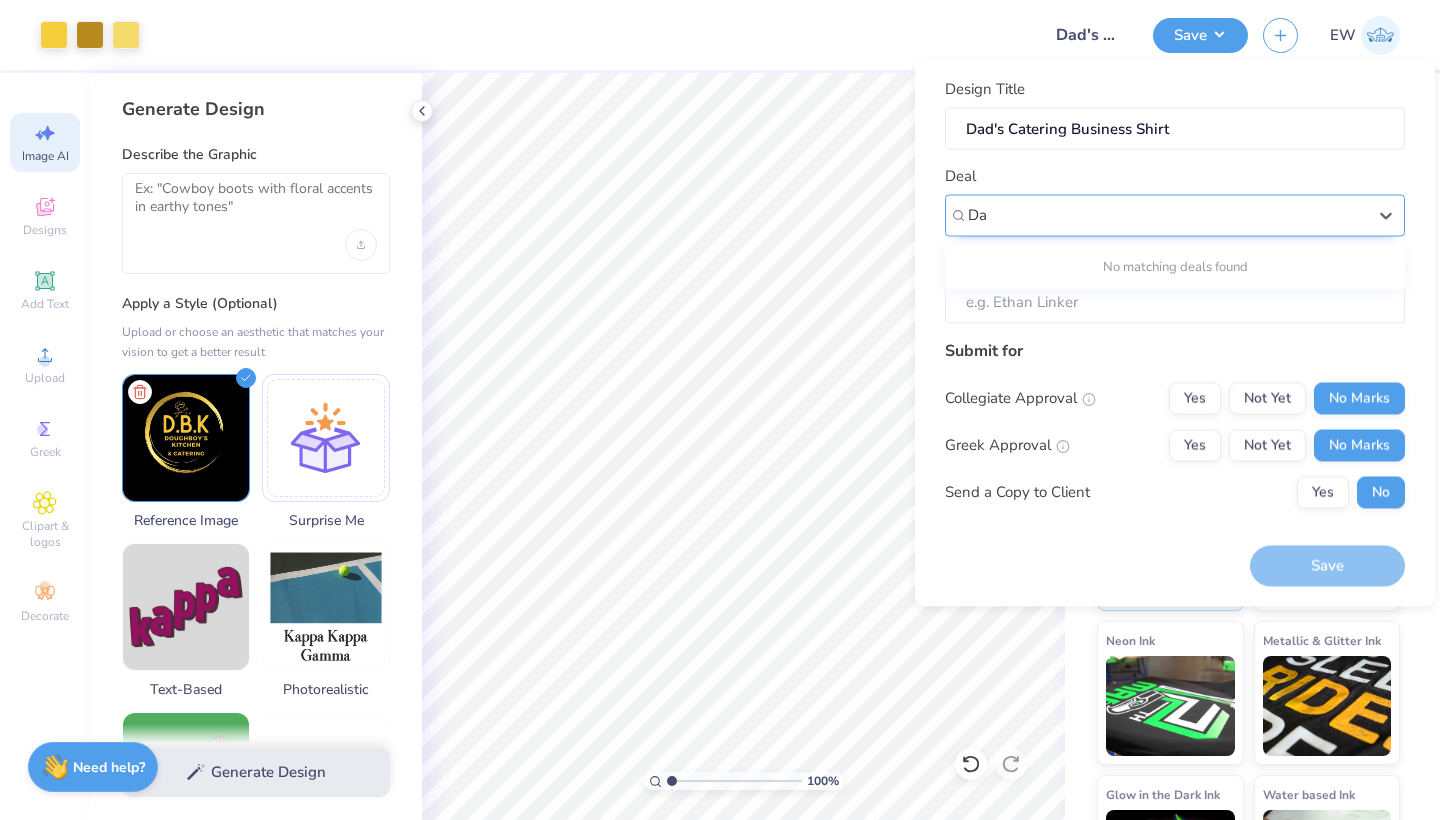 type on "D" 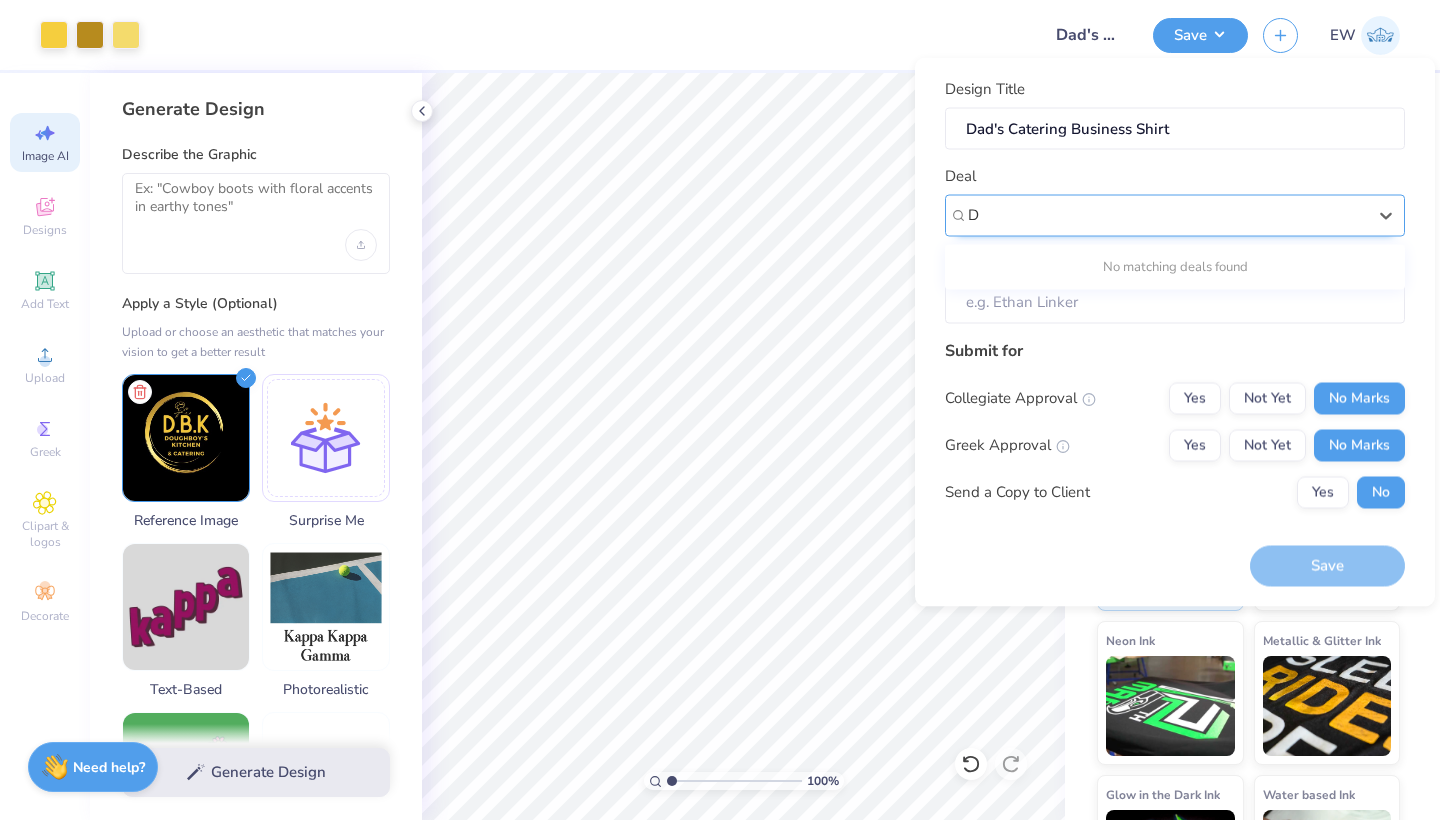 type 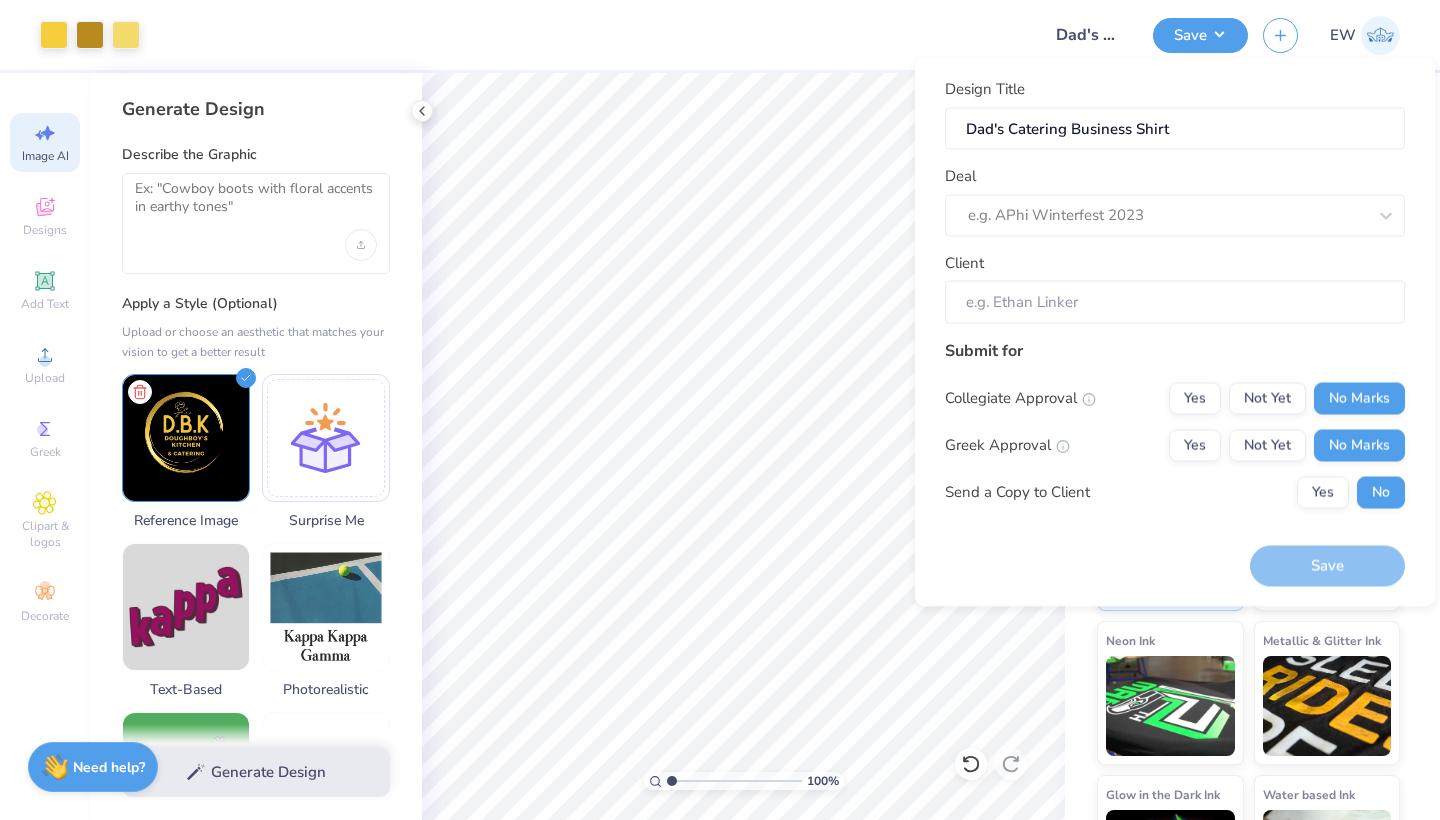 click on "Submit for" at bounding box center (1175, 350) 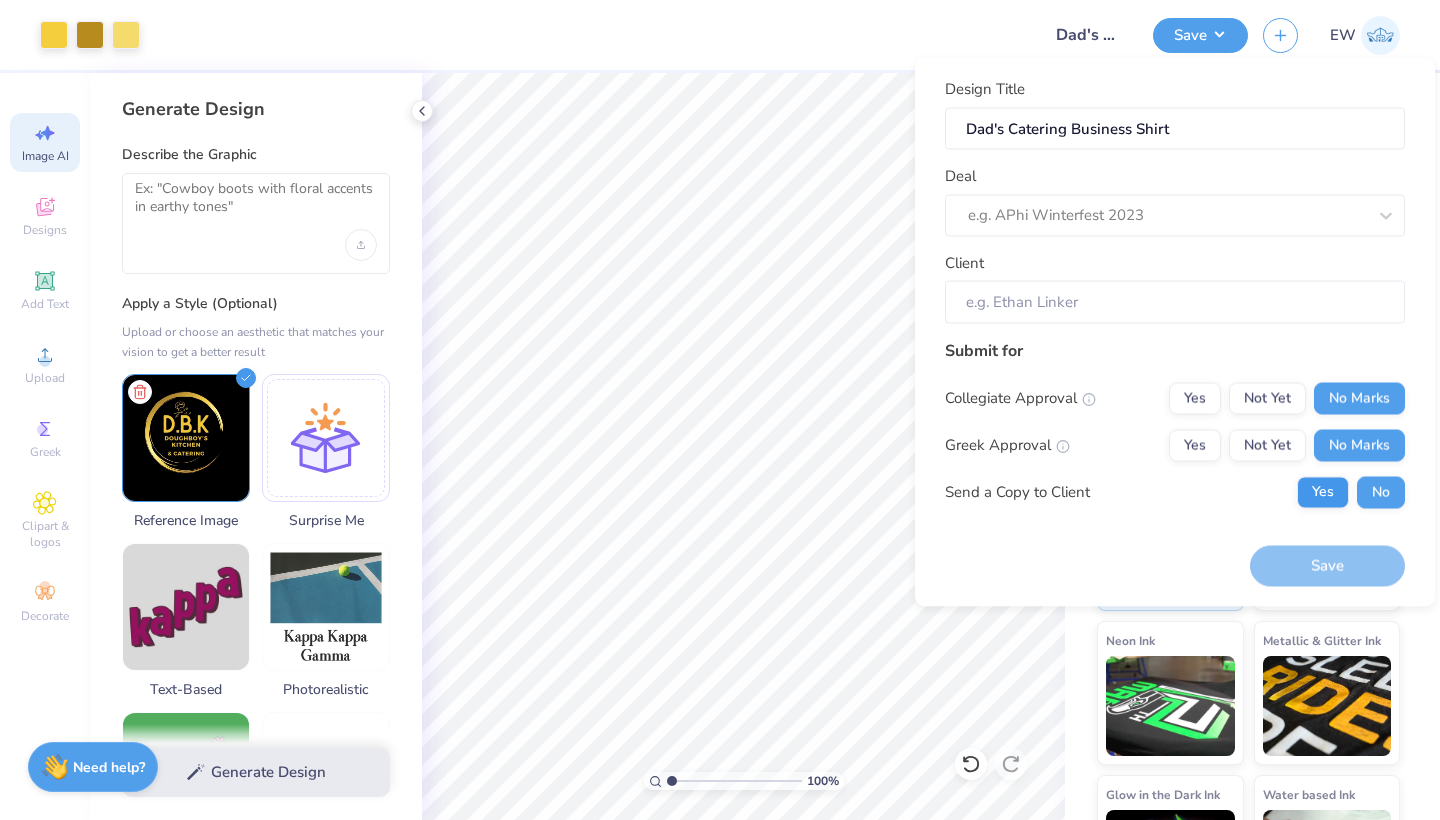 click on "Yes" at bounding box center (1323, 492) 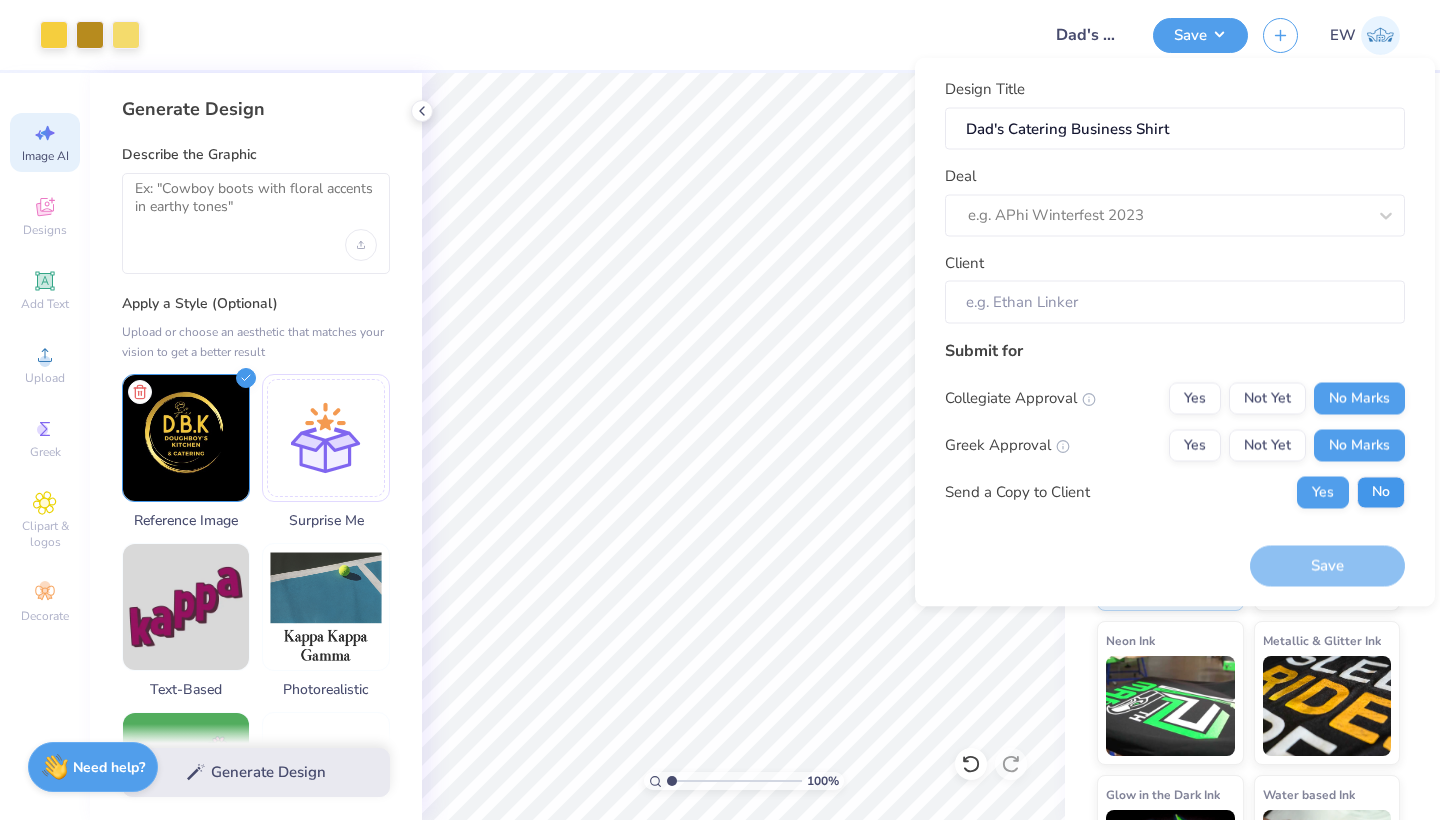 click on "No" at bounding box center [1381, 492] 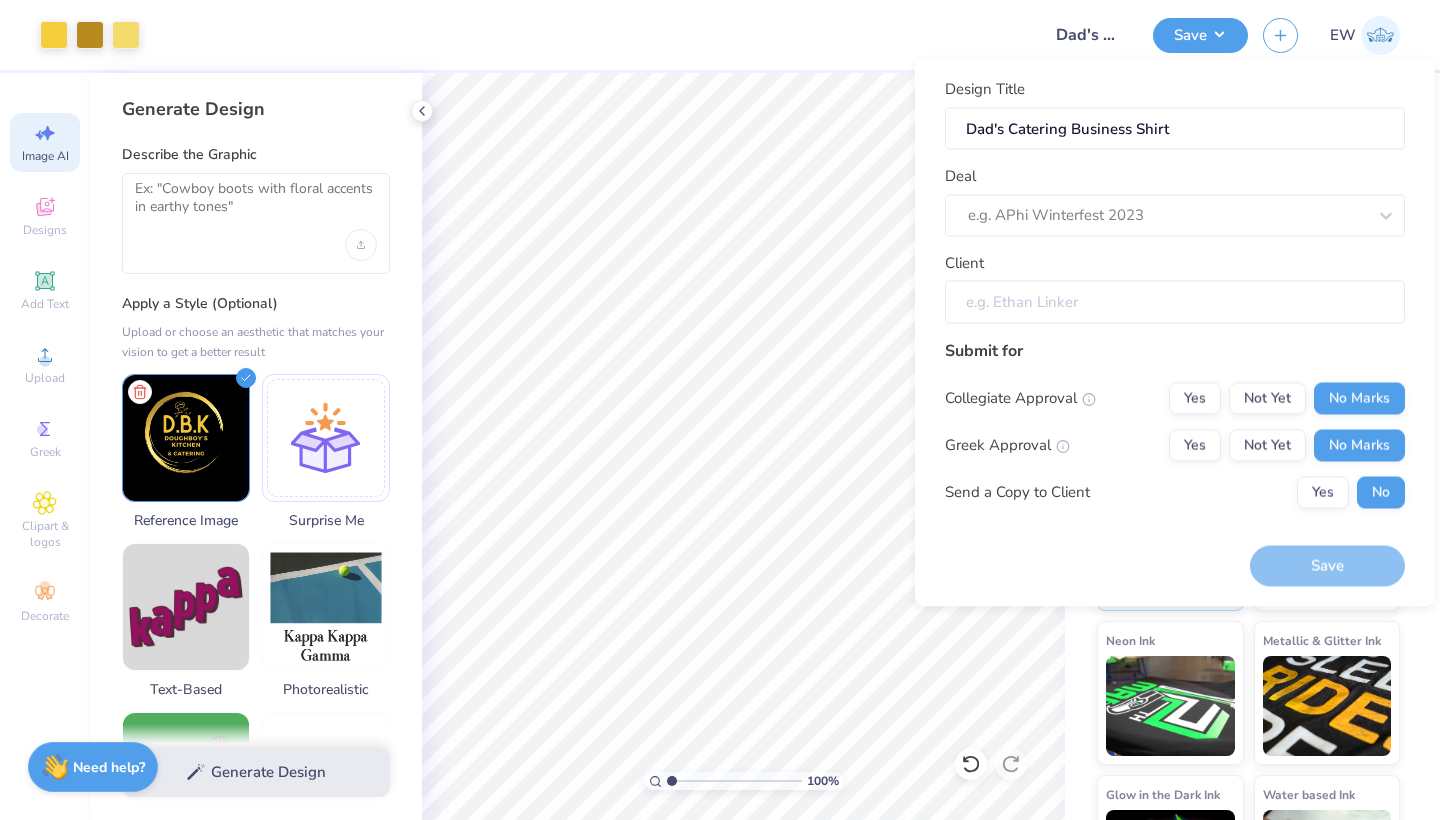 click on "Client" at bounding box center (1175, 302) 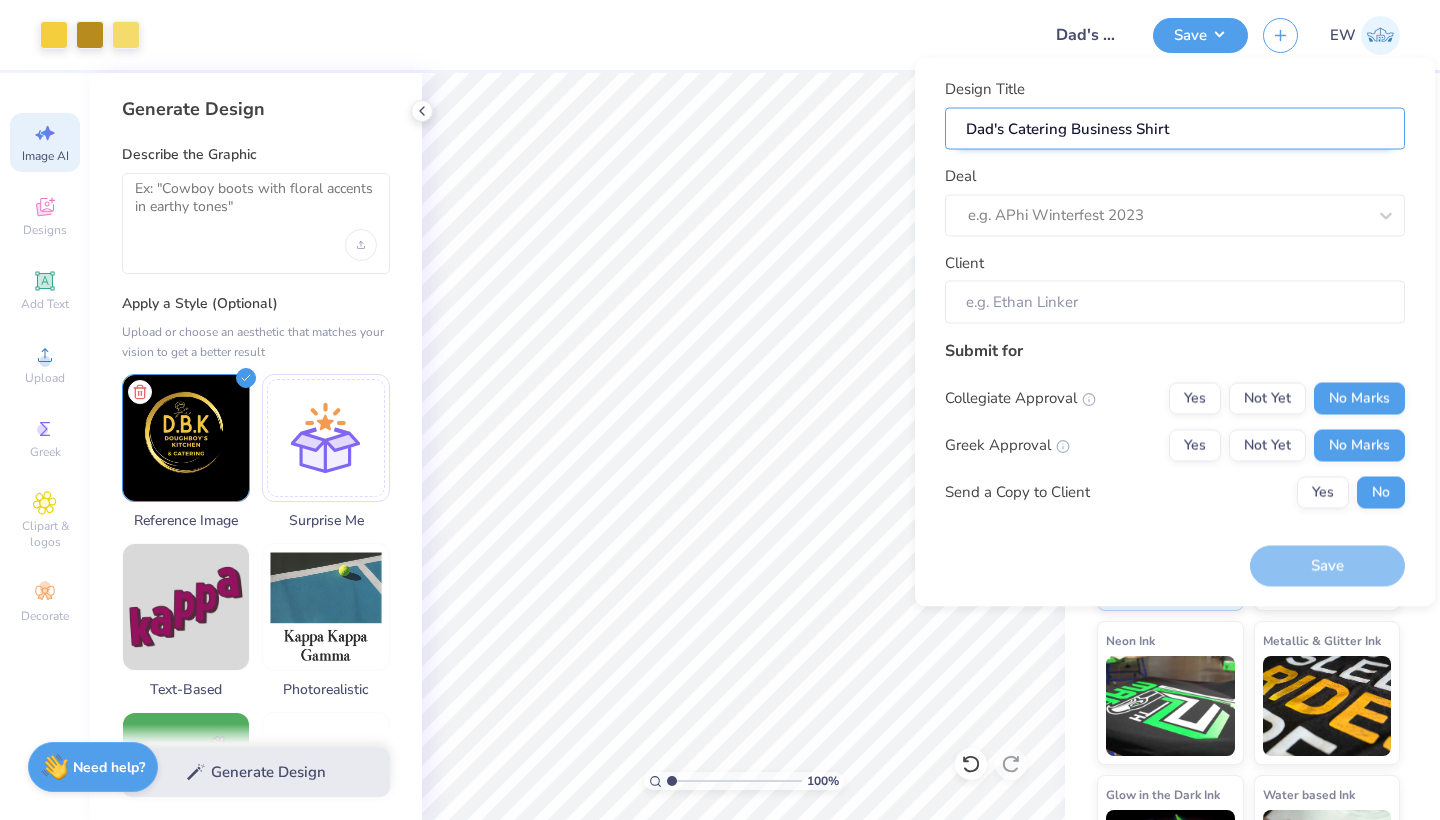 click on "Dad's Catering Business Shirt" at bounding box center (1175, 128) 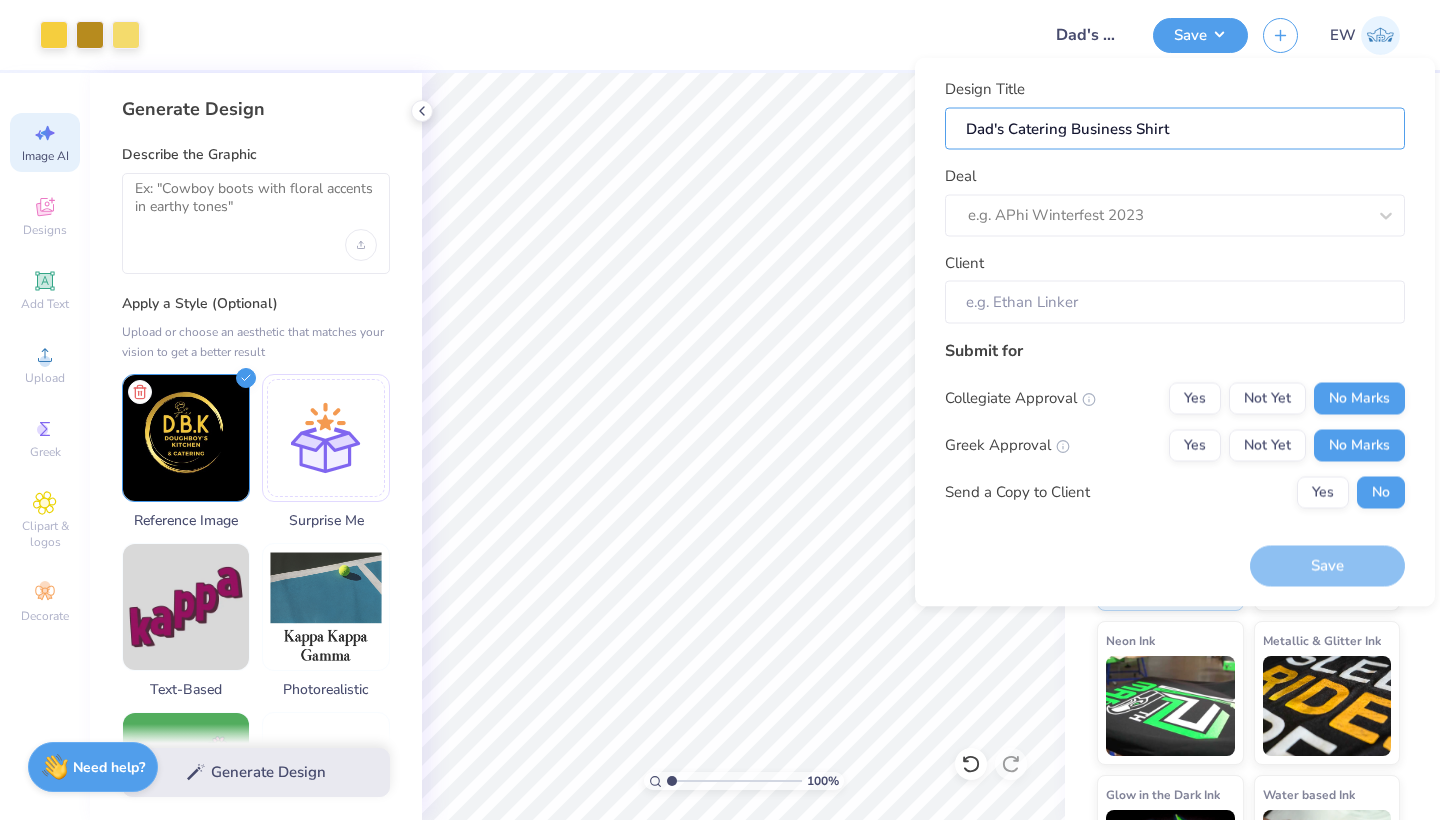 click on "Art colors Design Title Dad's Catering Business Shirt Save EW Image AI Designs Add Text Upload Greek Clipart & logos Decorate Generate Design Describe the Graphic Apply a Style (Optional) Upload or choose an aesthetic that matches your vision to get a better result Reference Image Surprise Me Text-Based Photorealistic 60s & 70s 80s & 90s Cartoons Classic Grunge Handdrawn Minimalist Varsity Y2K Max # of Colors Fewer colors means lower prices. 1 2 3 4 5 6 7 8 Generate Design 100  % Back Comfort Colors Adult Heavyweight T-Shirt Comfort Colors # C1717 Minimum Order:  24 +   Fresh Prints Flash:  This color can be expedited for 5 day delivery. Print Type Screen Print Embroidery Digital Print Applique Transfers Vinyl Foil Rhinestones Standard Puff Ink Neon Ink Metallic & Glitter Ink Glow in the Dark Ink Water based Ink Need help?  Chat with us.
Design Title Dad's Catering Business Shirt Deal e.g. APhi Winterfest 2023 Client Submit for Collegiate Approval Yes Not Yet Yes" at bounding box center [720, 410] 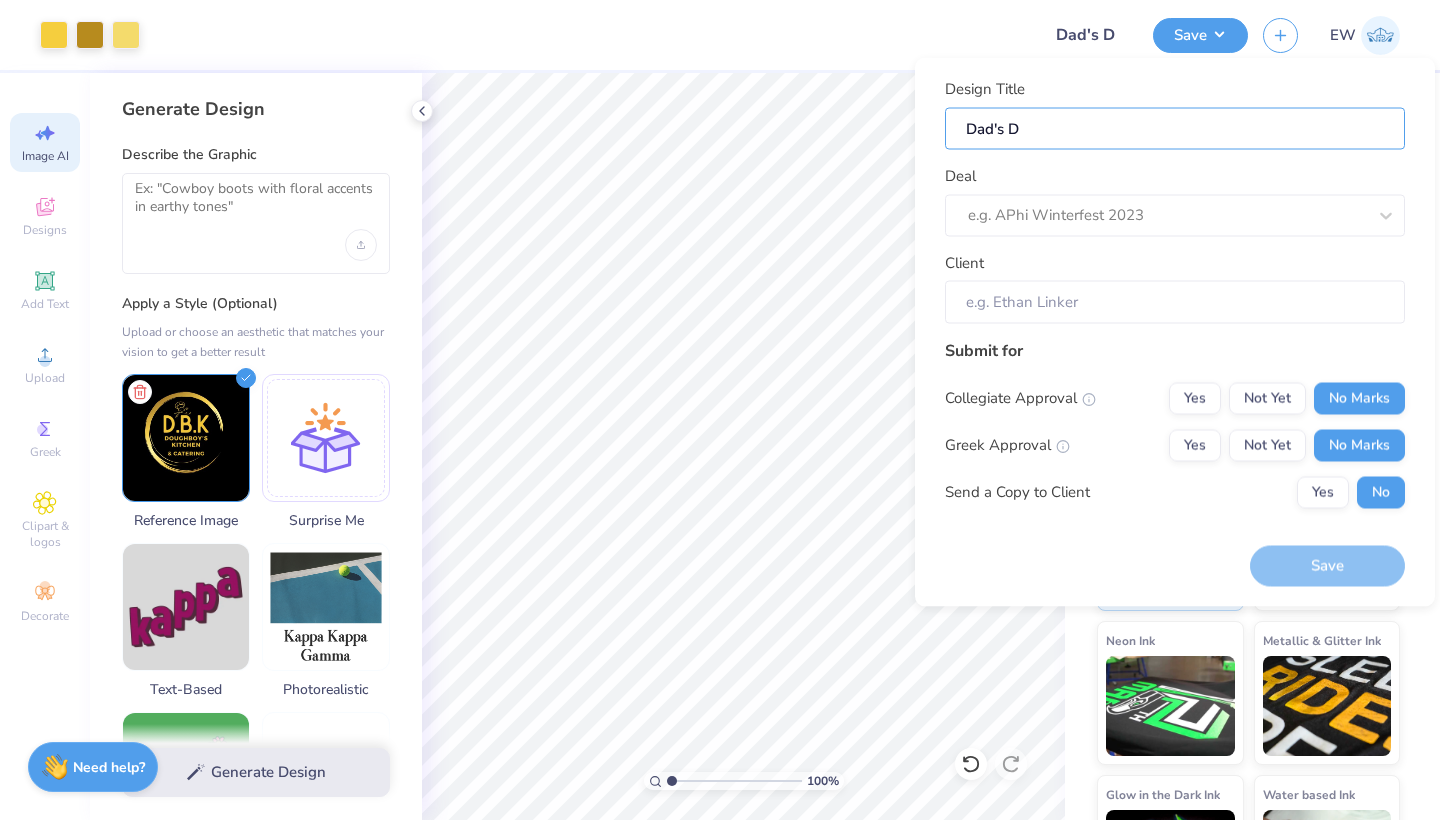 type on "Dad's D." 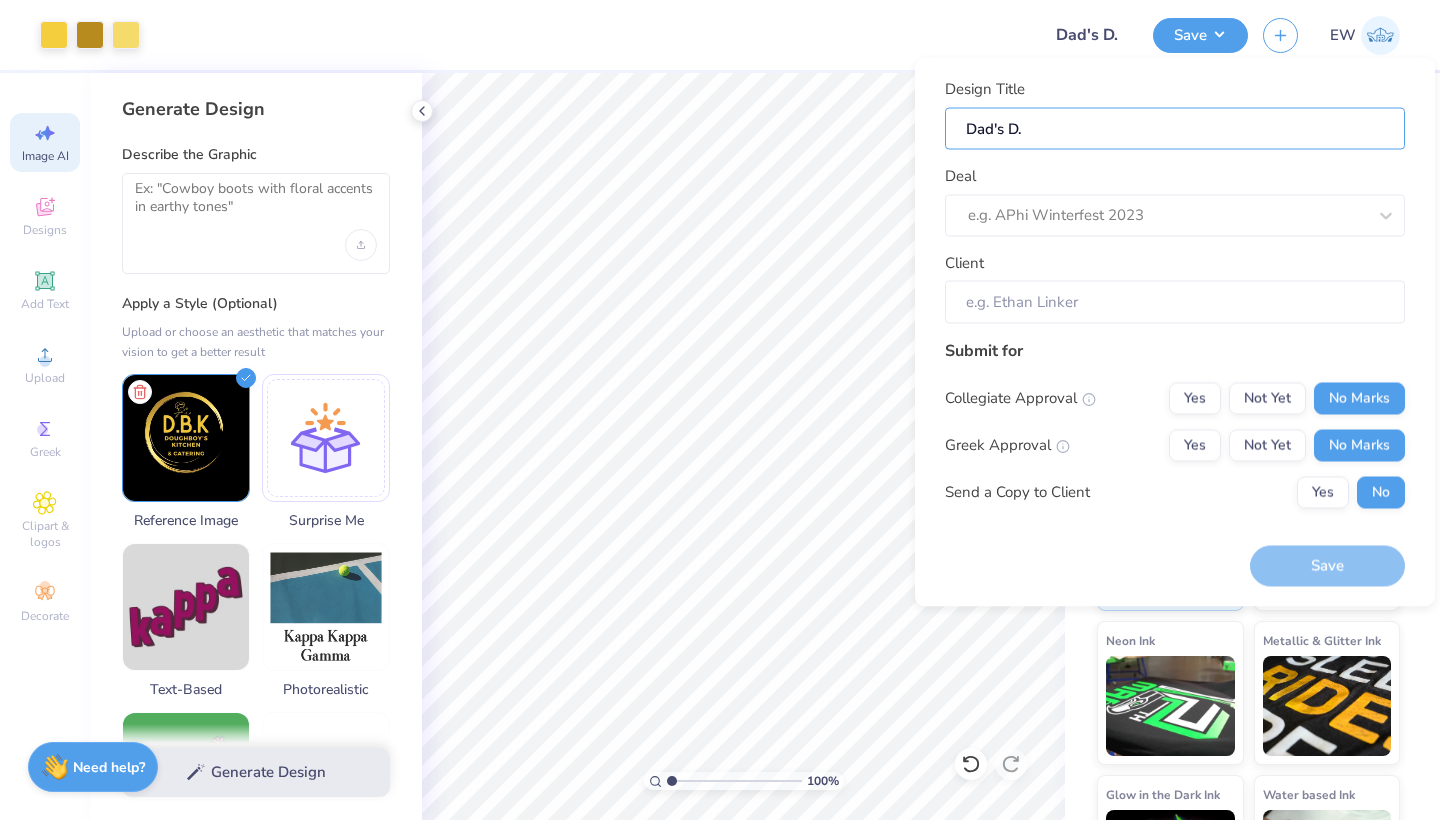 type on "Dad's D.B" 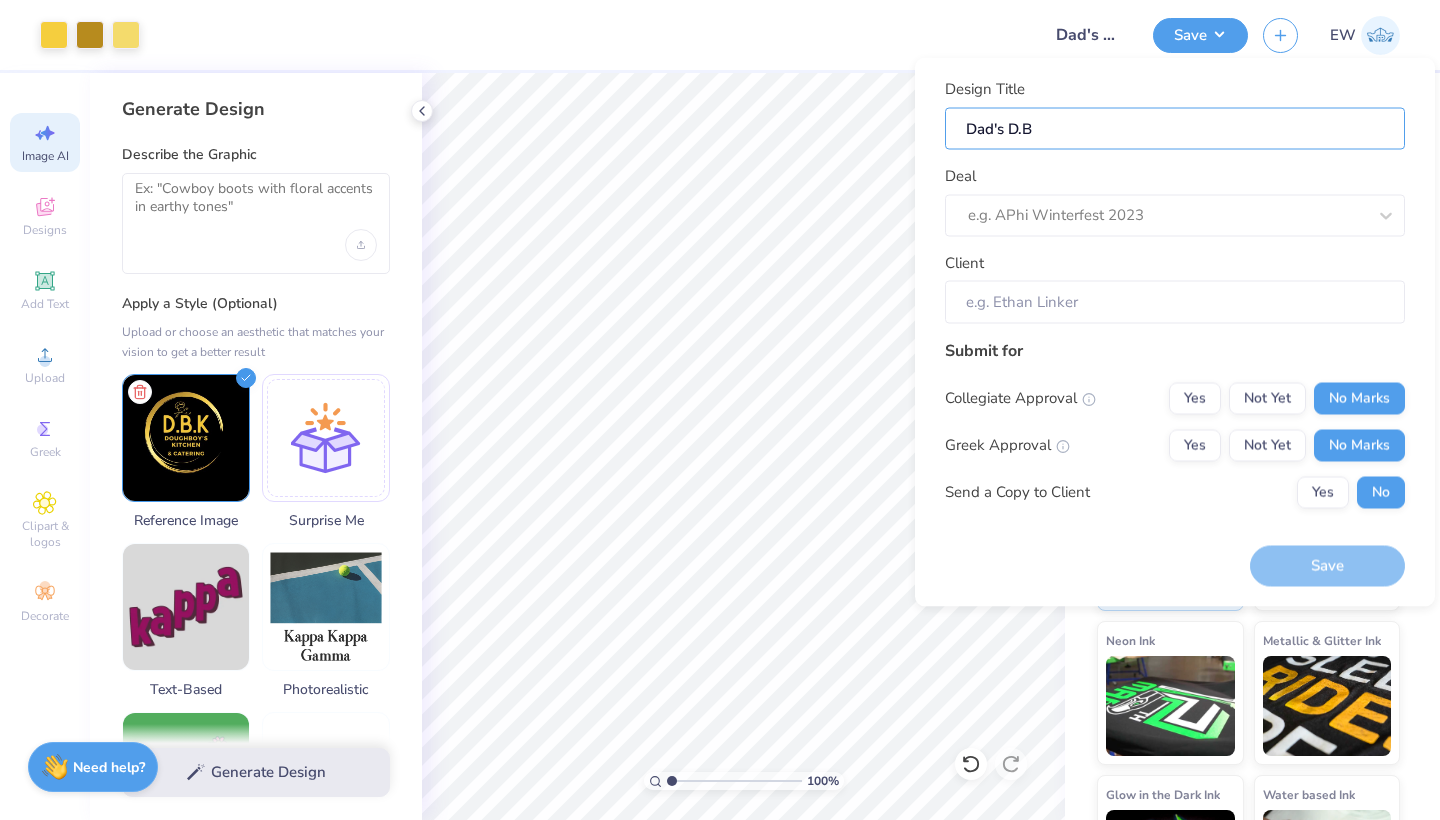 type on "Dad's D.B." 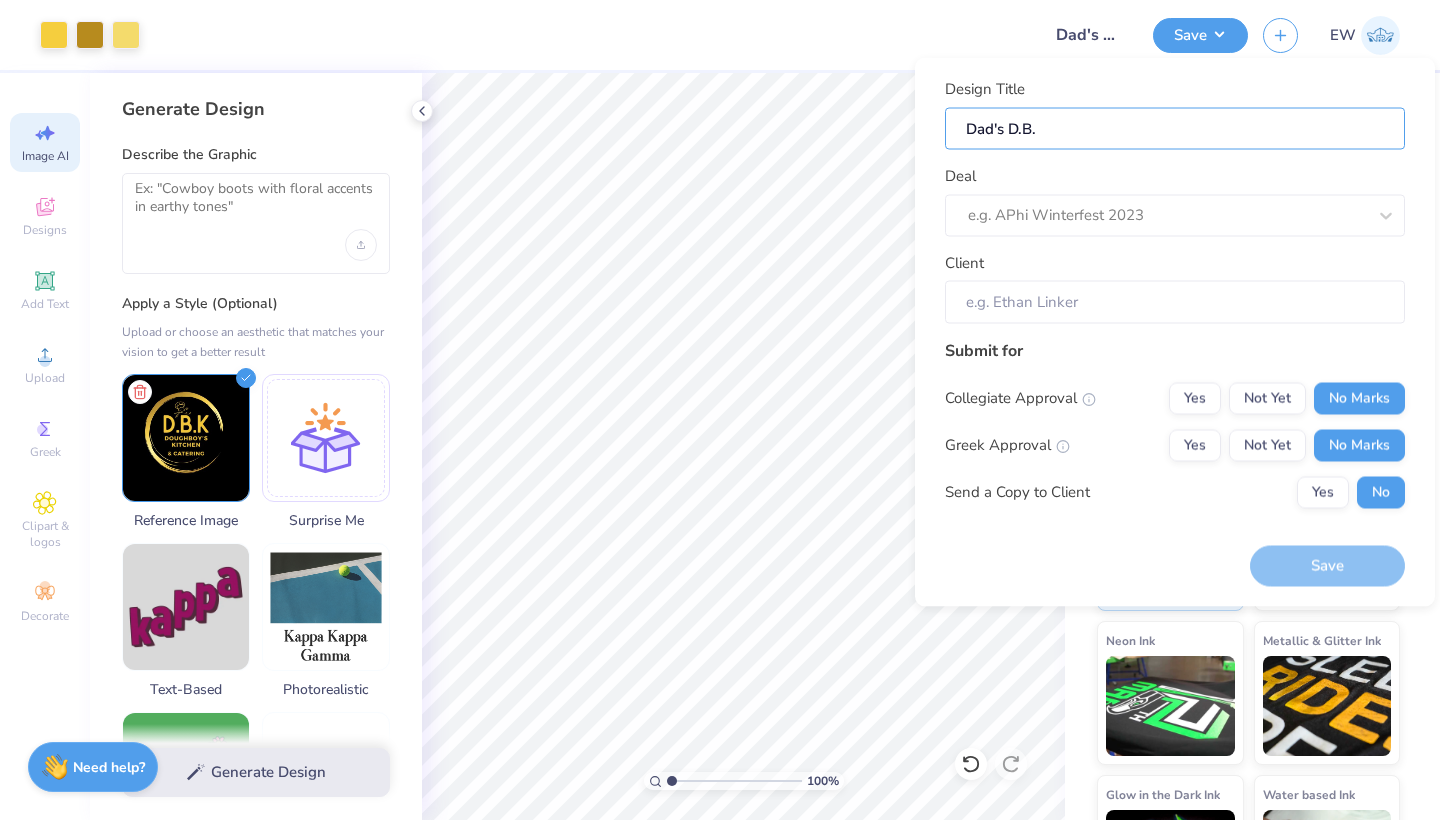 type on "Dad's D.B.K" 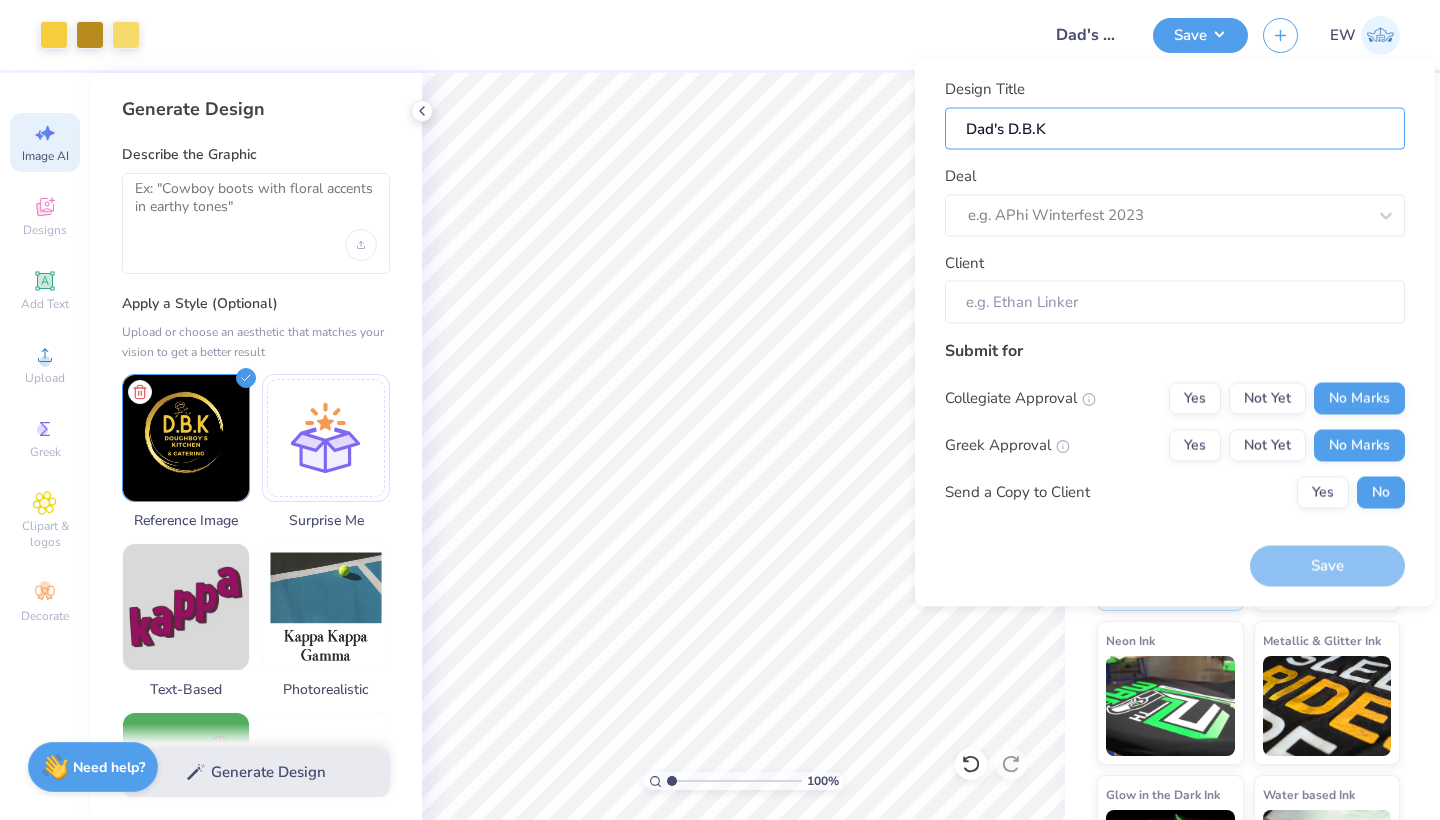 click on "Art colors Design Title Dad's D.B.K Save EW Image AI Designs Add Text Upload Greek Clipart & logos Decorate Generate Design Describe the Graphic Apply a Style (Optional) Upload or choose an aesthetic that matches your vision to get a better result Reference Image Surprise Me Text-Based Photorealistic 60s & 70s 80s & 90s Cartoons Classic Grunge Handdrawn Minimalist Varsity Y2K Max # of Colors Fewer colors means lower prices. 1 2 3 4 5 6 7 8 Generate Design 100  % Back Comfort Colors Adult Heavyweight T-Shirt Comfort Colors # C1717 Minimum Order:  24 +   Fresh Prints Flash:  This color can be expedited for 5 day delivery. Print Type Screen Print Embroidery Digital Print Applique Transfers Vinyl Foil Rhinestones Standard Puff Ink Neon Ink Metallic & Glitter Ink Glow in the Dark Ink Water based Ink Need help?  Chat with us.
Design Title Dad's D.B.K Deal e.g. APhi Winterfest 2023 Client Submit for Collegiate Approval Yes Not Yet No Marks Greek Approval Yes Not Yet Yes" at bounding box center (720, 410) 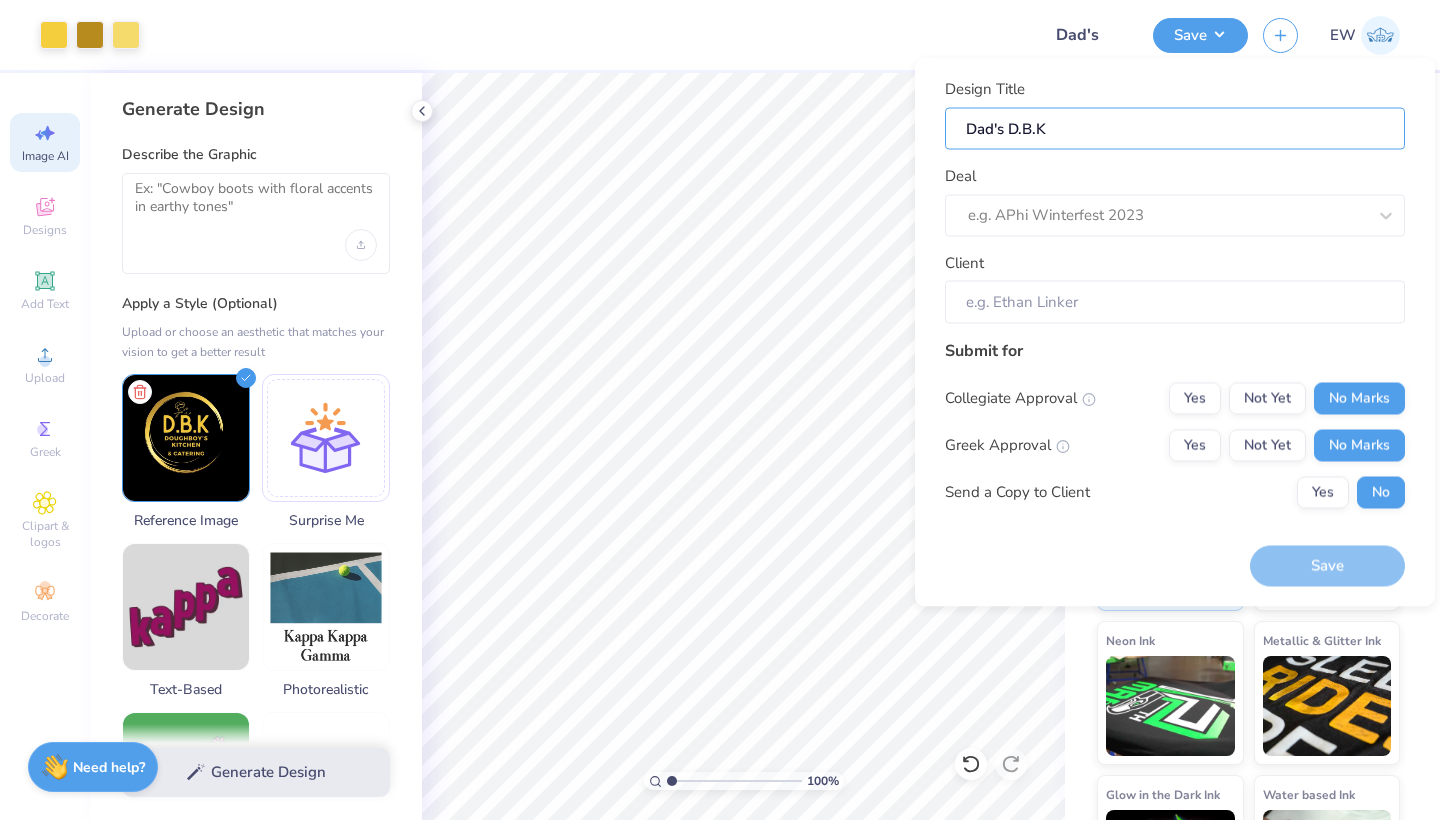 type on "Dad's" 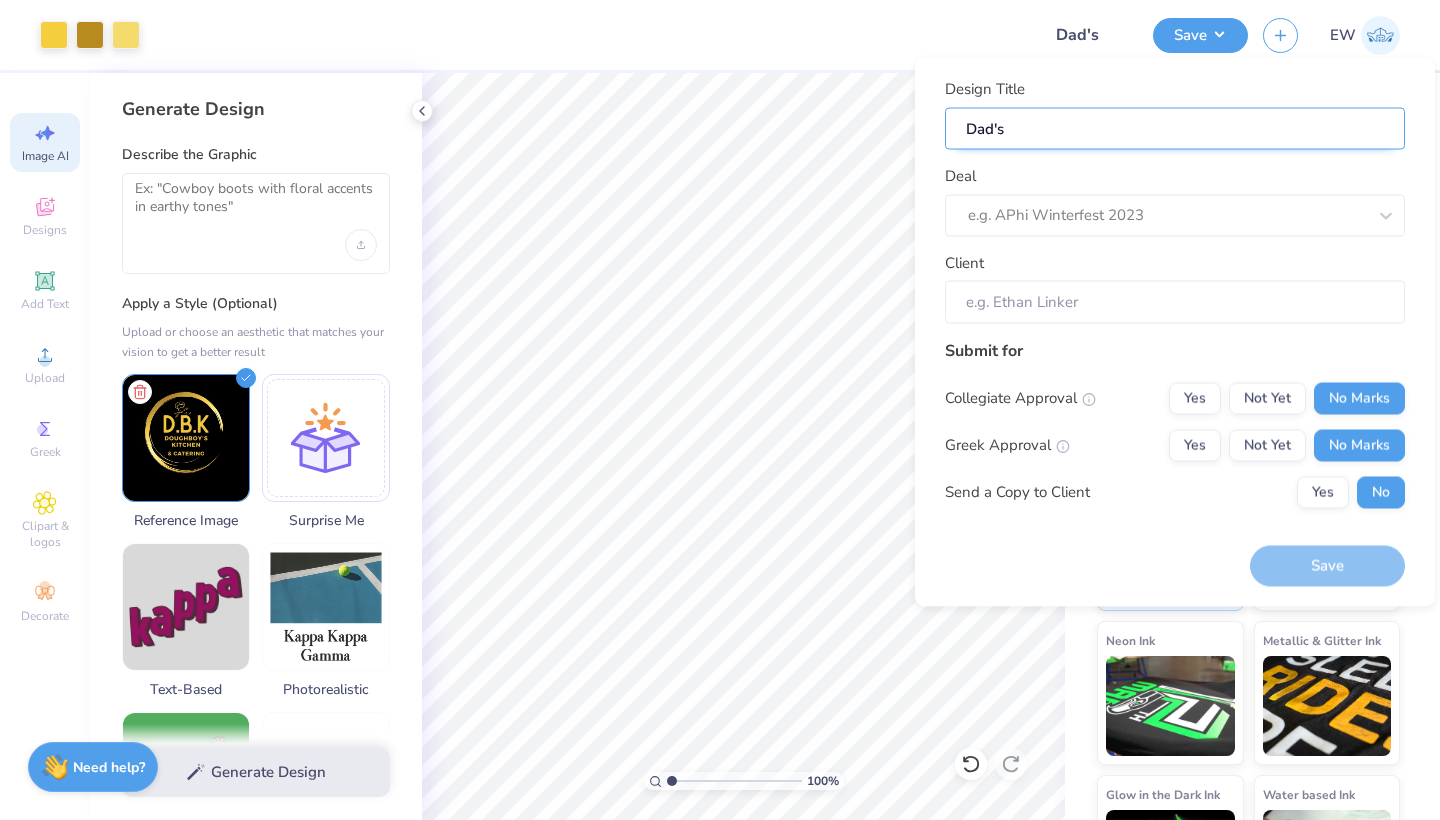 drag, startPoint x: 980, startPoint y: 128, endPoint x: 1035, endPoint y: 126, distance: 55.03635 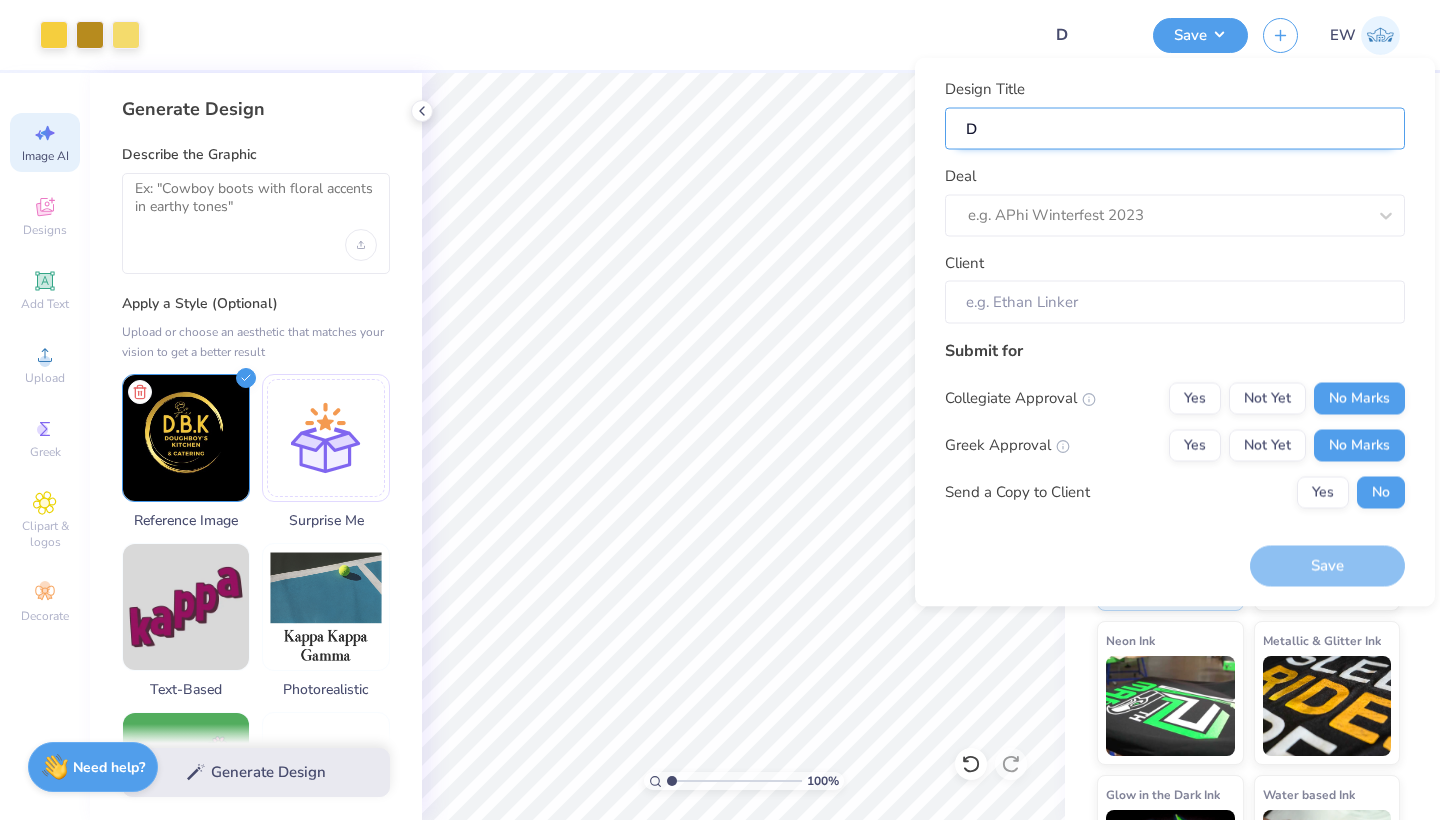 type 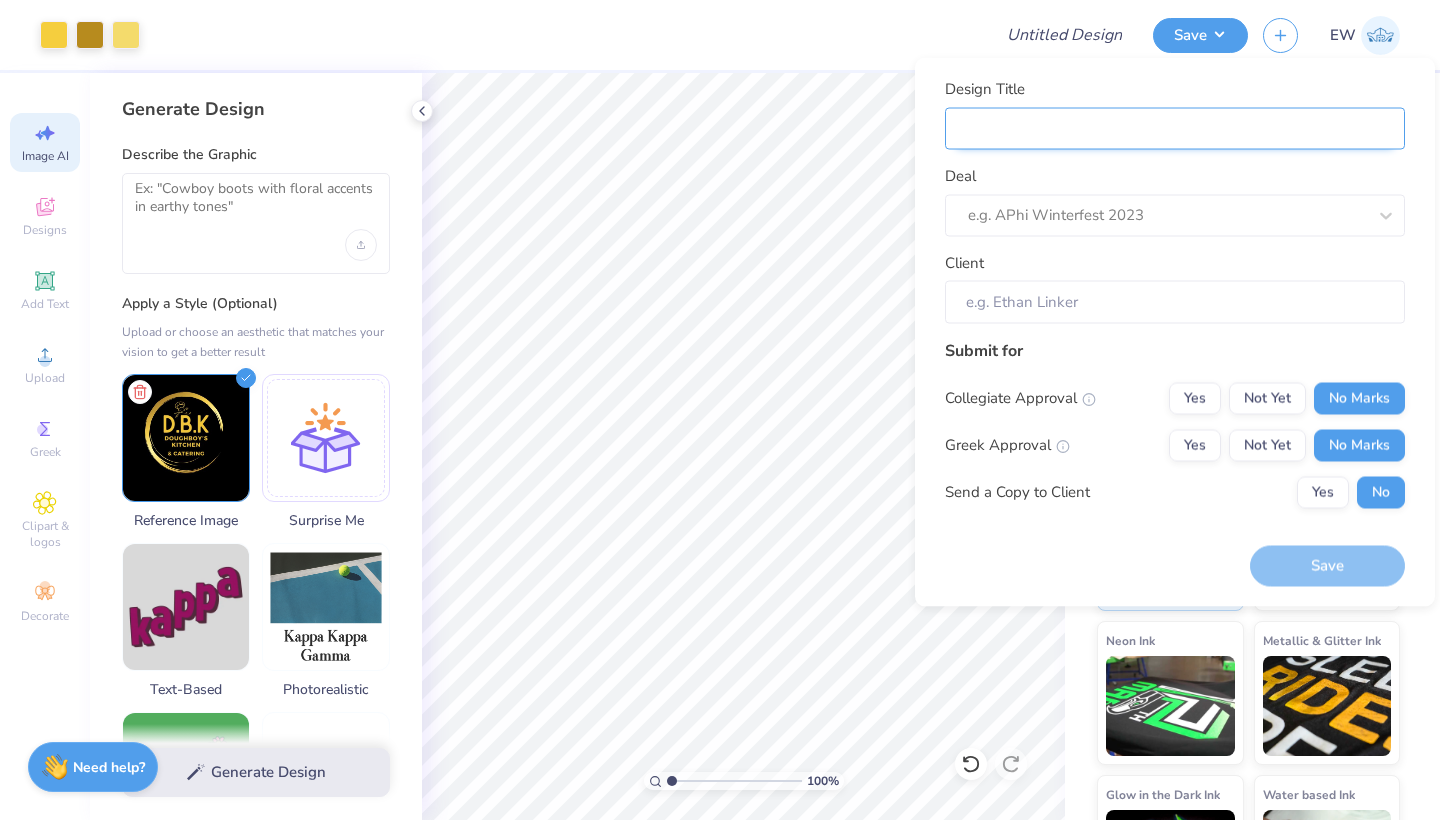 type on "D" 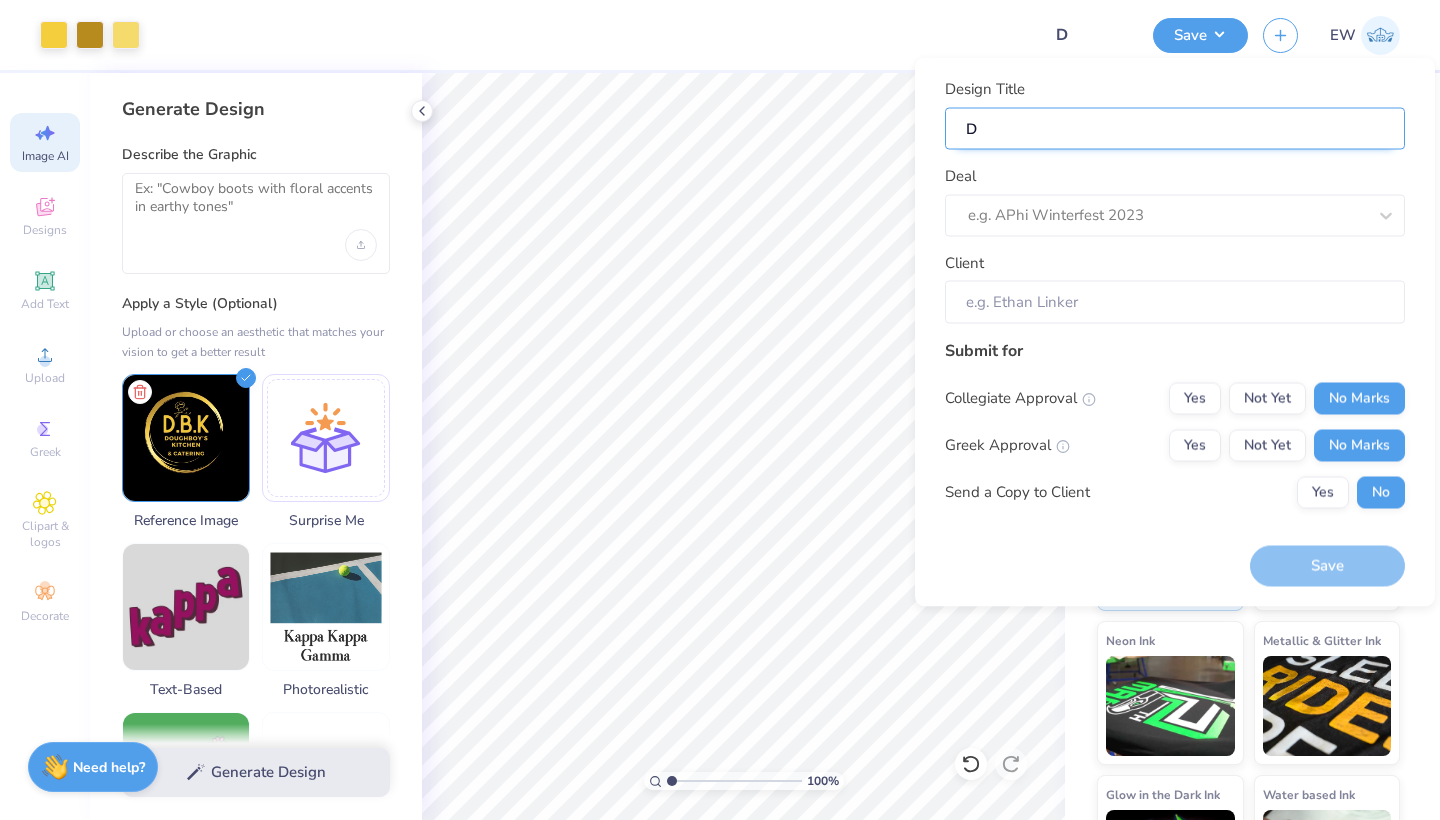 type on "D." 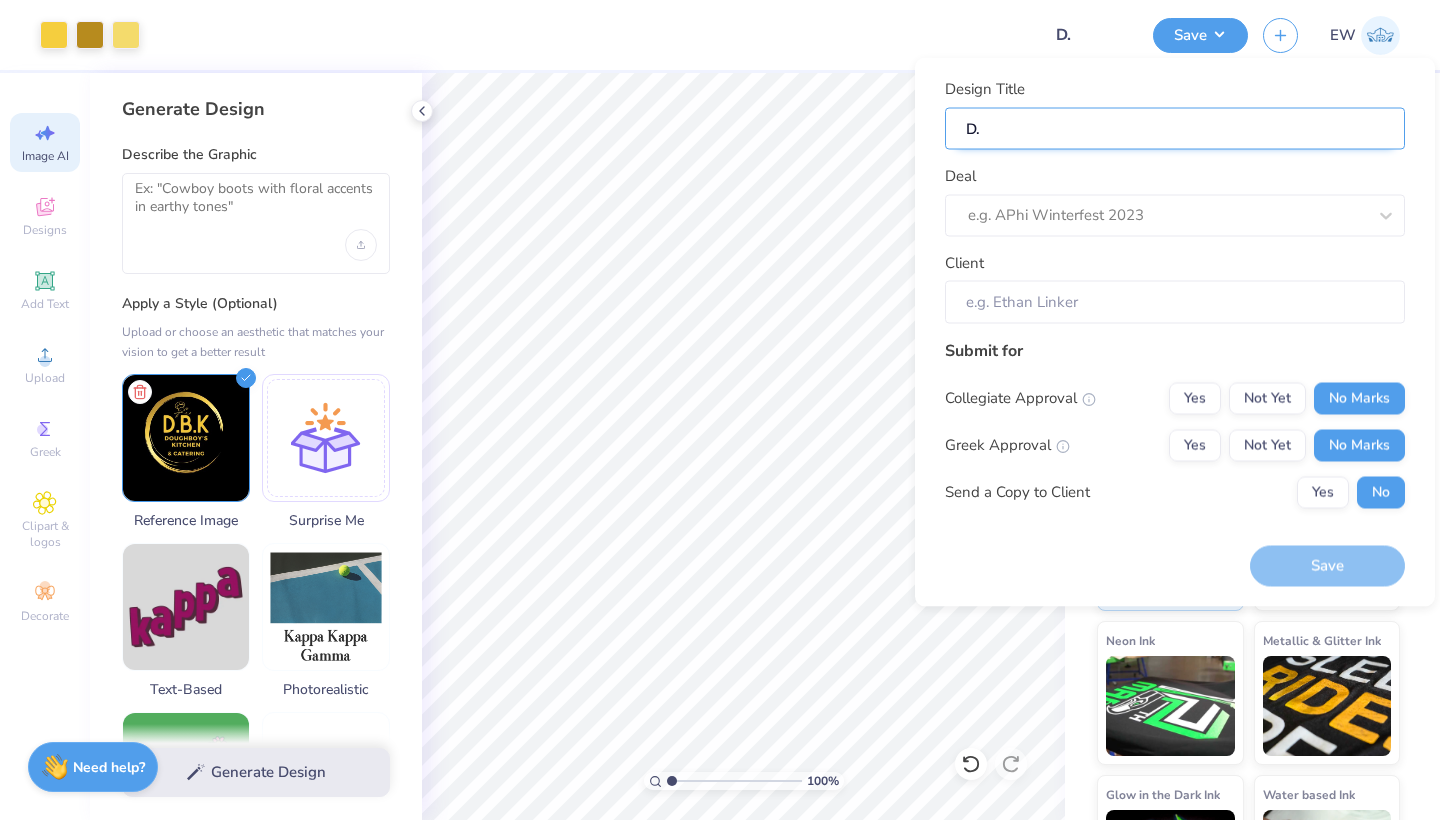 type on "D.B" 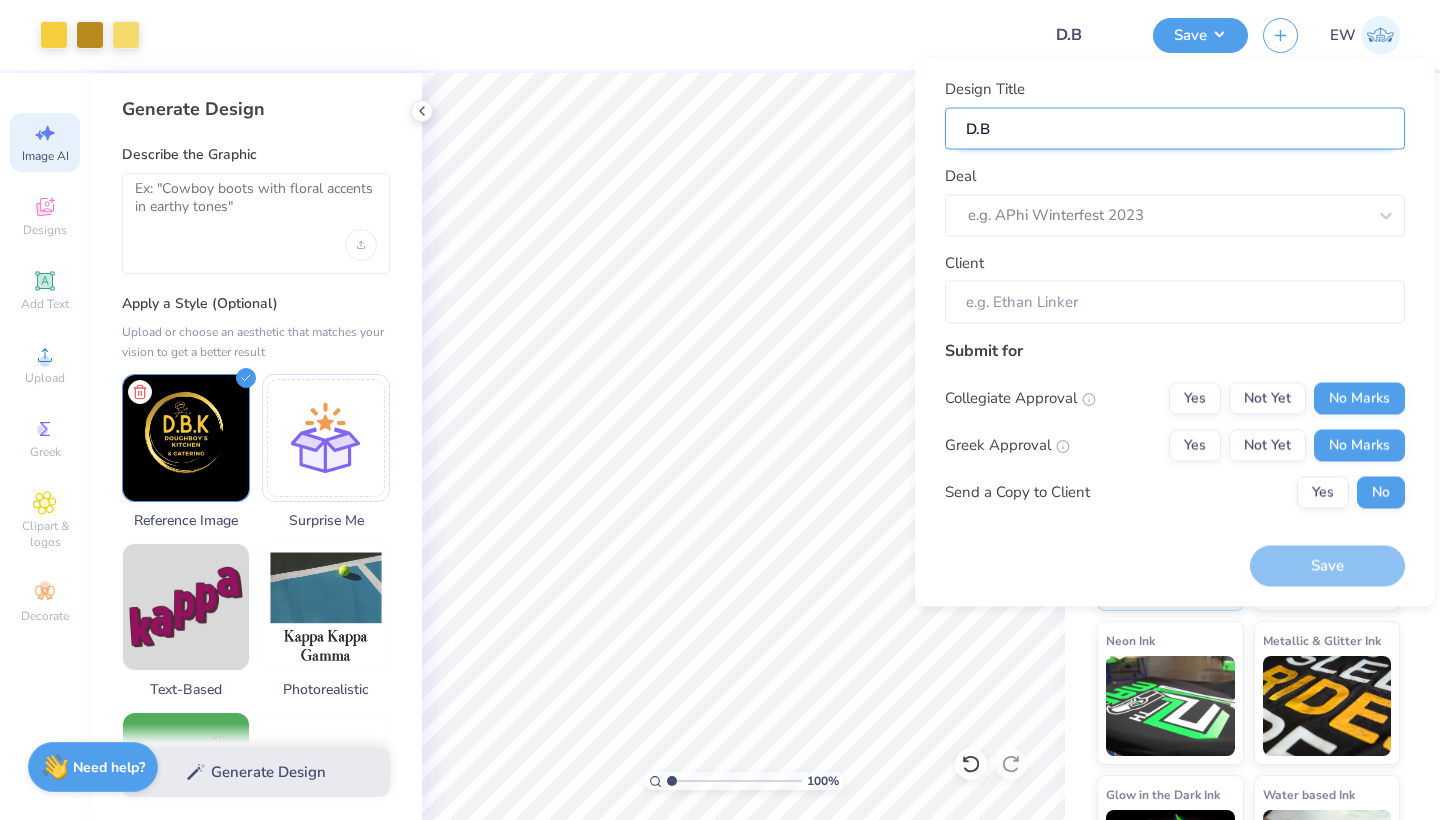 type on "D.B." 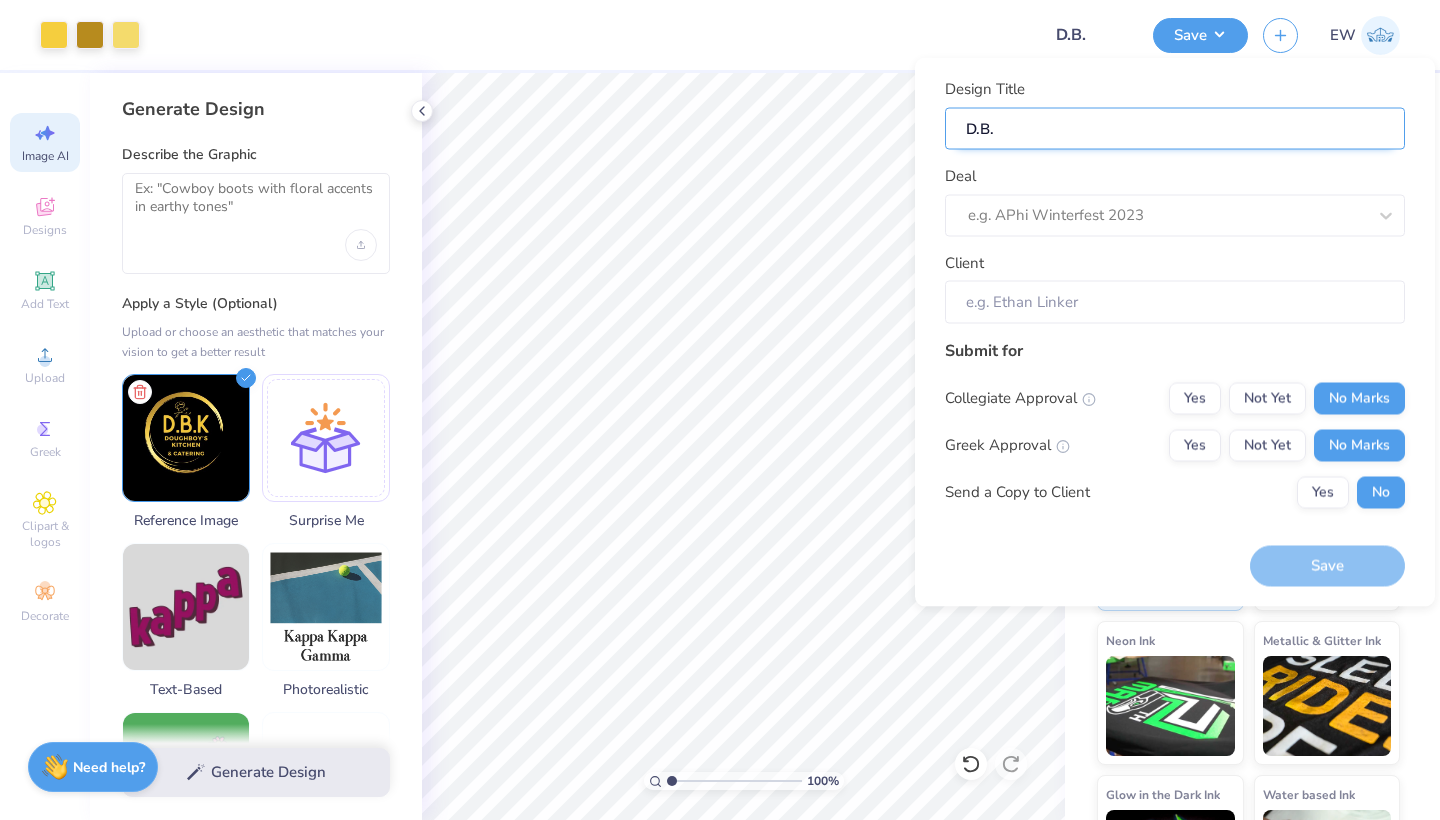 type on "D.B.K" 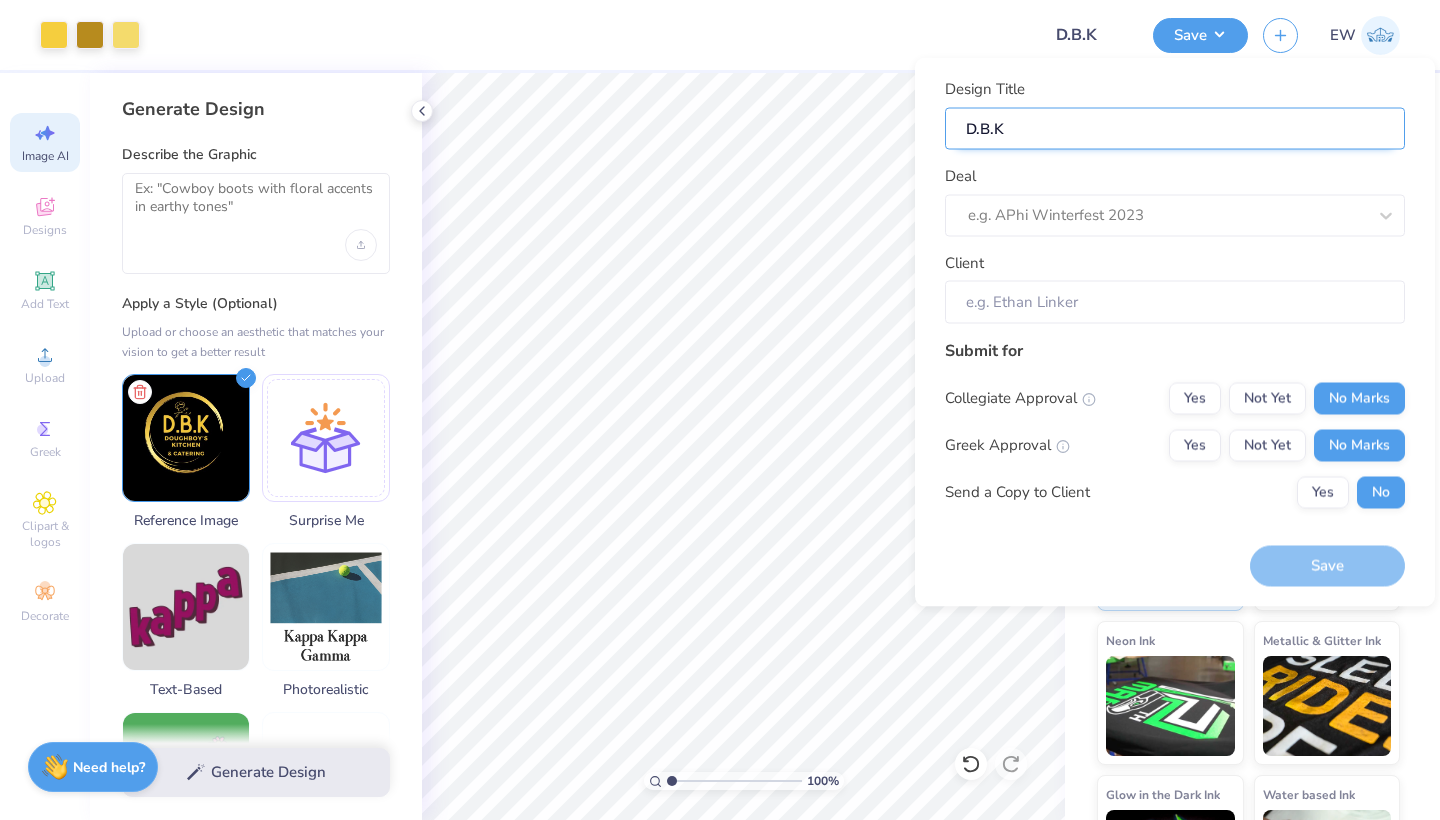 type on "D.B.K" 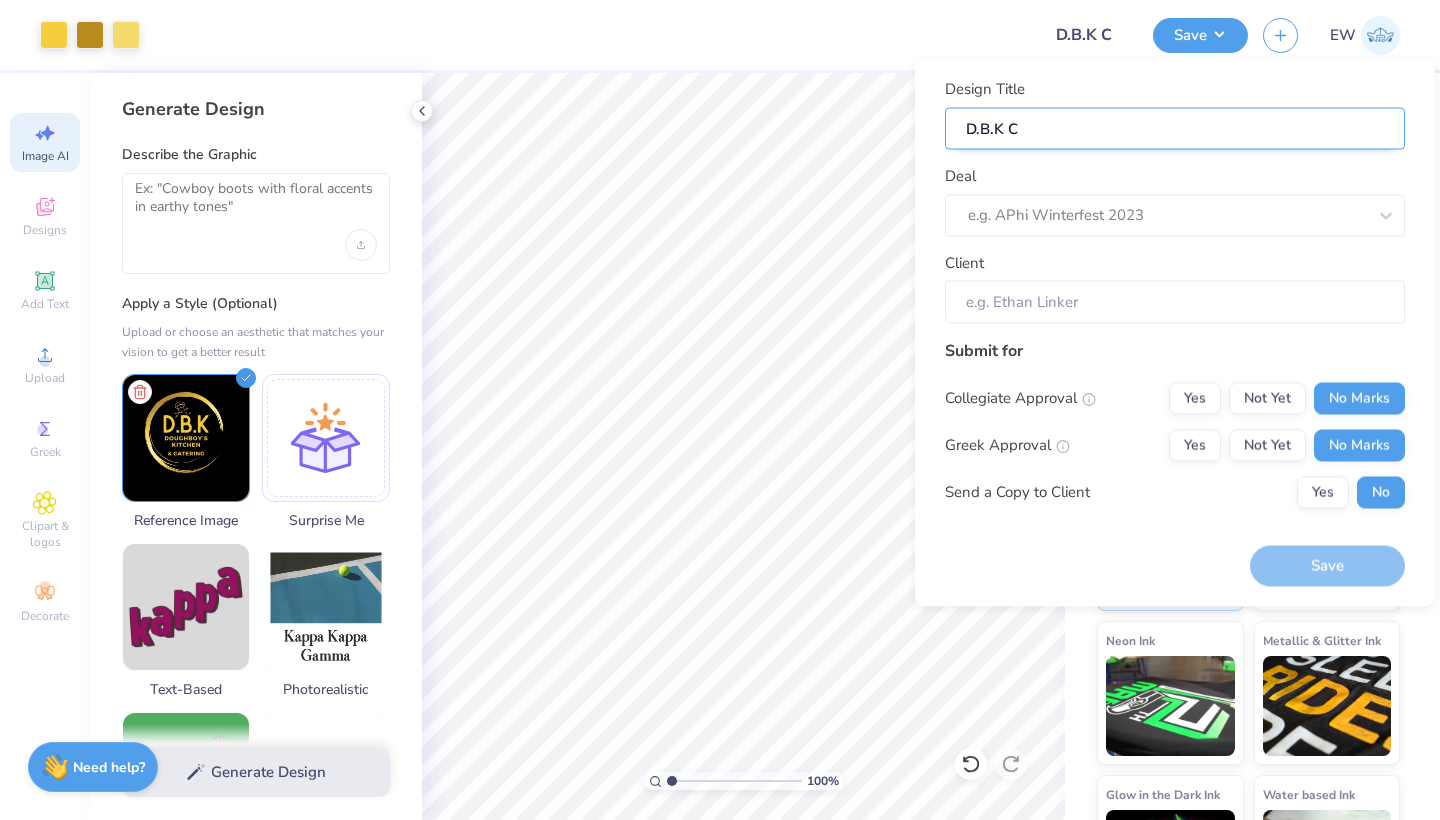 type on "D.B.K Ca" 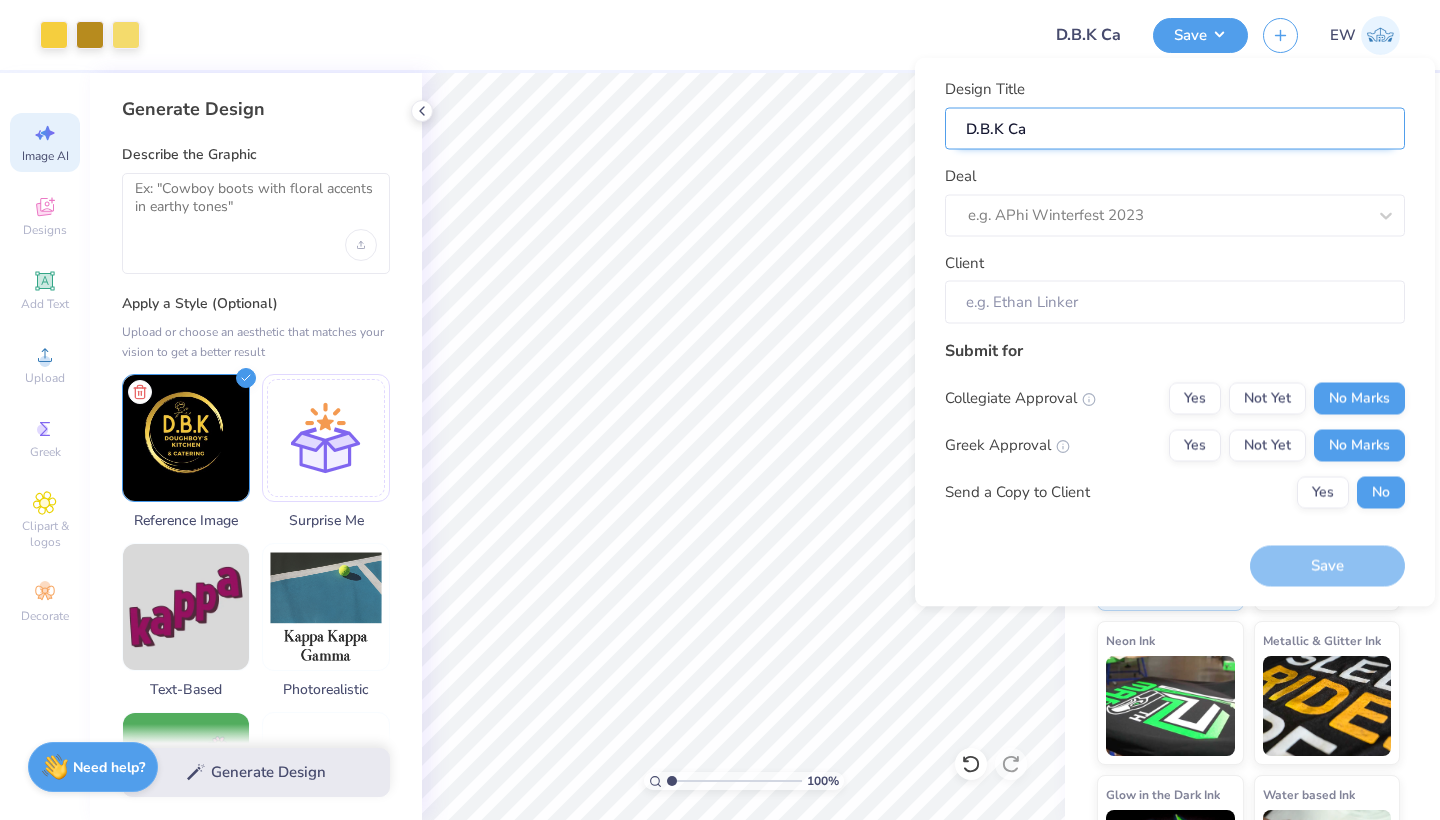 type on "D.B.K Cat" 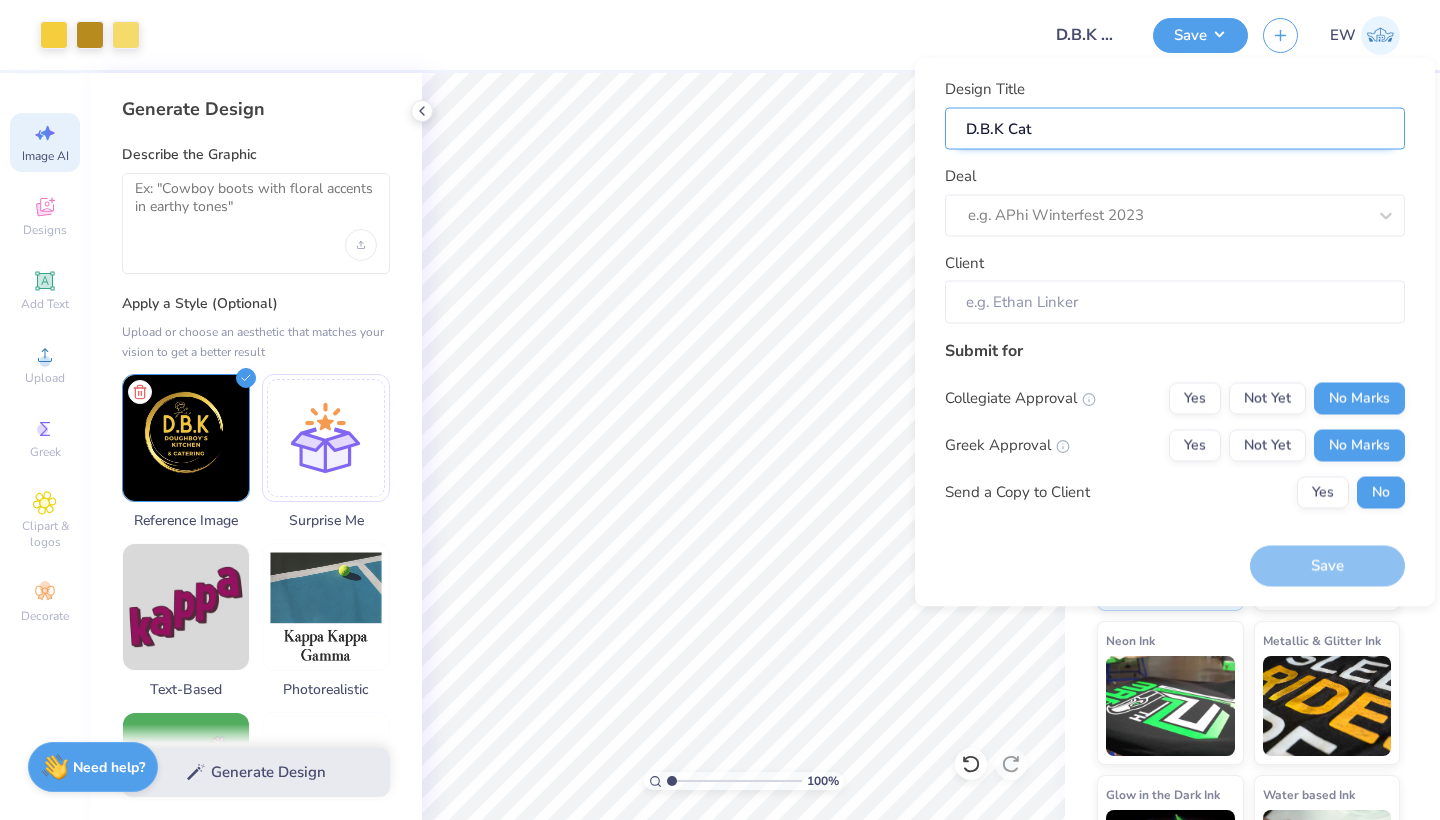 type on "D.B.K Cate" 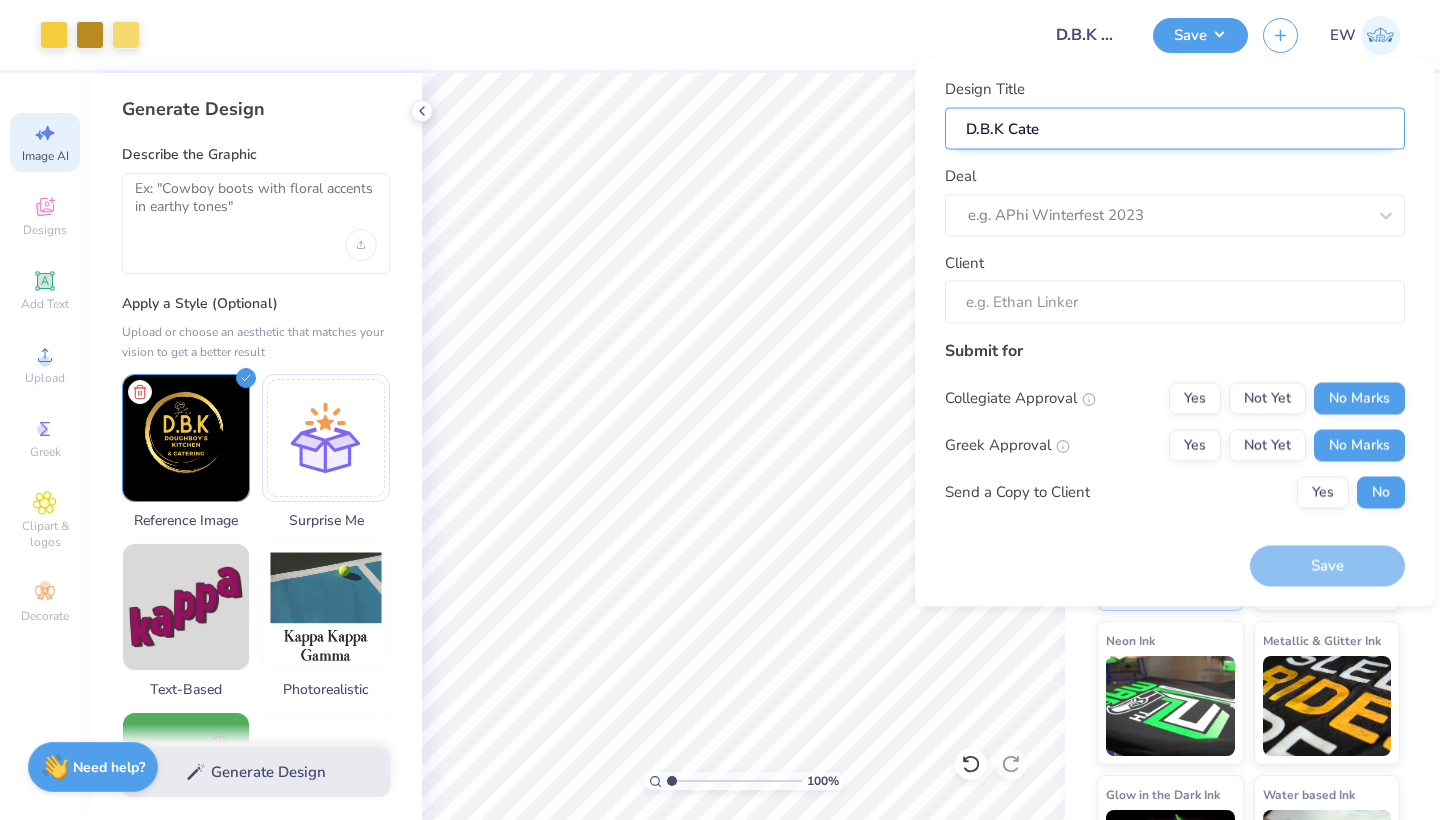 type on "D.B.K Cater" 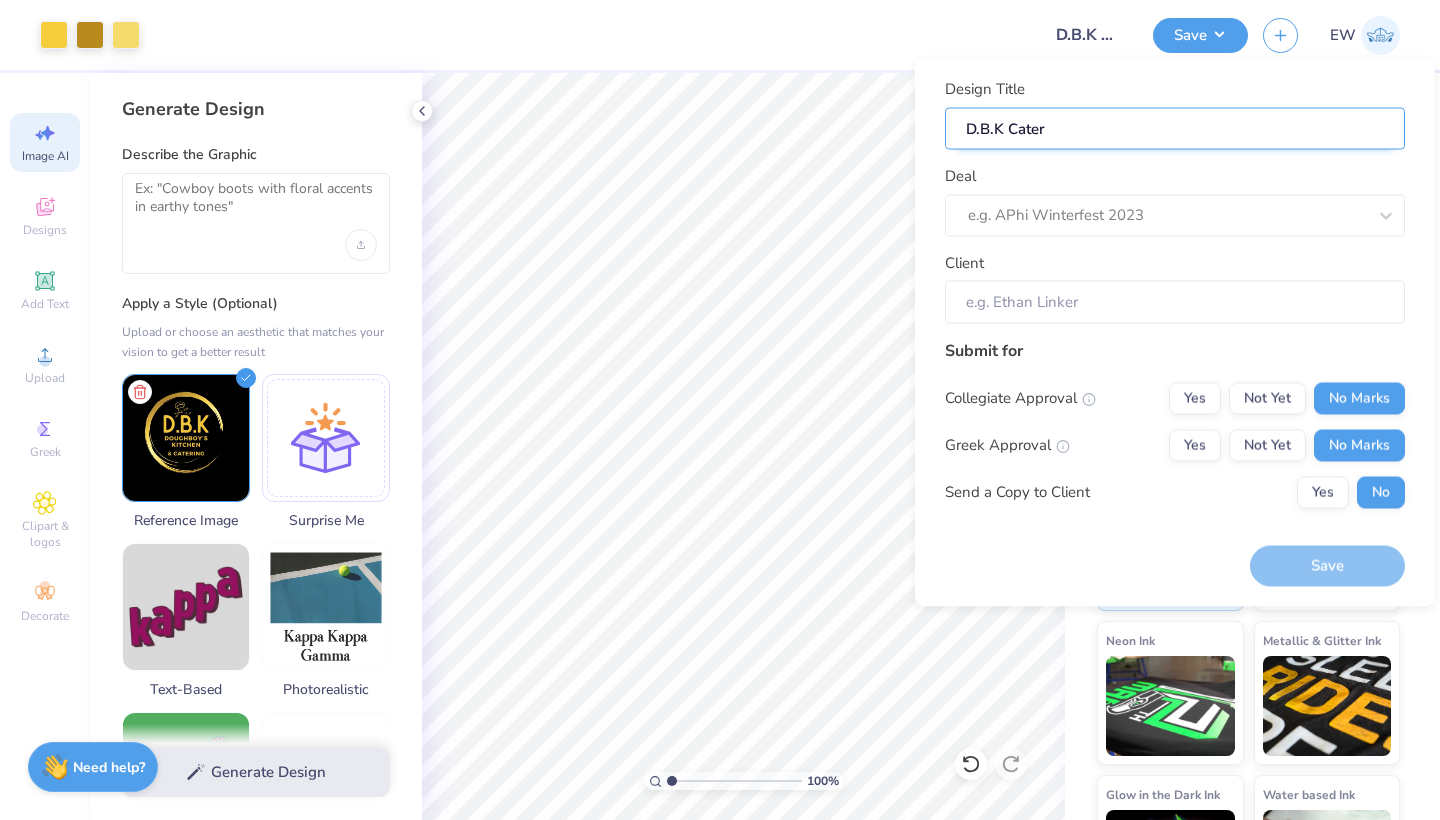 type on "D.B.K Cateri" 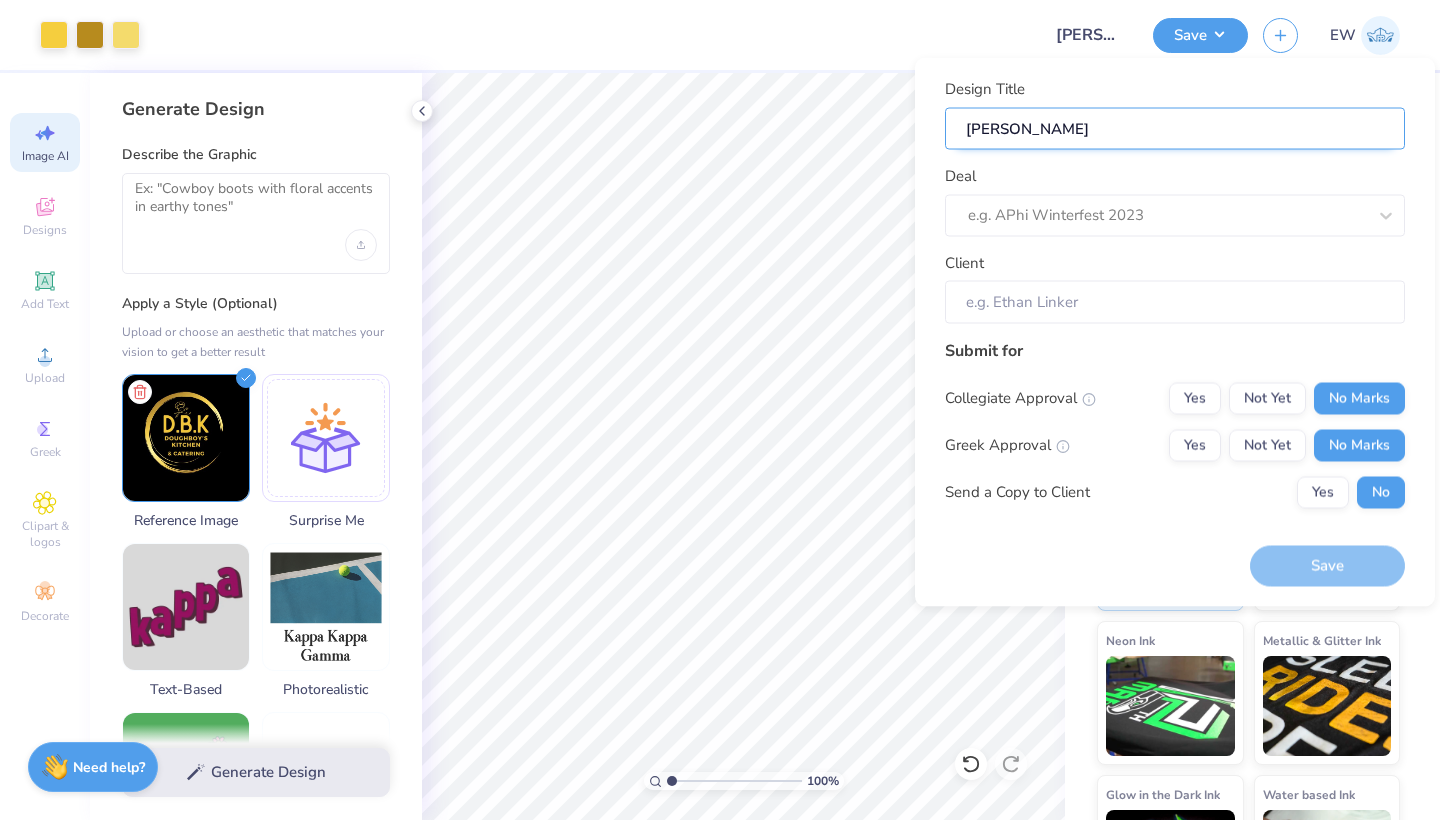 type on "D.B.K Caterin" 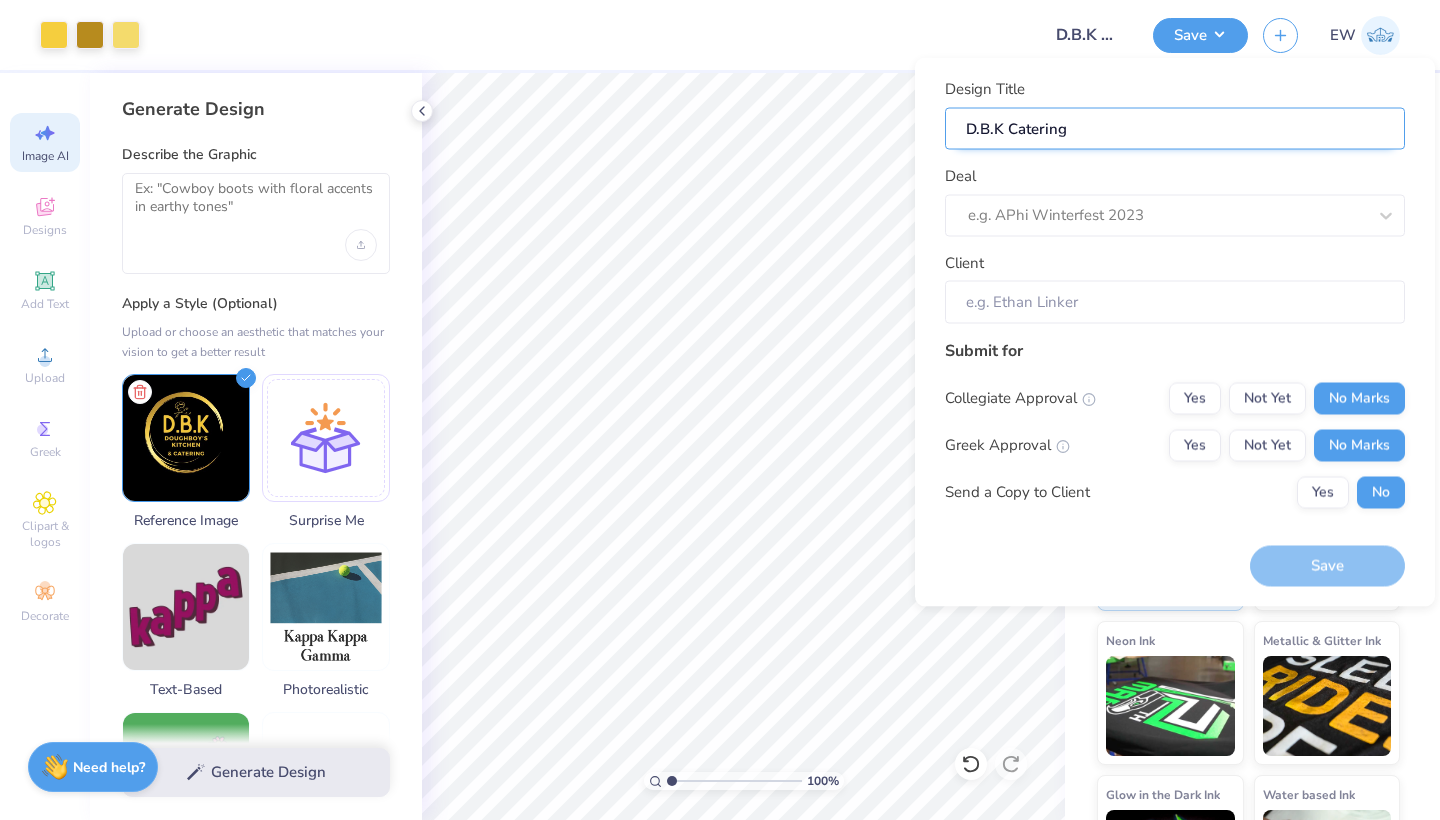 type on "D.B.K Catering" 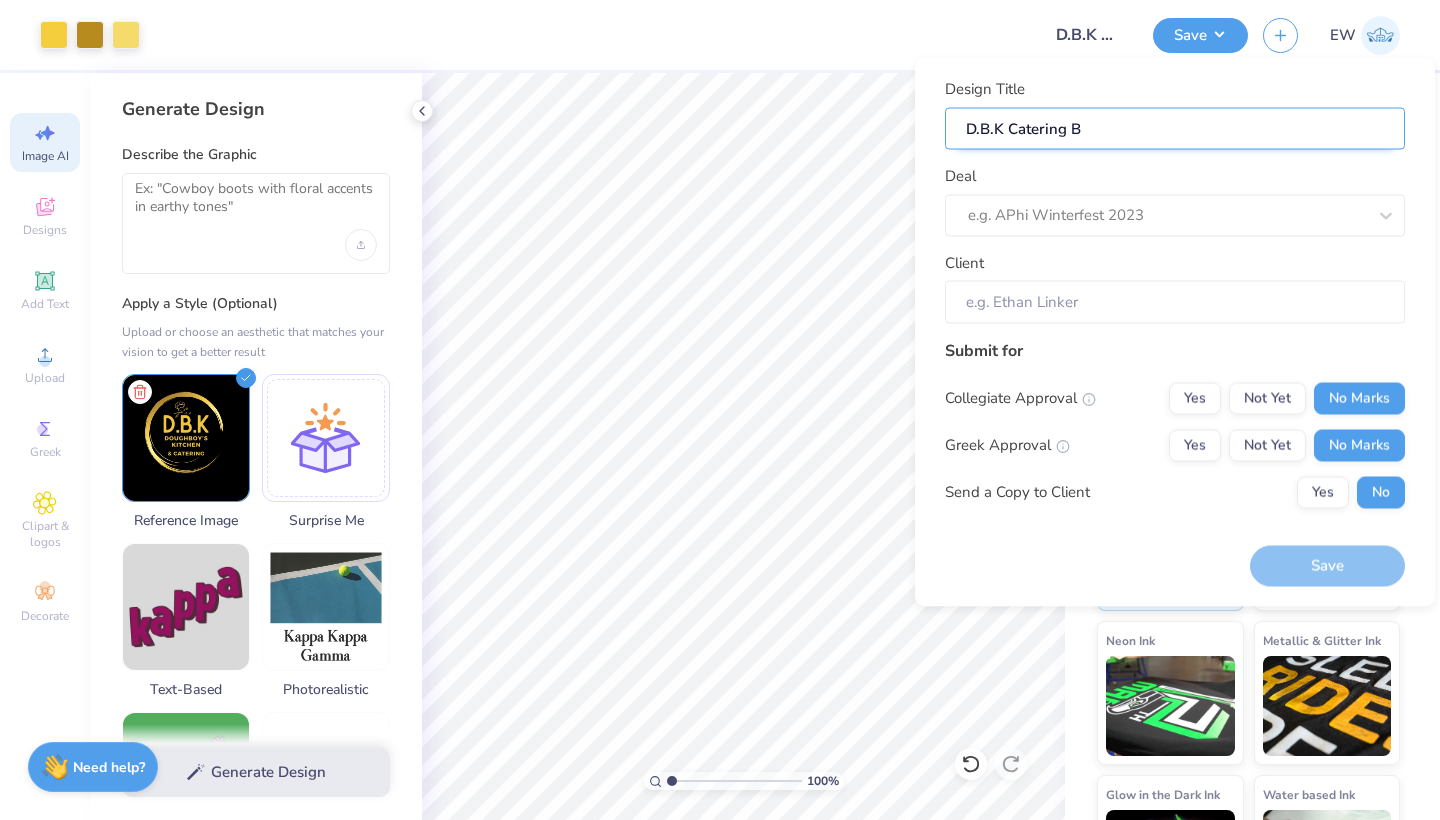 type on "D.B.K Catering Bu" 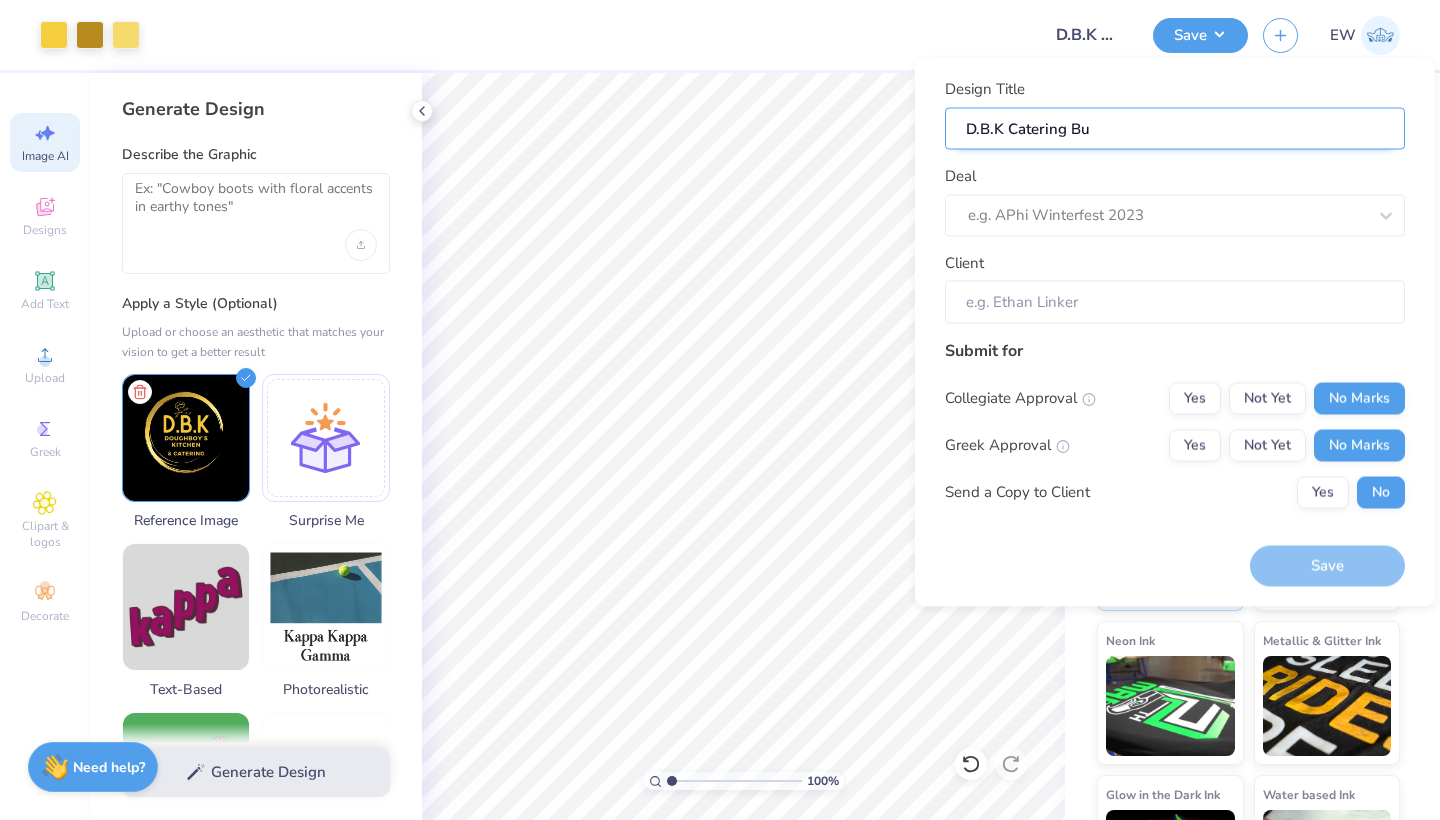 type on "D.B.K Catering Bus" 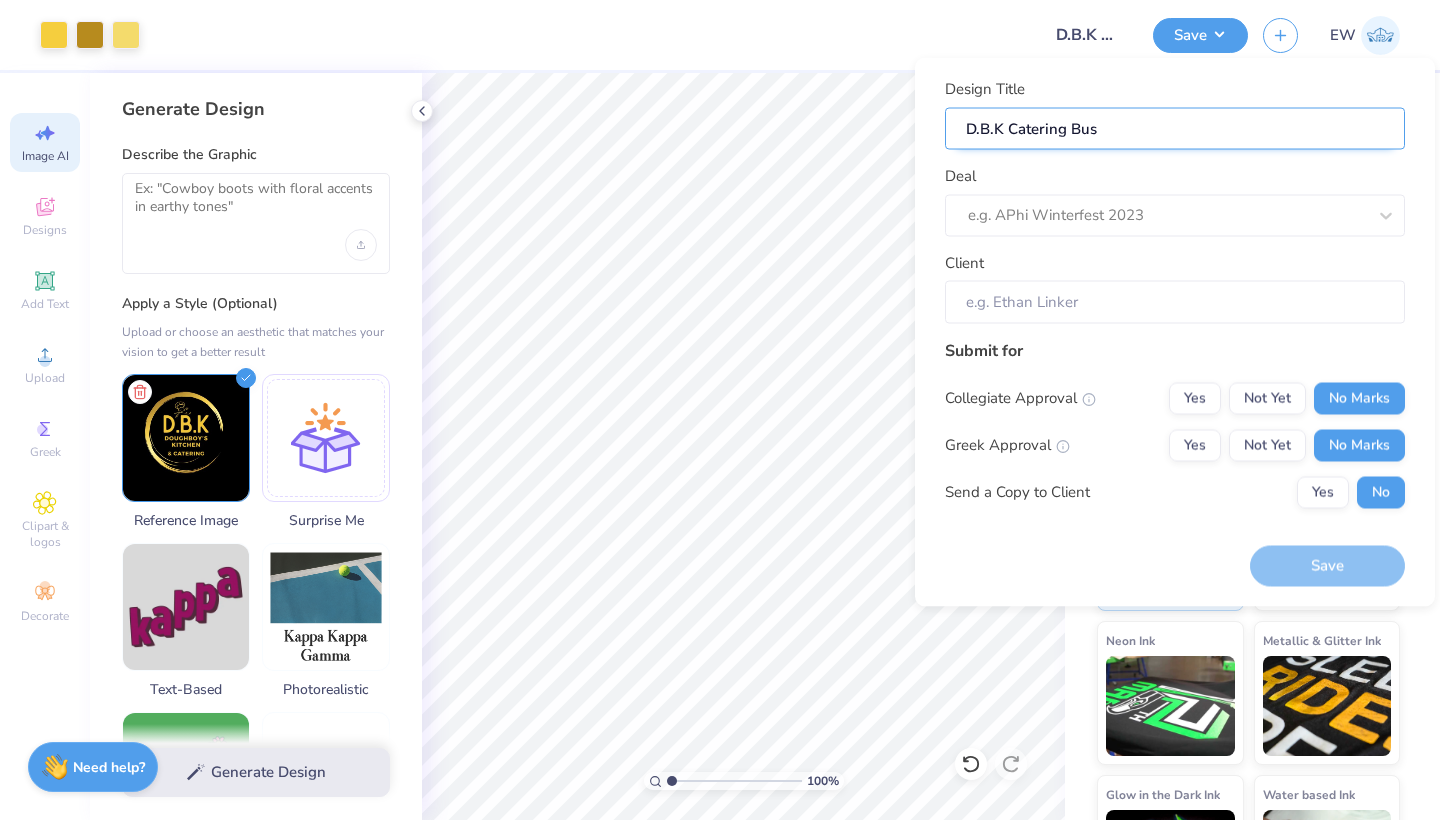 type on "D.B.K Catering Busi" 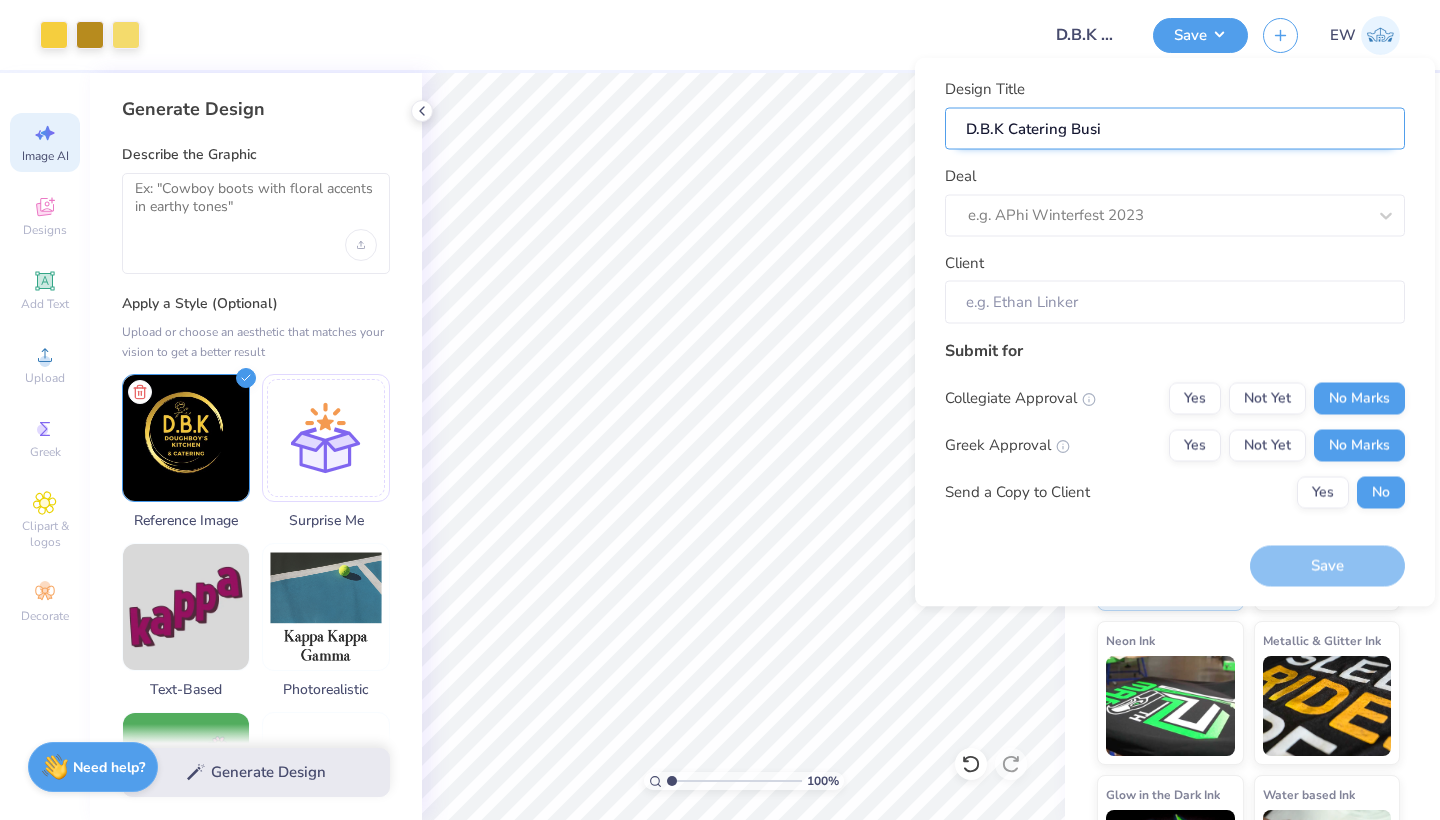 type on "D.B.K Catering Busin" 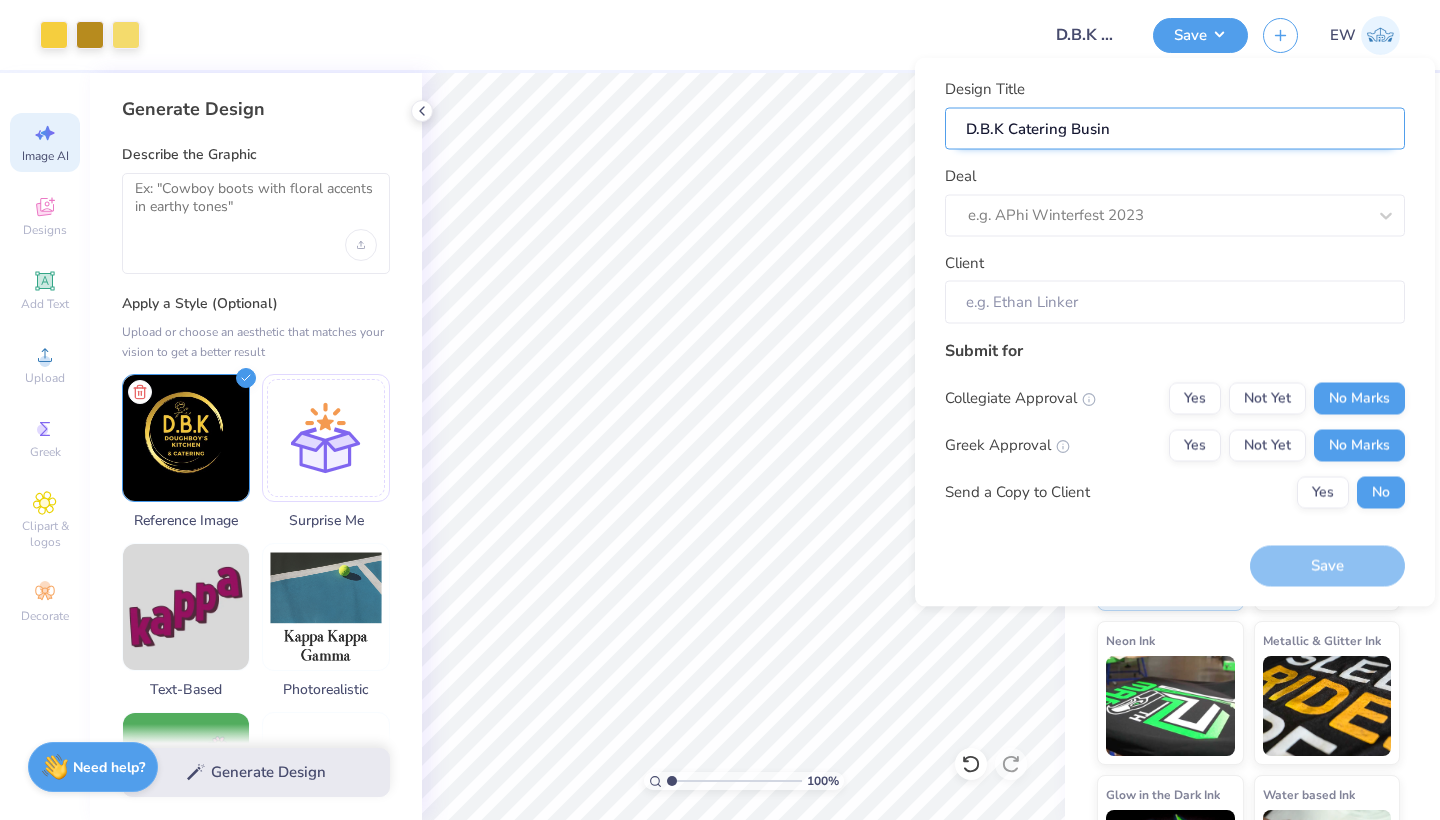 type on "D.B.K Catering Busine" 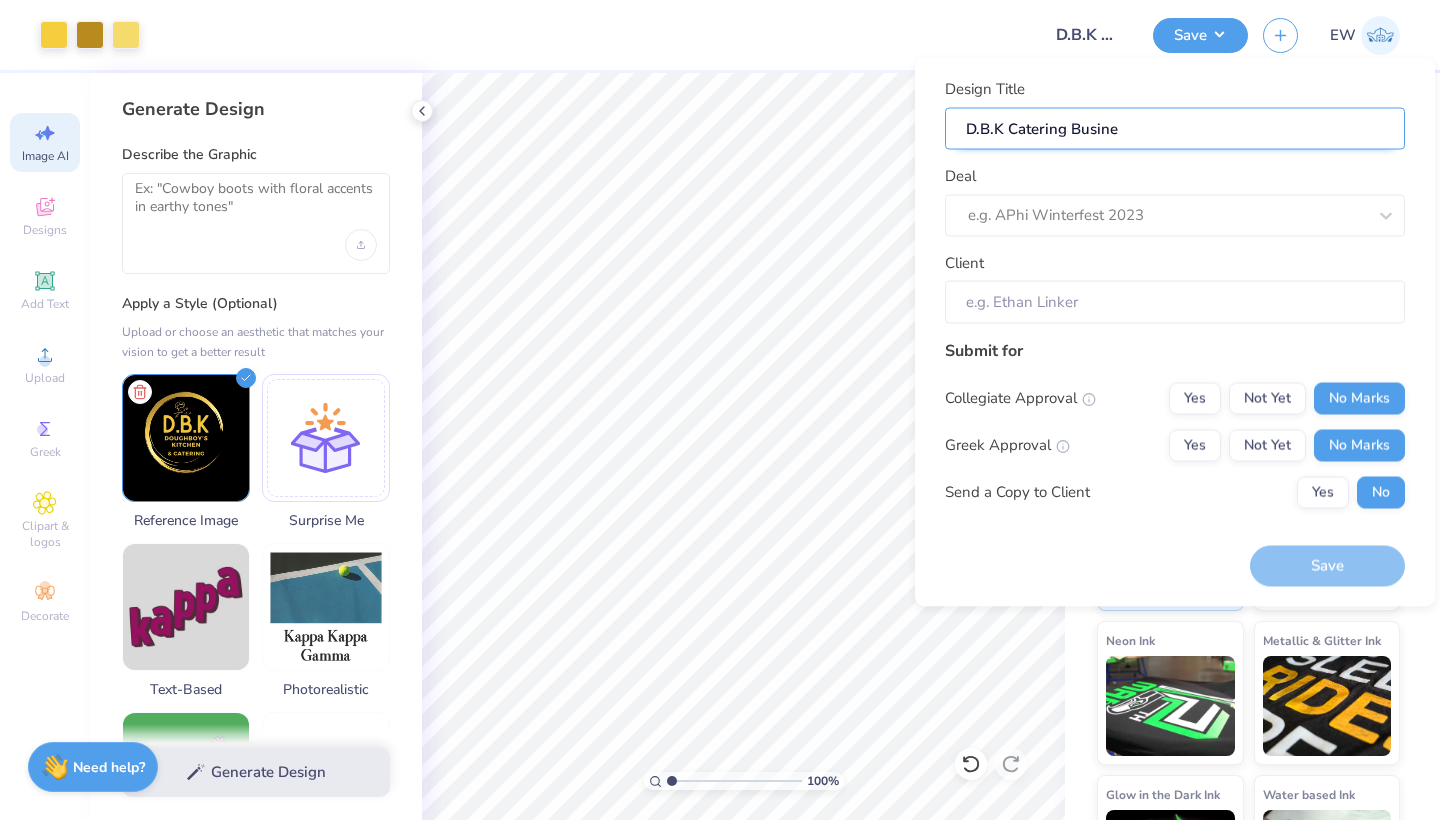 type on "D.B.K Catering Busines" 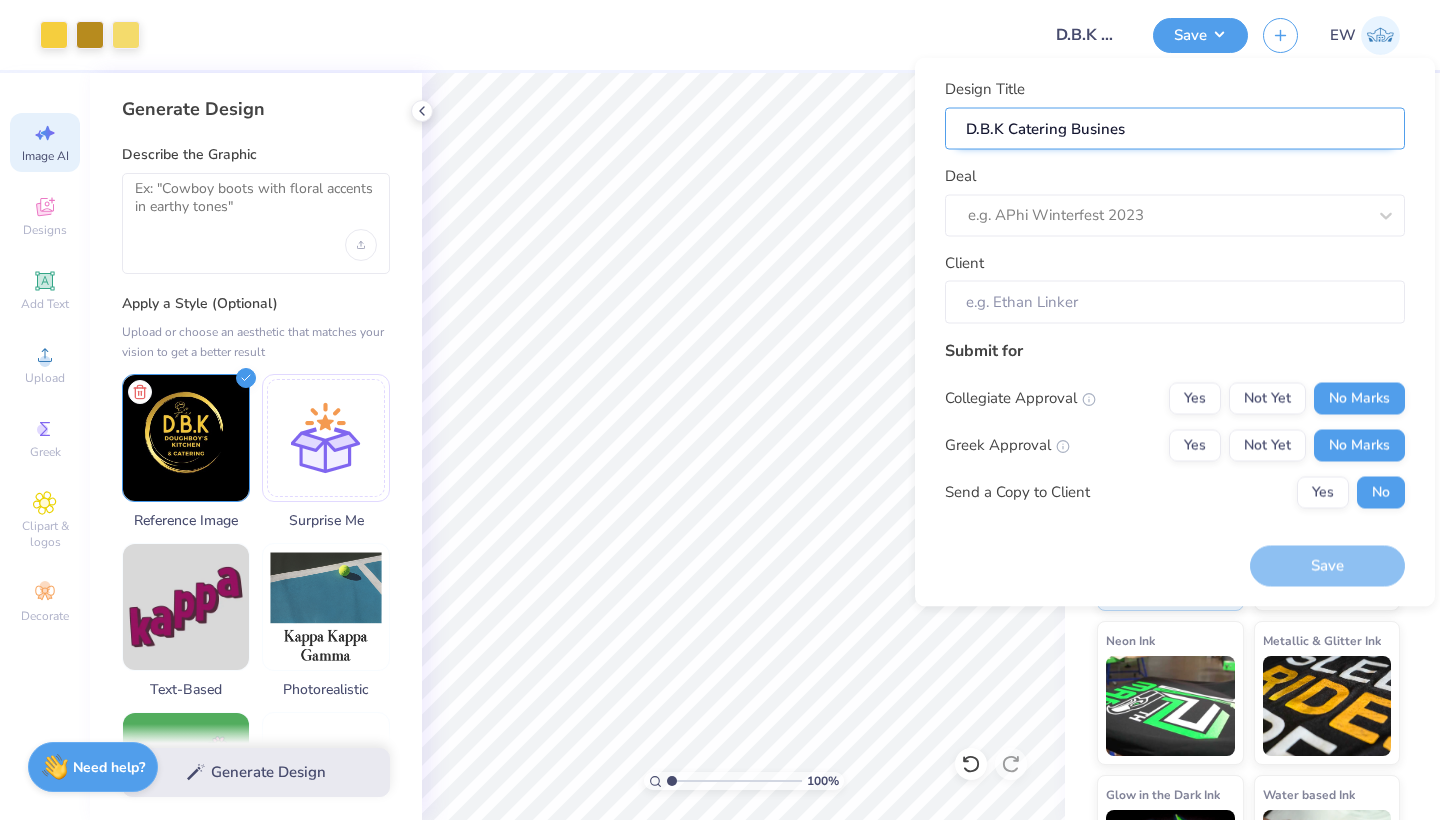 type on "D.B.K Catering Business" 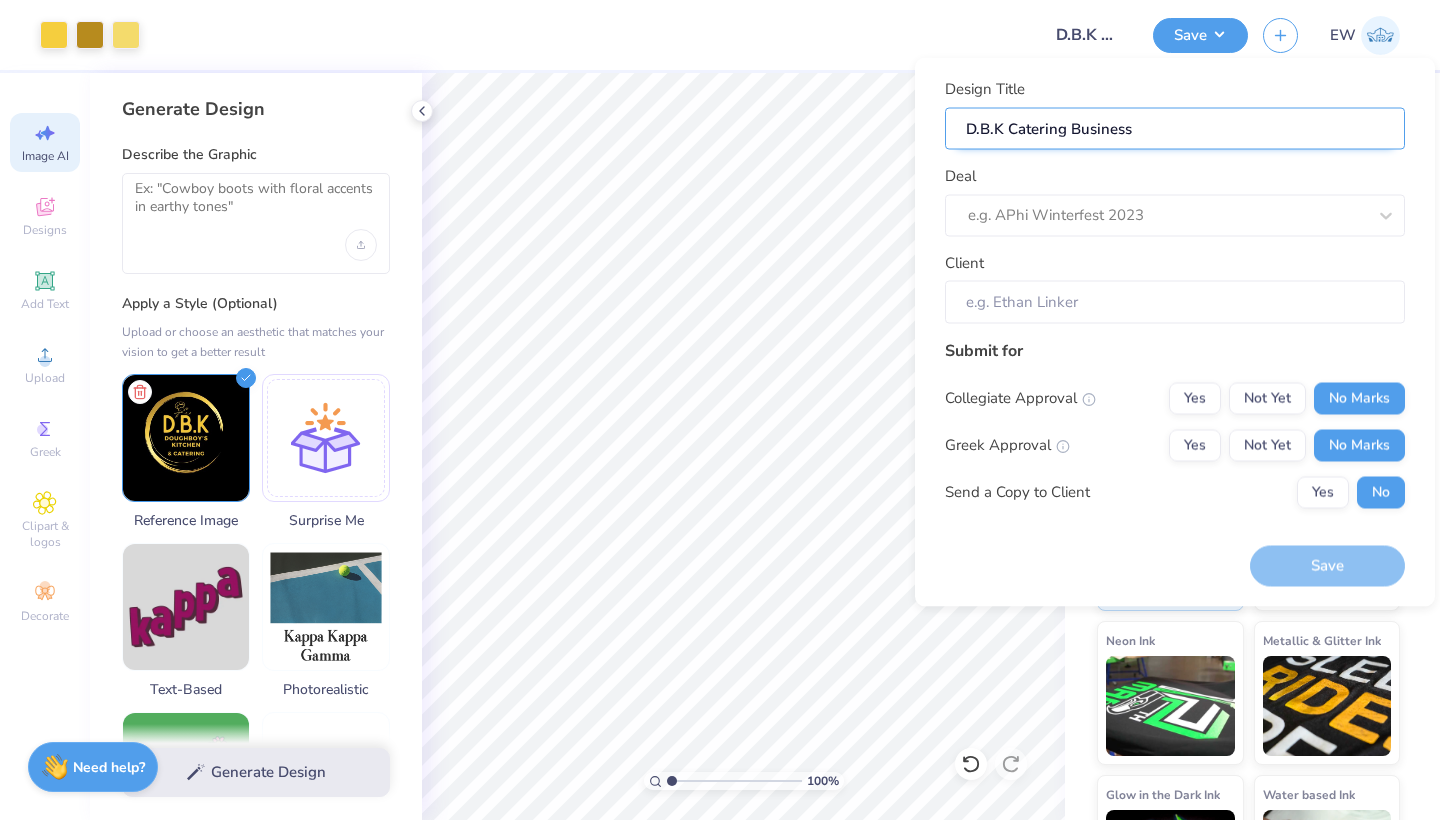 type on "D.B.K Catering Business" 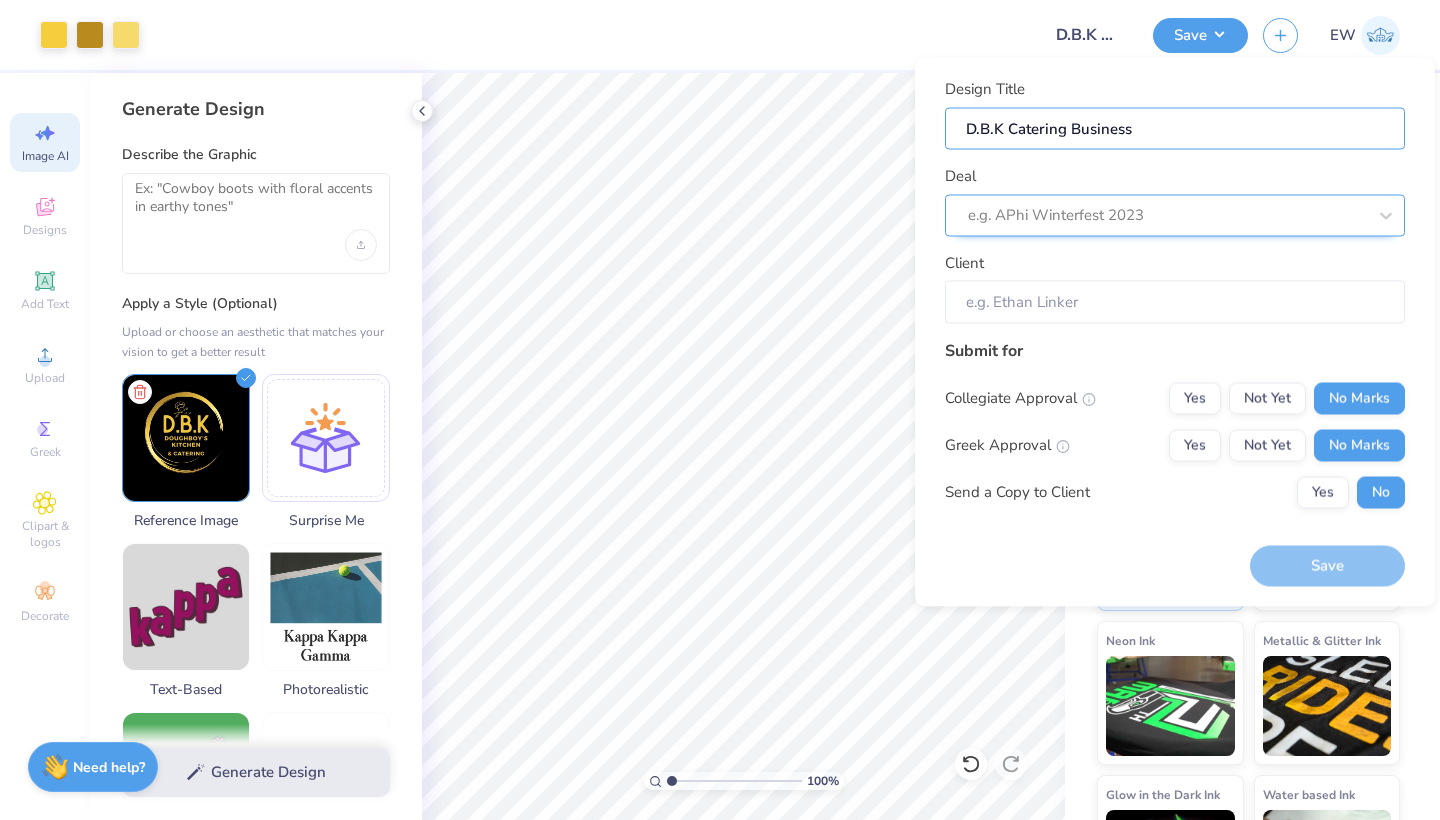 type on "D.B.K Catering Business" 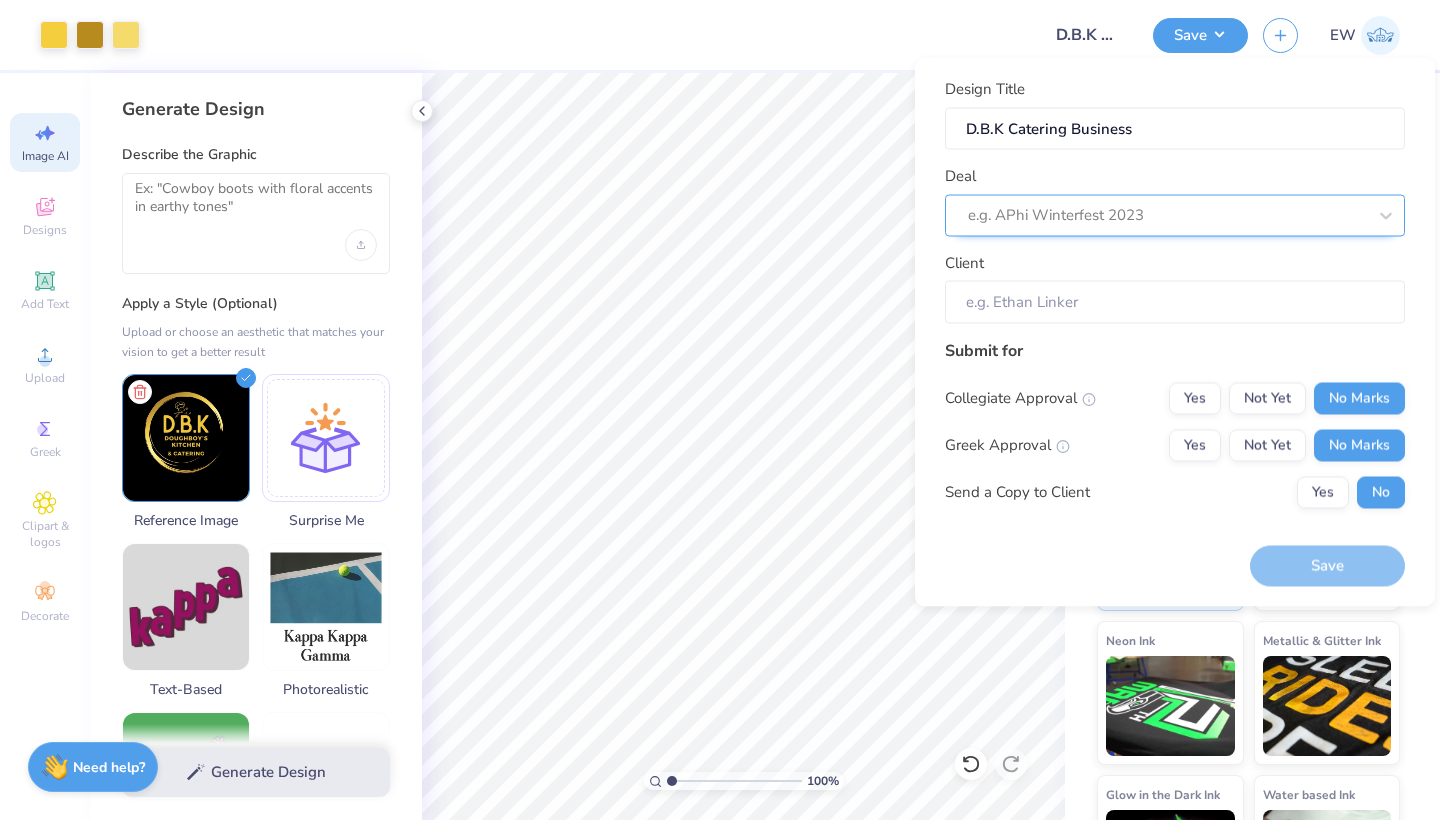 click at bounding box center [1167, 215] 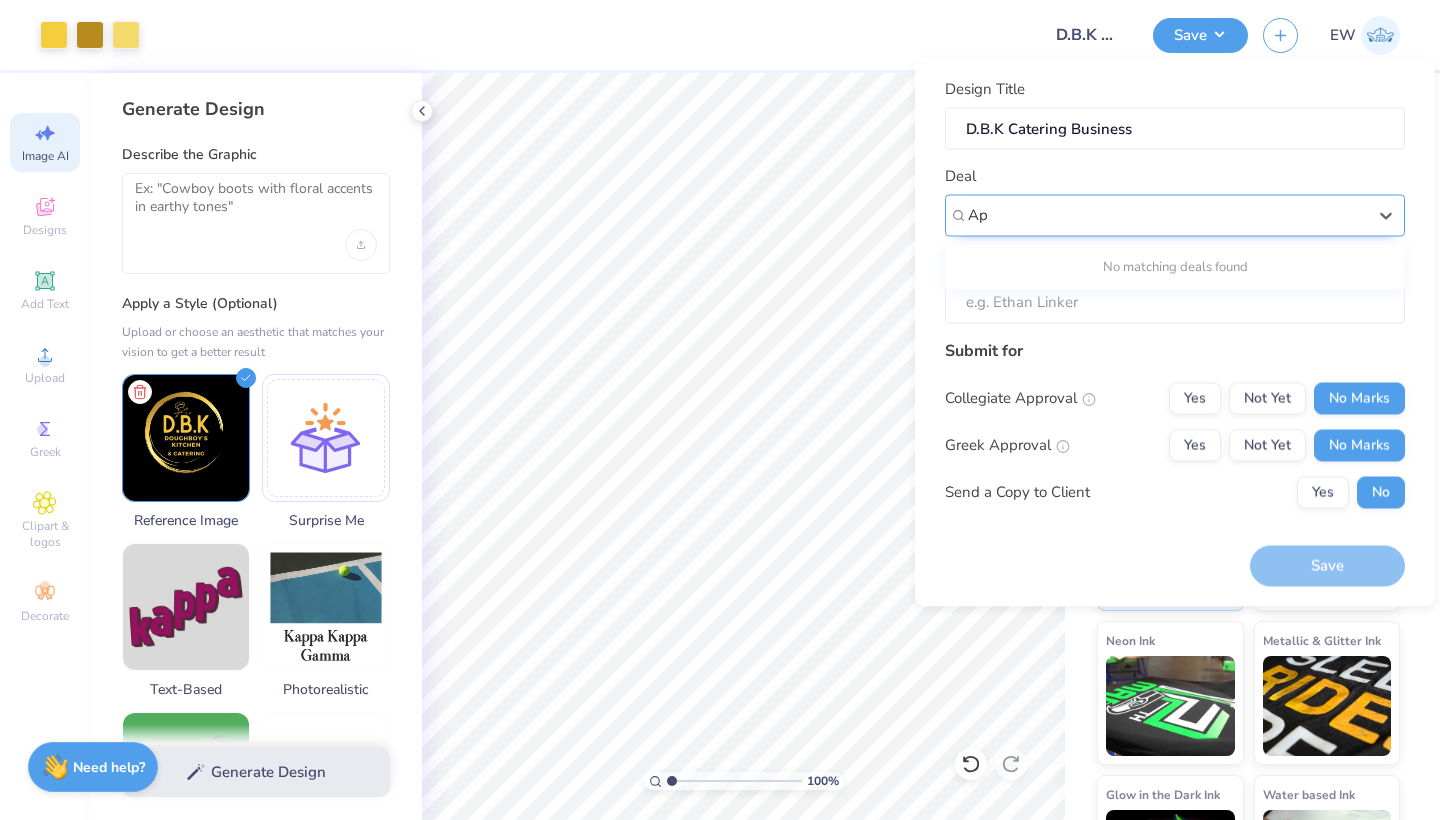 type on "A" 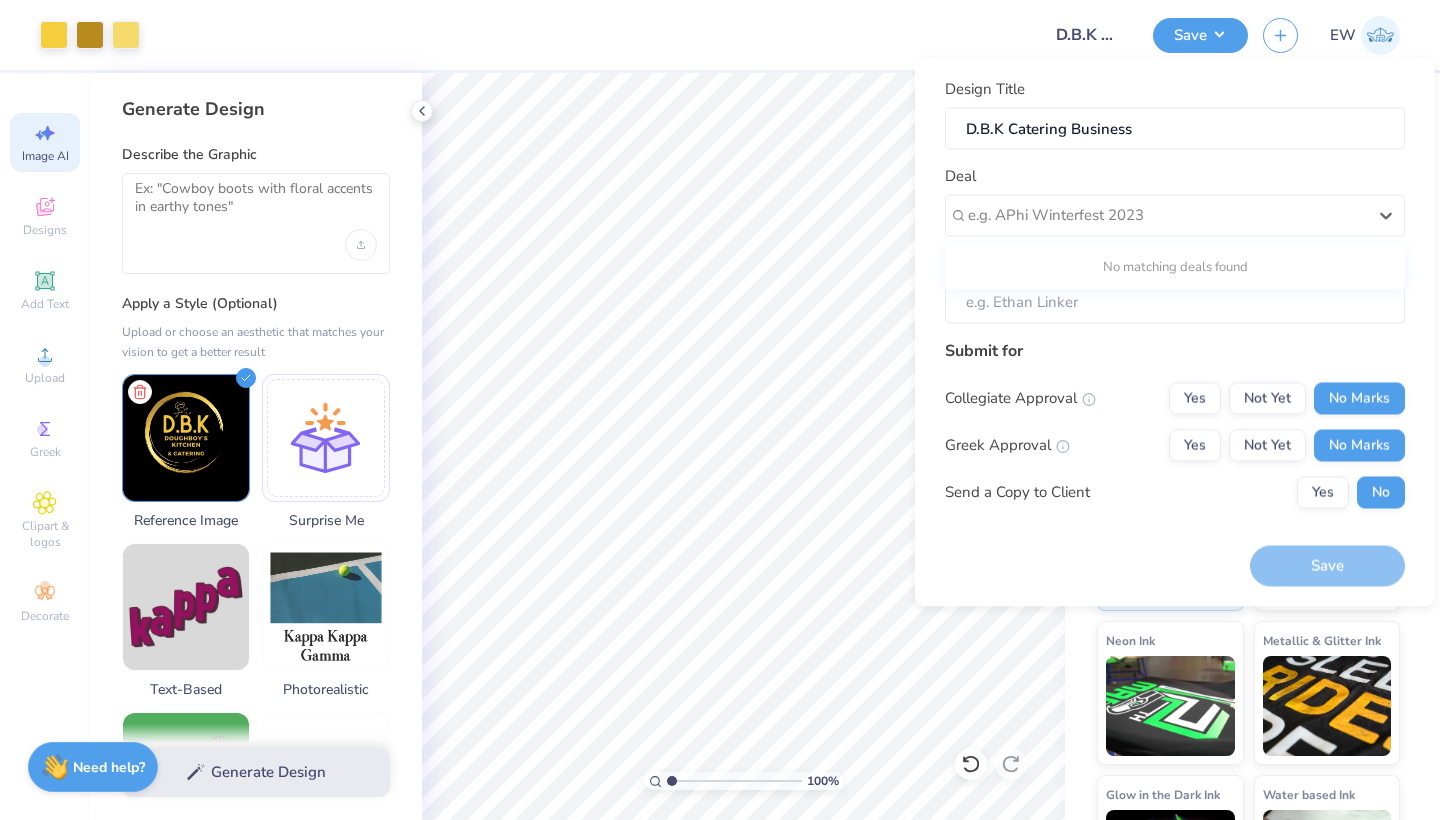 click on "Design Title D.B.K Catering Business Deal   Use Up and Down to choose options, press Enter to select the currently focused option, press Escape to exit the menu, press Tab to select the option and exit the menu. e.g. APhi Winterfest 2023 No matching deals found Client" at bounding box center [1175, 201] 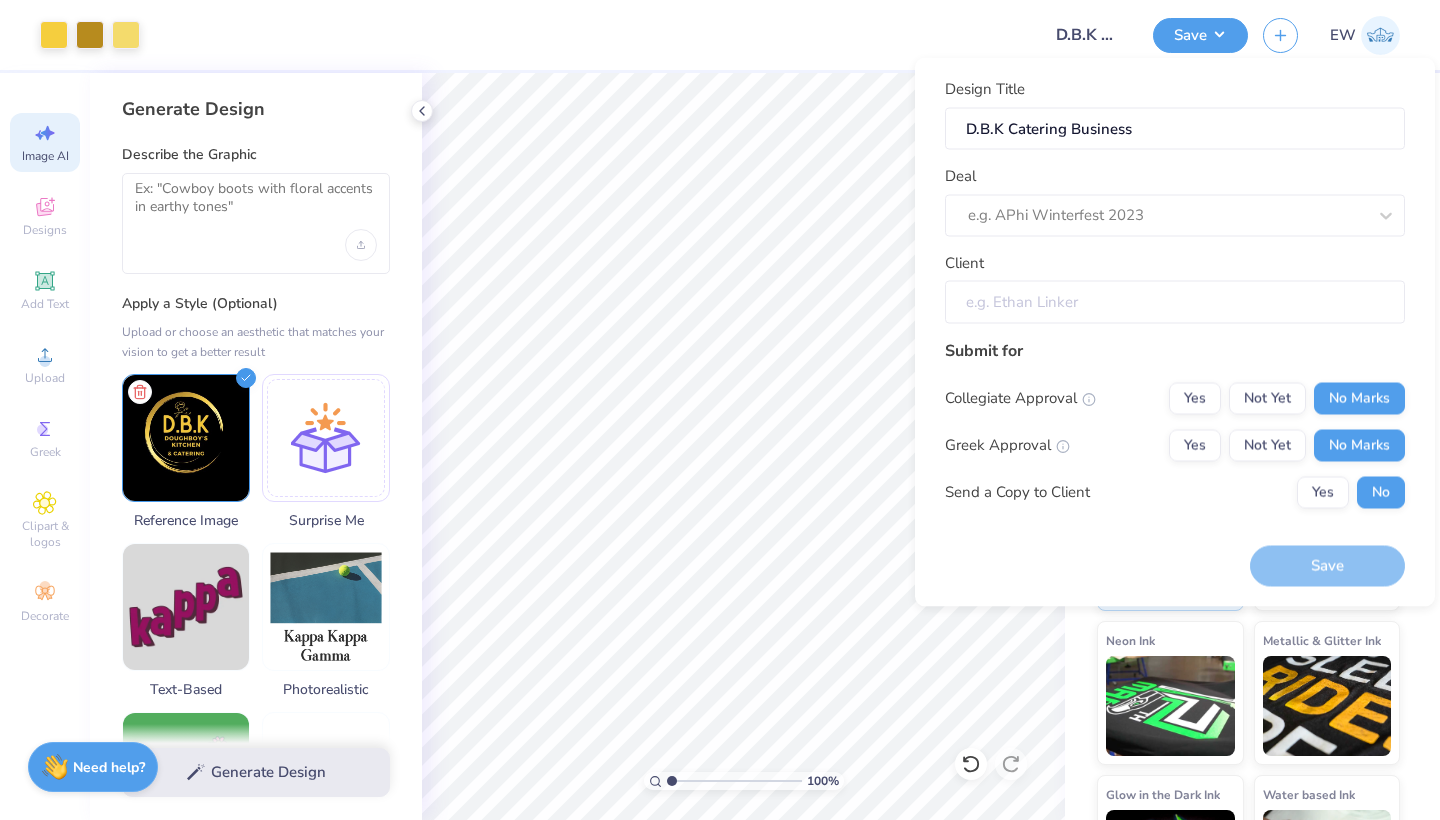 click on "Client" at bounding box center [1175, 302] 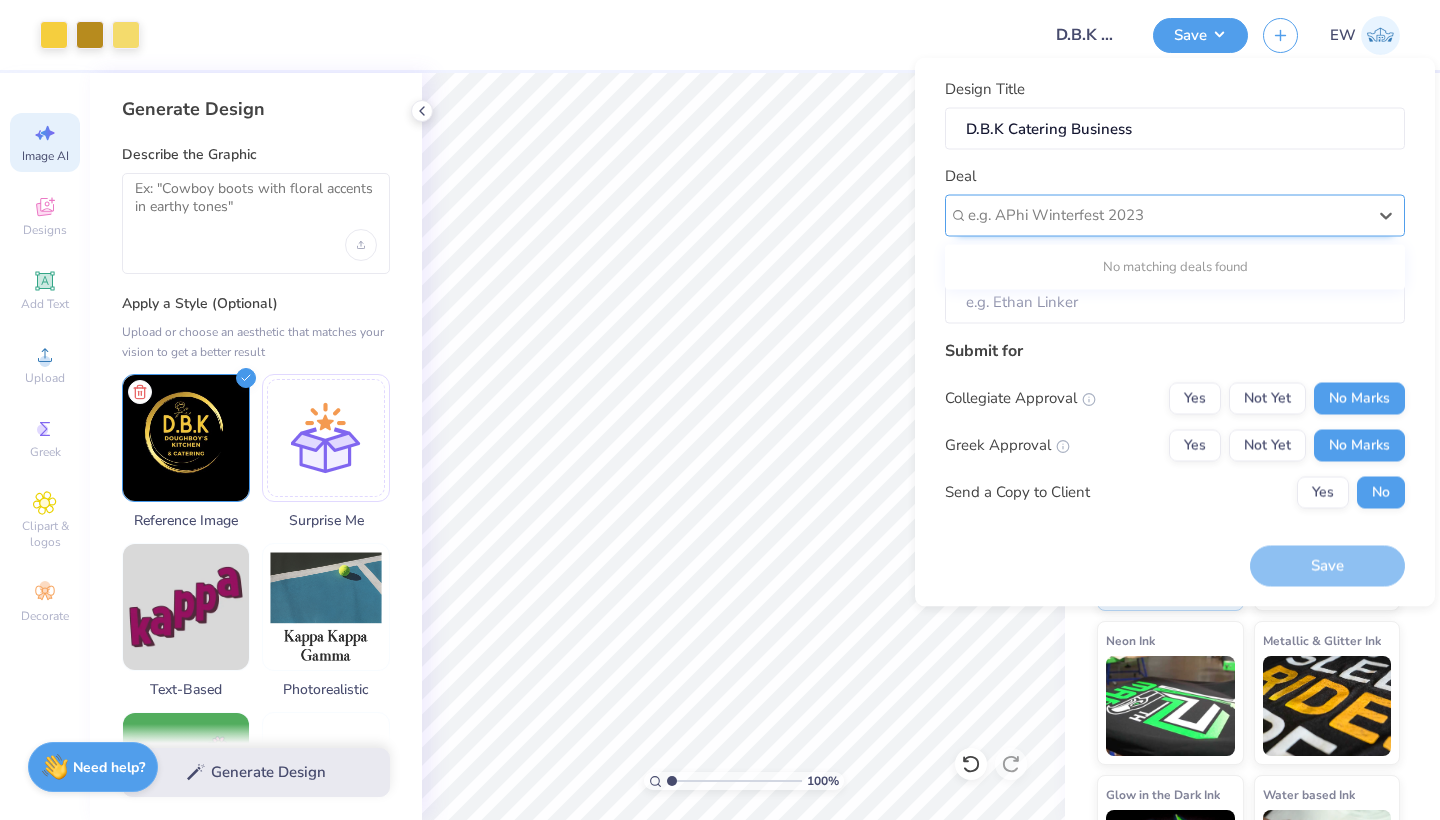 click at bounding box center (1167, 215) 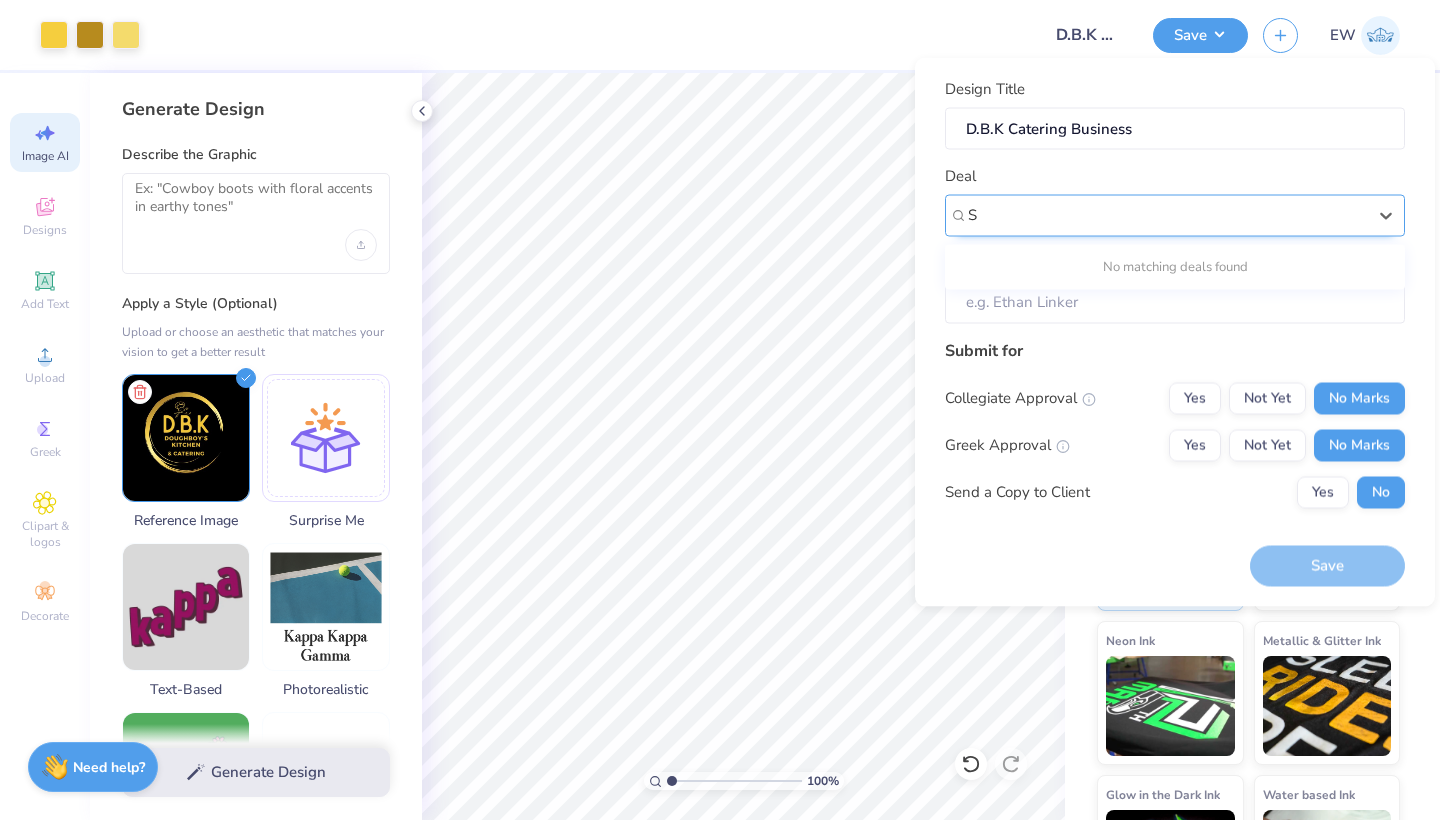type 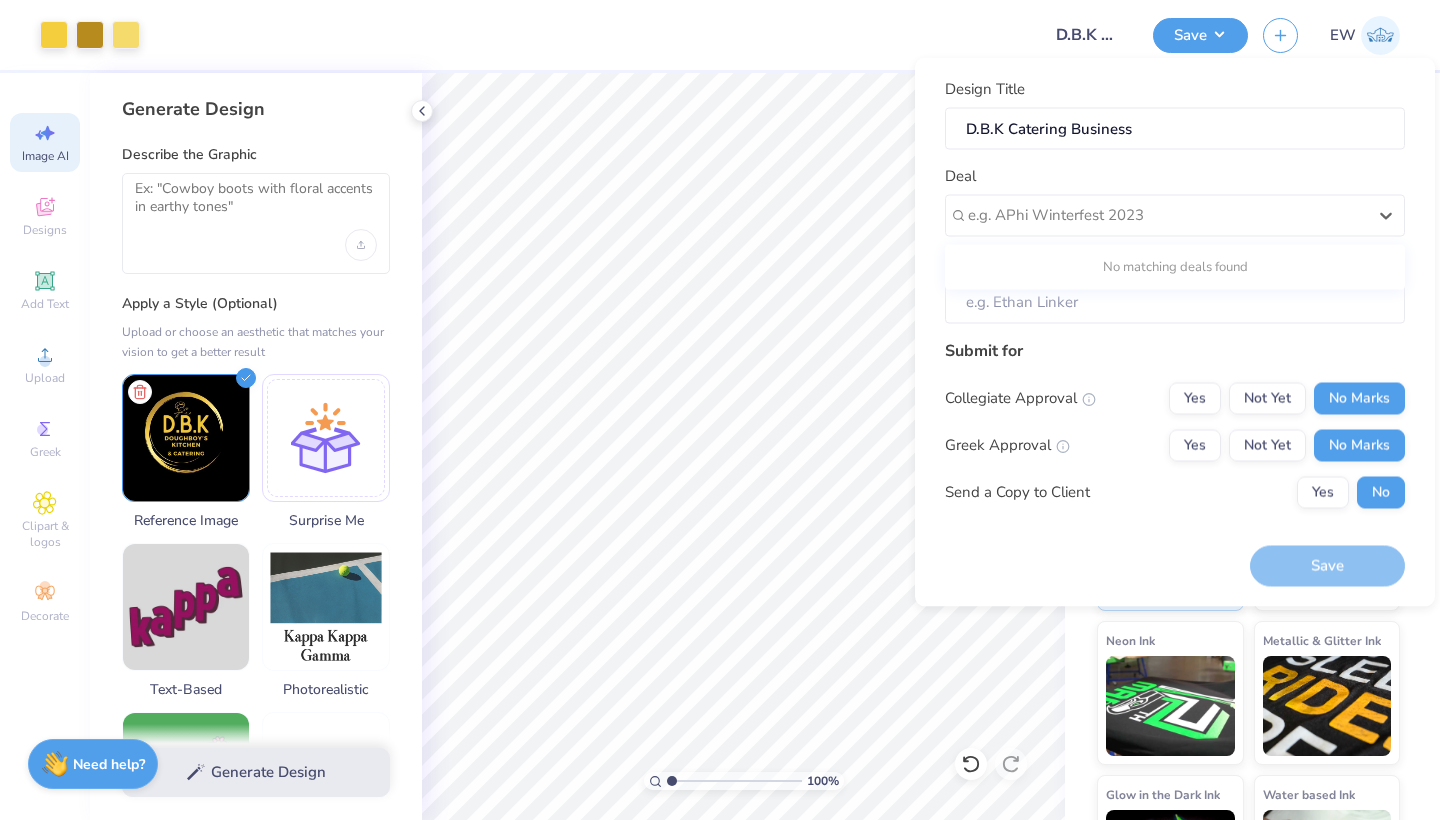 click on "Need help?" at bounding box center [109, 764] 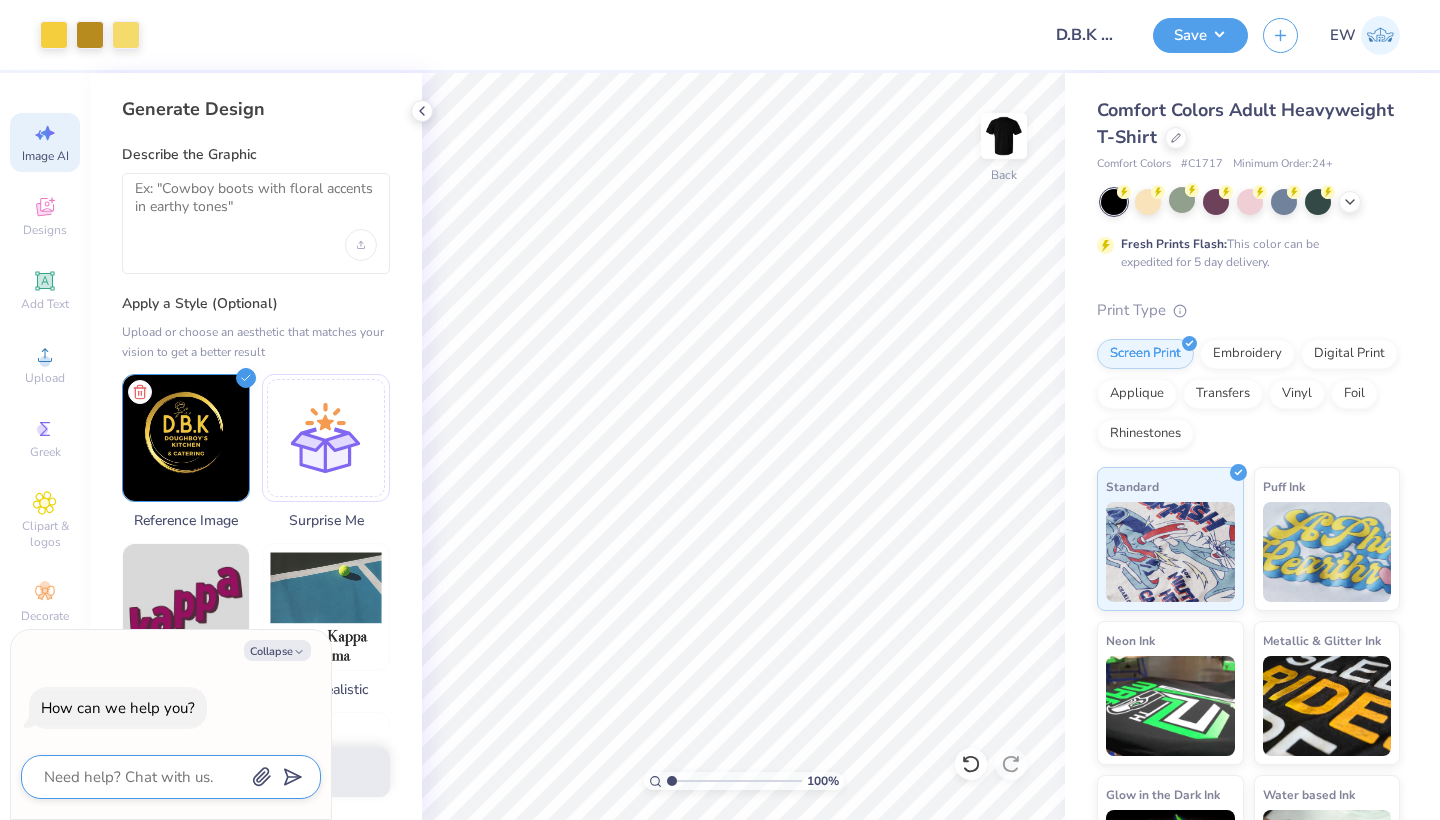click at bounding box center [143, 777] 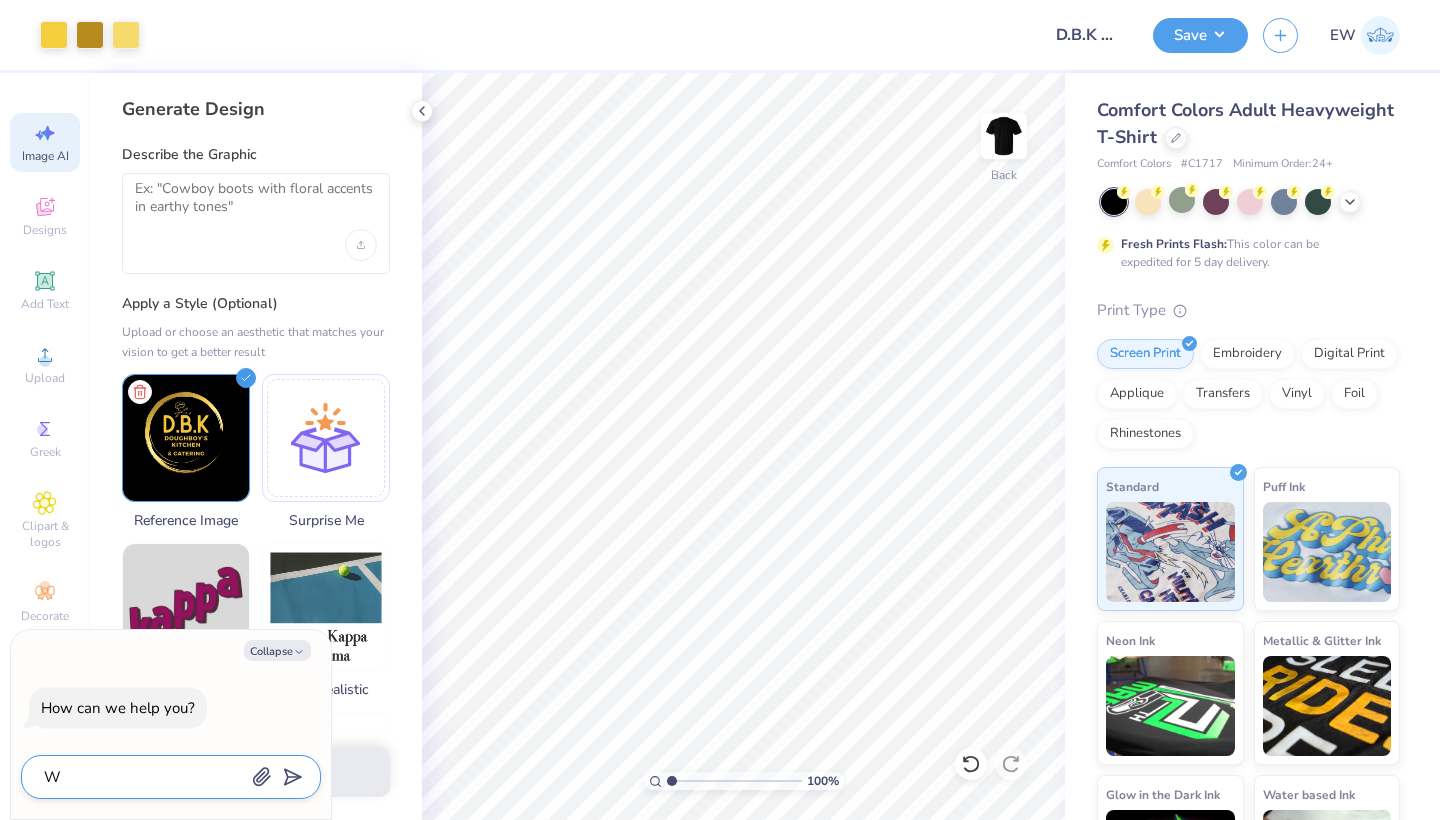 type on "Wh" 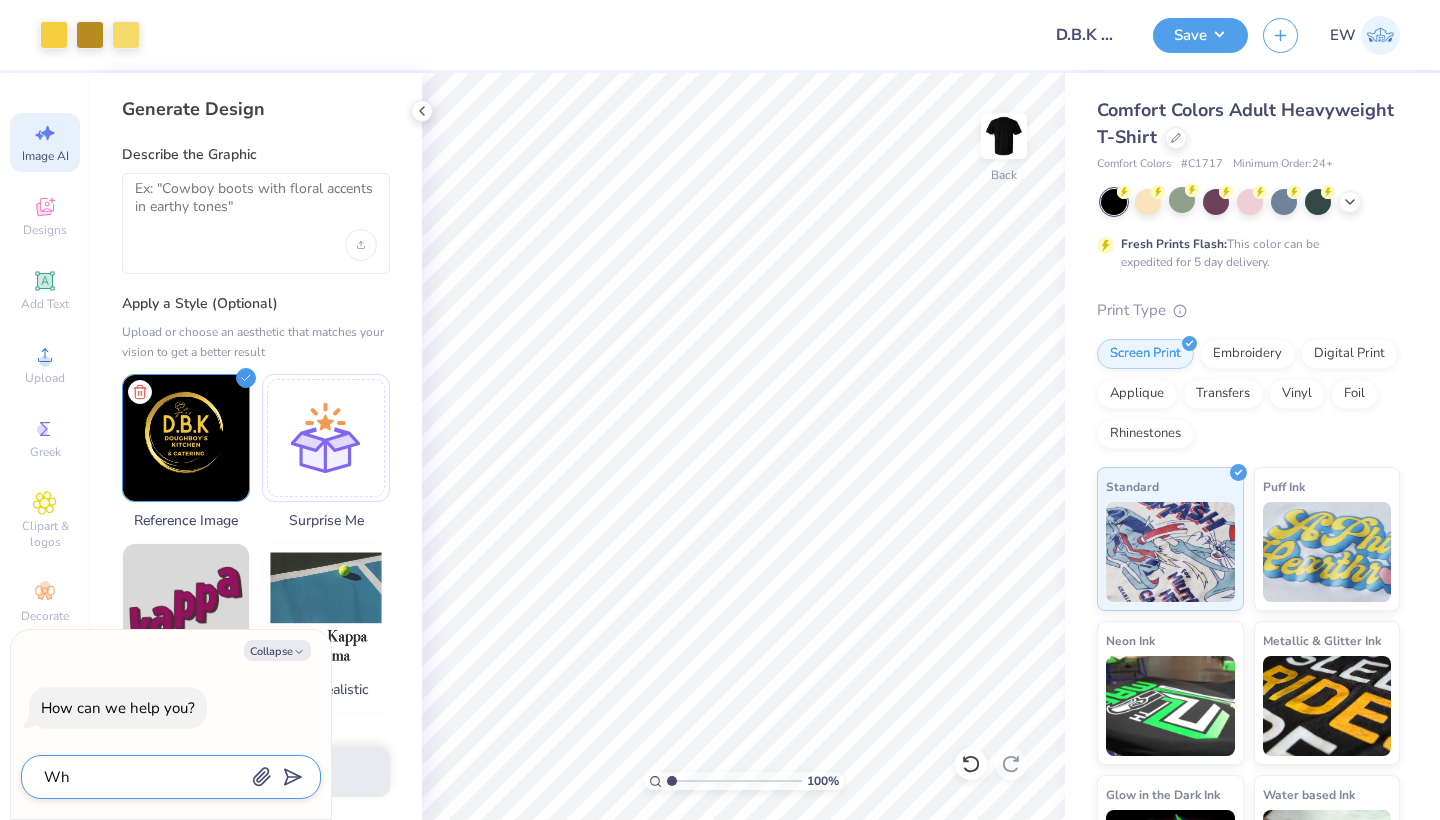 type on "Wha" 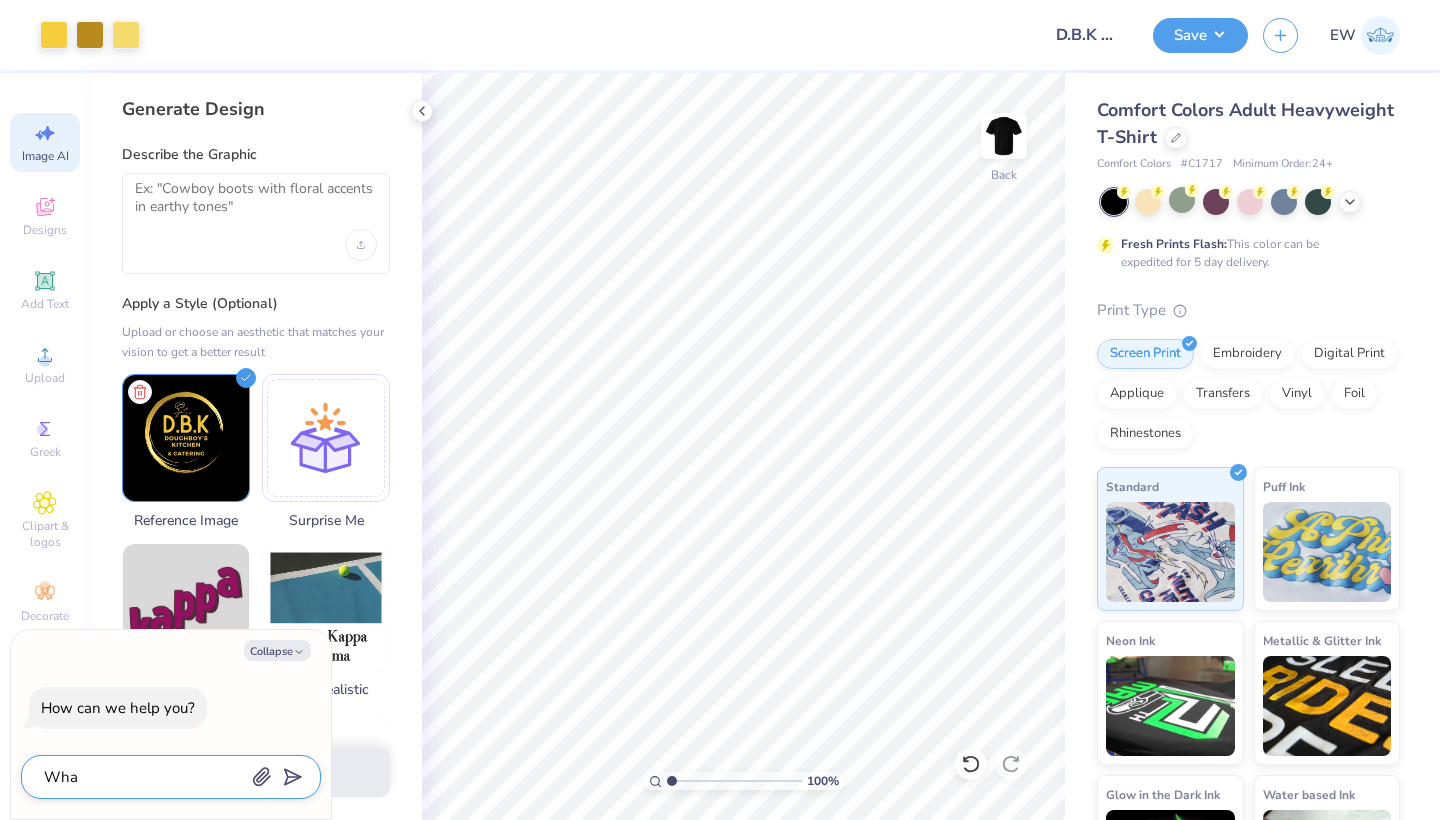 type on "What" 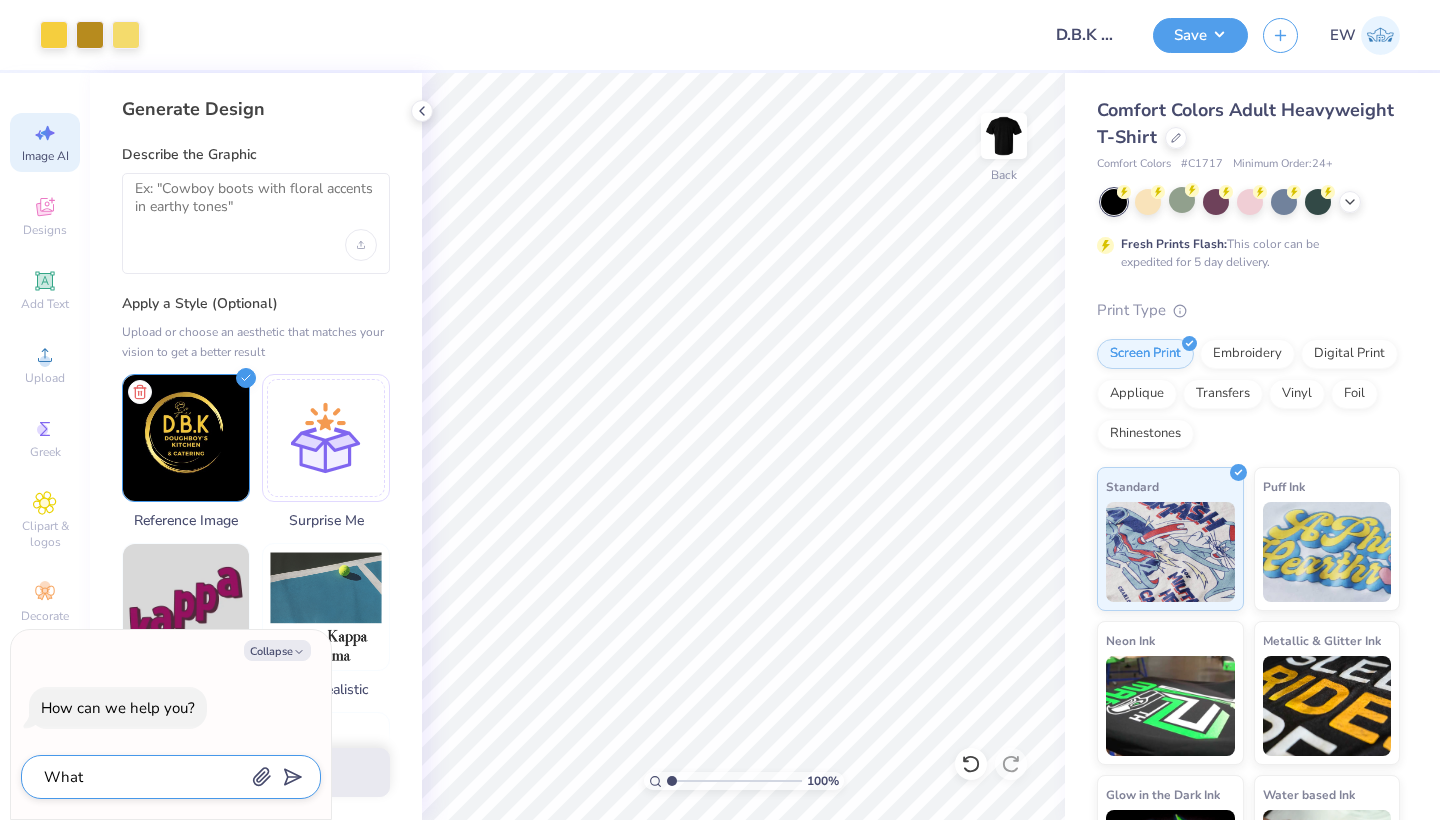 type on "What" 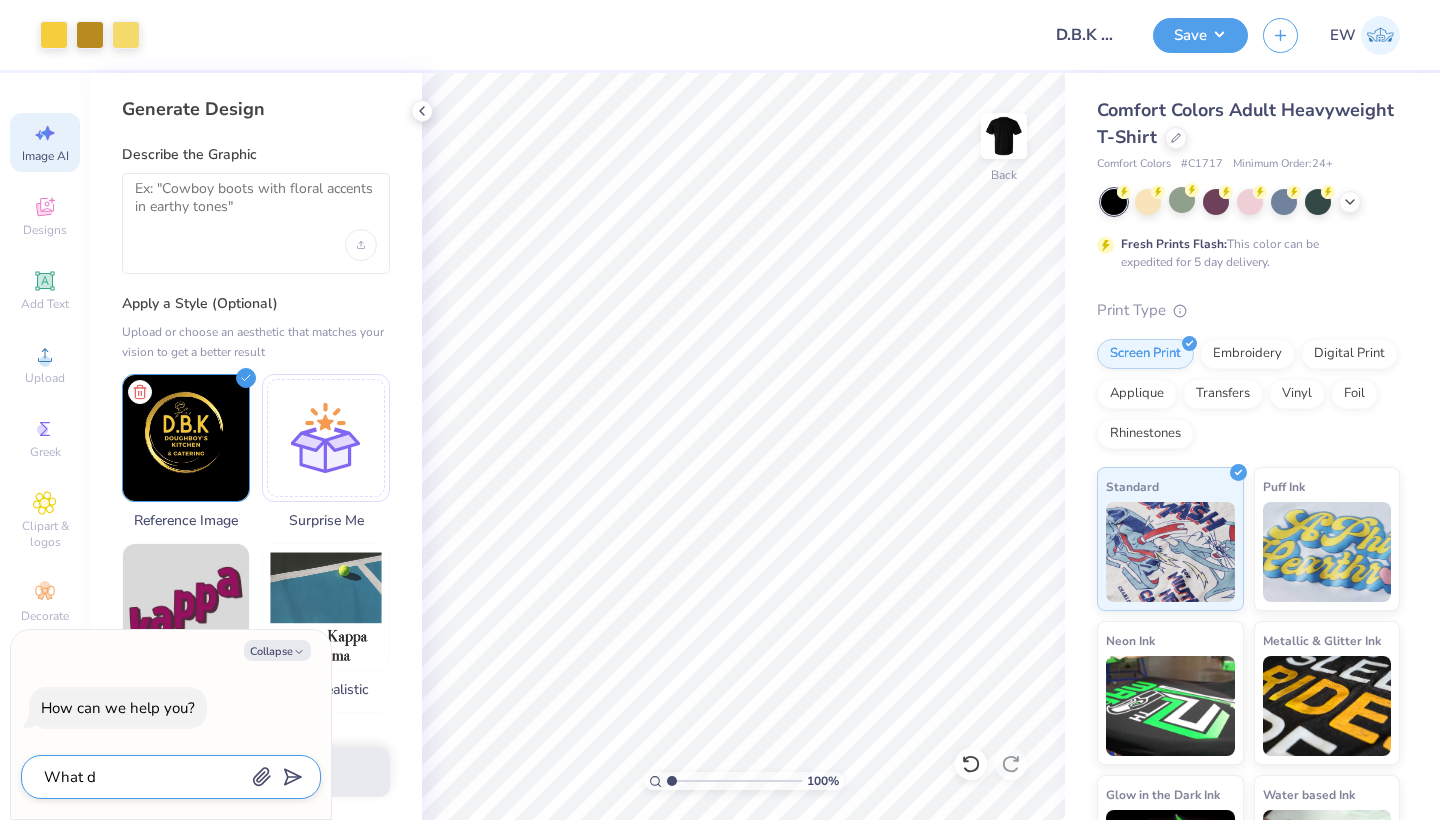 type on "What do" 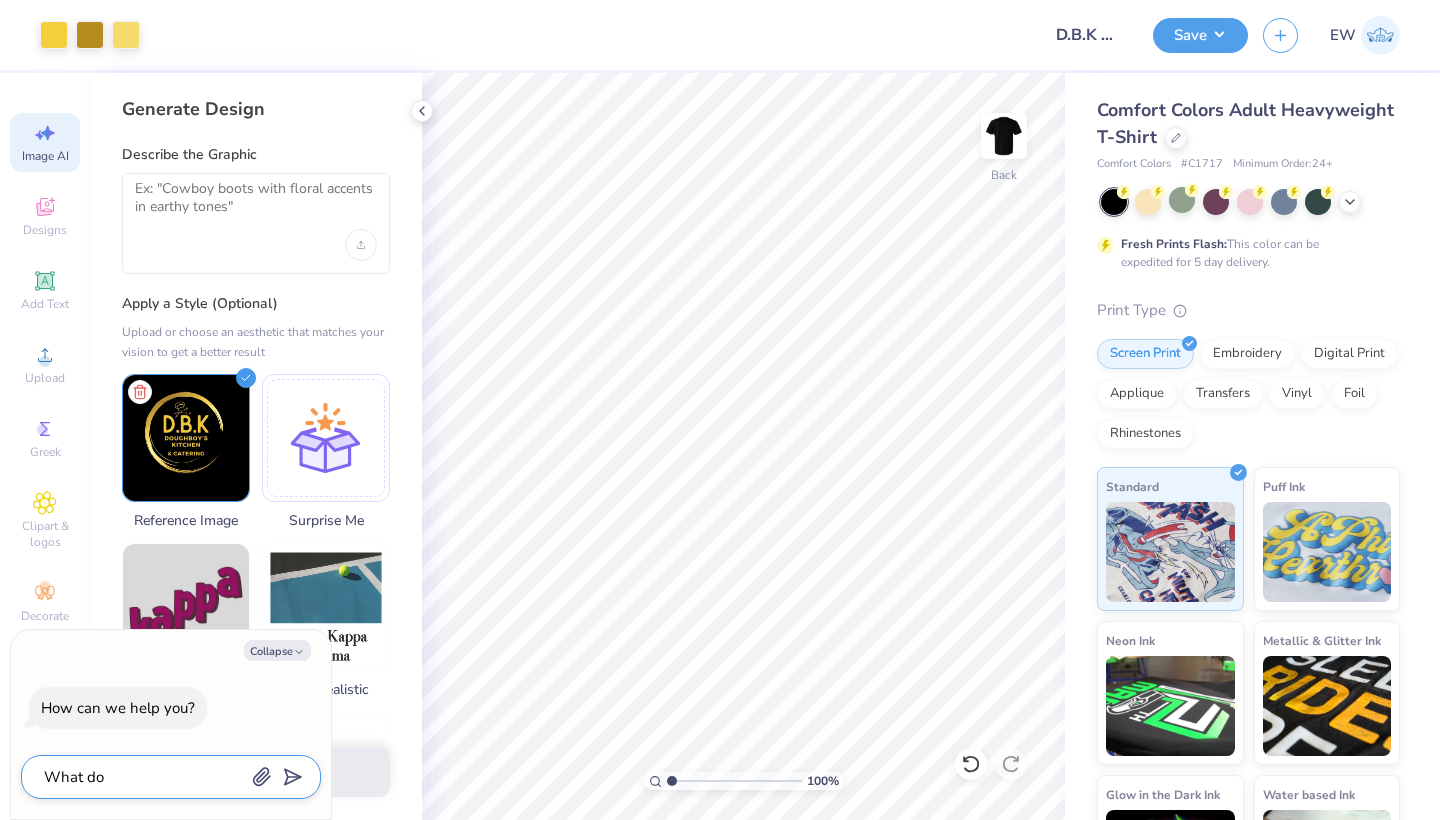 type on "What doe" 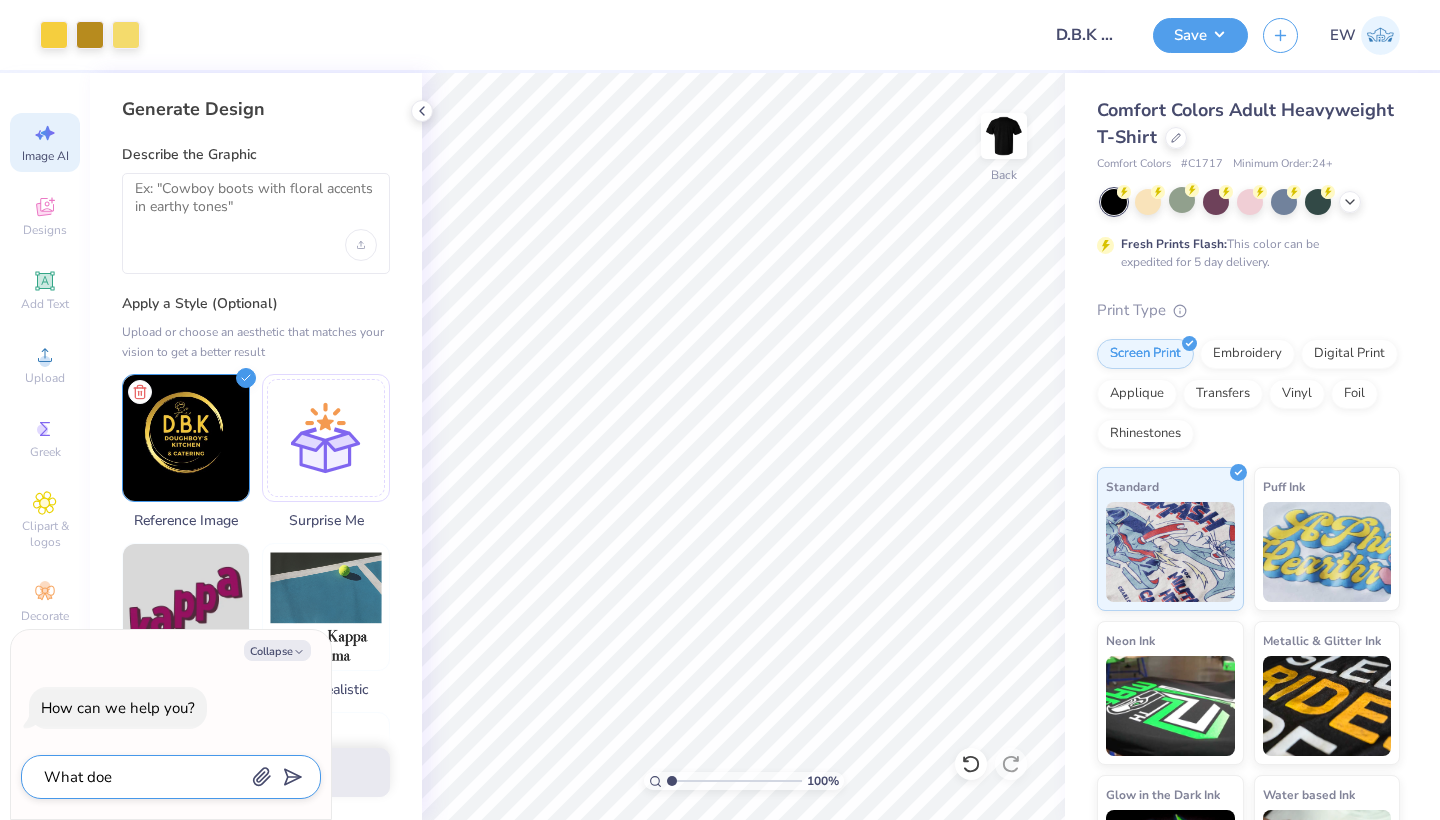 type on "What does" 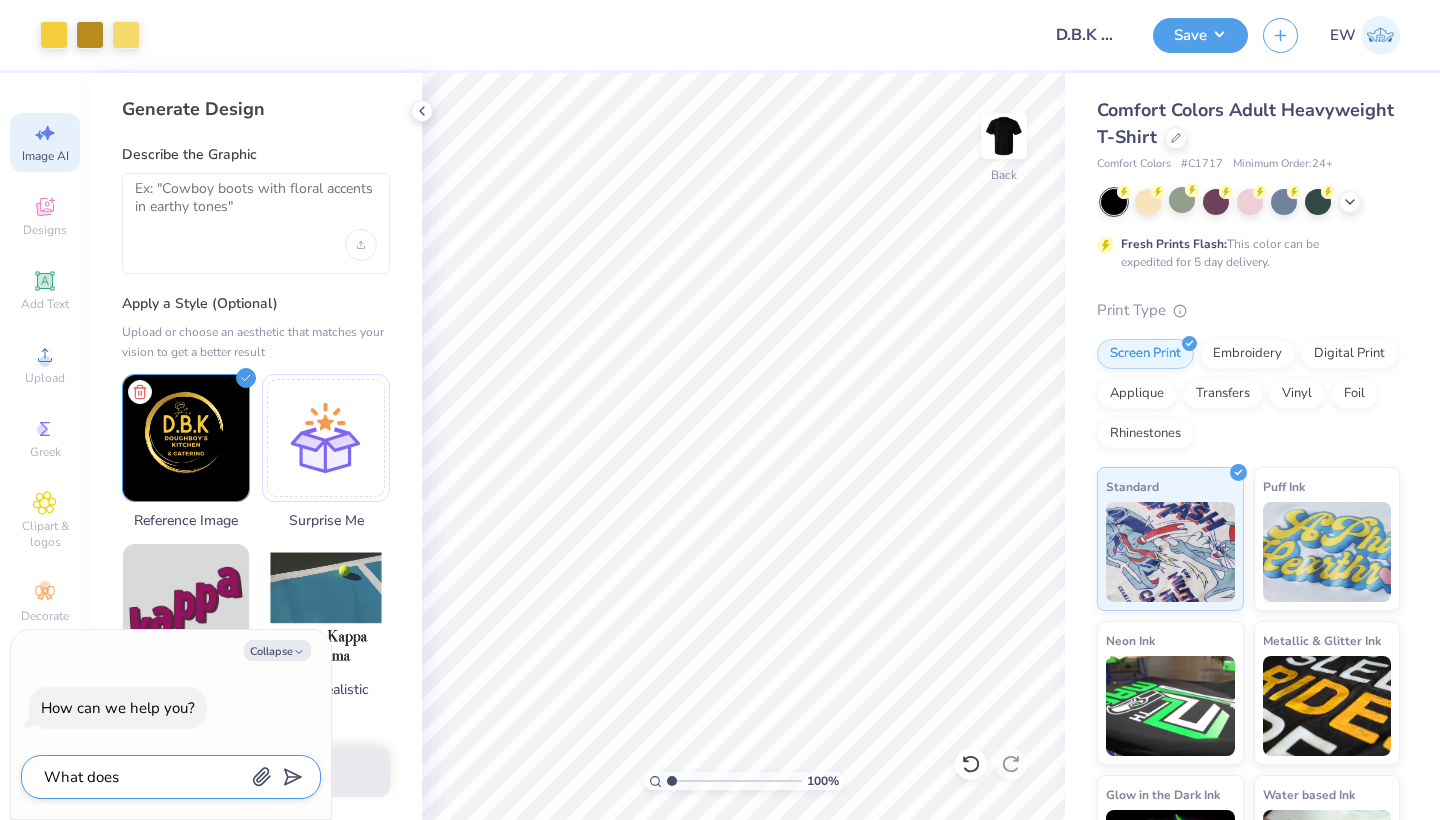 type on "What does" 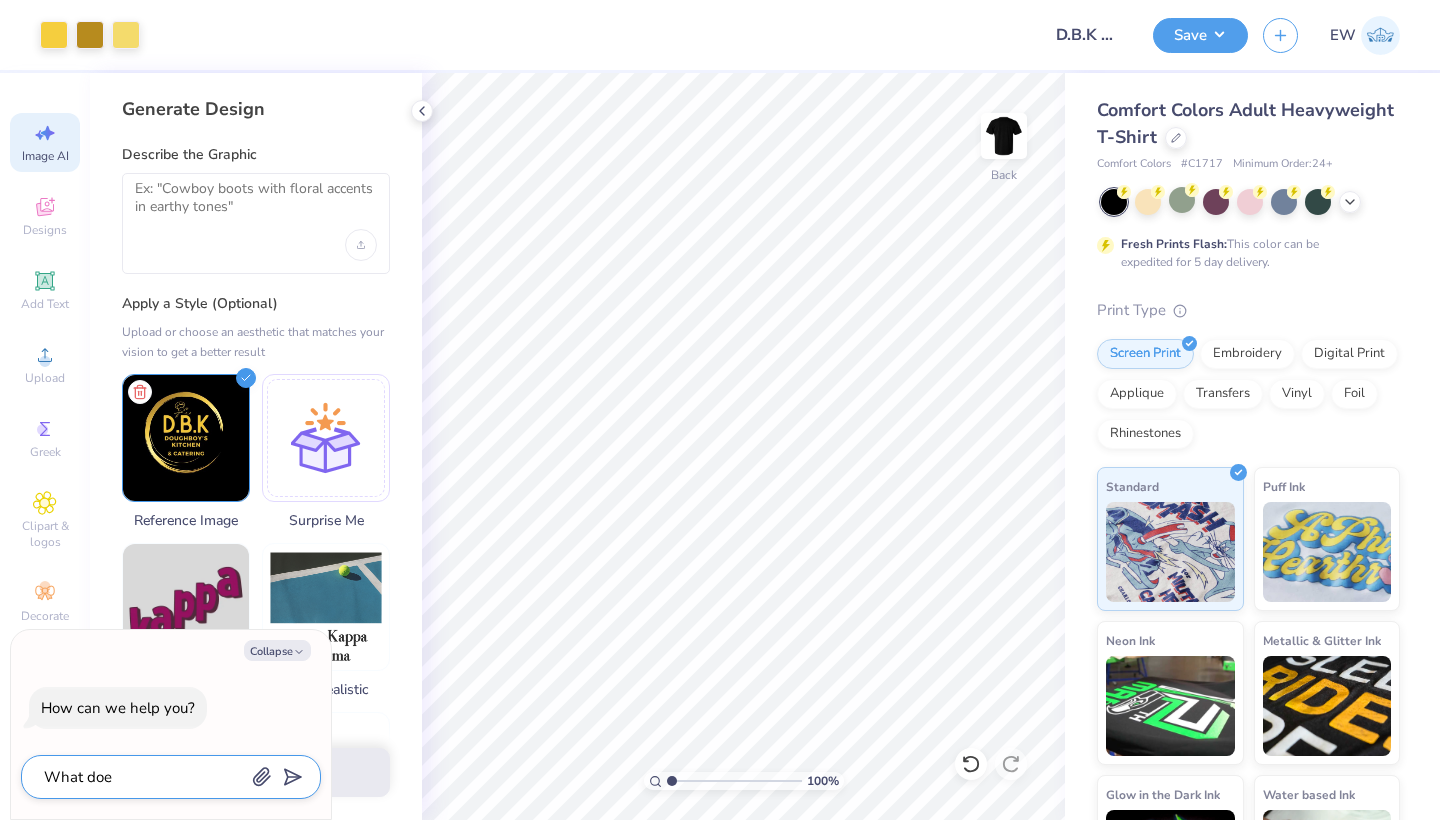 type on "What does" 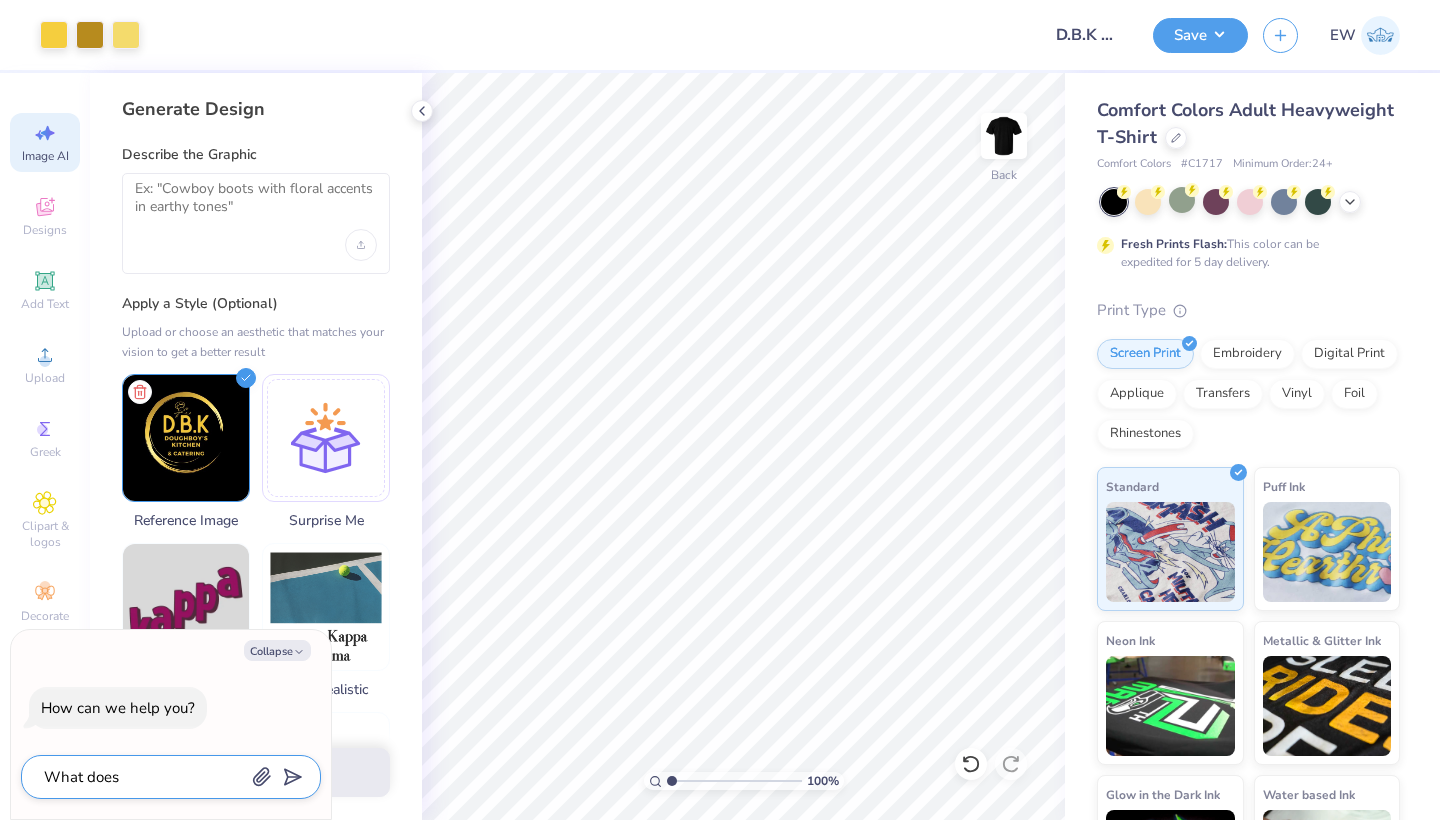 type on "What does" 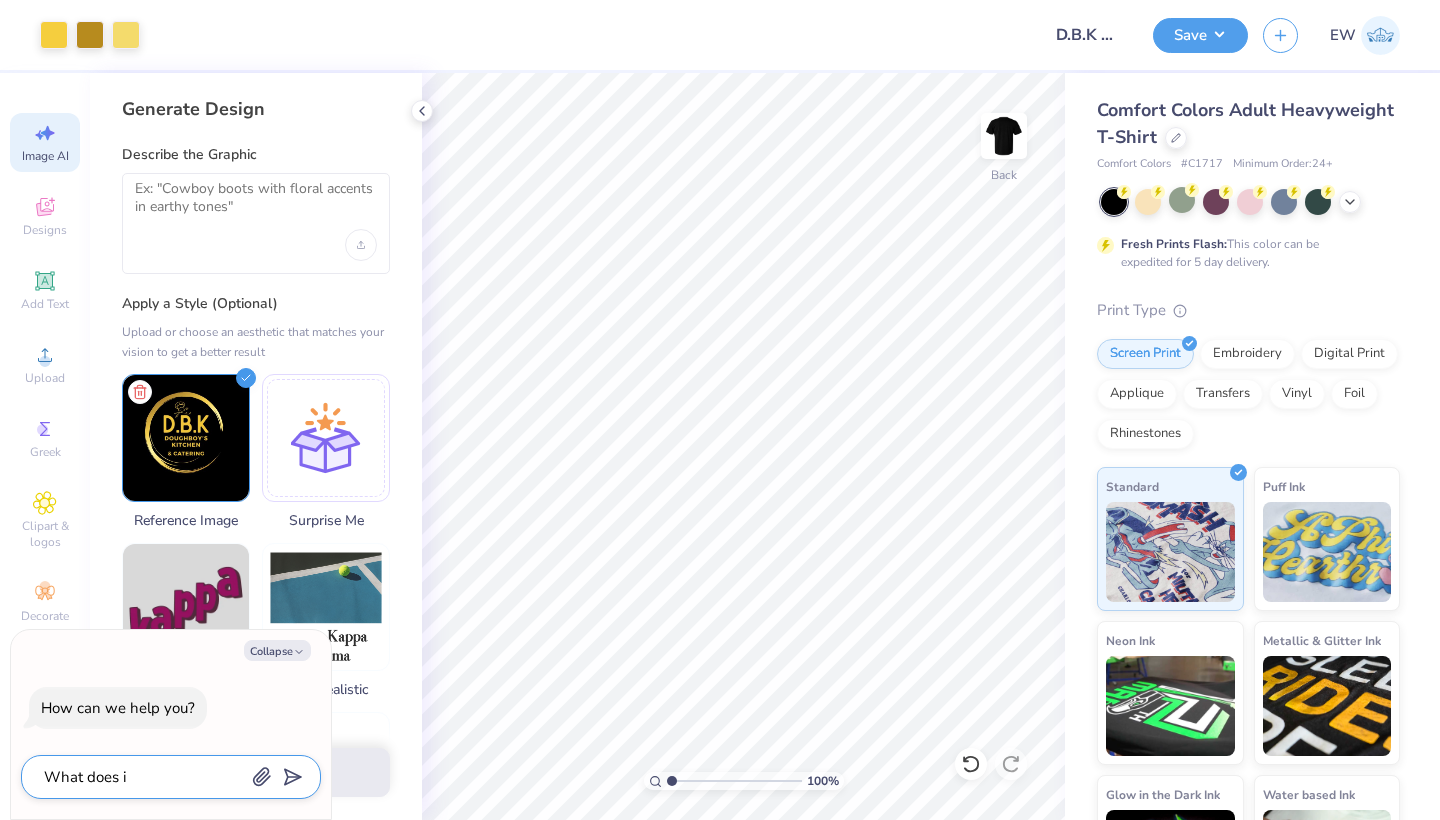 type on "What does it" 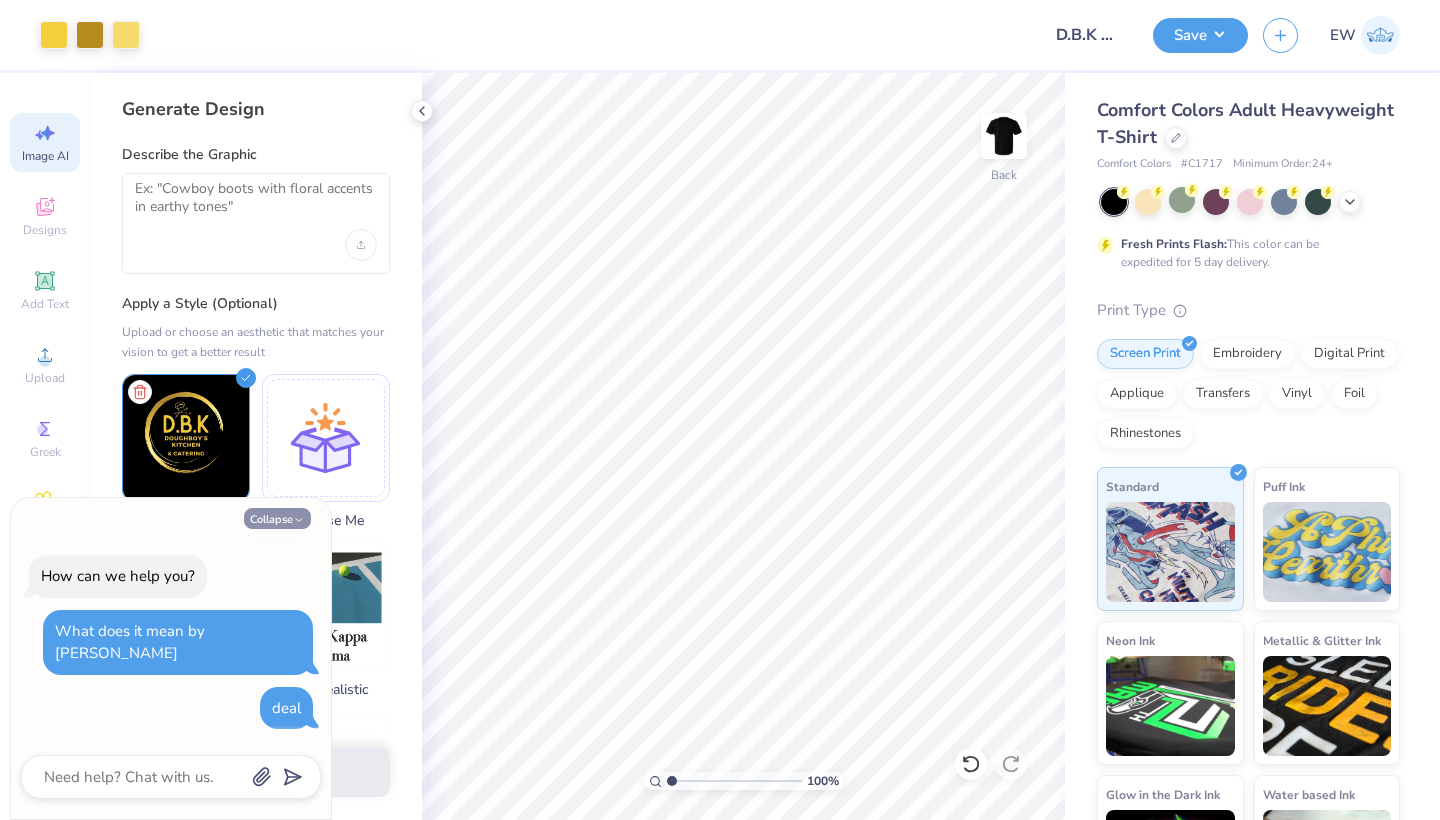 click on "Collapse" at bounding box center [277, 518] 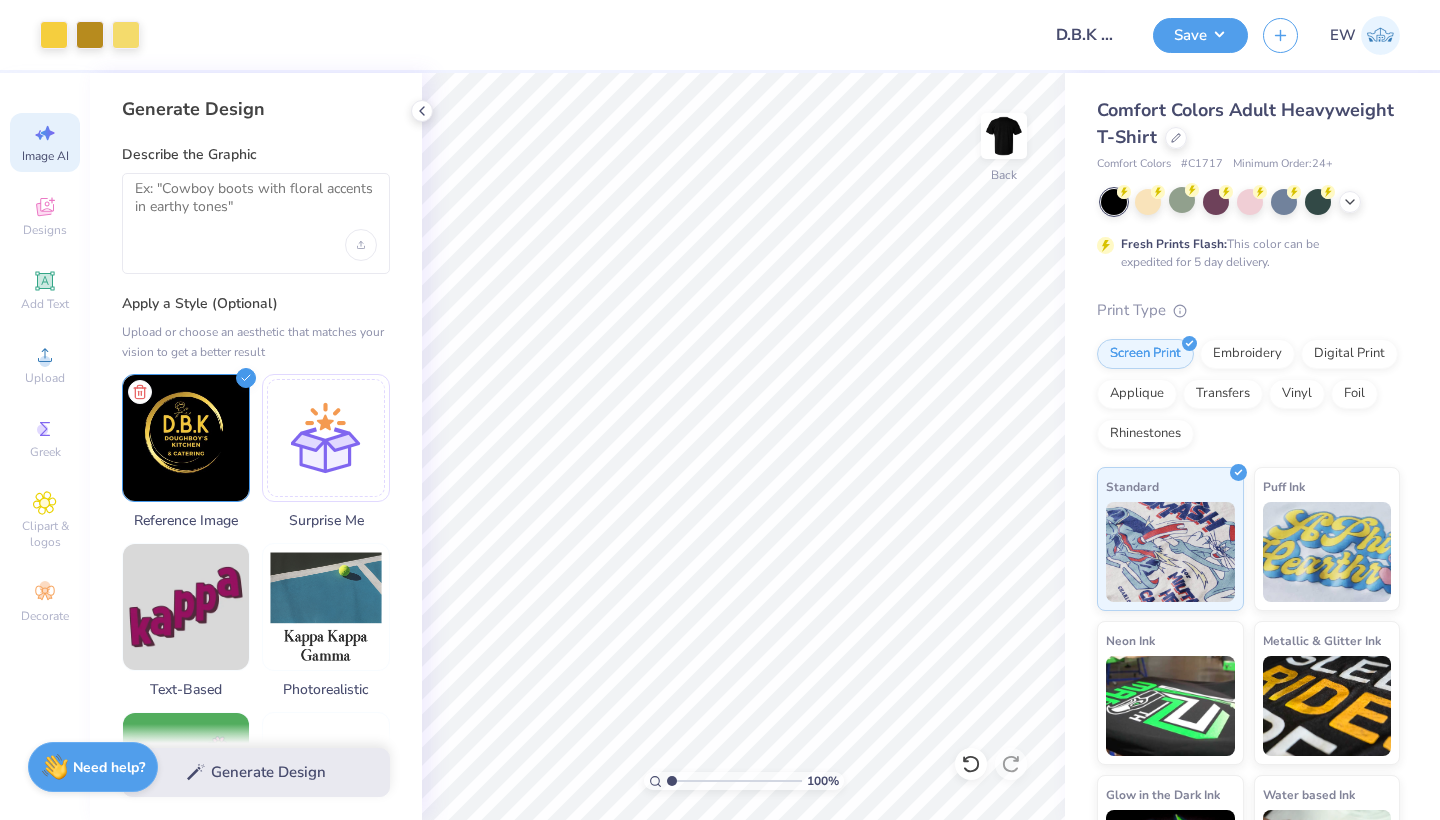 click on "Generate Design" at bounding box center (256, 772) 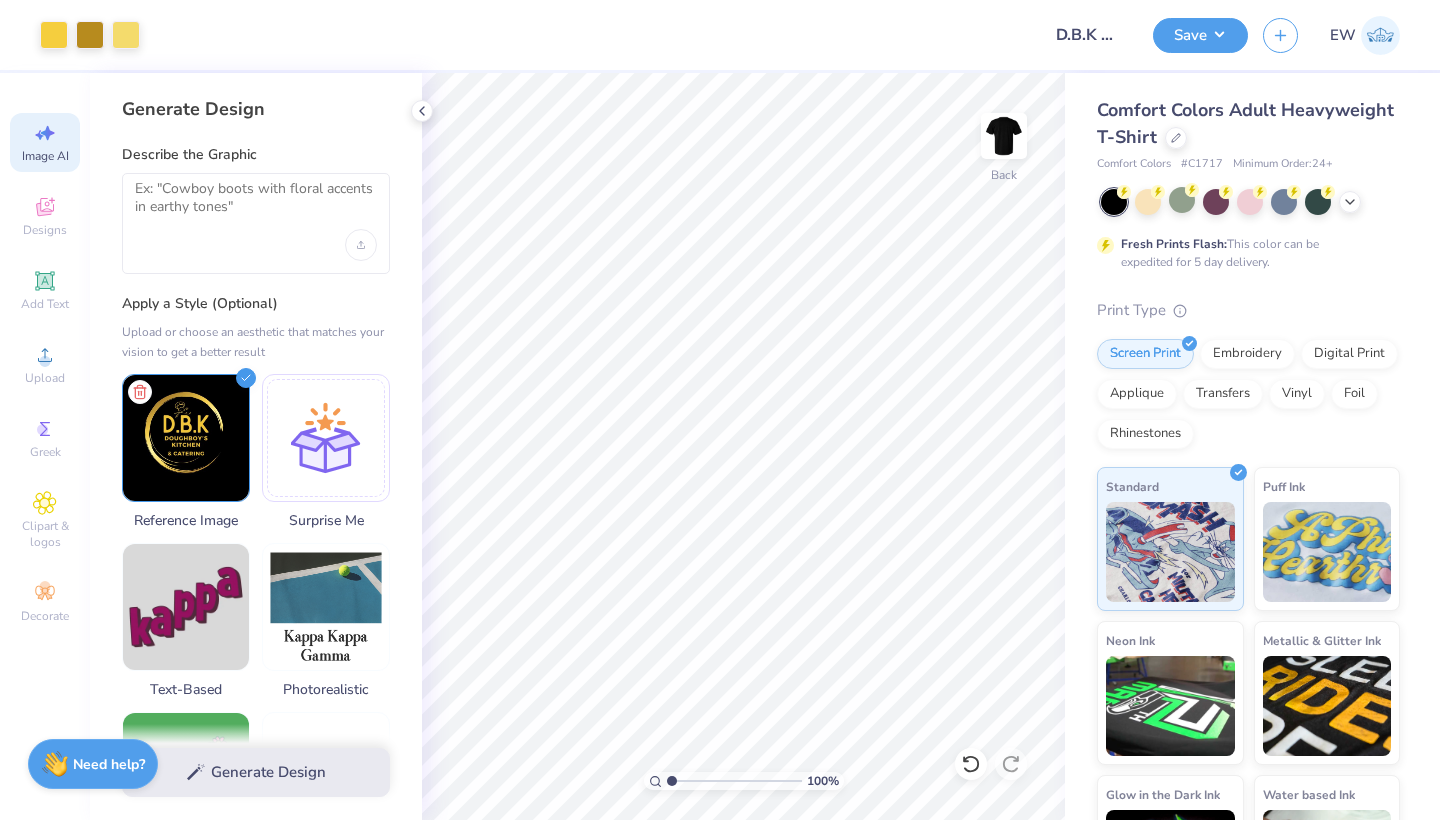 click on "Need help?" at bounding box center [109, 764] 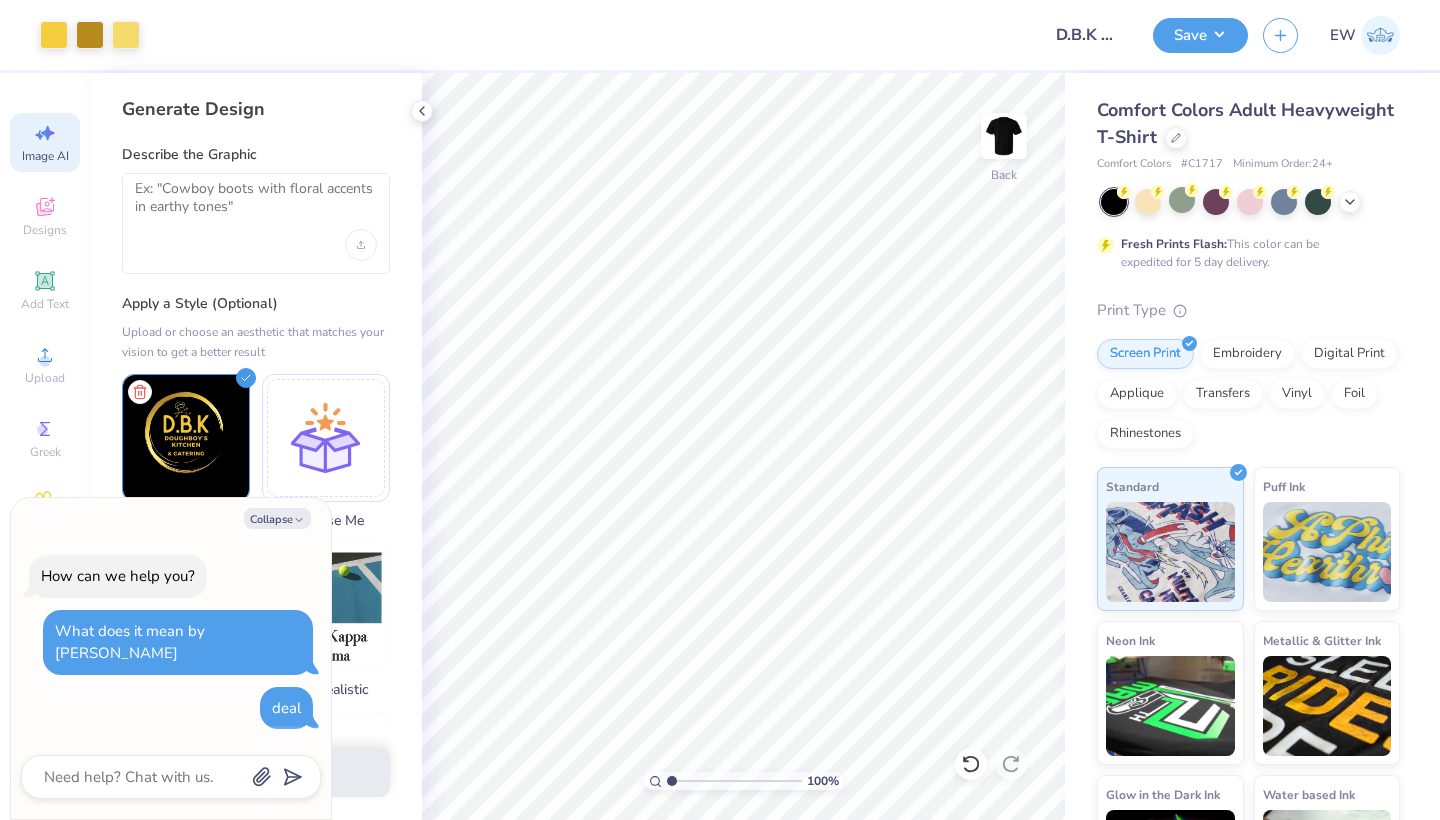 click 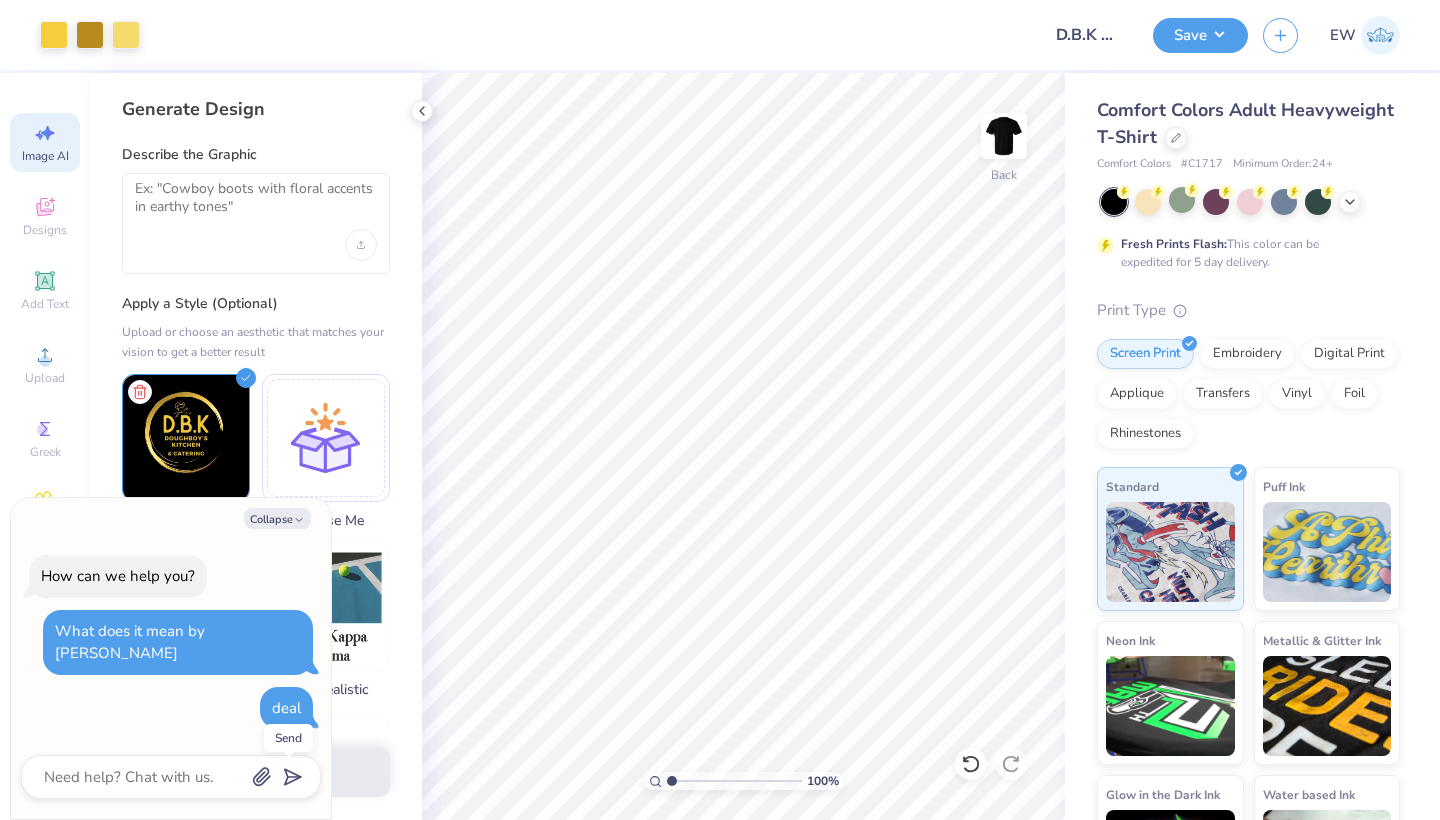 click 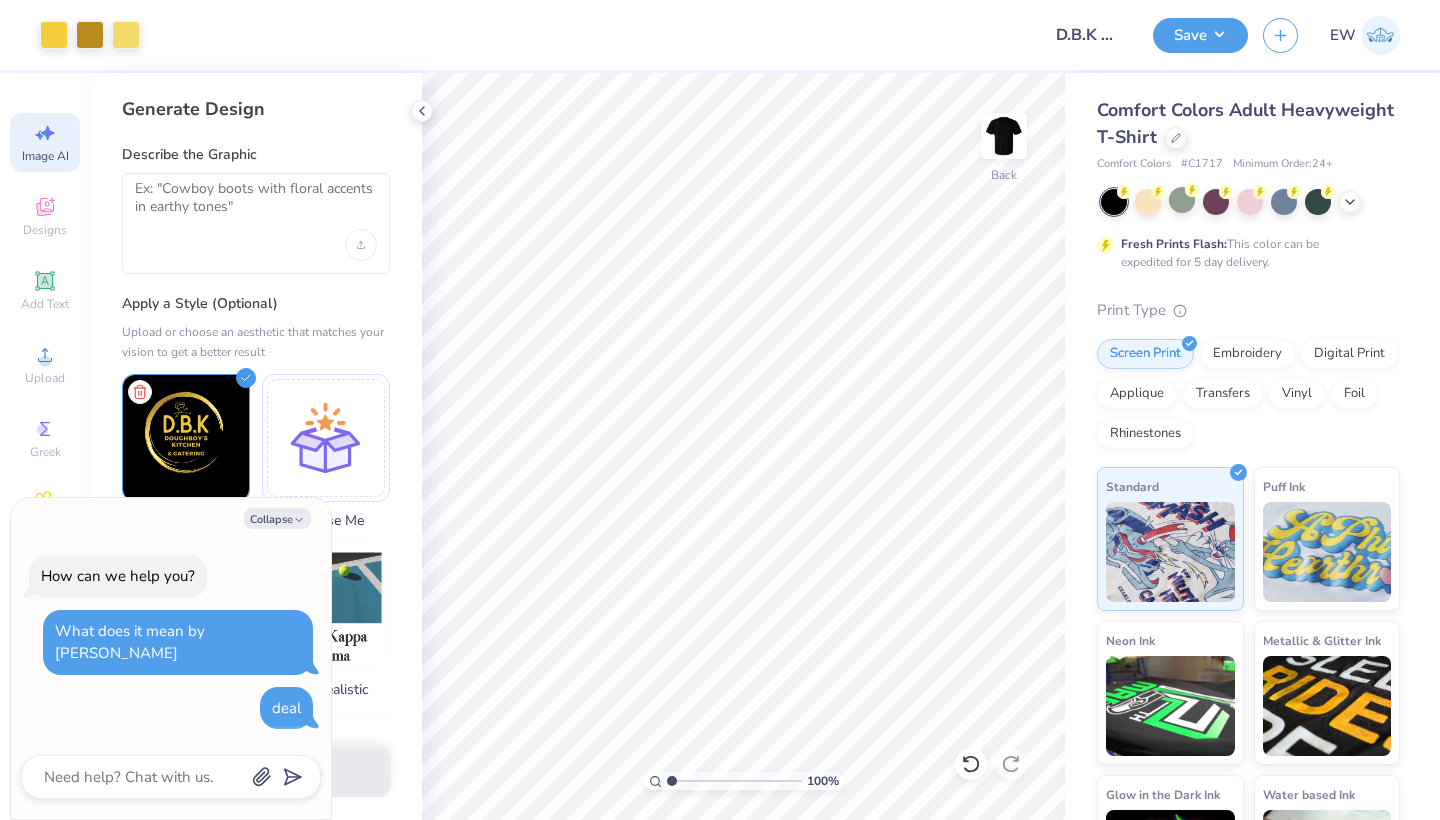 click at bounding box center (171, 777) 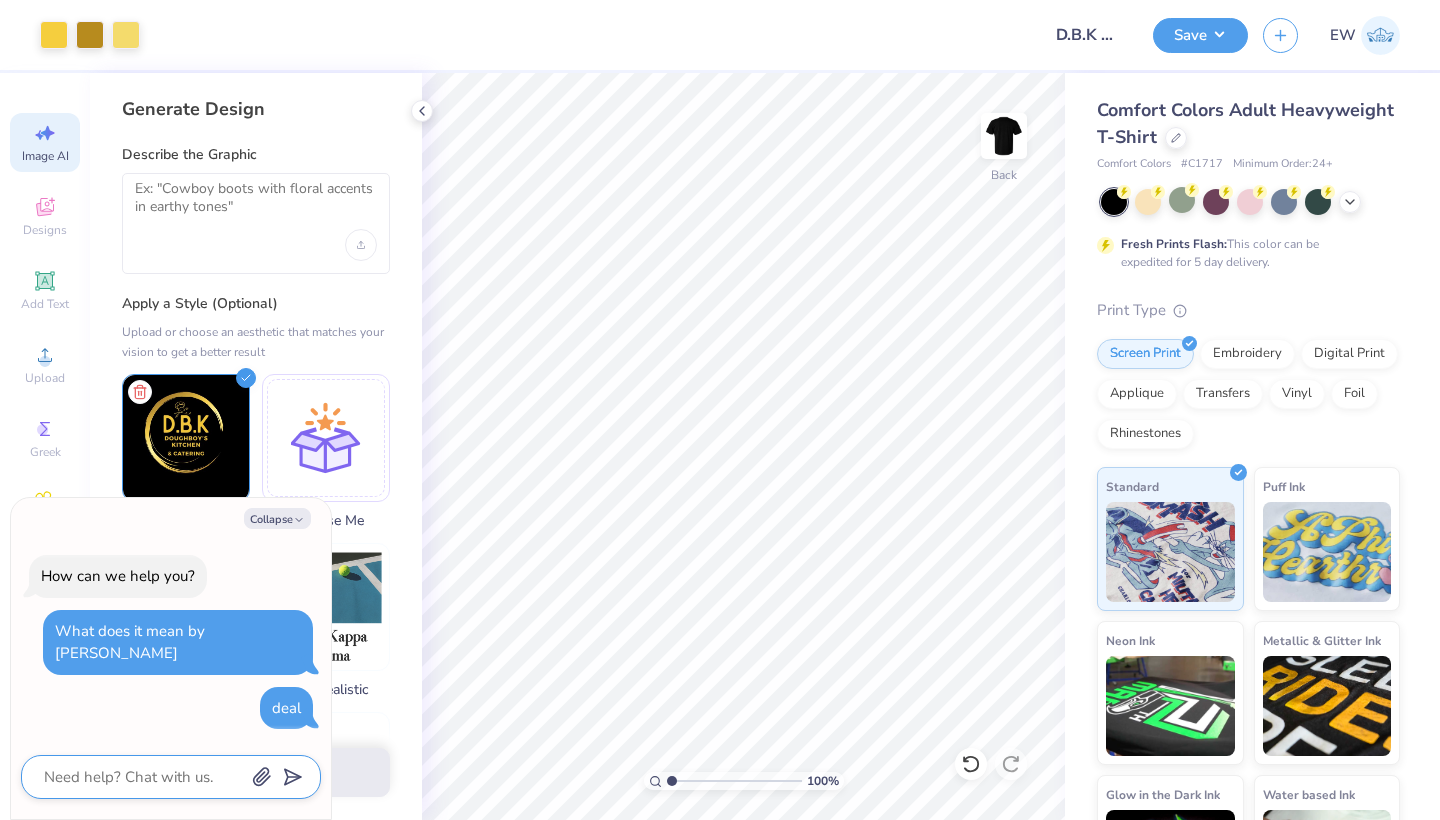 click at bounding box center (143, 777) 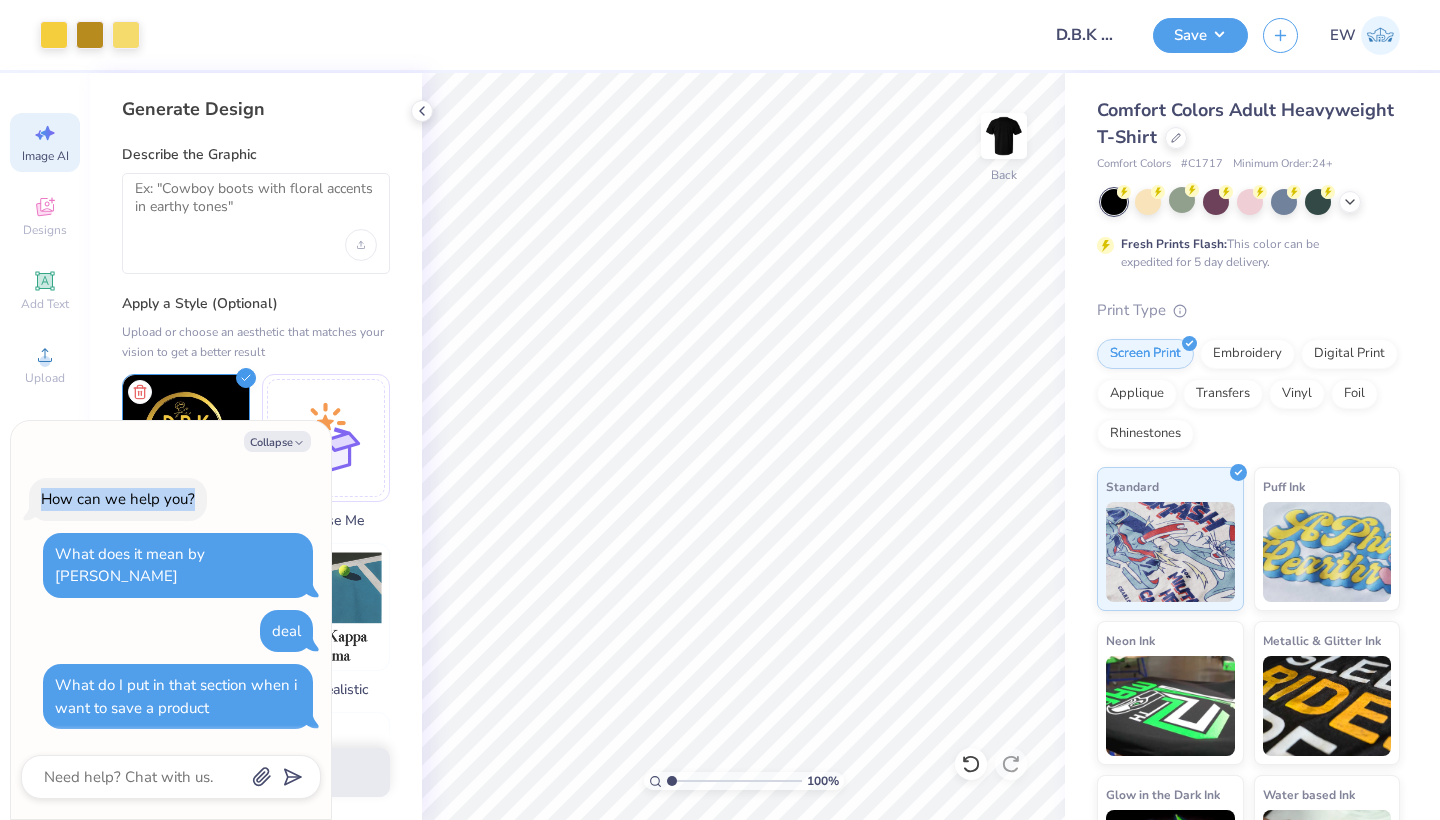 drag, startPoint x: 179, startPoint y: 476, endPoint x: 237, endPoint y: 517, distance: 71.02816 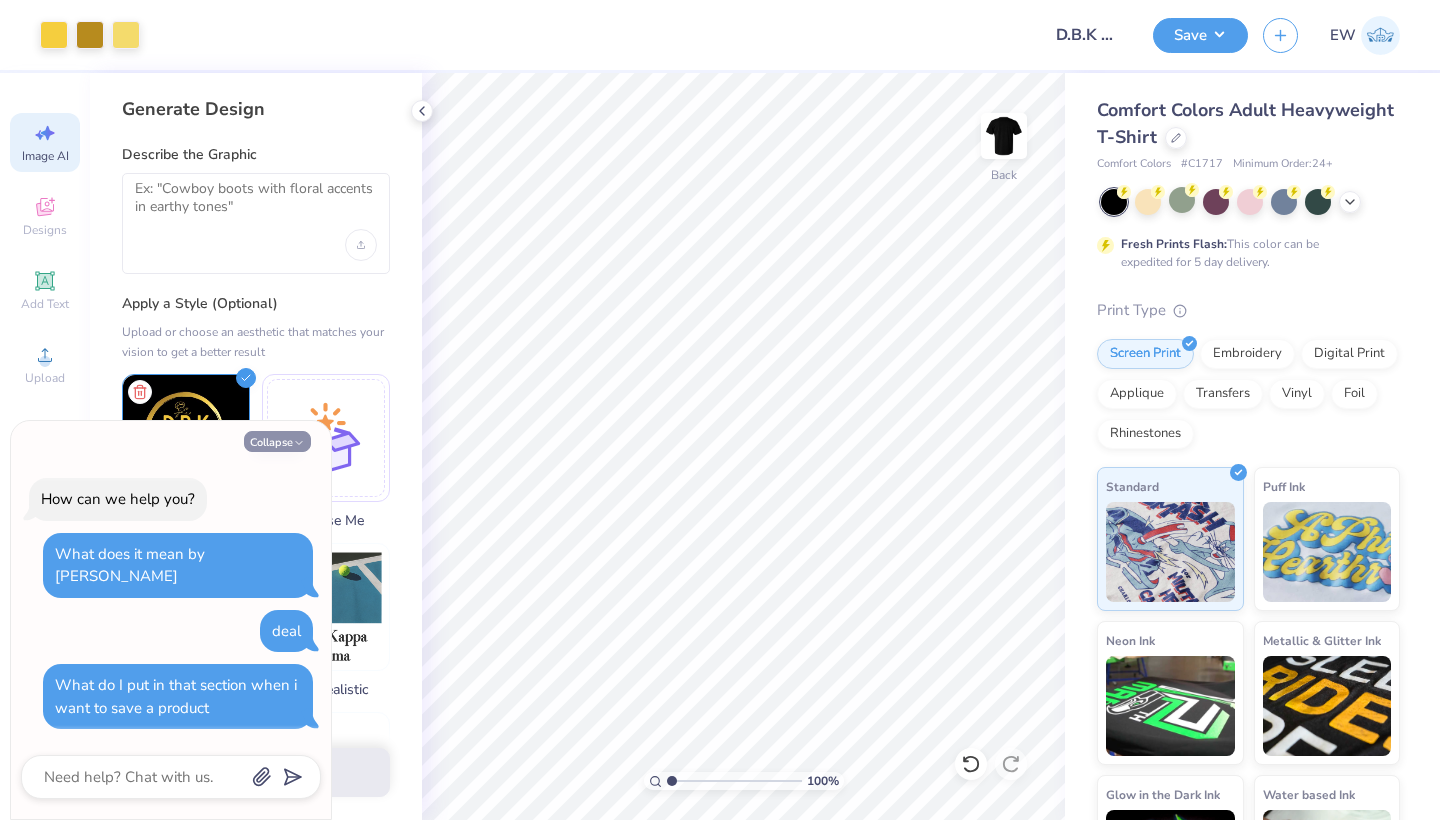 click on "Collapse" at bounding box center [277, 441] 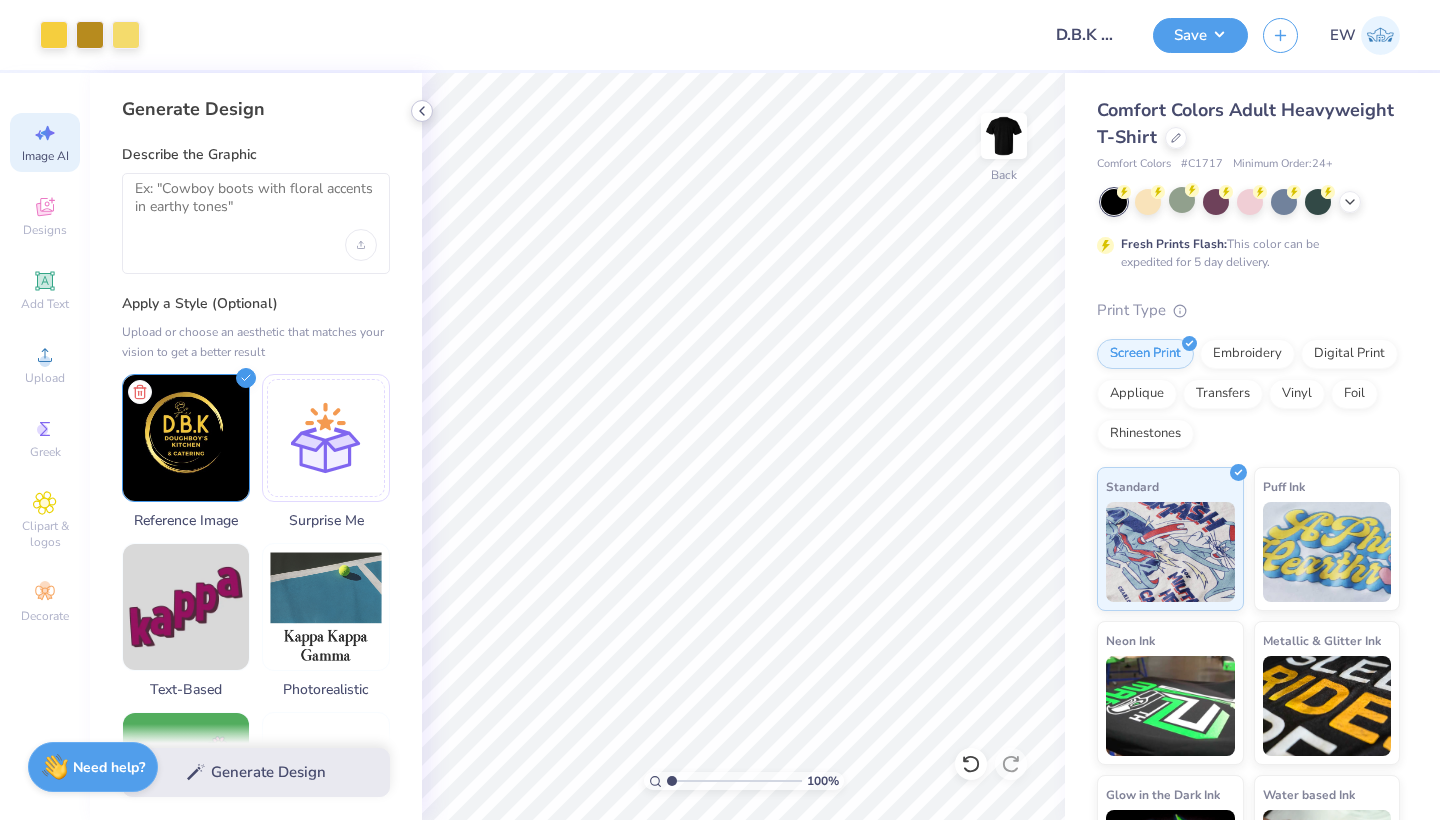 click at bounding box center [422, 111] 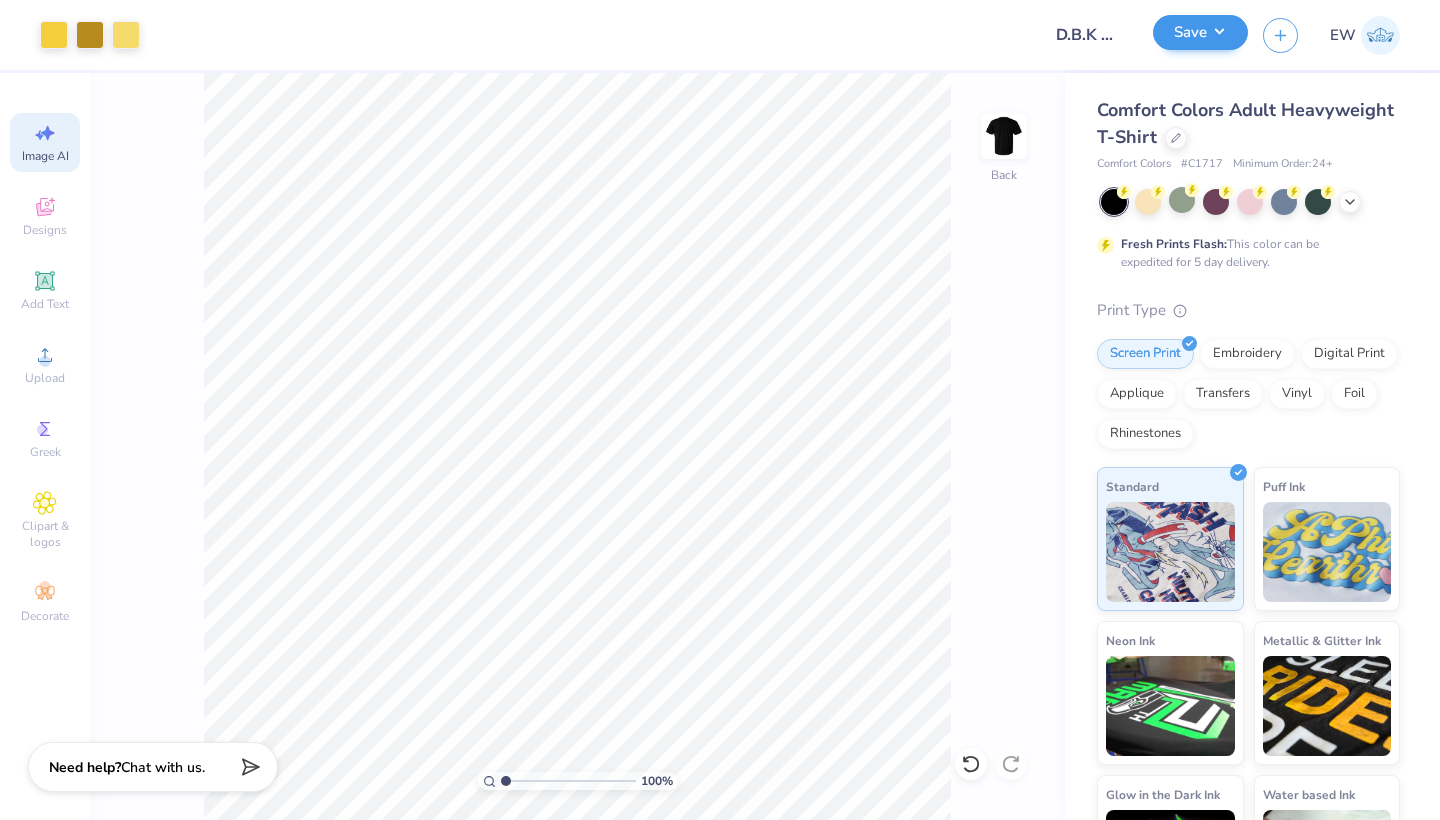 click on "Save" at bounding box center [1200, 32] 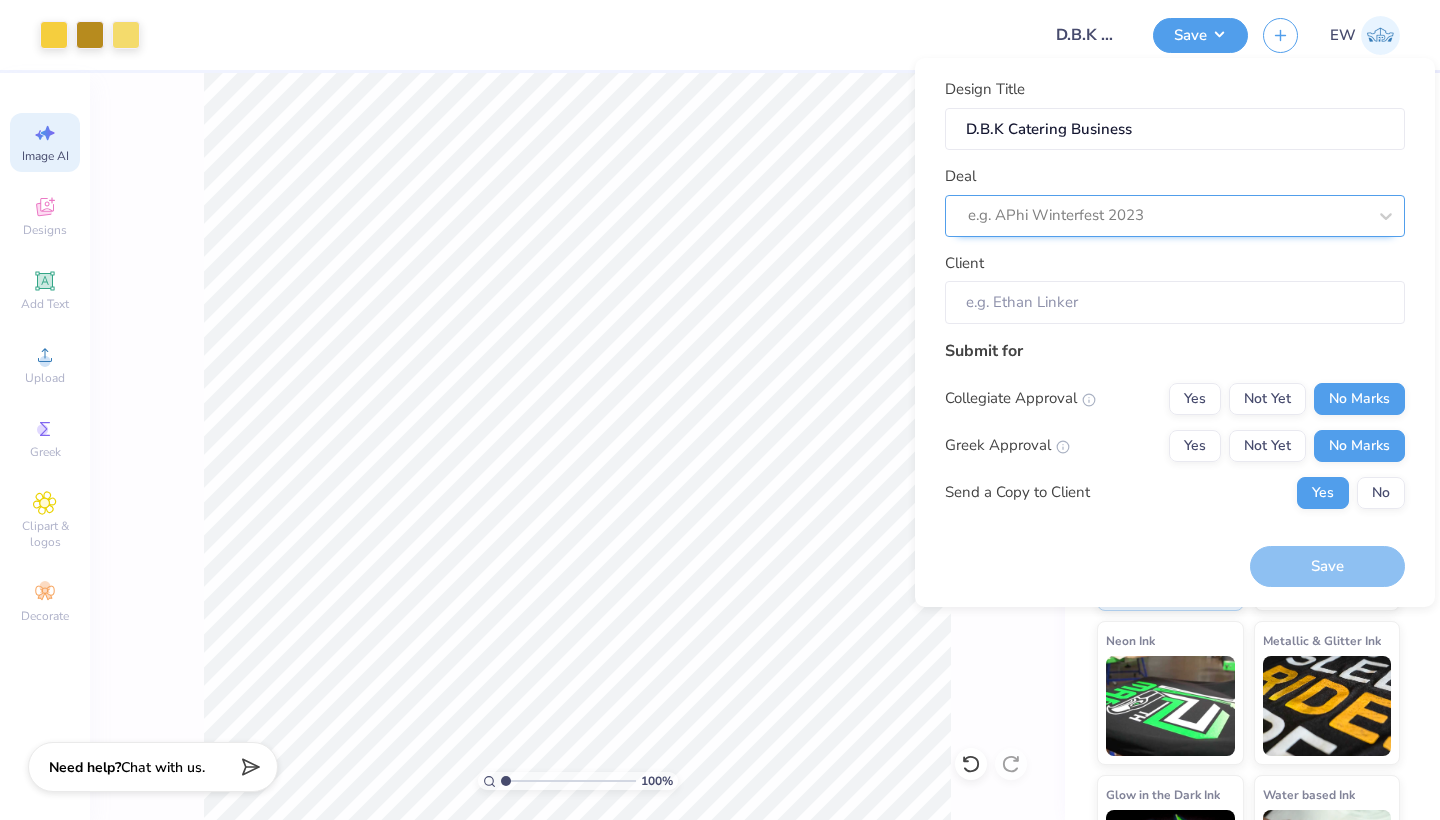 click on "e.g. APhi Winterfest 2023" at bounding box center [1167, 215] 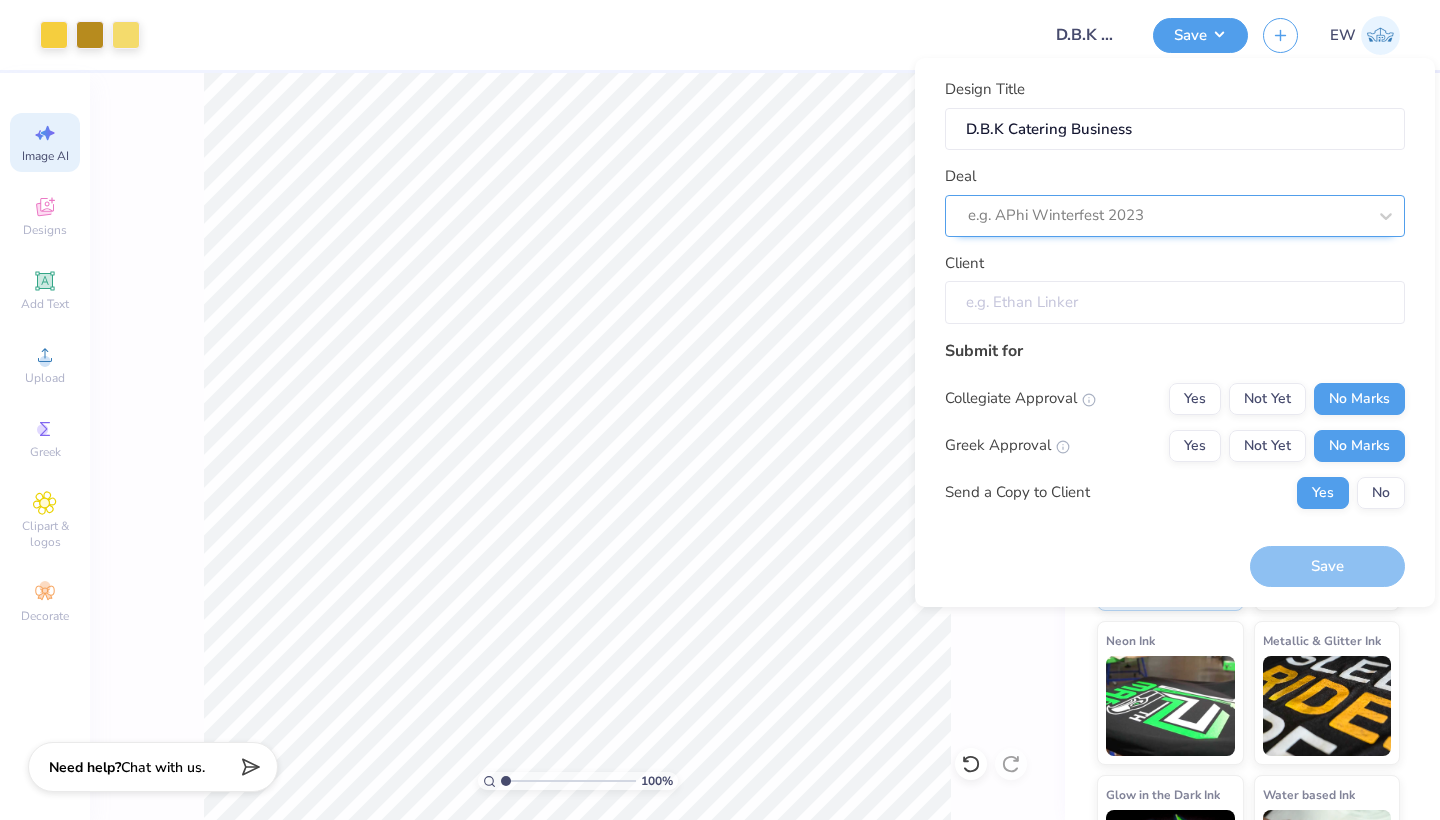 click on "Client" at bounding box center (1175, 302) 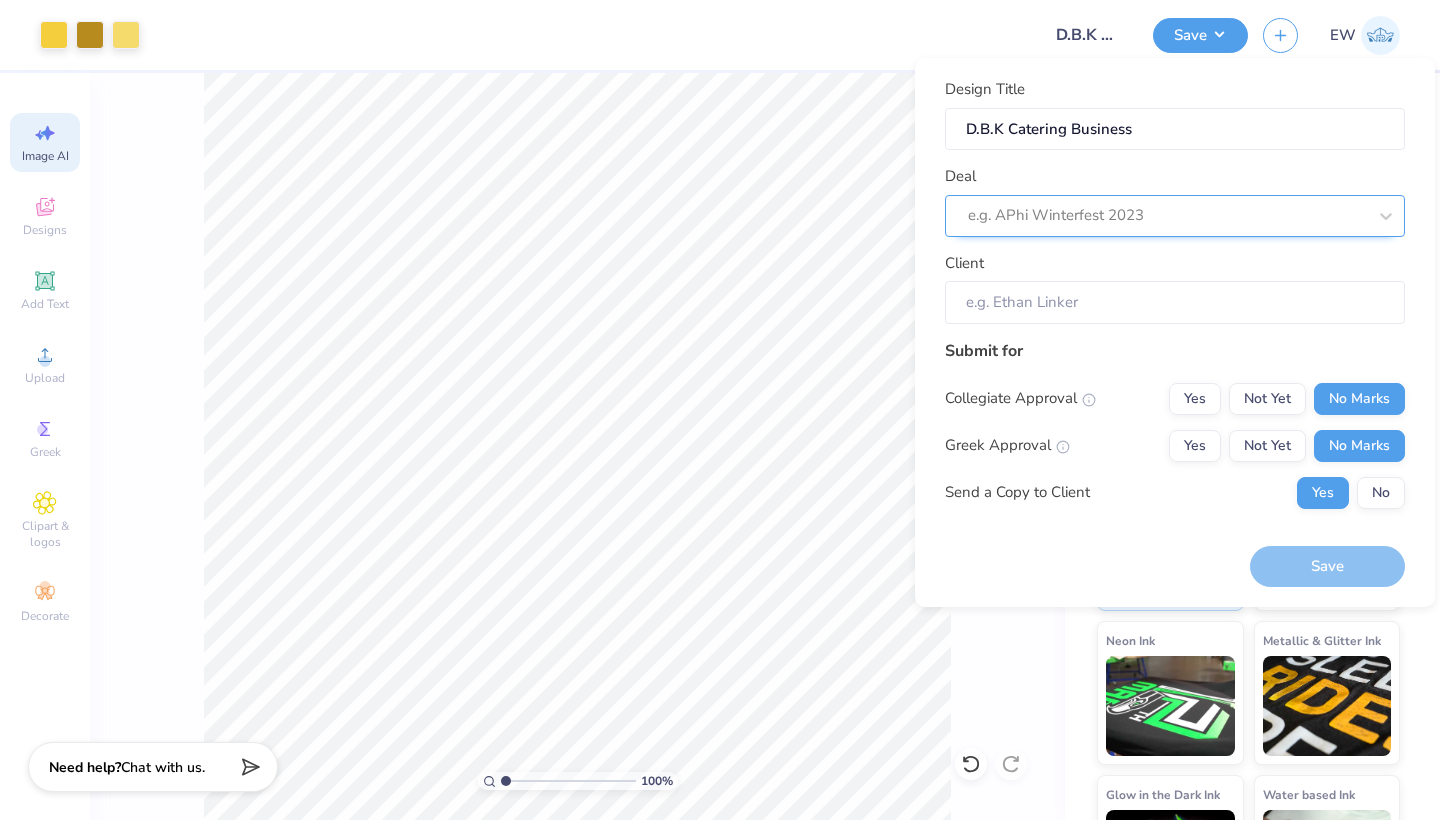 click on "e.g. APhi Winterfest 2023" at bounding box center [1167, 215] 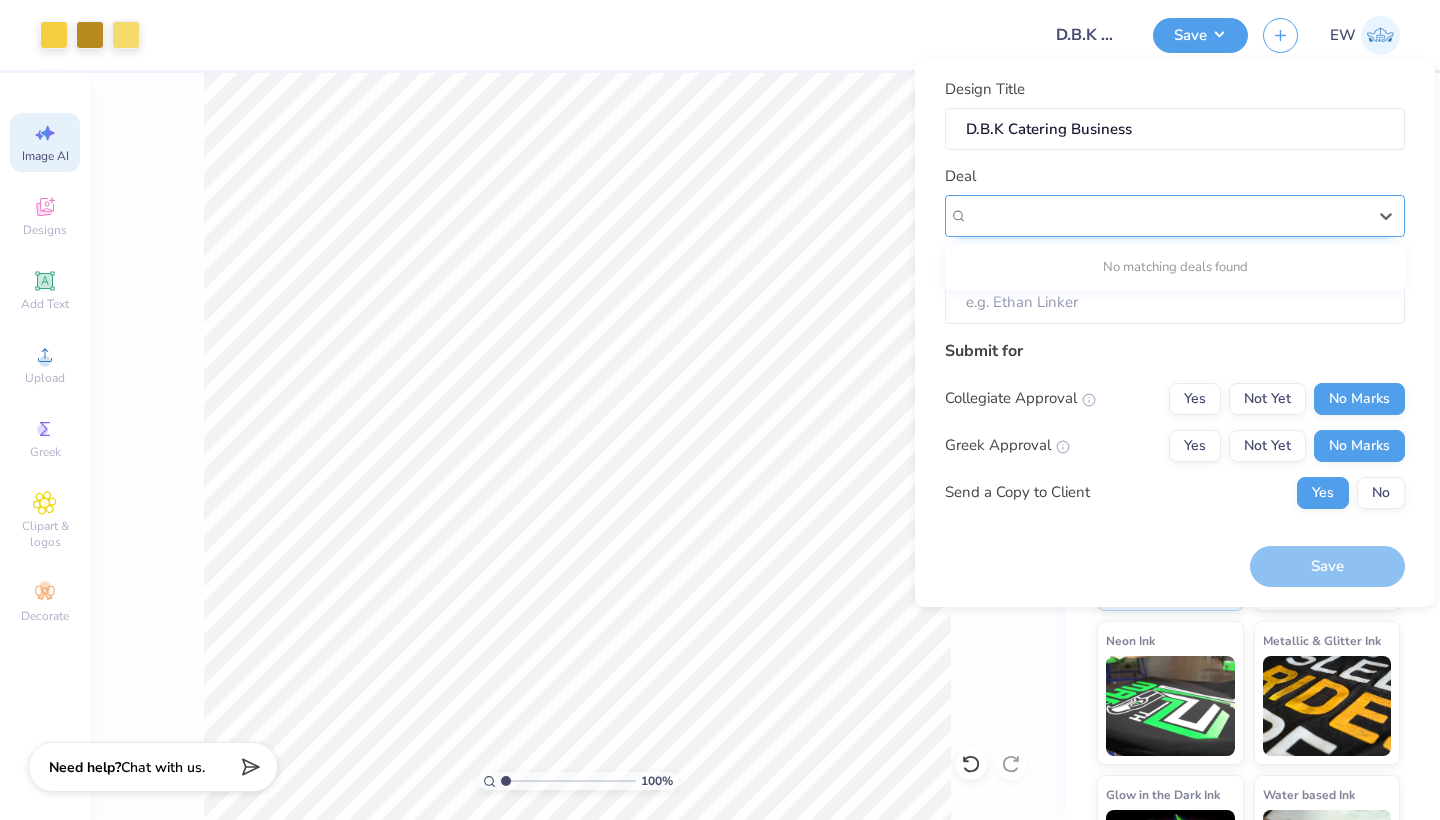 click on "Submit for" at bounding box center [1175, 351] 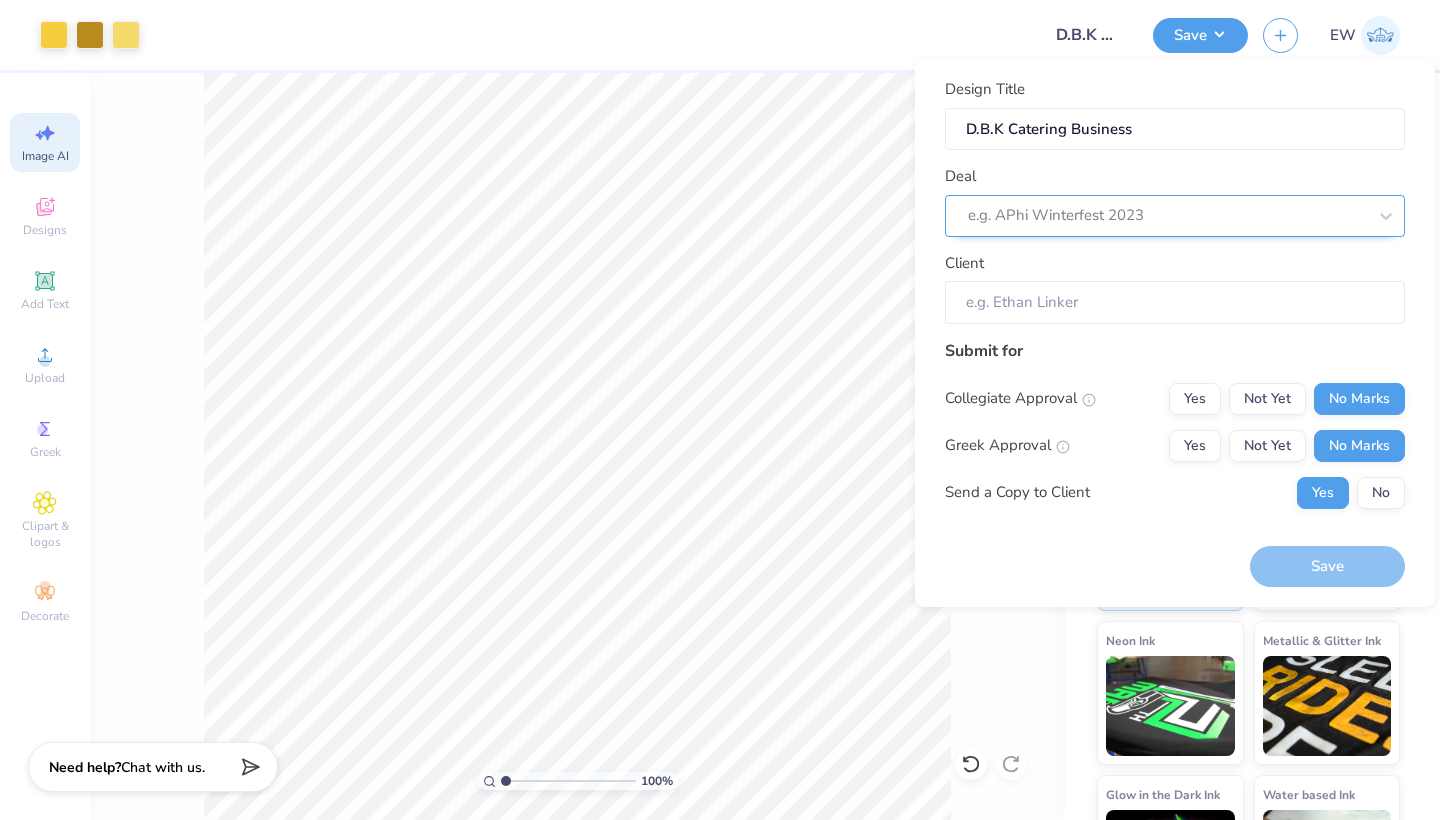 click on "Save" at bounding box center [1327, 566] 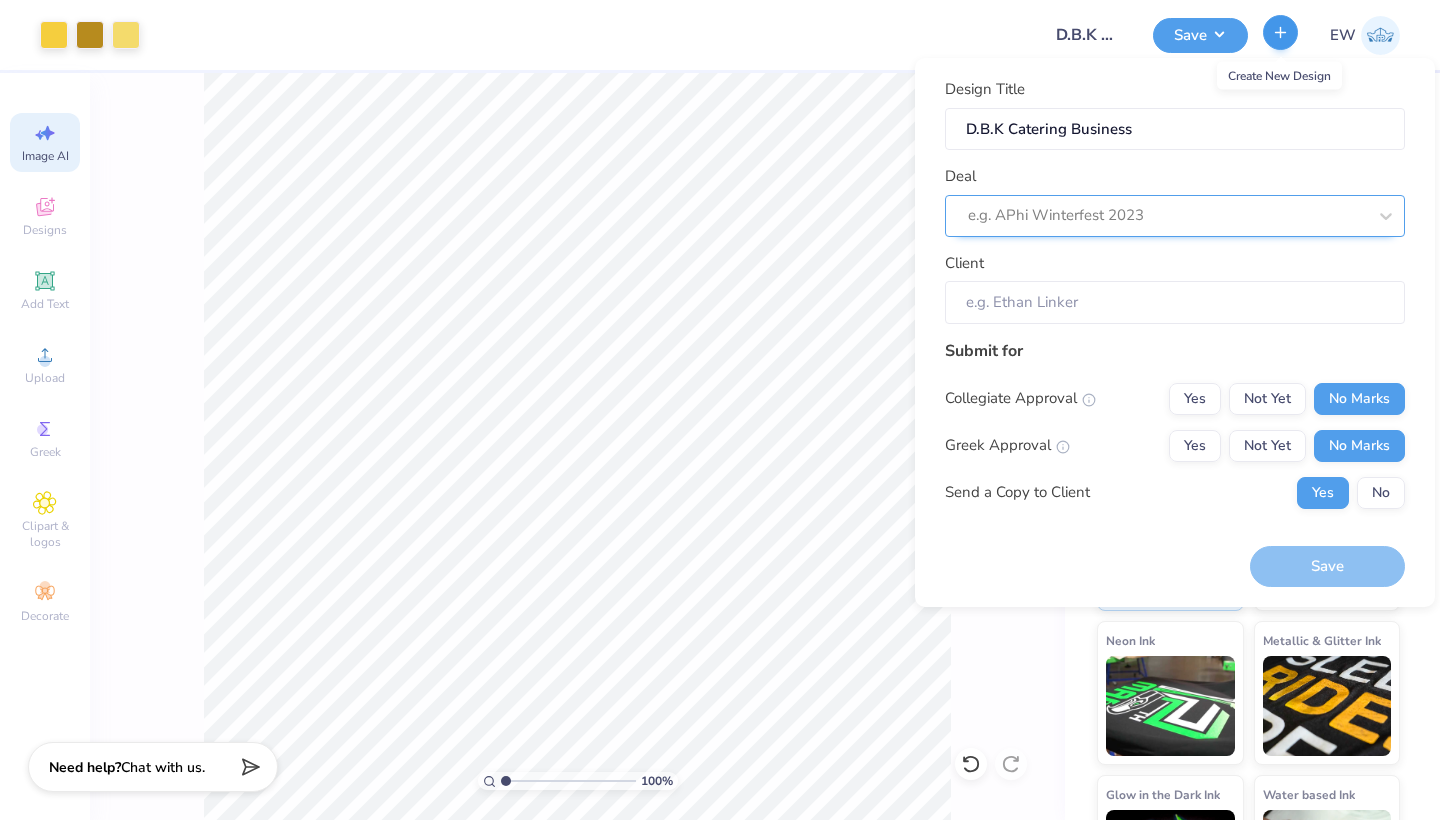 click at bounding box center [1280, 32] 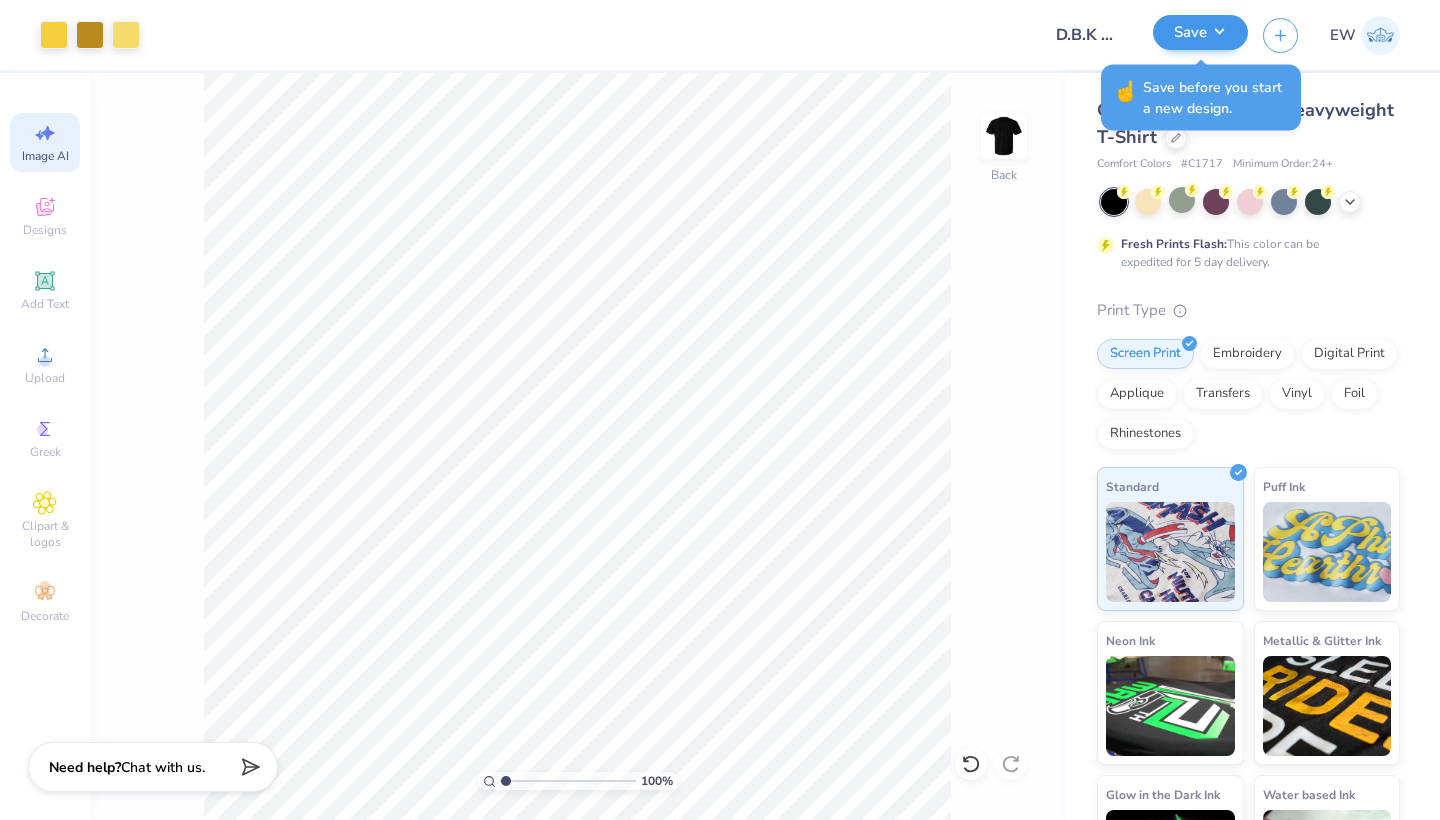 click on "Save" at bounding box center [1200, 32] 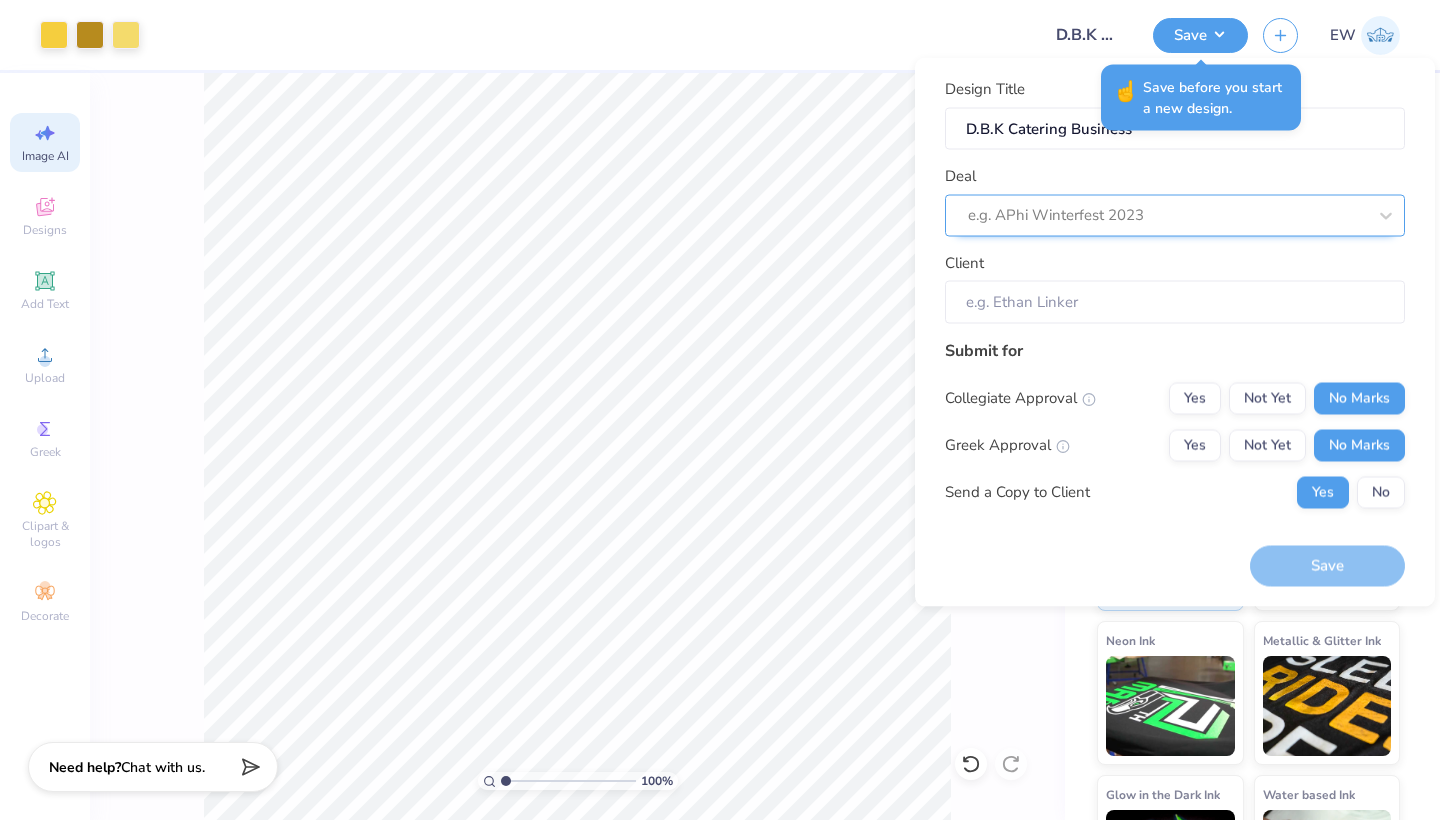 click on "e.g. APhi Winterfest 2023" at bounding box center [1167, 215] 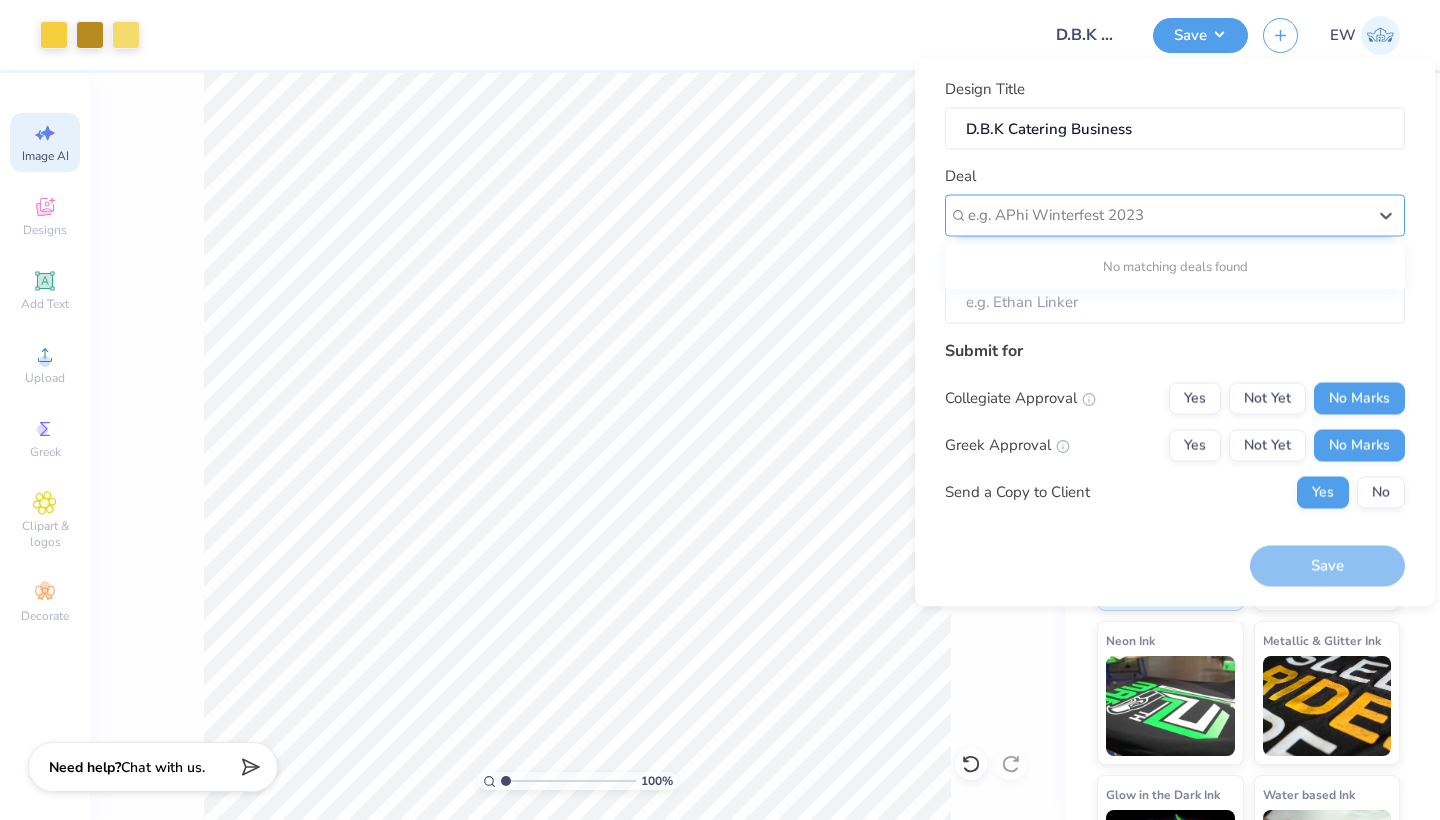 click at bounding box center [1167, 215] 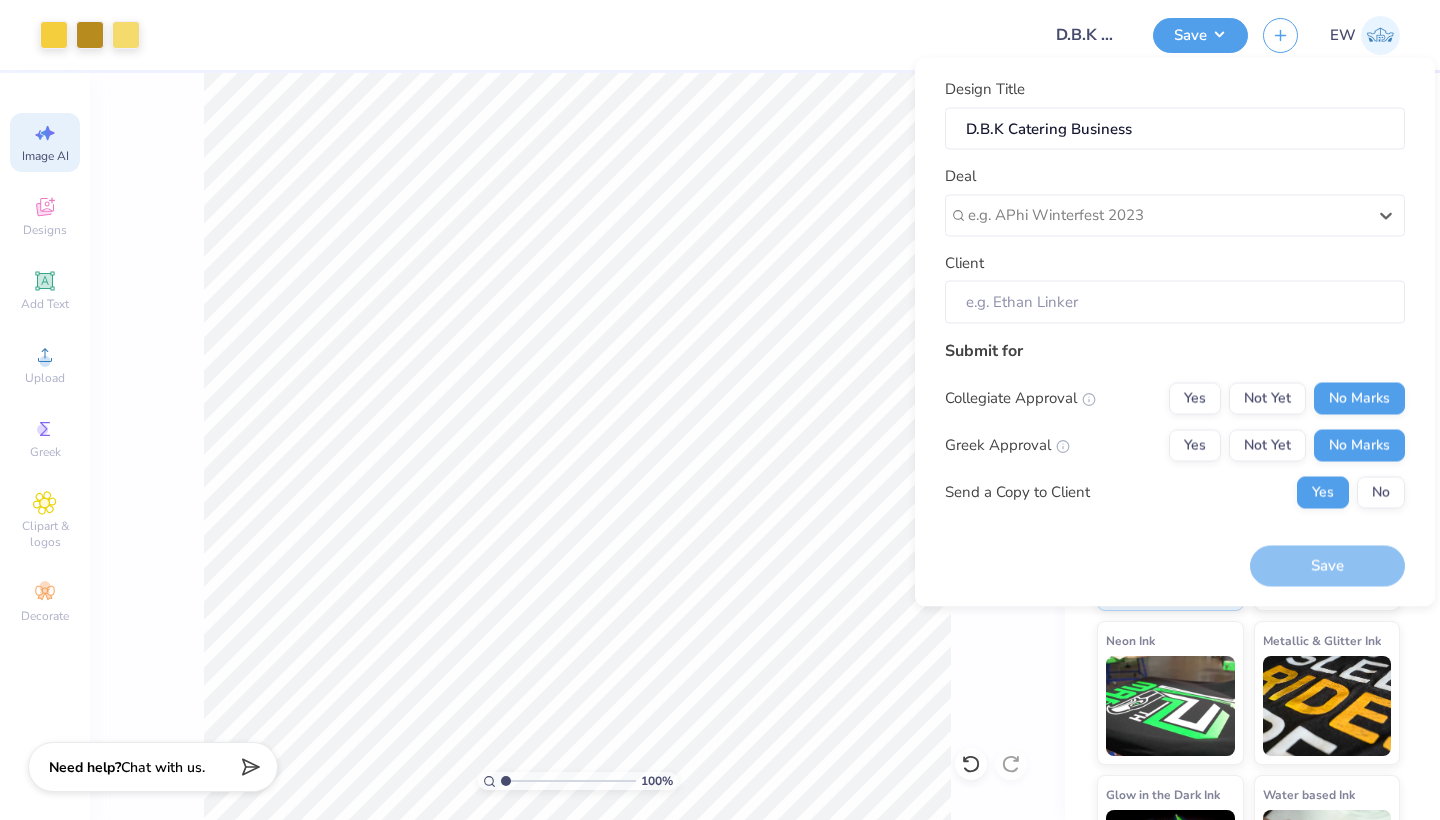 click on "Deal" at bounding box center (960, 176) 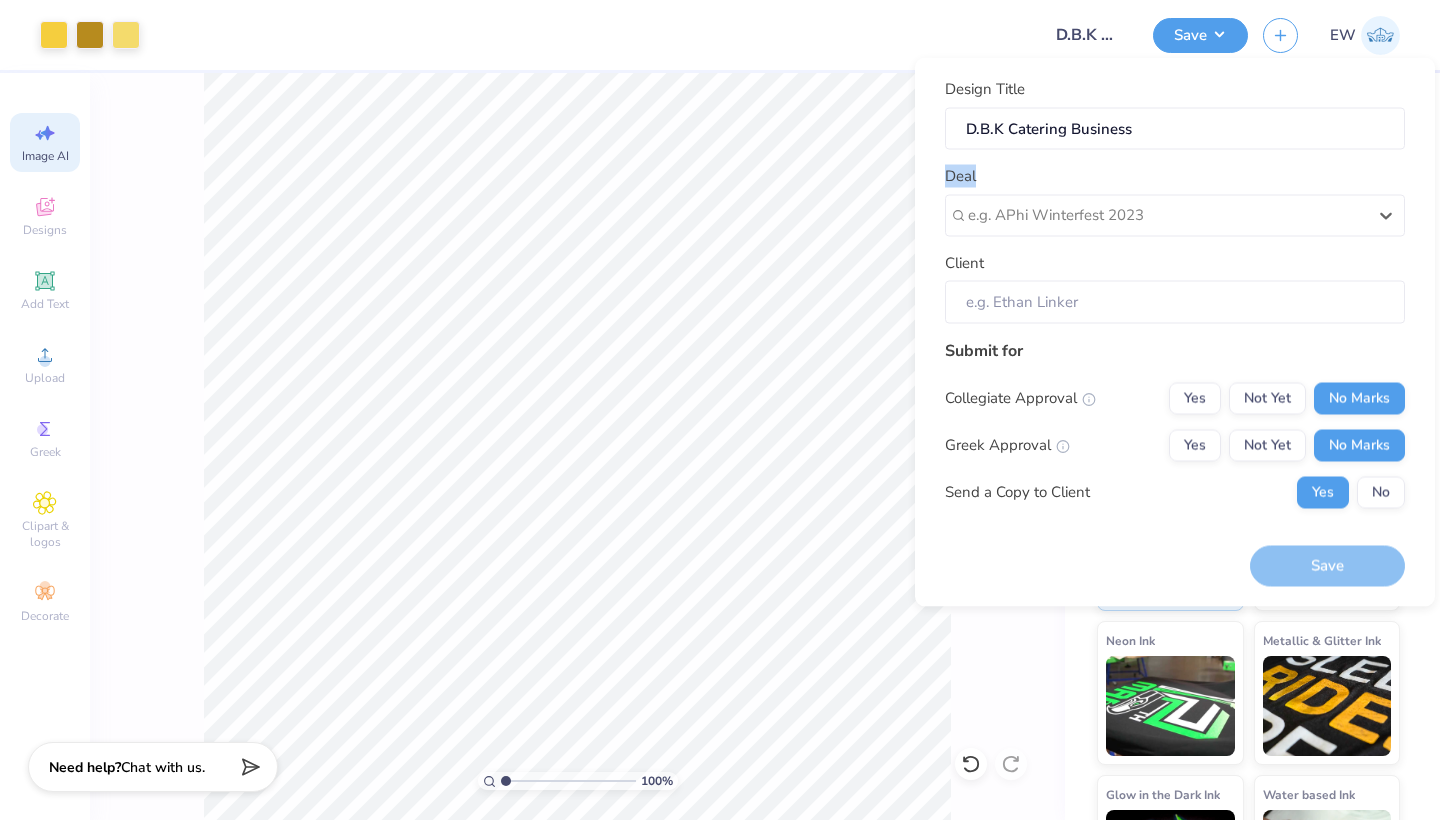 click on "Deal" at bounding box center [960, 176] 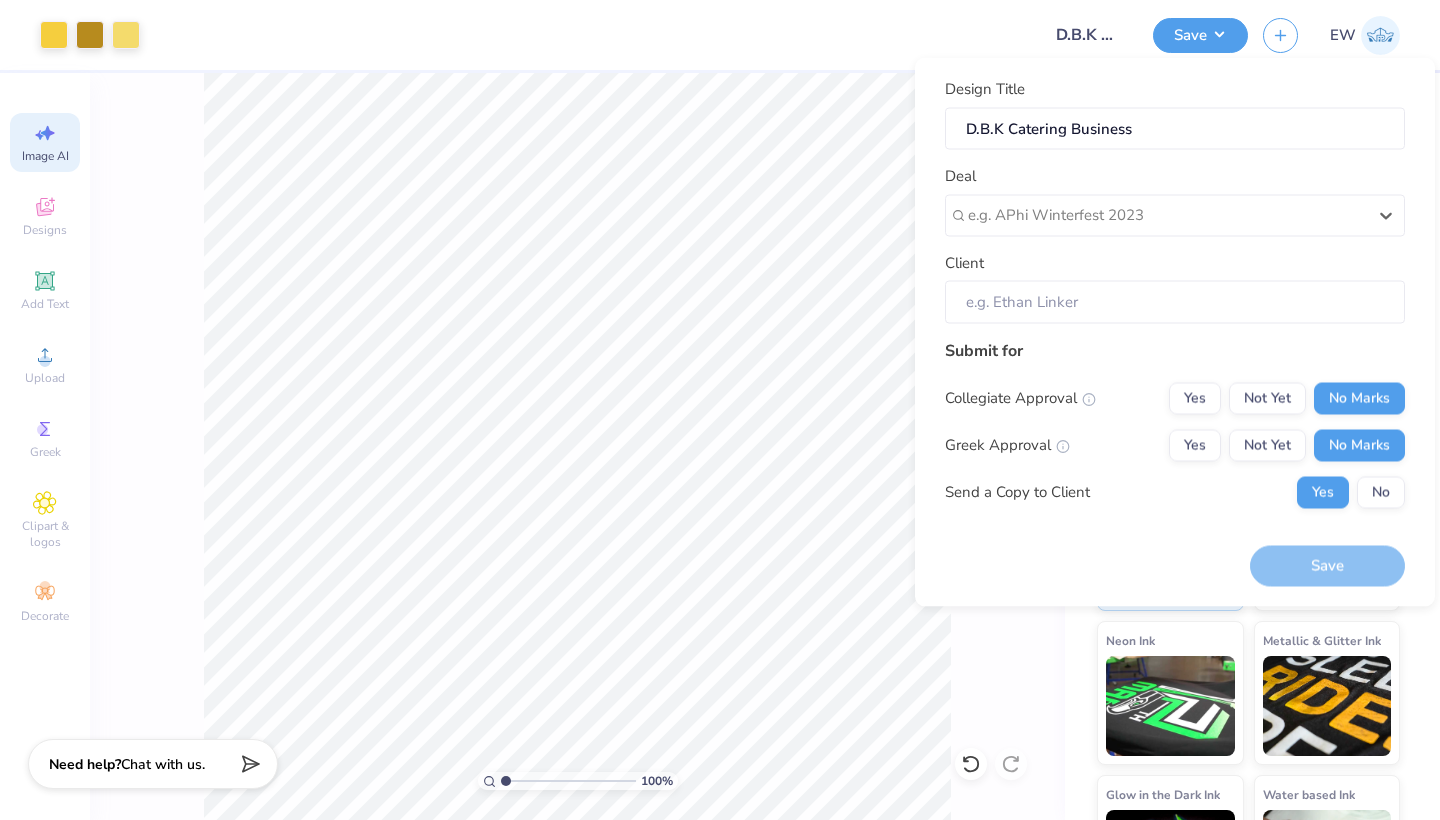 click on "Chat with us." at bounding box center [163, 764] 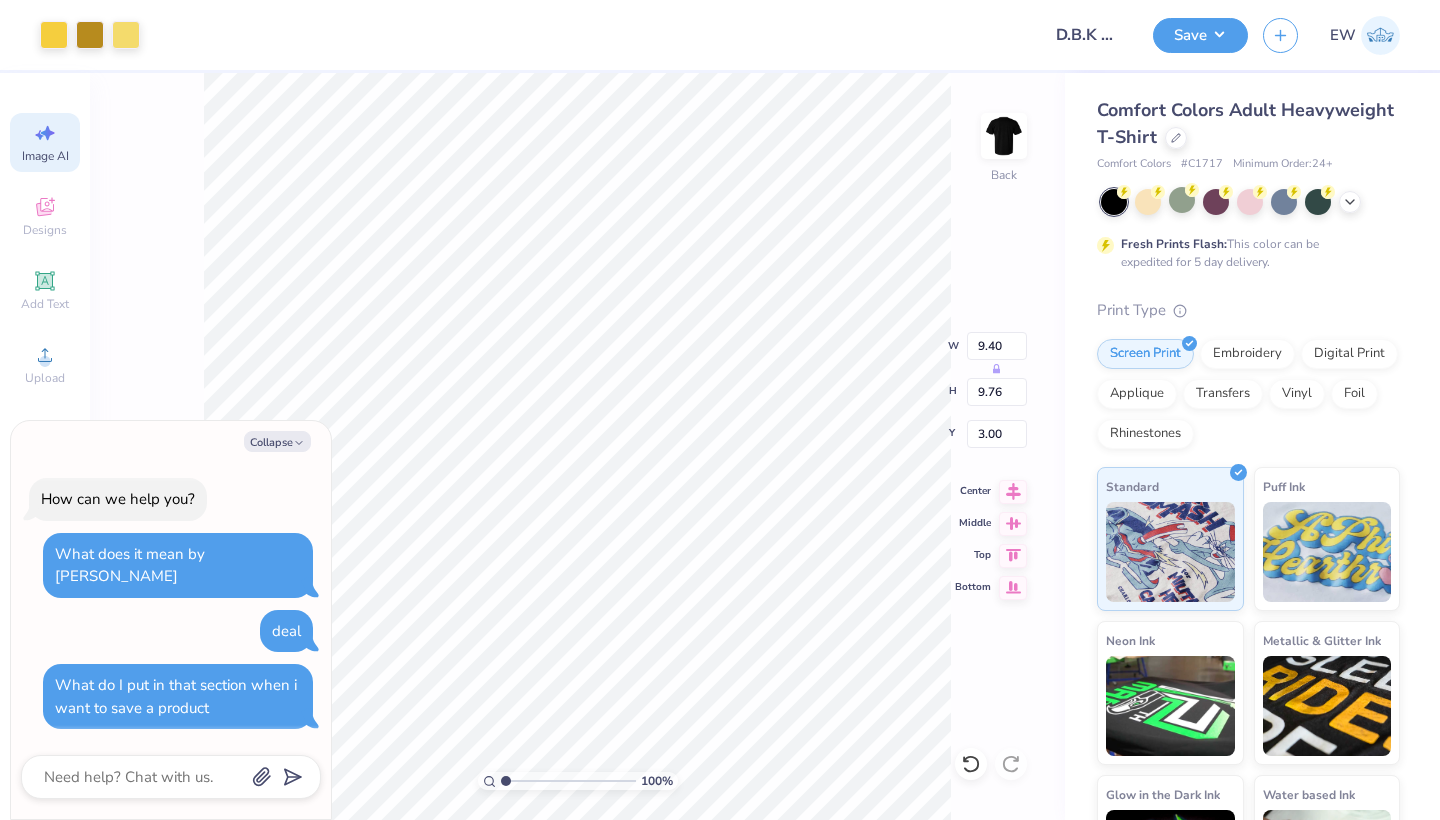 click on "100  % Back W 9.40 H 9.76 Y 3.00 Center Middle Top Bottom" at bounding box center (577, 446) 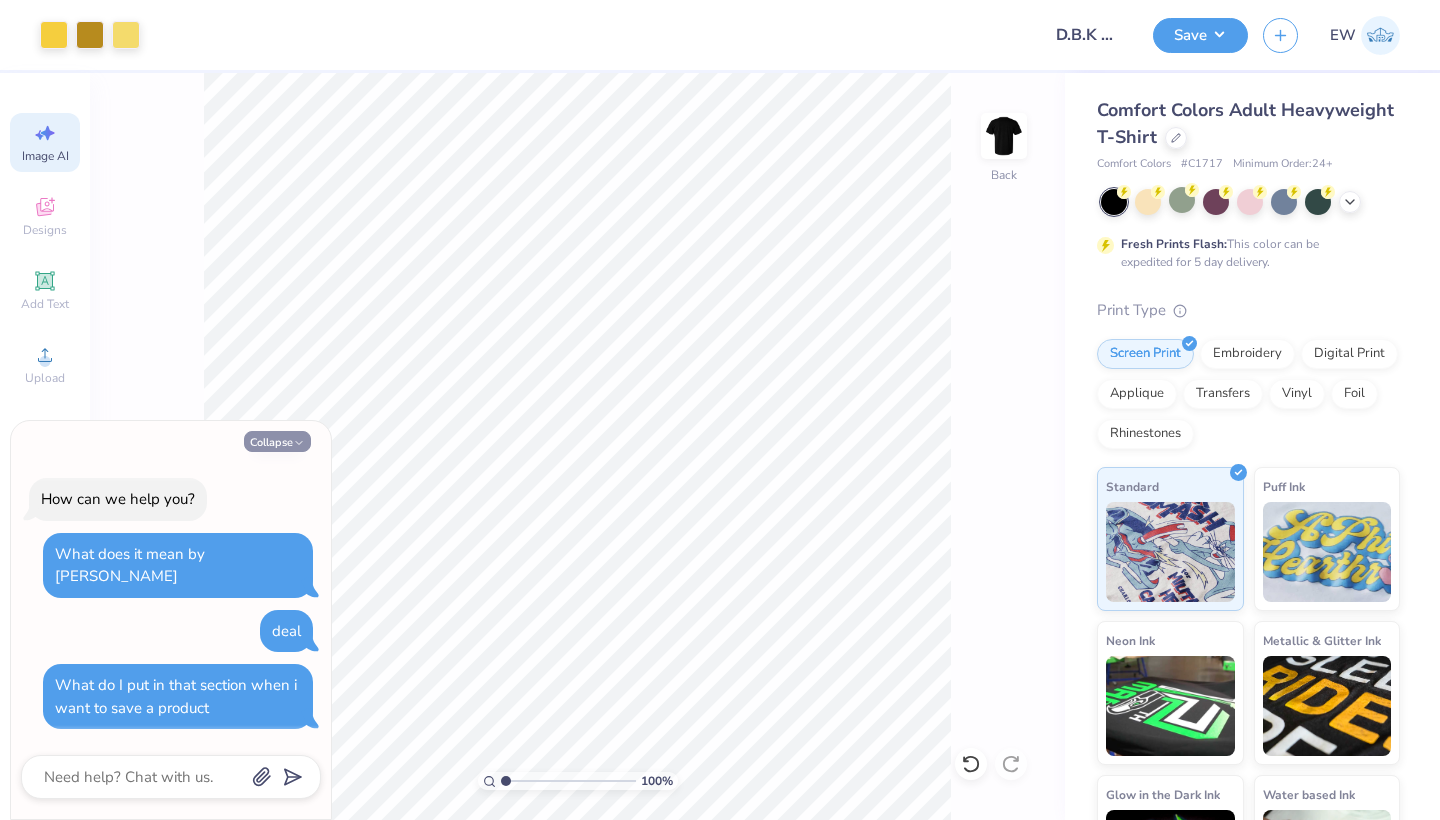 click on "Collapse" at bounding box center [277, 441] 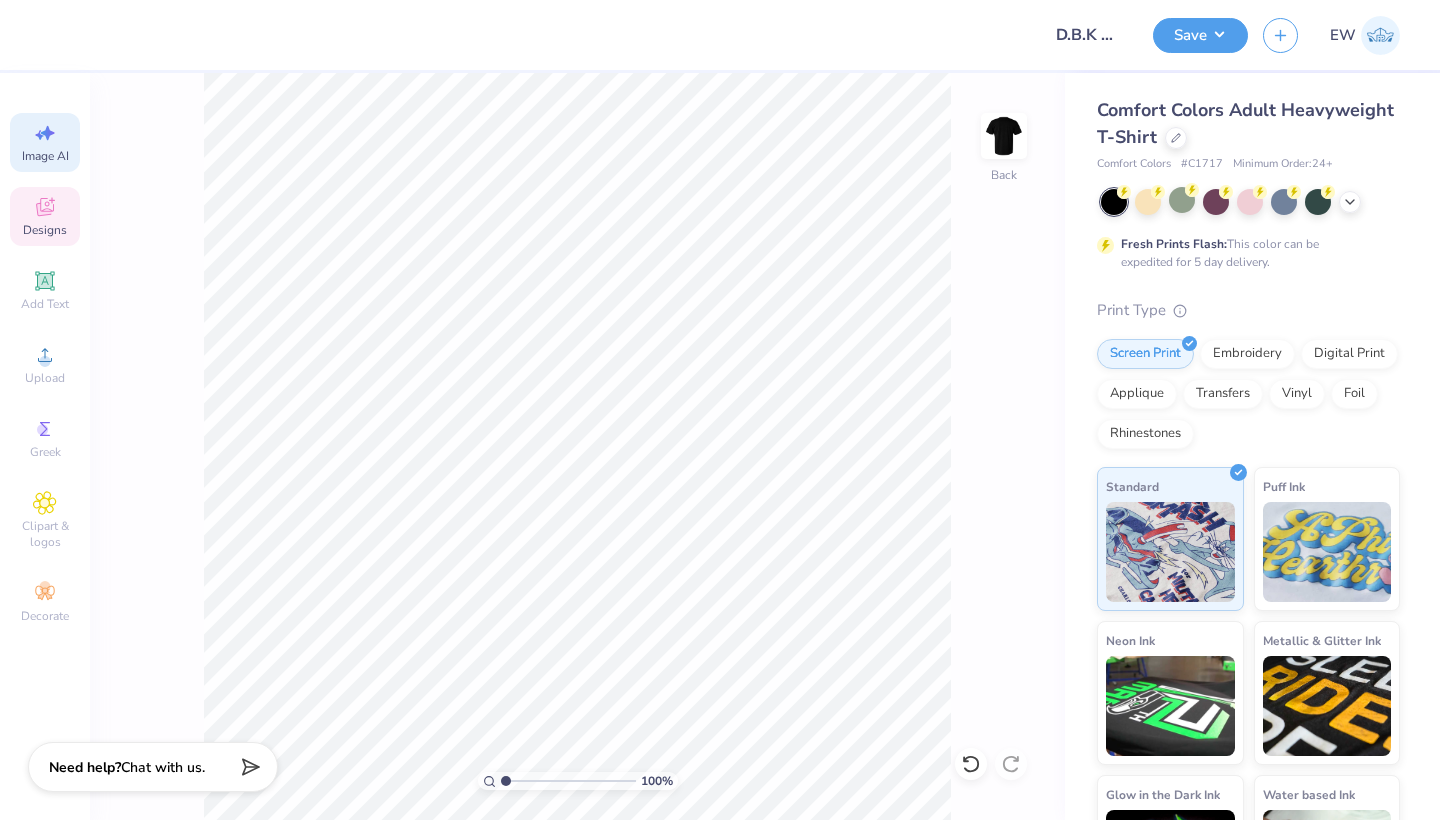 click on "Designs" at bounding box center (45, 216) 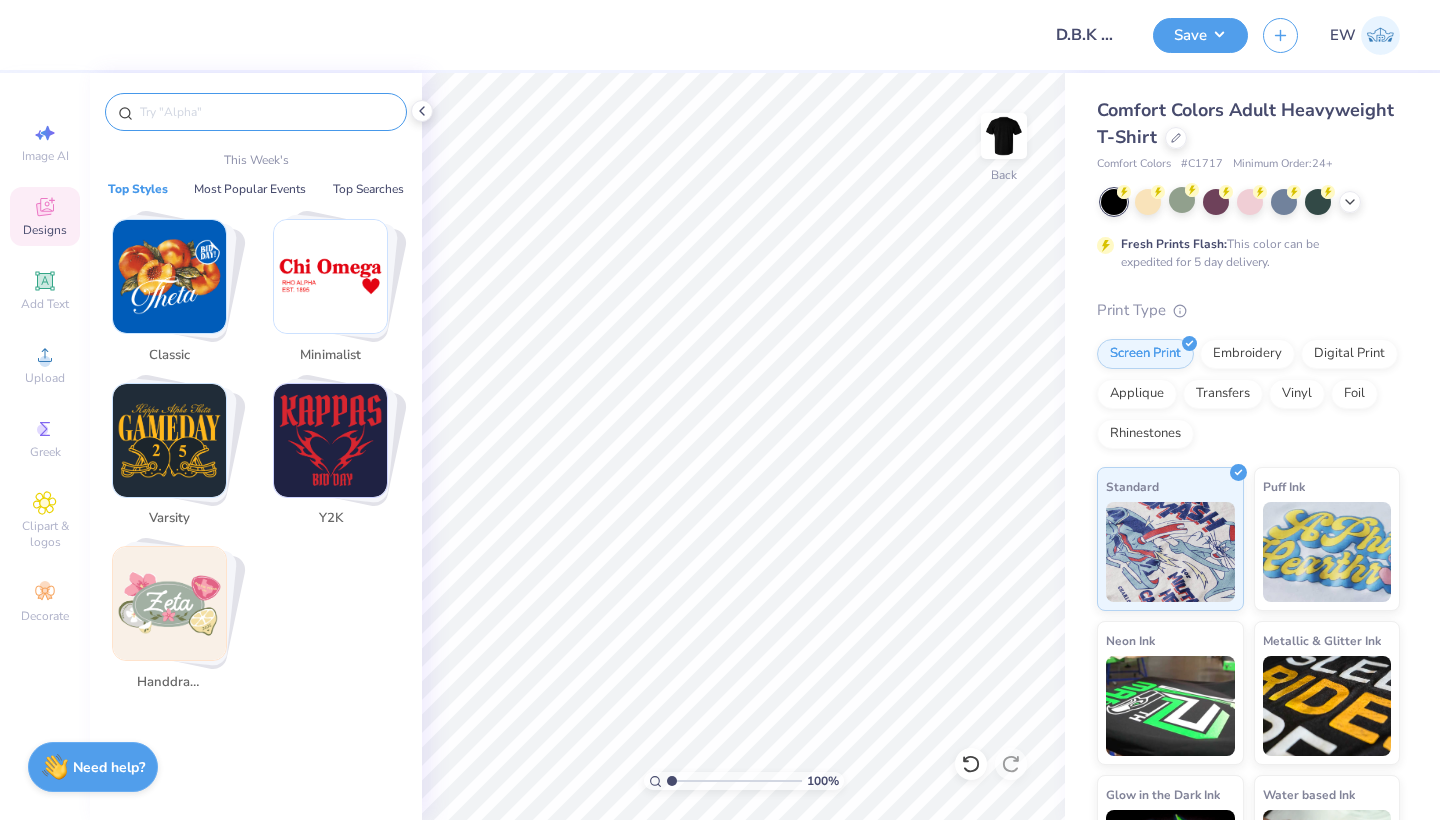 click at bounding box center (266, 112) 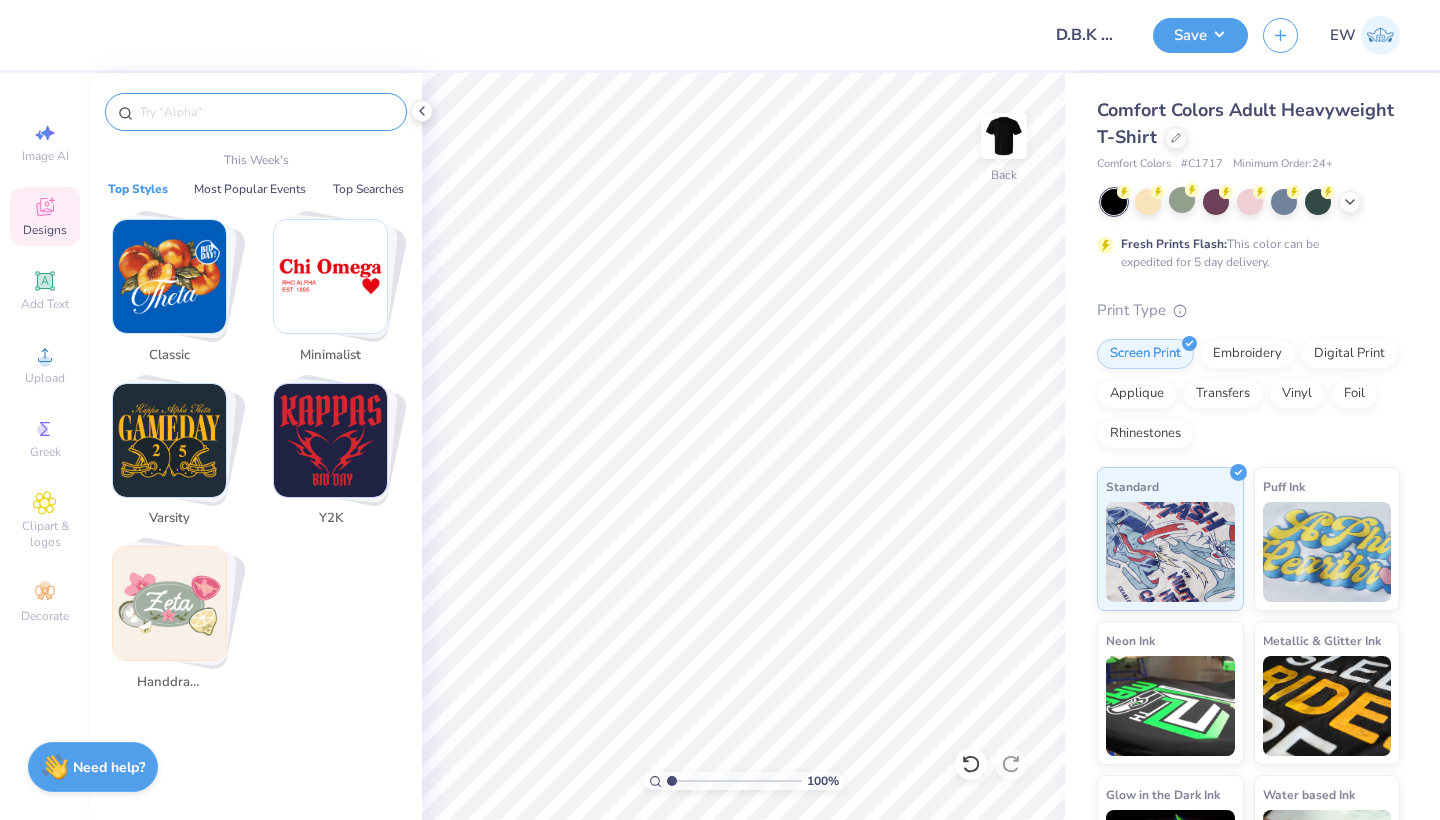 scroll, scrollTop: 0, scrollLeft: 0, axis: both 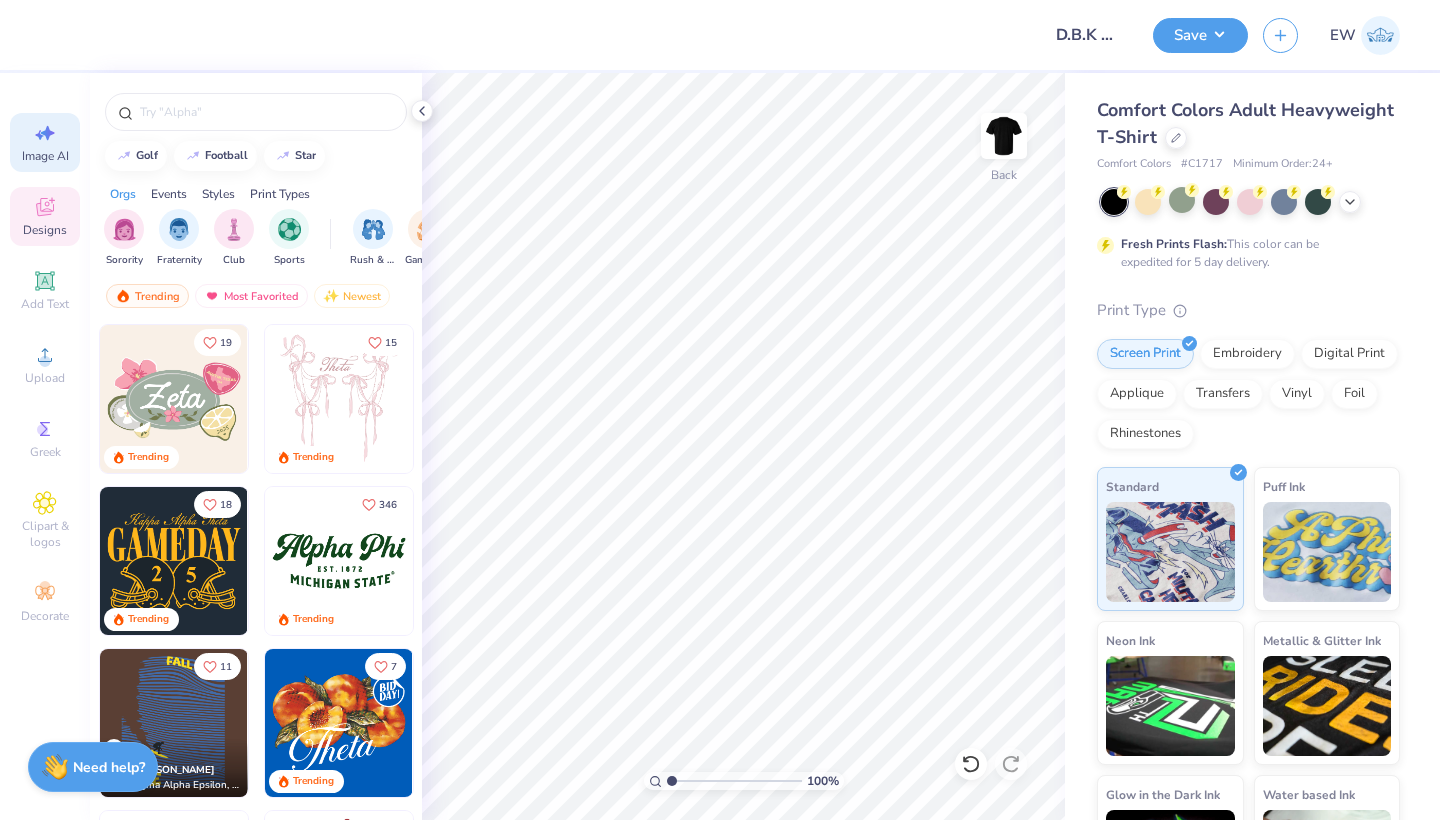 click on "Image AI" at bounding box center [45, 142] 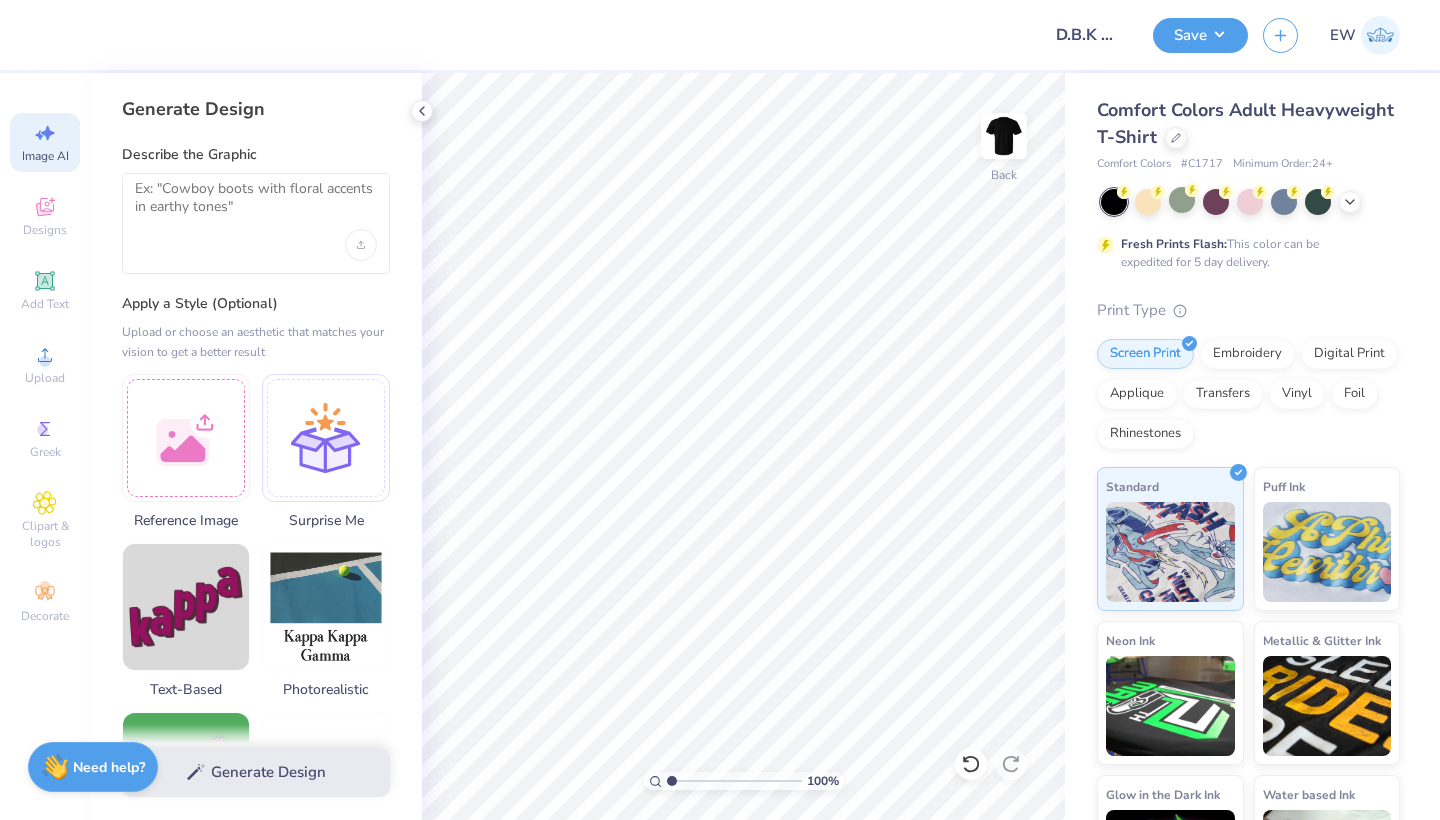 scroll, scrollTop: 0, scrollLeft: 0, axis: both 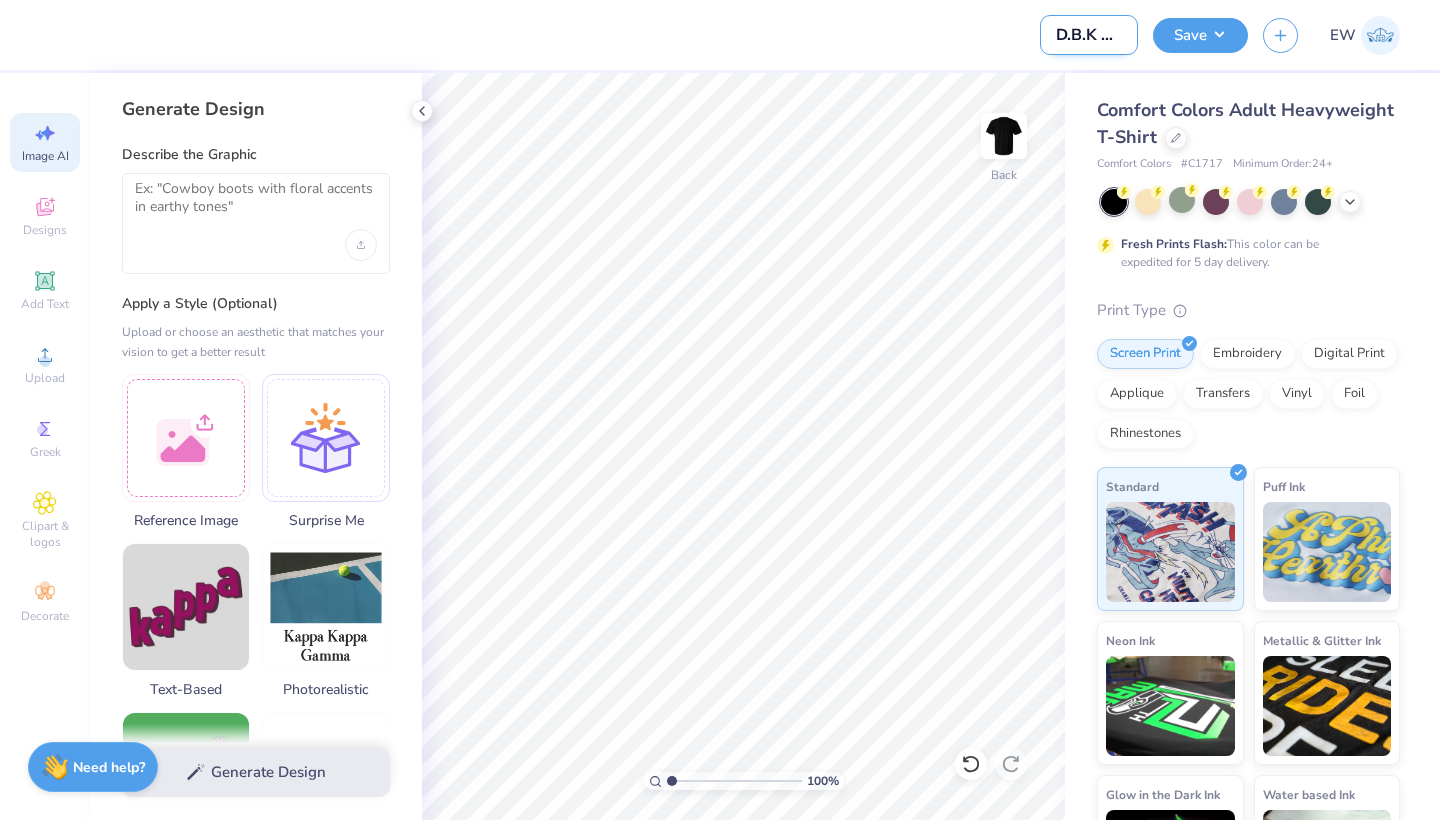 click on "D.B.K Catering Business" at bounding box center (1089, 35) 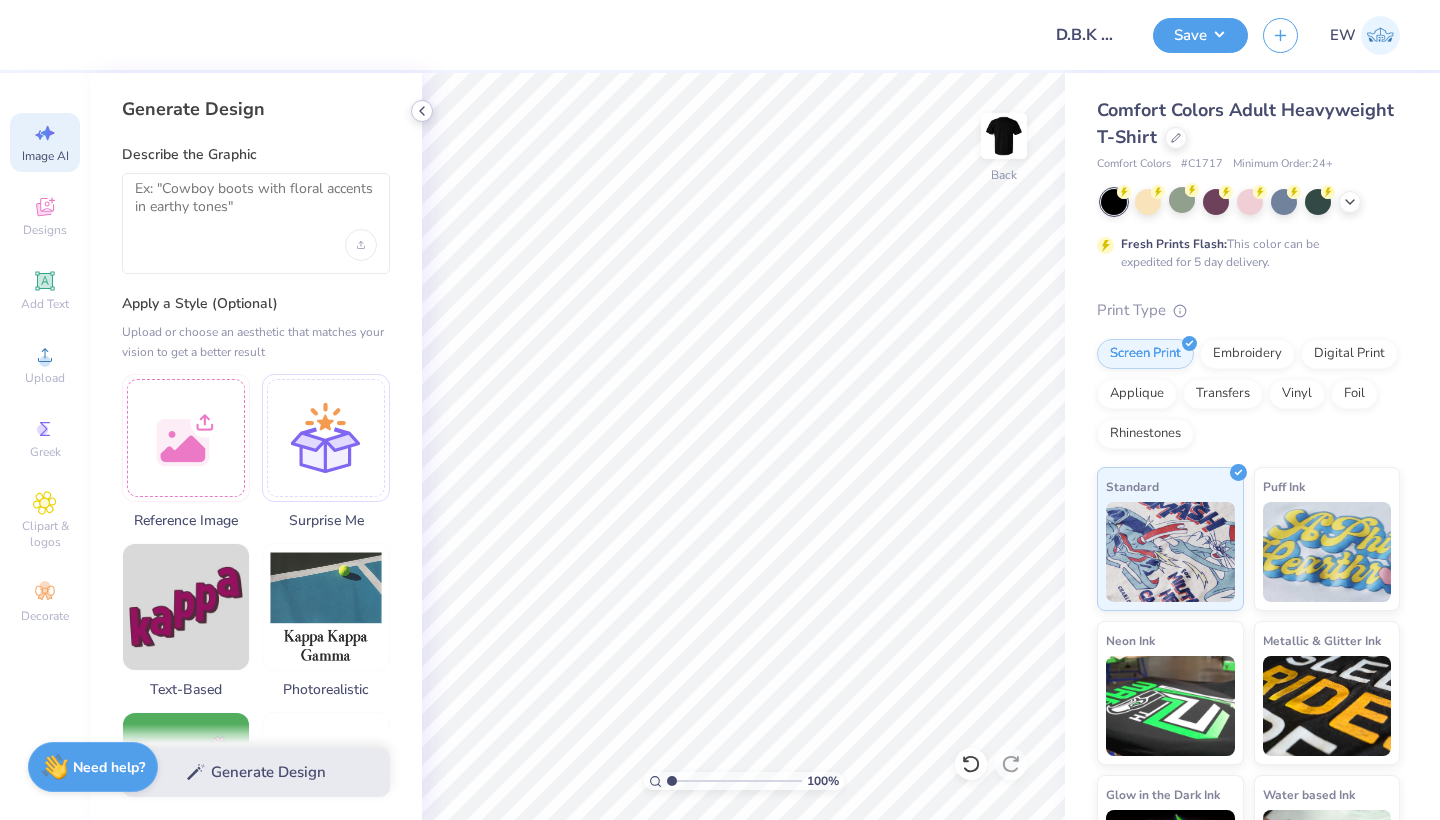 click at bounding box center [422, 111] 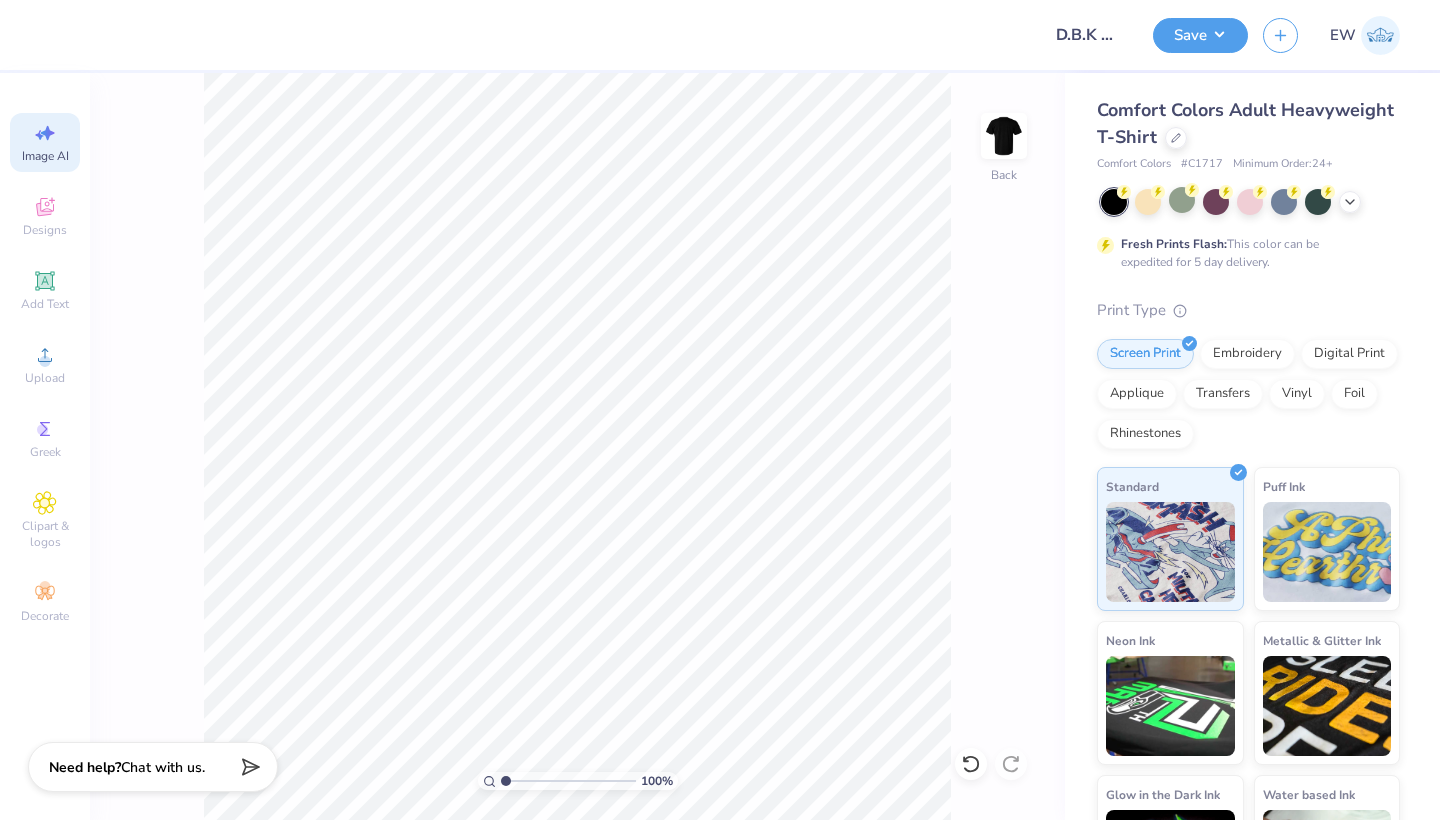scroll, scrollTop: 0, scrollLeft: 0, axis: both 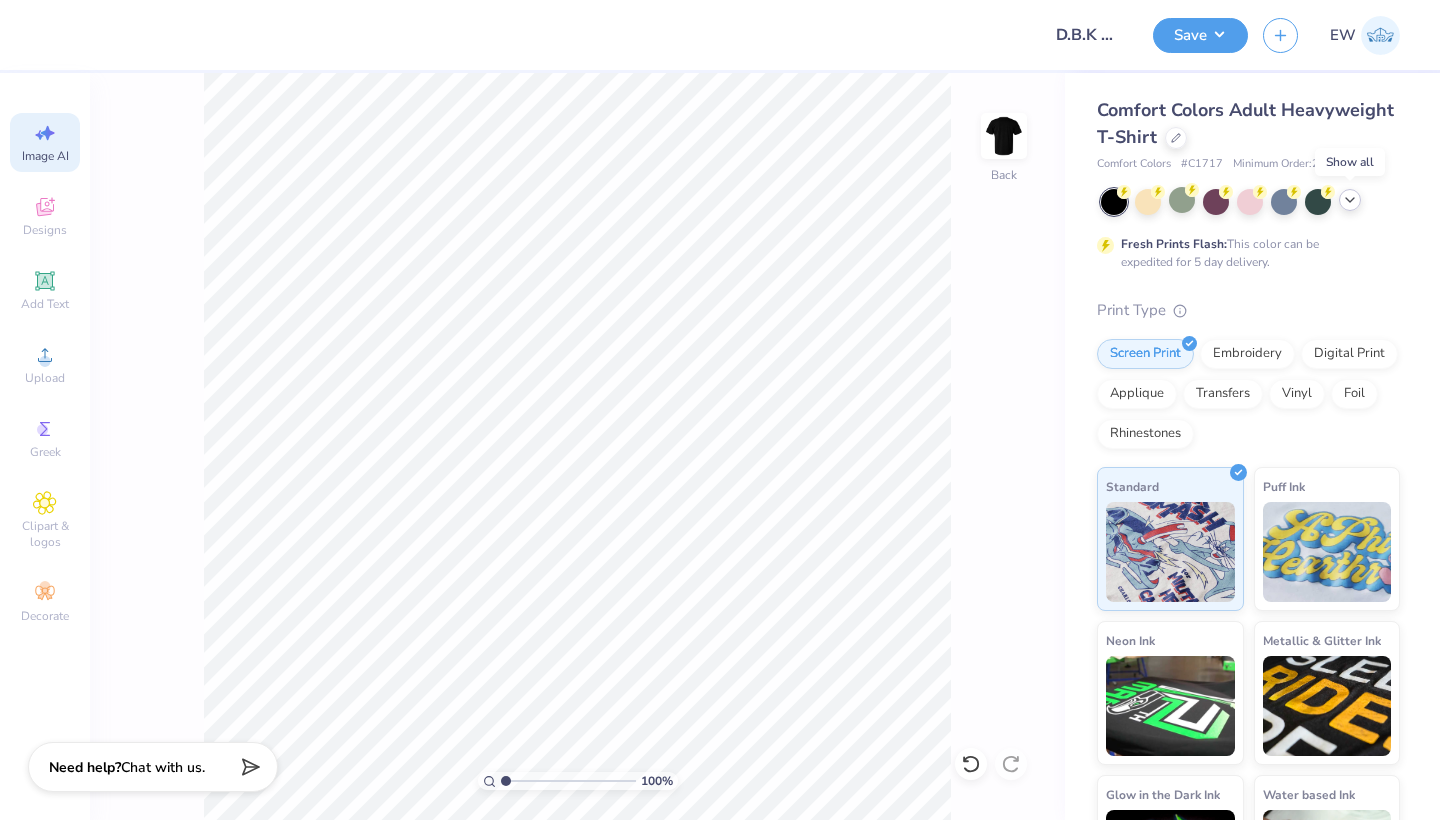 click at bounding box center [1350, 200] 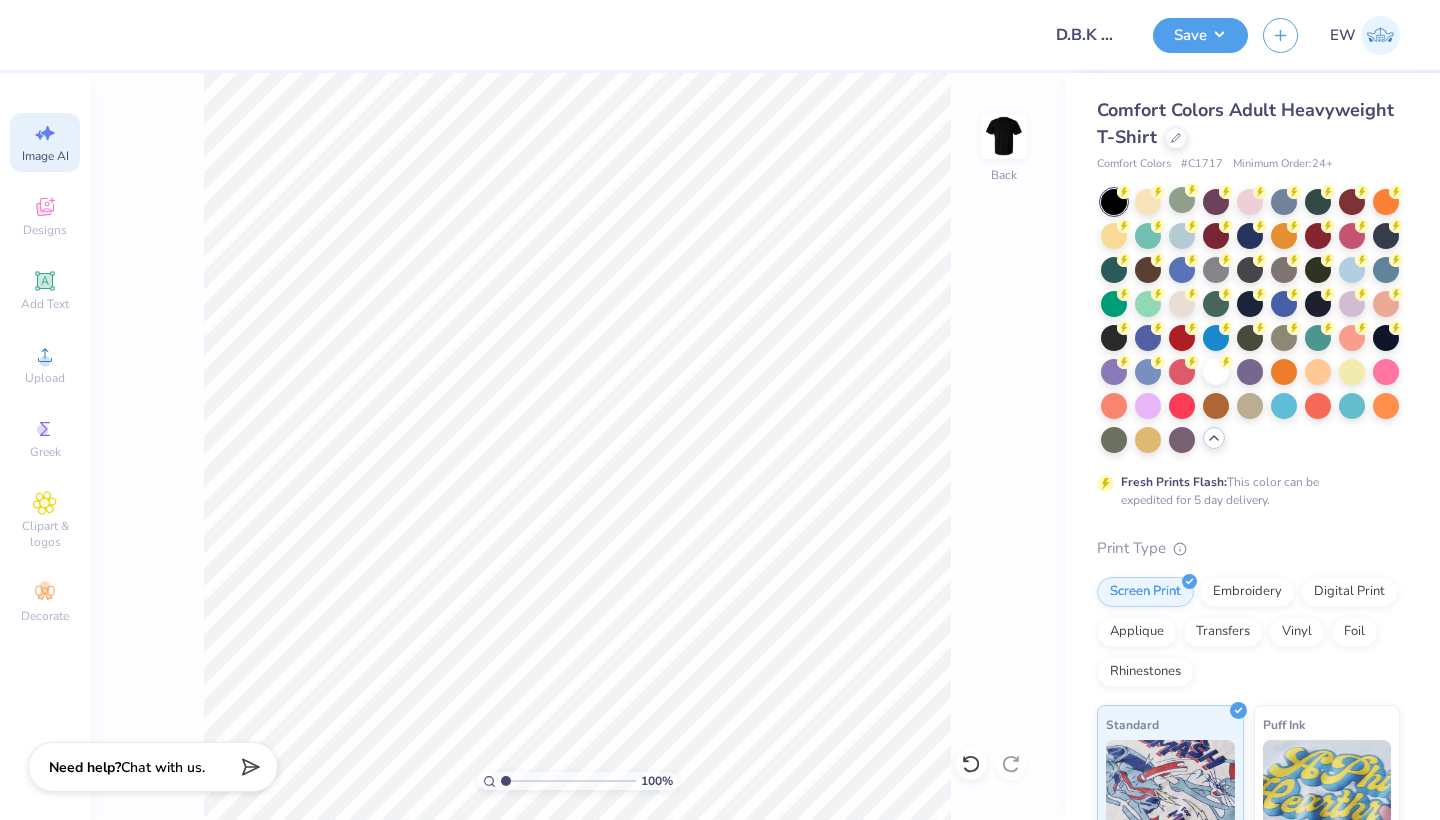 click at bounding box center [1214, 438] 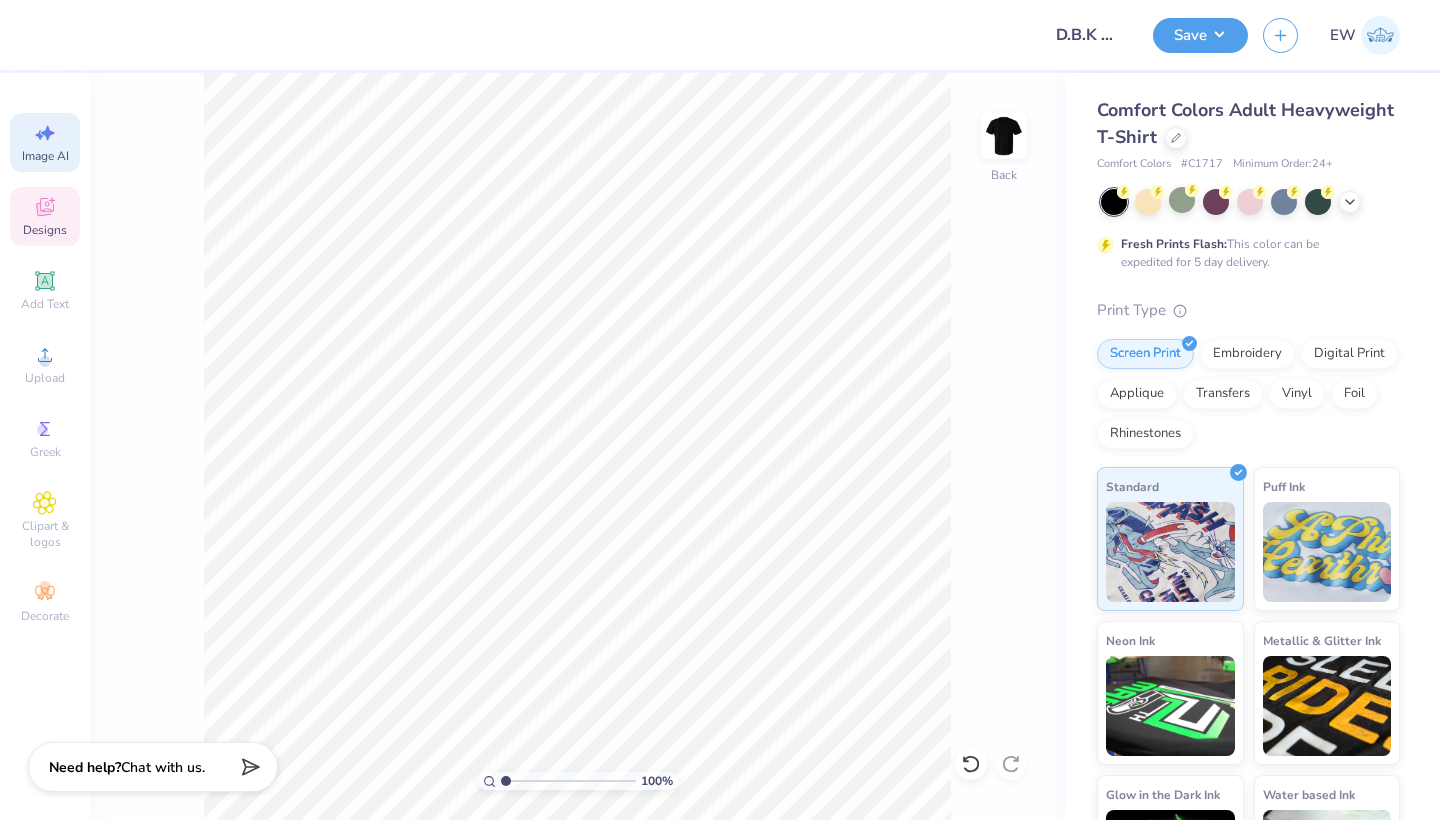 click on "Designs" at bounding box center (45, 230) 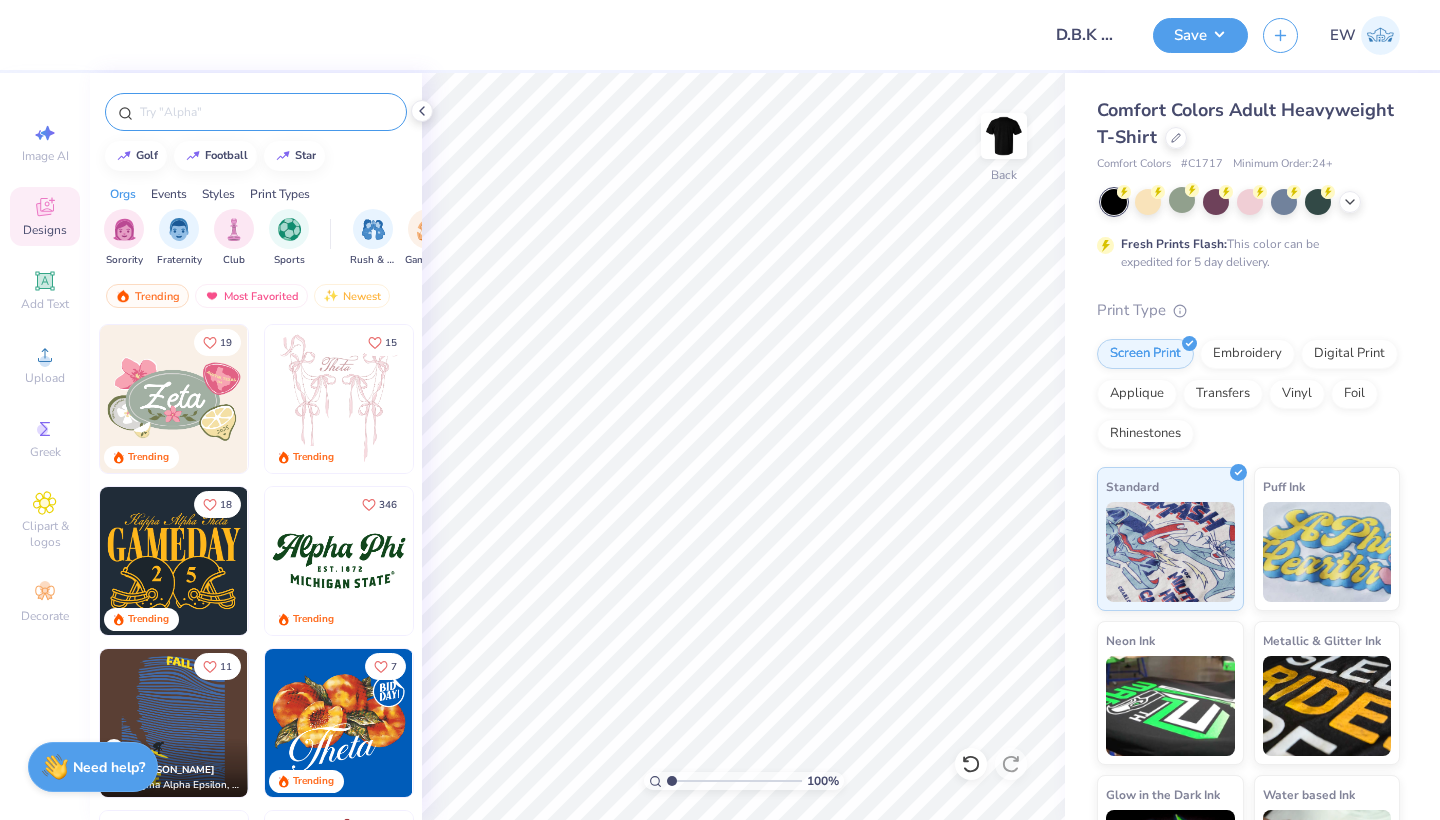 click at bounding box center (266, 112) 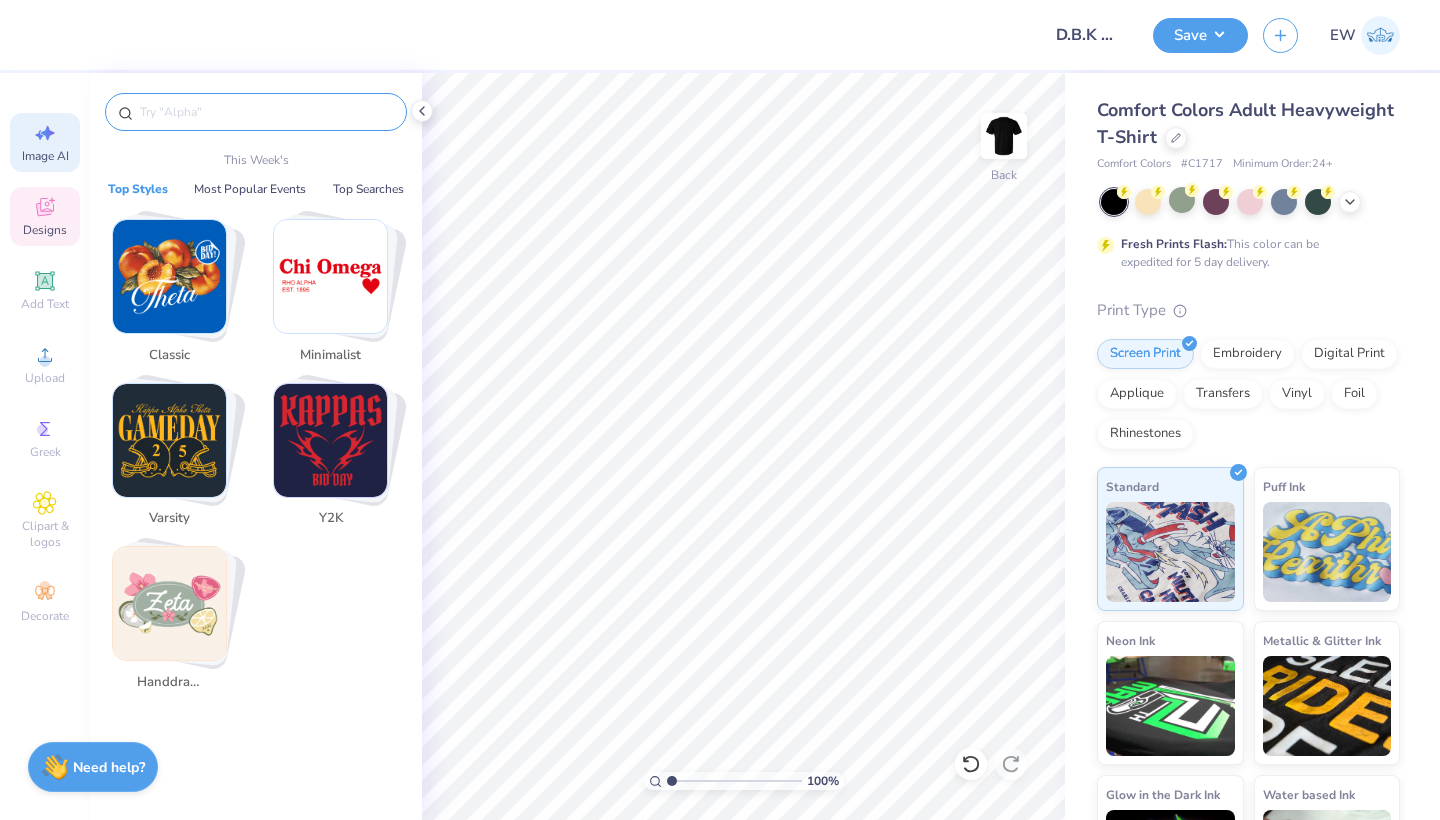 click on "Image AI" at bounding box center (45, 142) 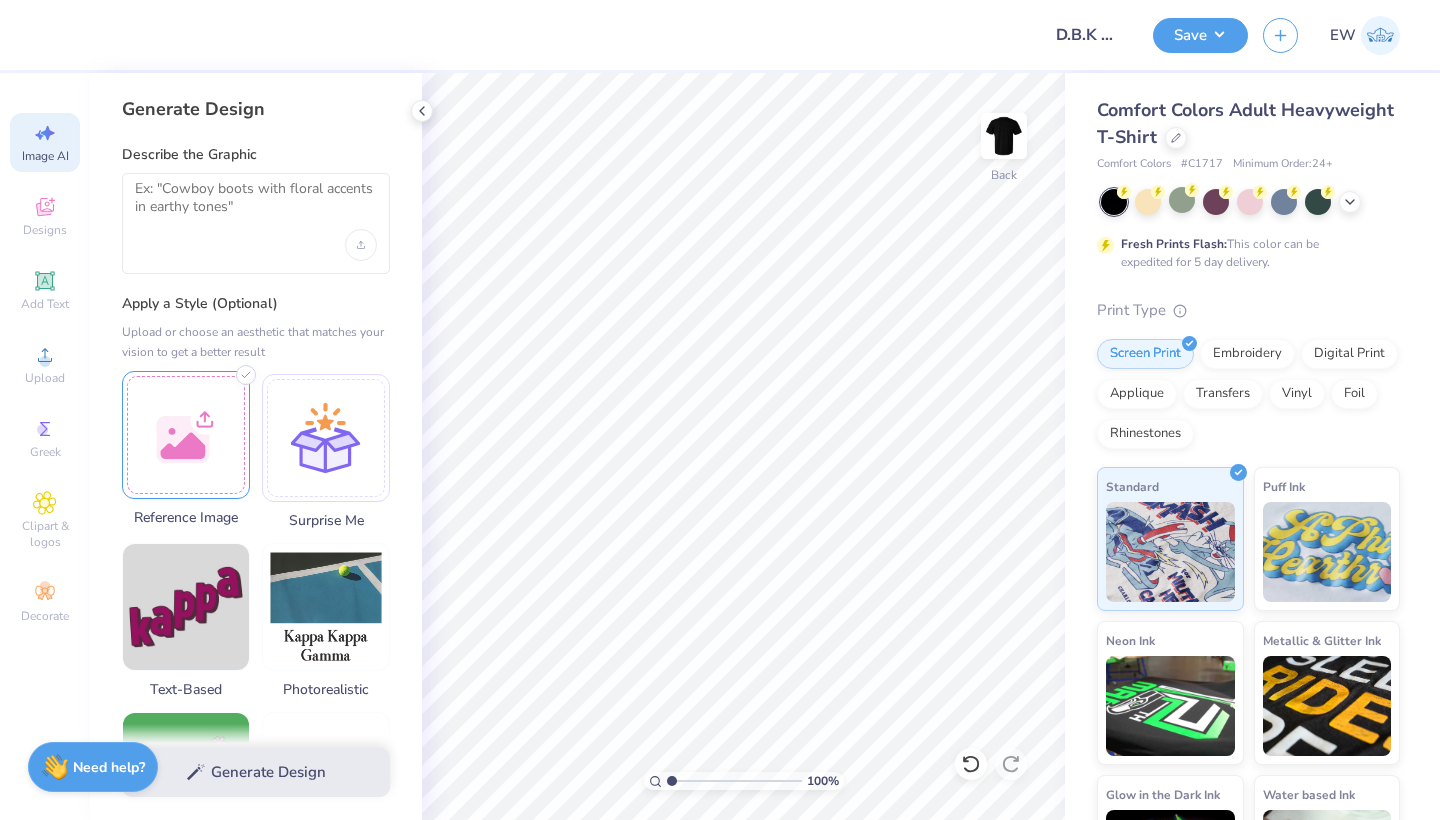 click at bounding box center (186, 435) 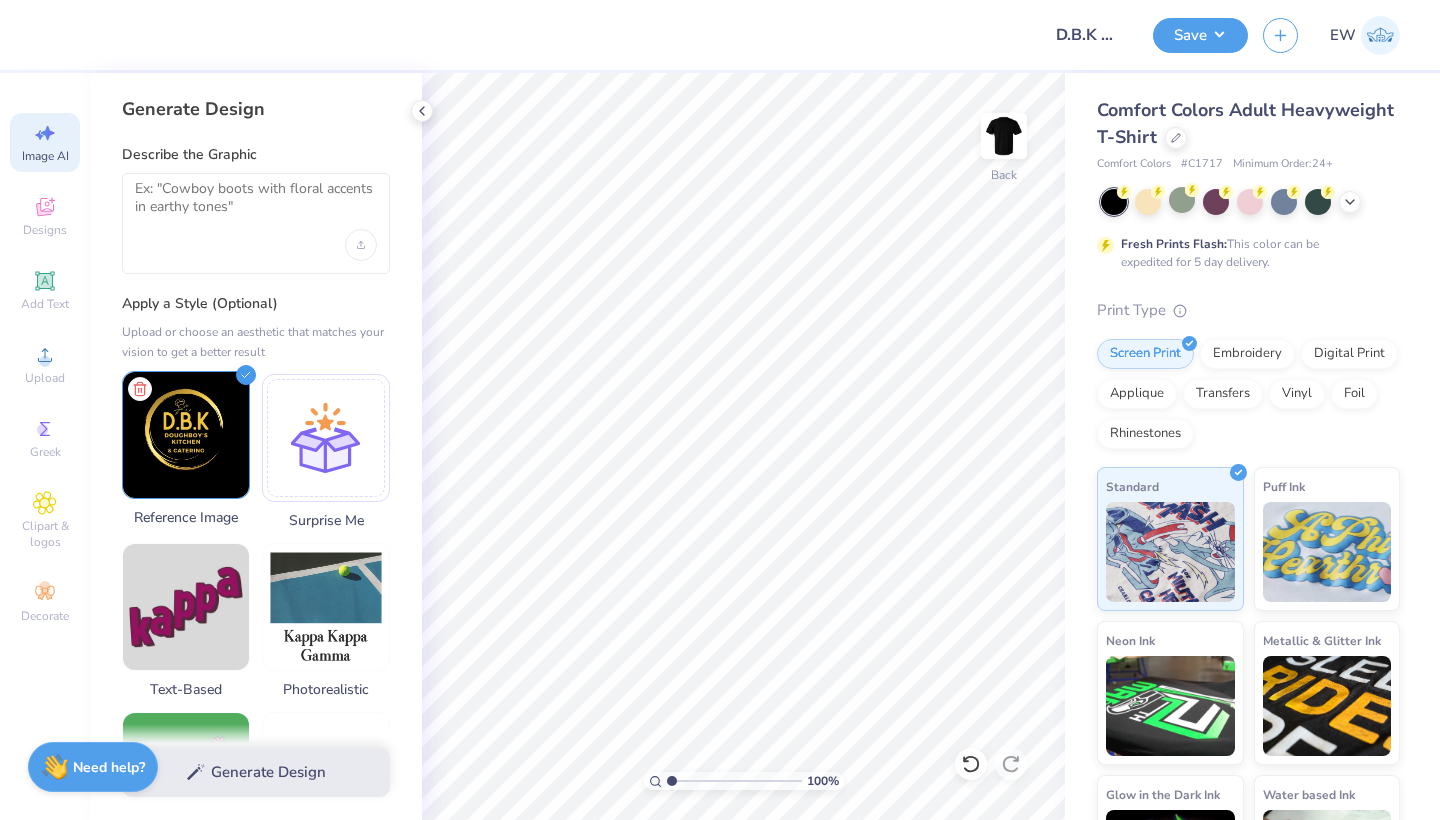 click at bounding box center (186, 435) 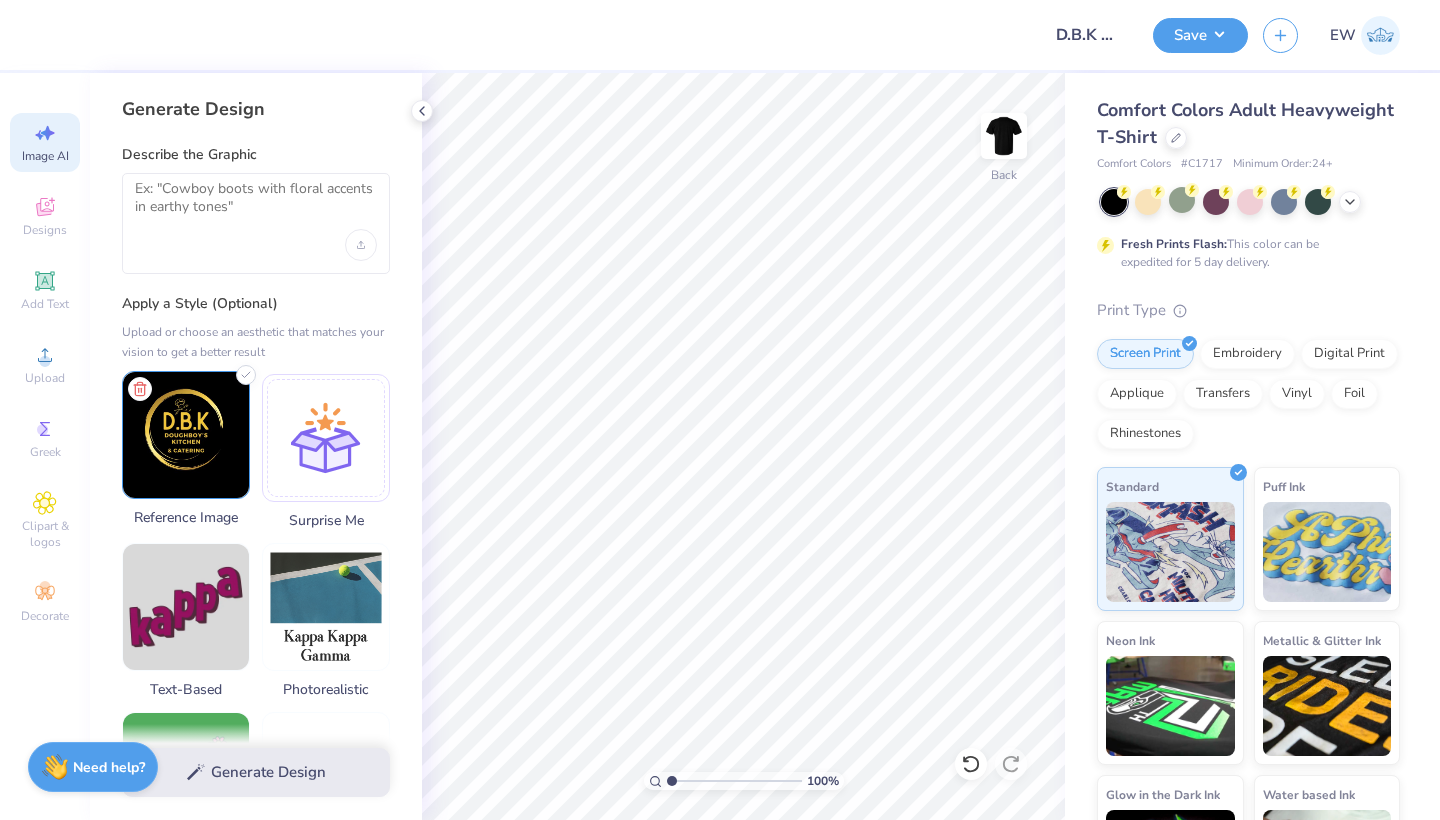 click at bounding box center (186, 435) 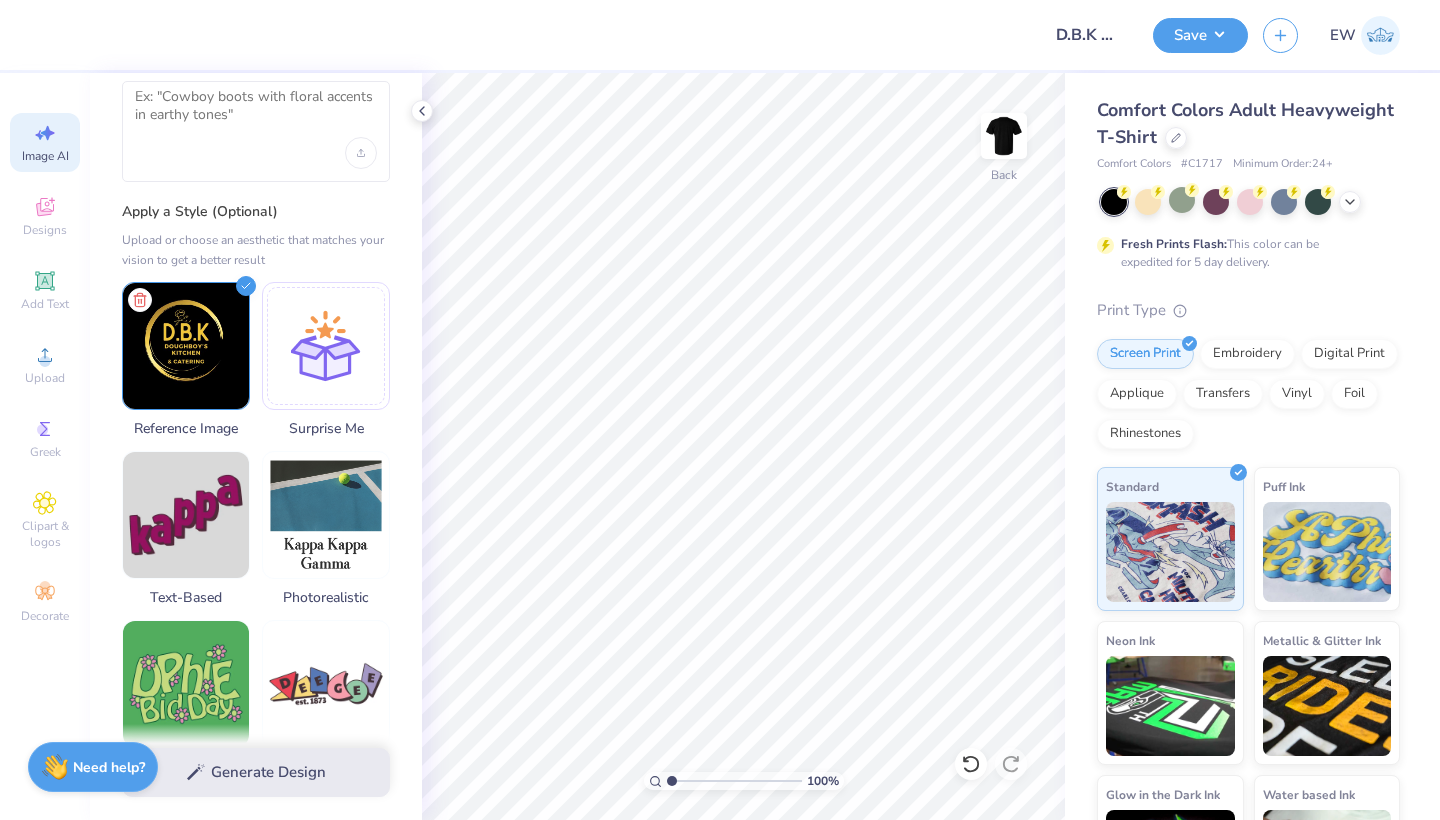 scroll, scrollTop: 94, scrollLeft: 0, axis: vertical 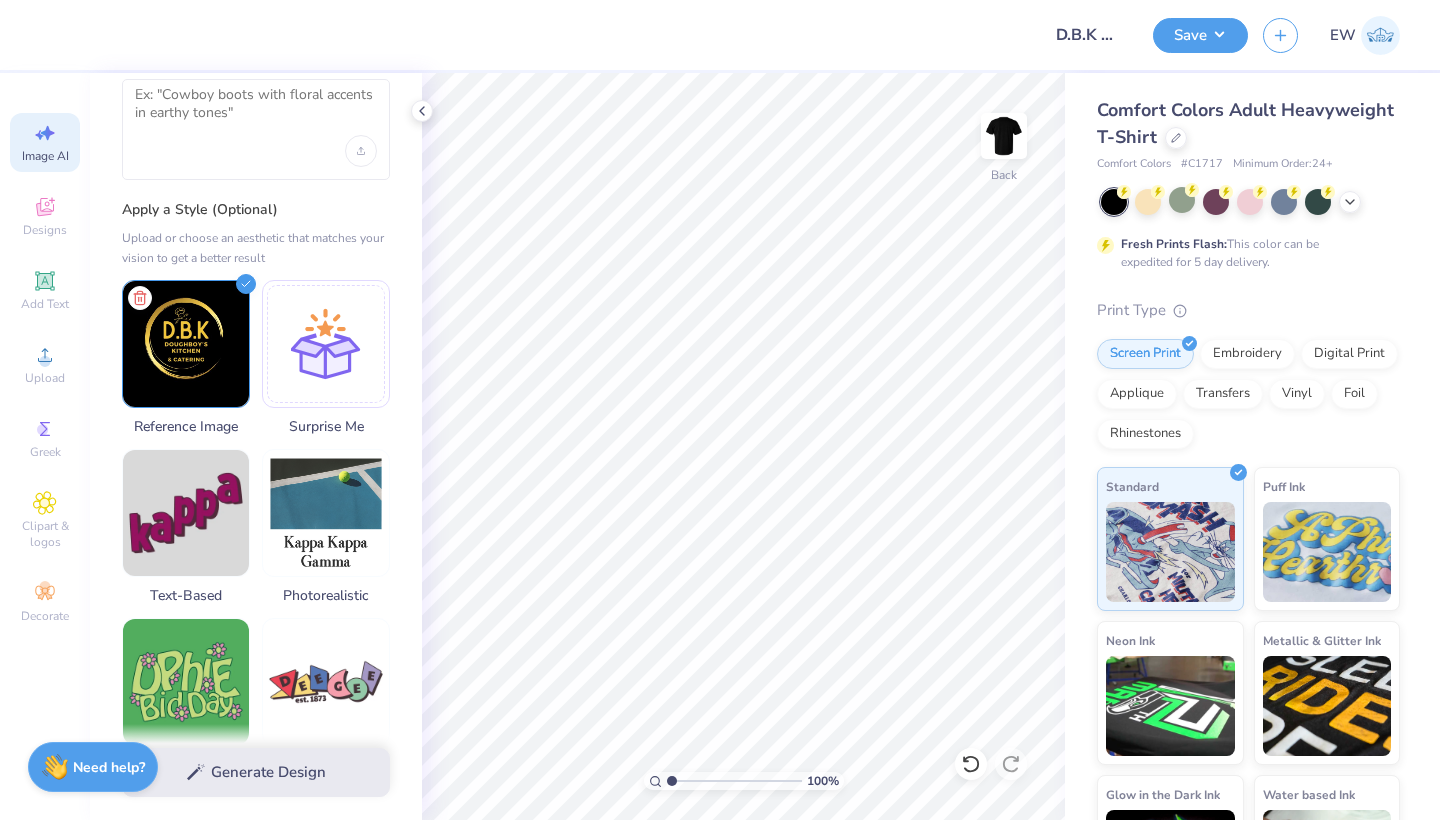 click on "Generate Design" at bounding box center (256, 772) 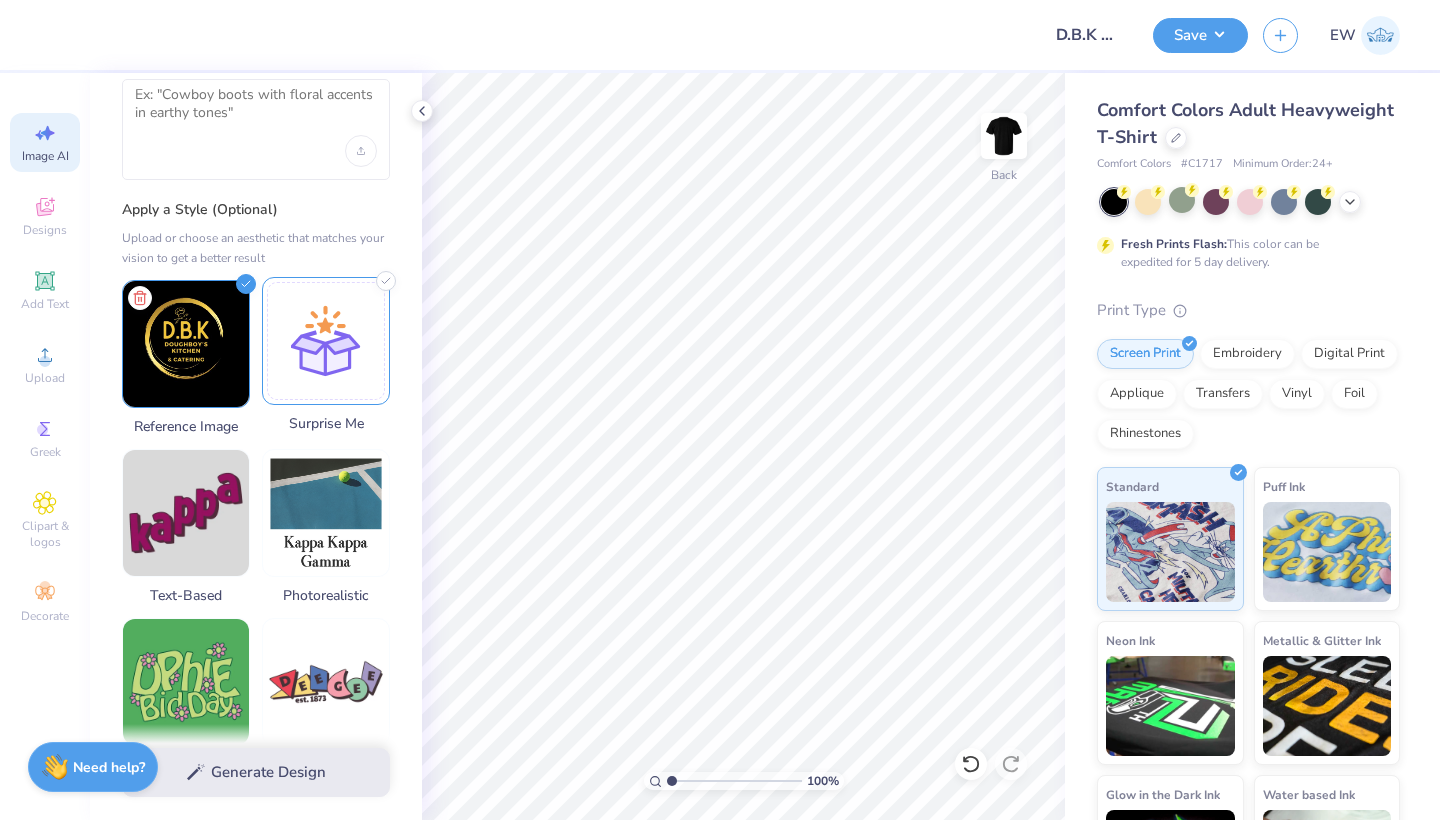 click at bounding box center (326, 341) 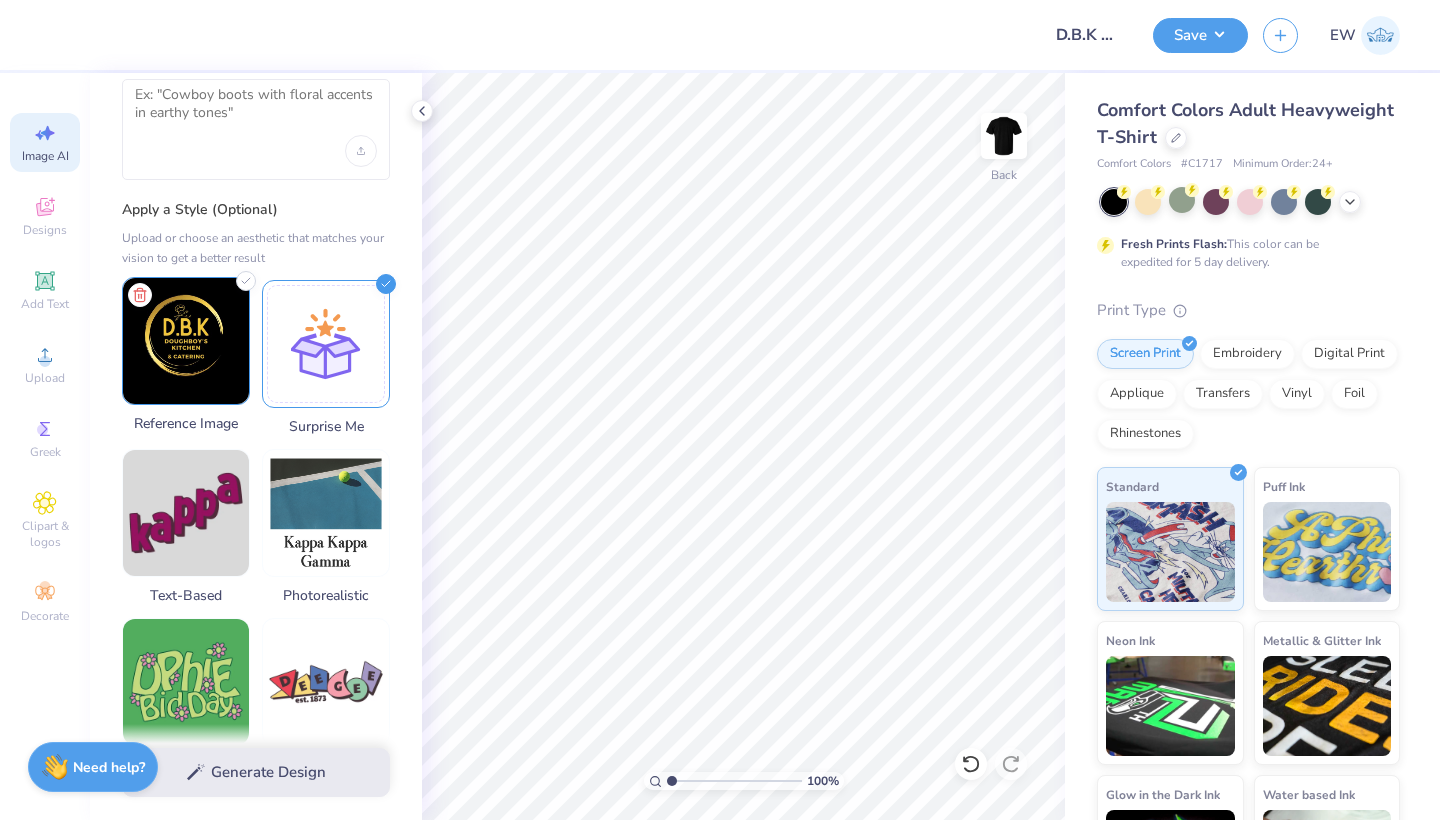 click at bounding box center (186, 341) 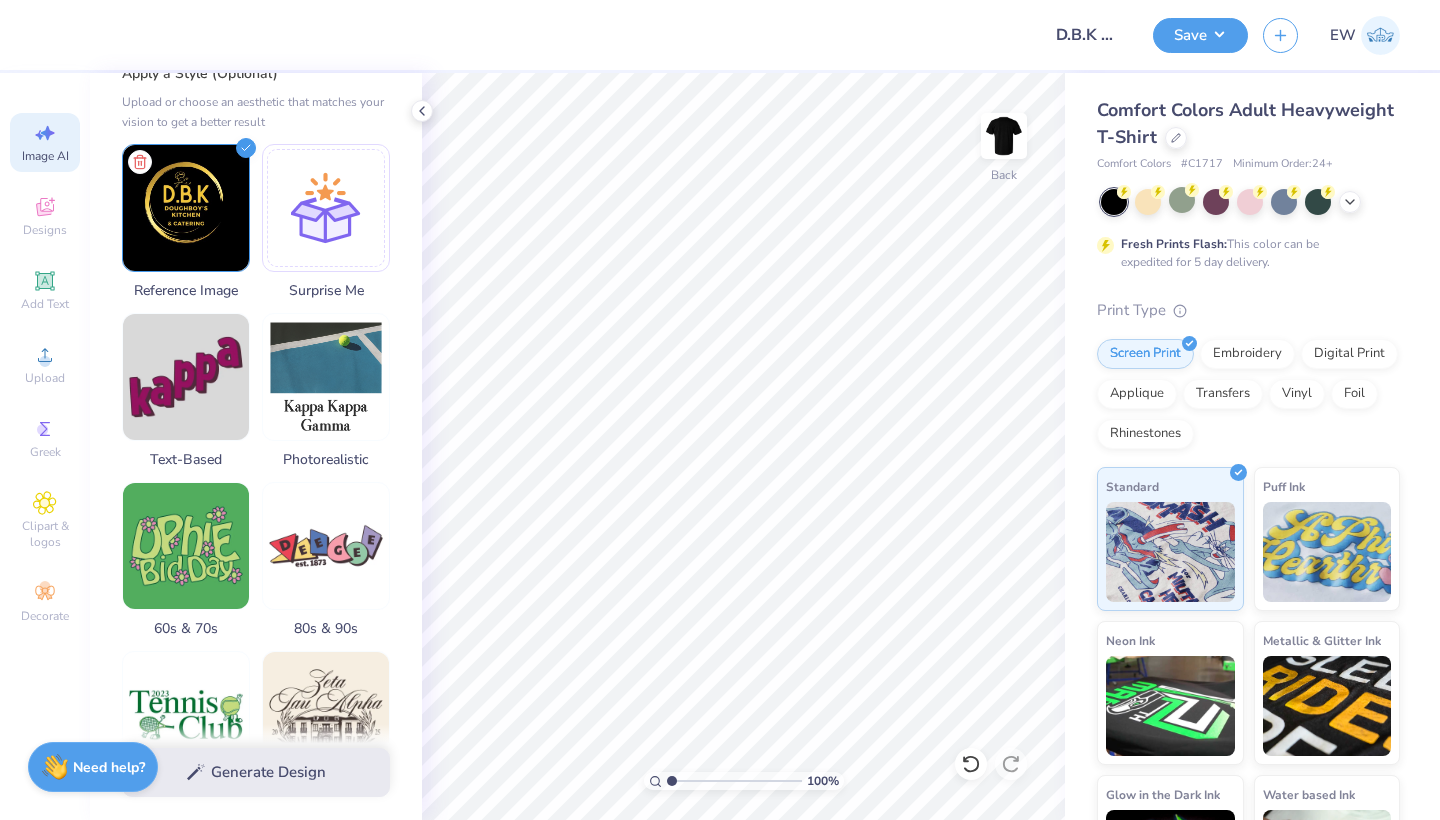 scroll, scrollTop: 251, scrollLeft: 0, axis: vertical 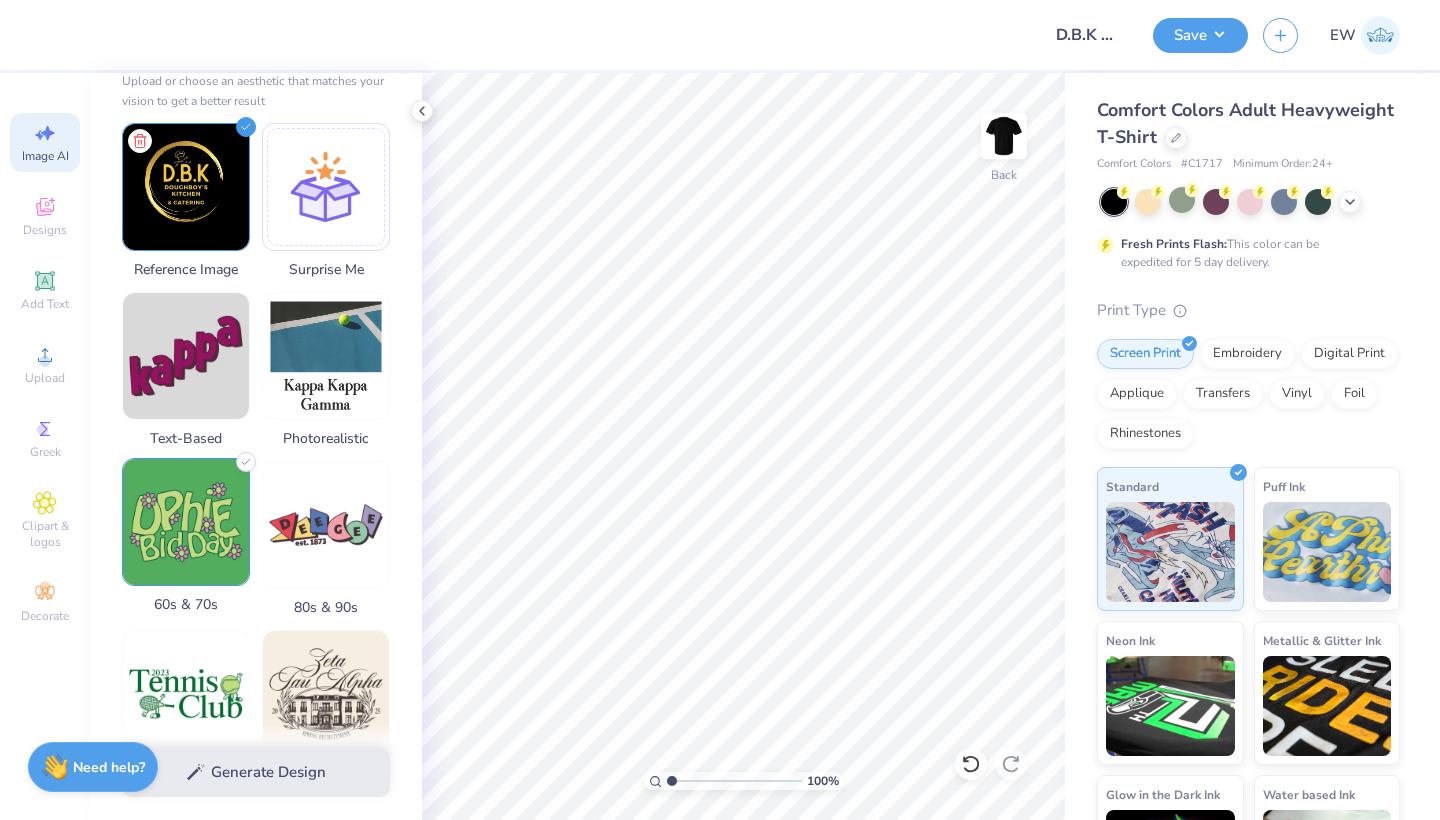 click on "60s & 70s" at bounding box center [186, 604] 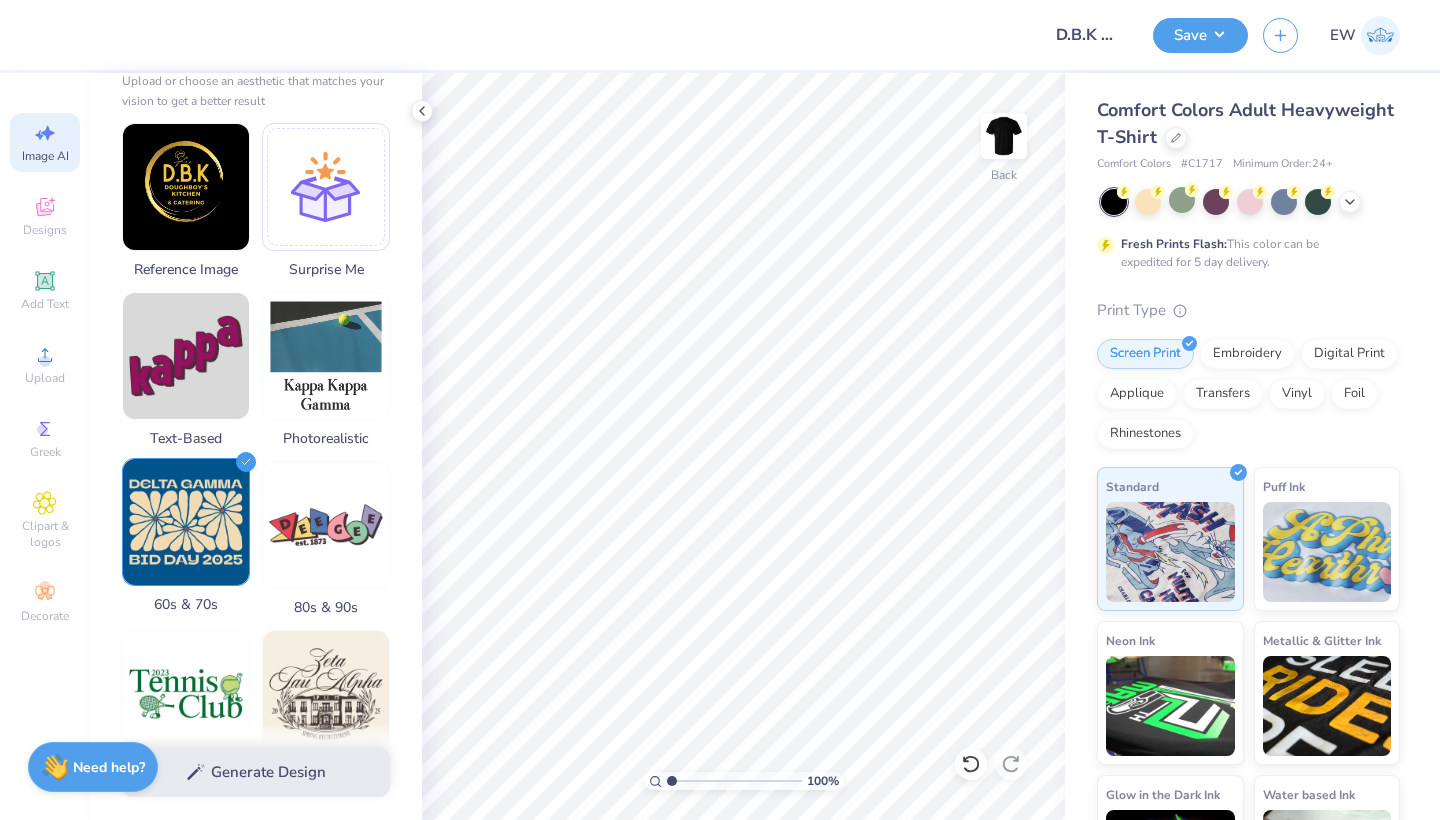 scroll, scrollTop: 152, scrollLeft: 0, axis: vertical 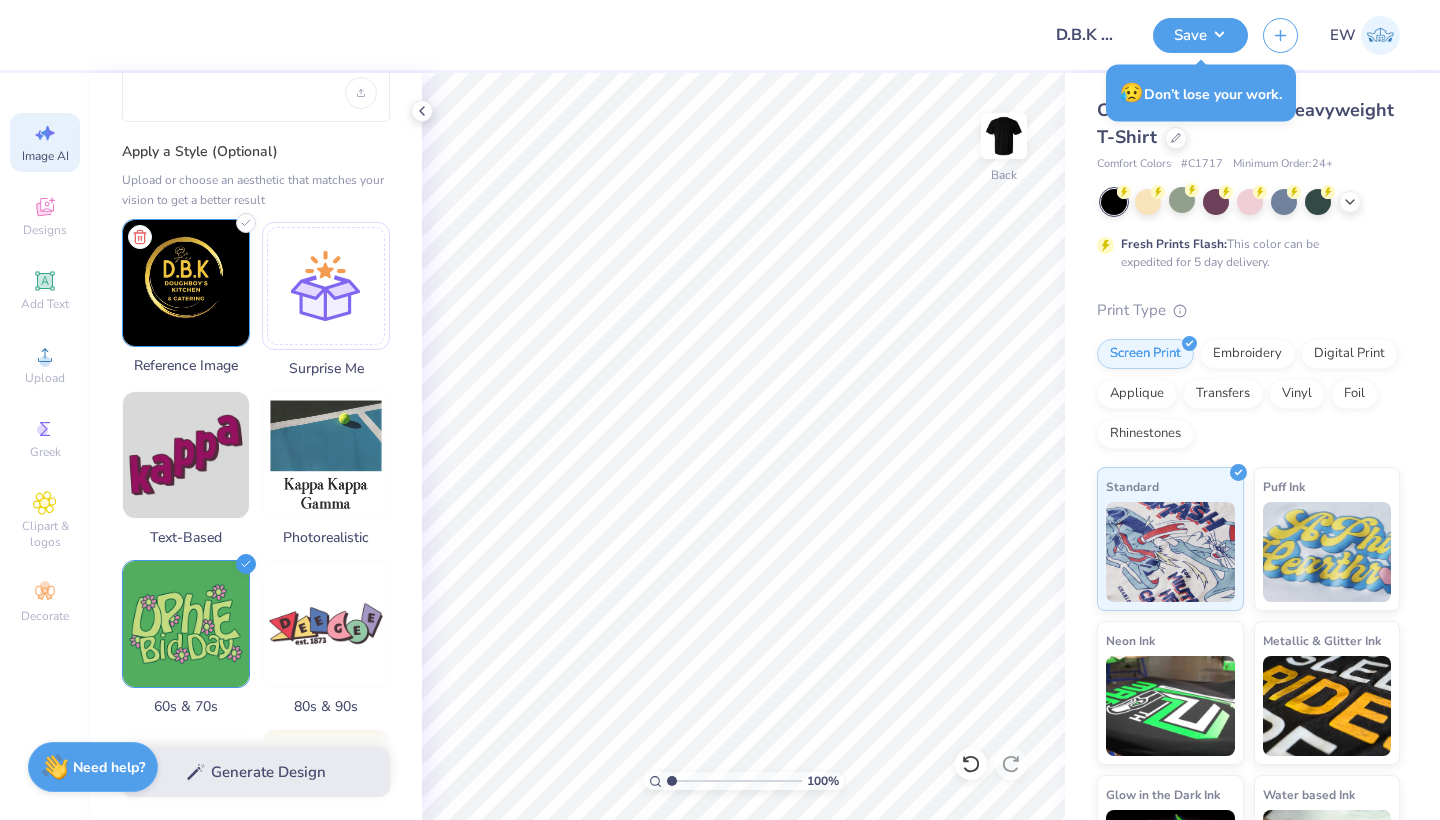 click at bounding box center [186, 283] 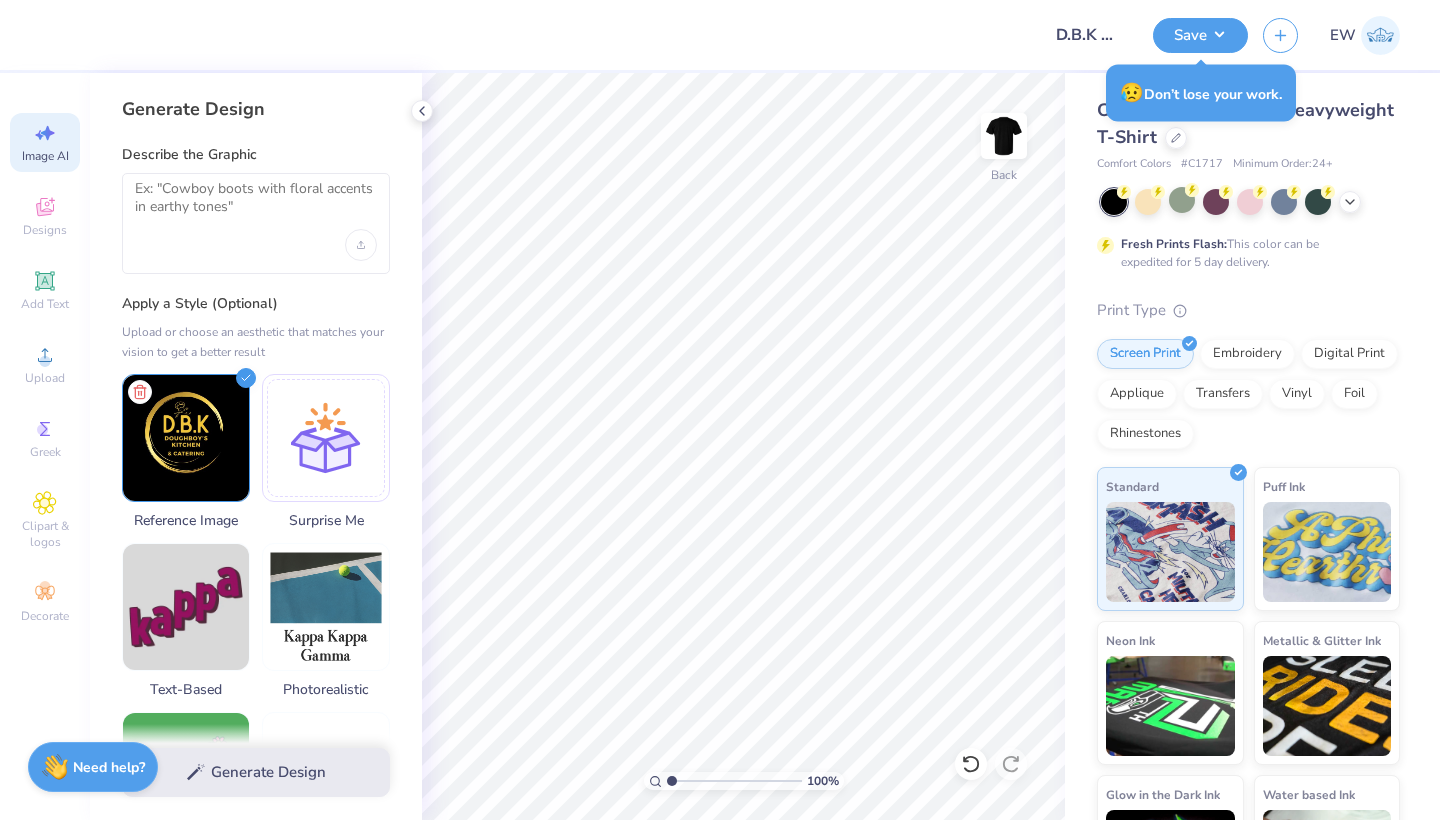 scroll, scrollTop: 0, scrollLeft: 0, axis: both 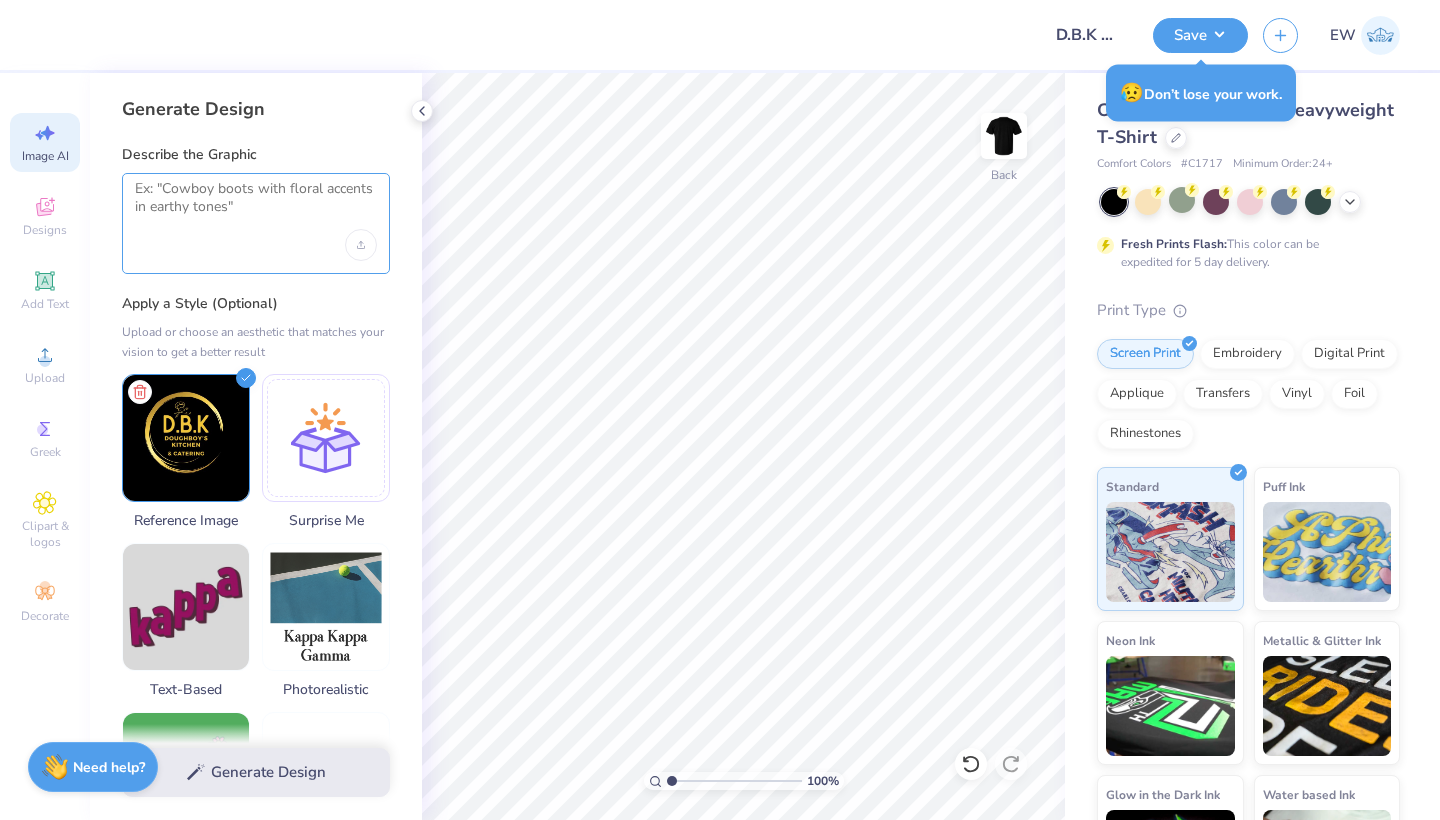 click at bounding box center [256, 205] 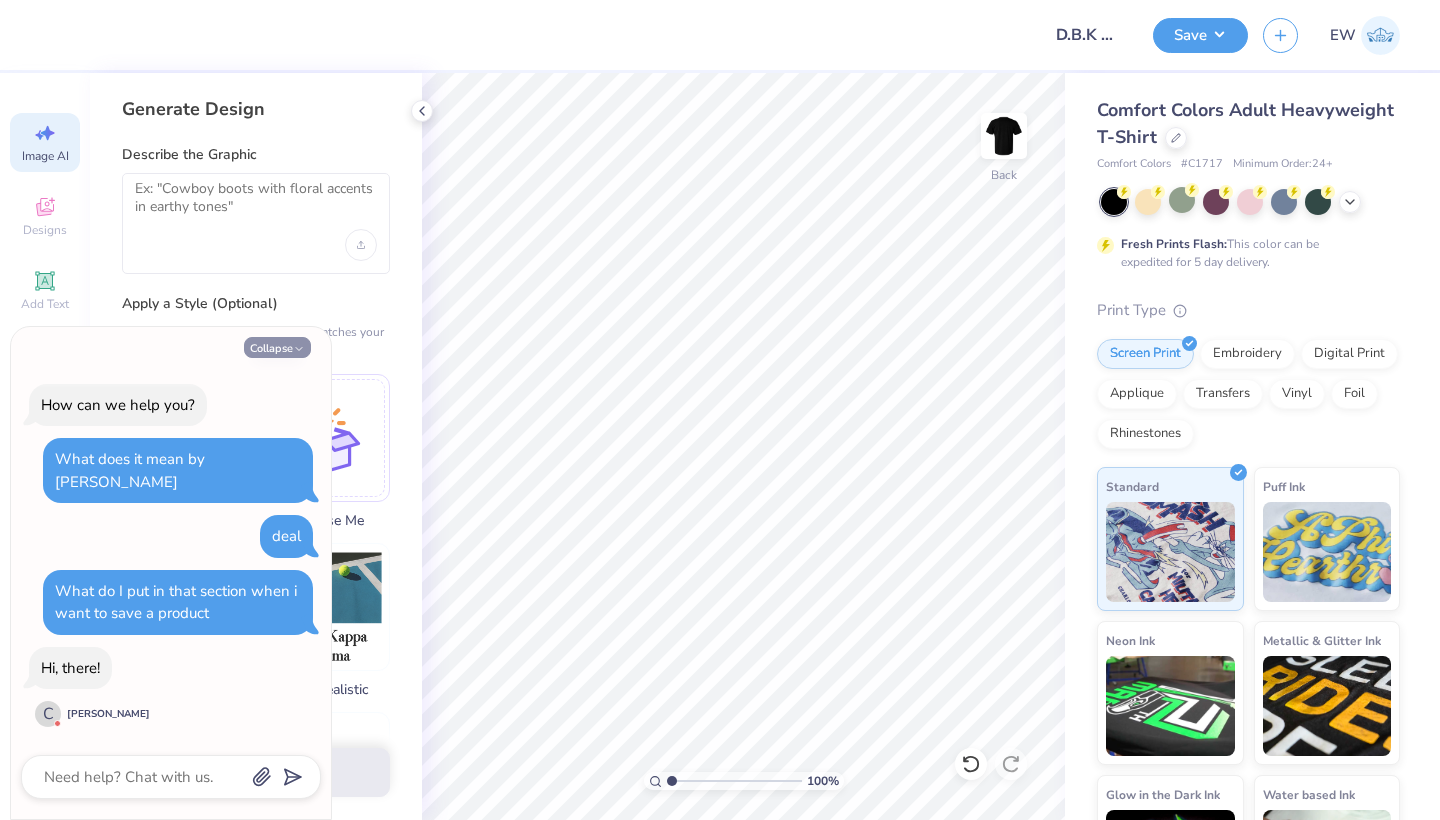 click on "Collapse" at bounding box center (277, 347) 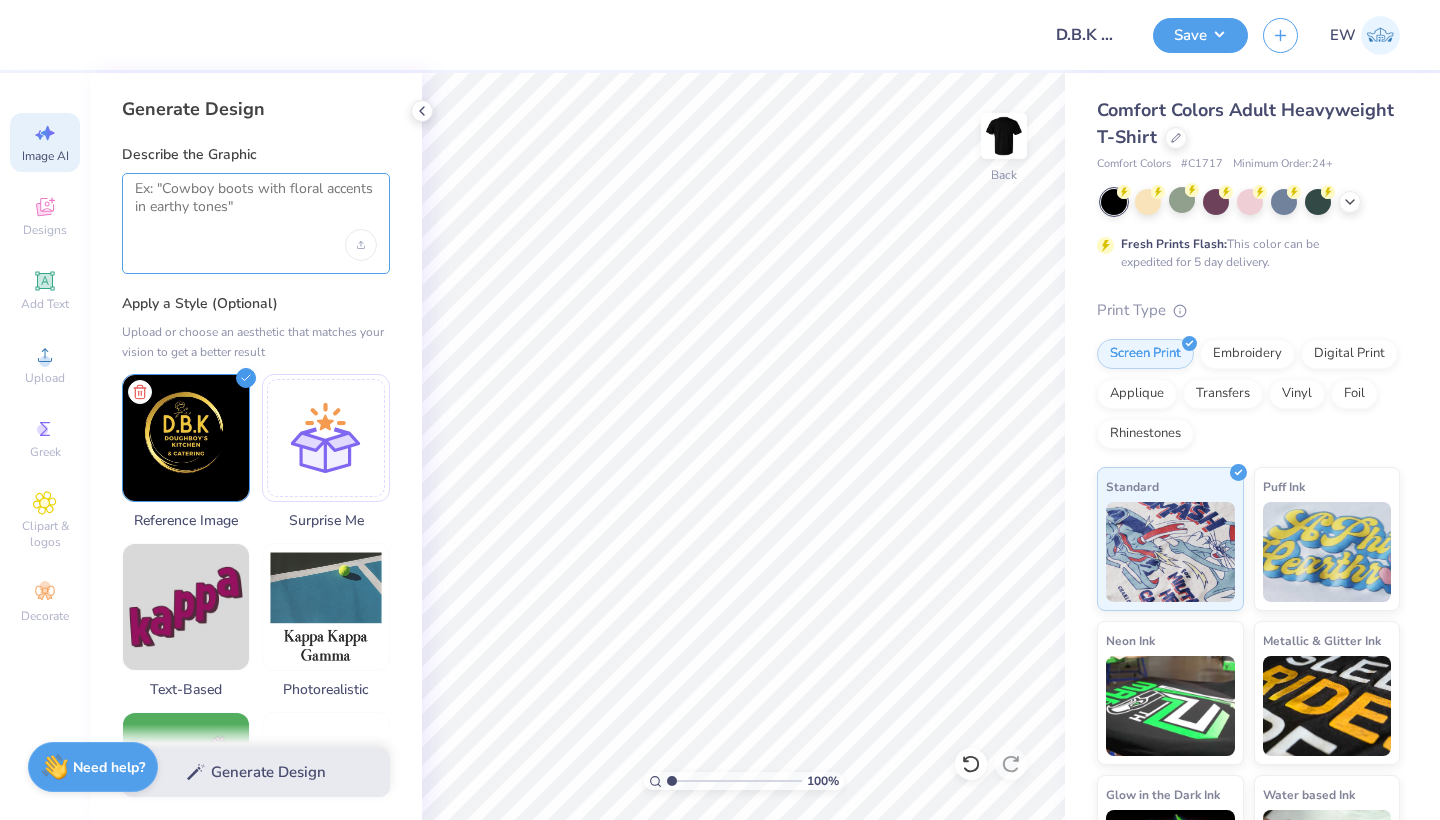 click at bounding box center (256, 205) 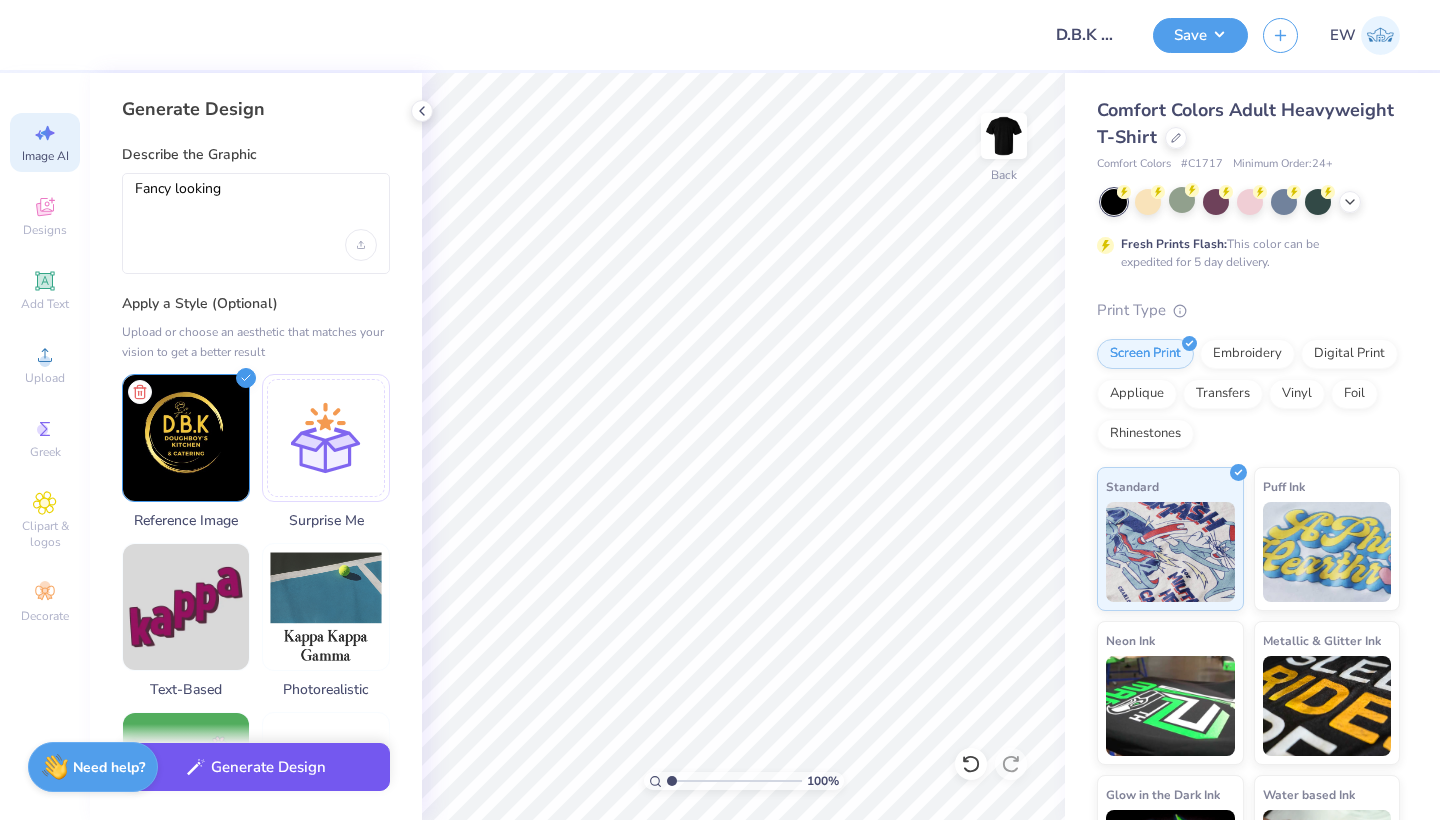 click on "Generate Design" at bounding box center [256, 767] 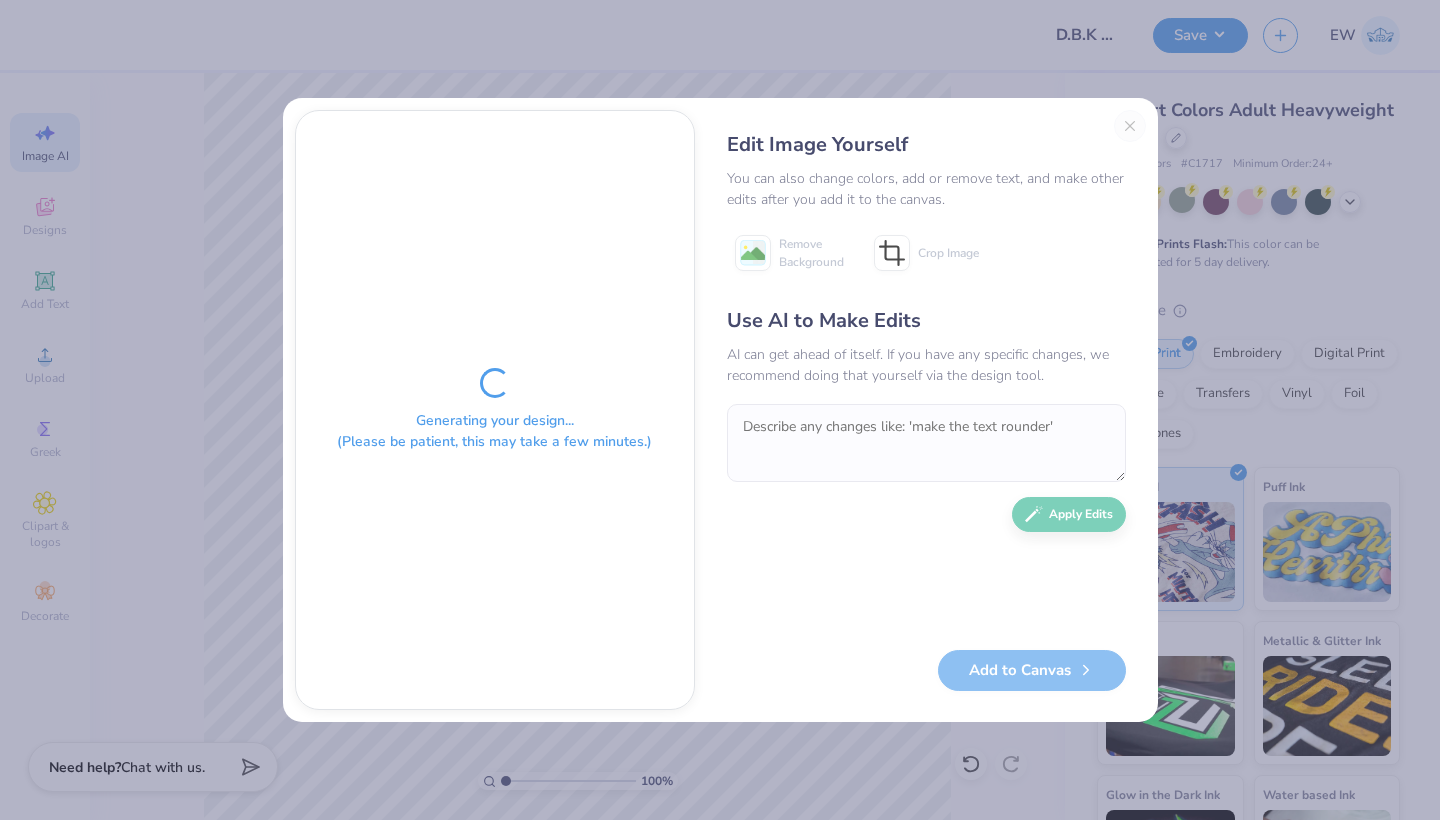 click at bounding box center (926, 443) 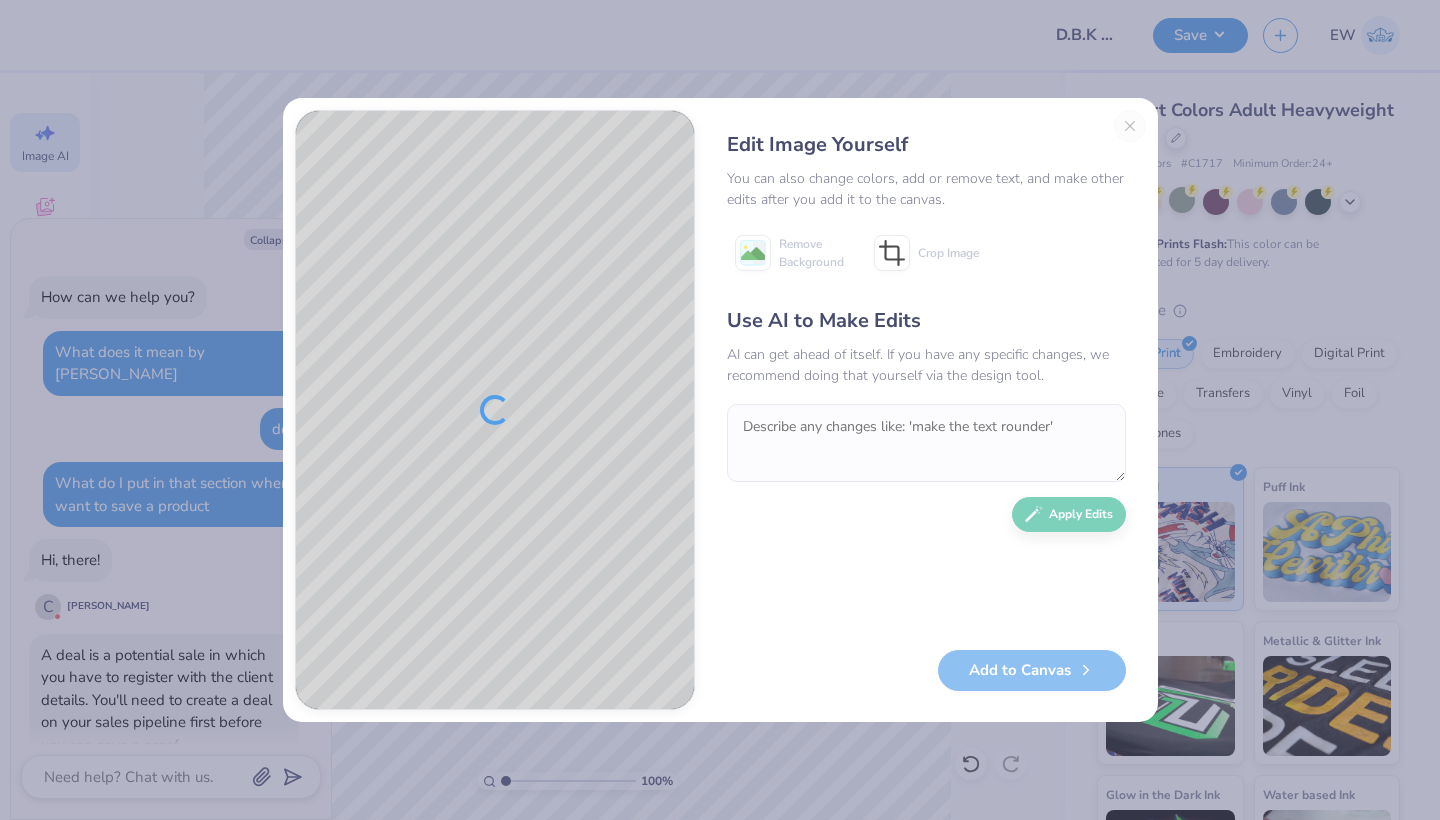 scroll, scrollTop: 49, scrollLeft: 0, axis: vertical 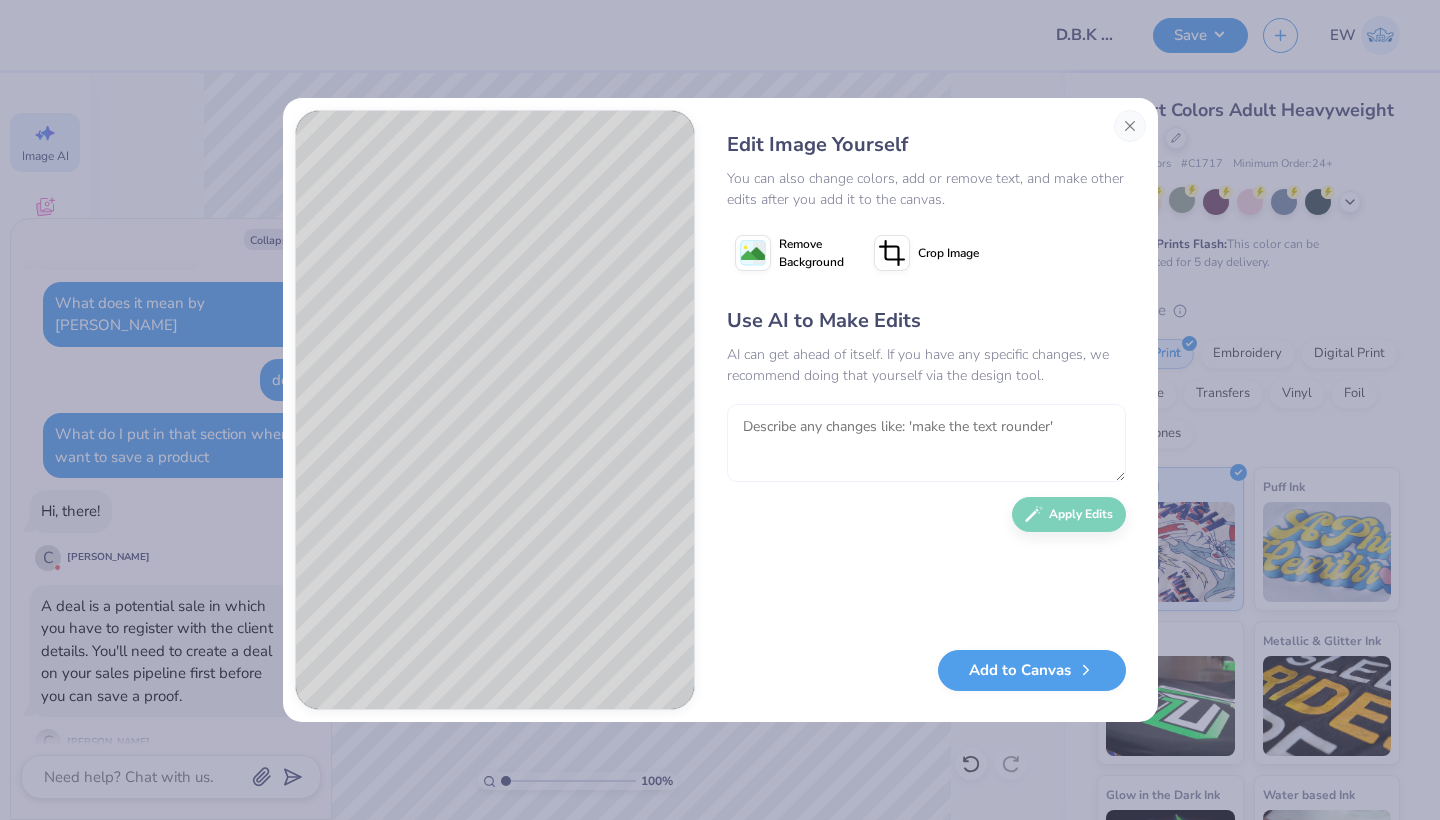 click at bounding box center (926, 443) 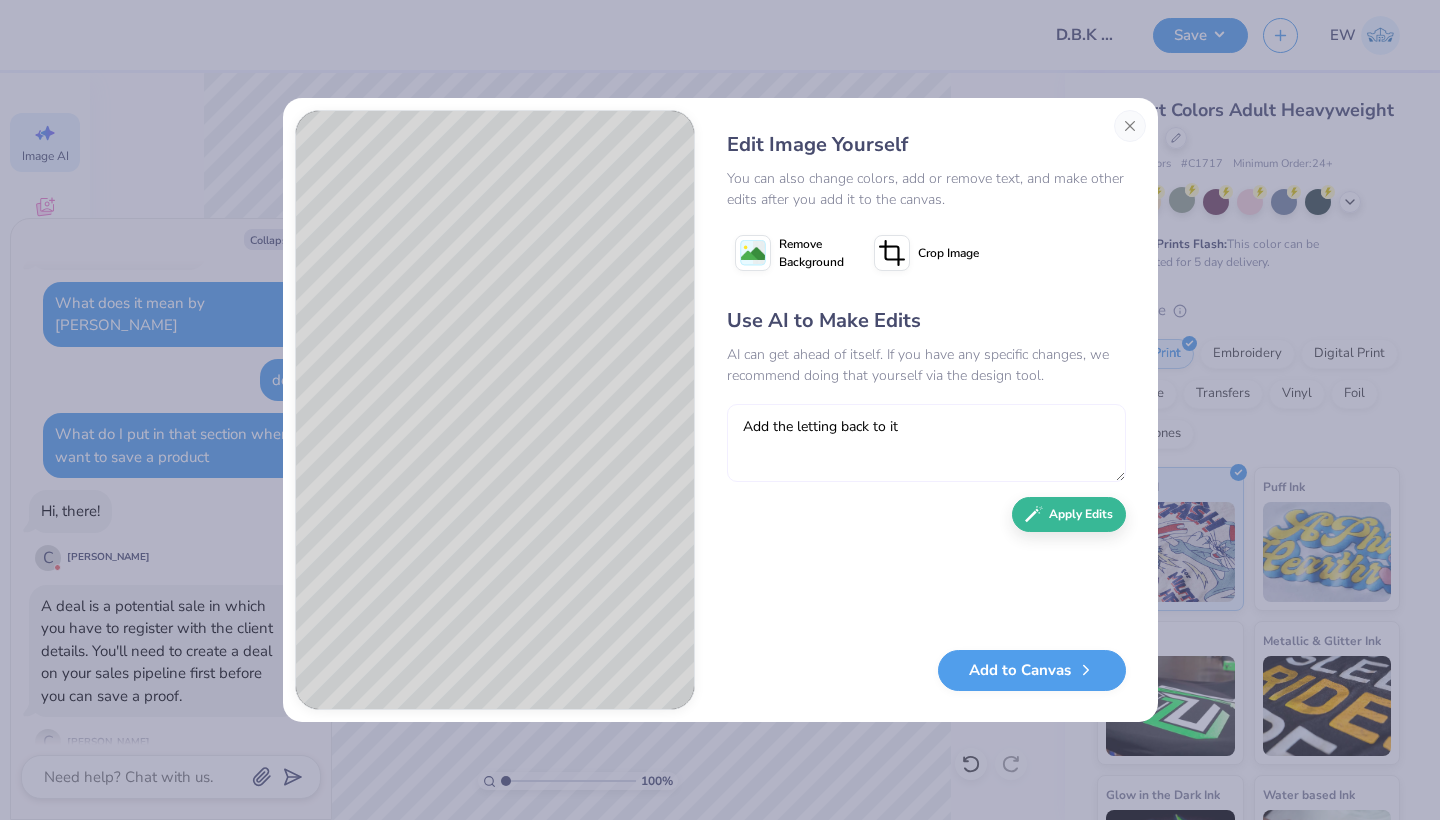 click on "Add the letting back to it" at bounding box center (926, 443) 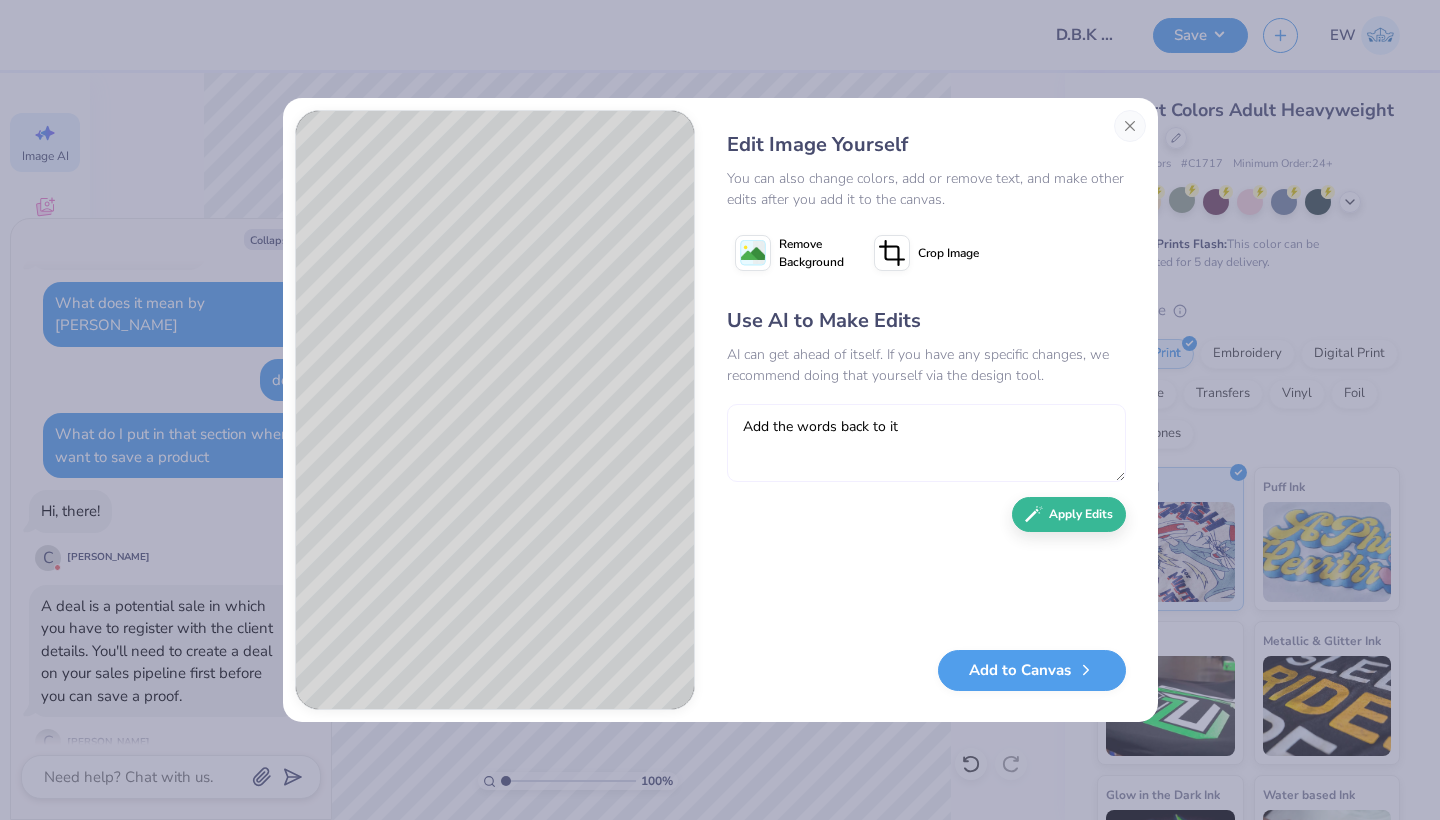 click on "Add the words back to it" at bounding box center [926, 443] 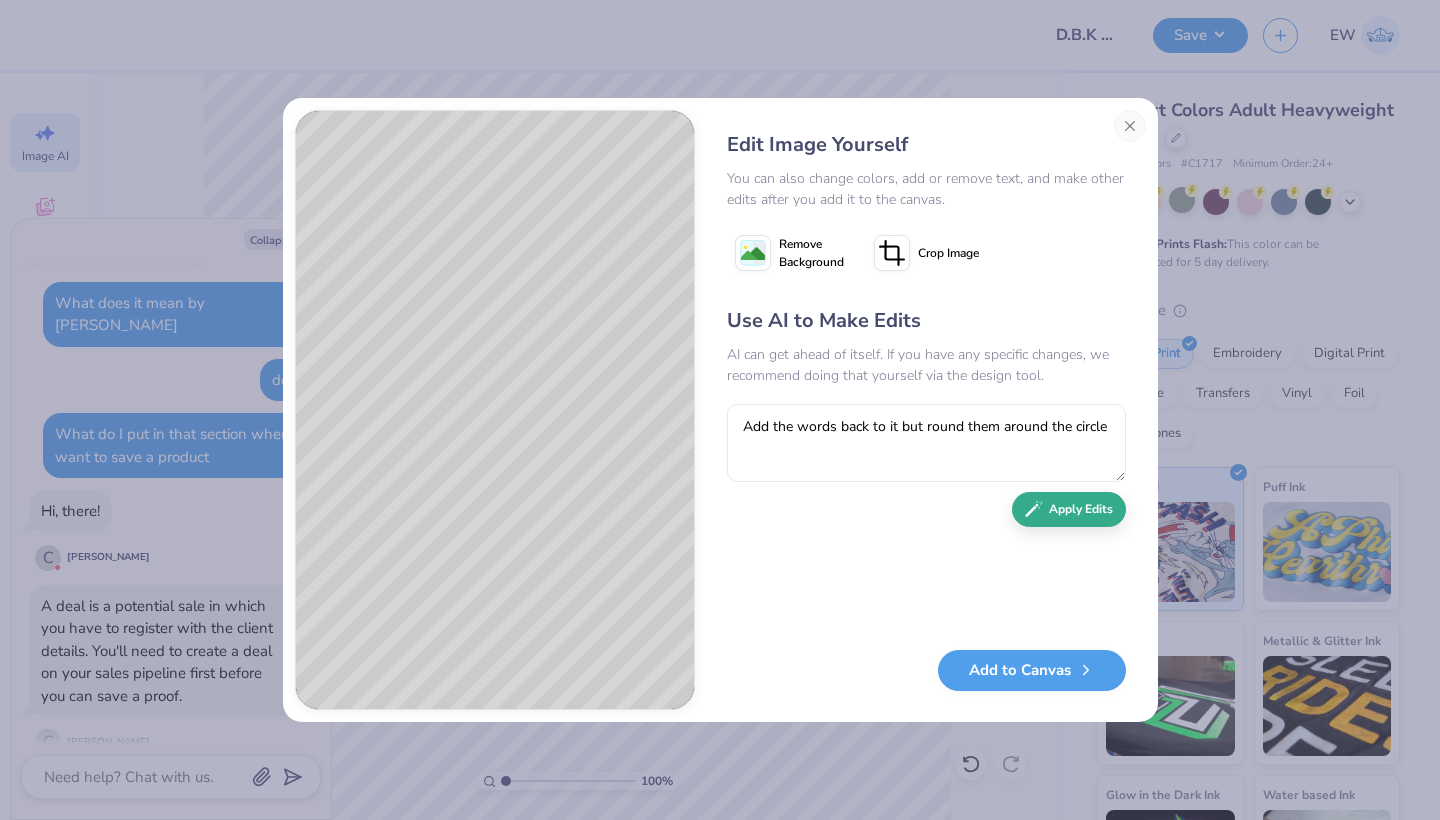 click on "Apply Edits" at bounding box center (1069, 509) 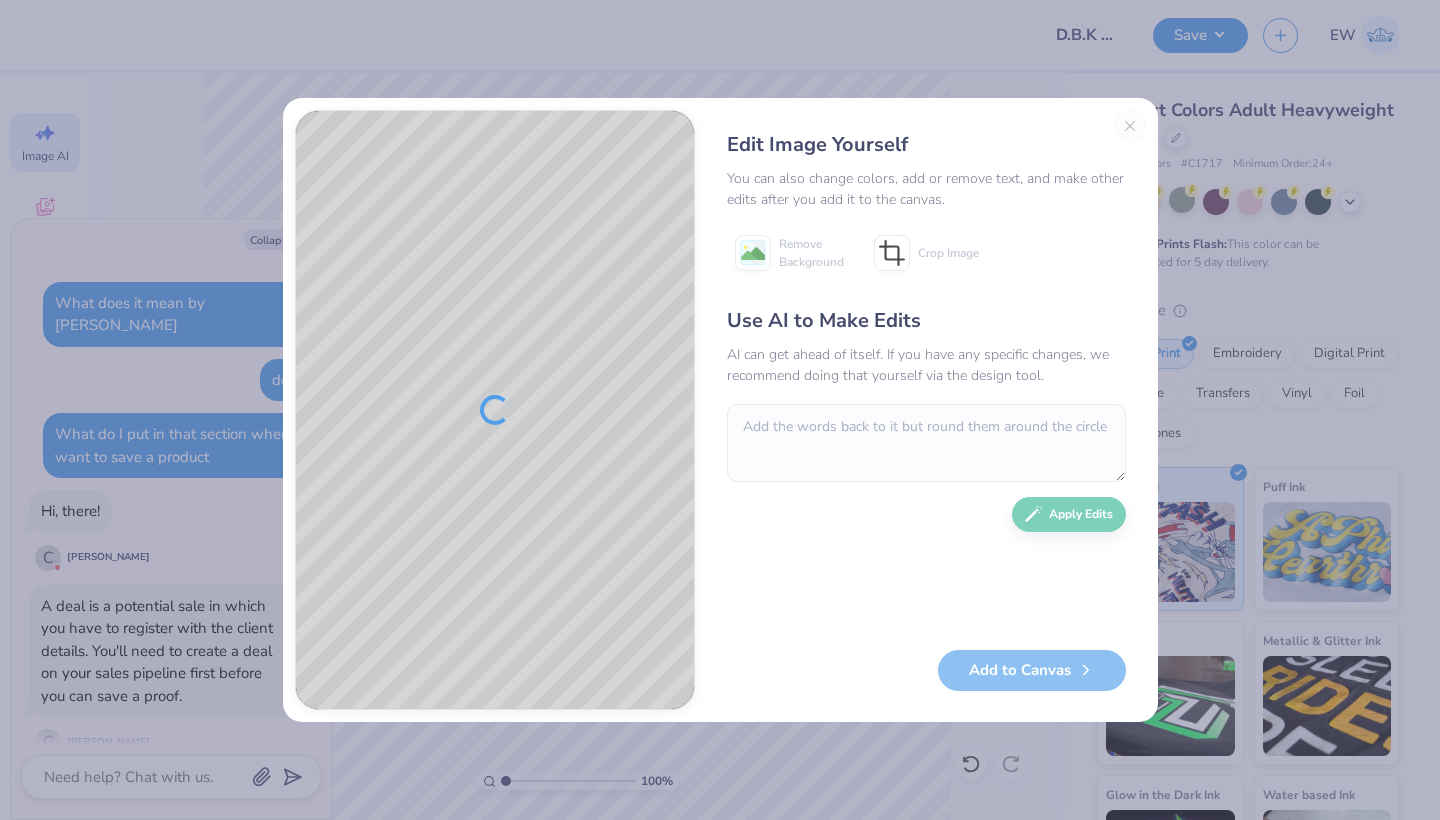 drag, startPoint x: 506, startPoint y: 102, endPoint x: 623, endPoint y: 101, distance: 117.00427 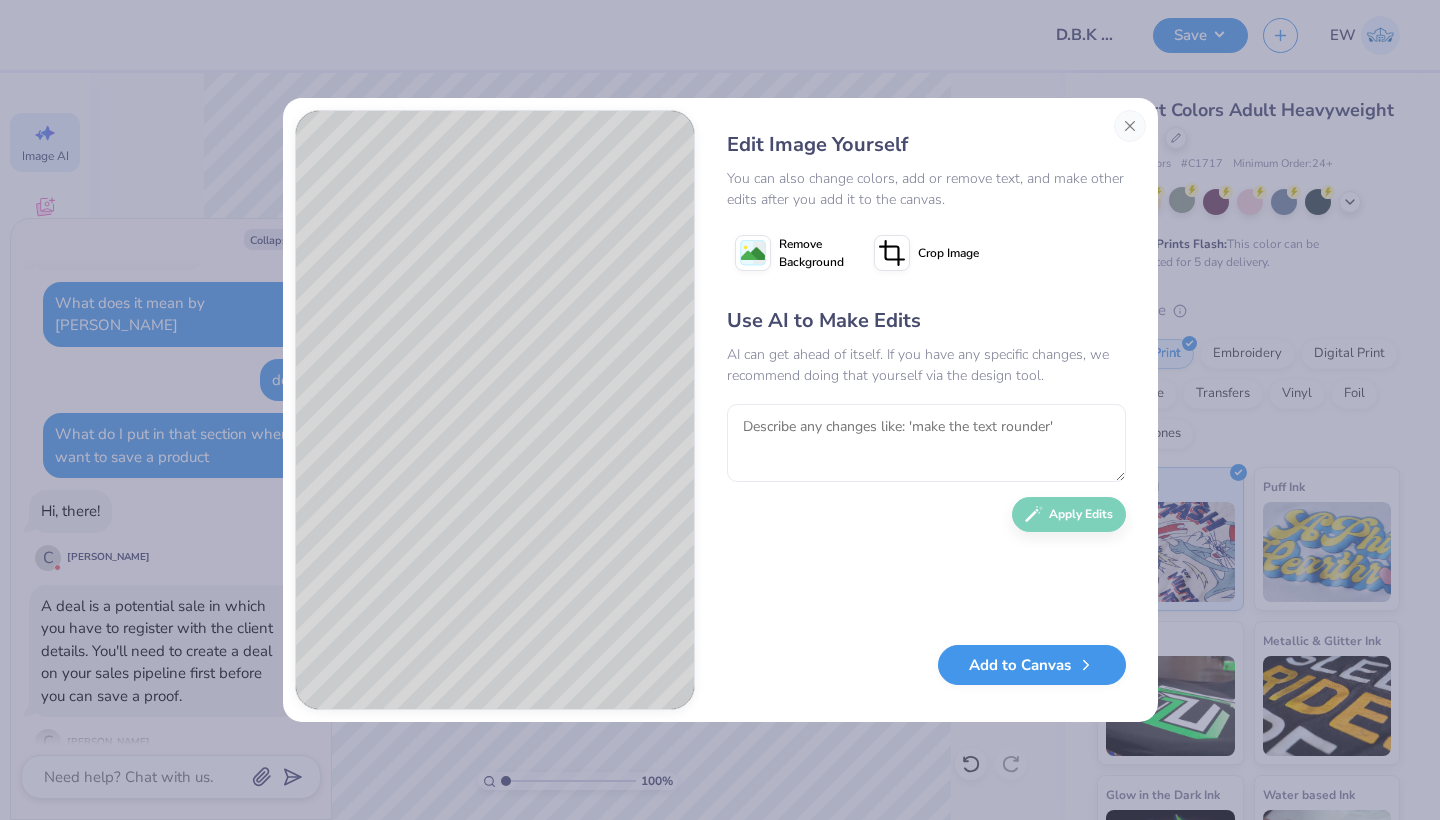 click on "Add to Canvas" at bounding box center [1032, 665] 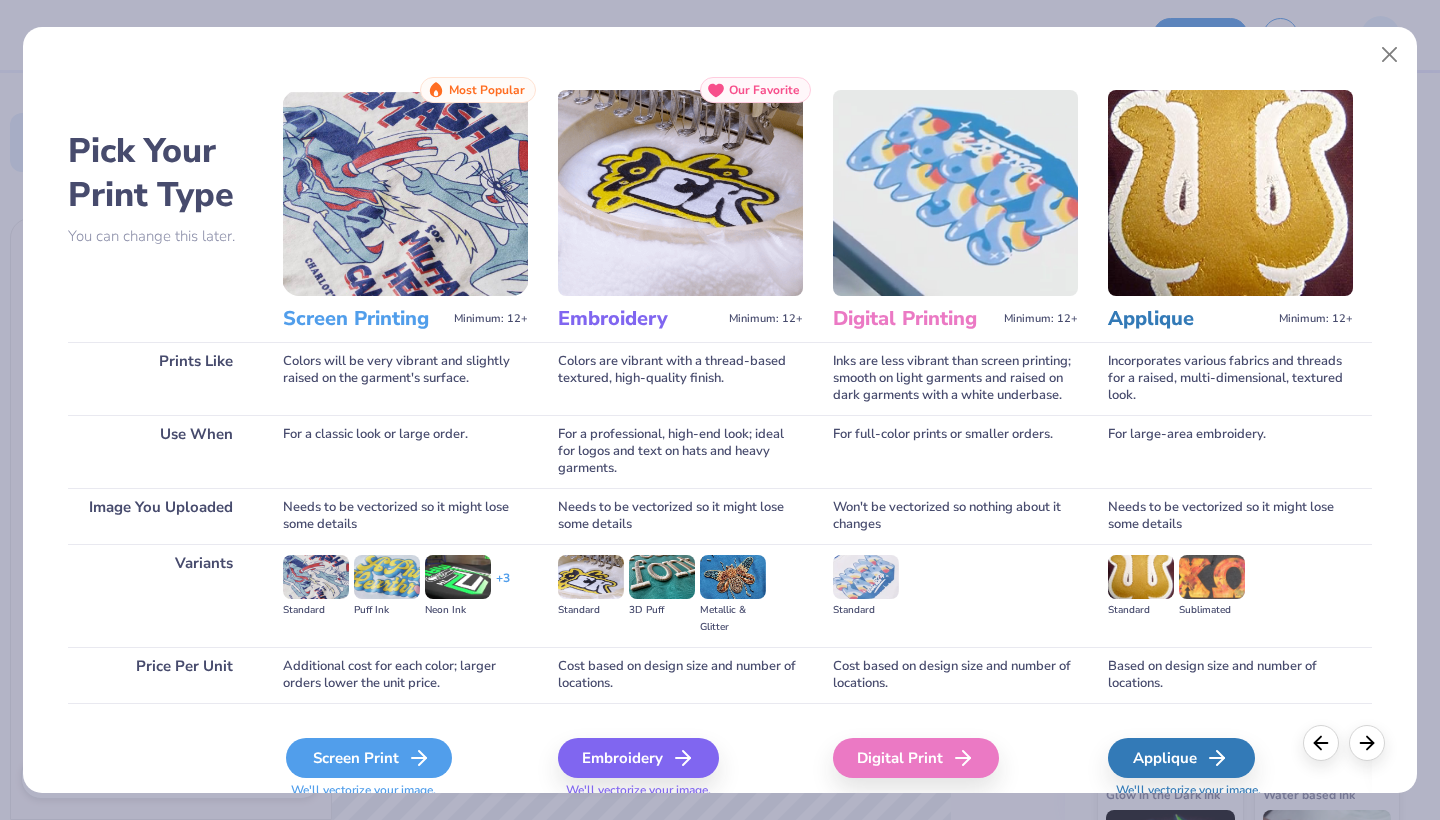 click 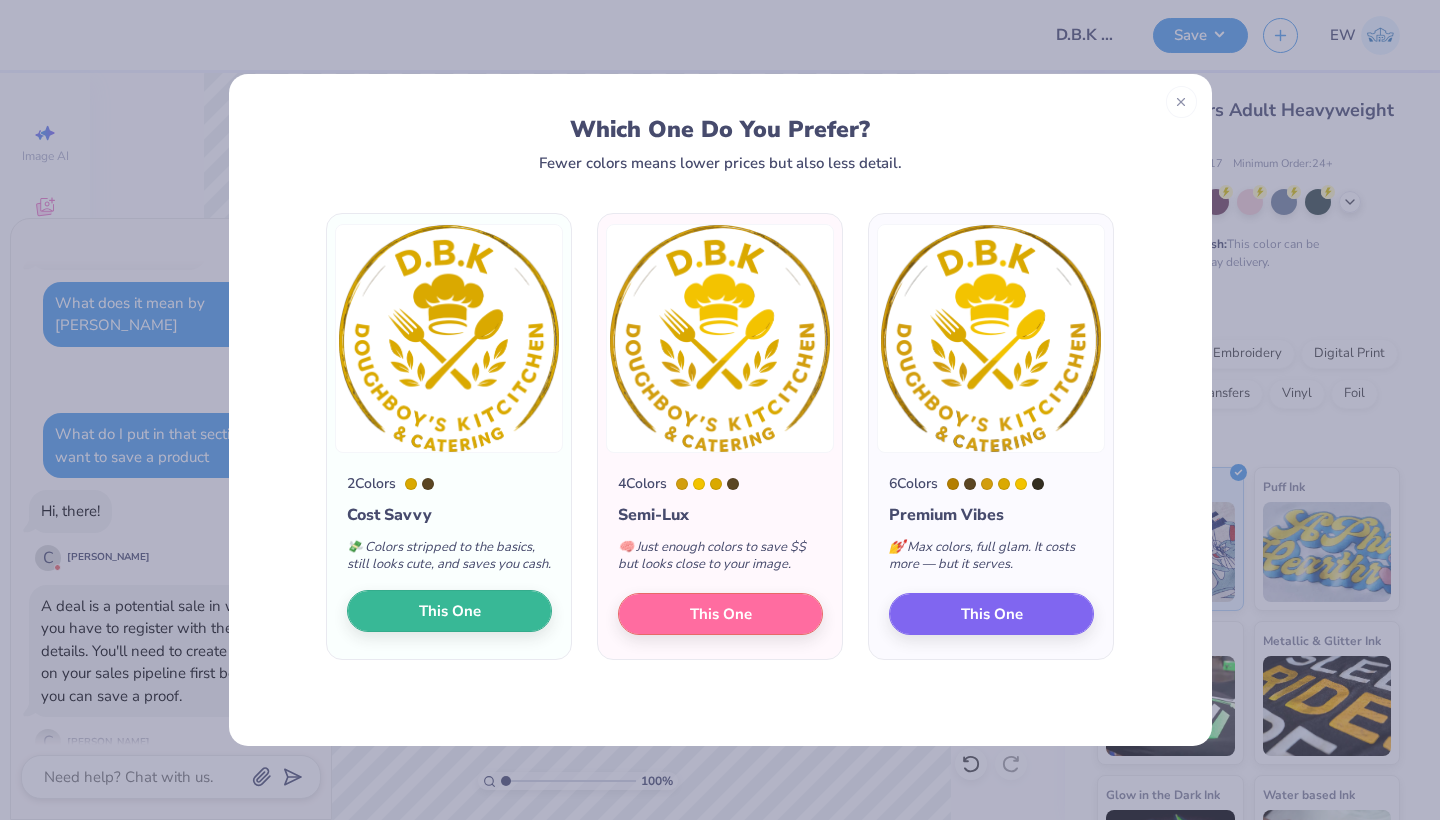 click on "This One" at bounding box center [450, 611] 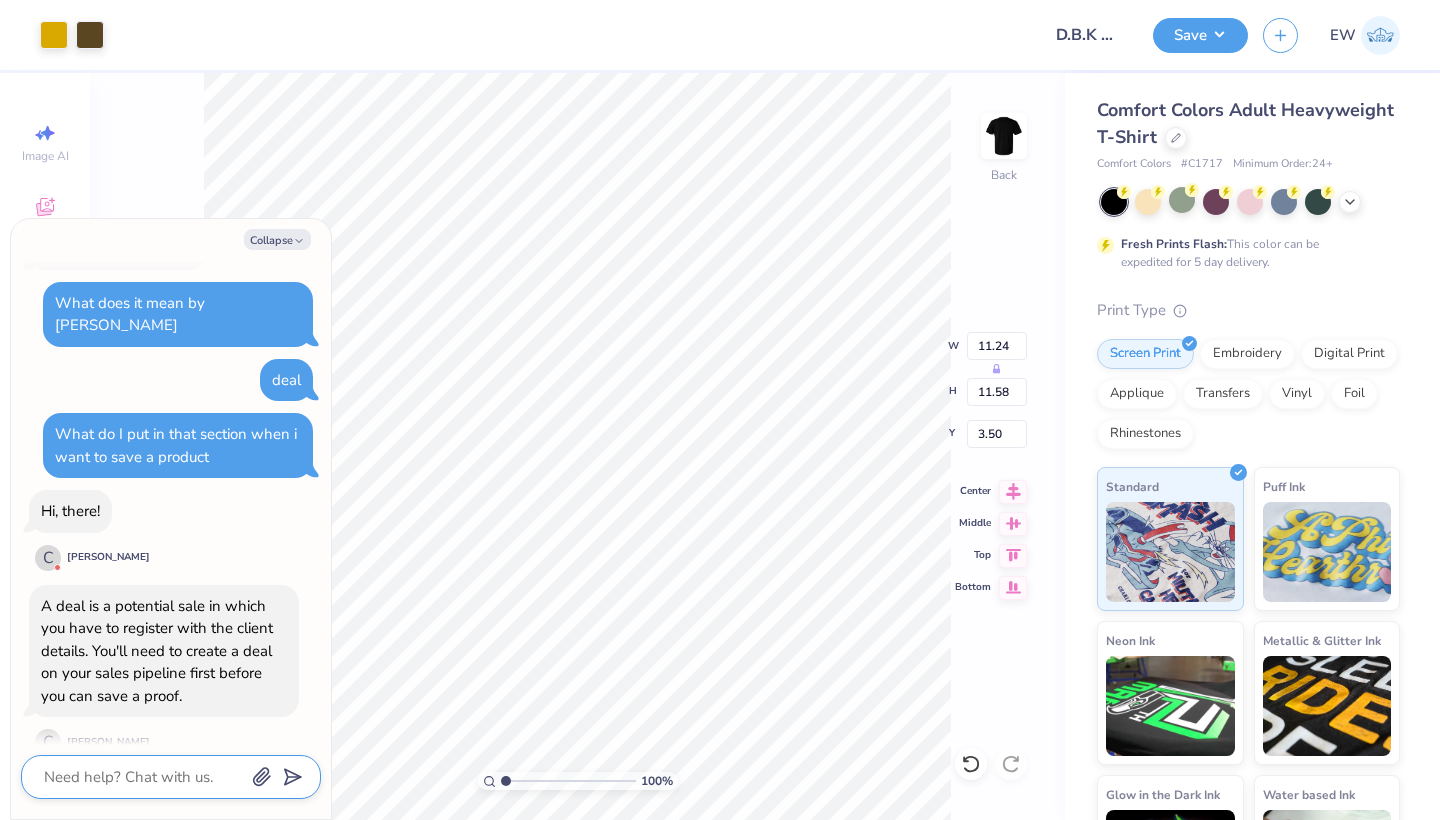 click at bounding box center [143, 777] 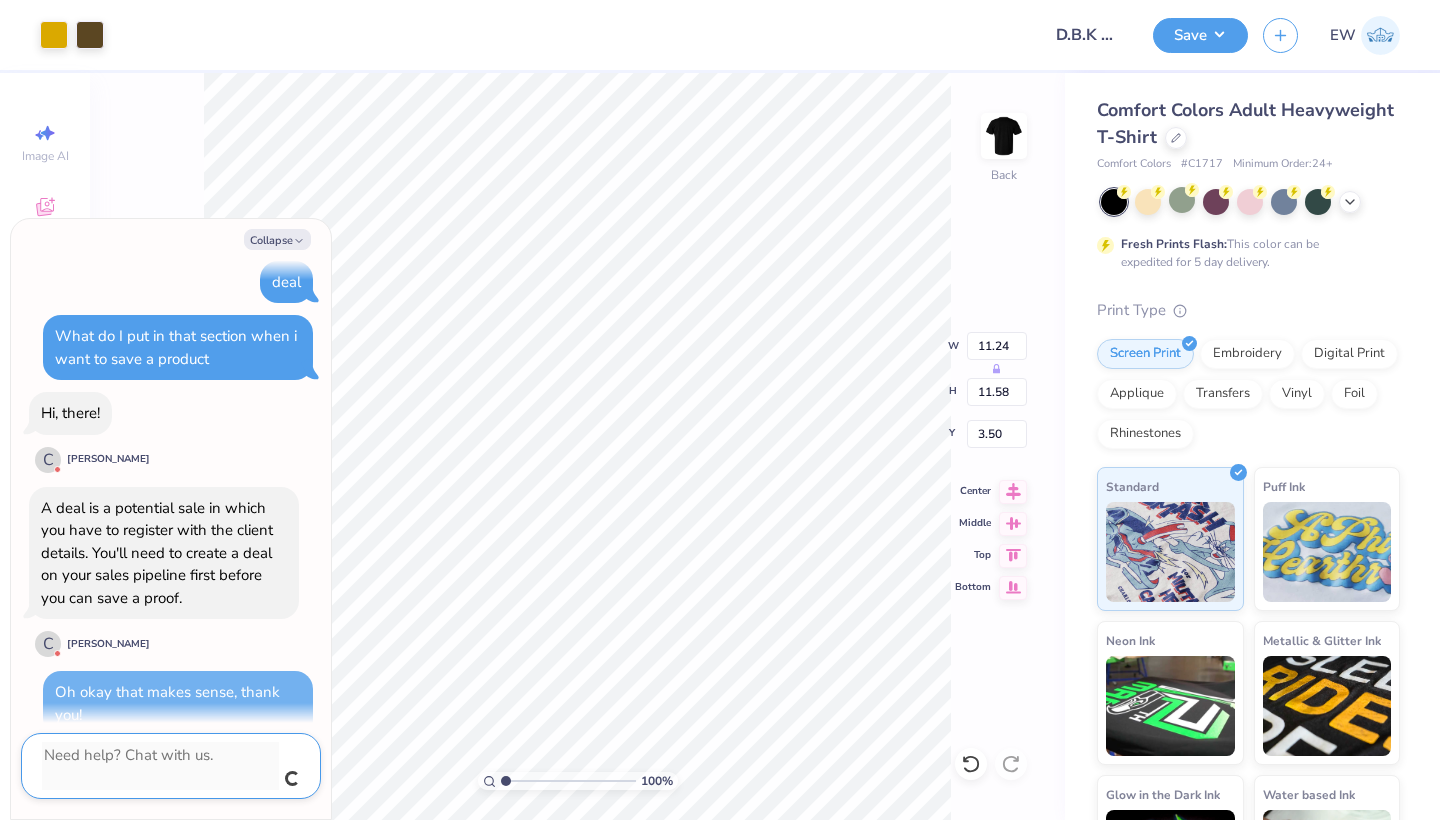 scroll, scrollTop: 125, scrollLeft: 0, axis: vertical 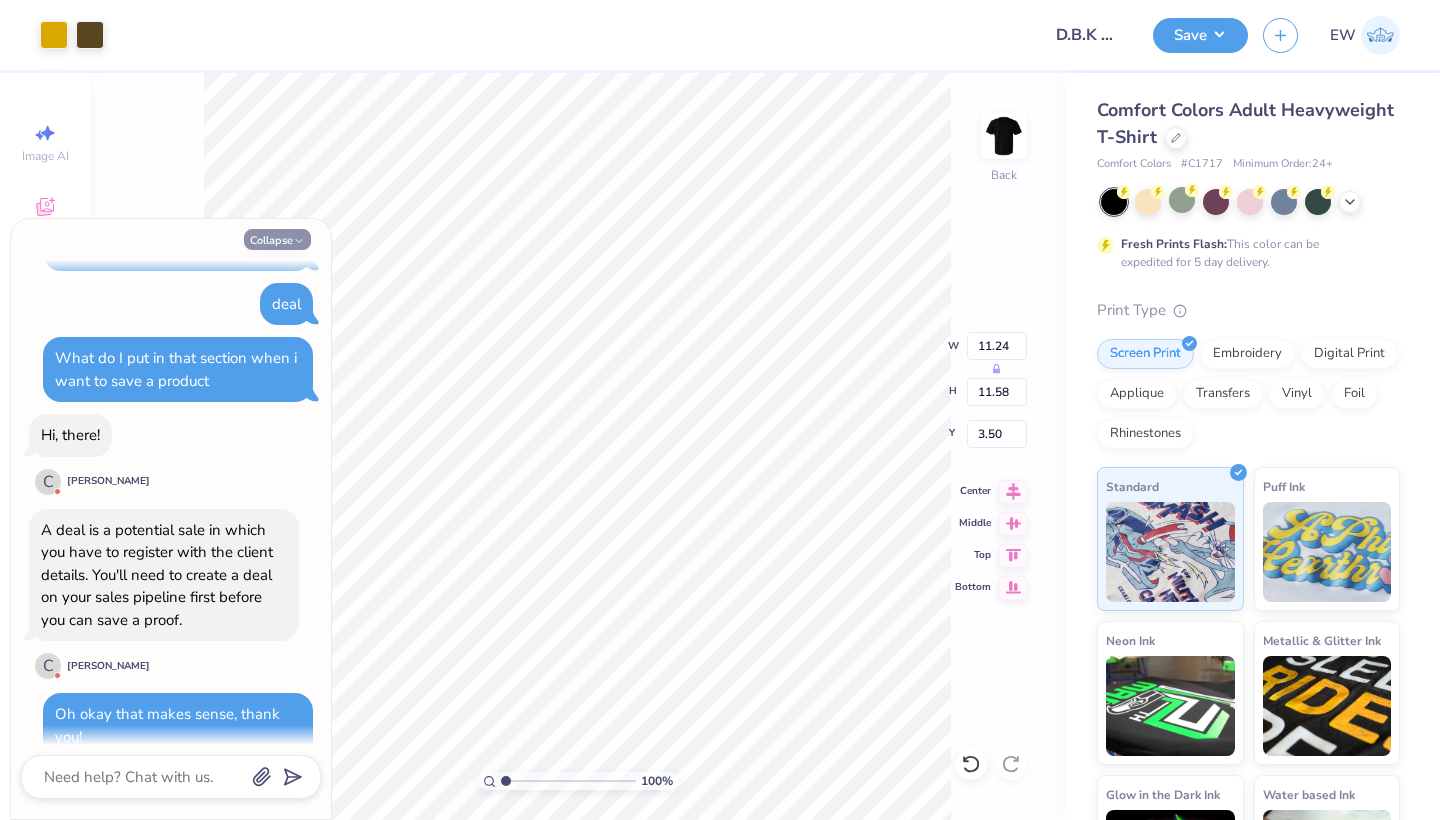 click on "Collapse" at bounding box center (277, 239) 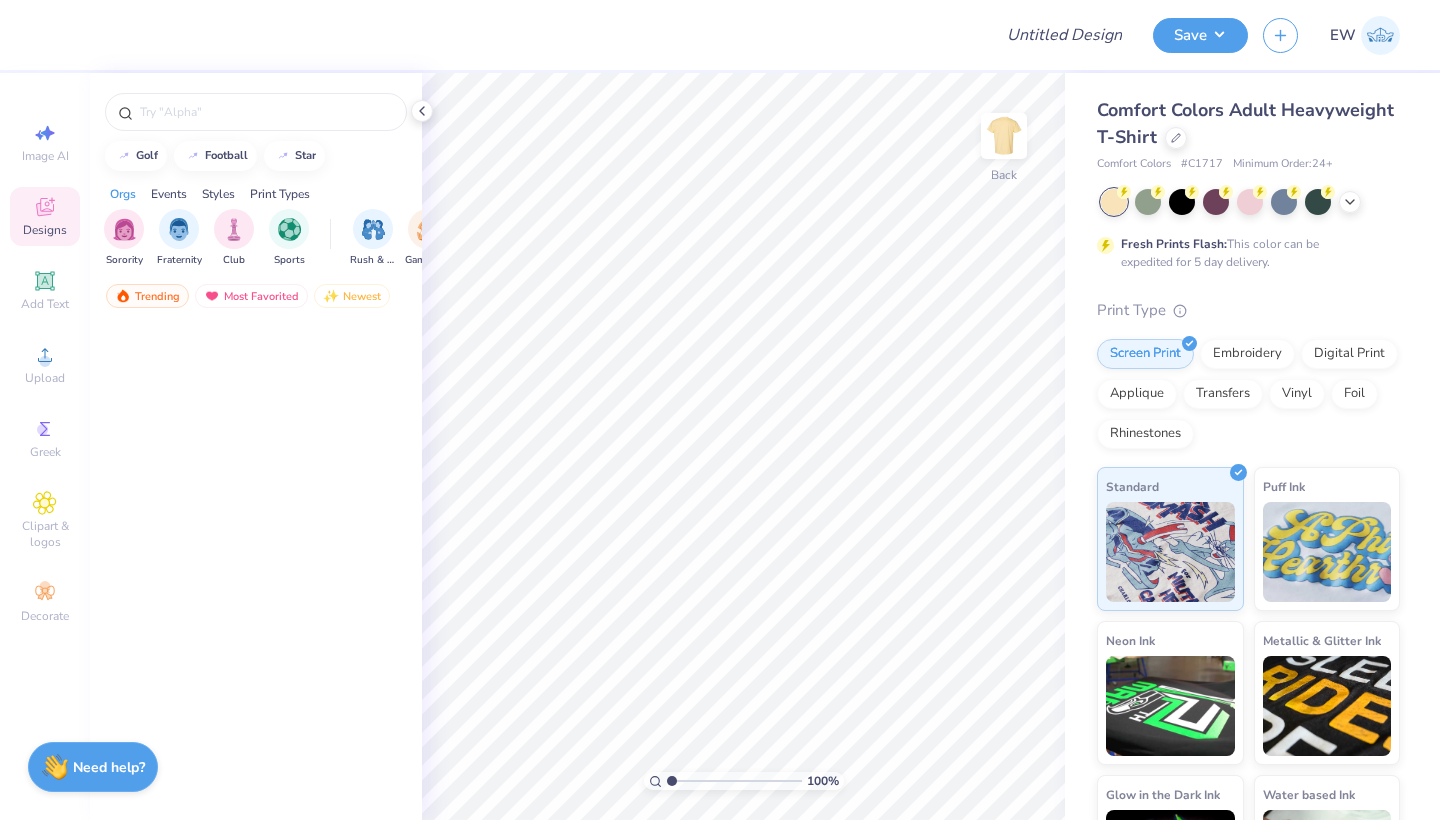 scroll, scrollTop: 0, scrollLeft: 0, axis: both 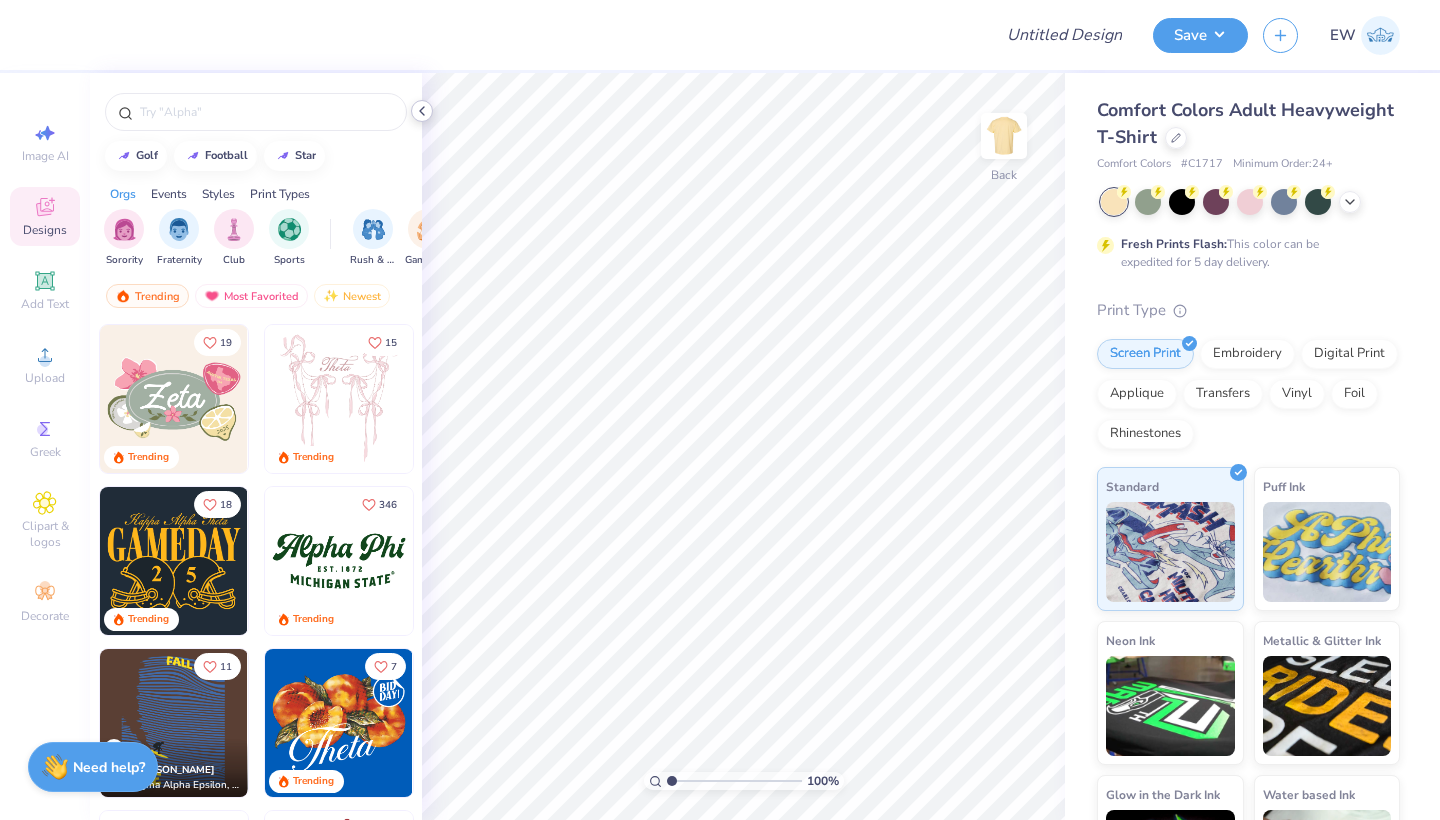 click 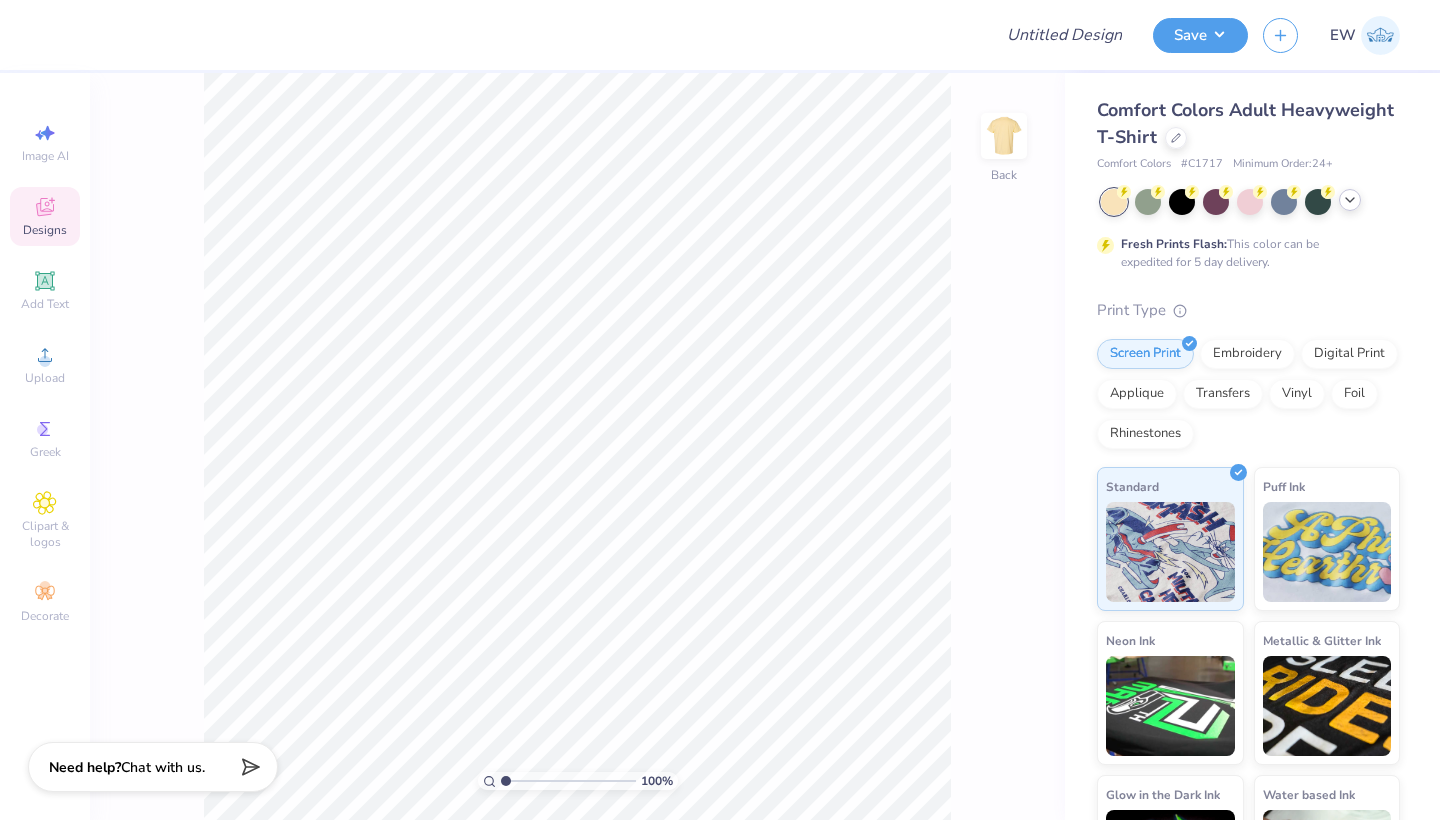 click at bounding box center (1350, 200) 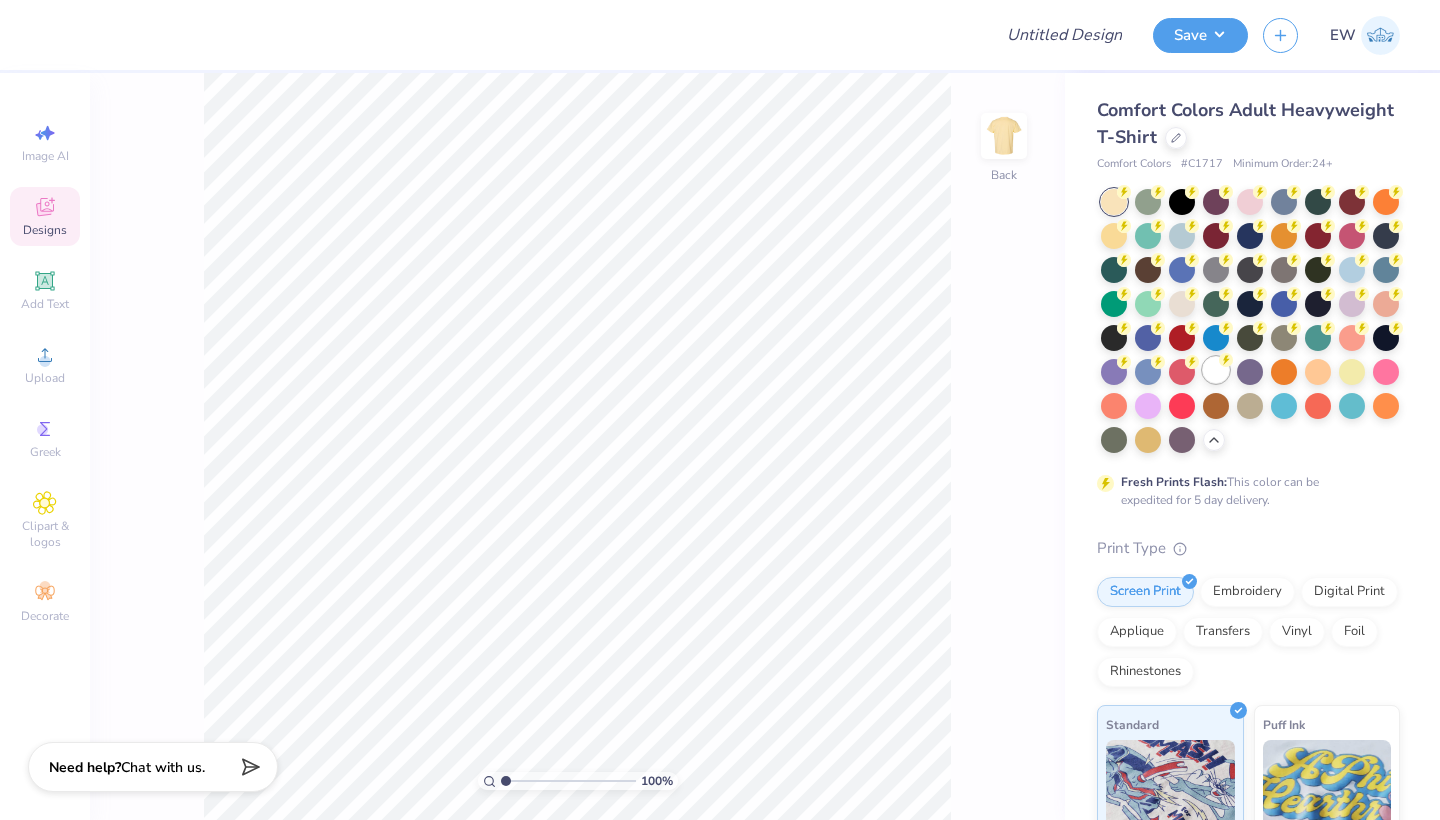 click at bounding box center [1216, 370] 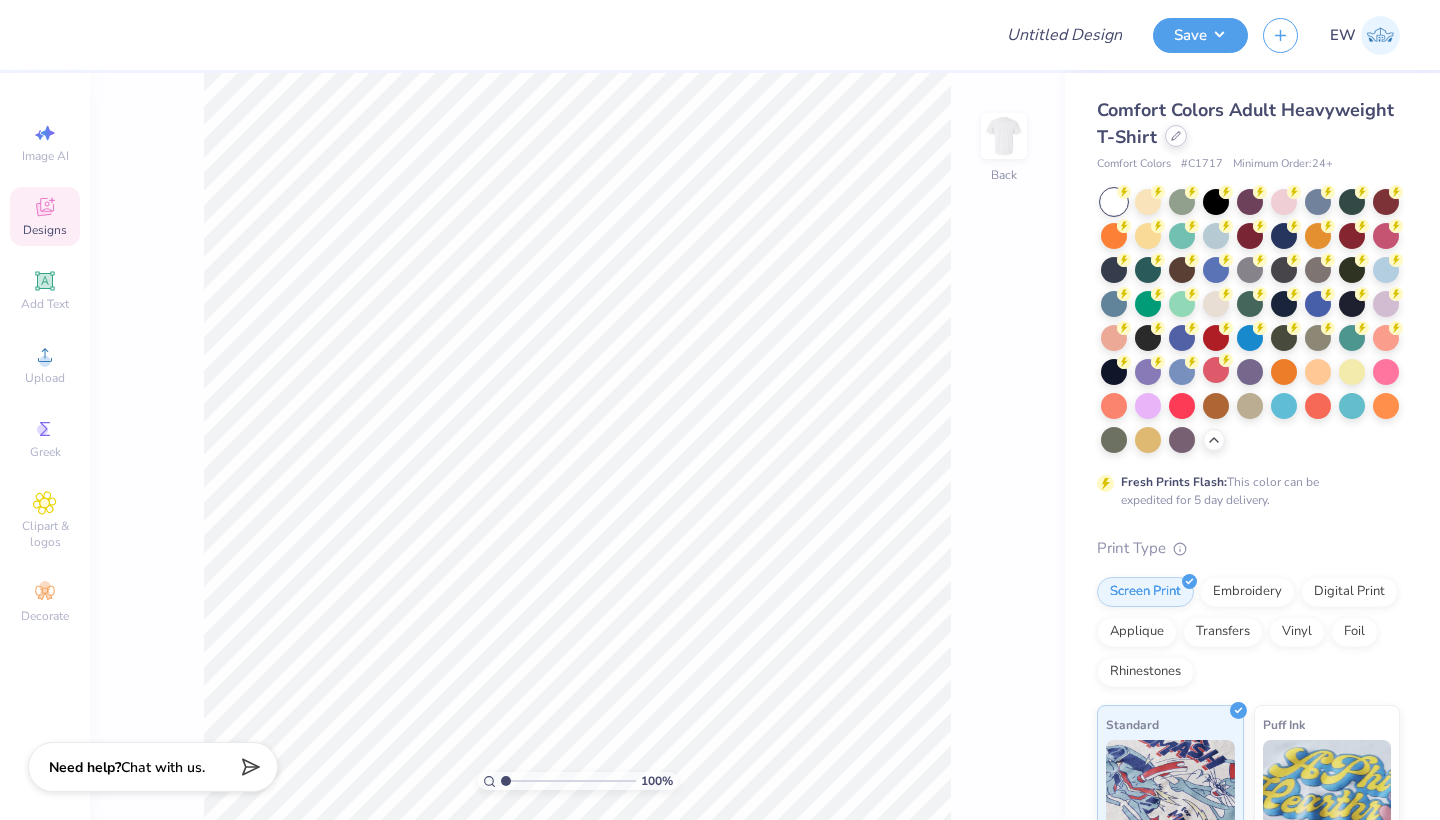 click 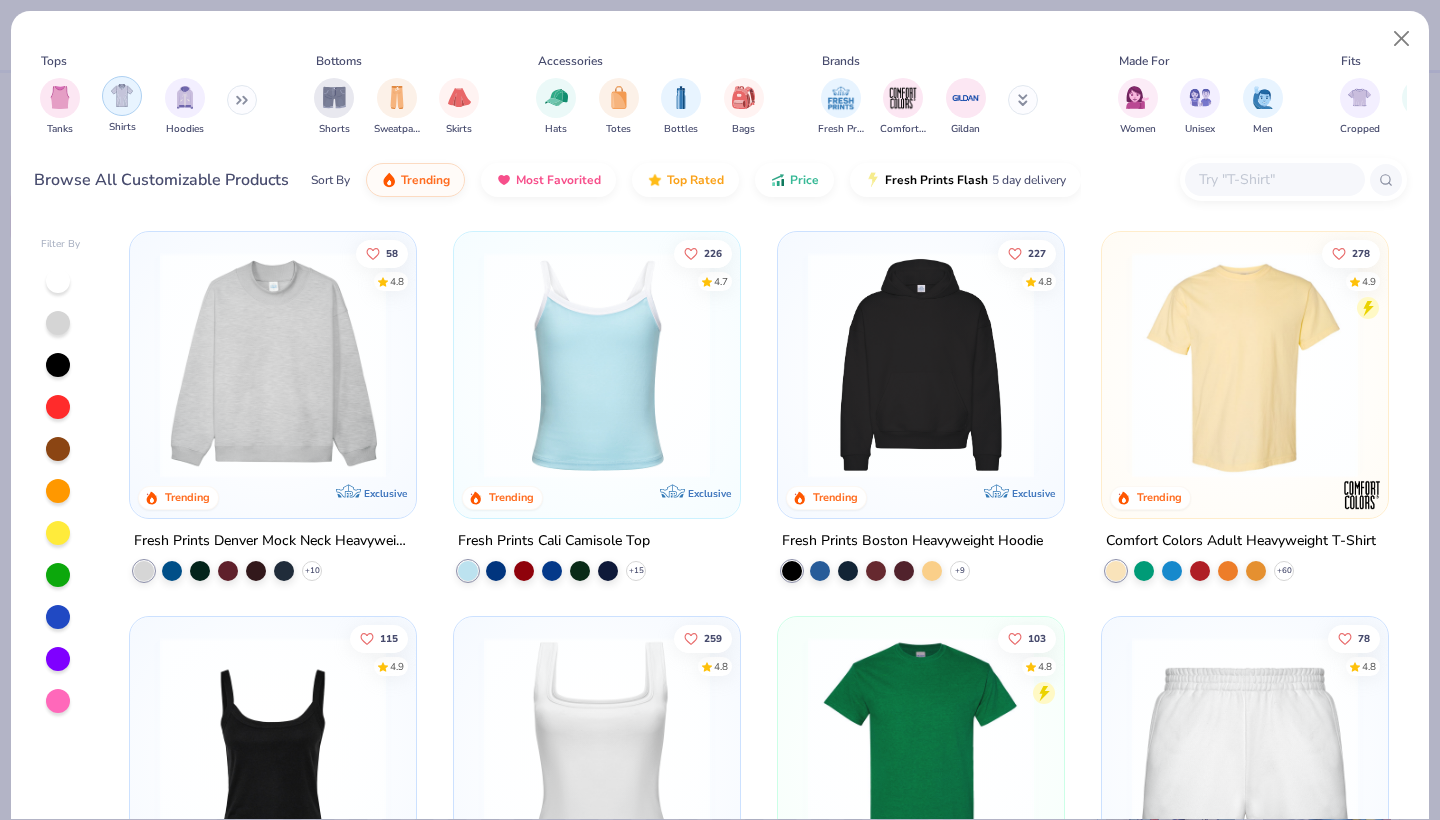 click at bounding box center [122, 96] 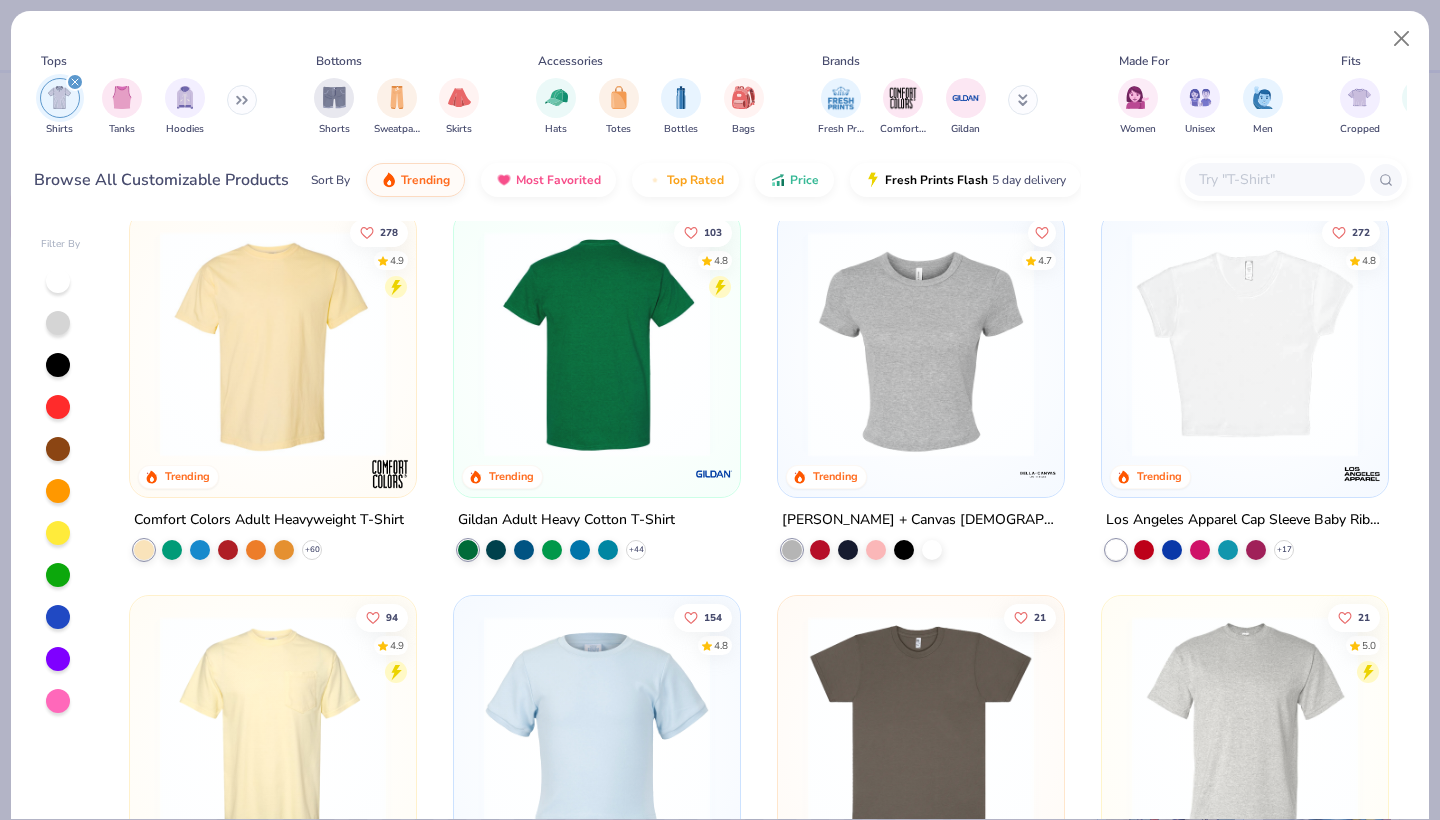 scroll, scrollTop: 28, scrollLeft: 0, axis: vertical 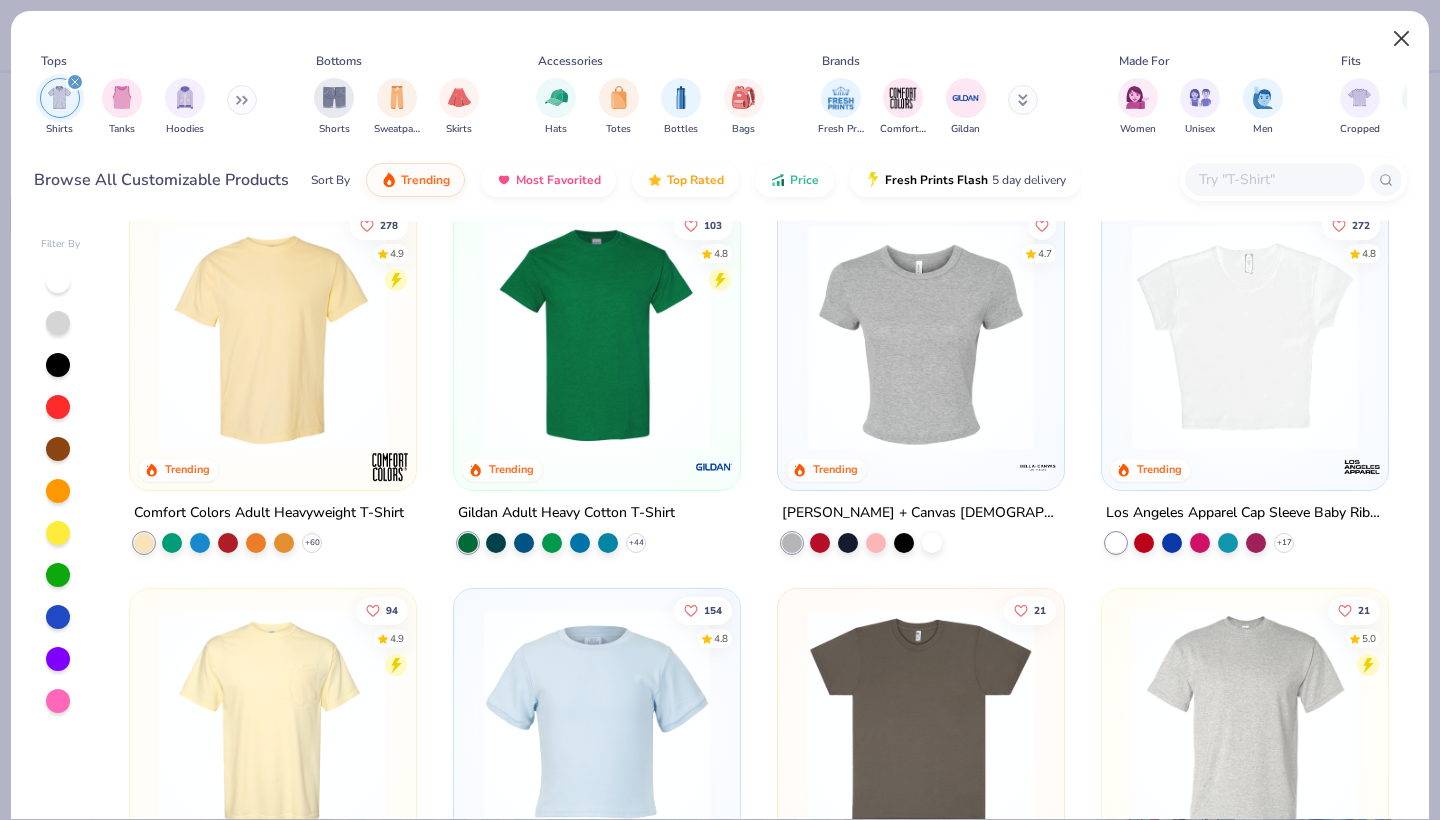 click at bounding box center [1402, 39] 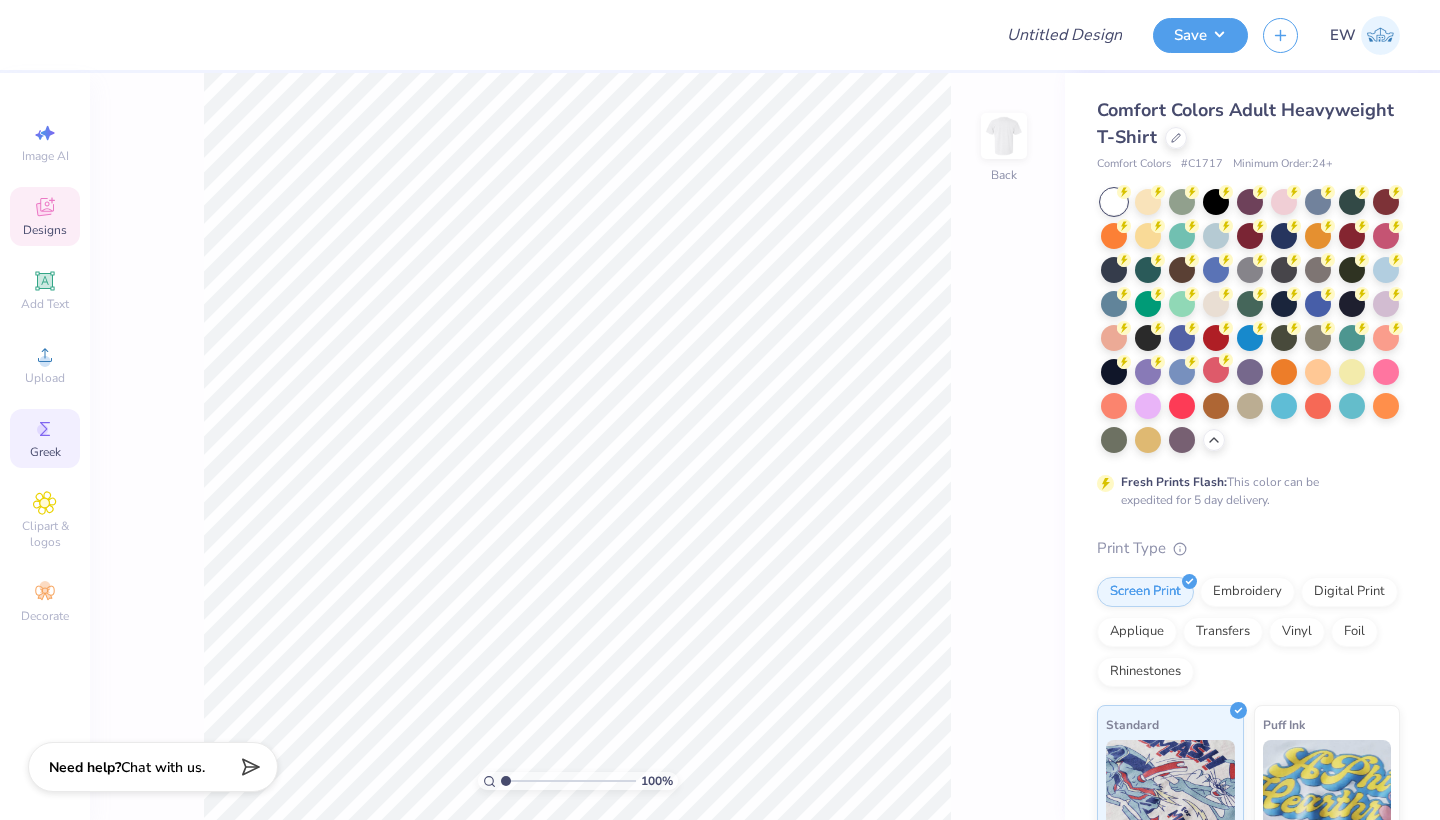 click 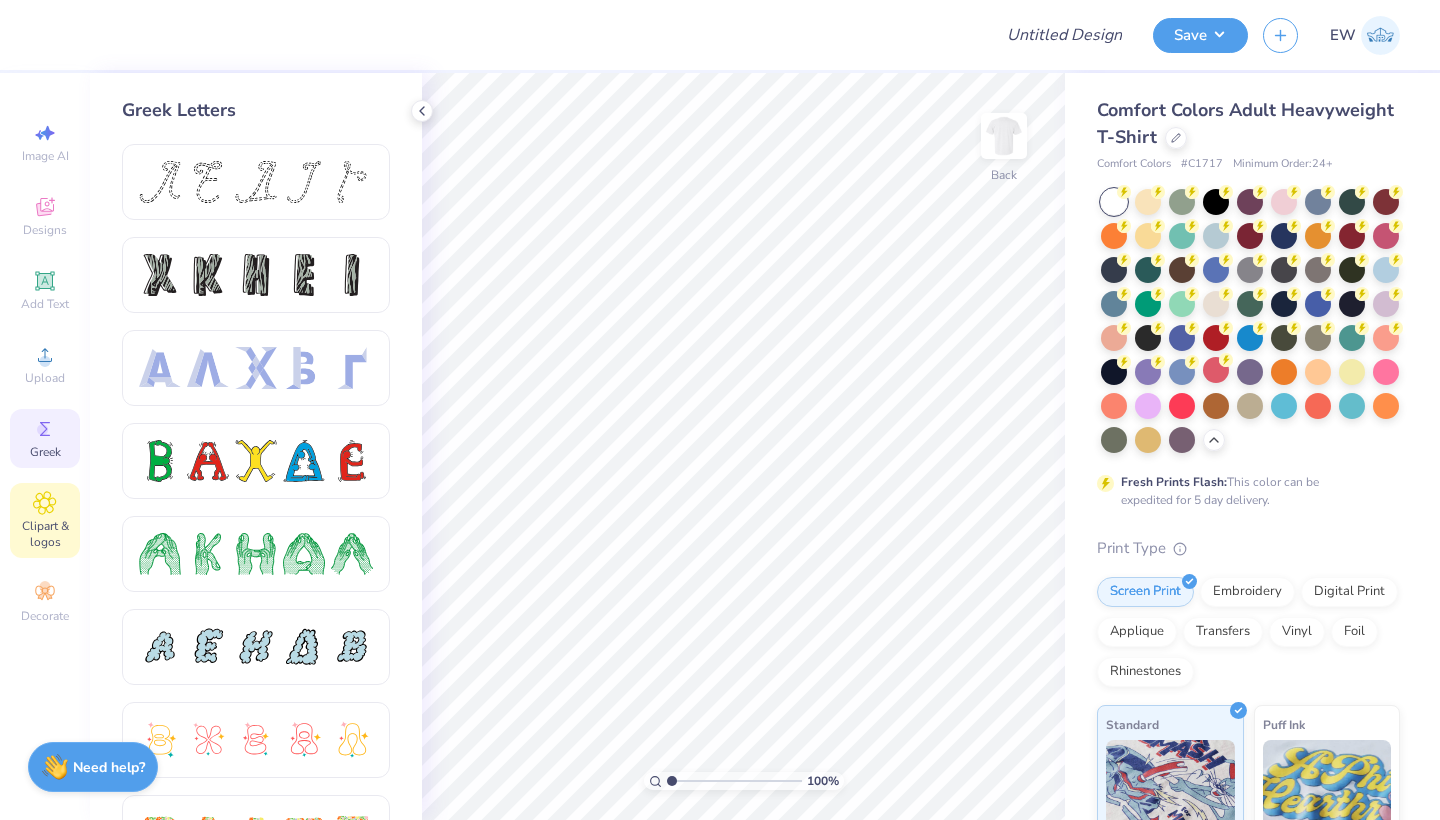 click on "Clipart & logos" at bounding box center (45, 534) 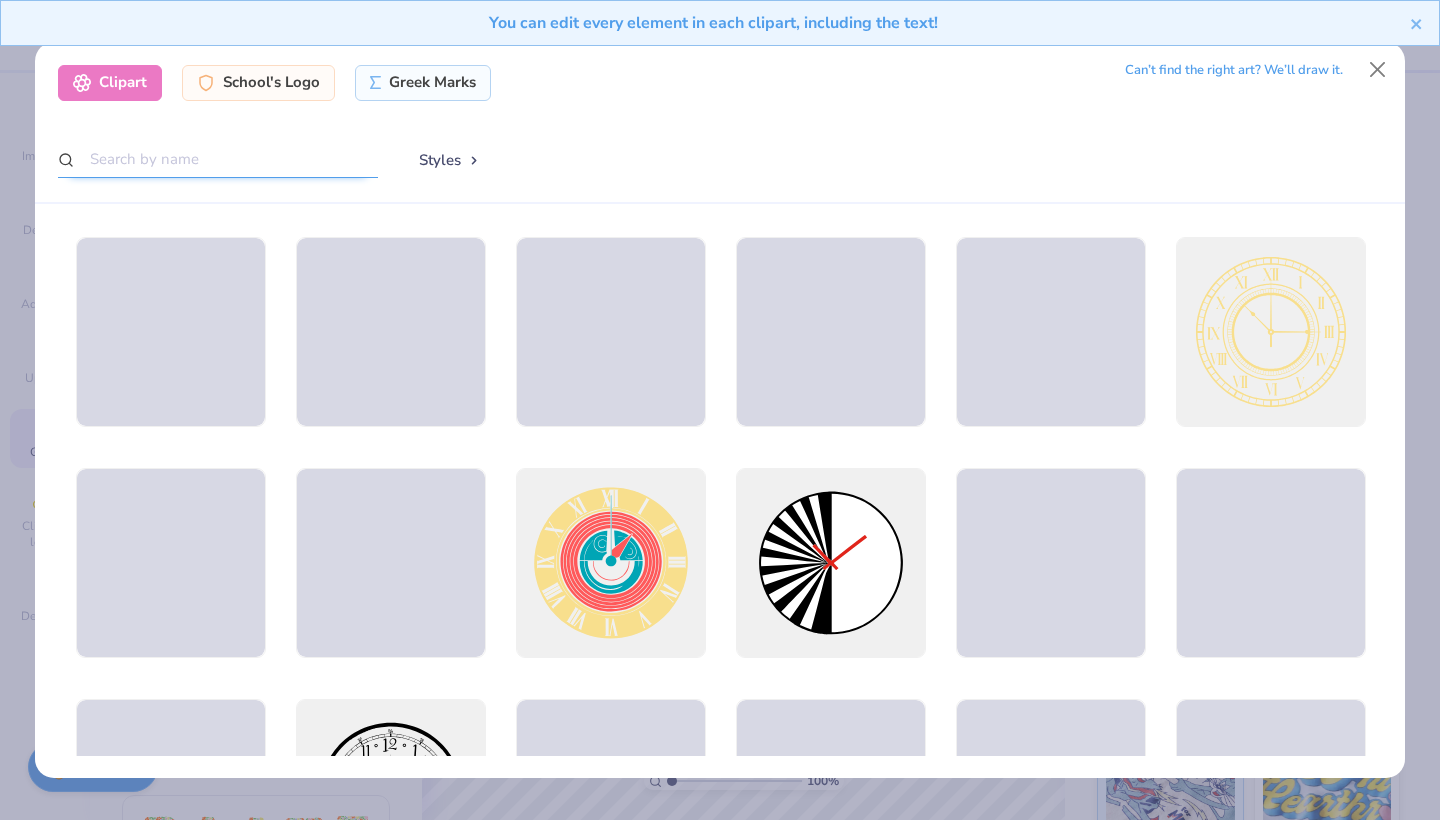 click at bounding box center (218, 159) 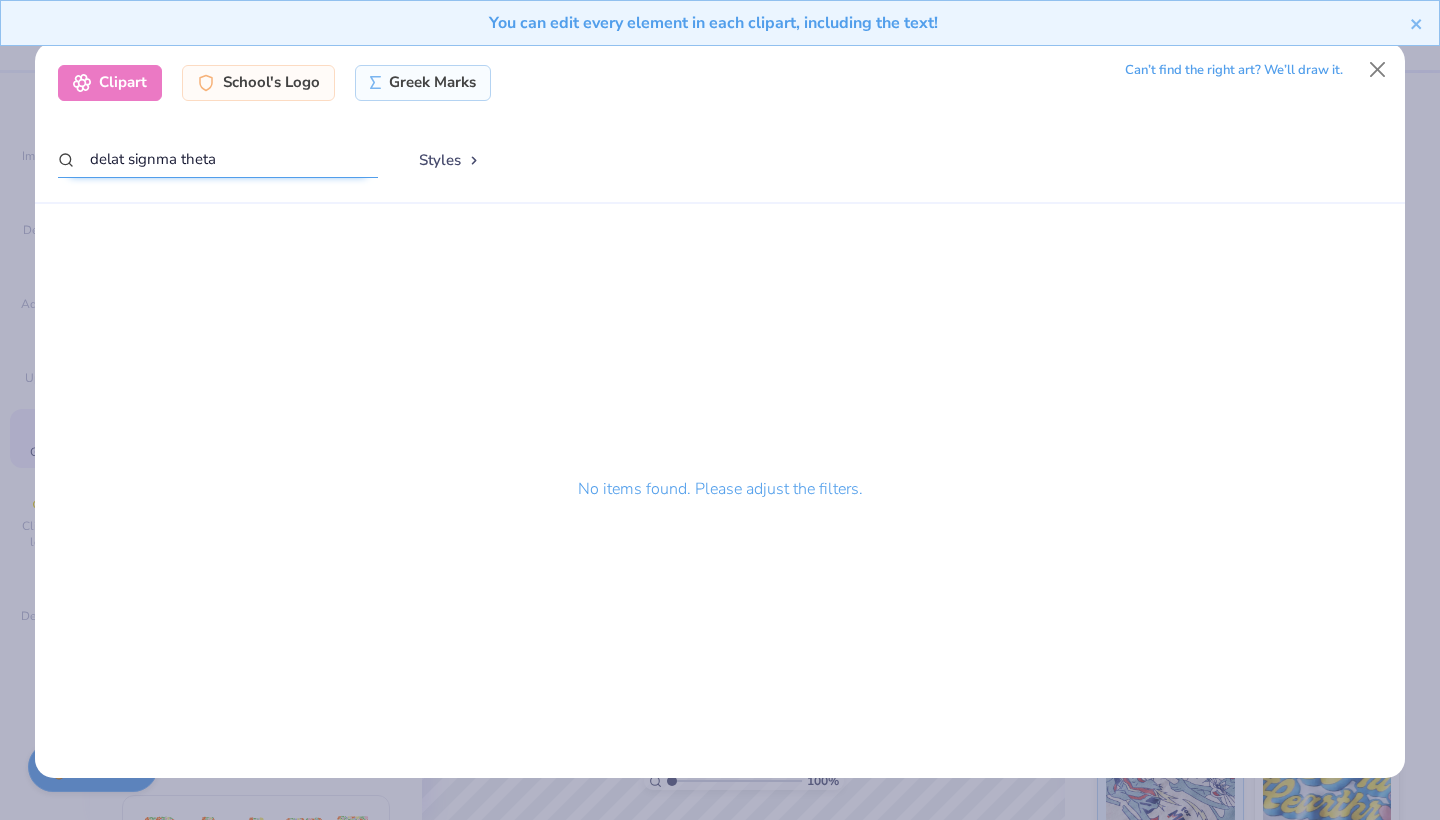click on "delat signma theta" at bounding box center (218, 159) 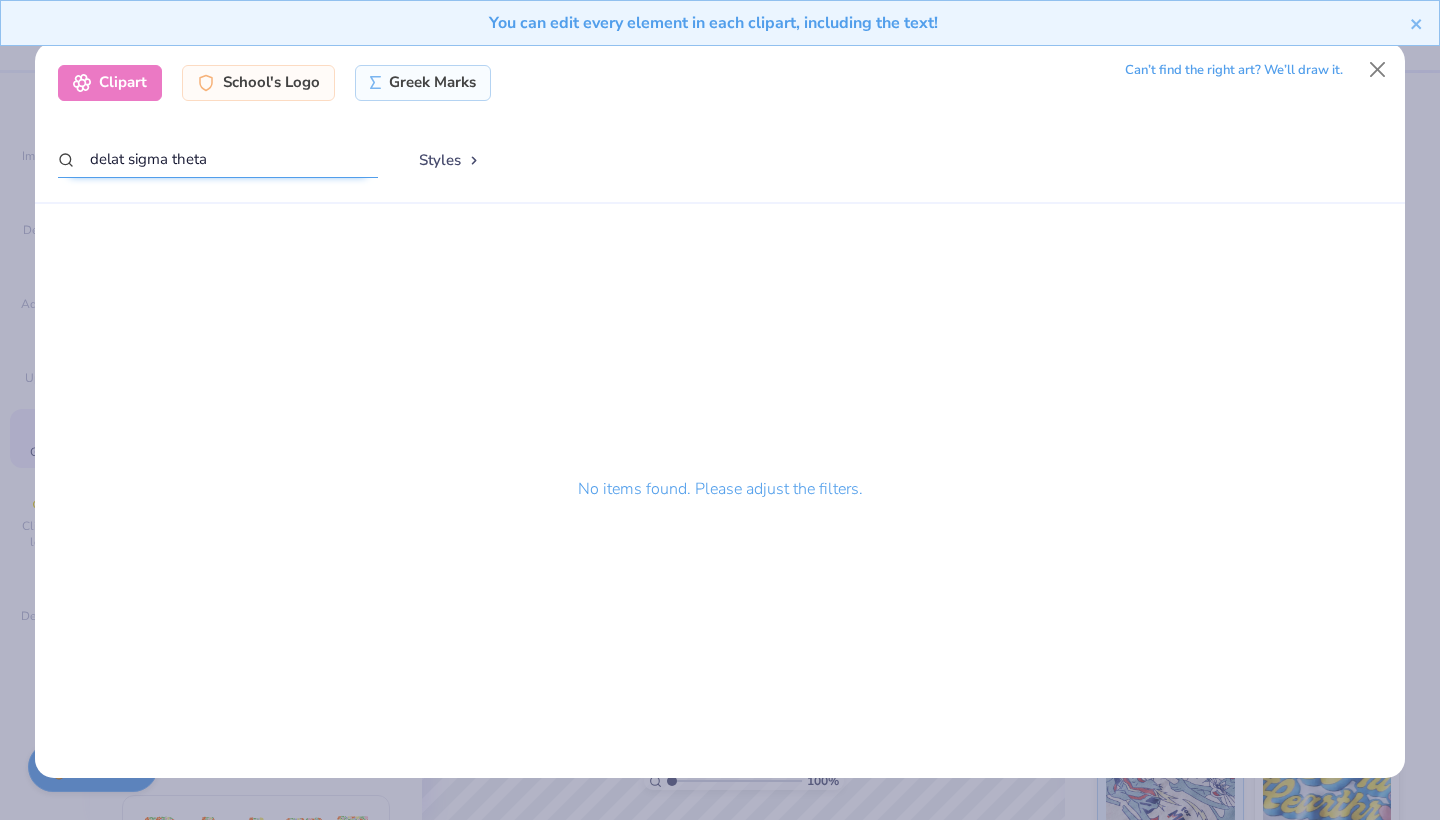 click on "delat sigma theta" at bounding box center (218, 159) 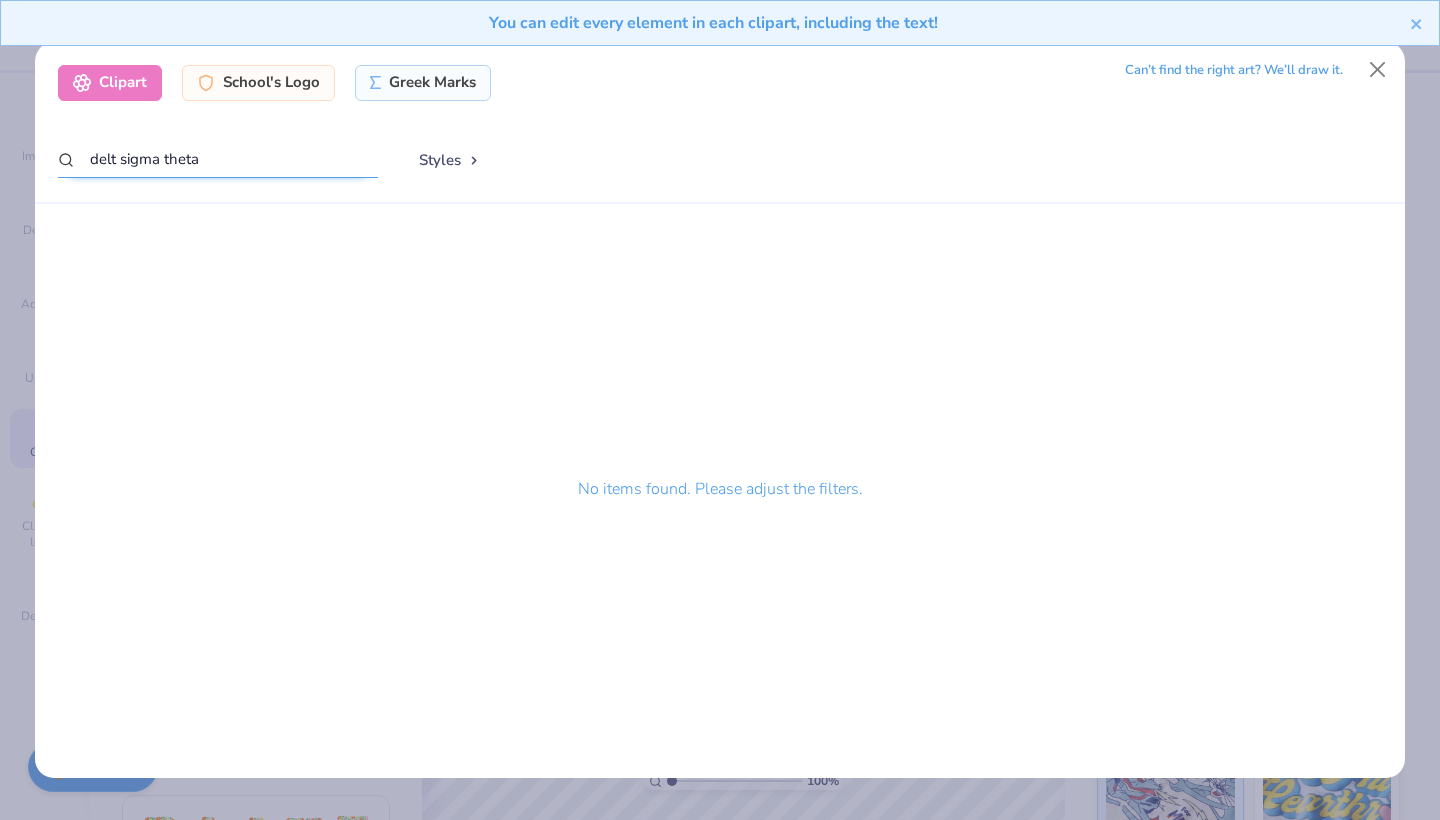 click on "delt sigma theta" at bounding box center [218, 159] 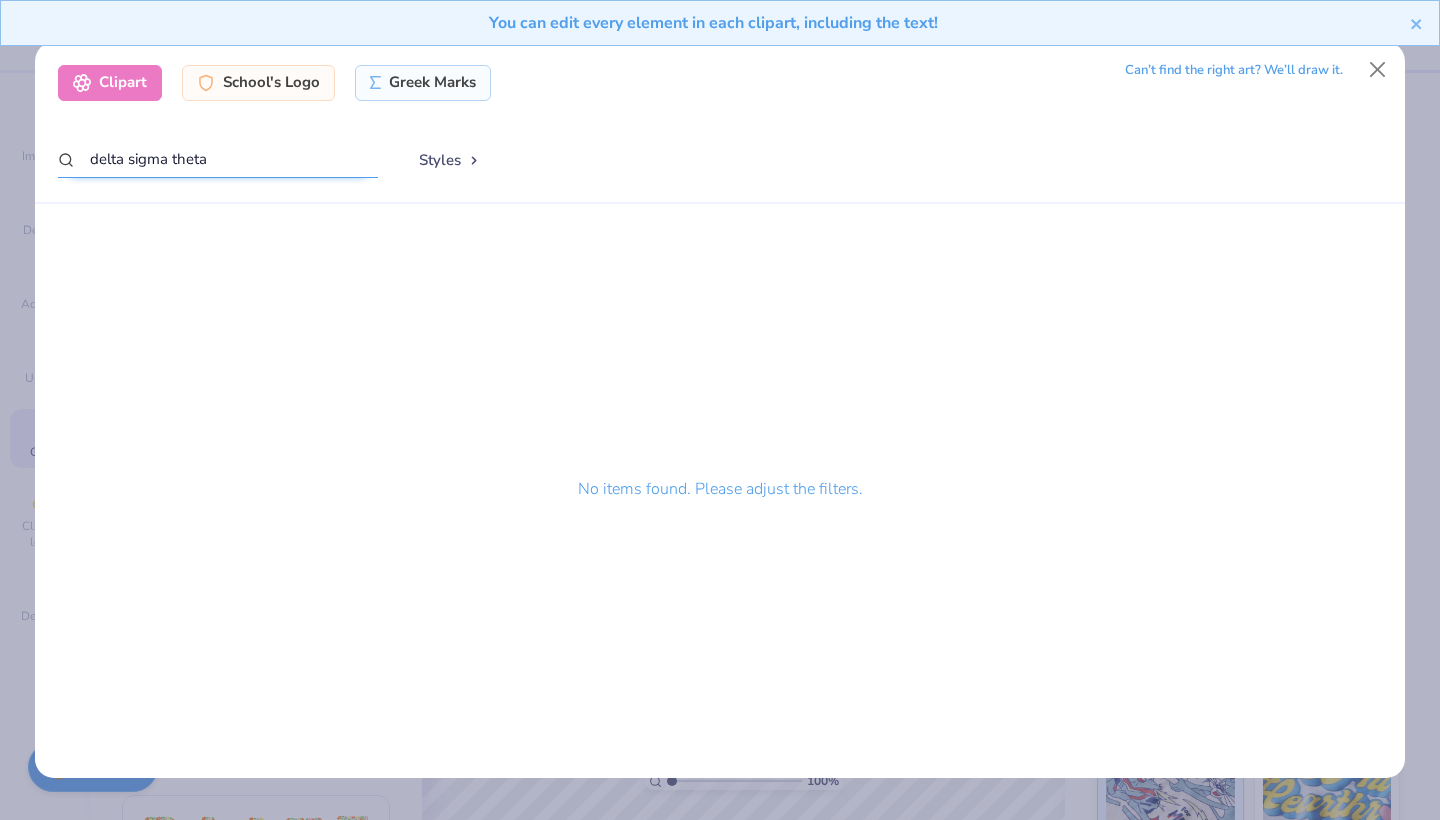 type on "delta sigma theta" 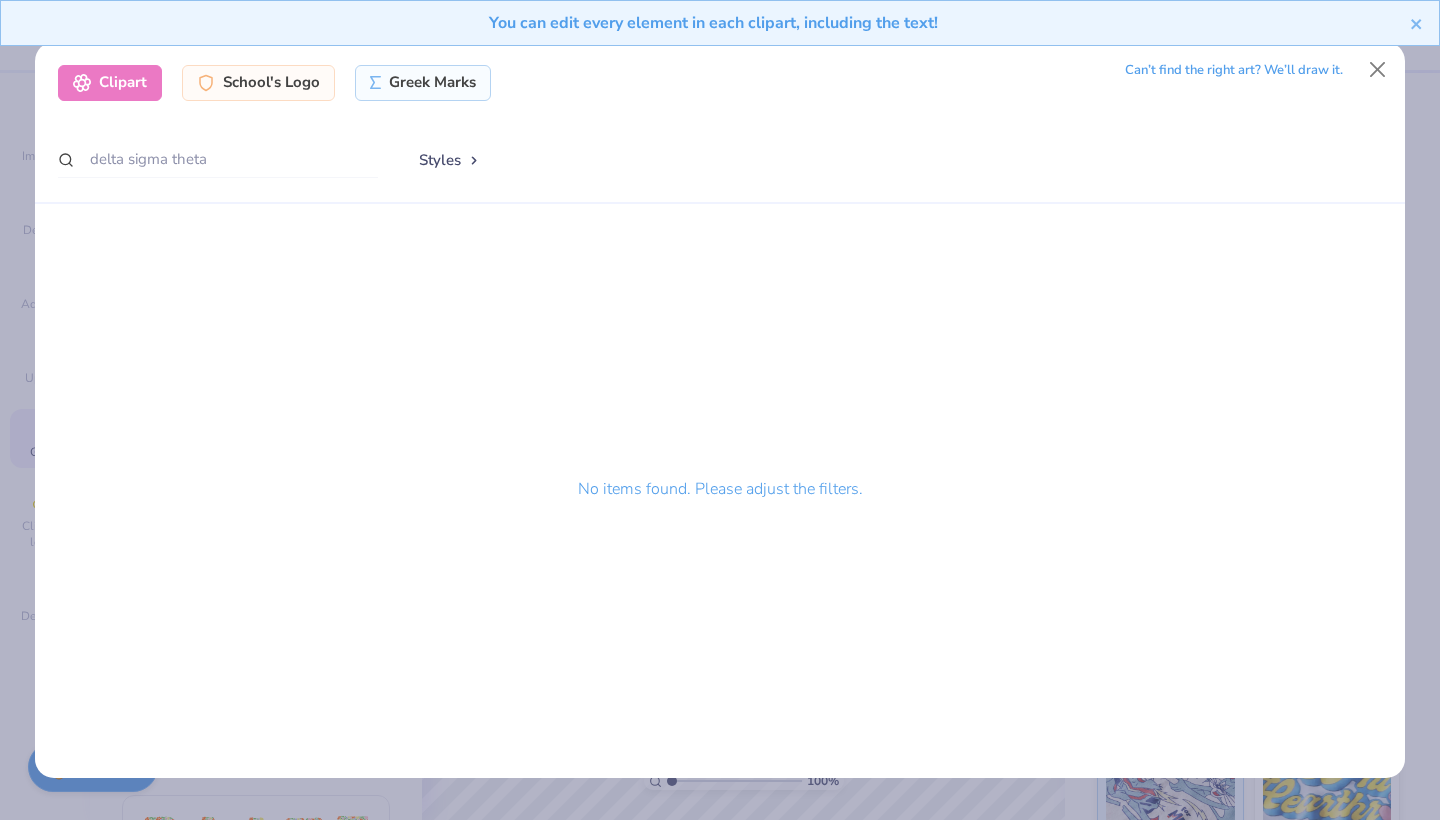 click on "Clipart School's Logo Greek Marks Can’t find the right art? We’ll draw it. delta sigma theta Styles" at bounding box center [720, 123] 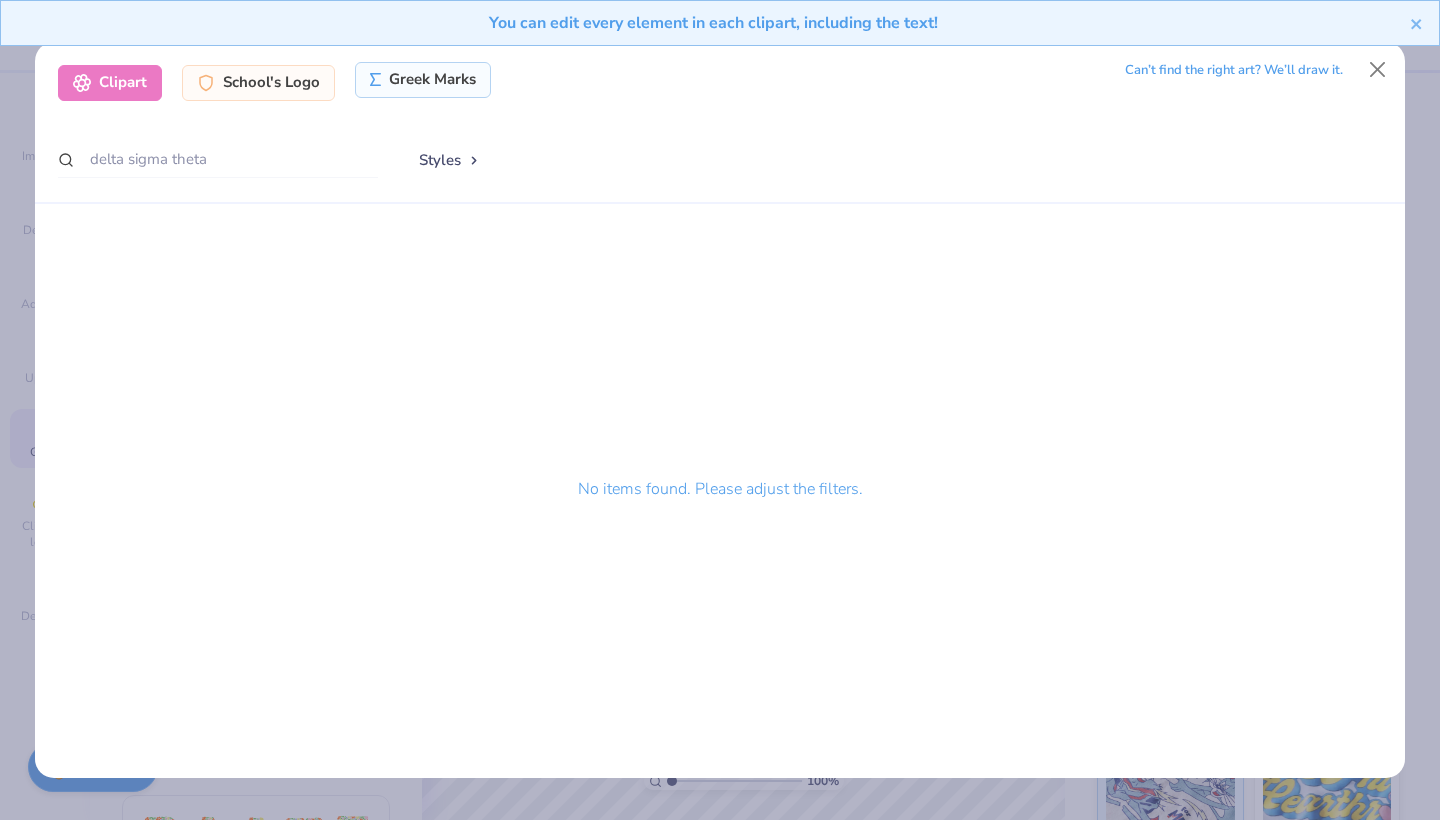 click on "Greek Marks" at bounding box center (423, 80) 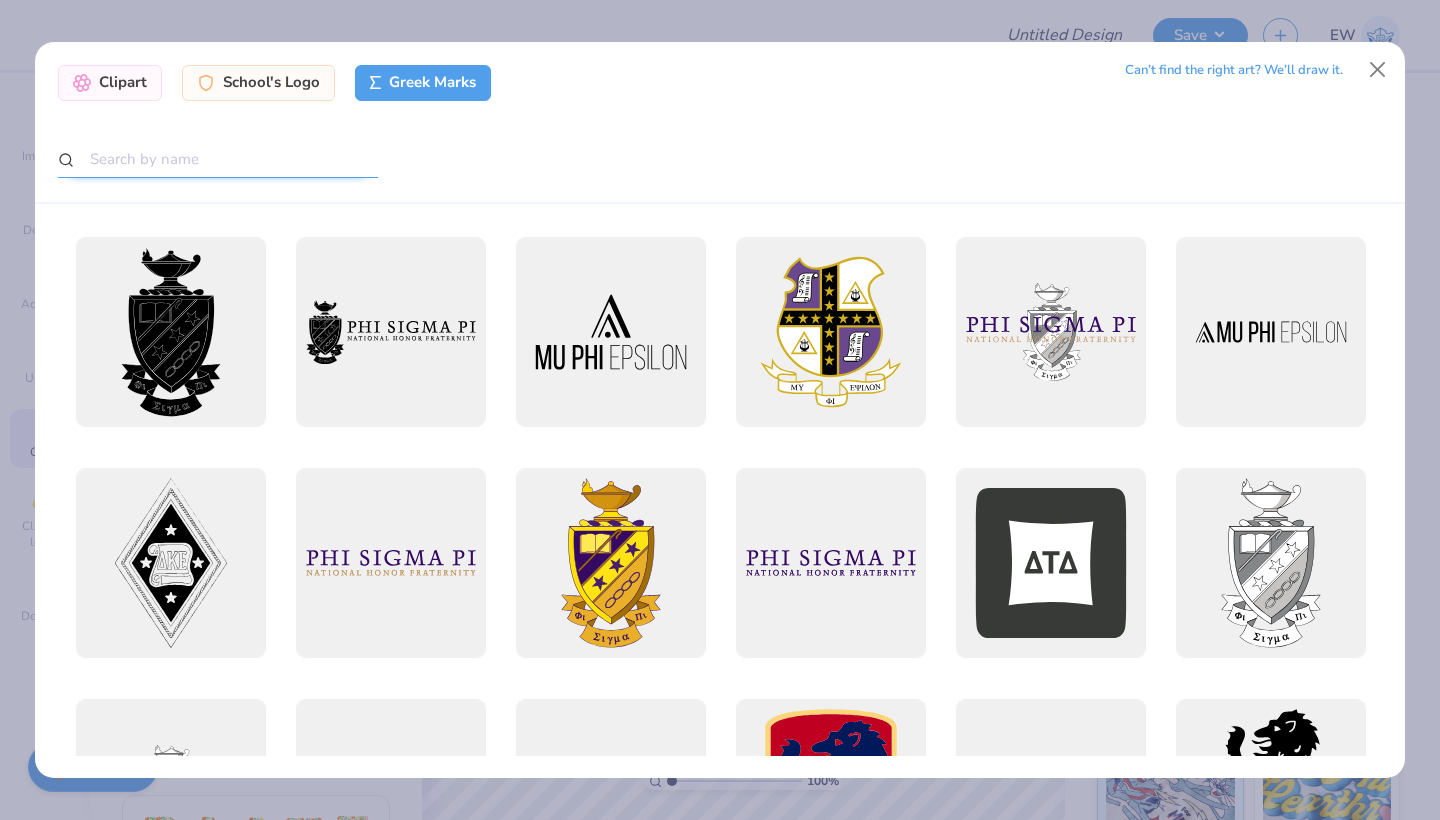 click at bounding box center [218, 159] 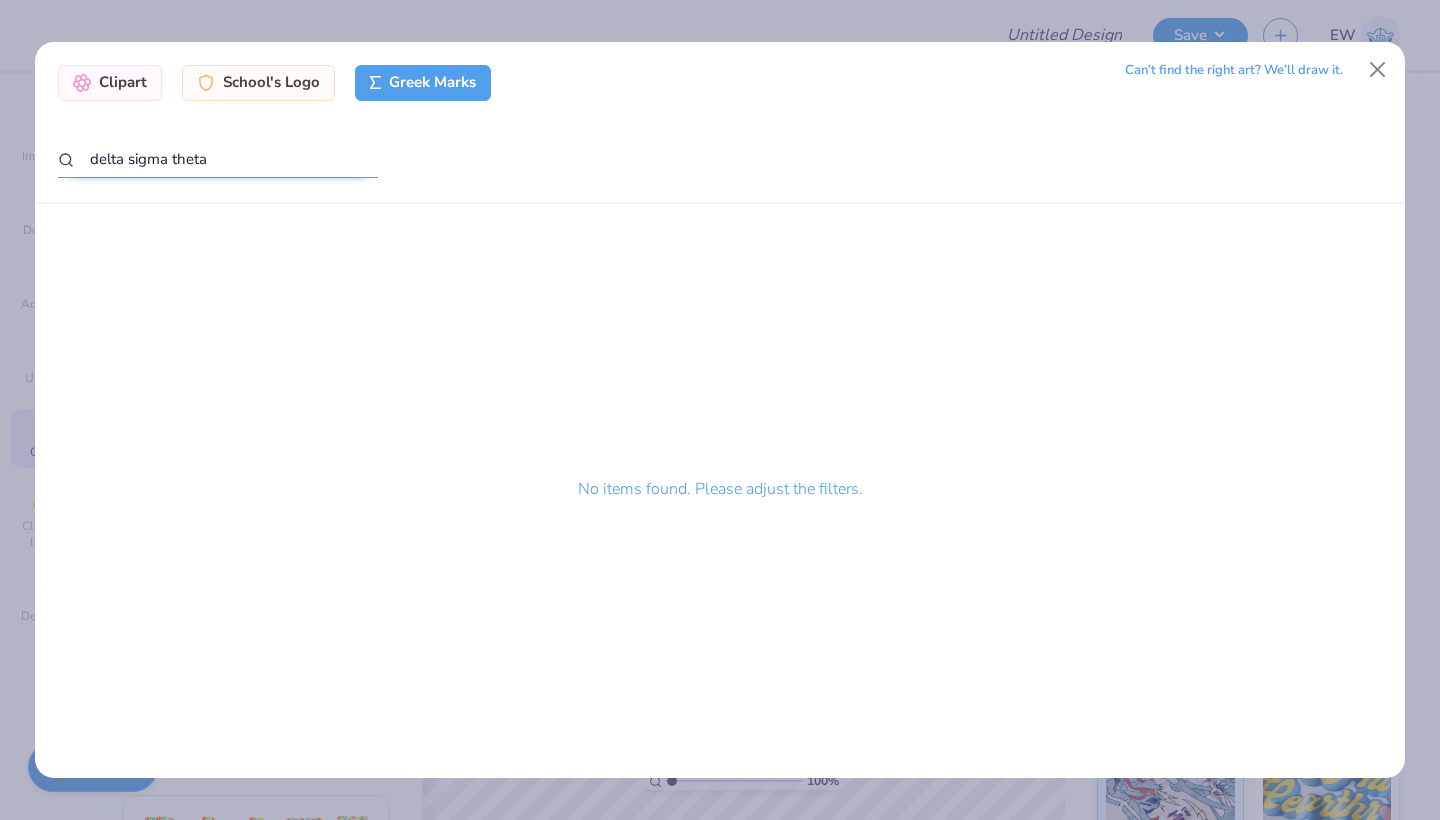 drag, startPoint x: 236, startPoint y: 160, endPoint x: 4, endPoint y: 155, distance: 232.05388 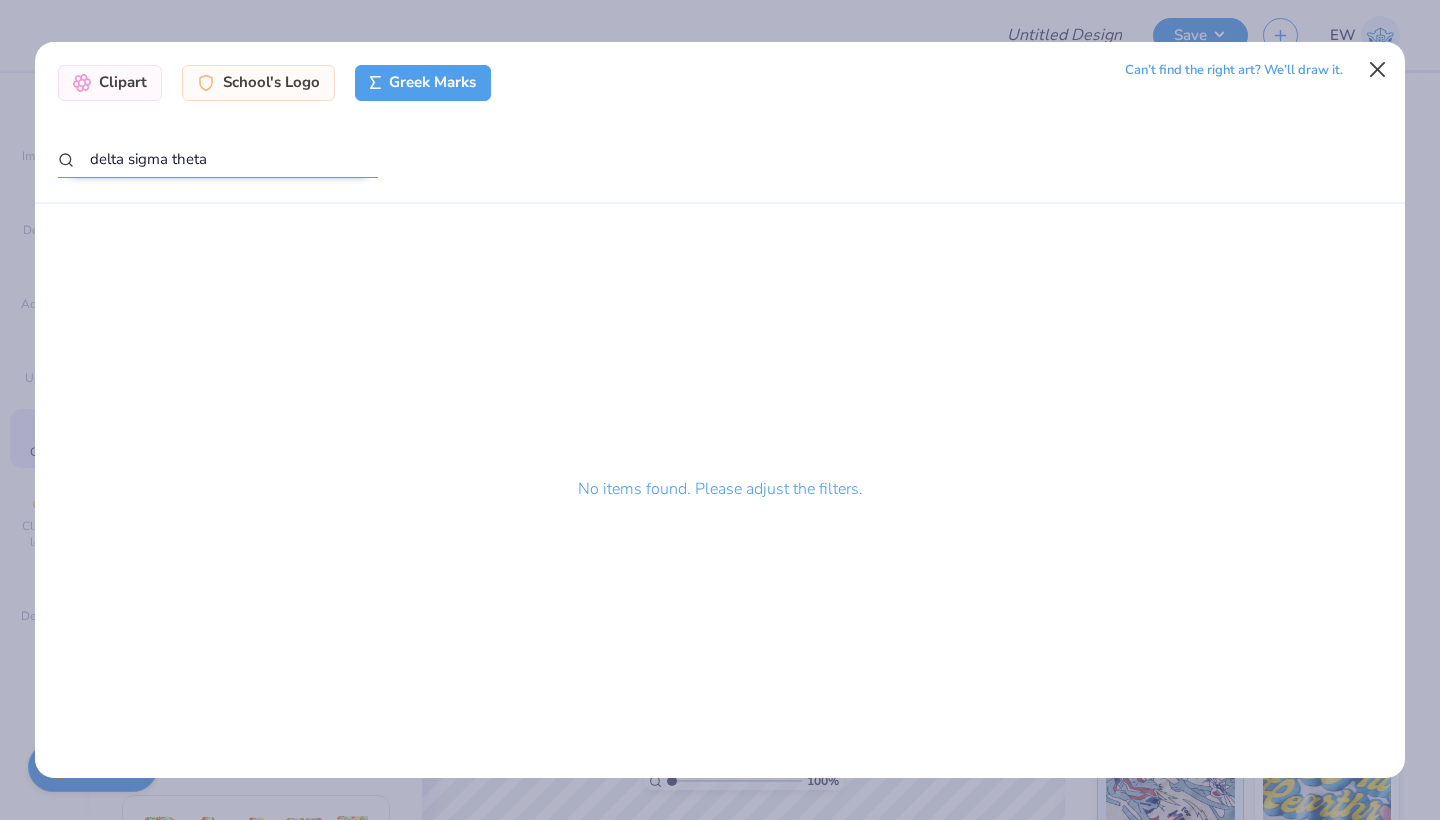 type on "delta sigma theta" 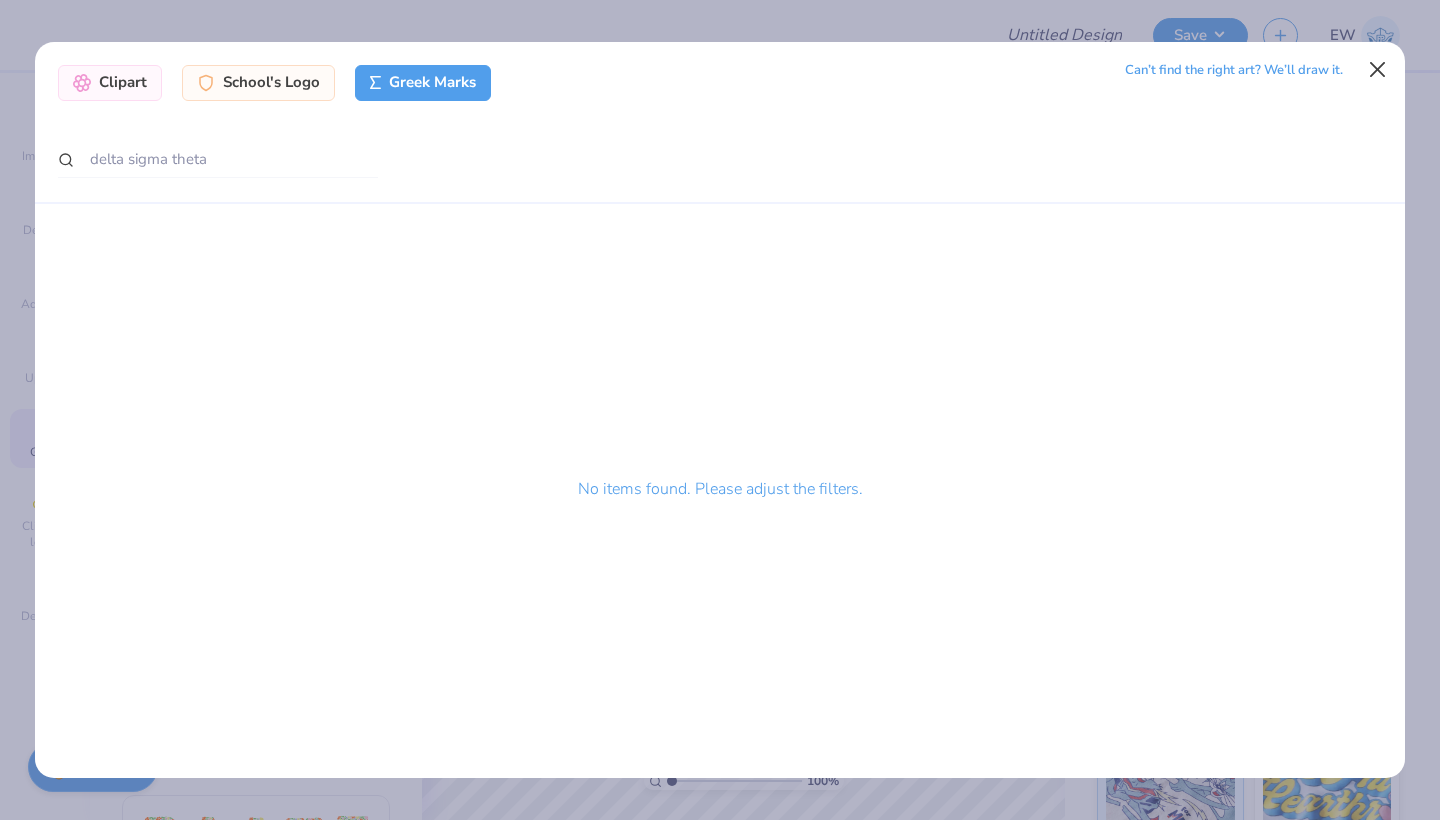 click at bounding box center [1378, 70] 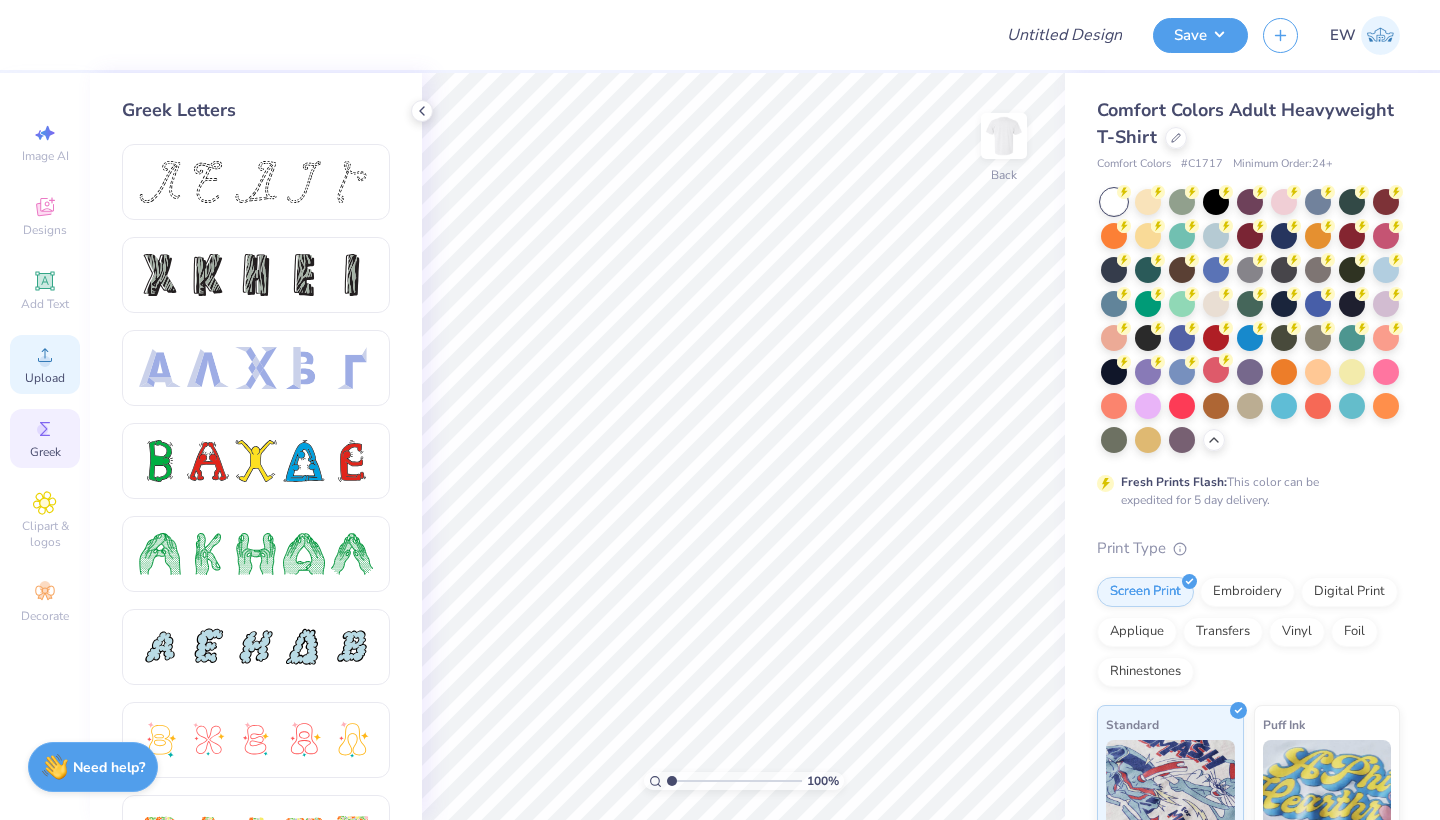 click 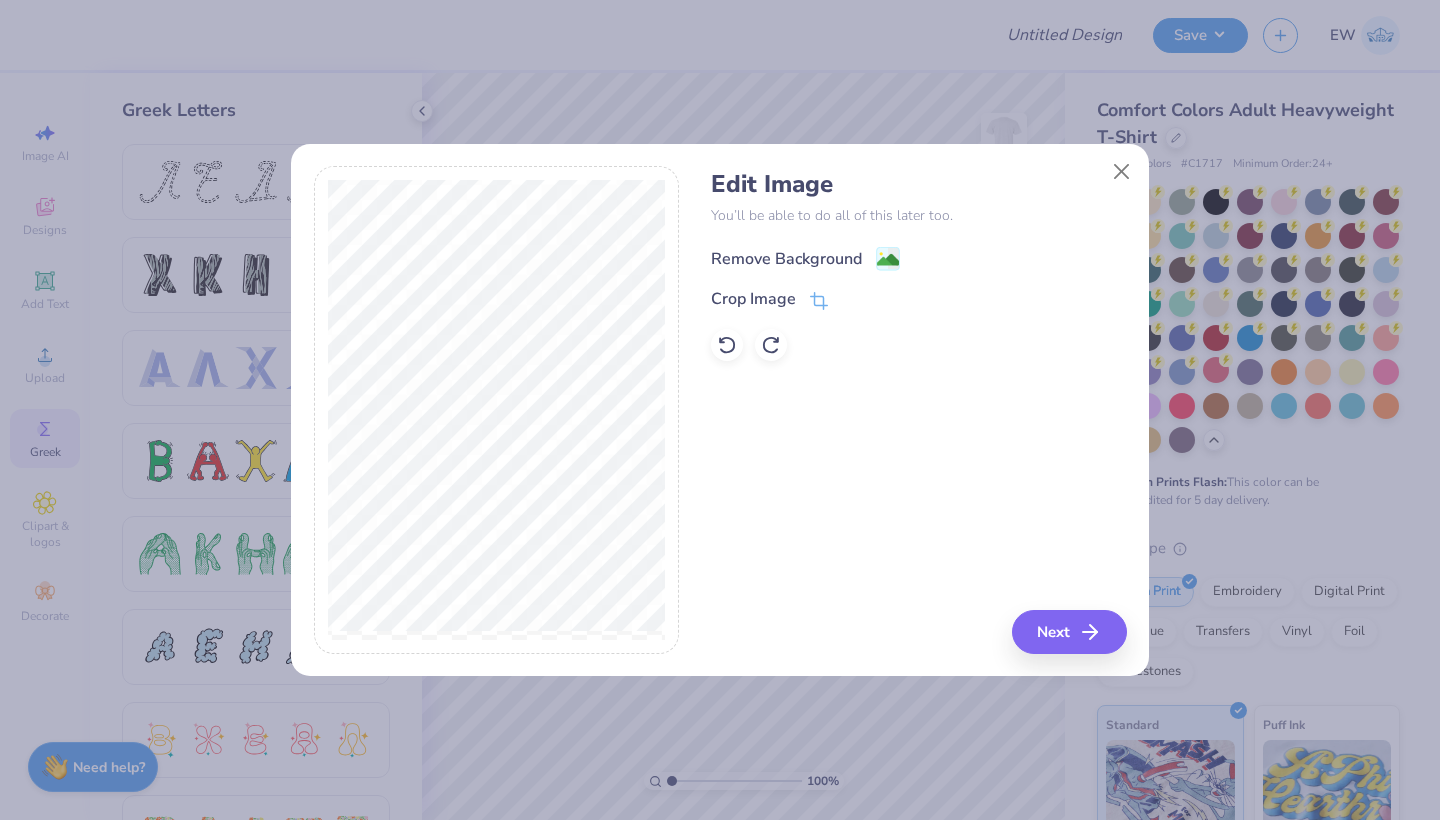 click on "Remove Background" at bounding box center [786, 259] 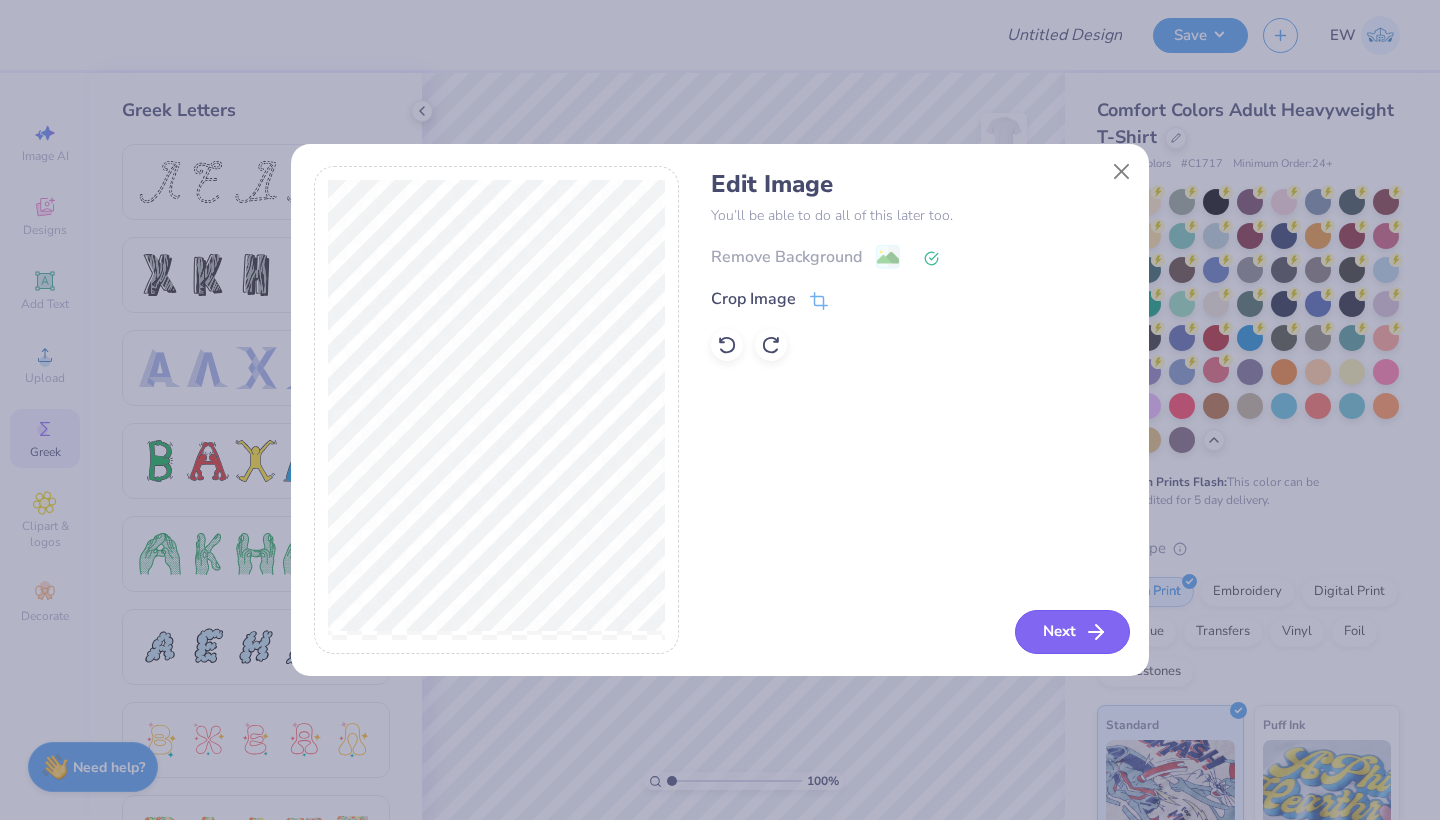 click on "Next" at bounding box center (1072, 632) 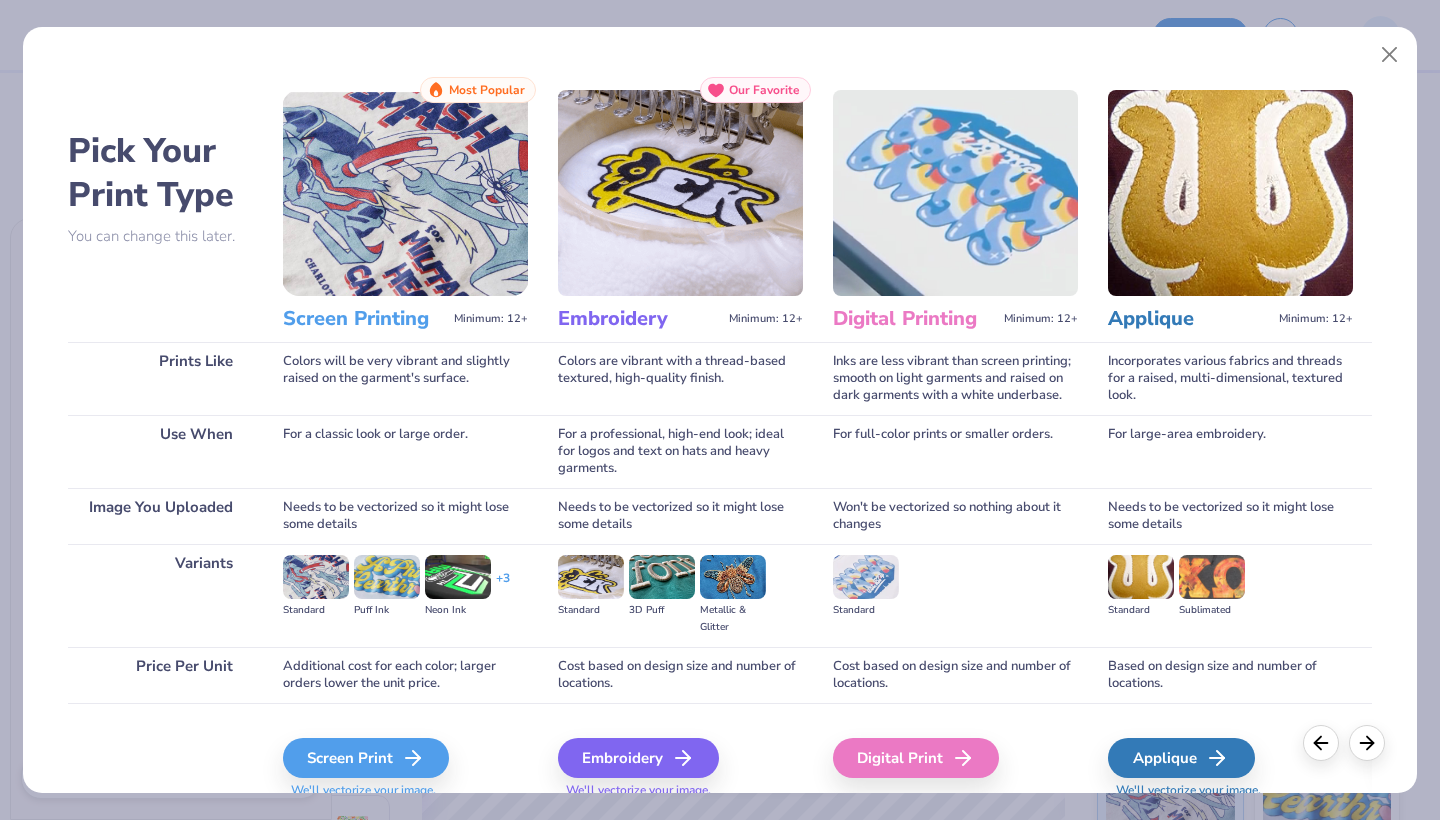 scroll, scrollTop: 219, scrollLeft: 0, axis: vertical 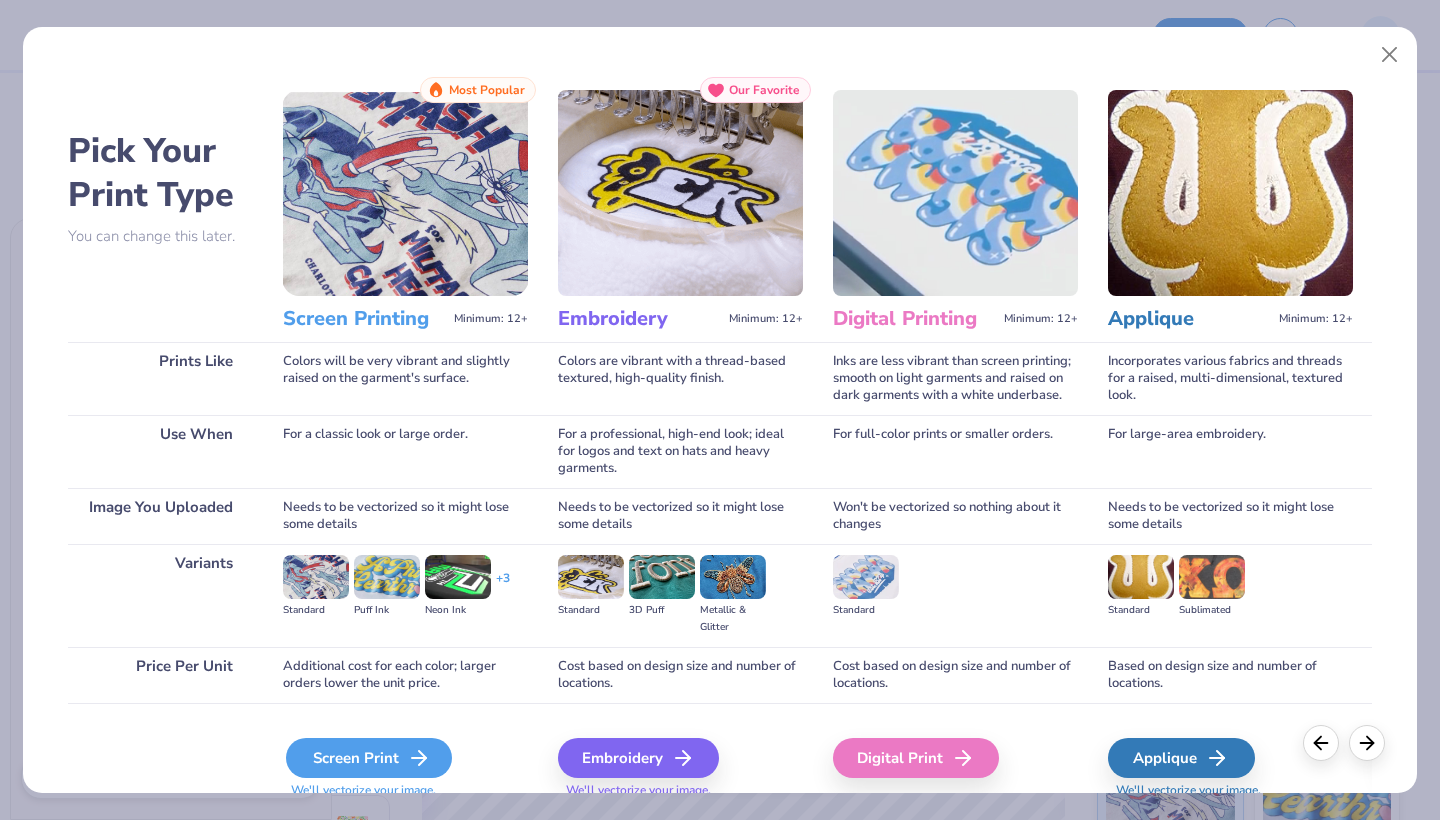 click on "Screen Print" at bounding box center [369, 758] 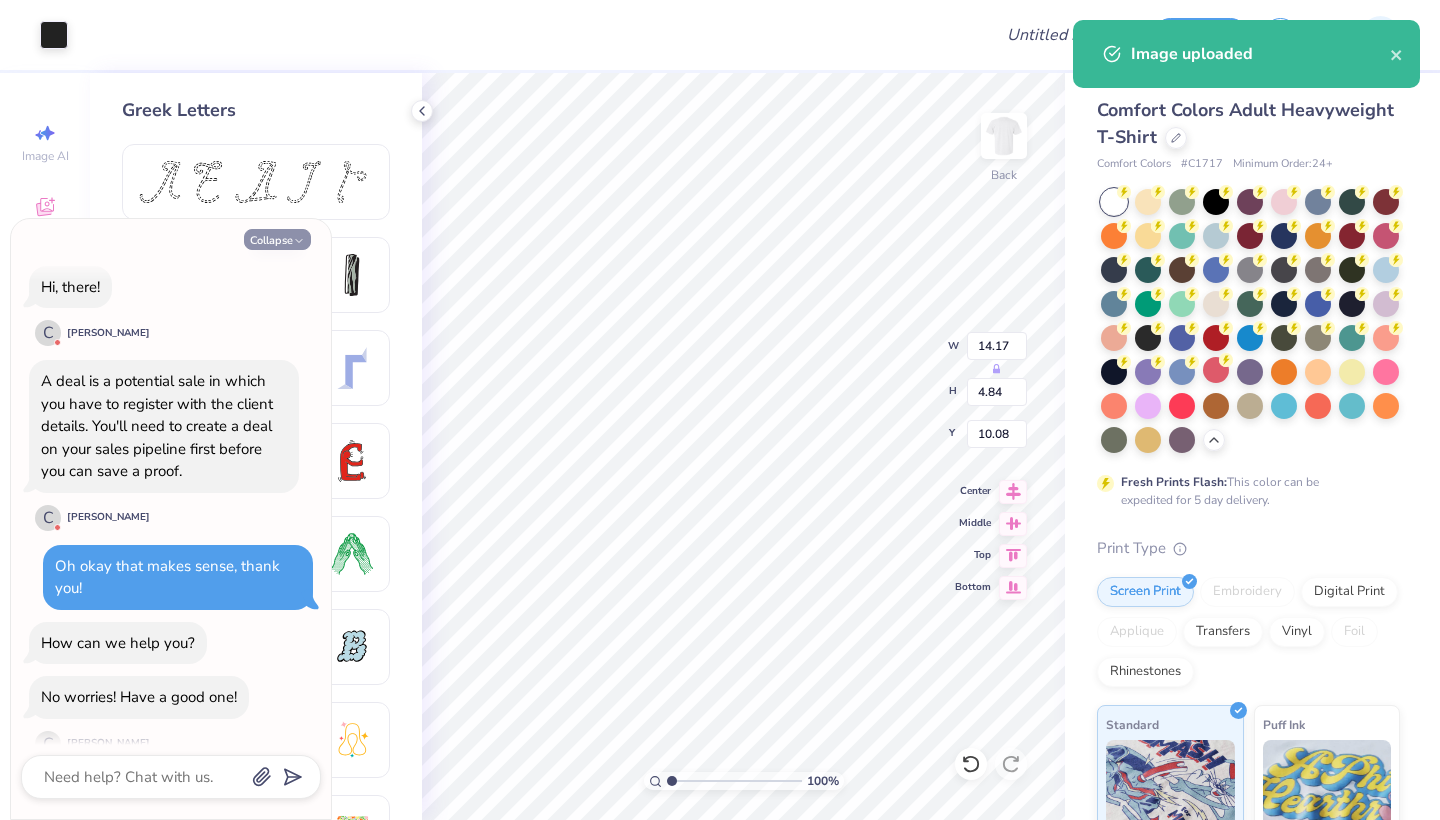 click on "Collapse" at bounding box center [277, 239] 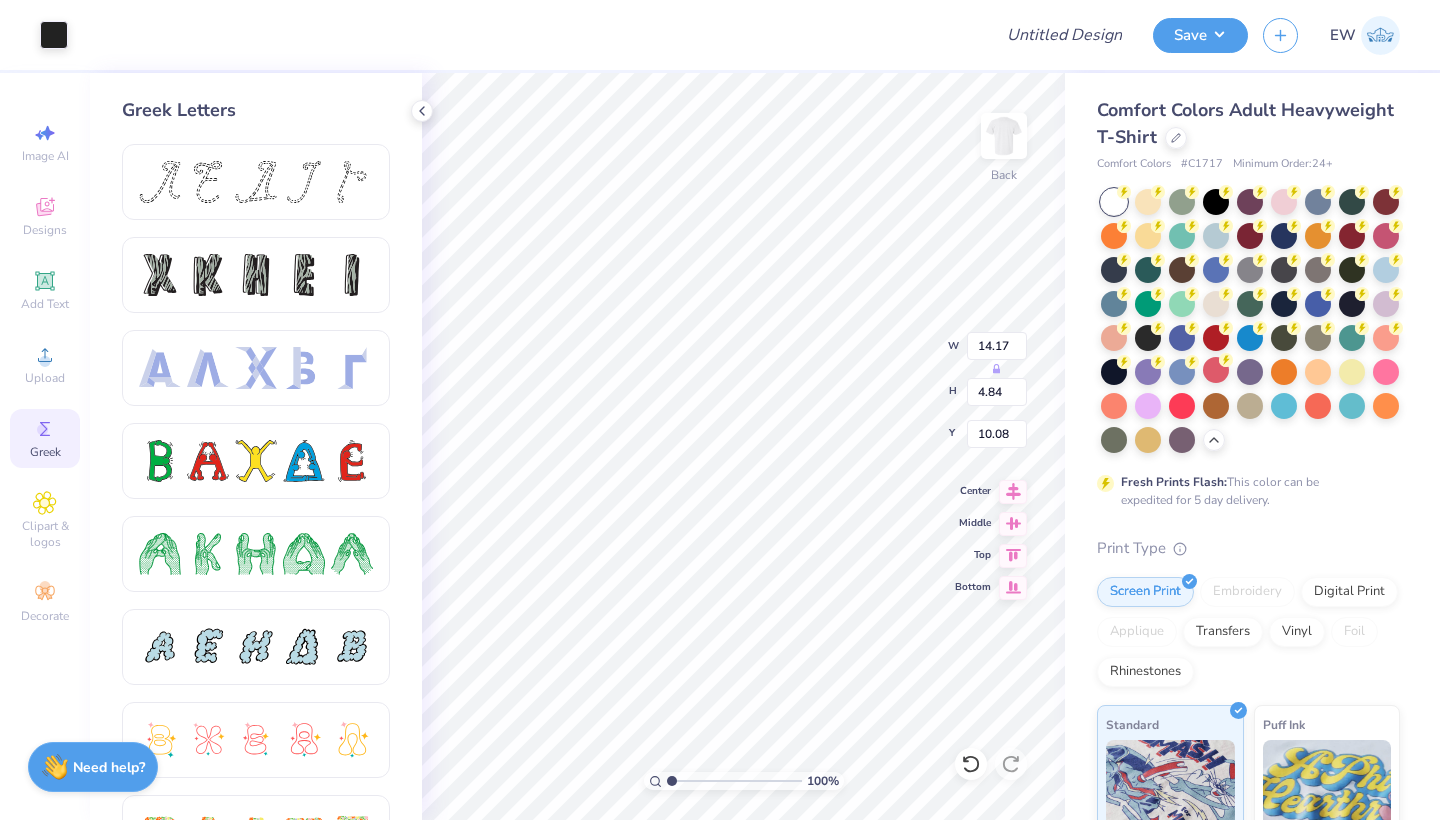 type on "2.47" 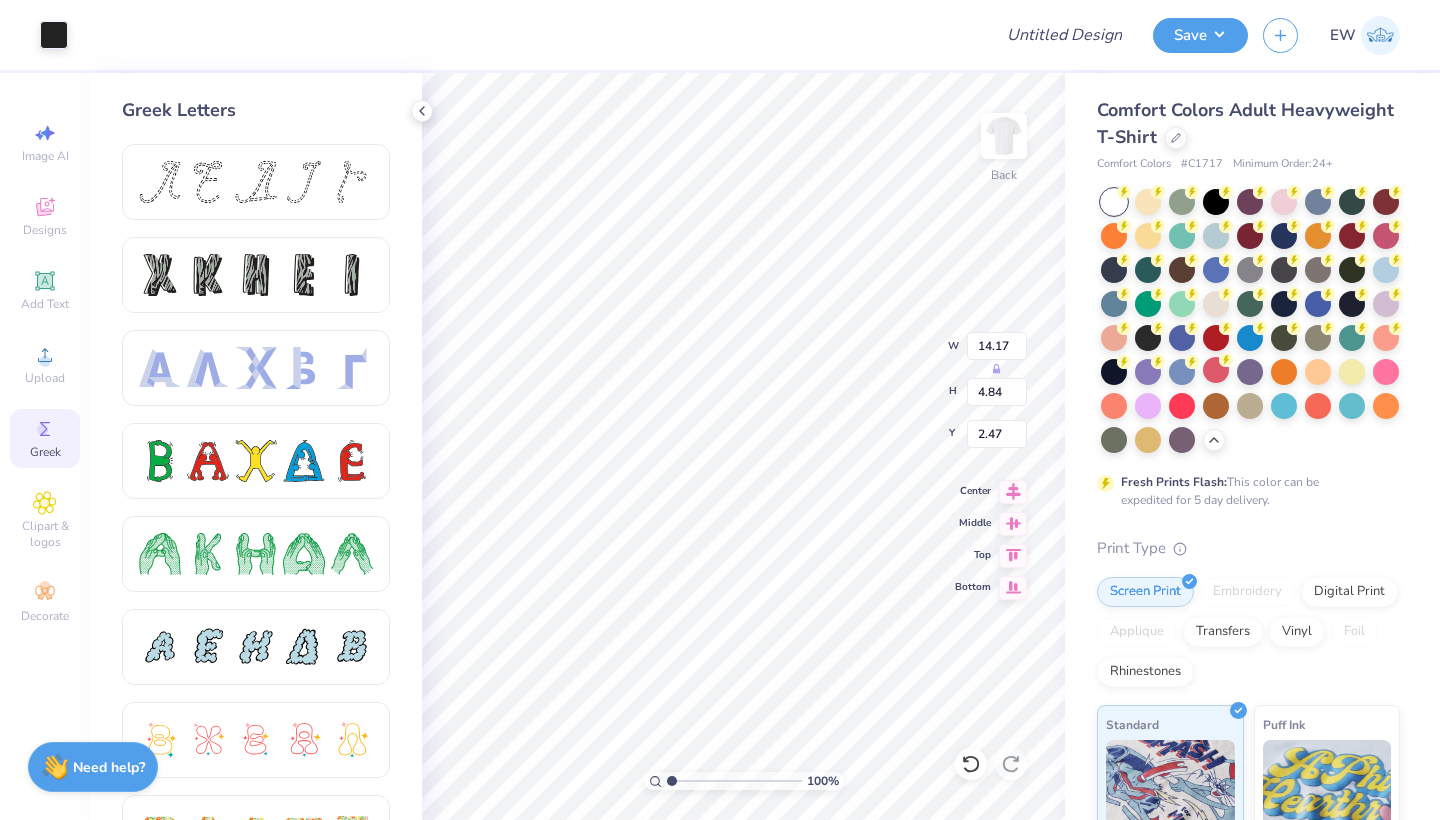 type on "12.05" 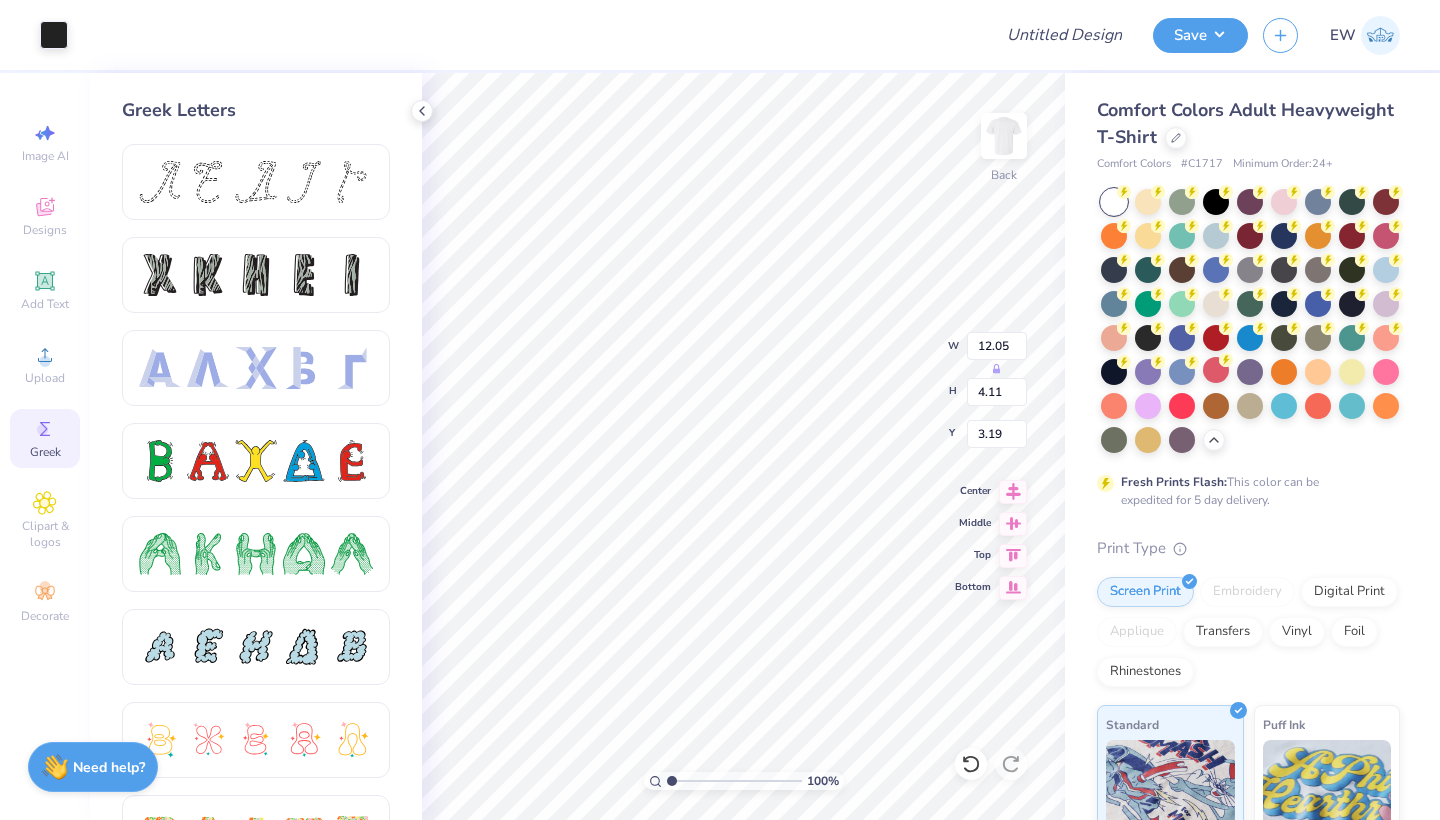 type on "3.00" 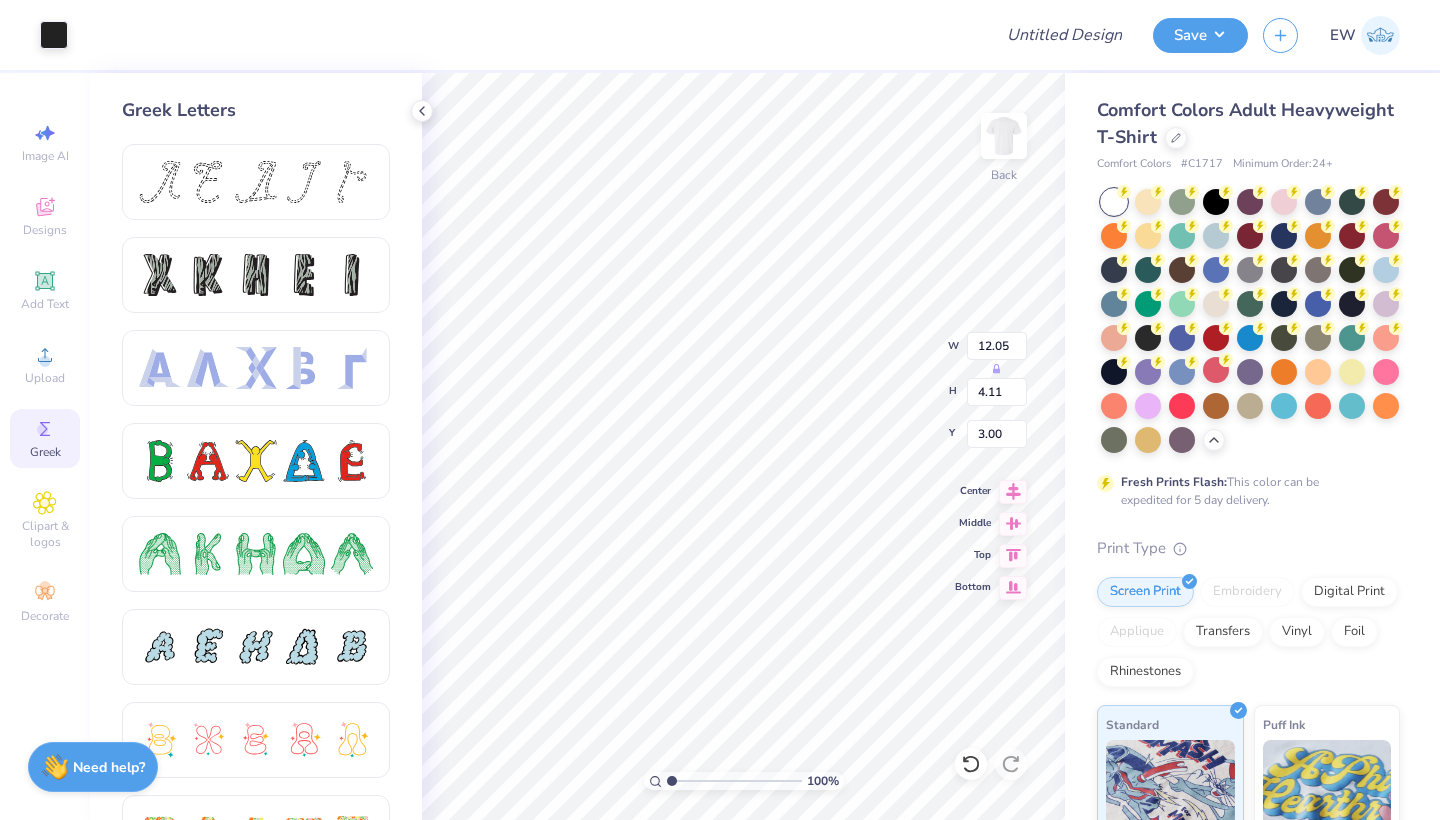 type on "12.69" 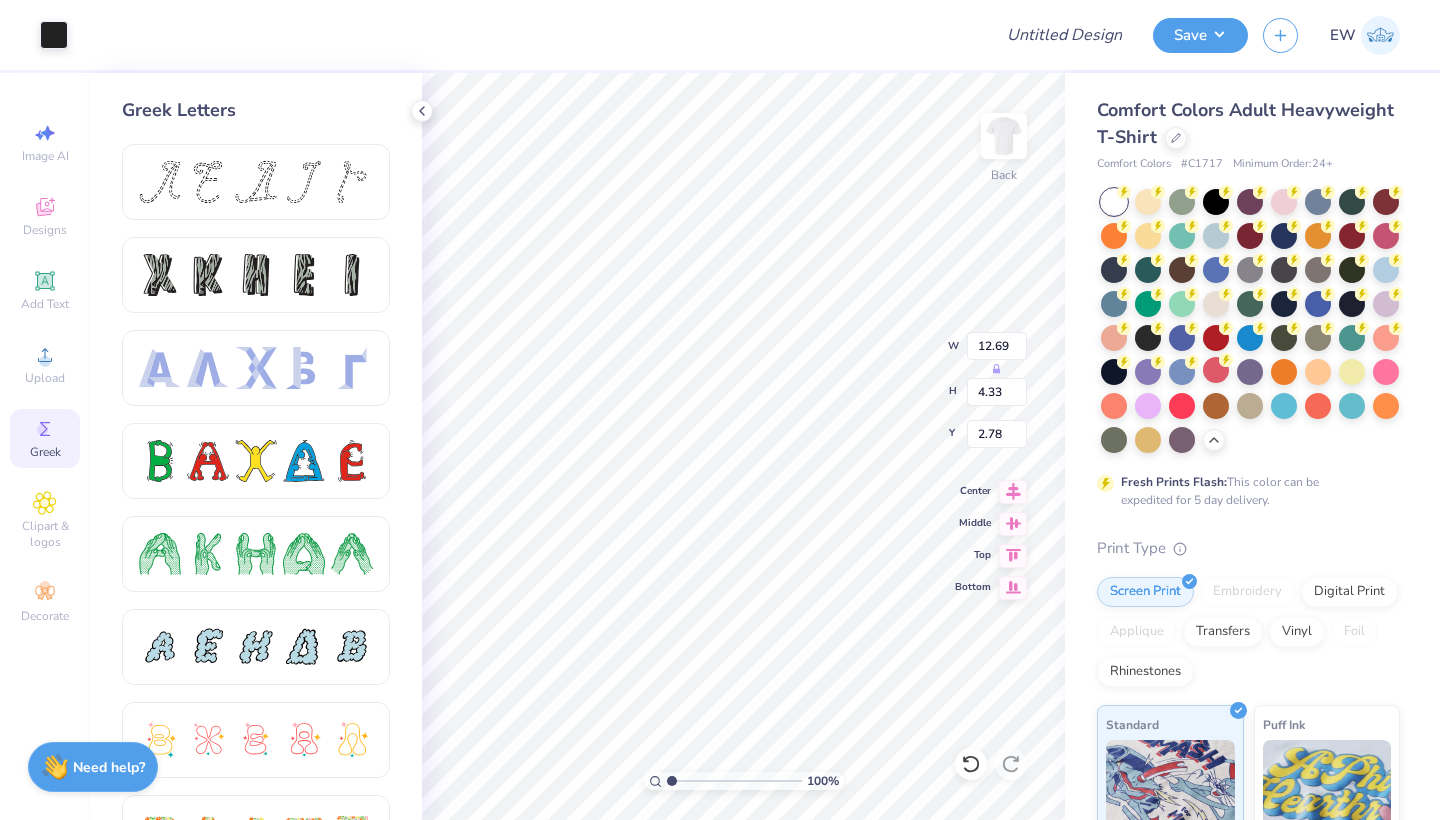 type on "2.58" 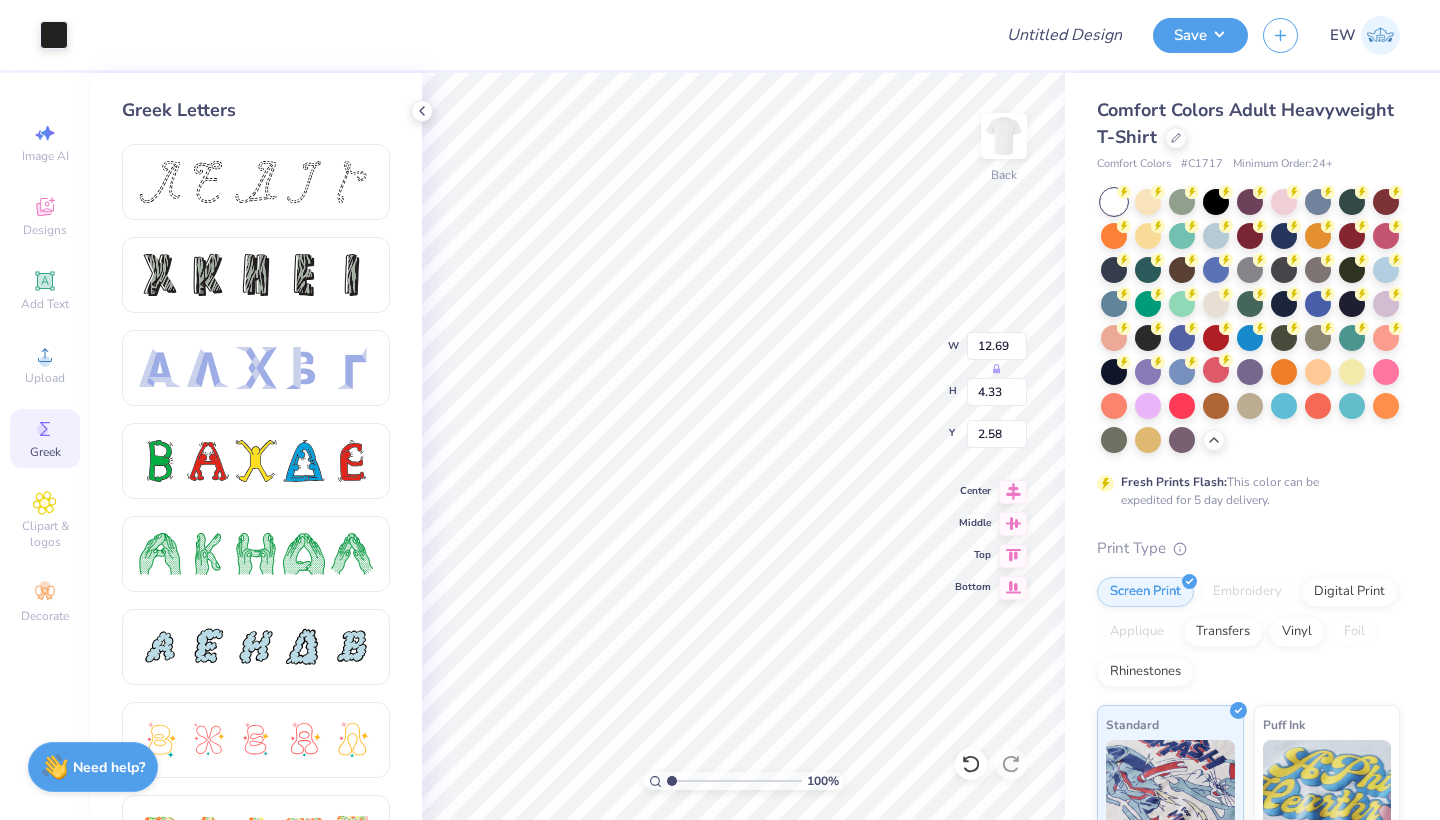 type on "12.88" 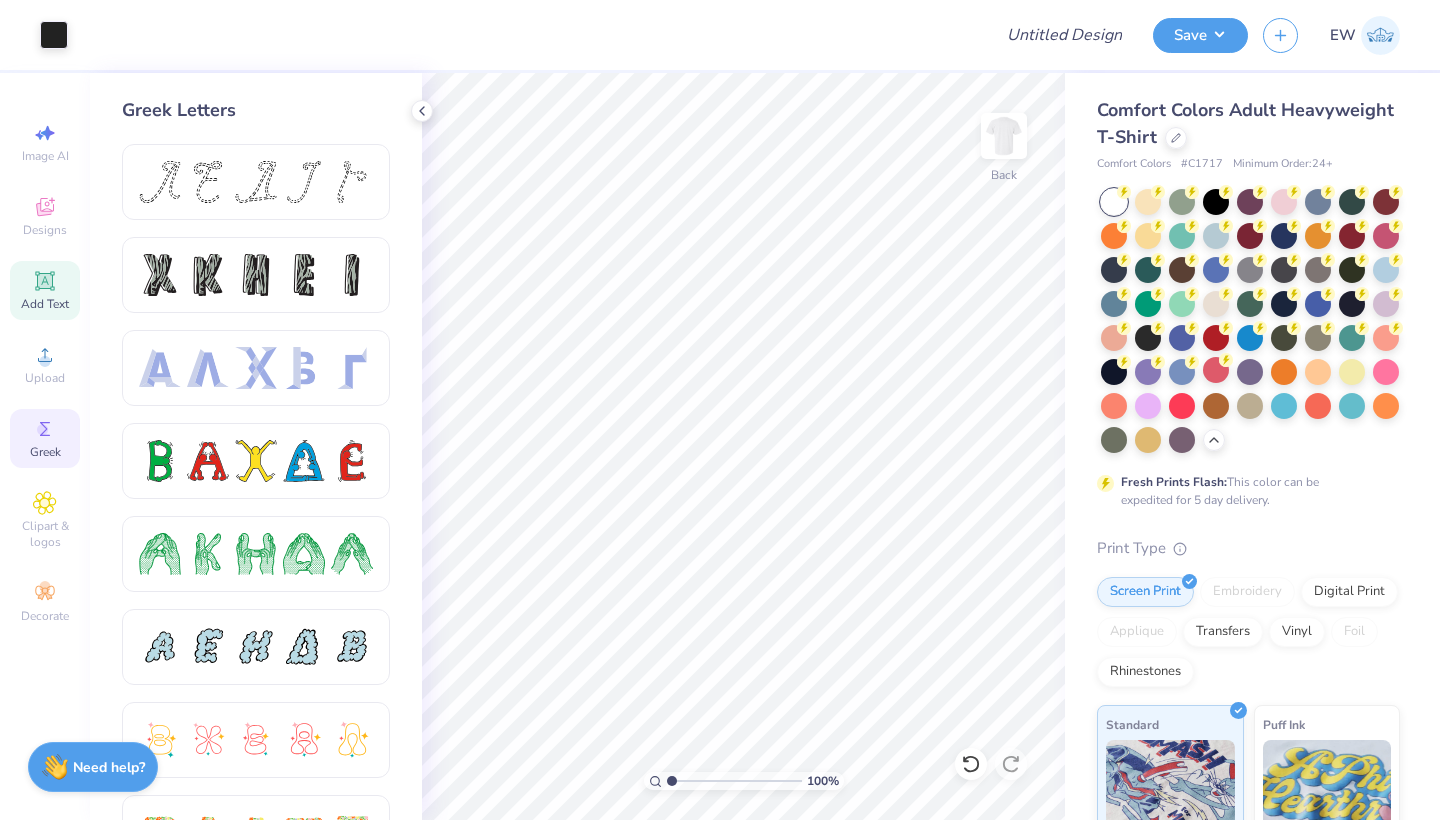 click 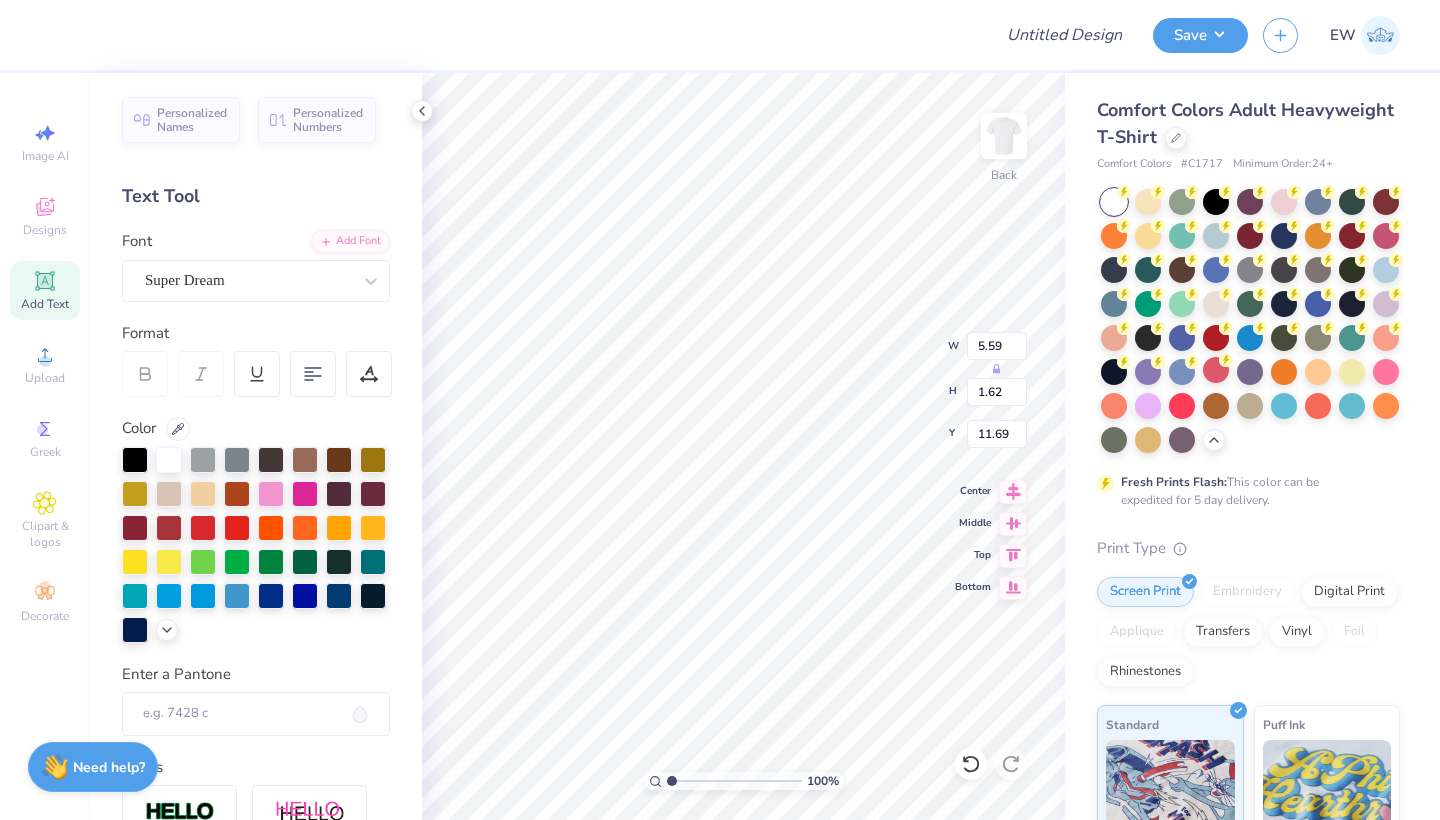 scroll, scrollTop: 0, scrollLeft: 1, axis: horizontal 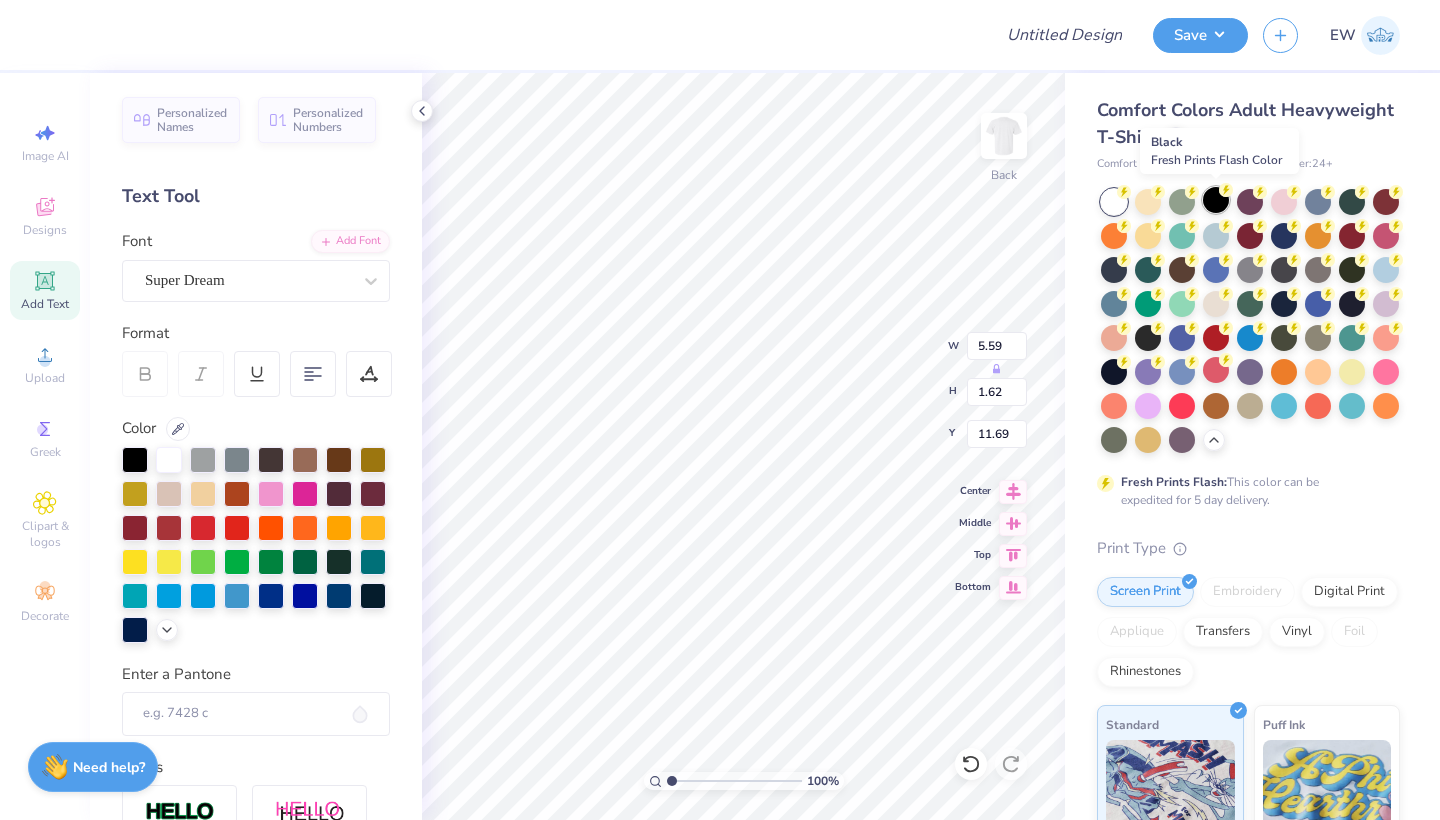 click at bounding box center [1216, 200] 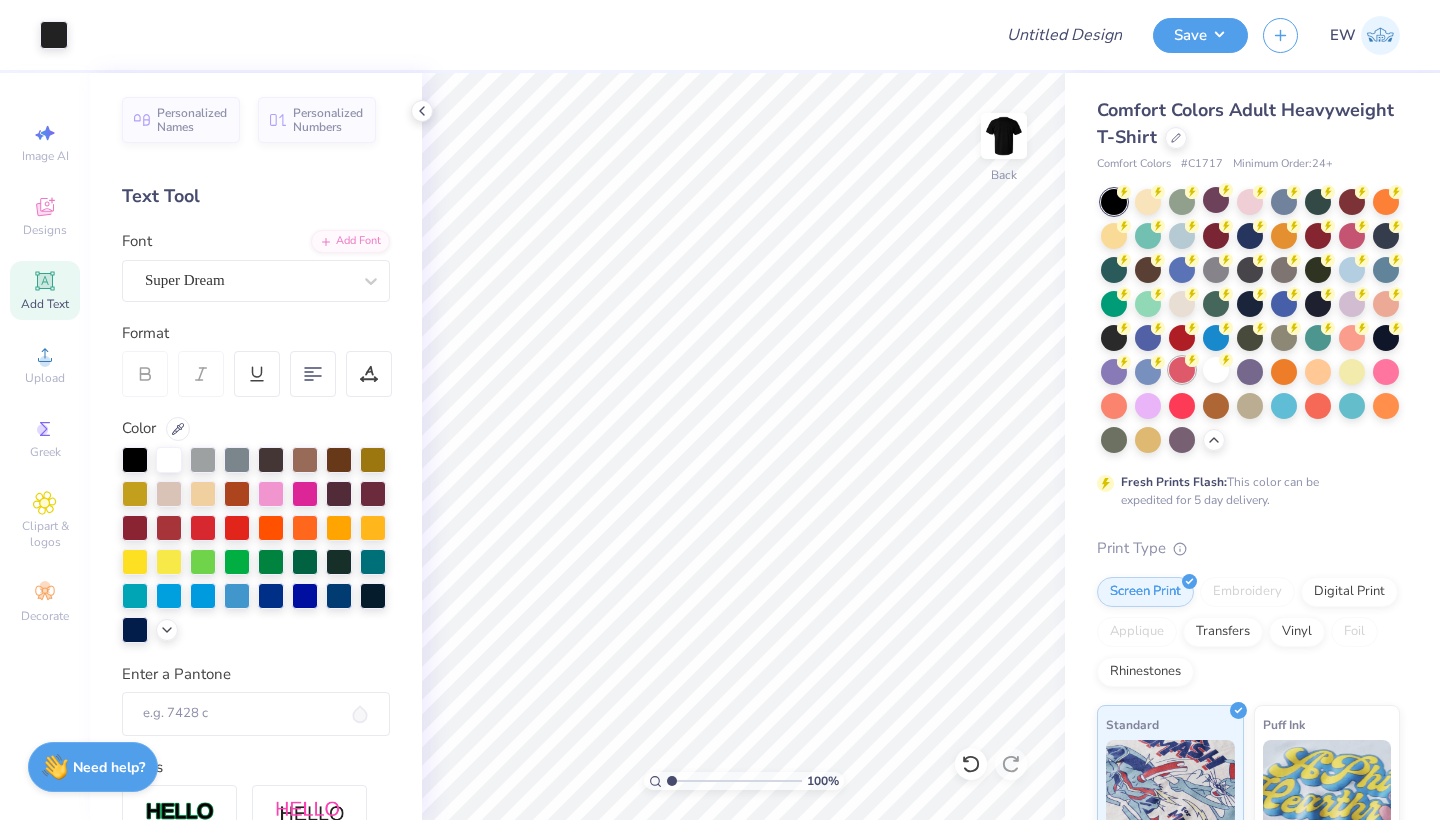 click 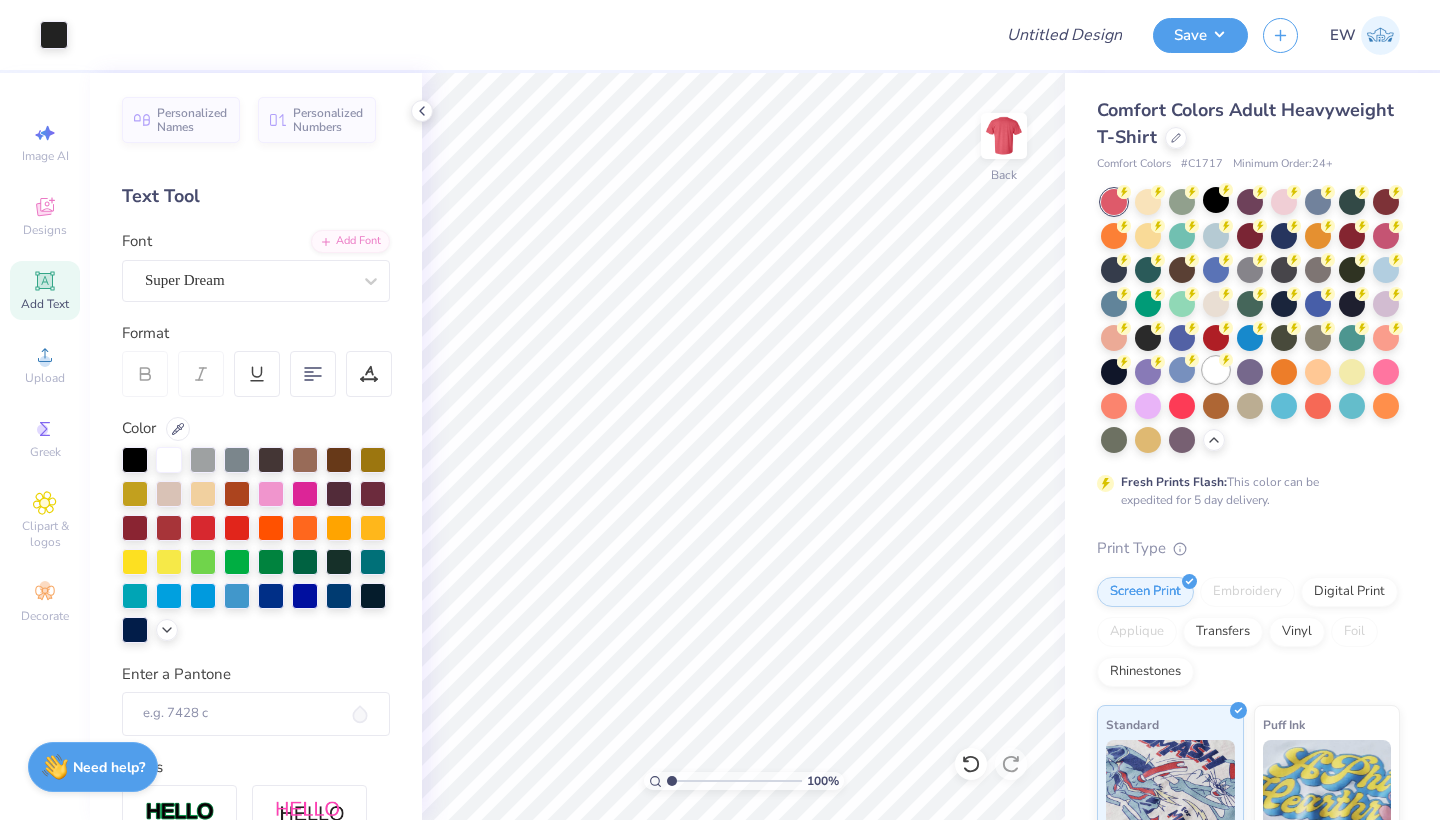 click at bounding box center (1216, 370) 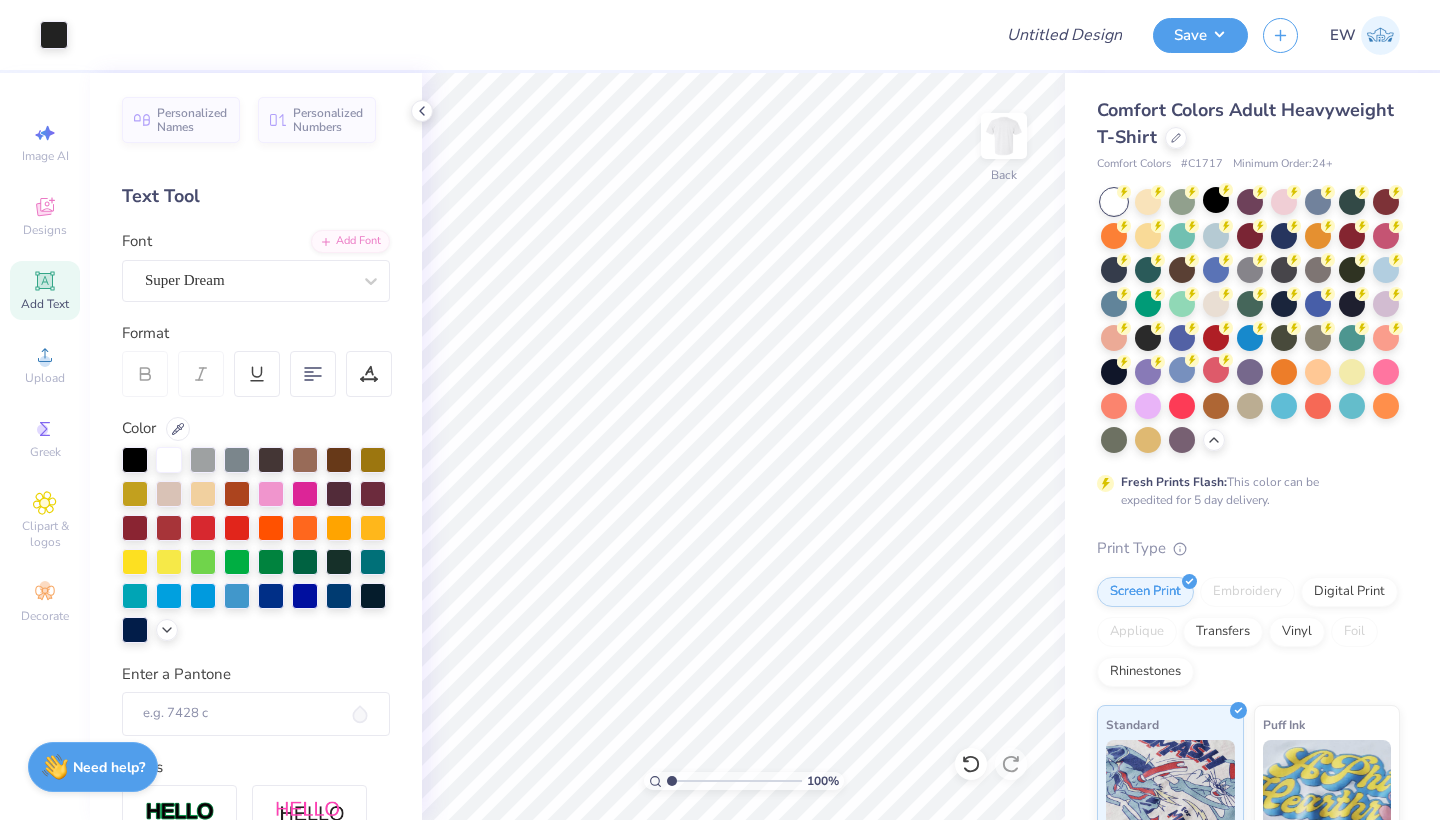 click on "Add Text" at bounding box center [45, 290] 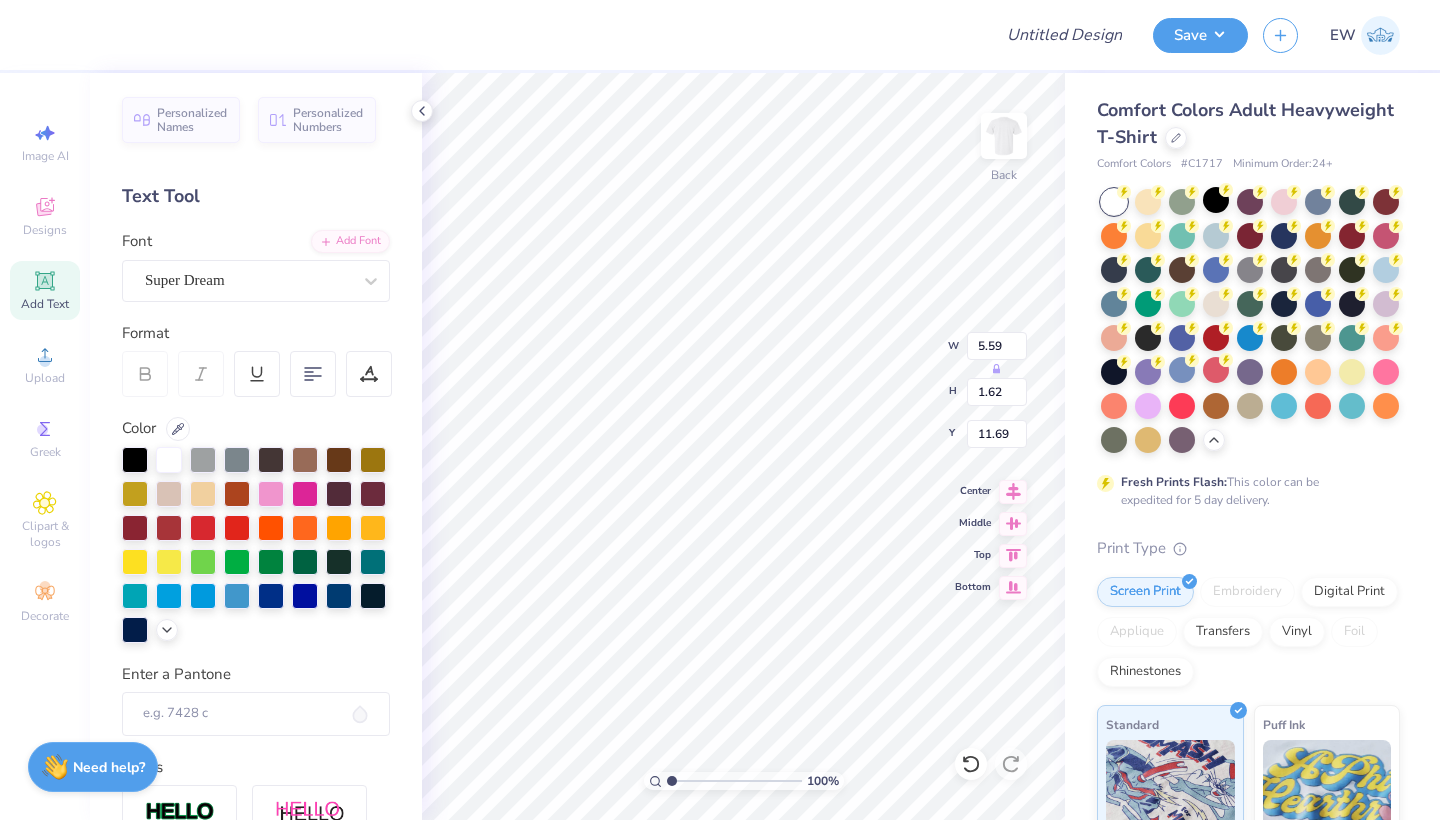 scroll, scrollTop: 0, scrollLeft: 2, axis: horizontal 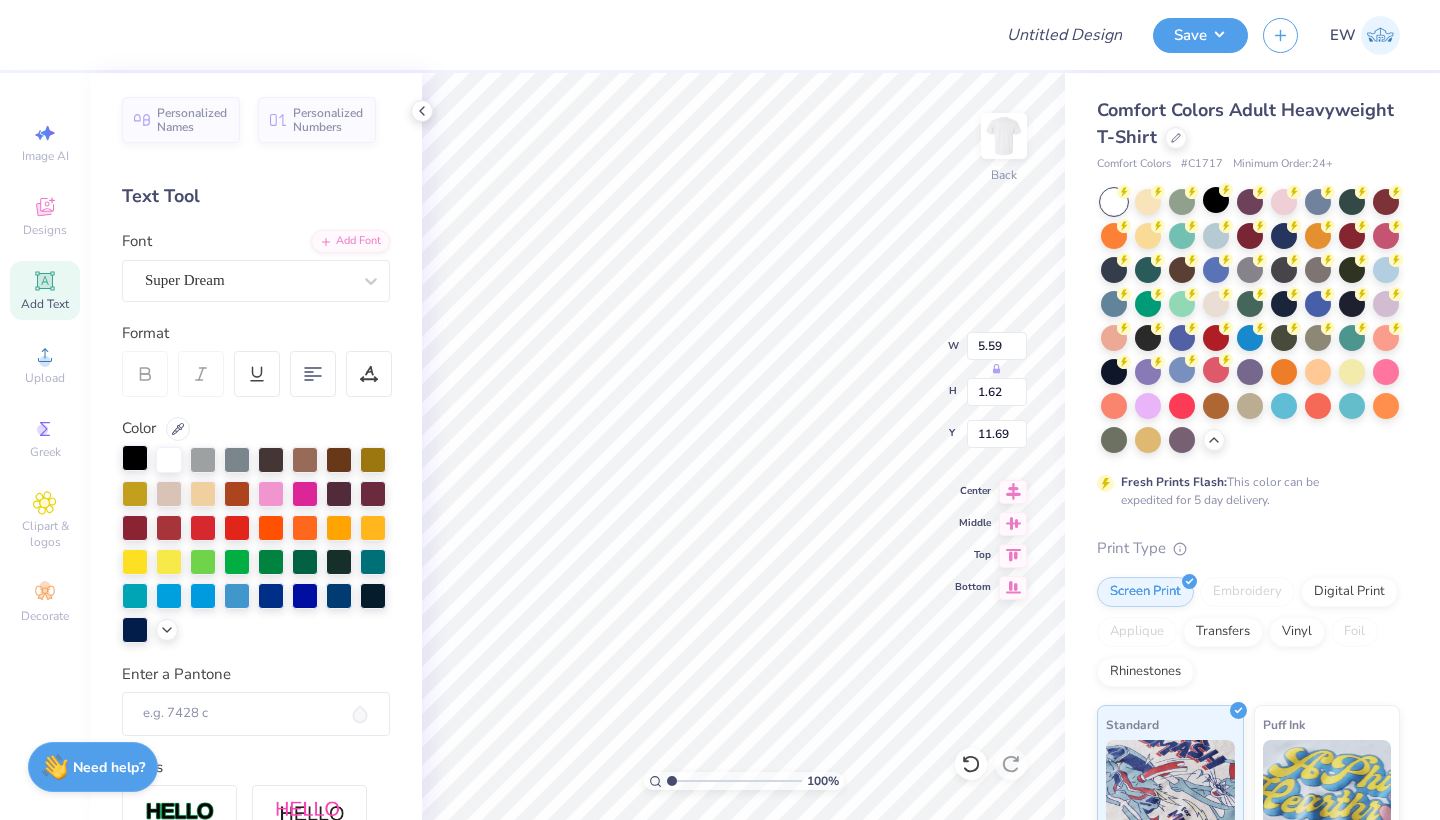 click at bounding box center (135, 458) 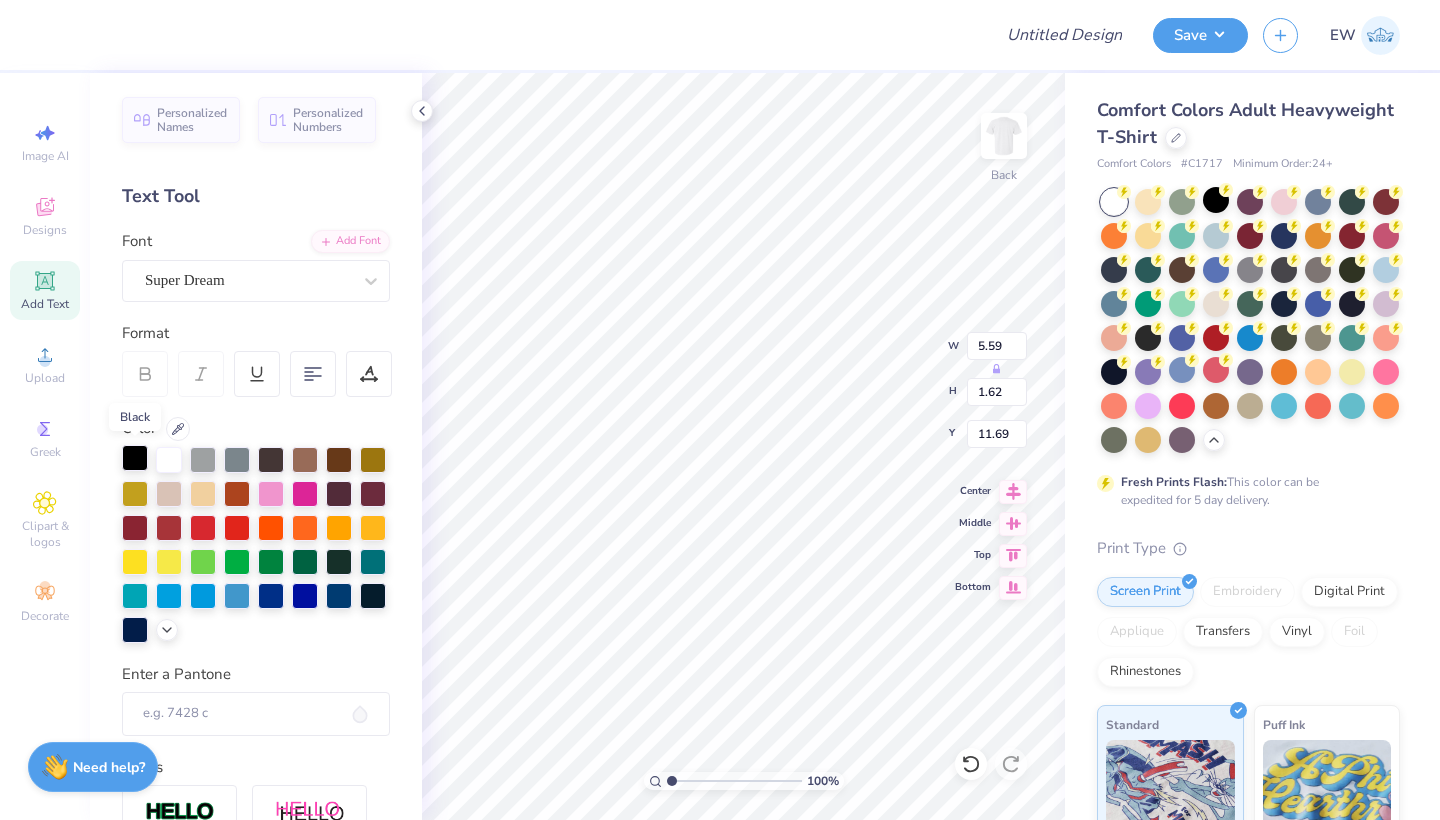 click at bounding box center (135, 458) 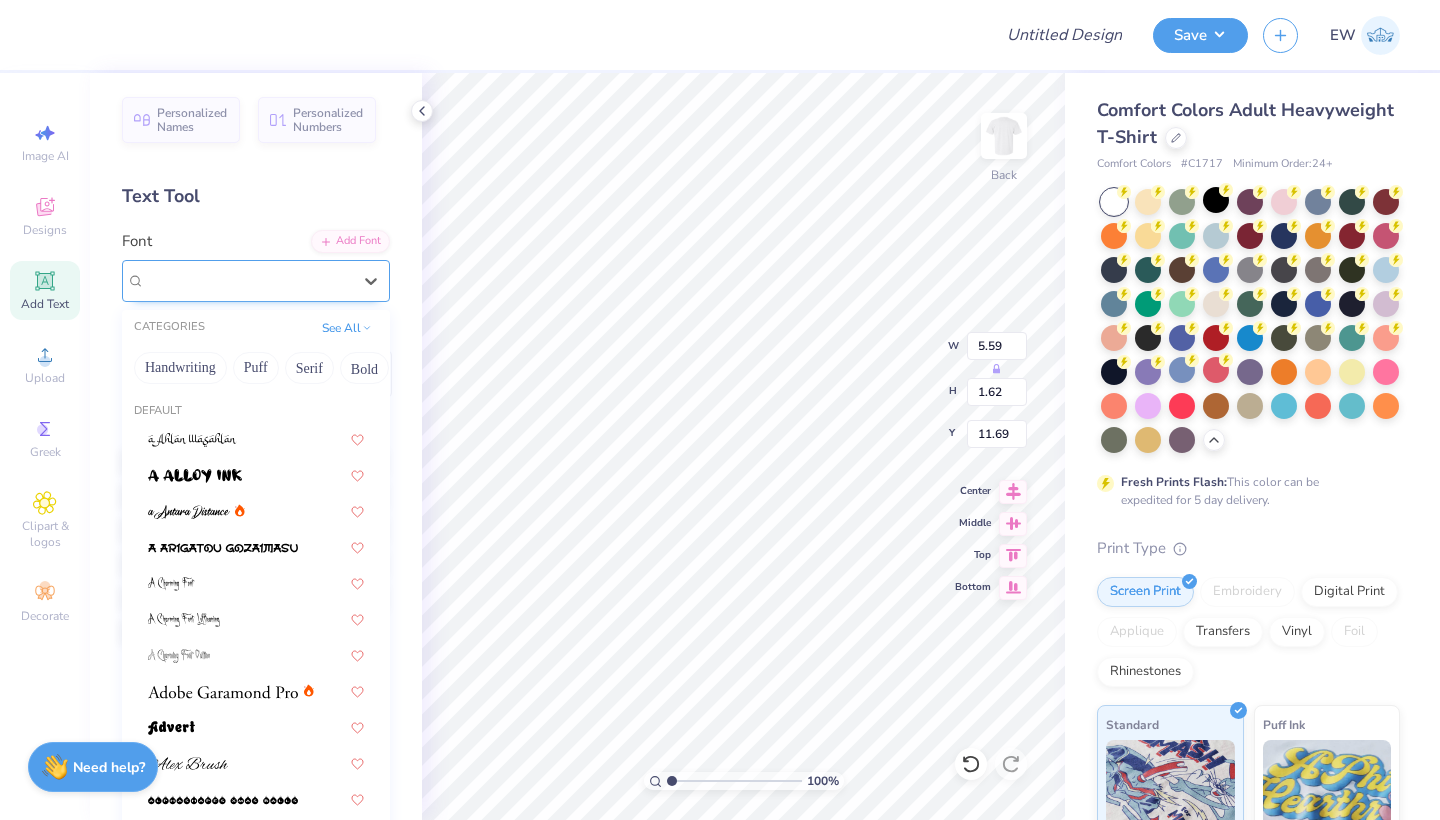 click on "Super Dream" at bounding box center [248, 280] 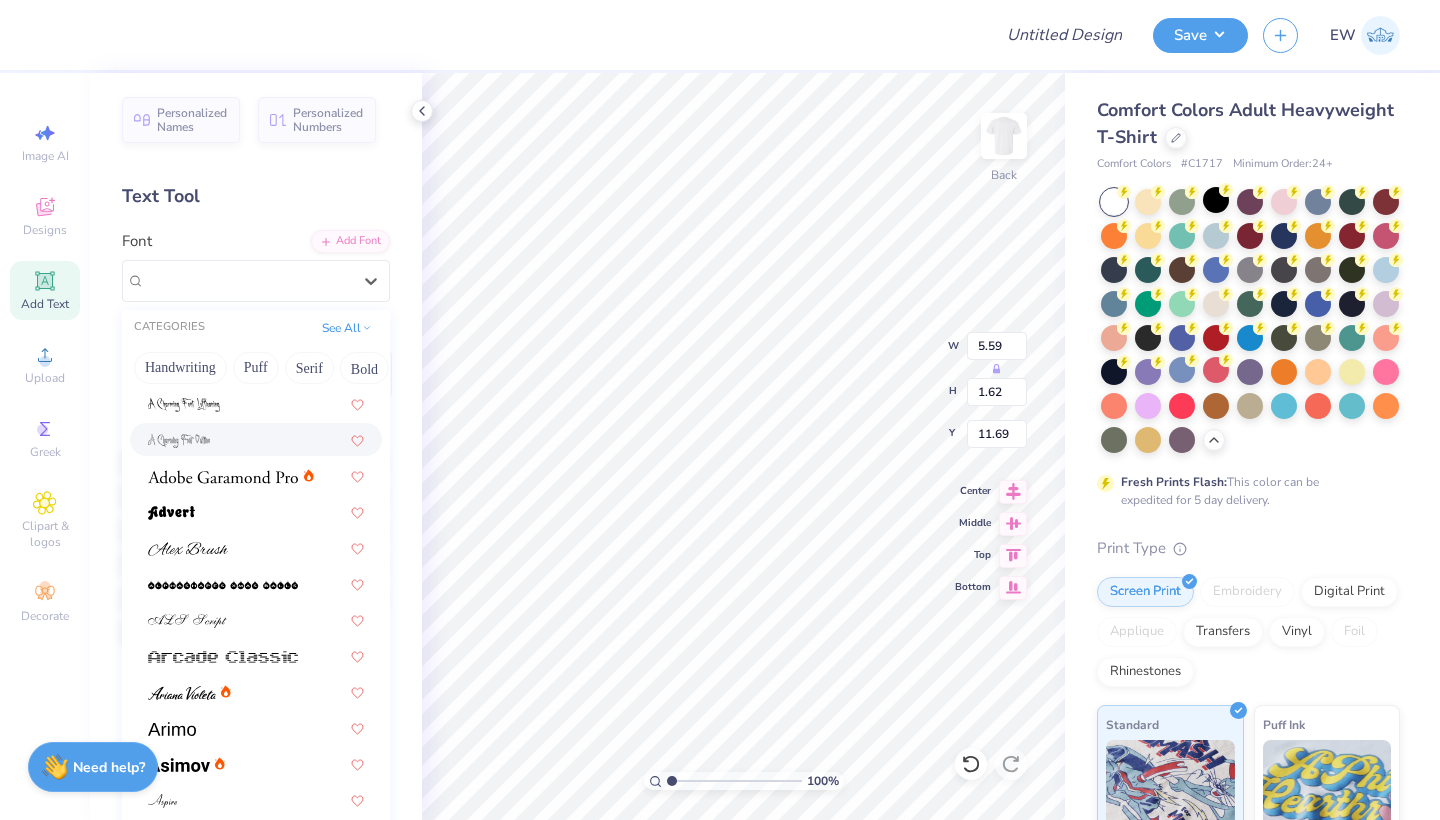scroll, scrollTop: 225, scrollLeft: 0, axis: vertical 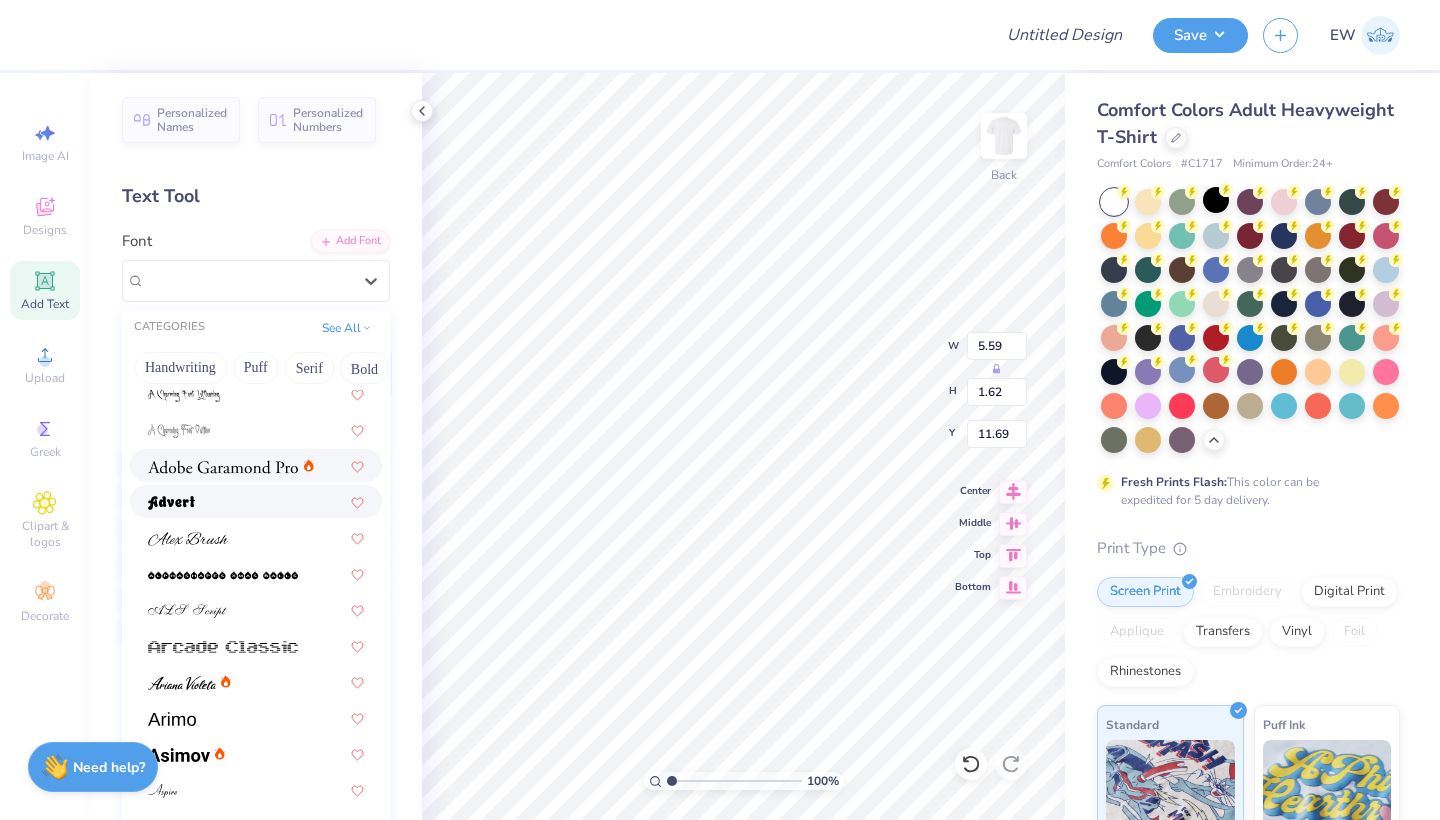 click at bounding box center [223, 467] 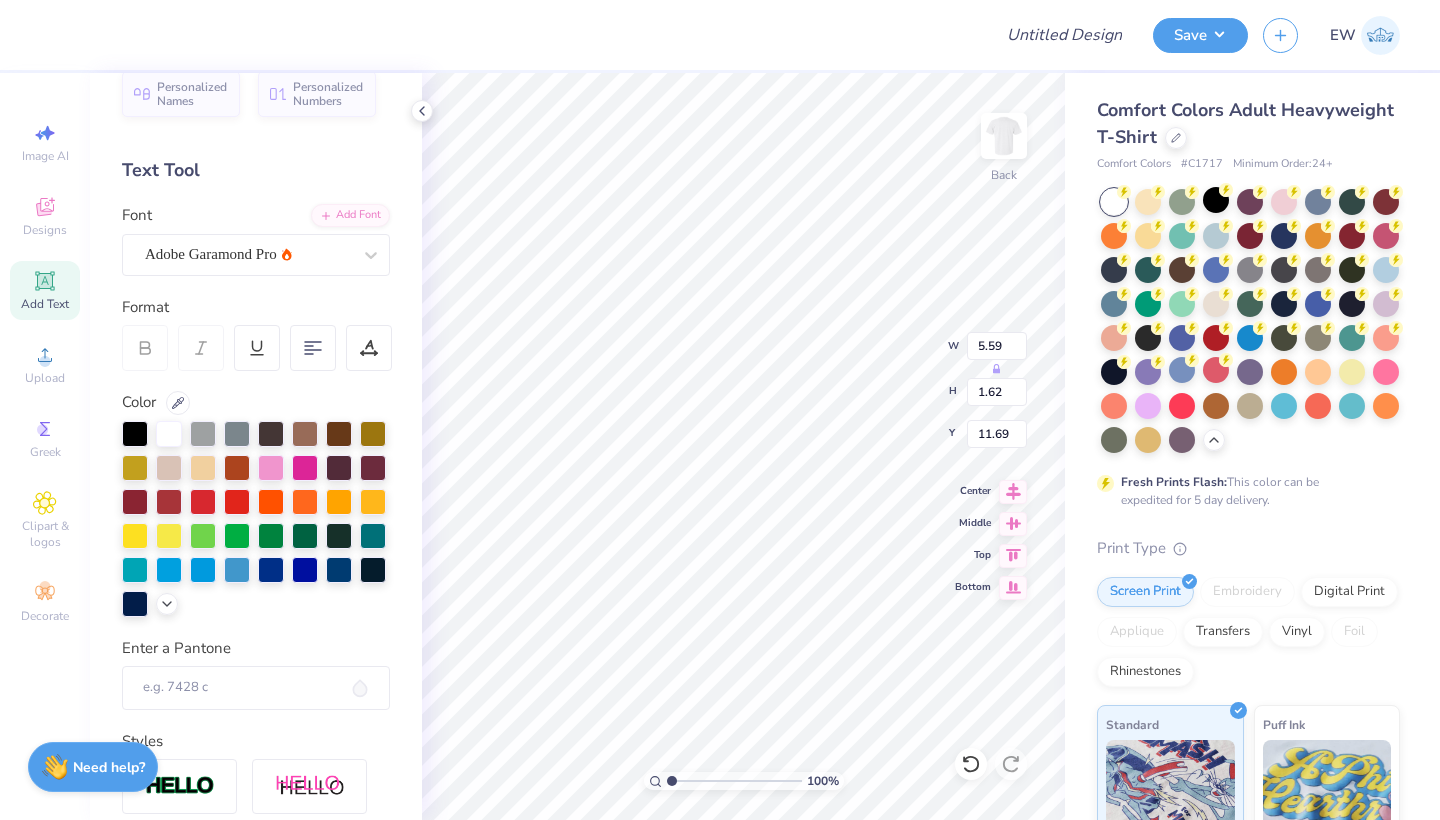scroll, scrollTop: 35, scrollLeft: 0, axis: vertical 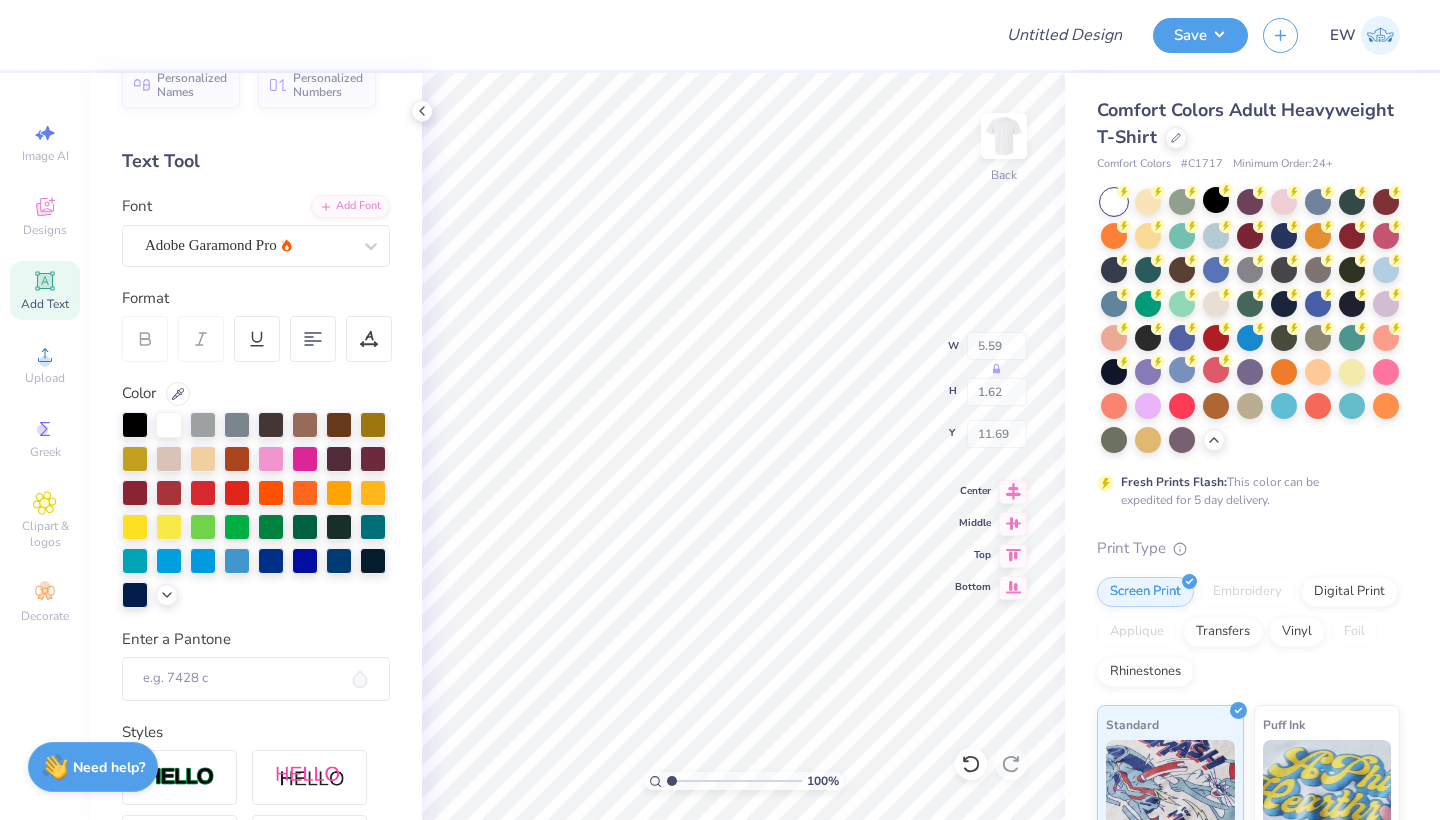 type on "7.41" 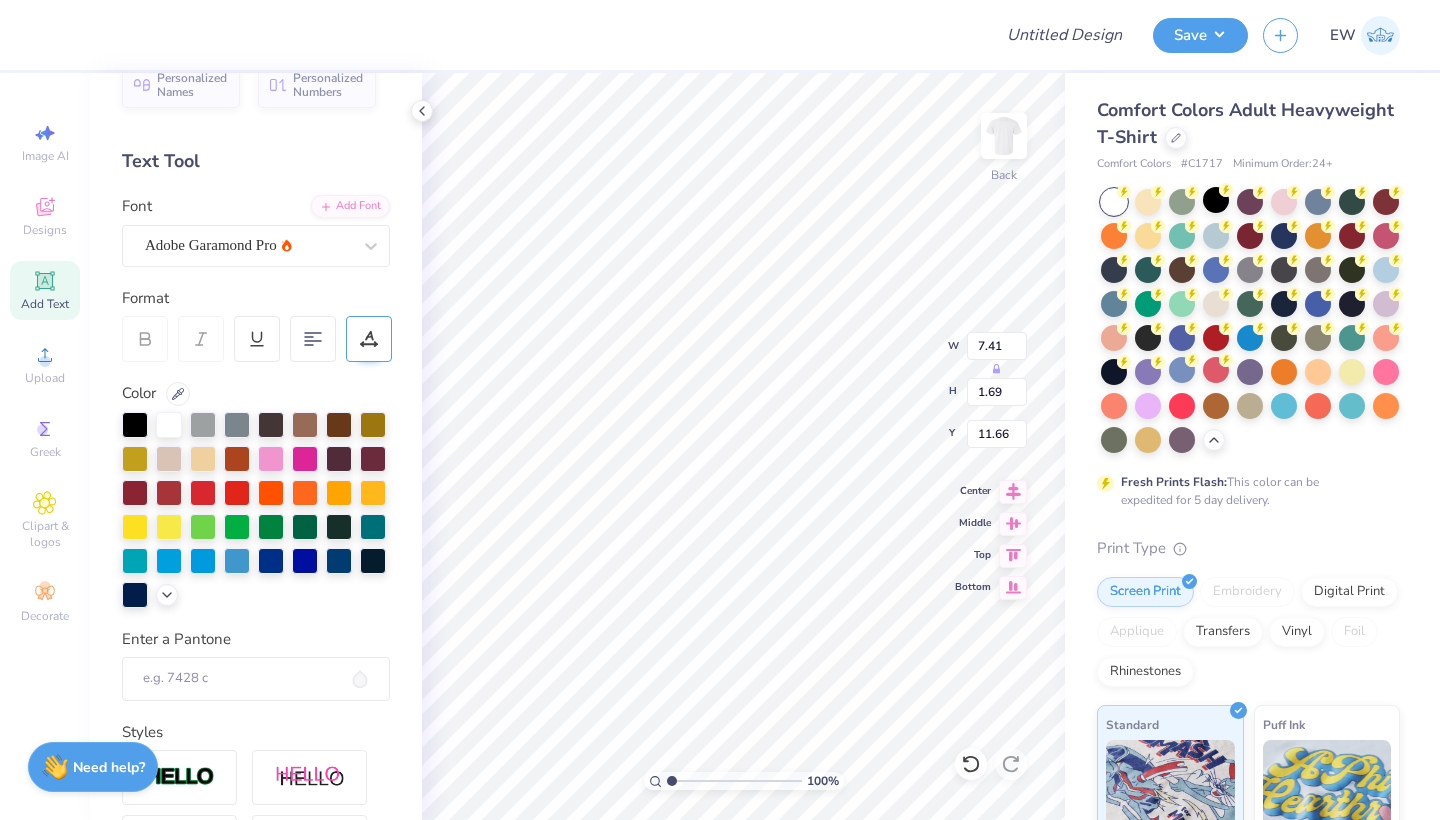 click 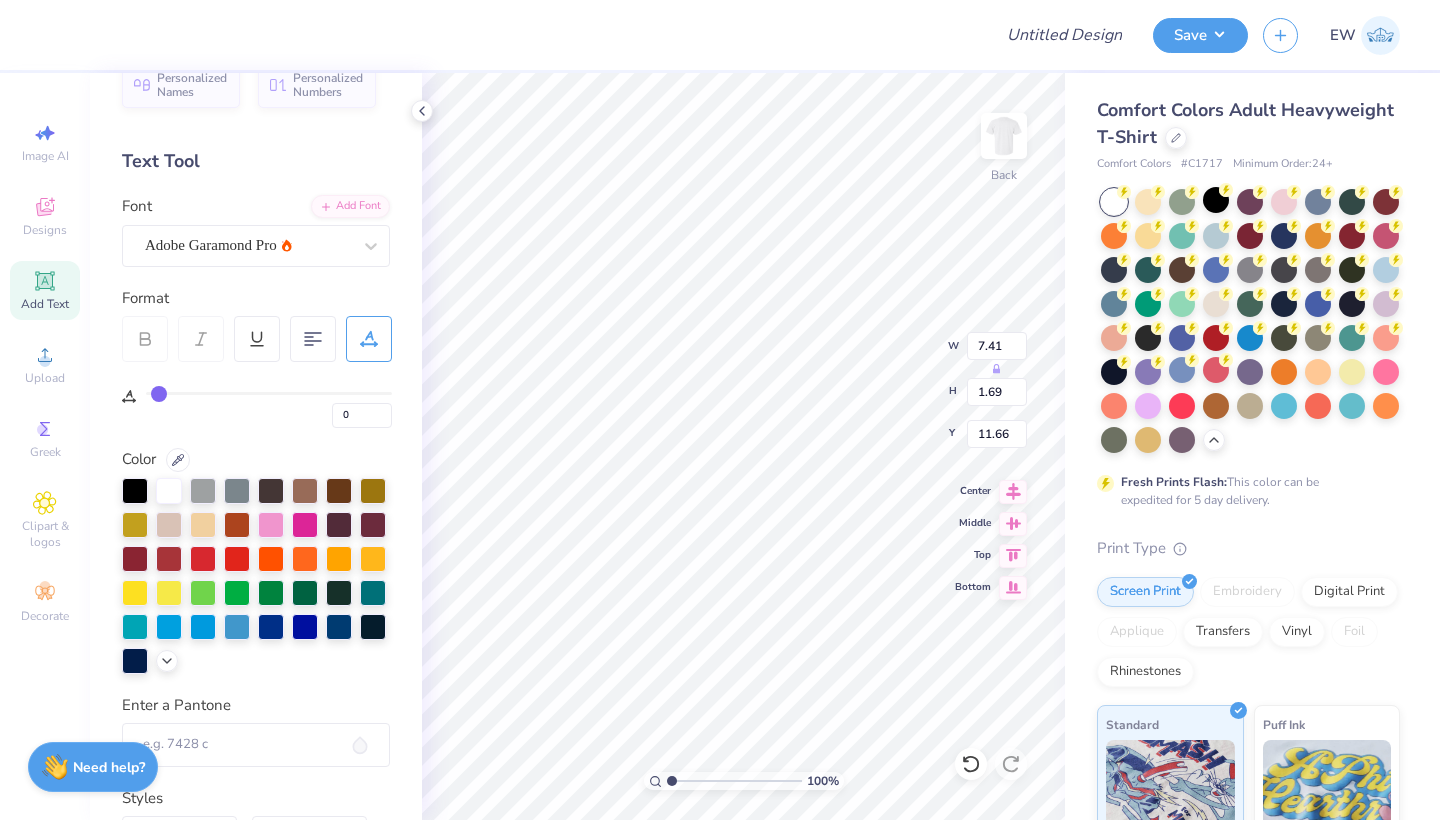 type on "3" 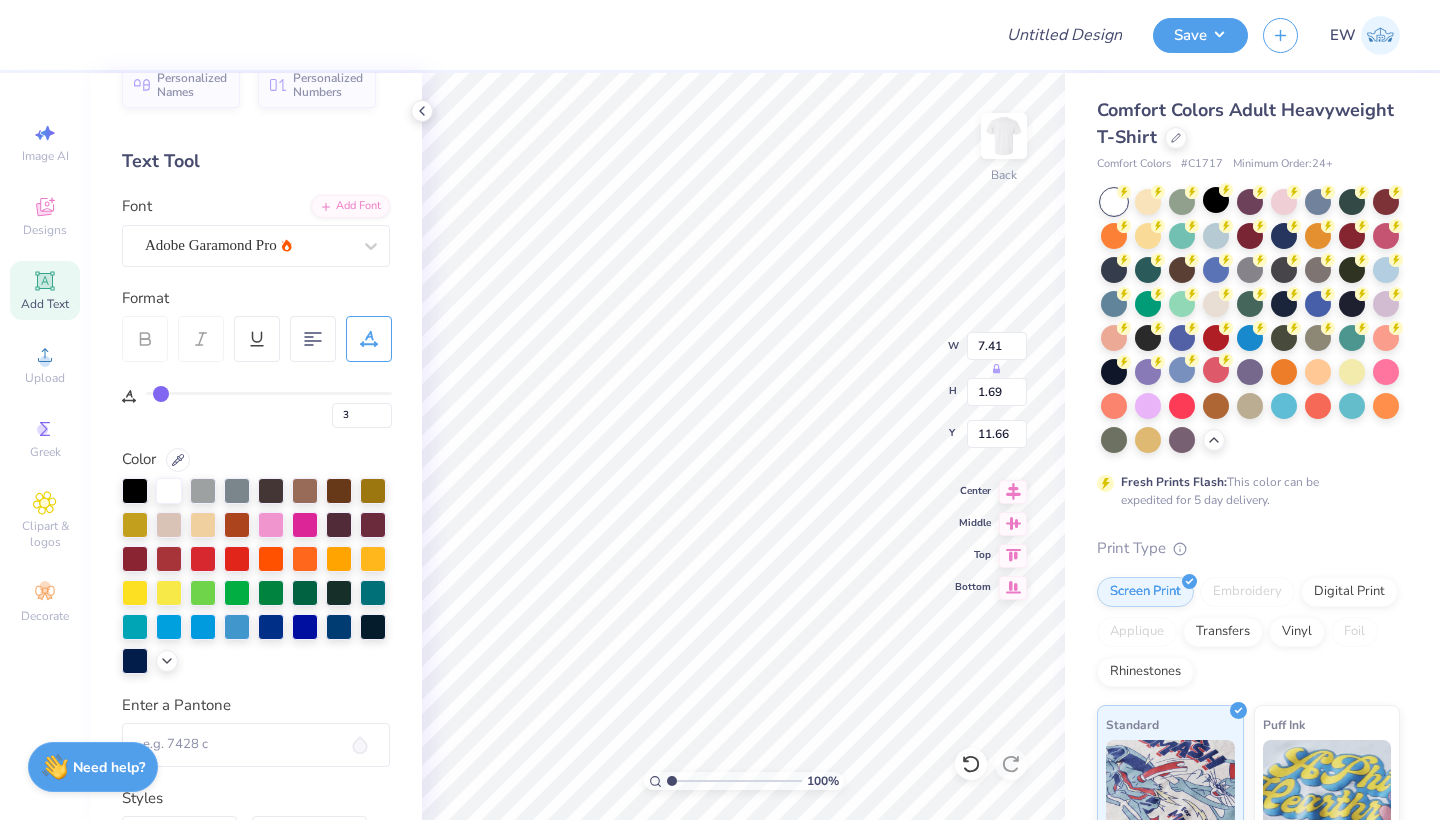type on "5" 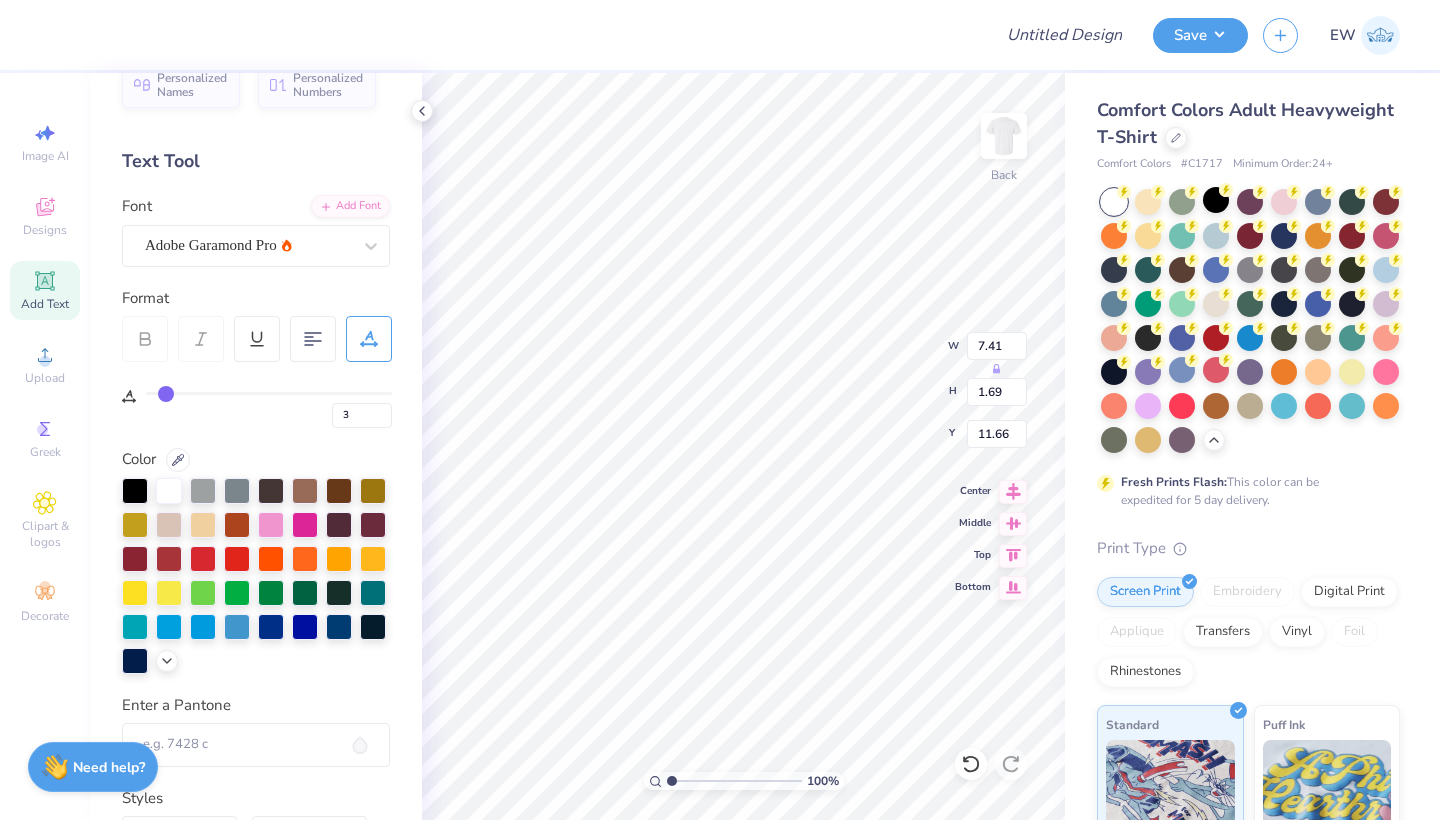 type on "5" 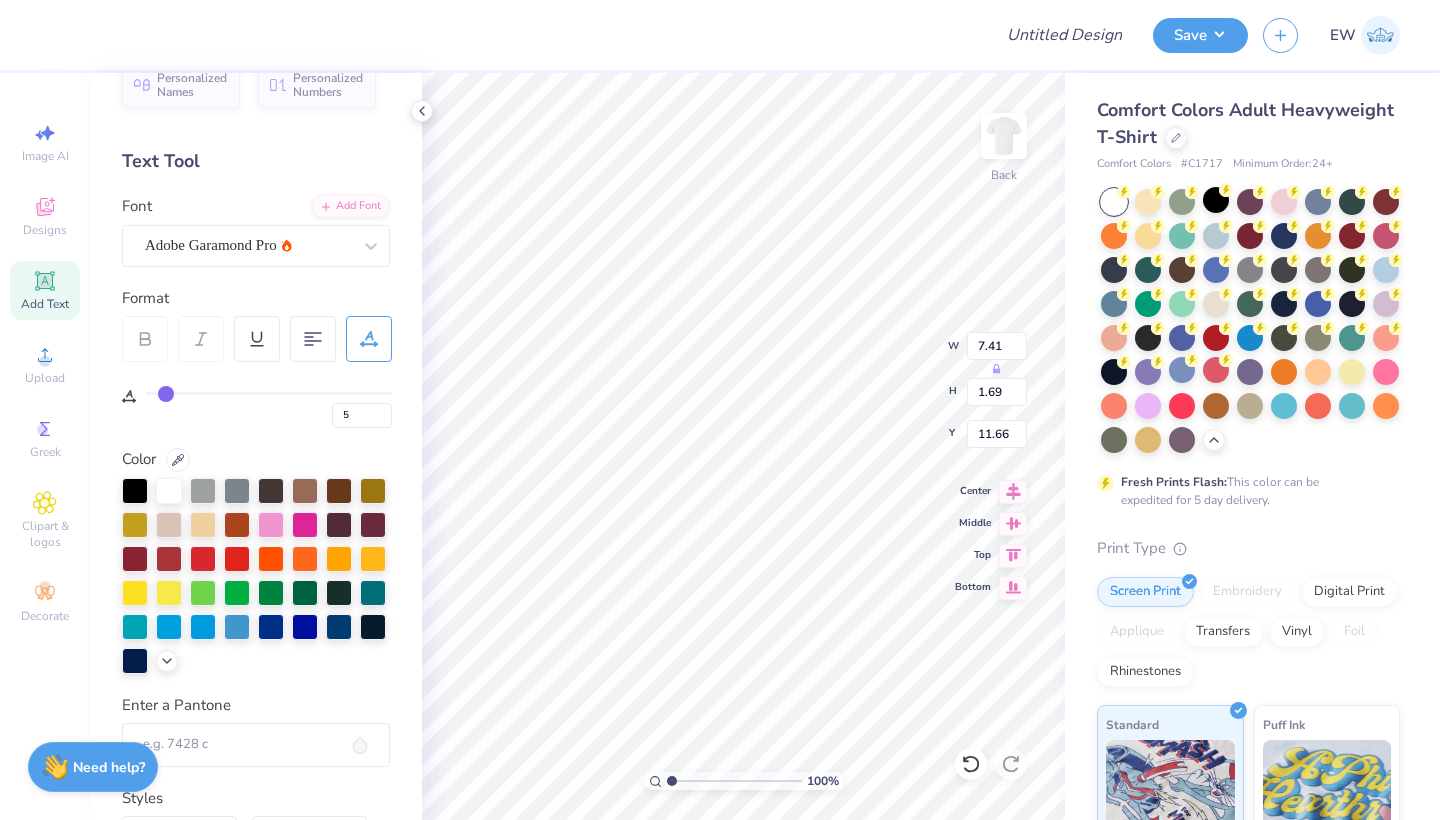 type on "8" 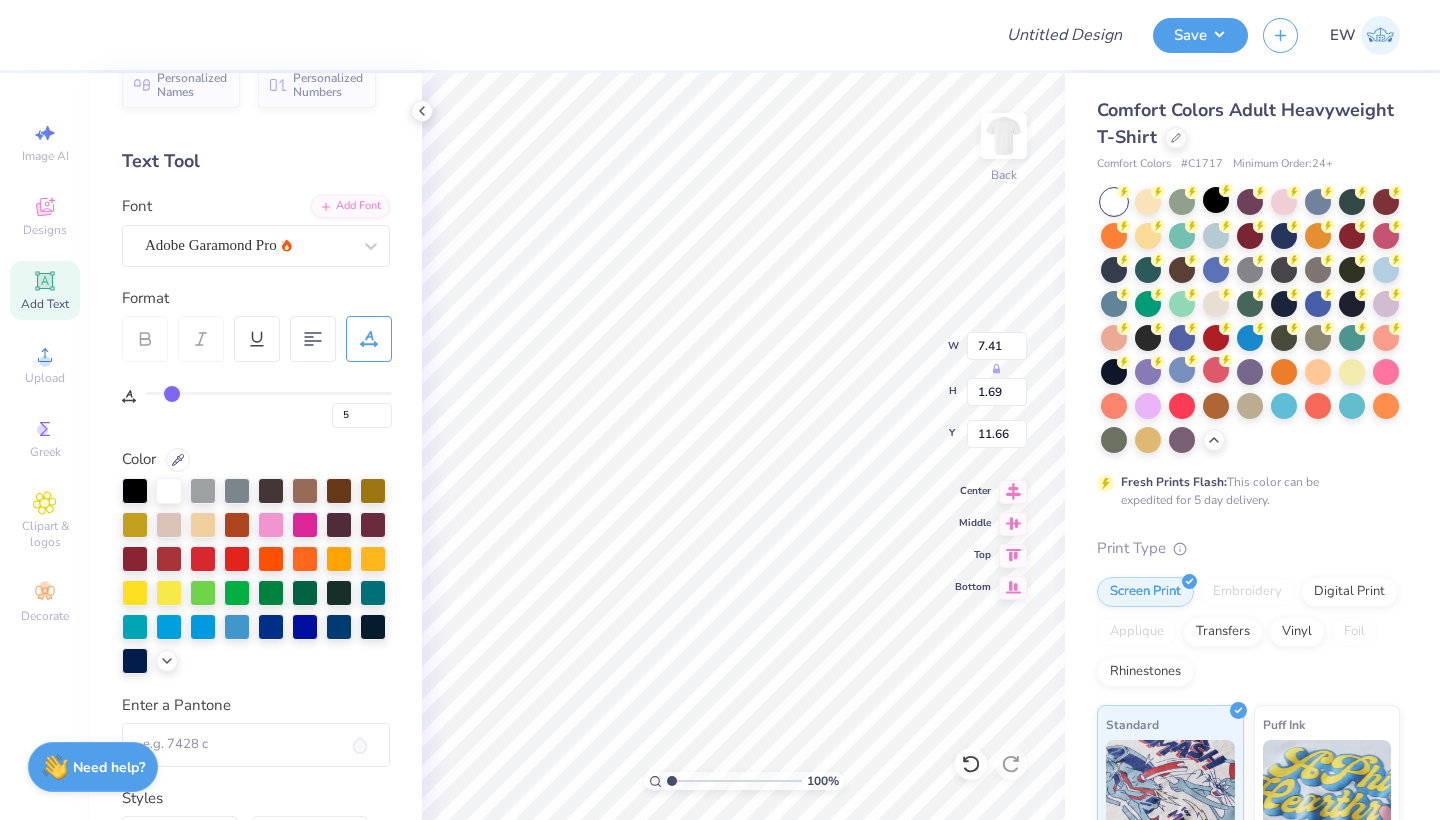 type on "8" 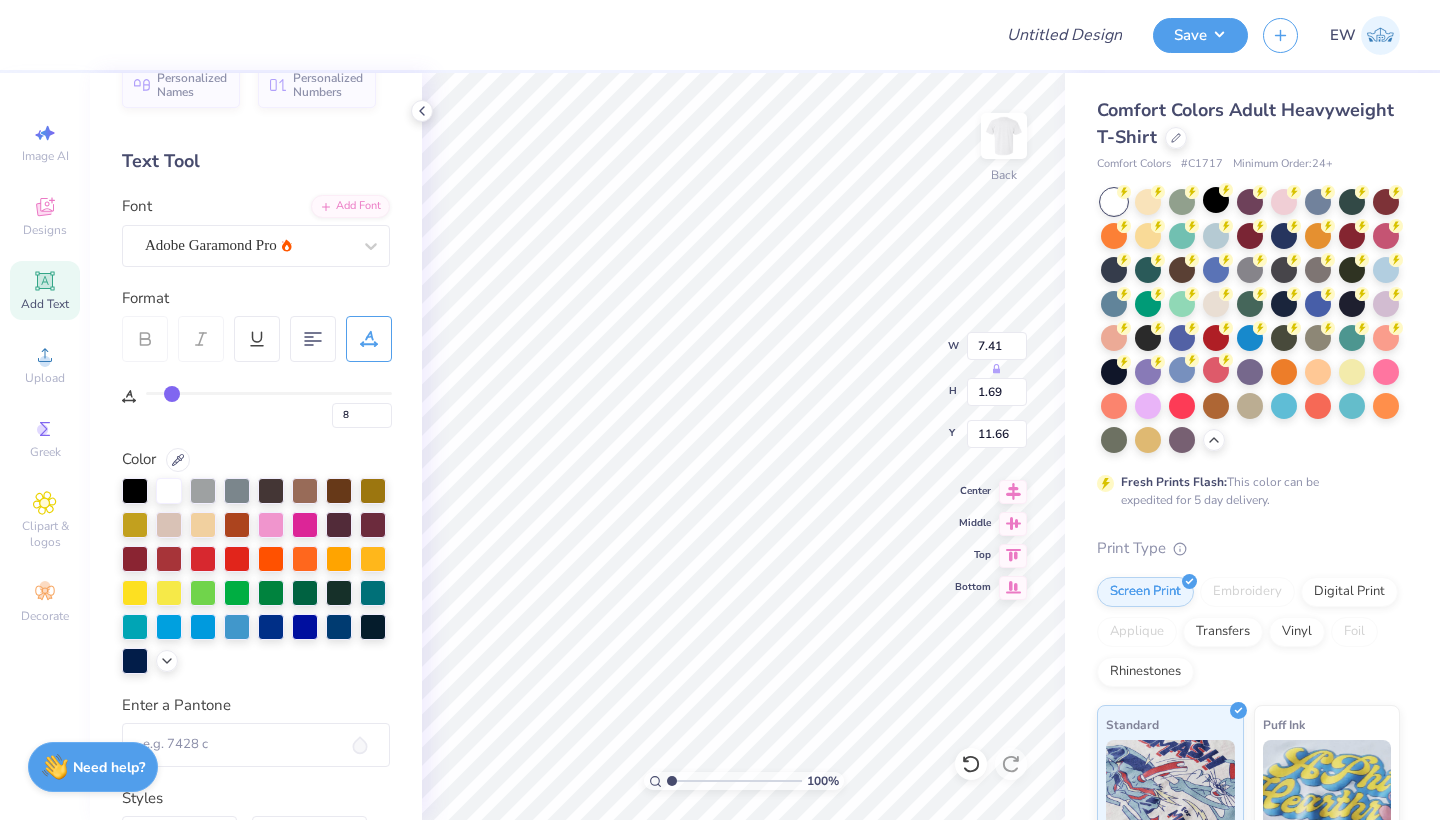 type on "11" 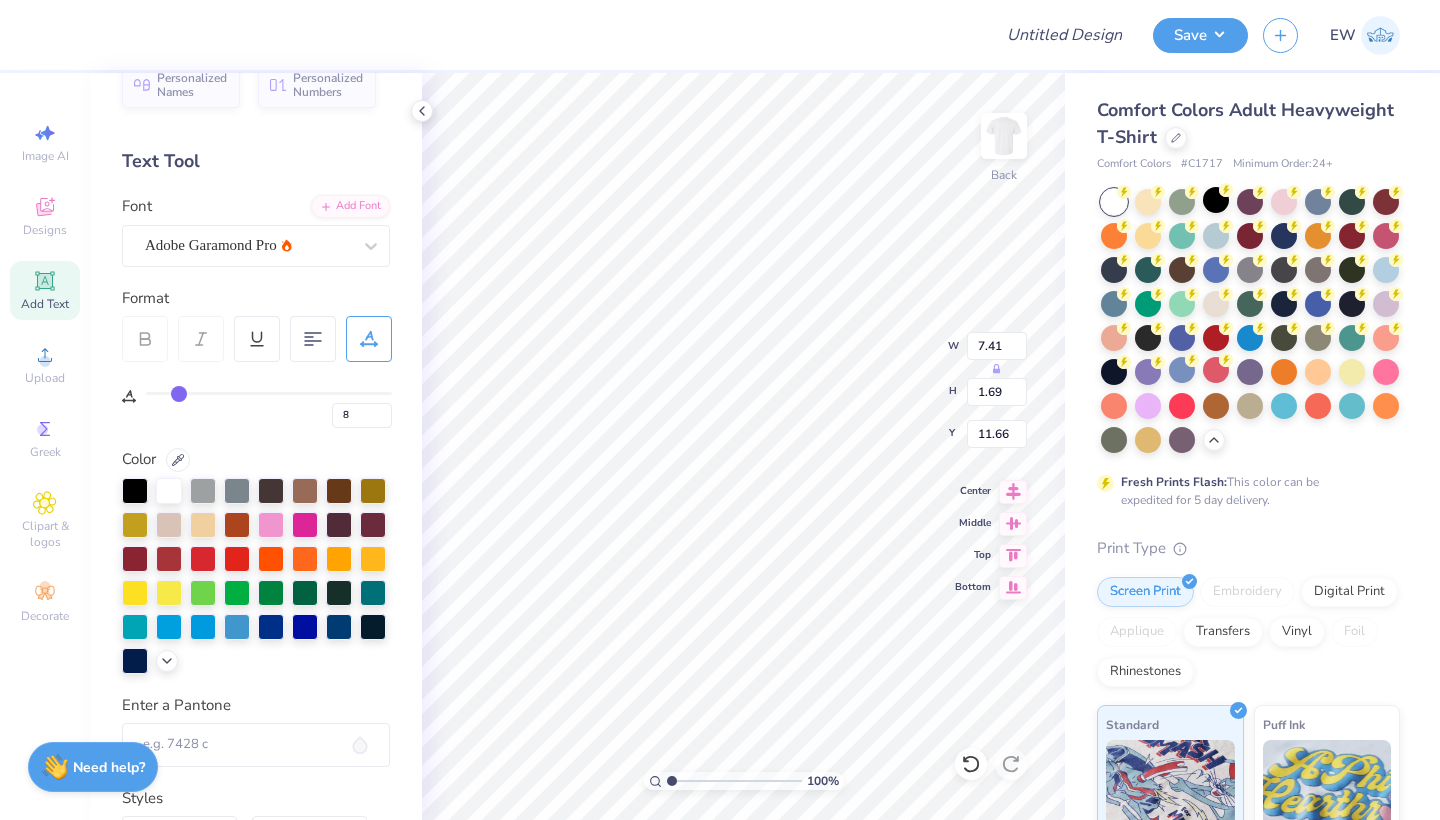 type on "11" 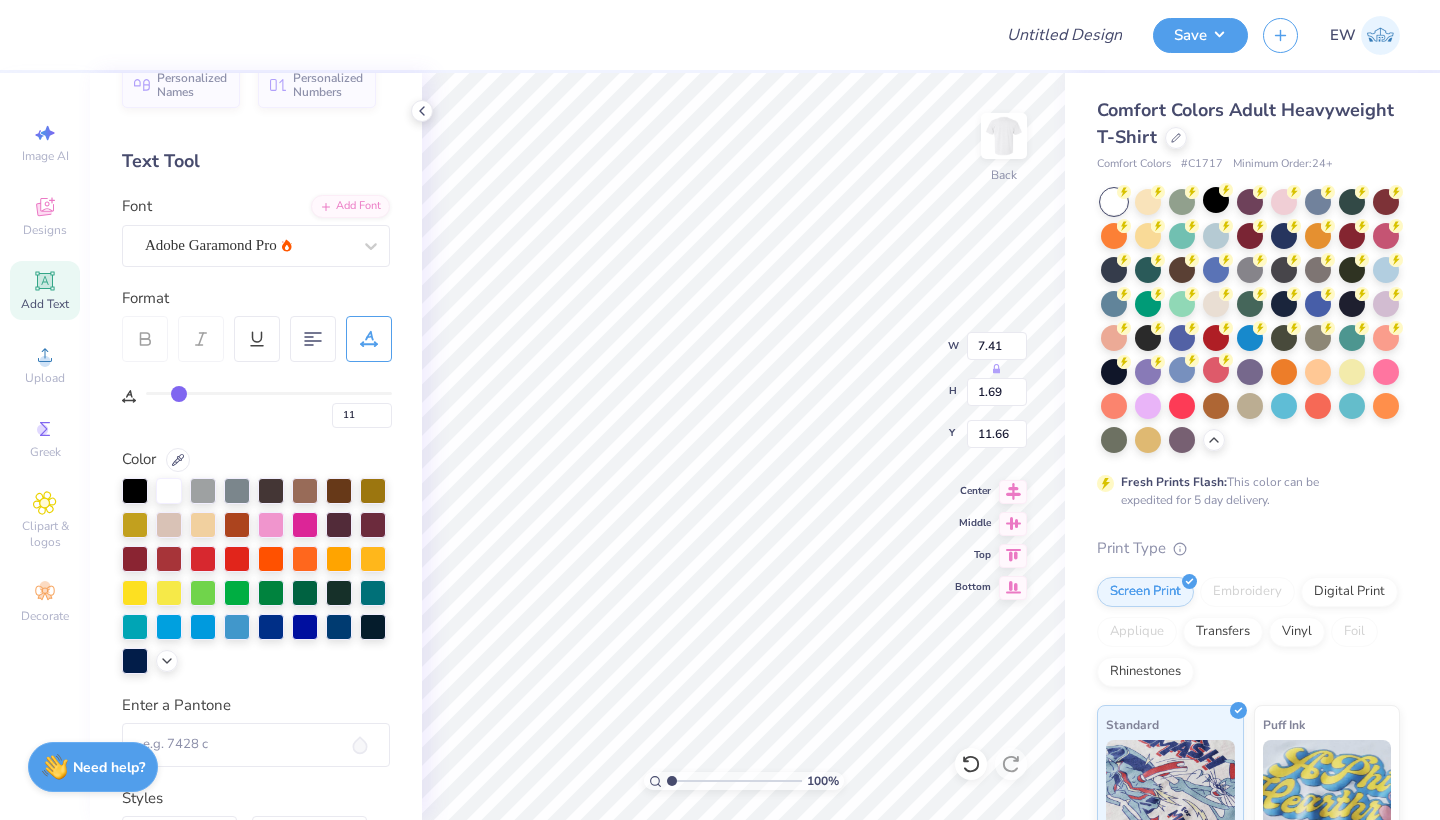 type on "14" 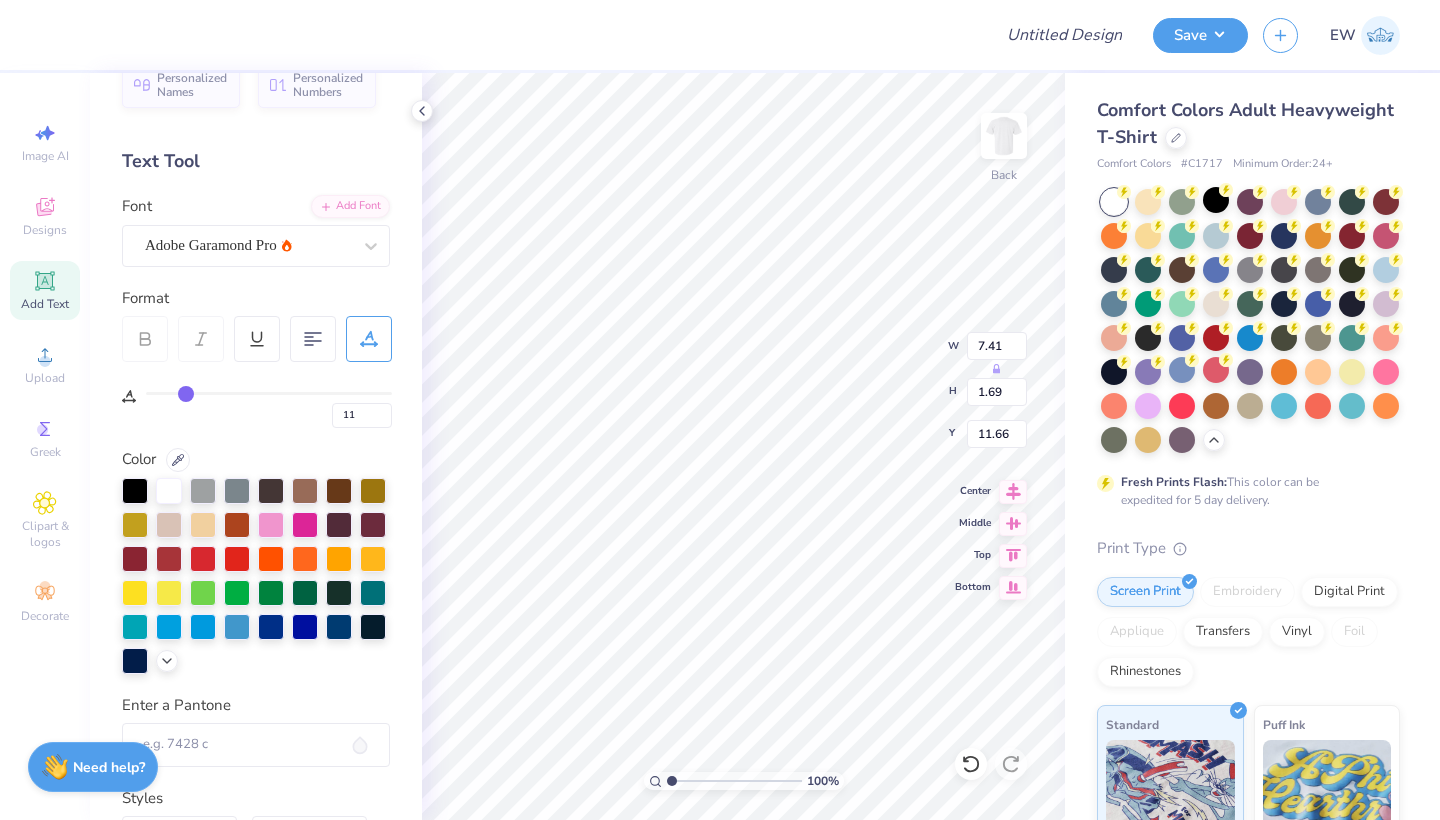 type on "14" 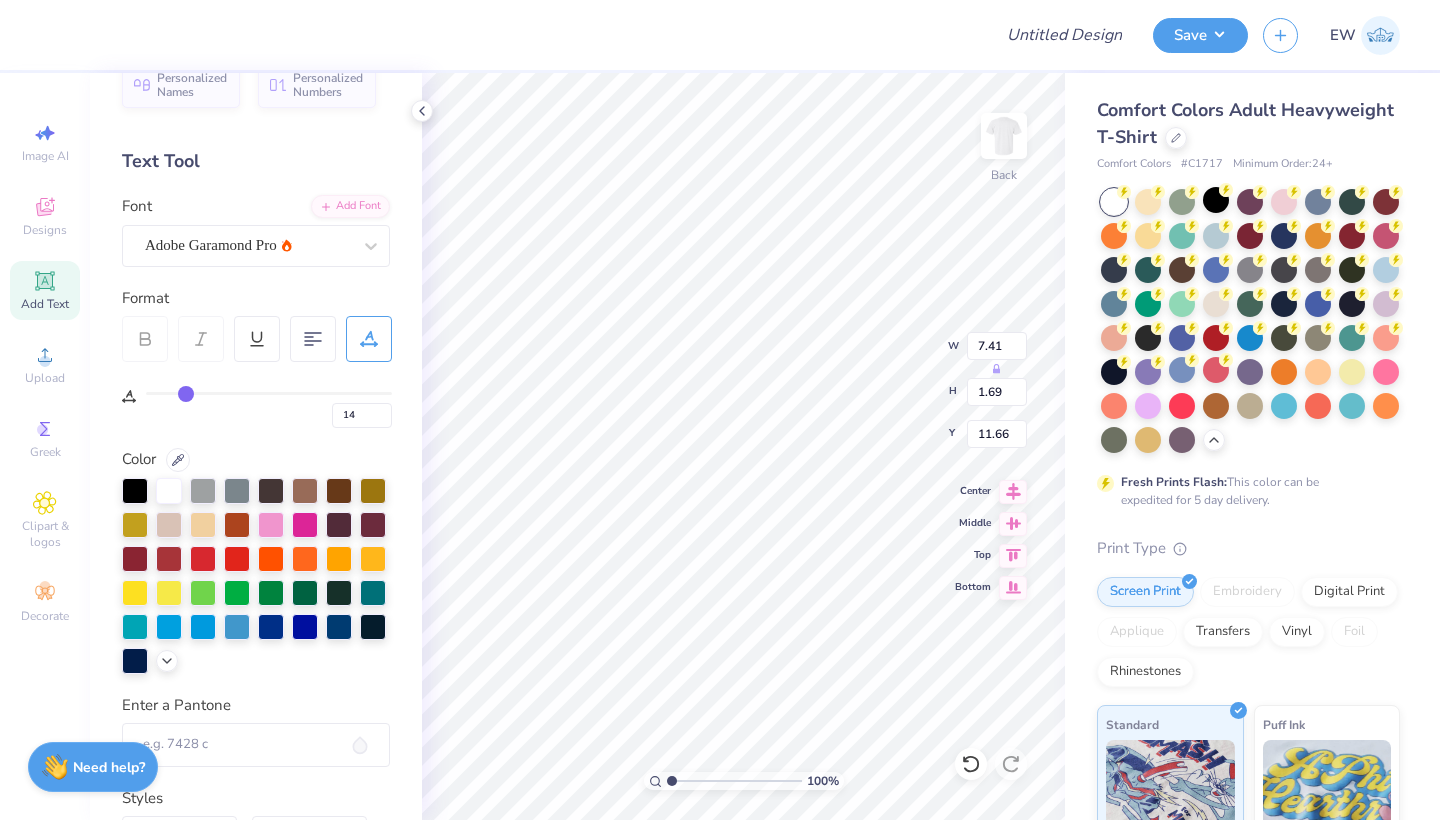 type on "18" 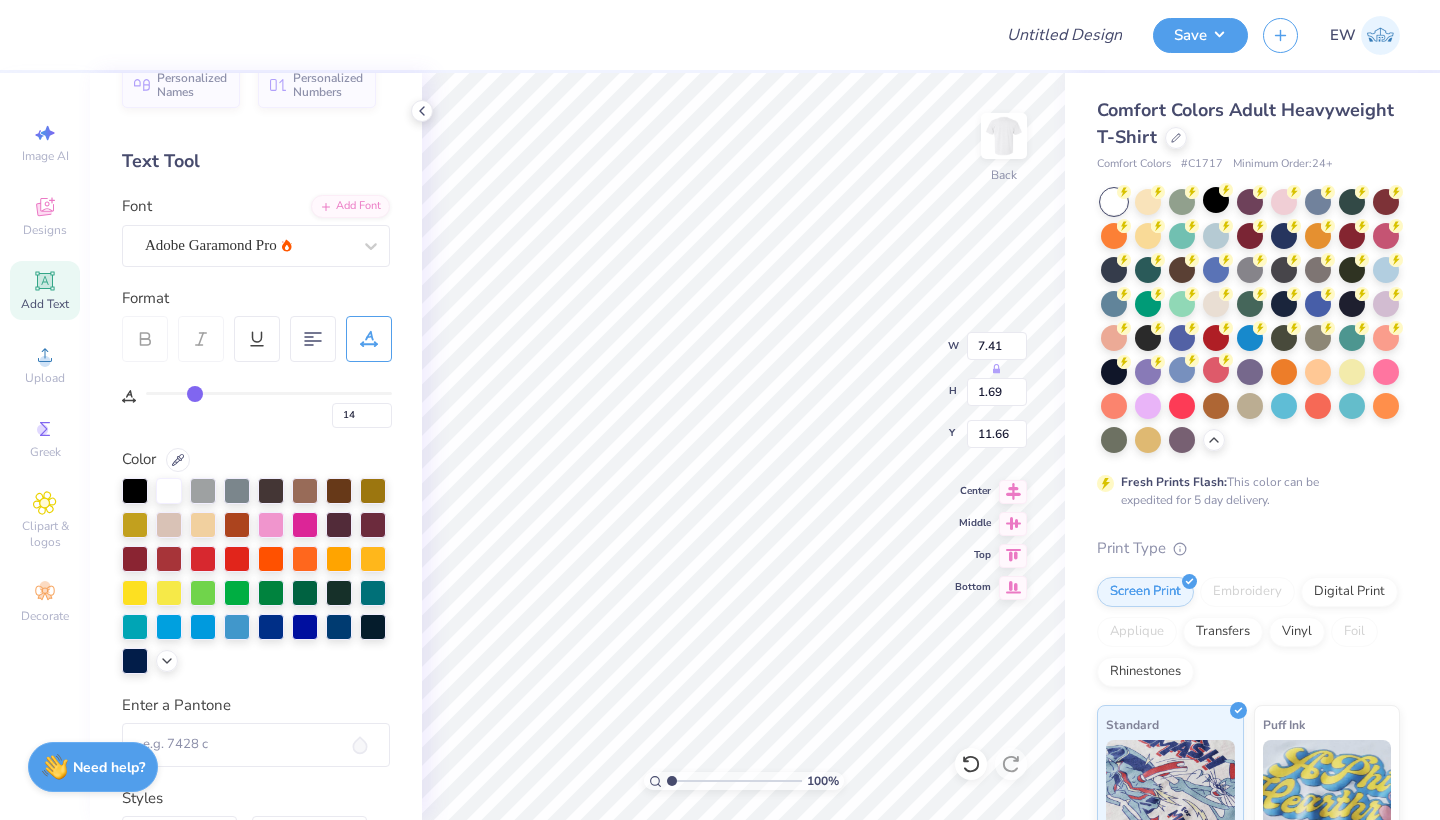 type on "18" 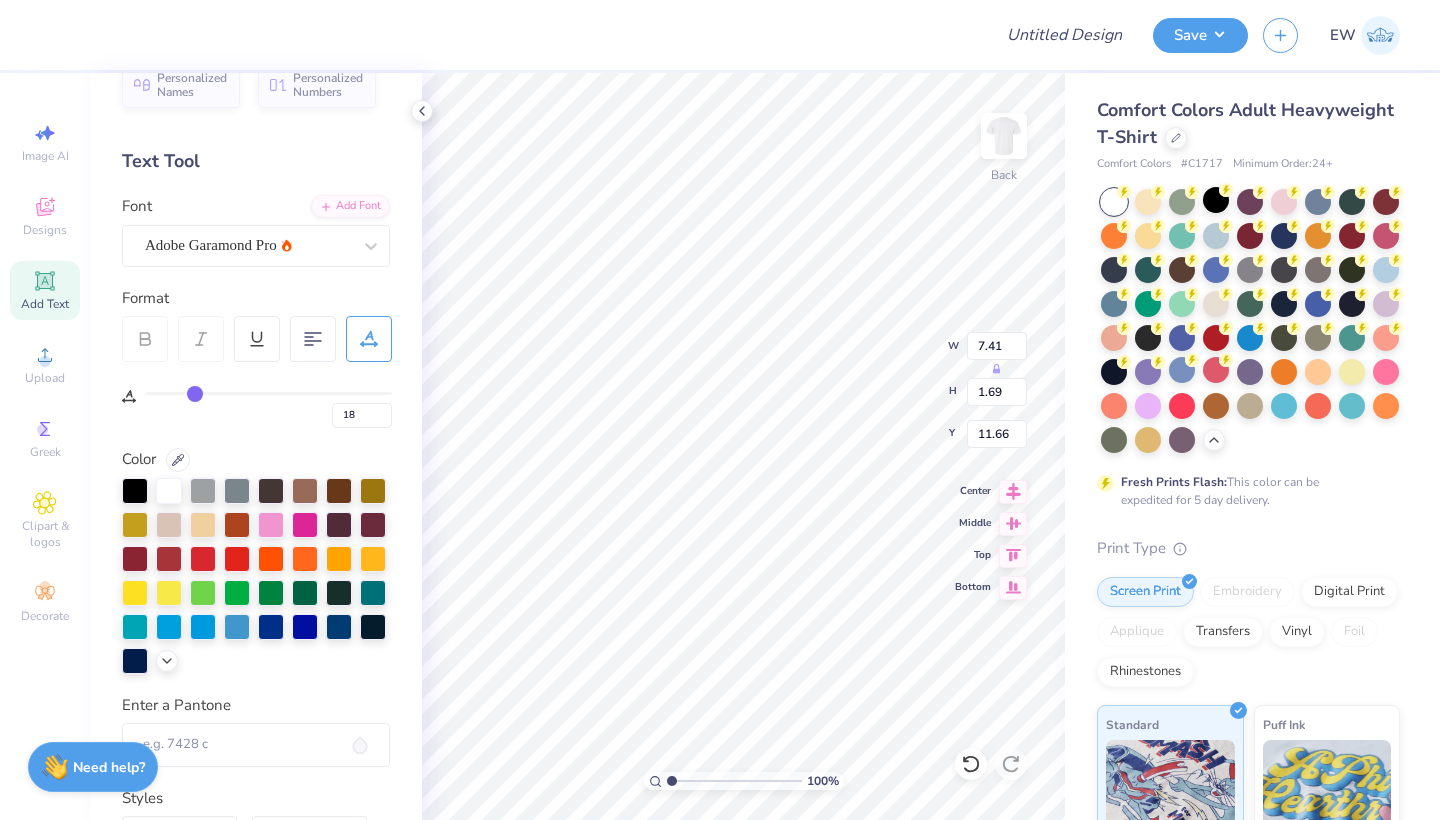 type on "22" 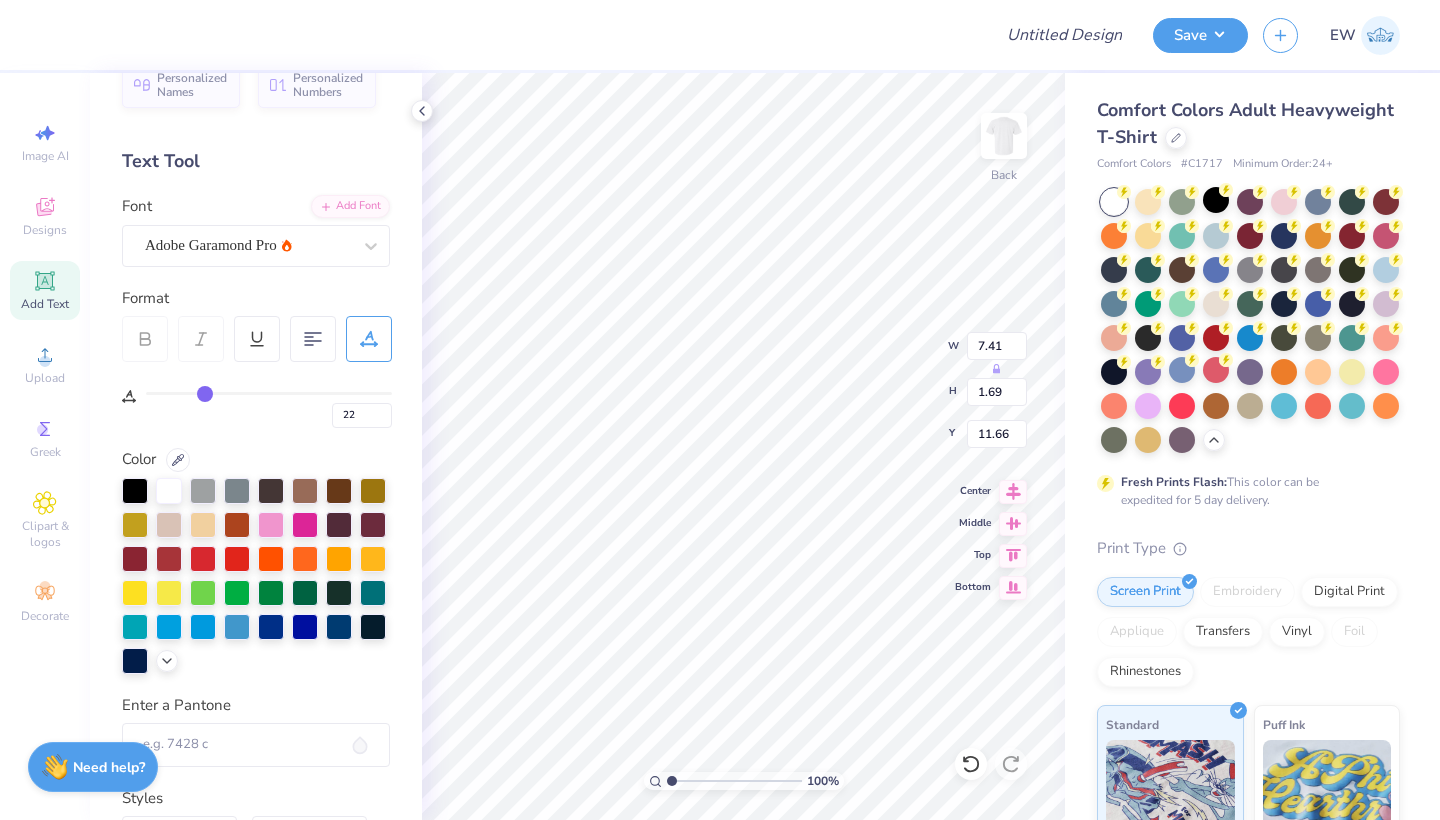 type on "26" 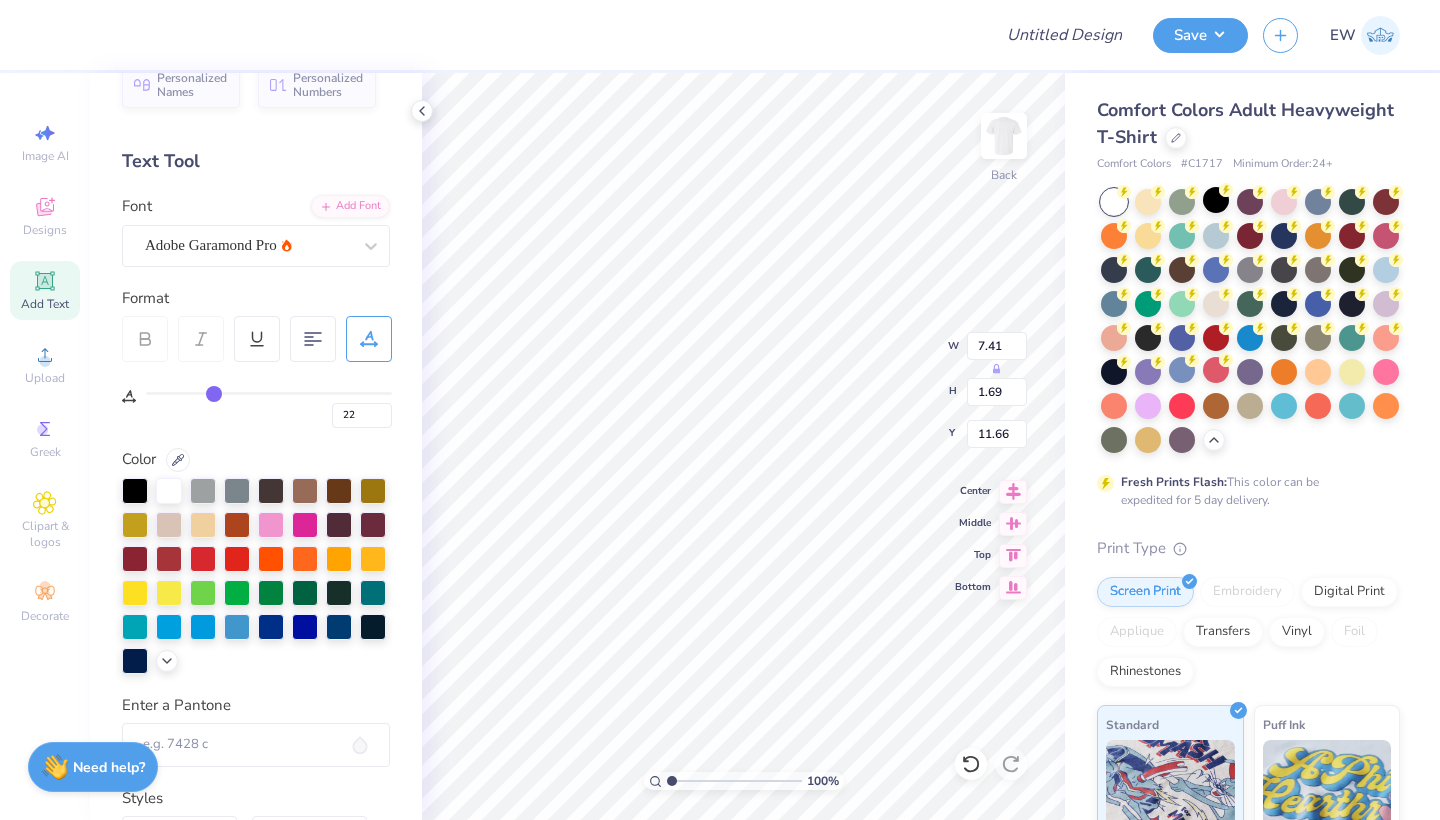type on "26" 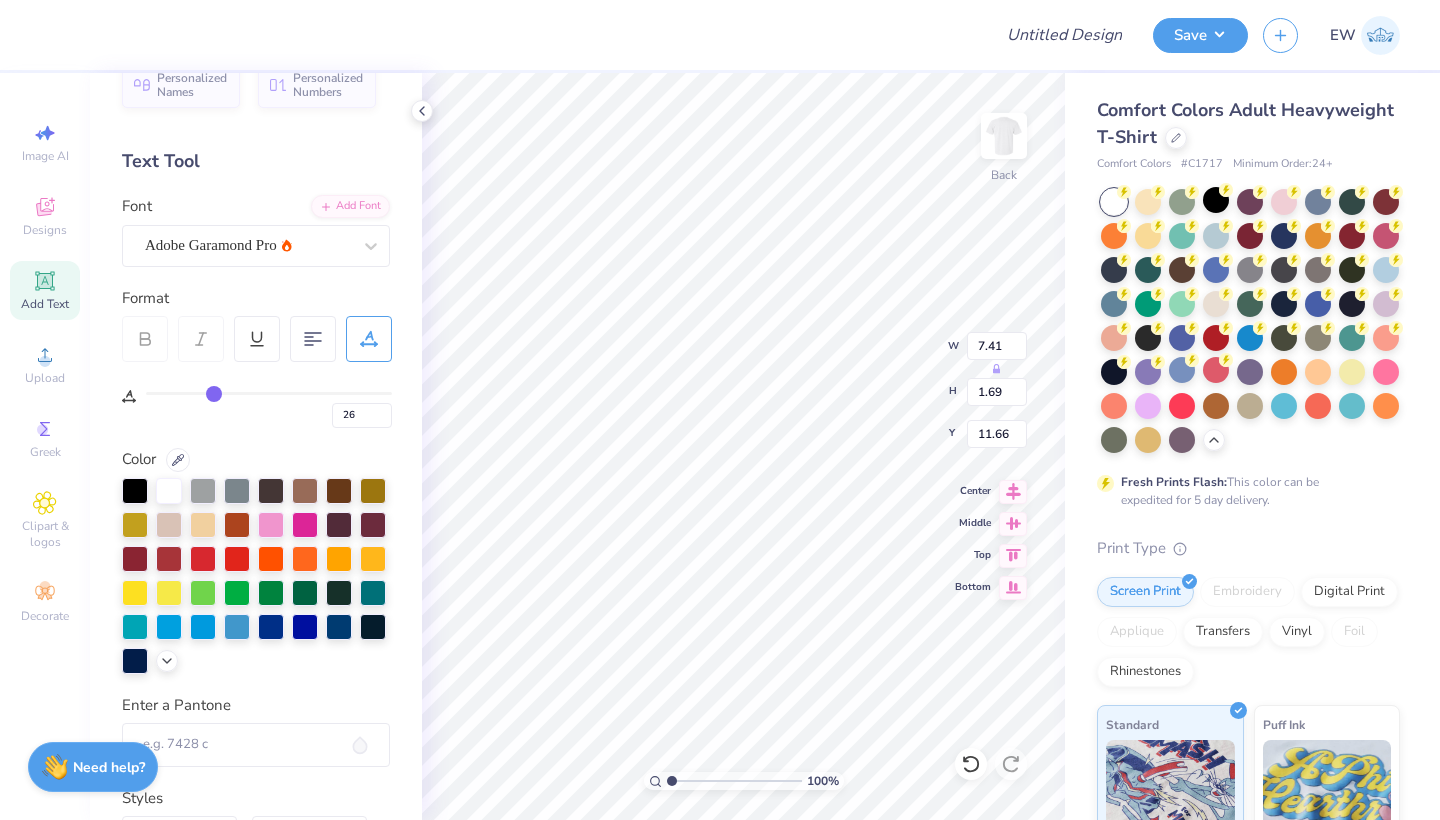 type on "30" 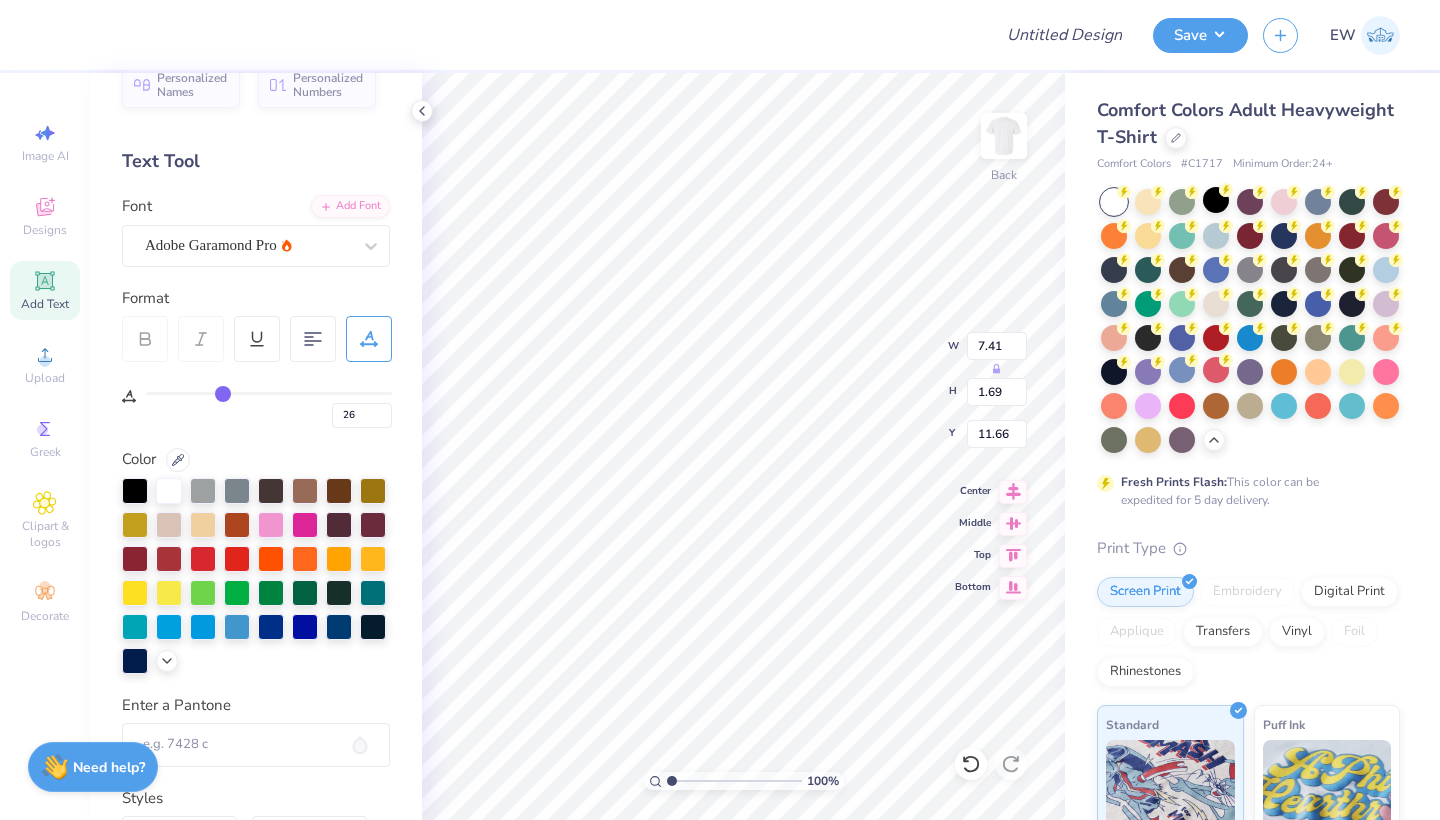 type on "30" 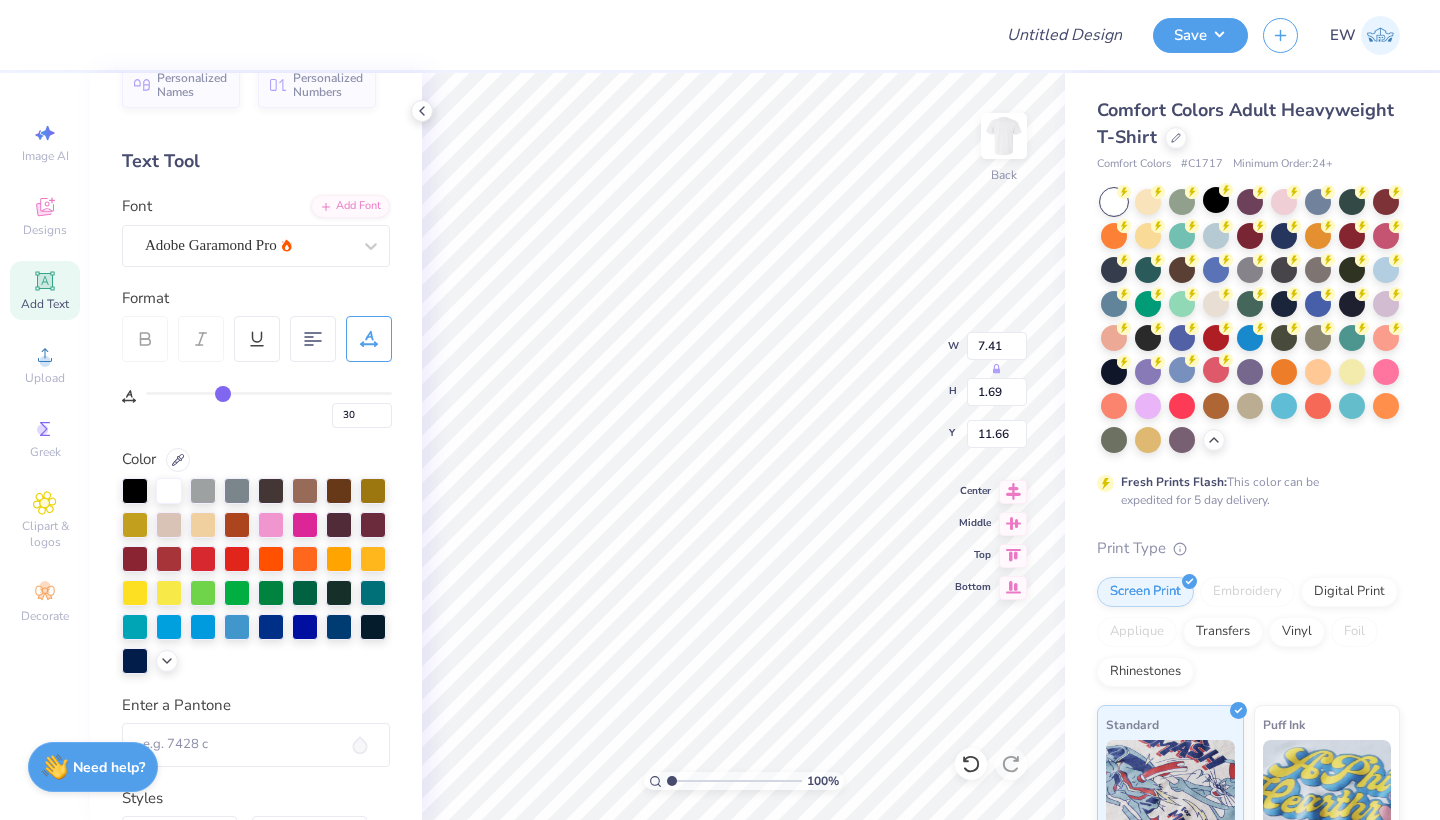 type on "34" 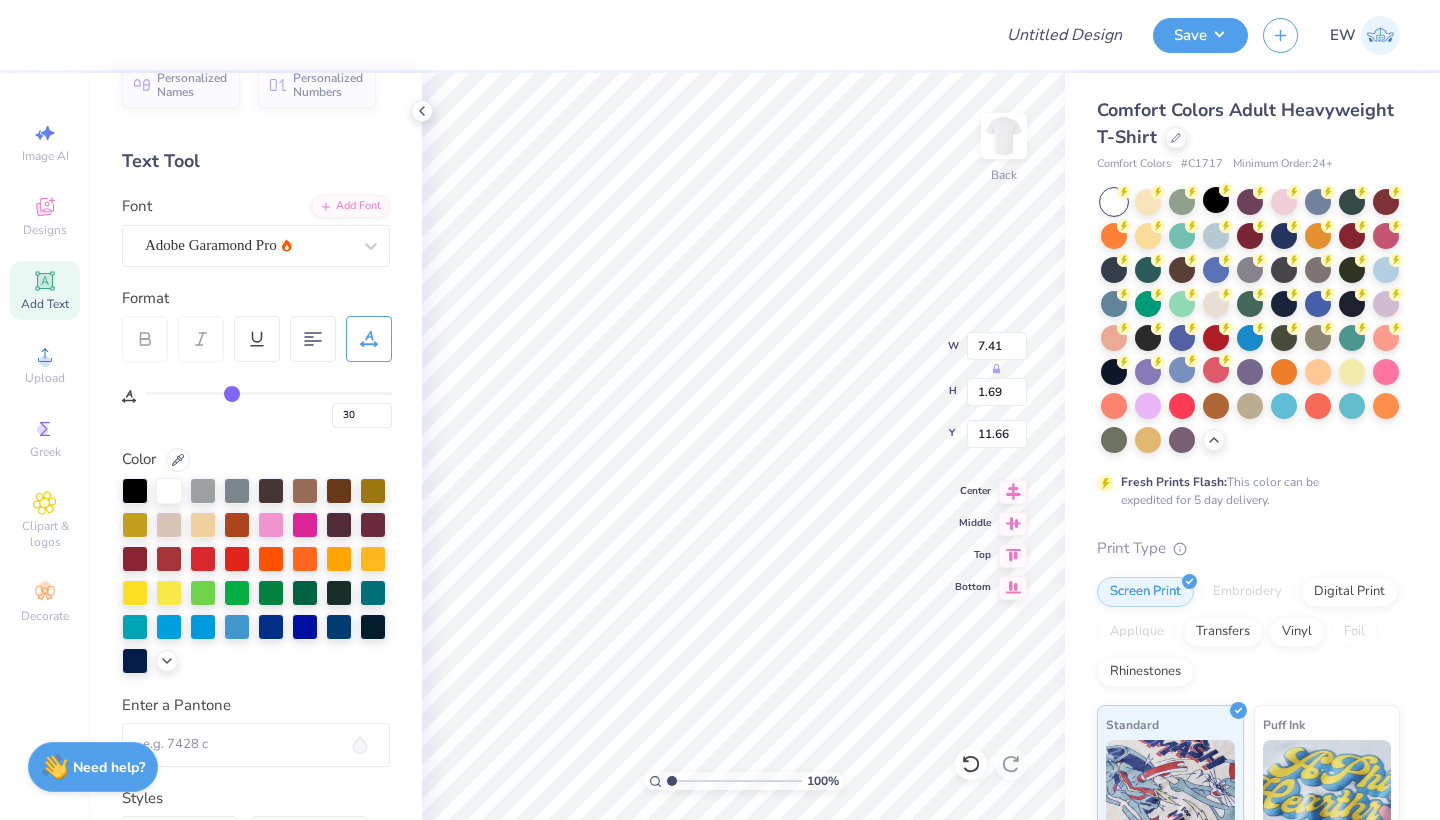 type on "34" 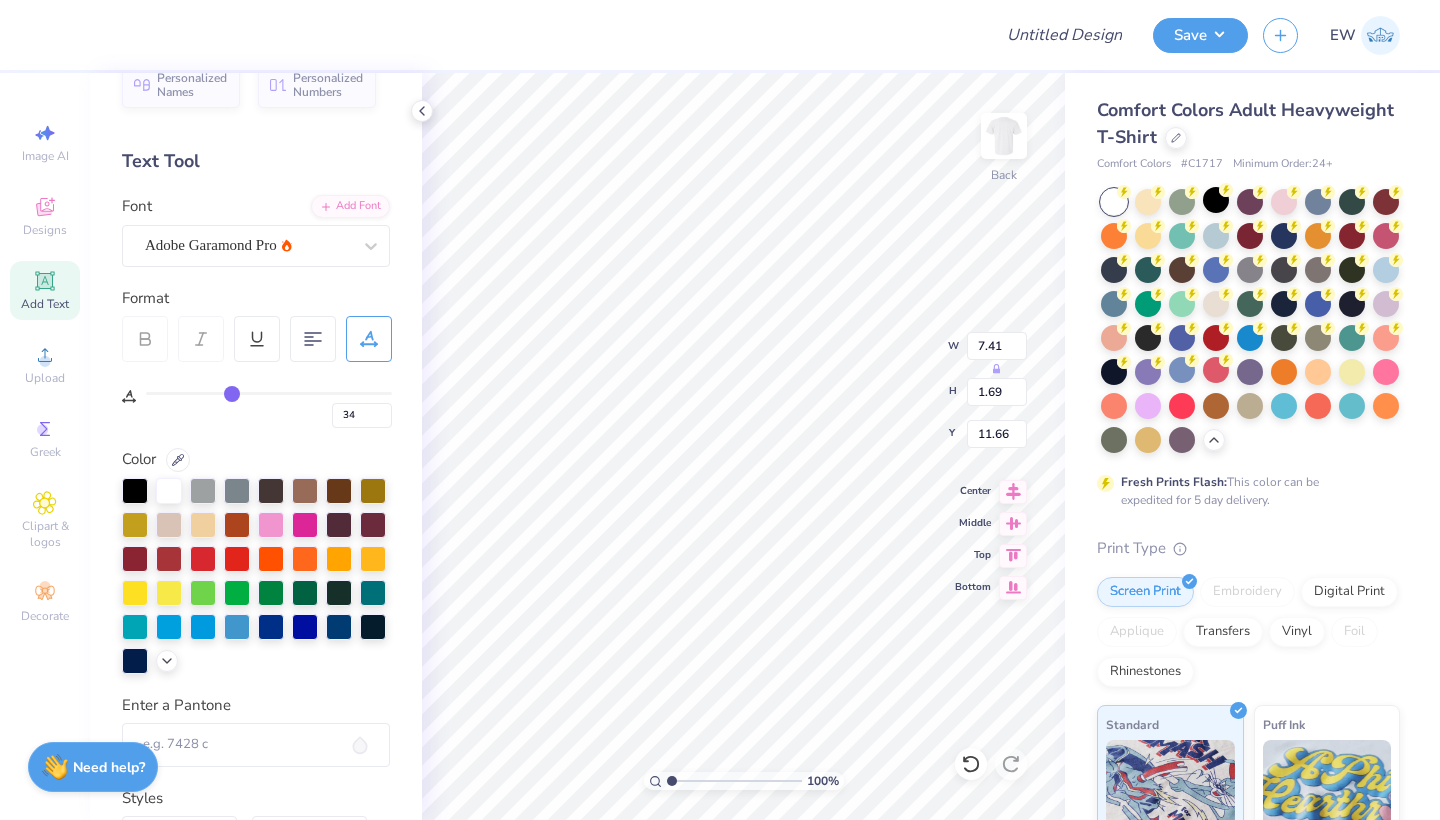 type on "39" 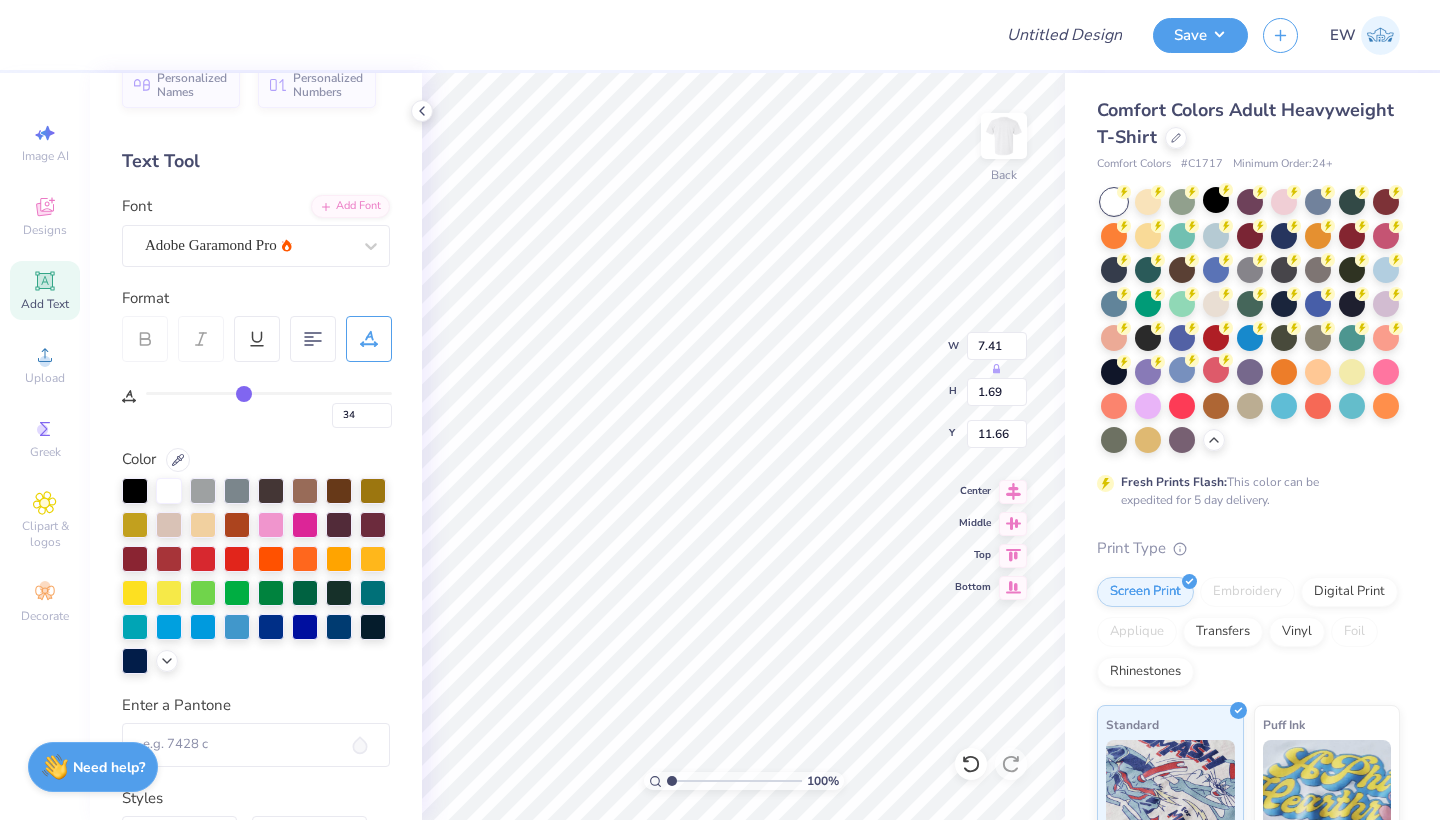 type on "39" 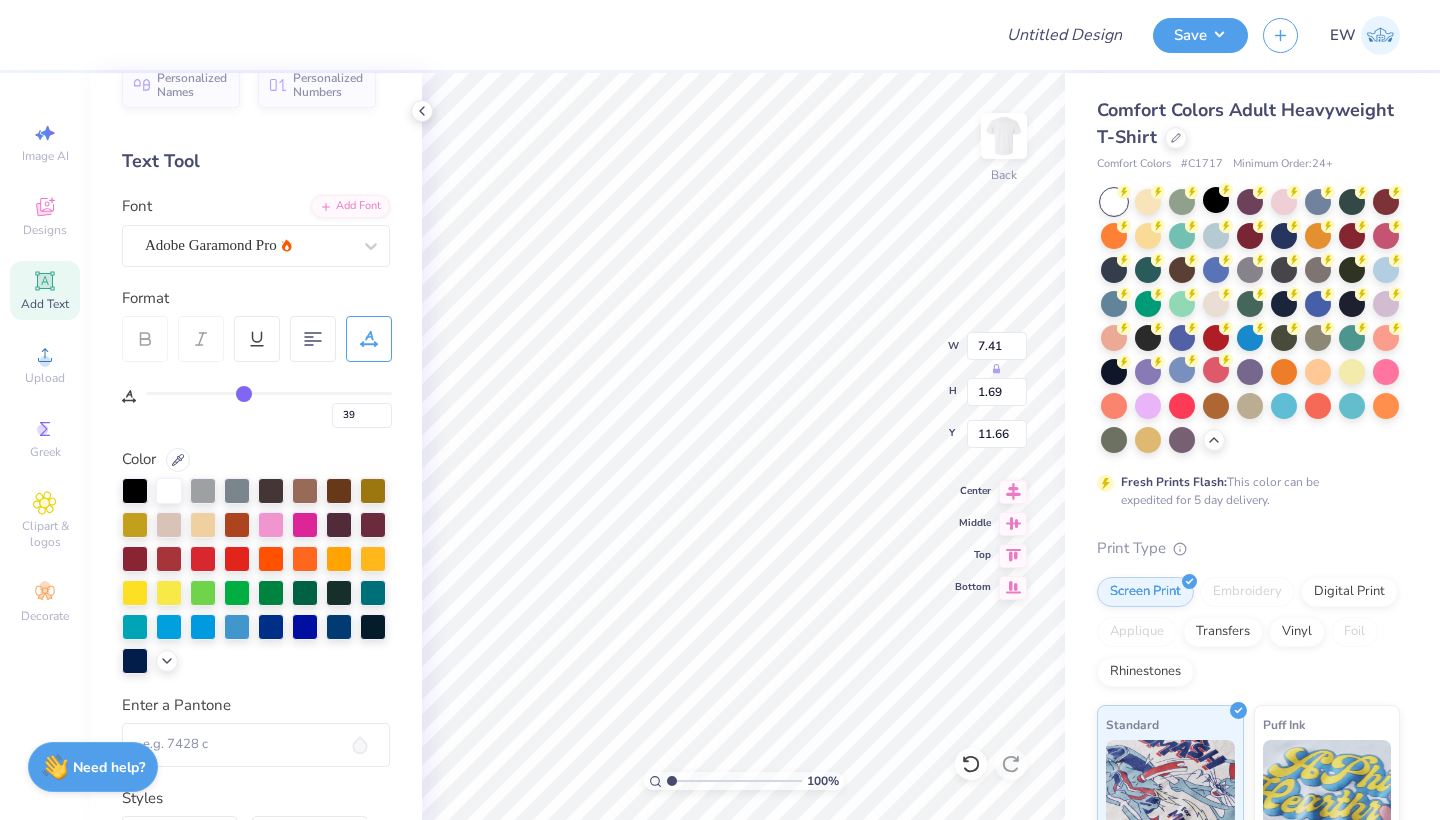 type on "43" 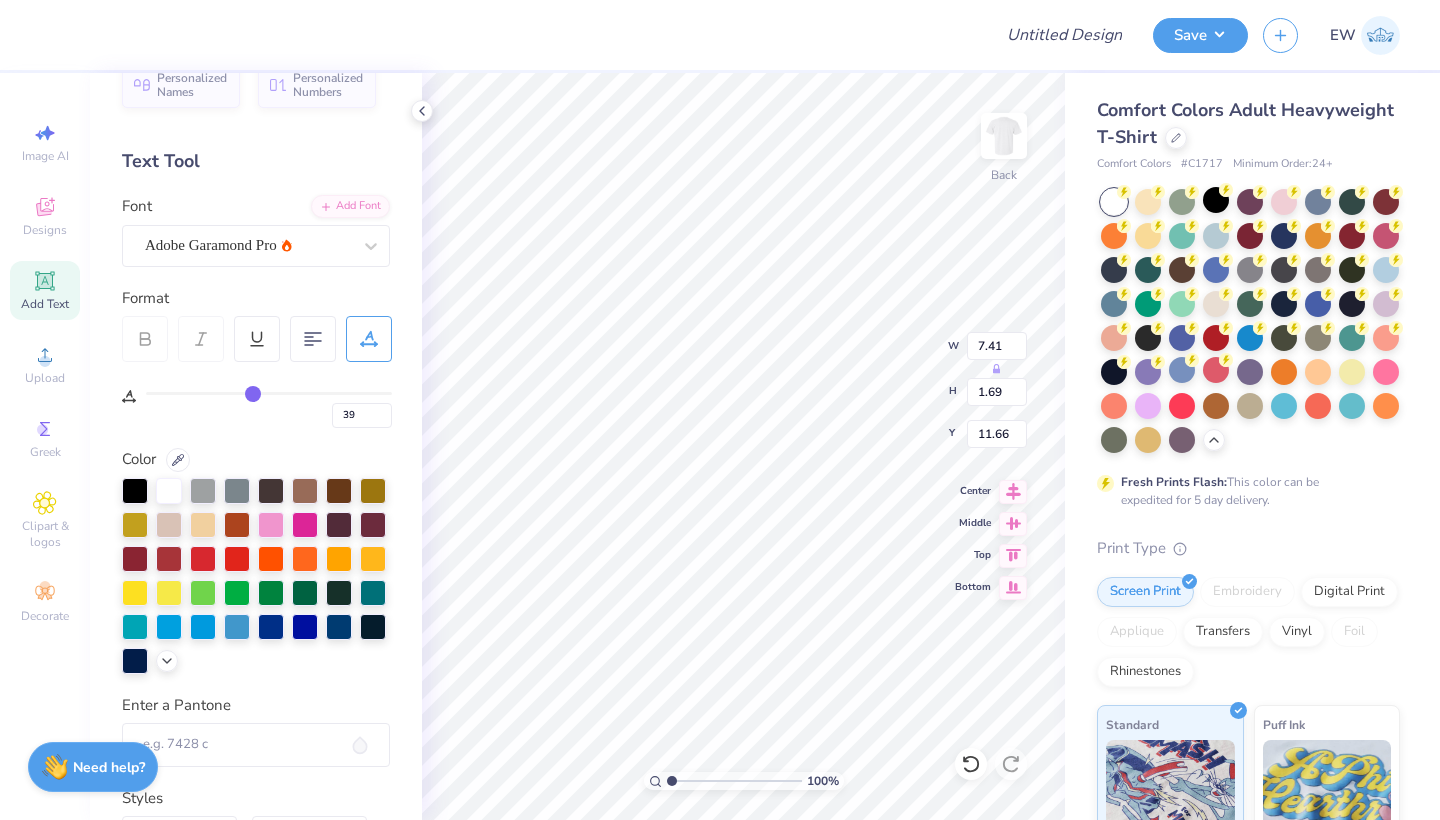 type on "43" 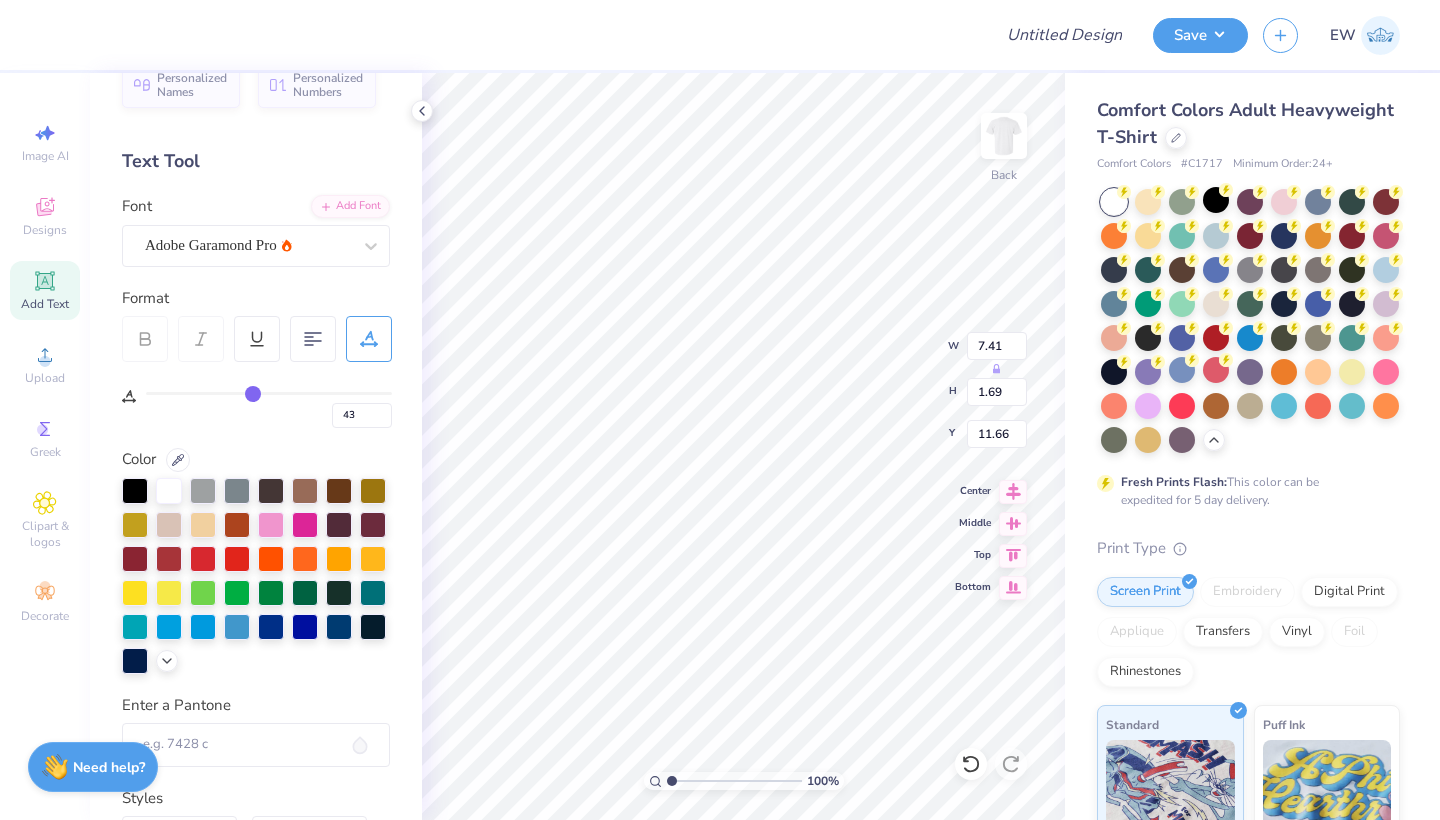 type on "48" 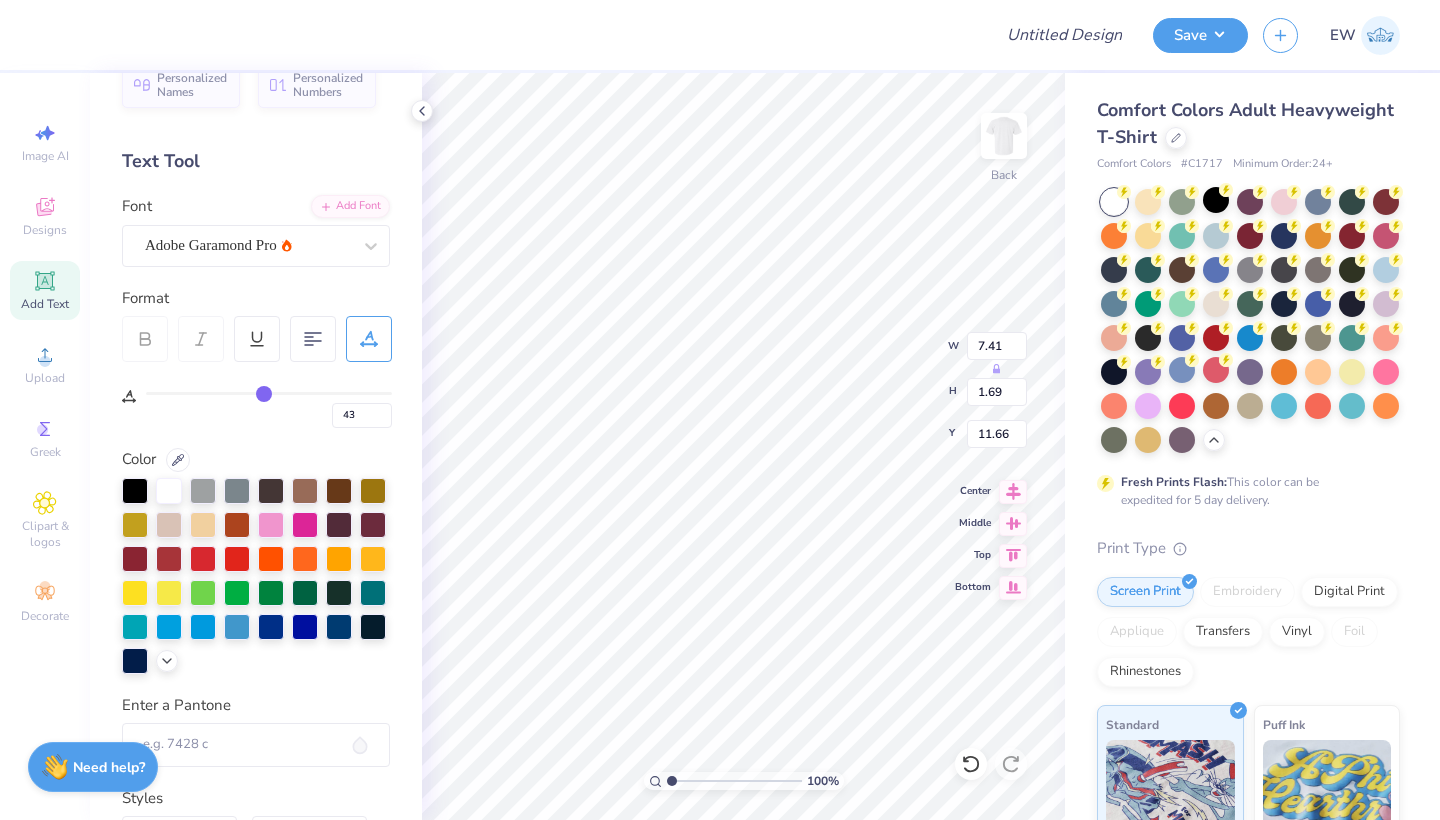 type on "48" 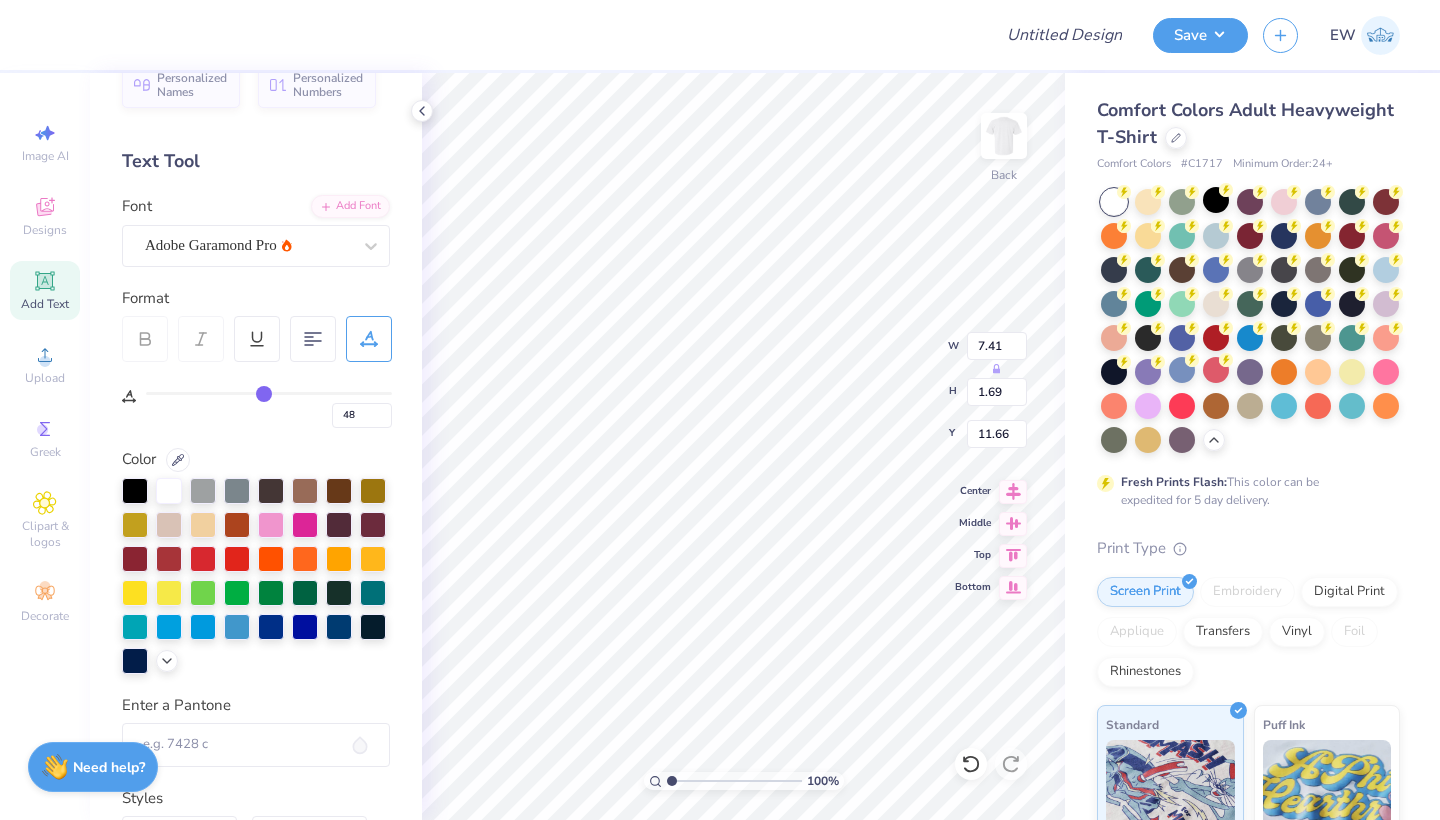 type on "53" 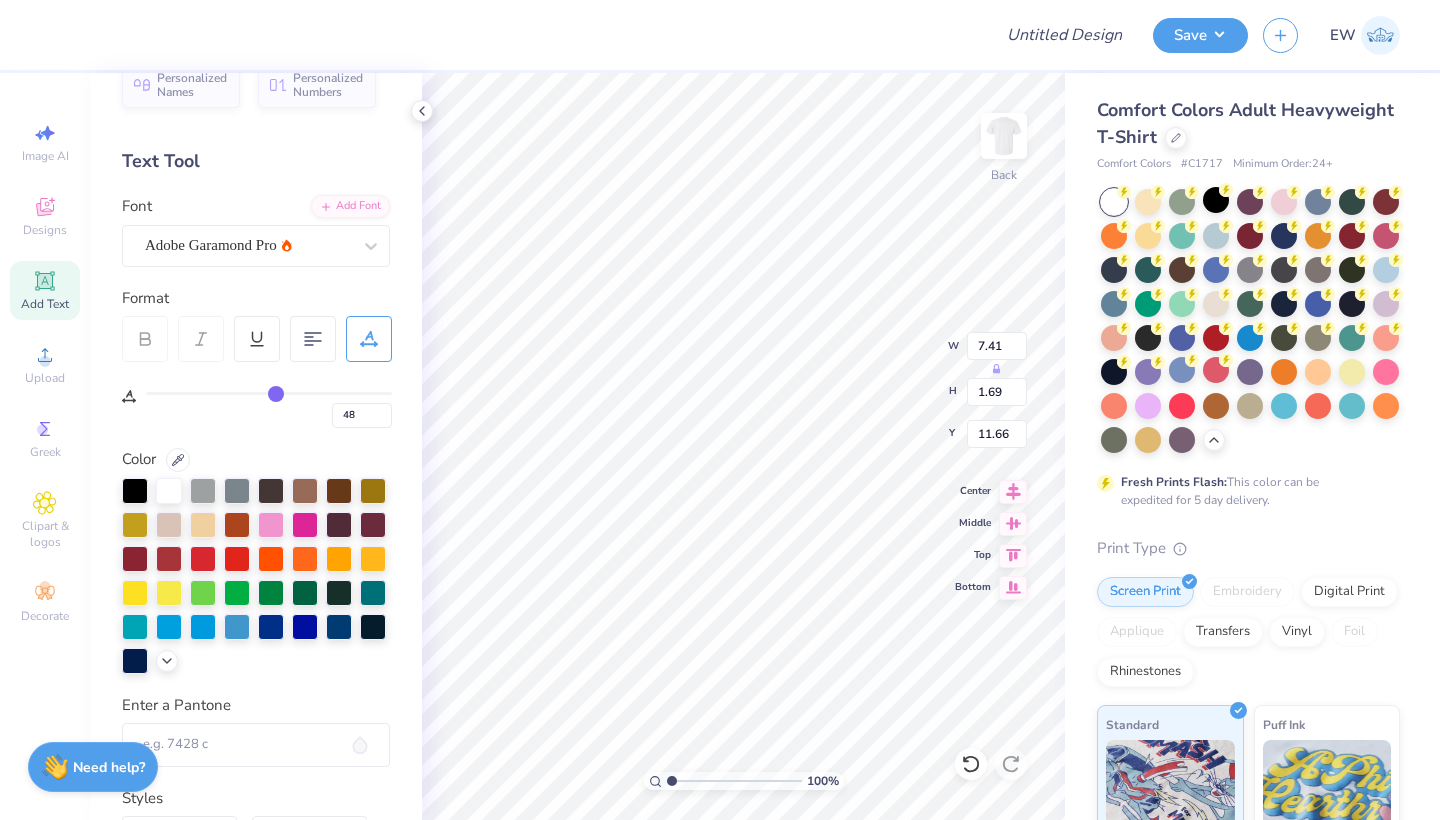 type on "53" 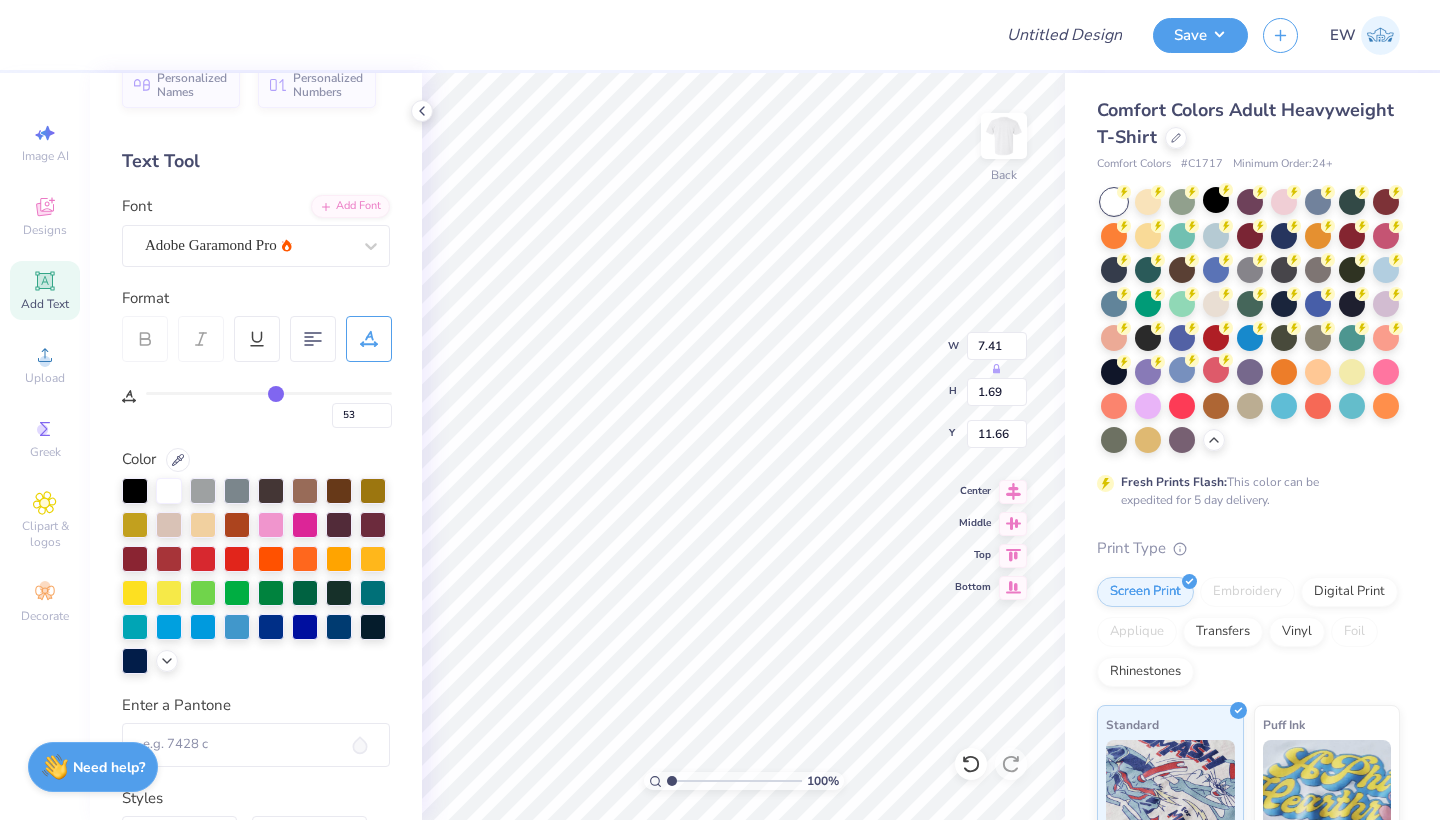 type on "57" 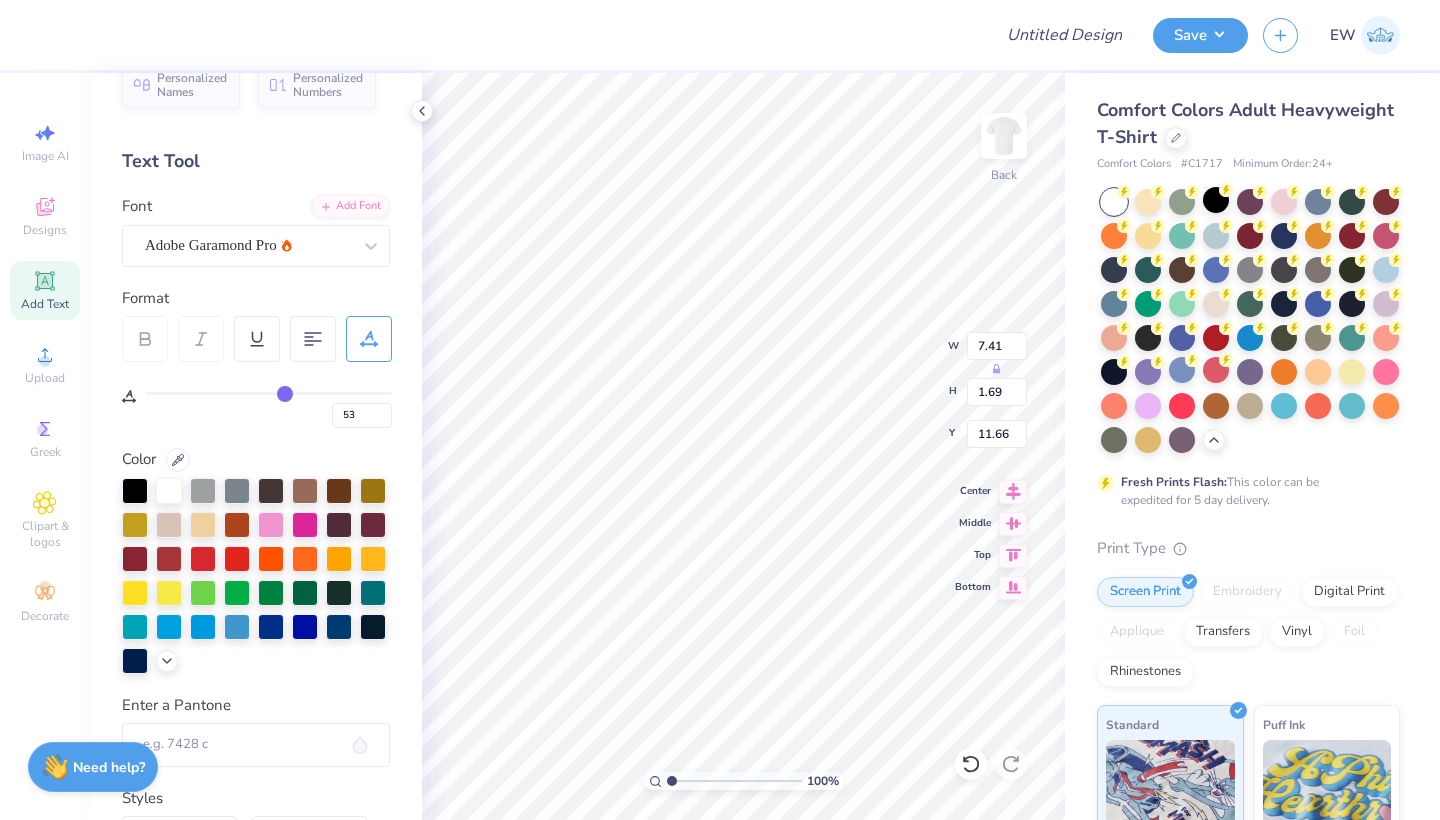 type on "57" 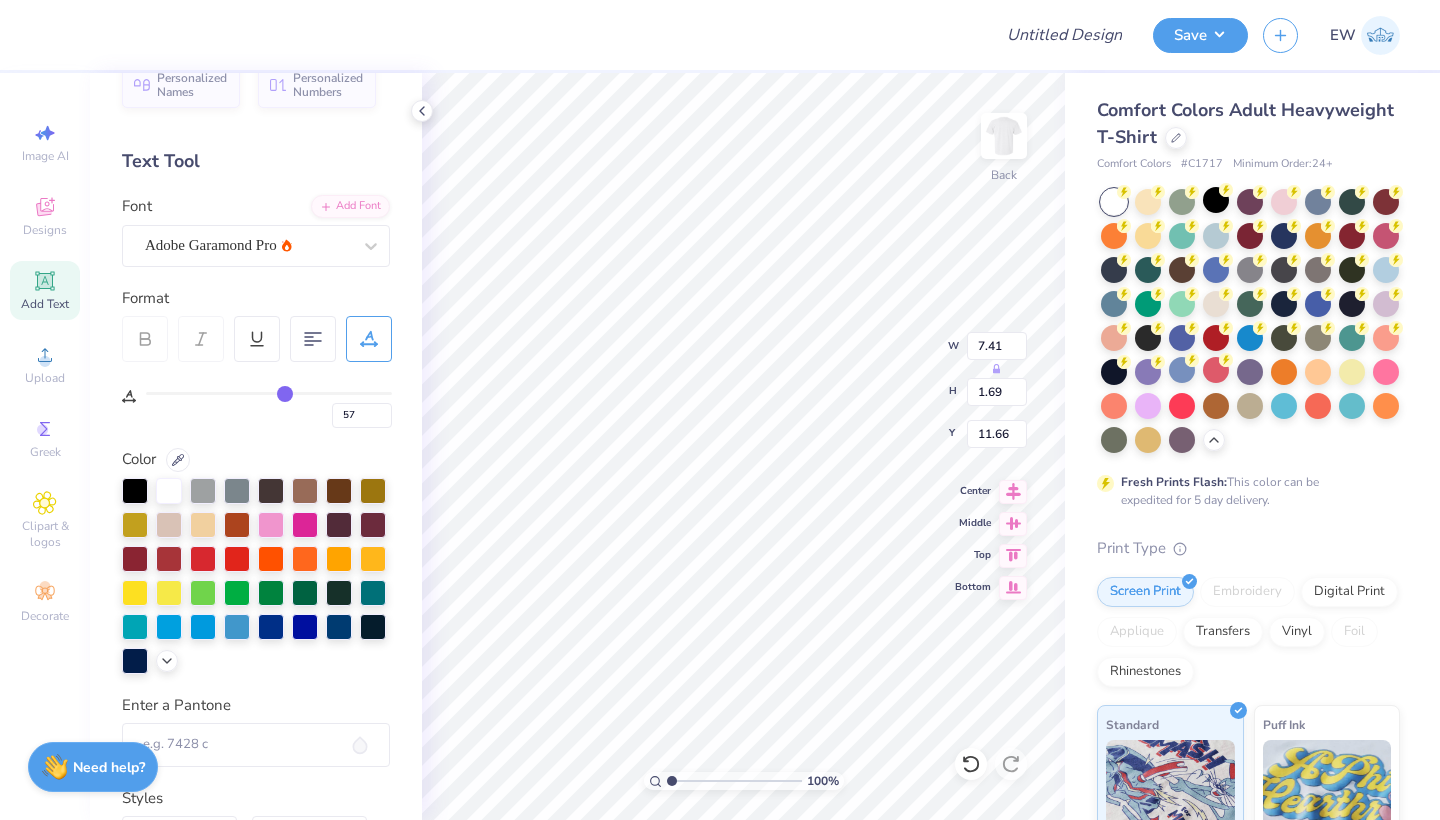 type on "62" 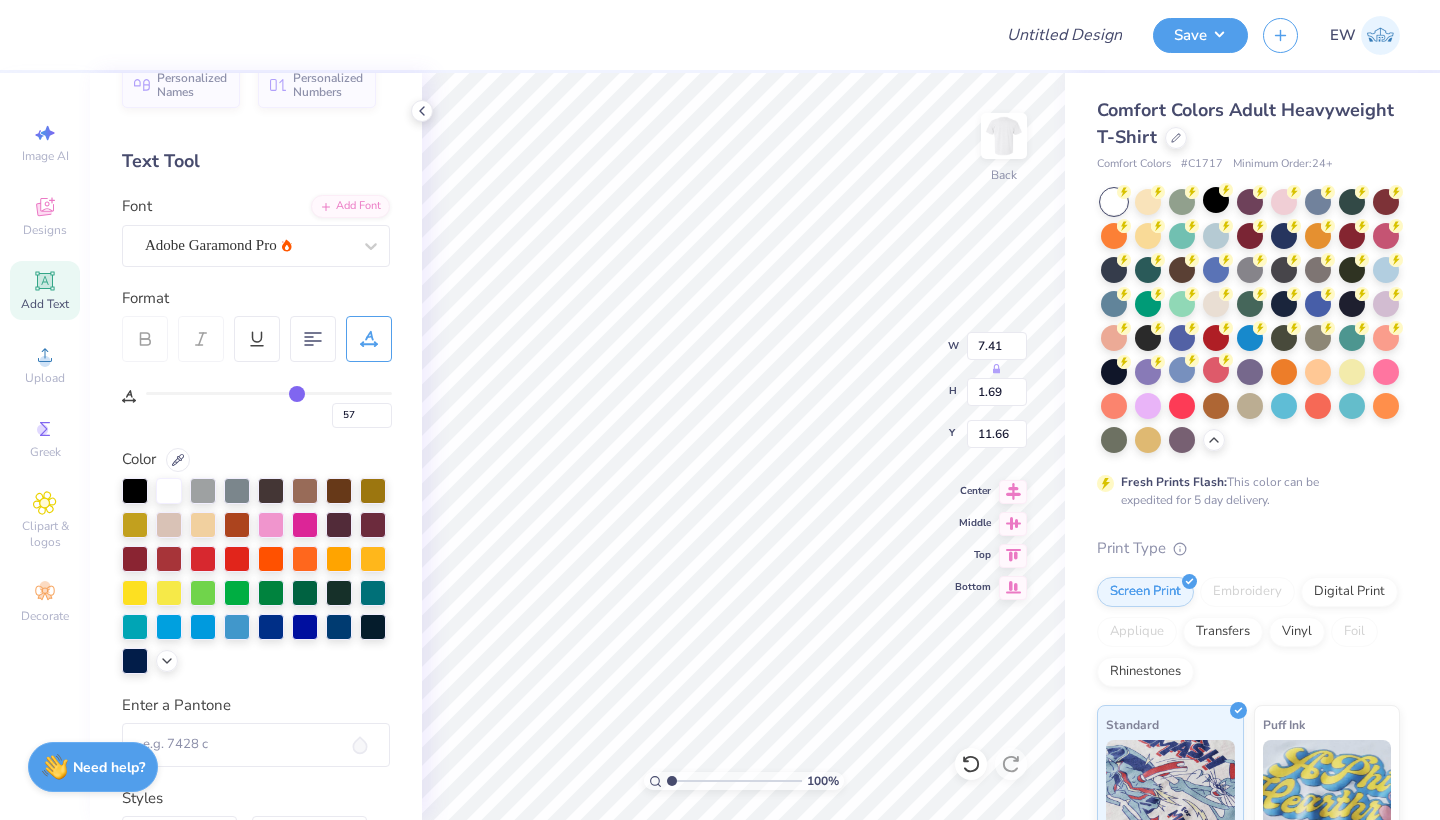 type on "62" 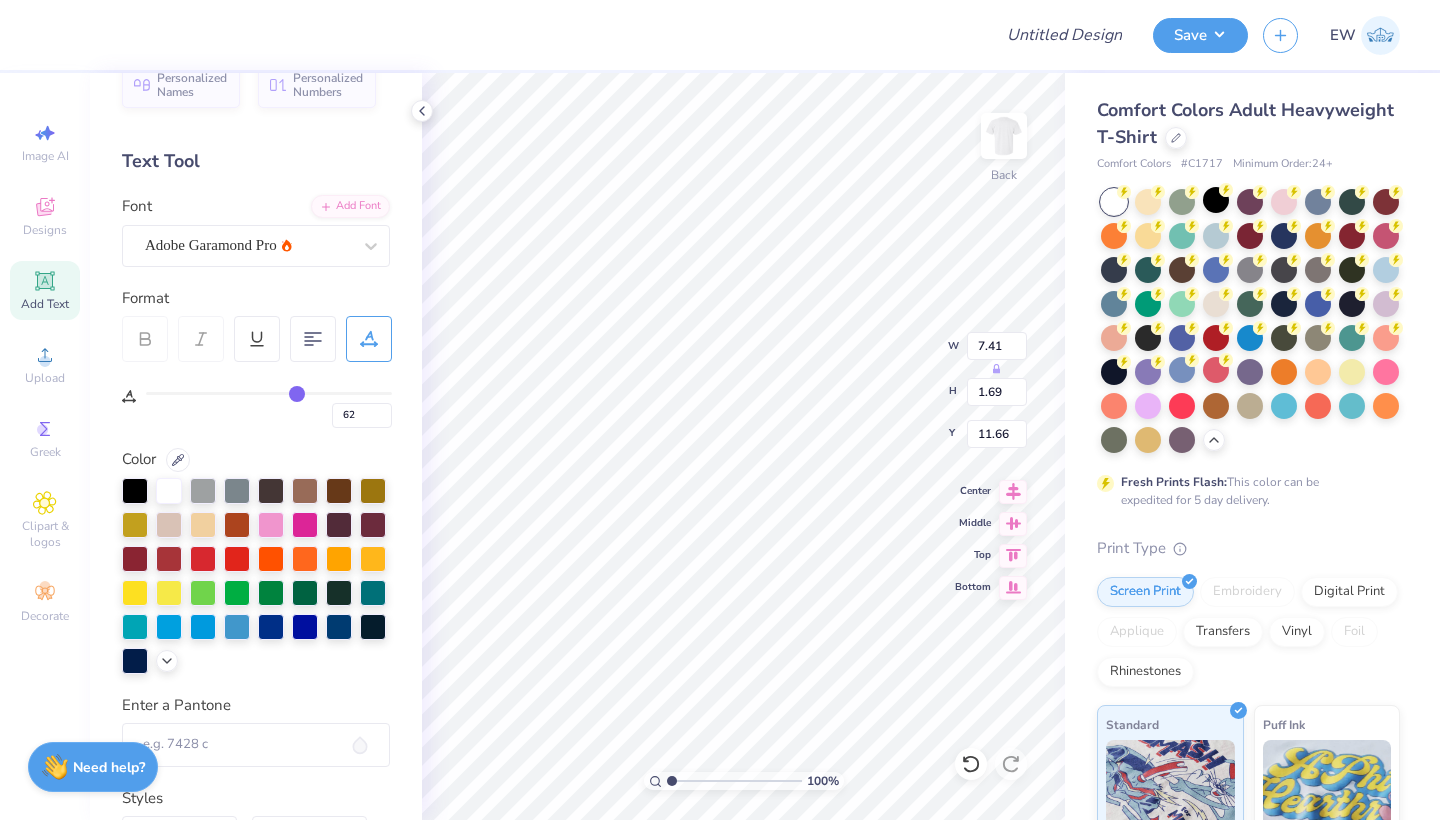 type on "66" 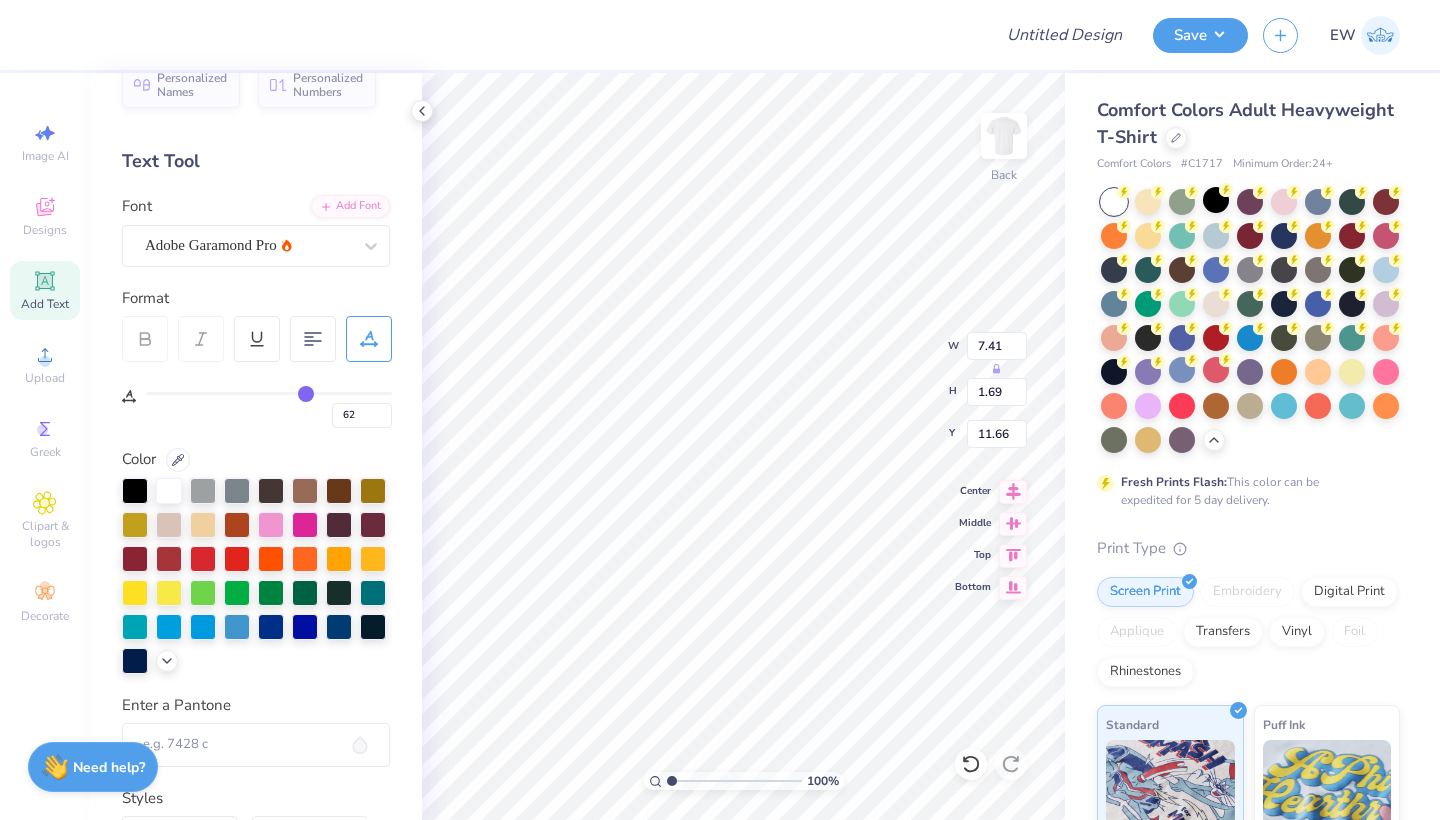 type on "66" 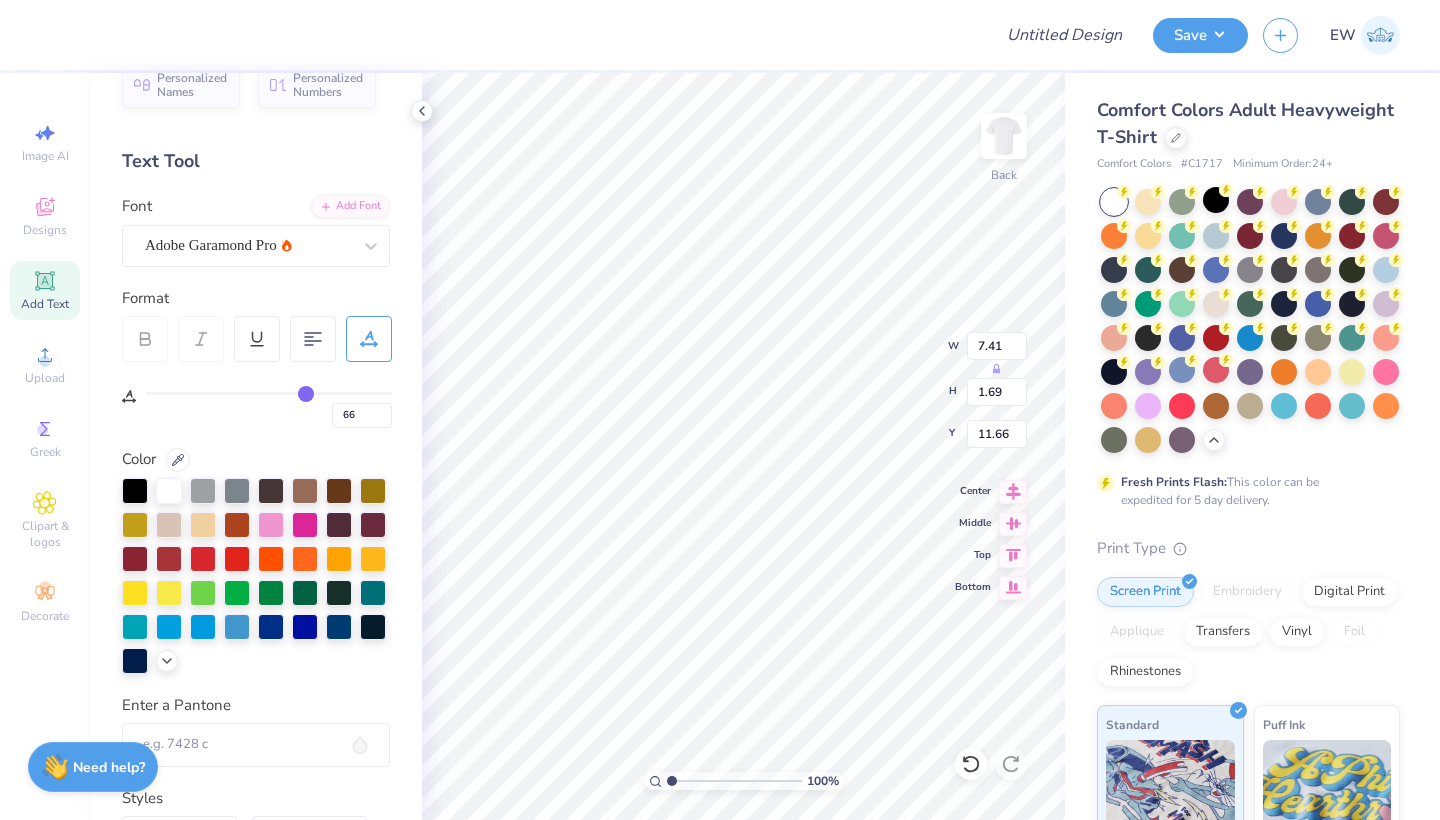 type on "68" 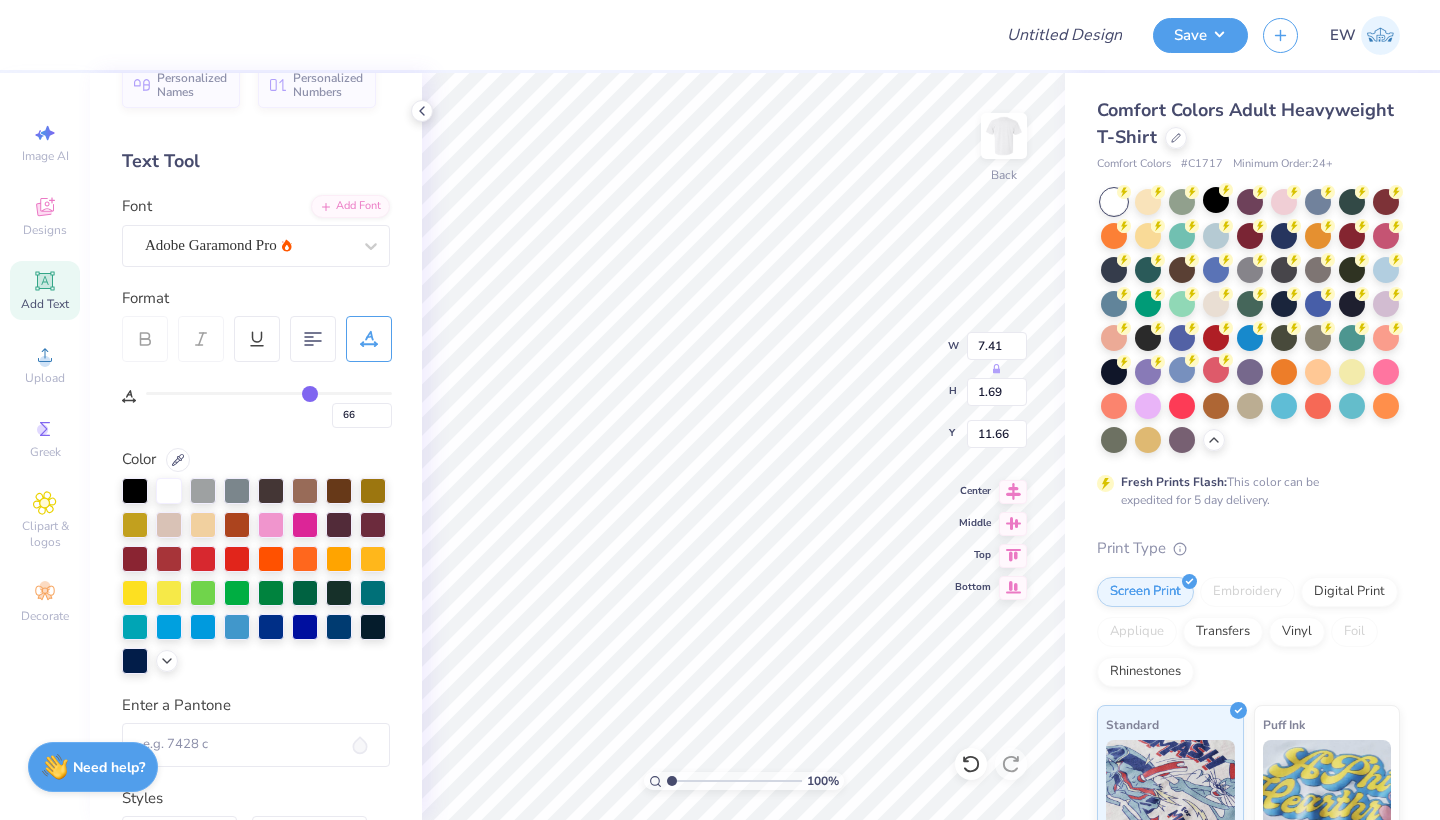 type on "68" 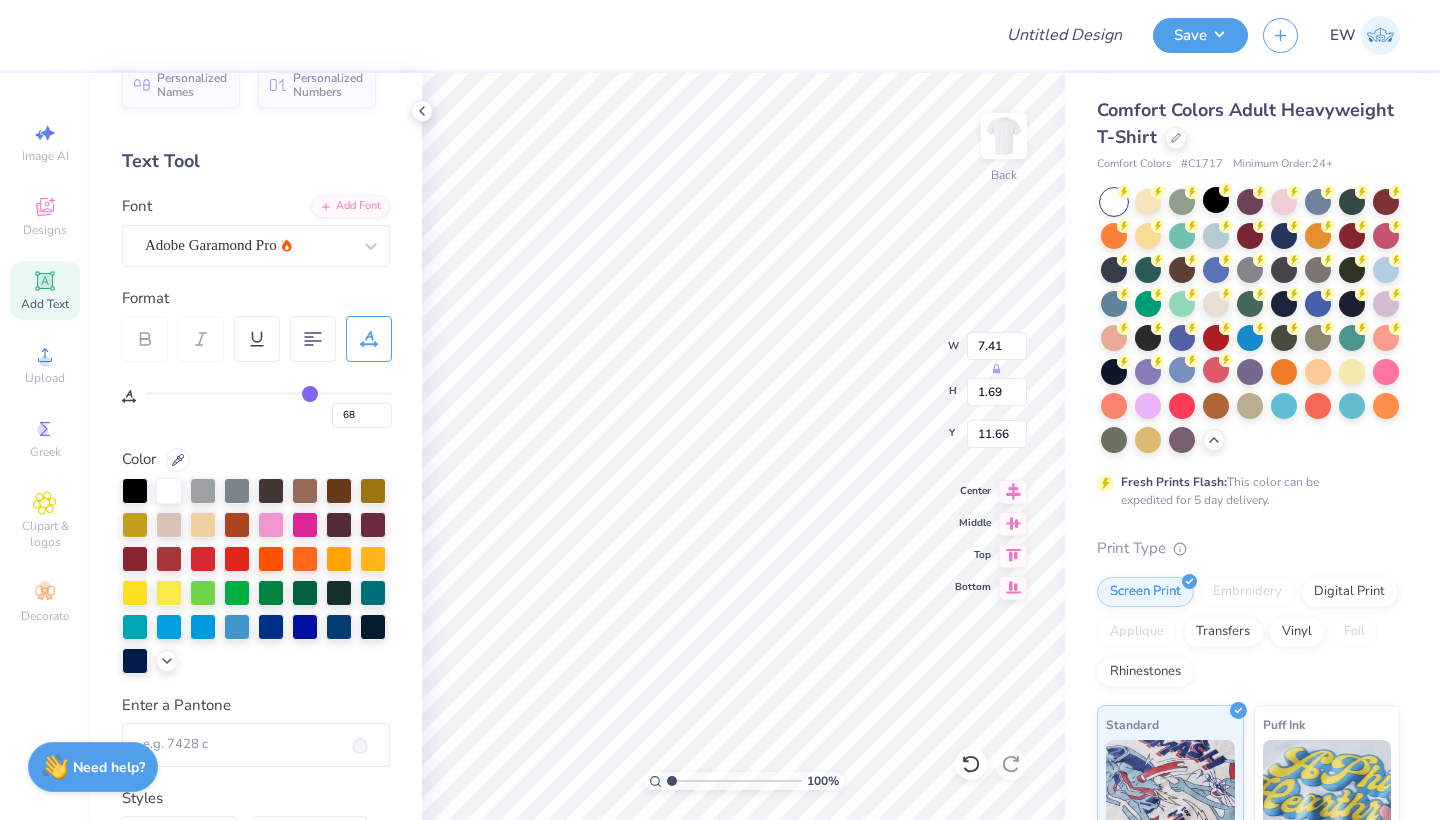 type on "72" 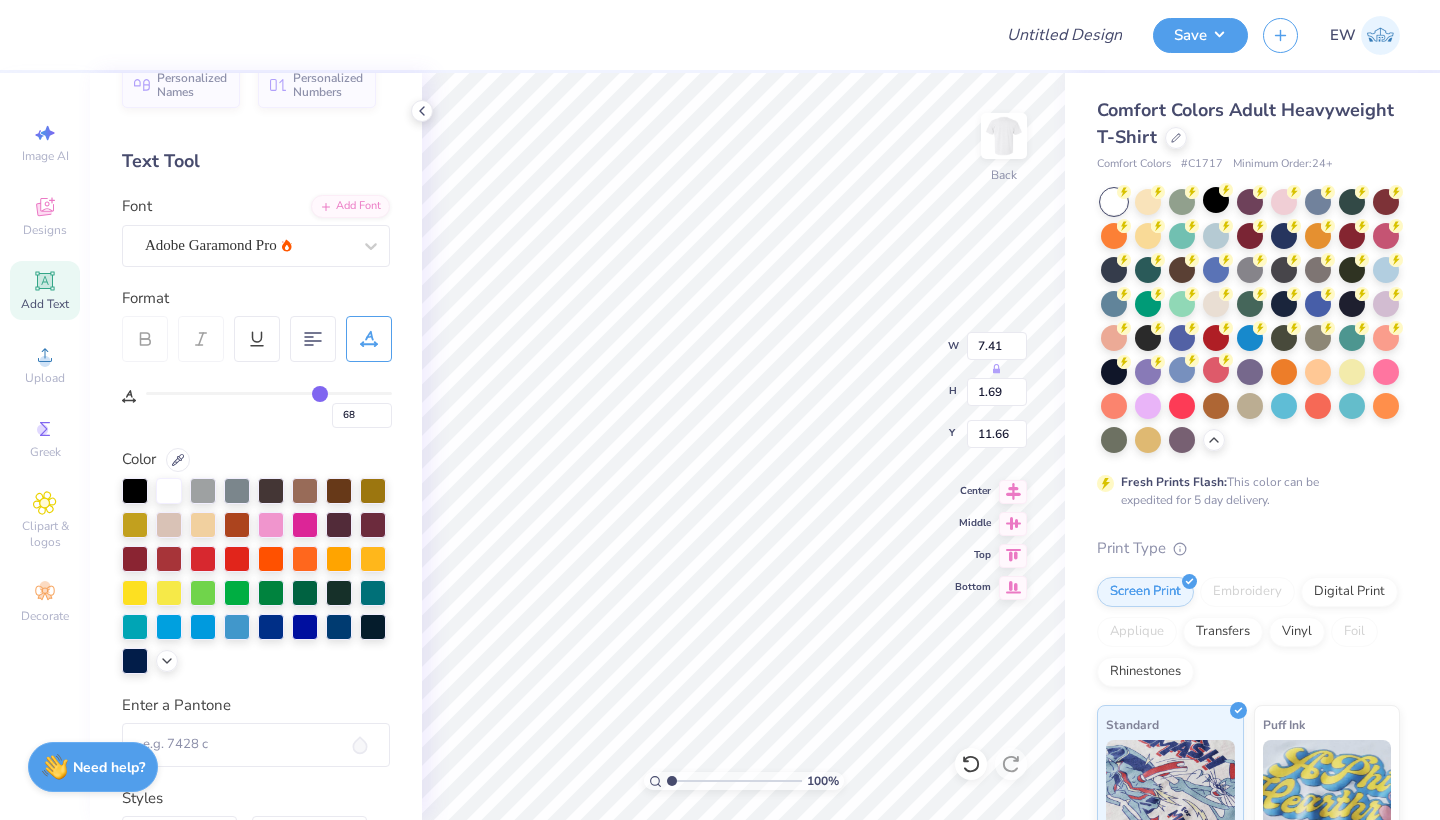 type on "72" 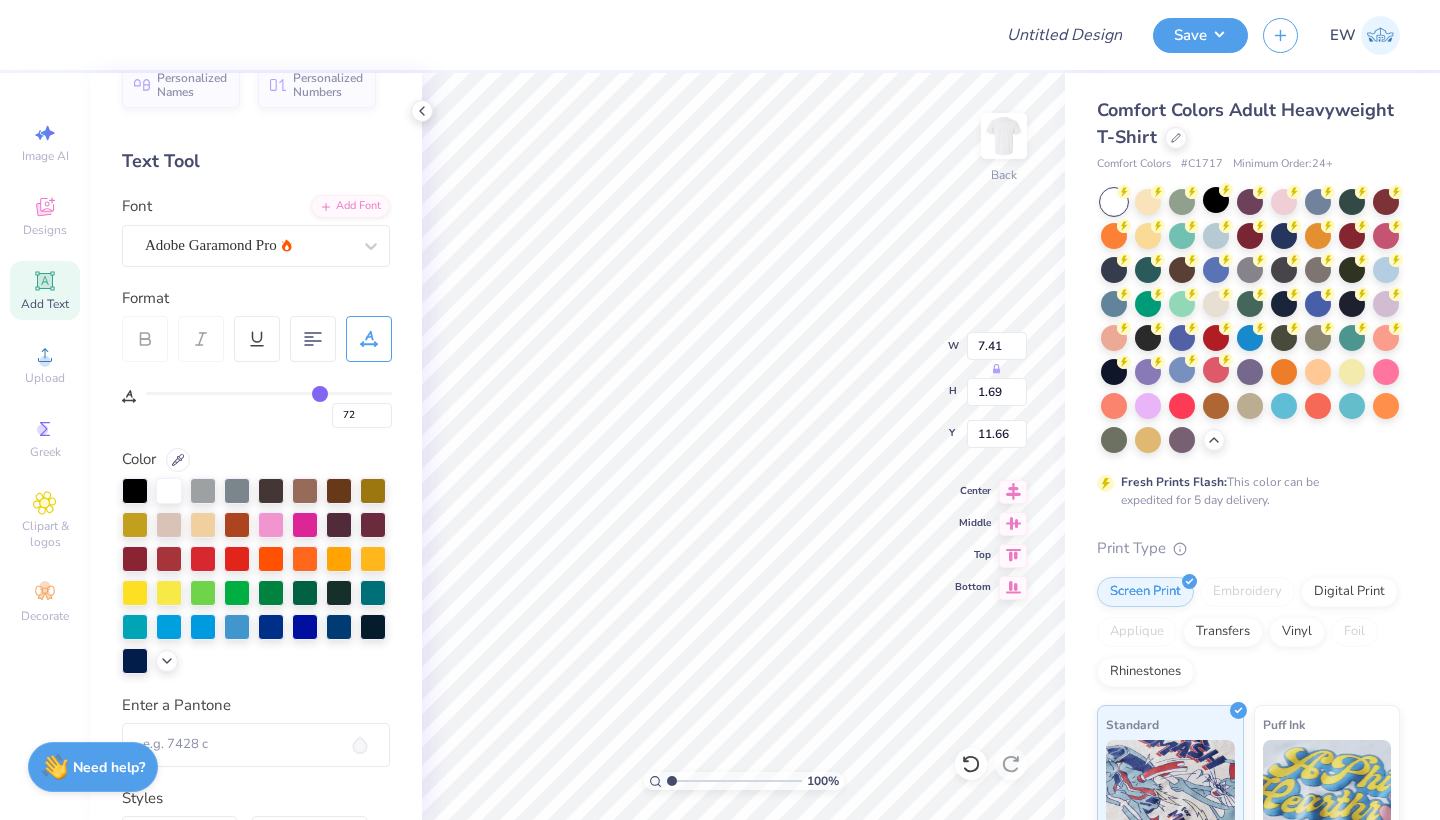 type on "75" 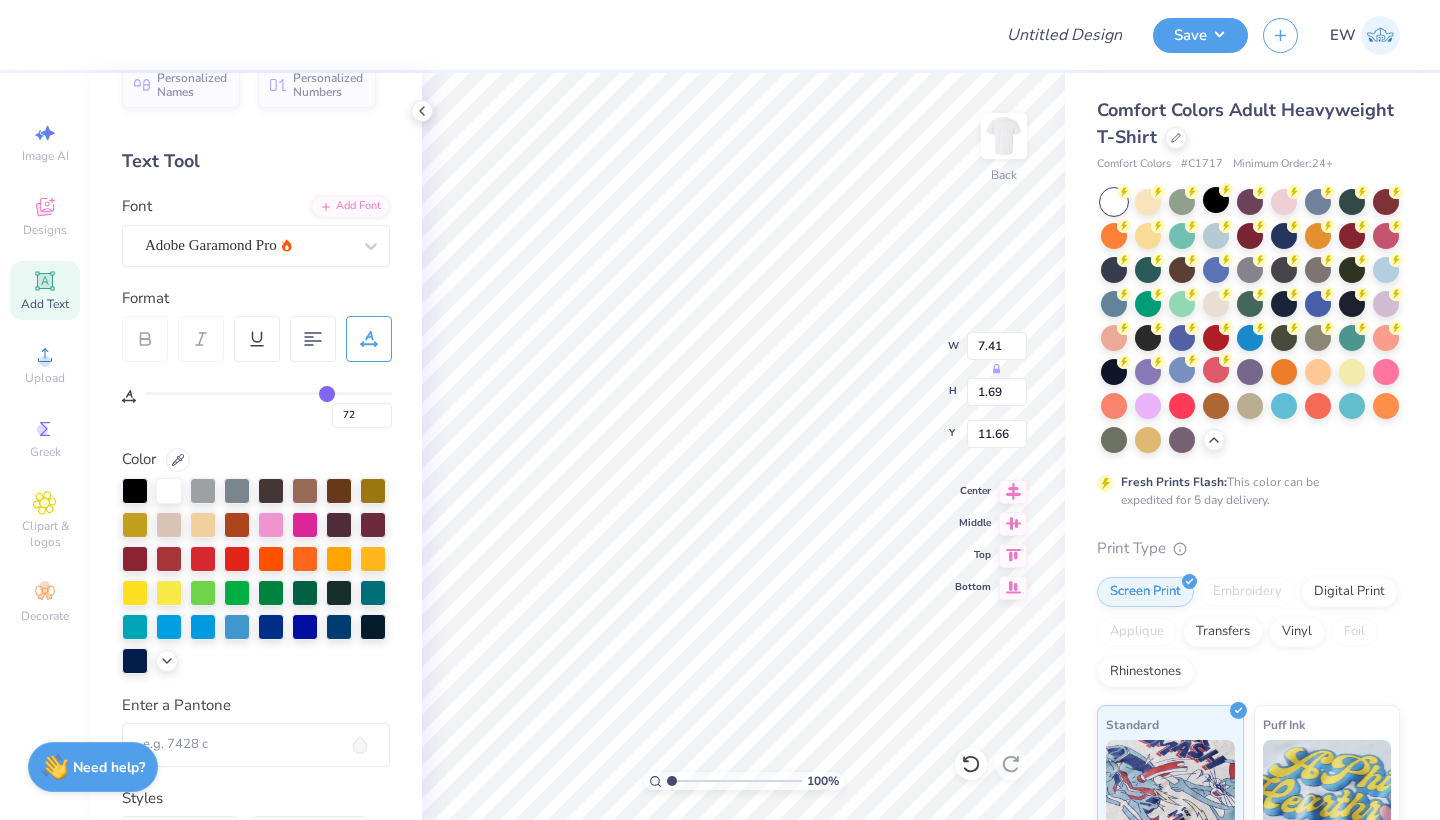 type on "75" 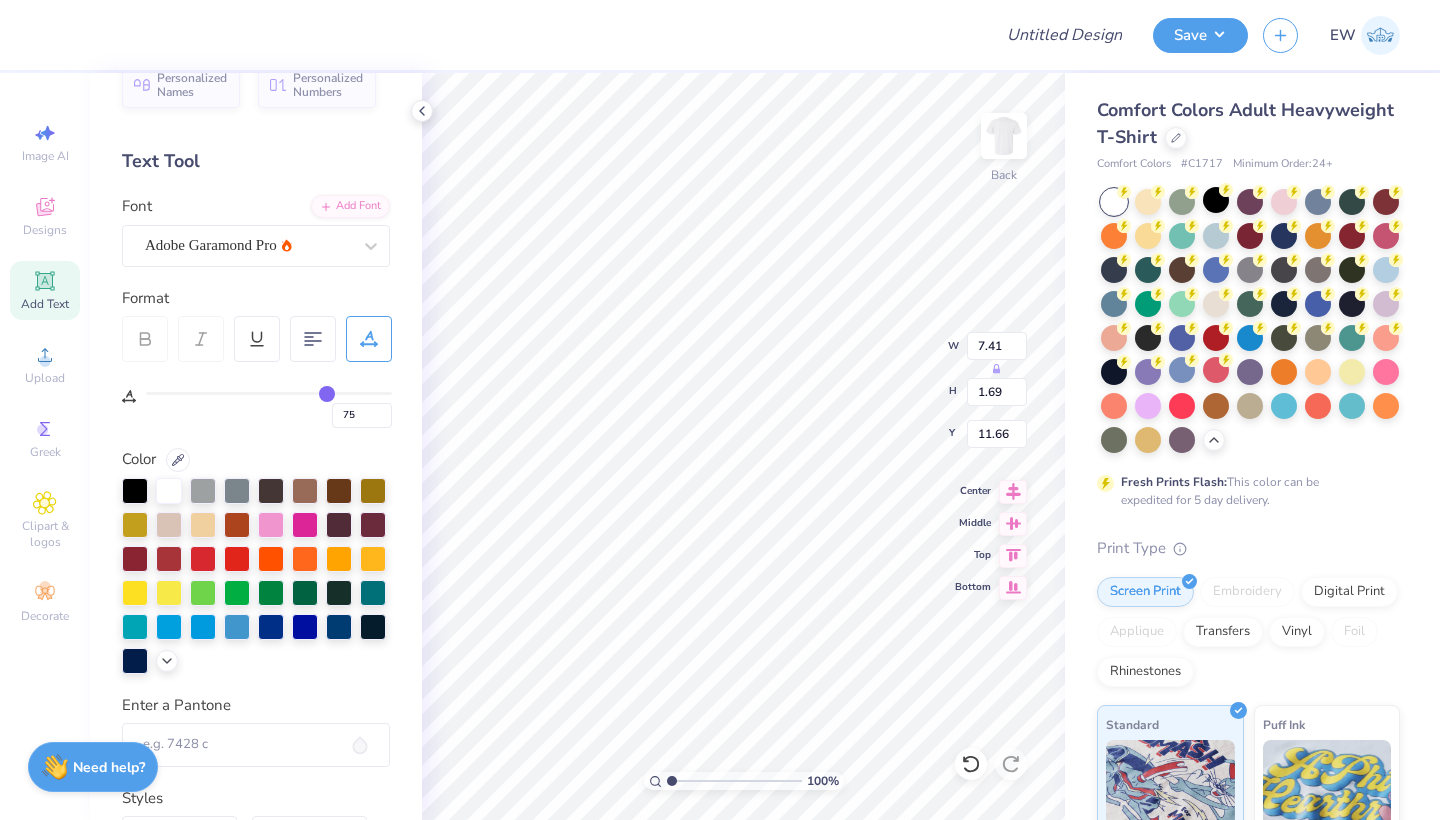 type on "78" 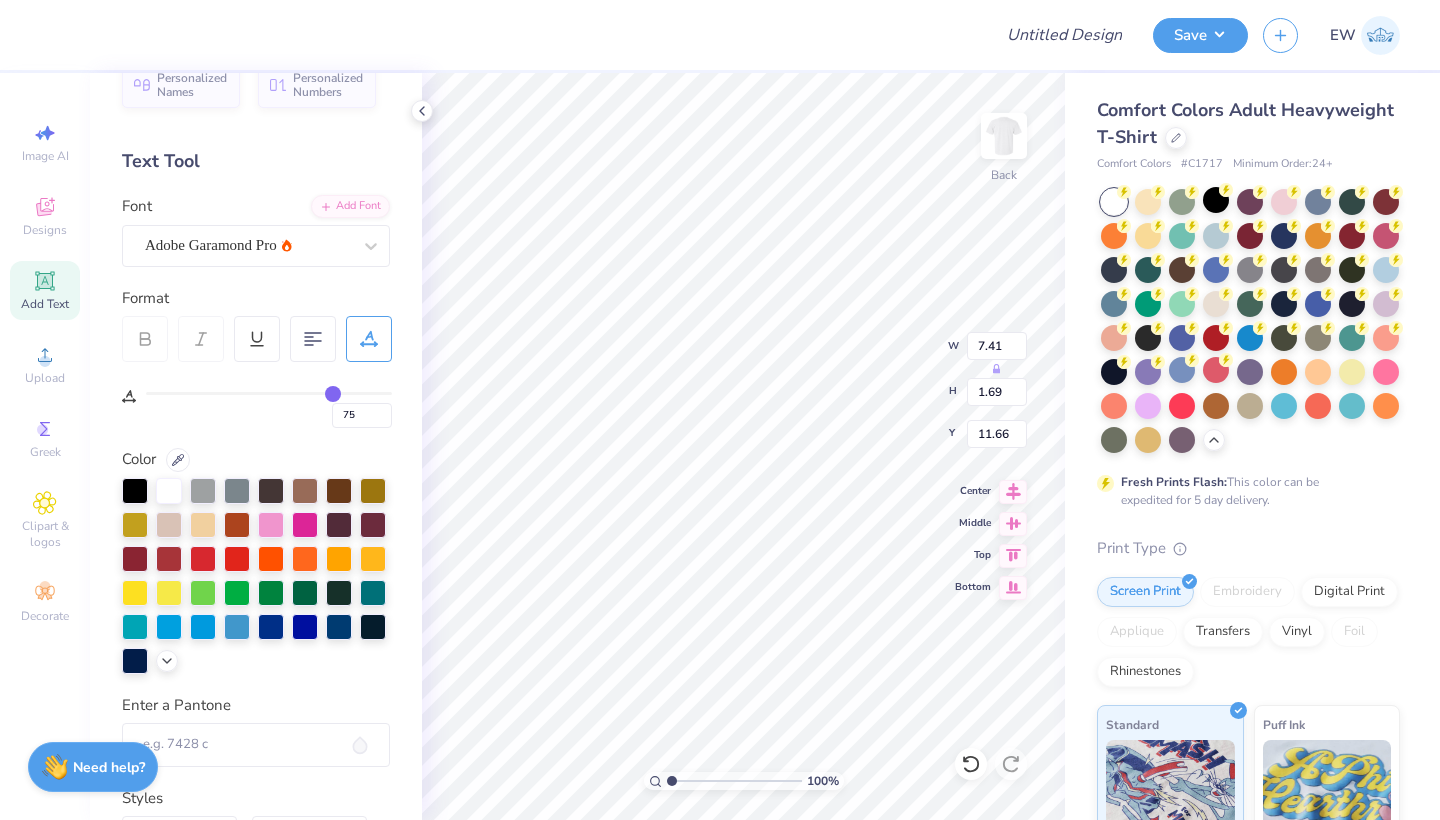 type on "78" 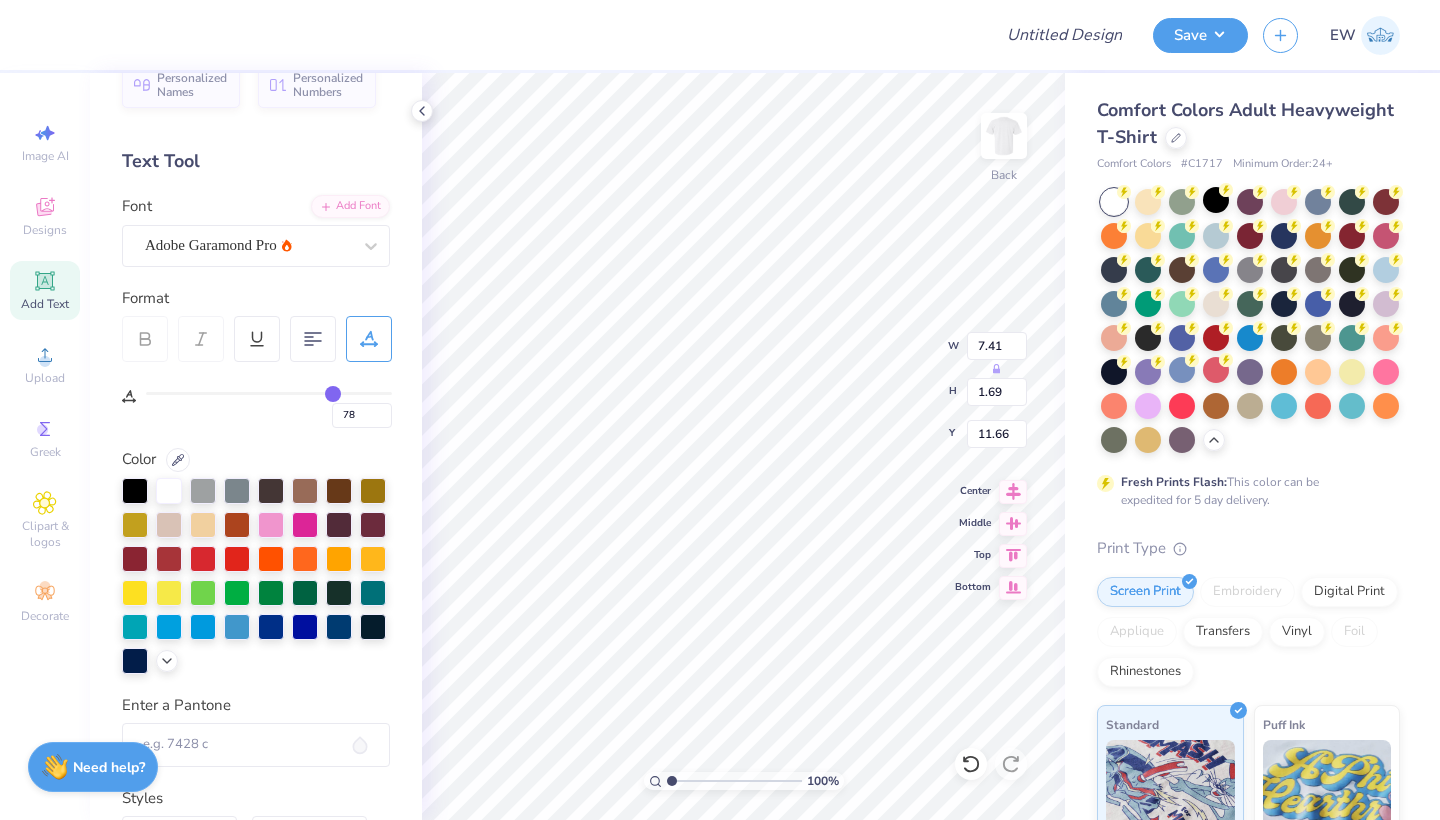 type on "81" 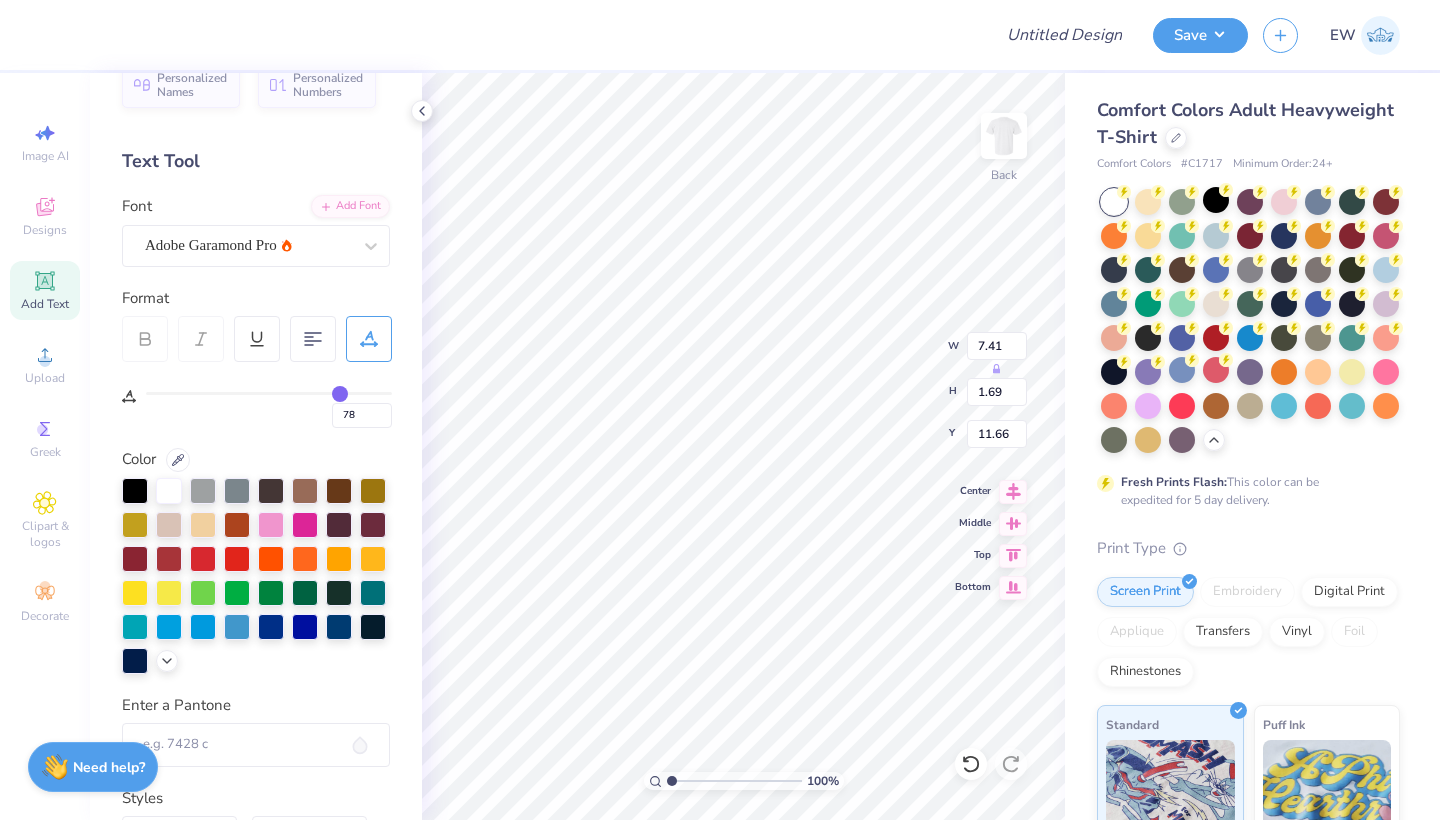 type on "81" 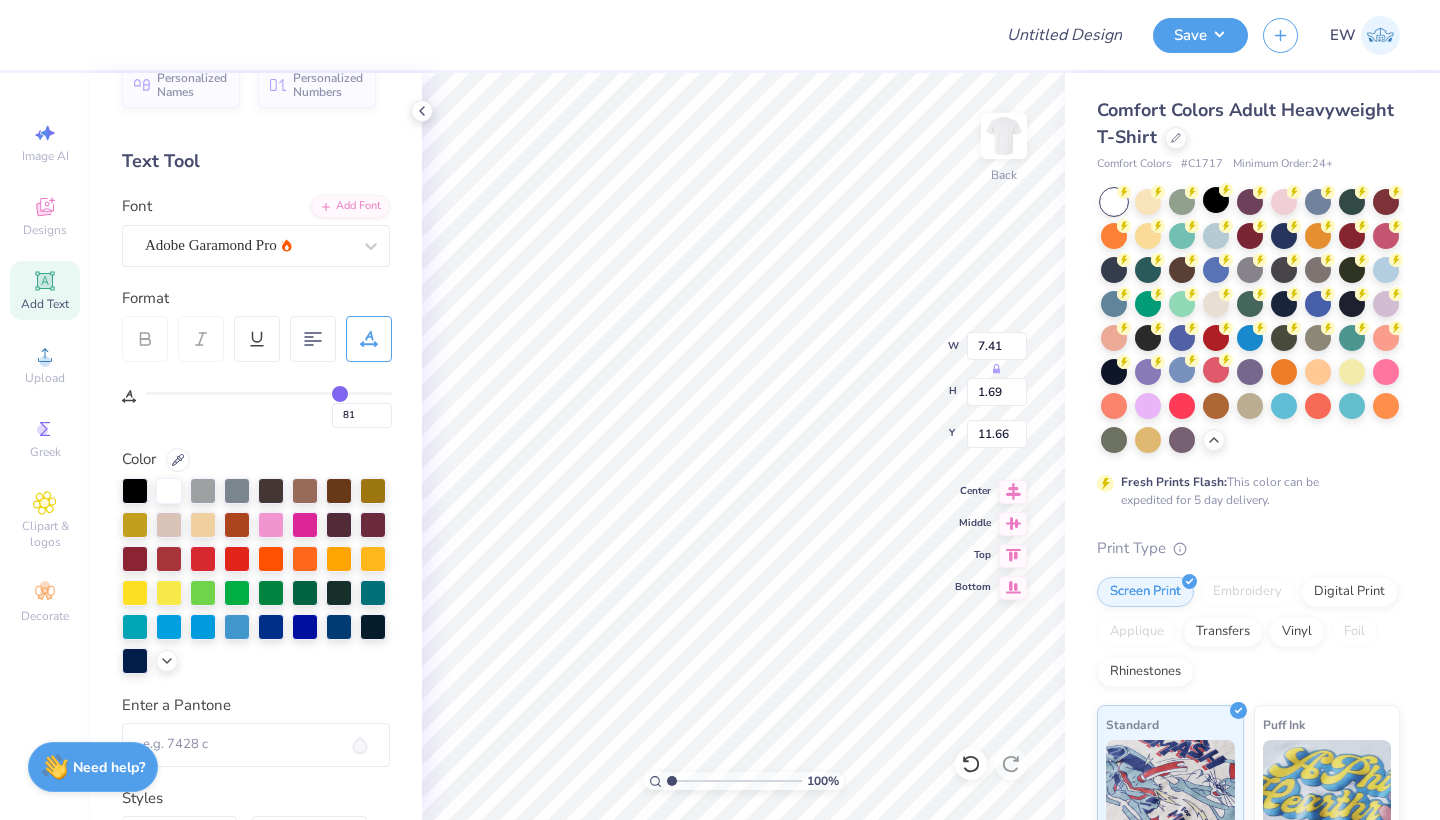 type on "83" 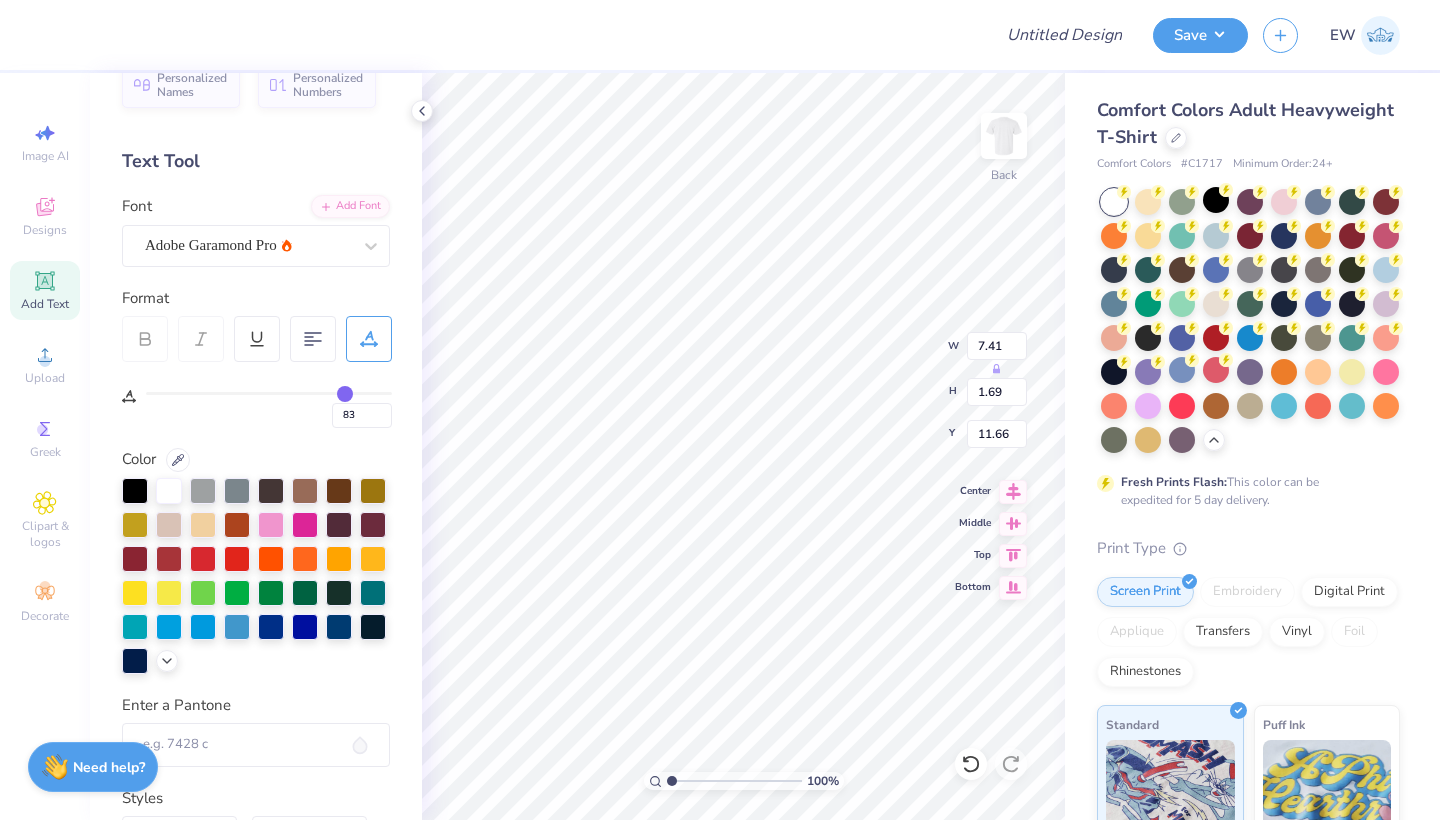 type on "85" 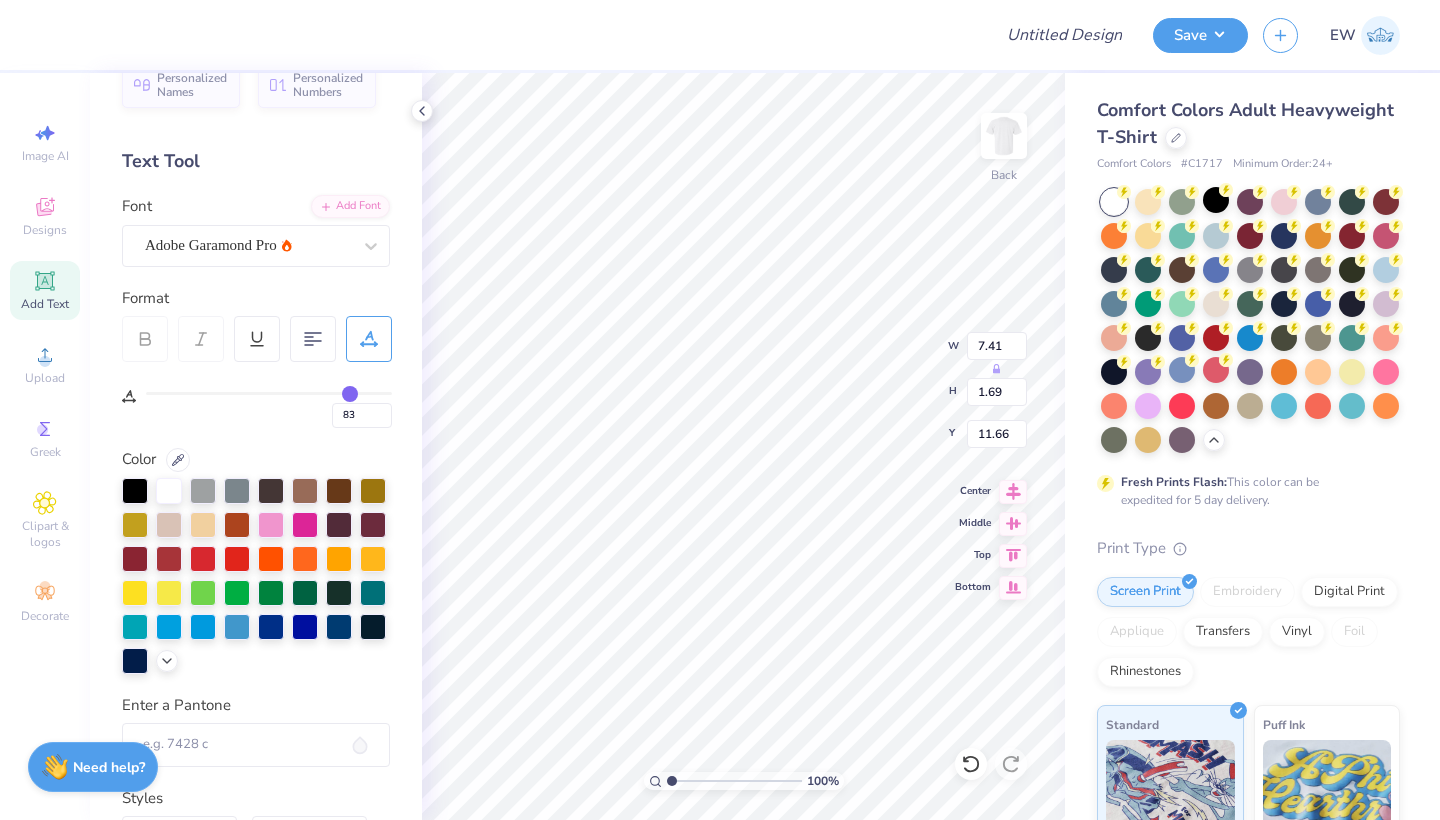 type on "85" 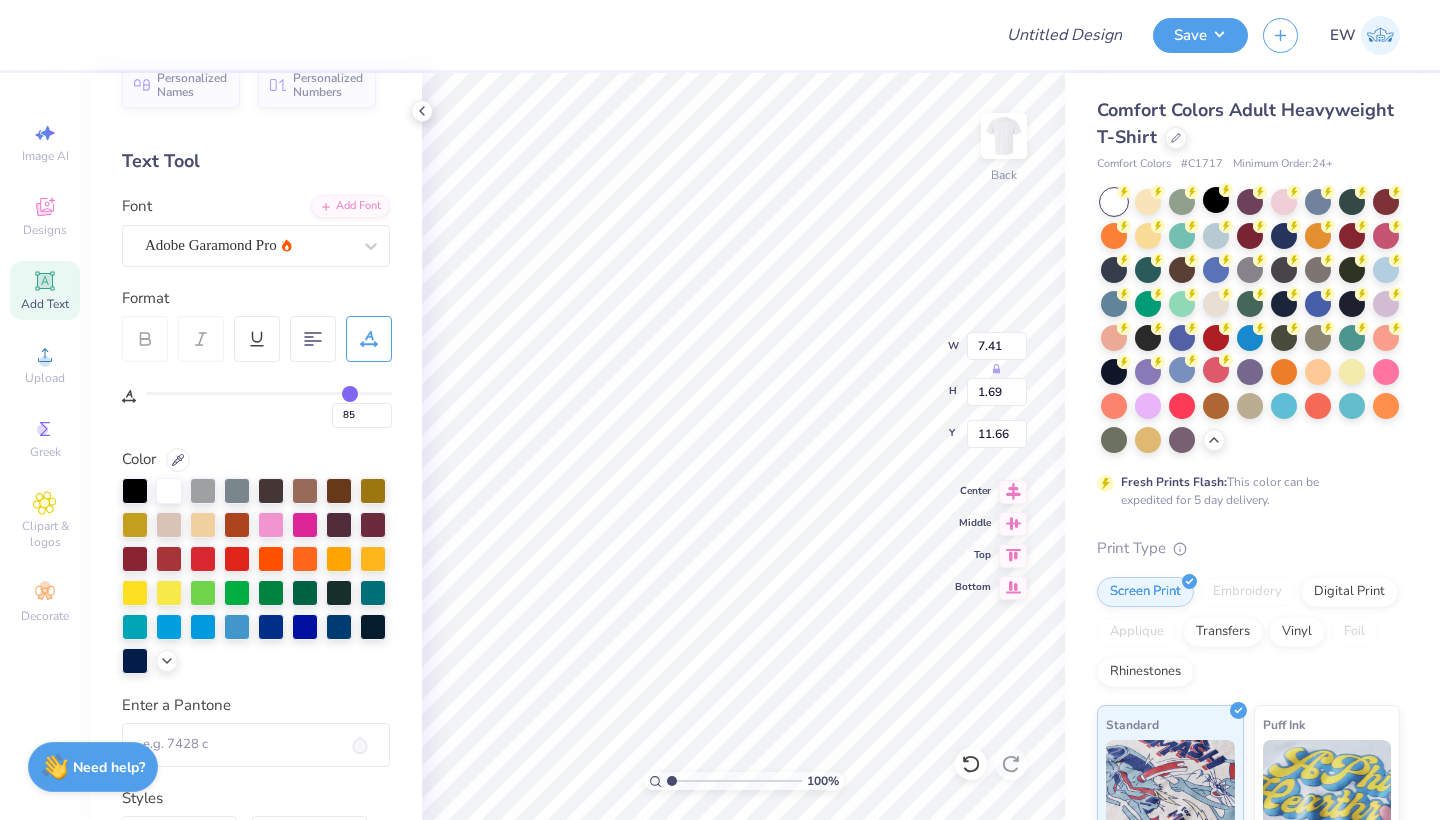 type on "87" 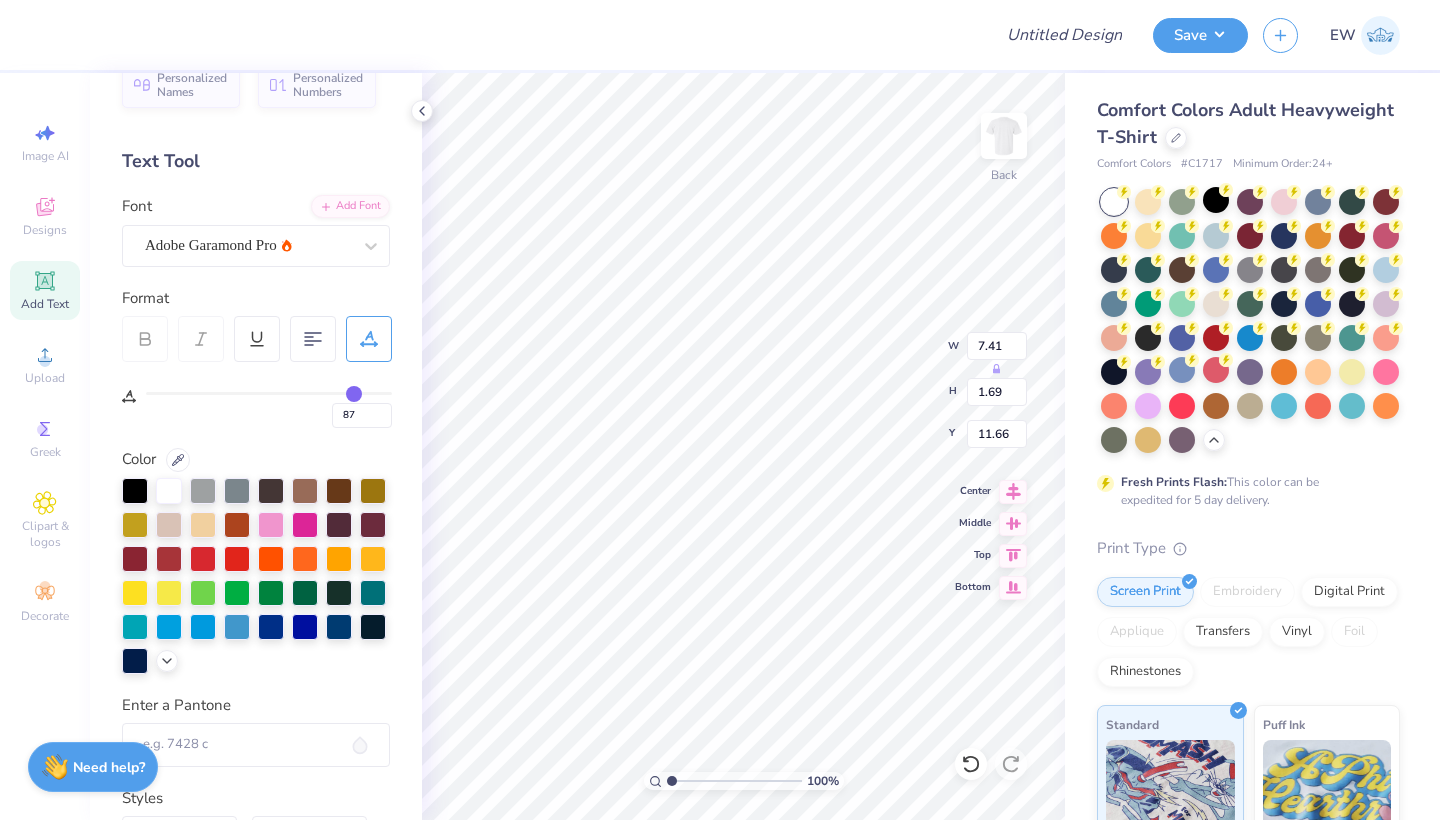 type on "88" 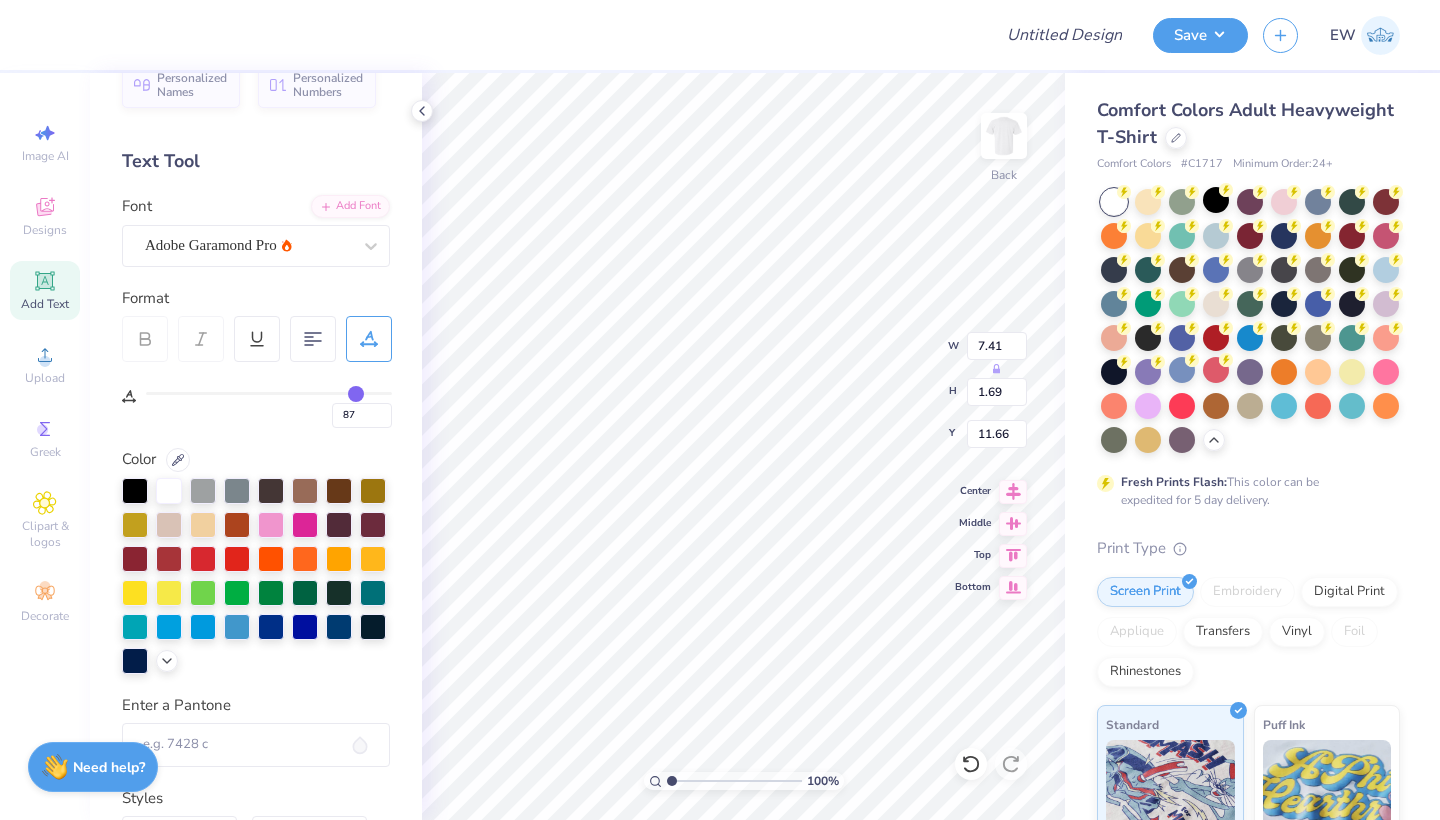 type on "88" 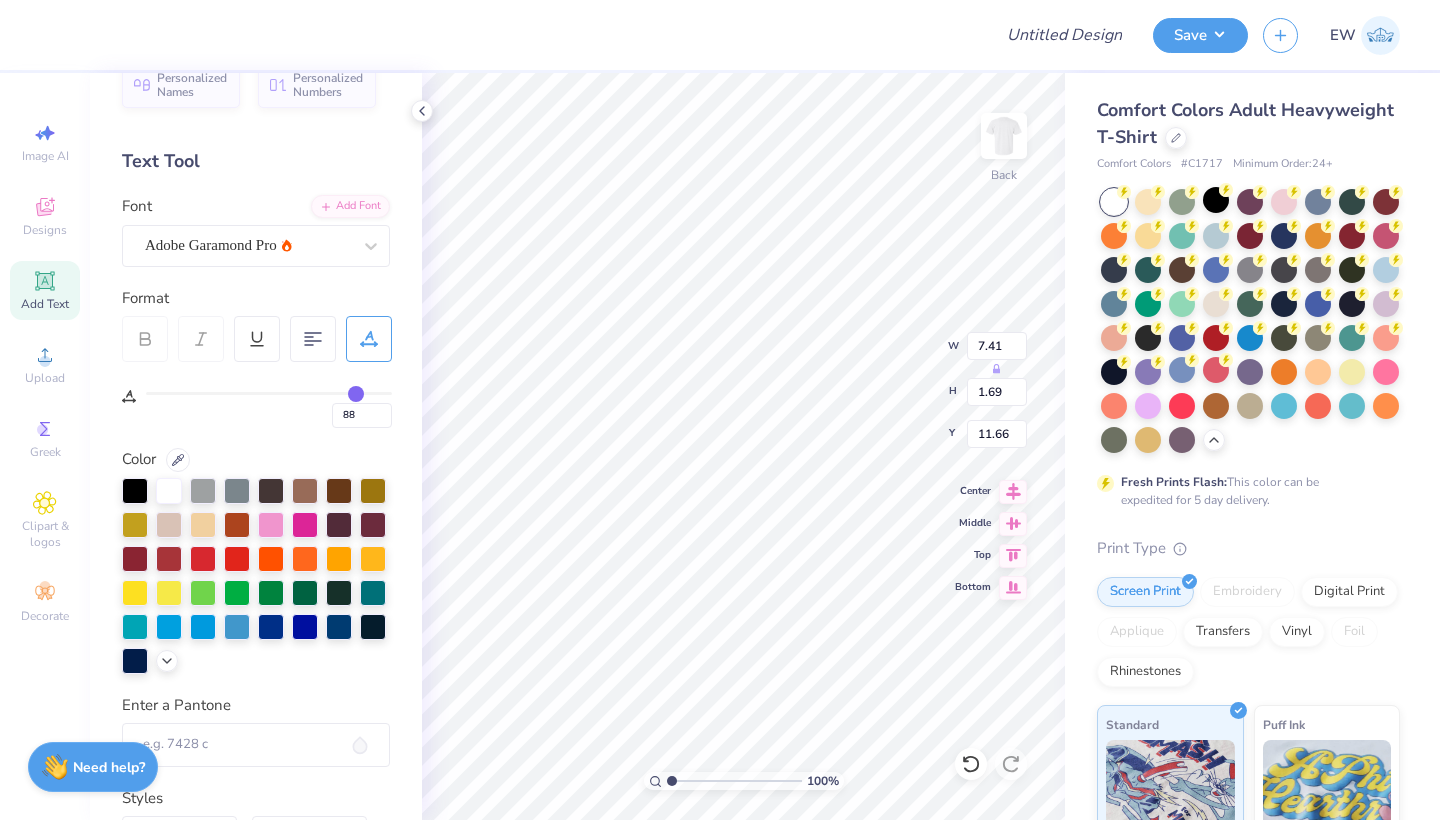 type on "89" 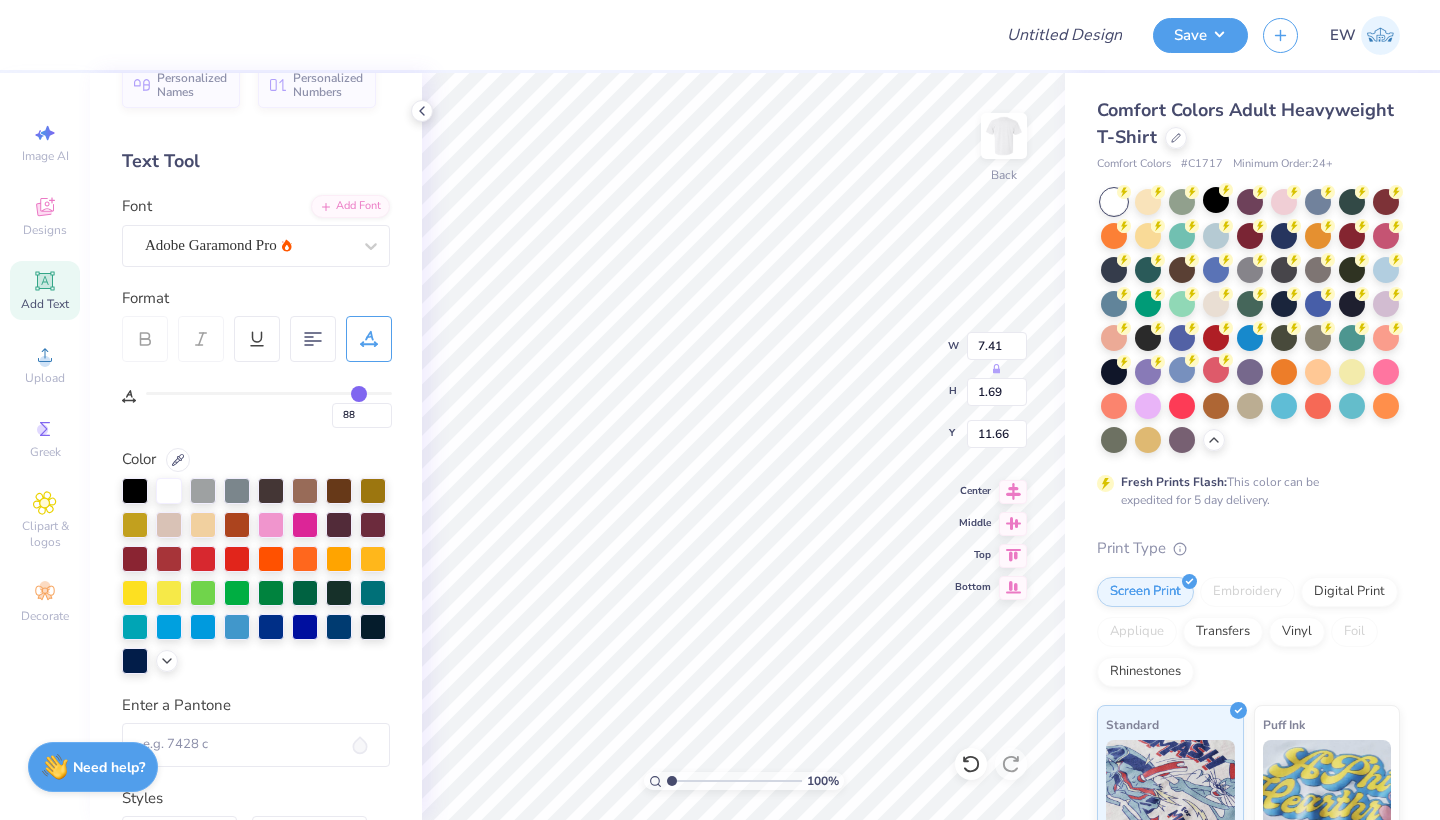 type on "89" 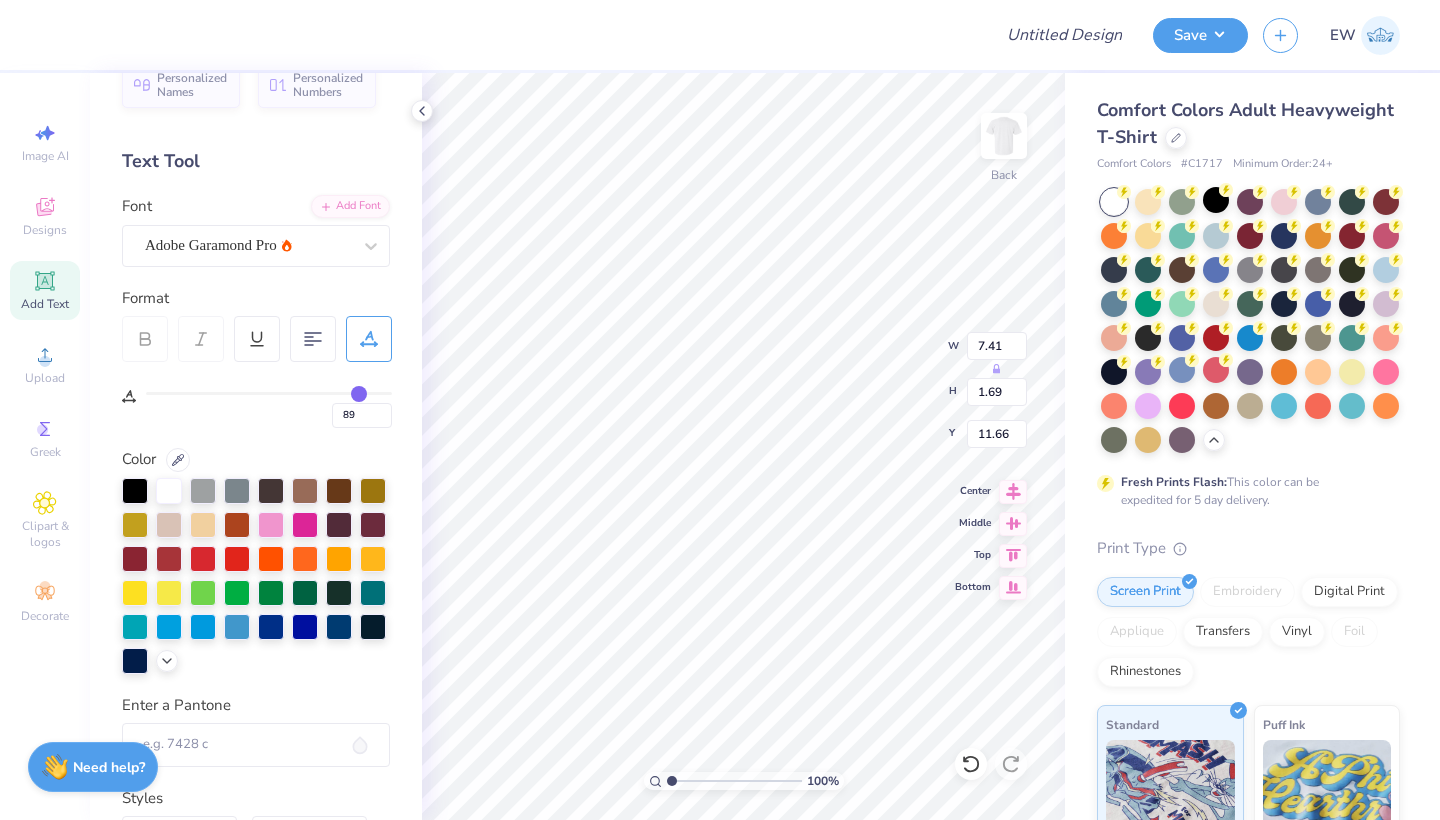type on "90" 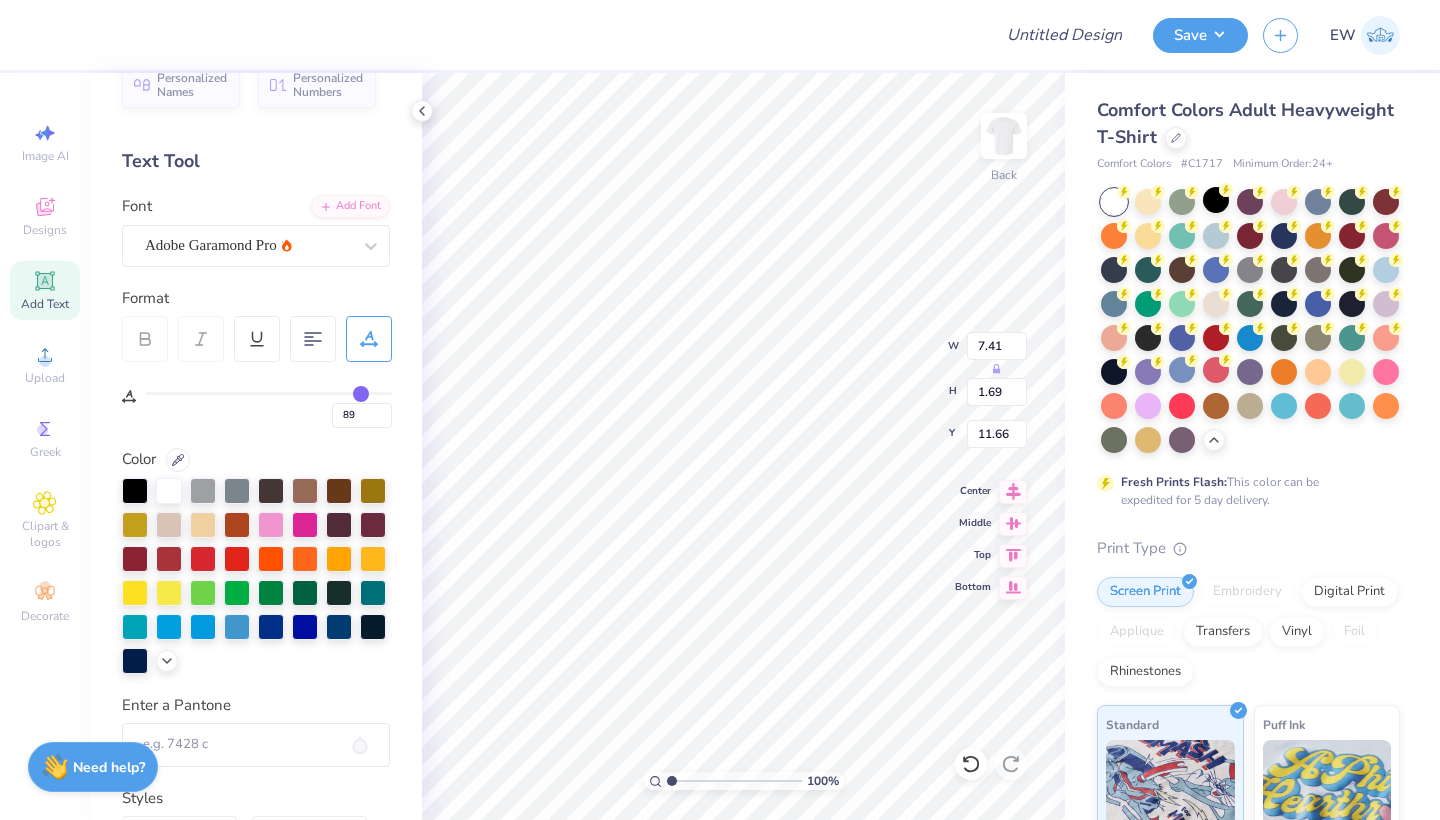 type on "90" 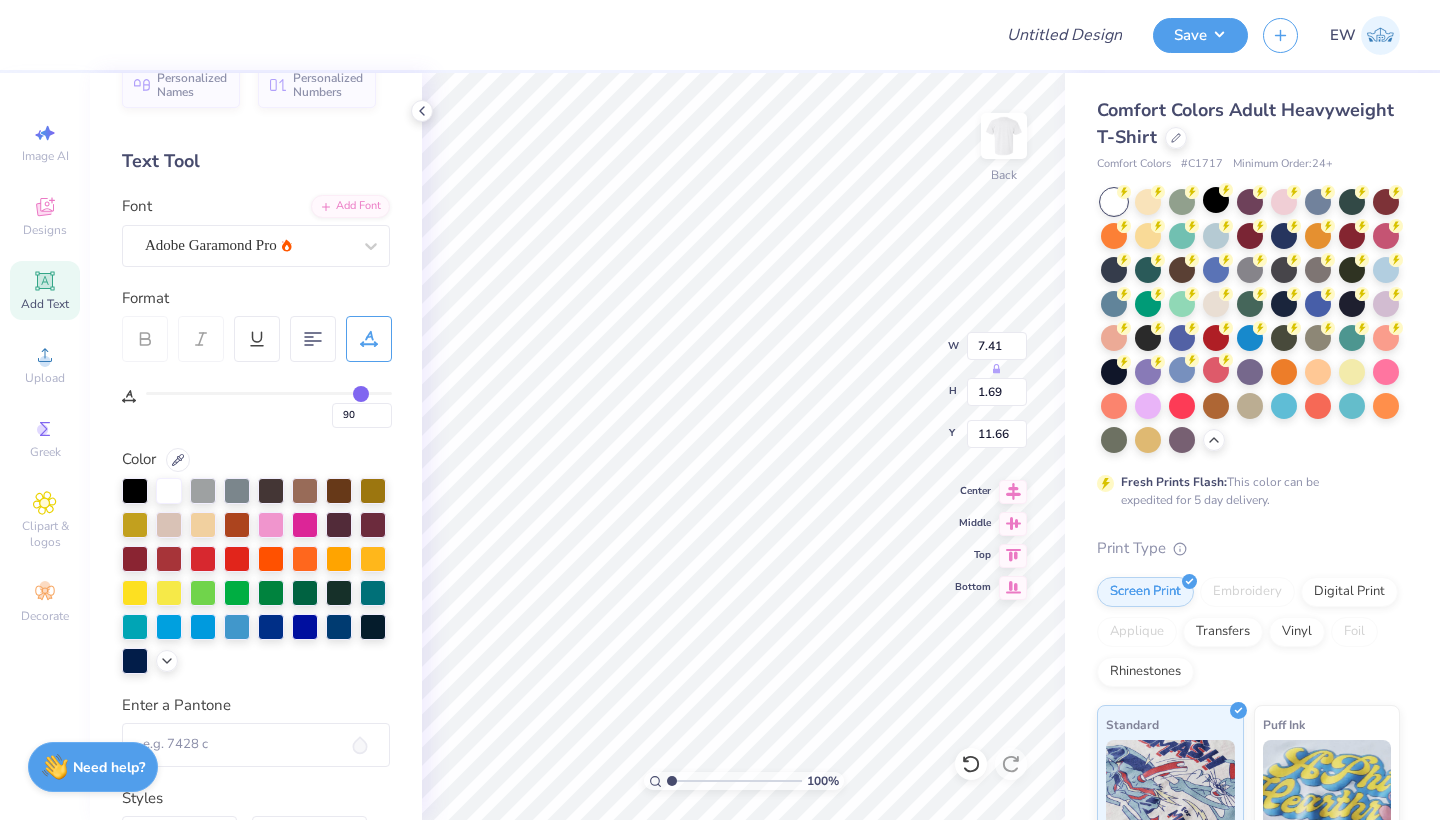 type on "91" 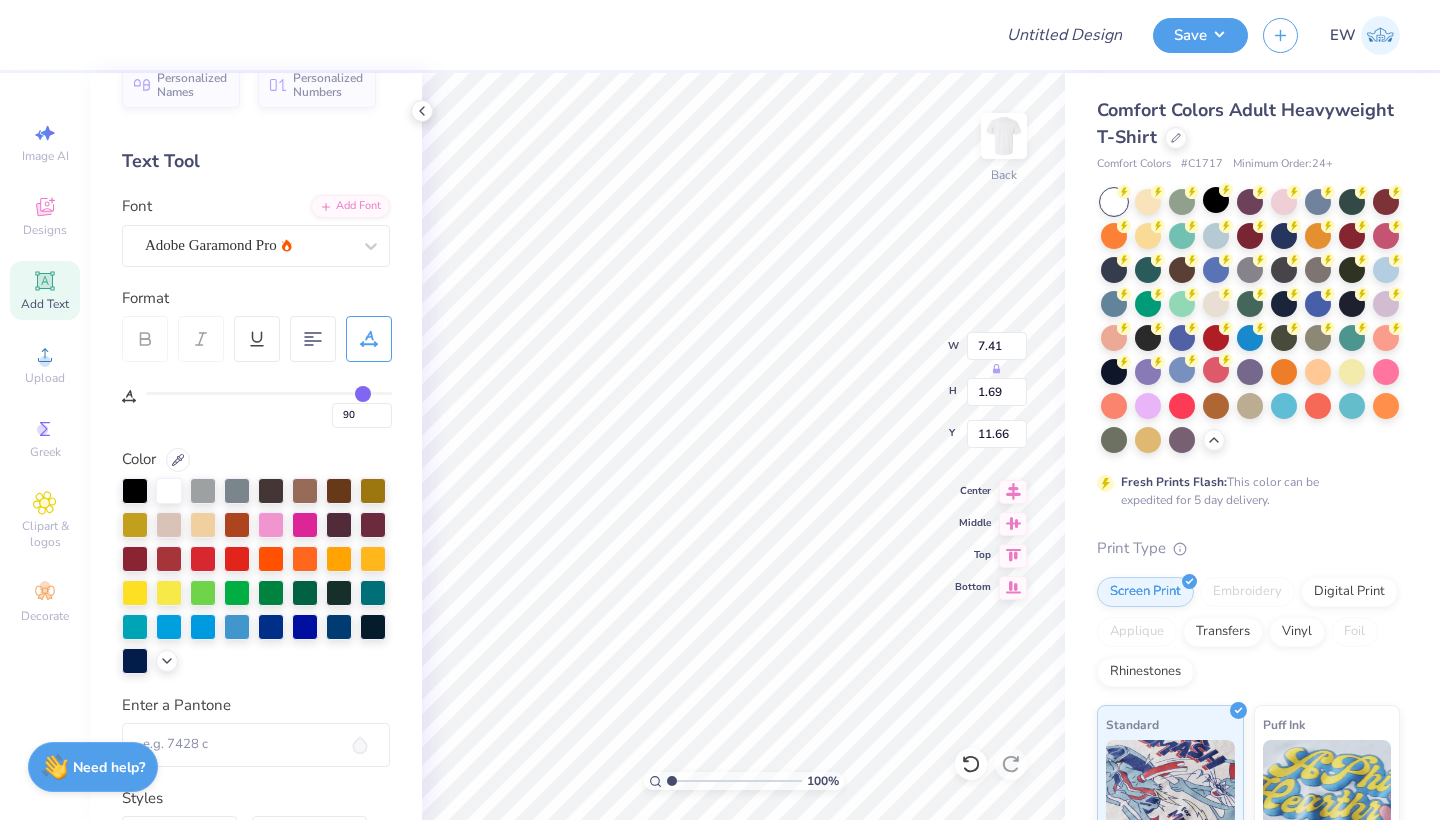 type on "91" 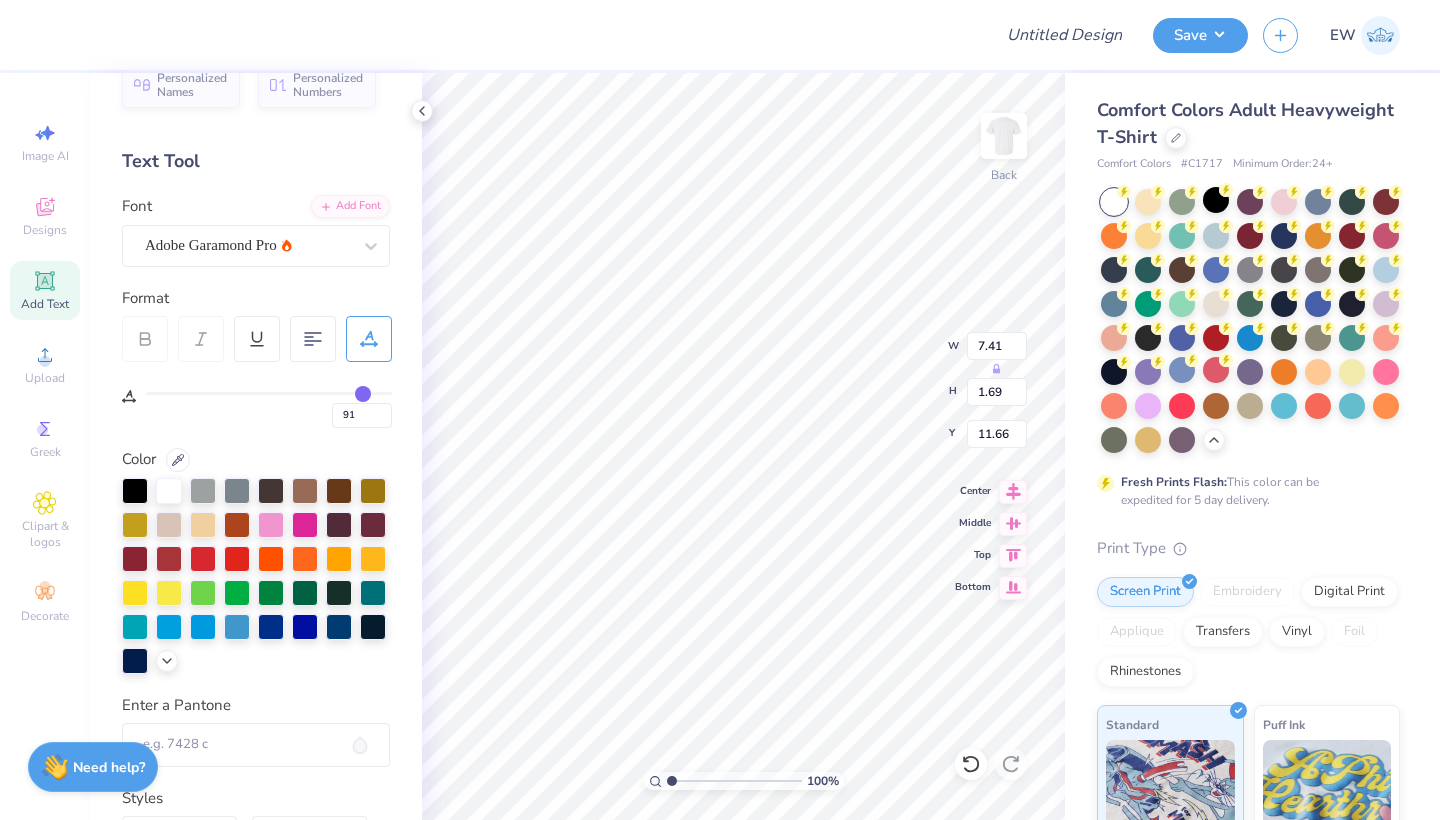 type on "92" 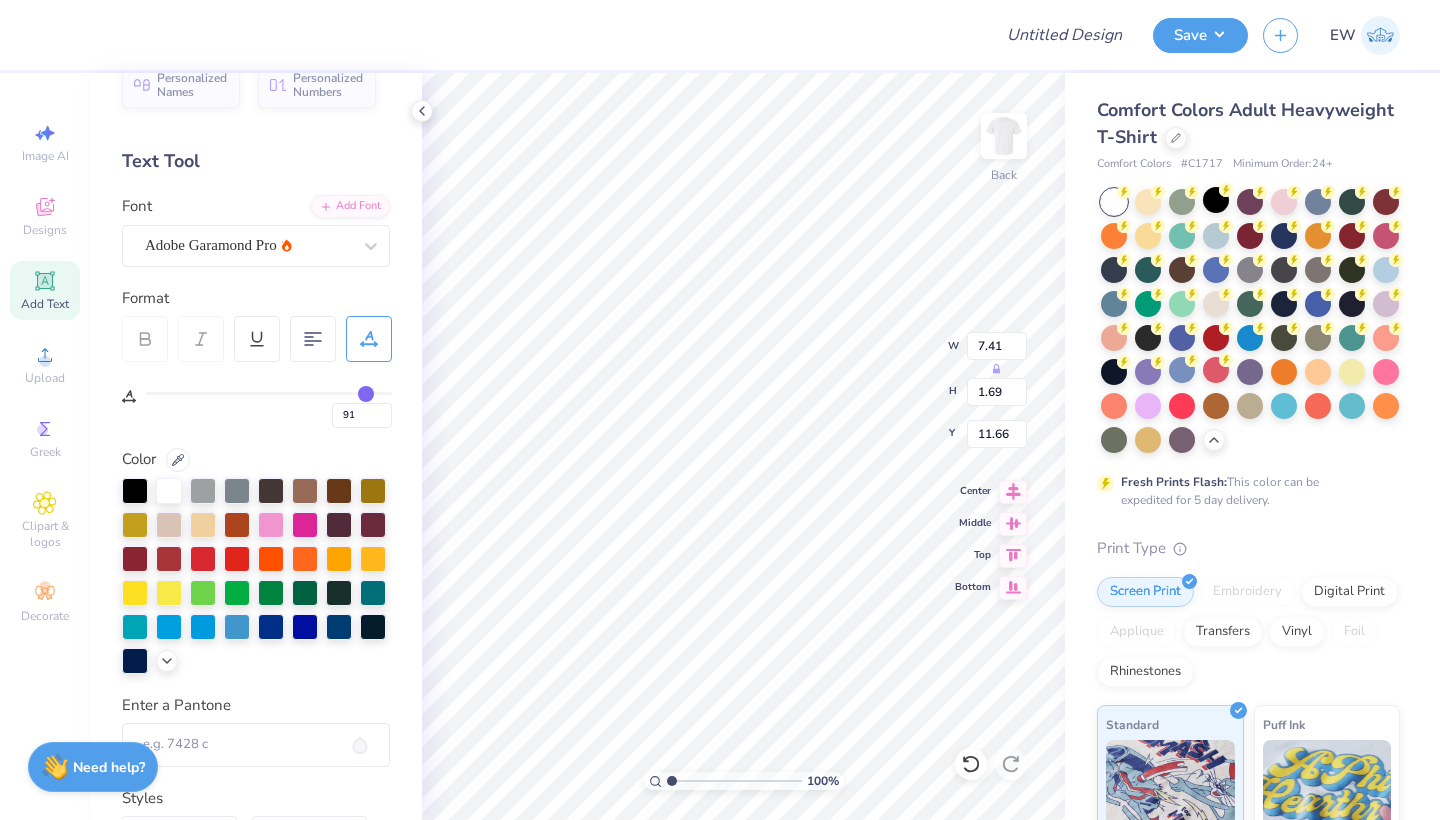 type on "92" 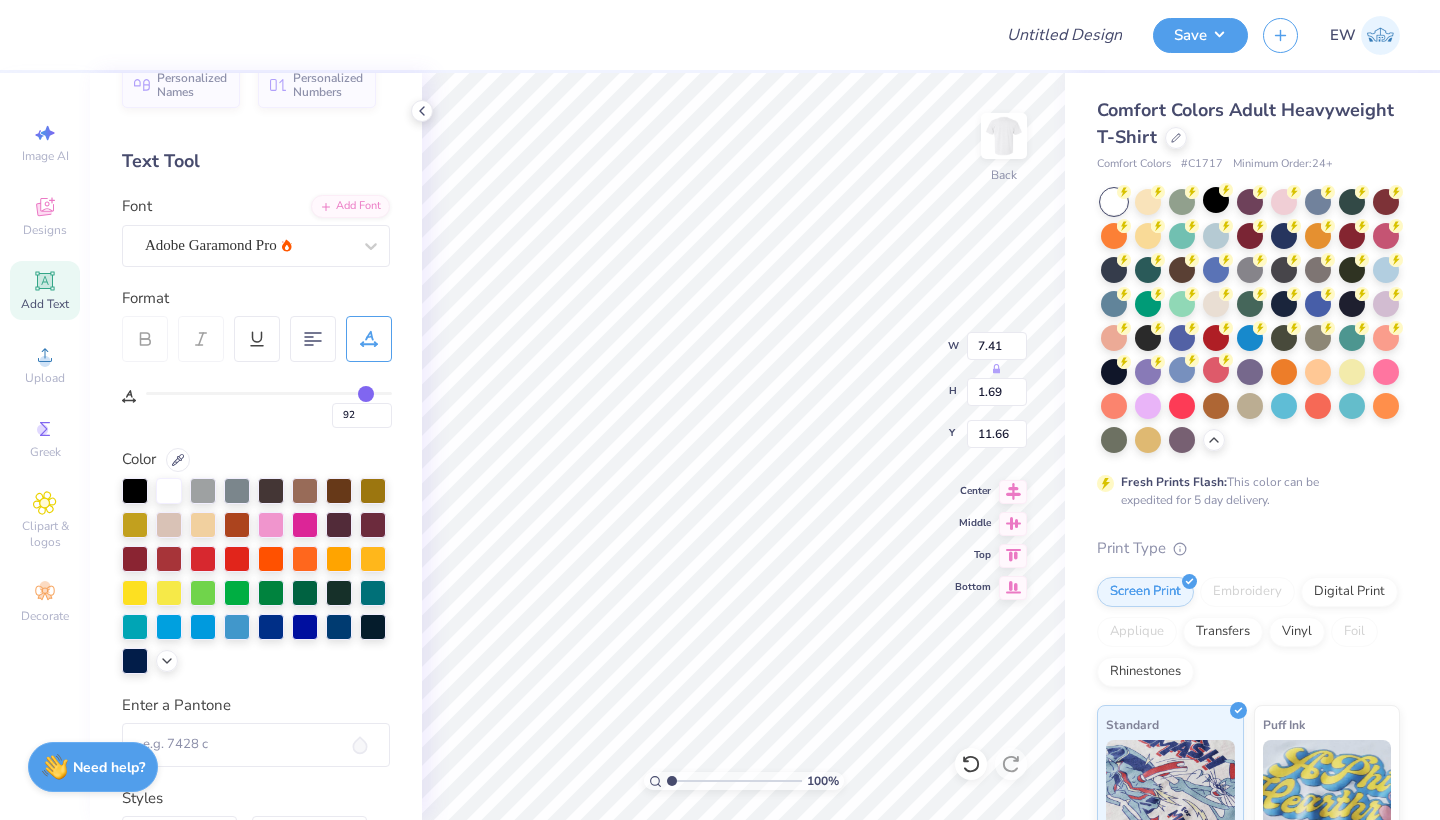 type on "93" 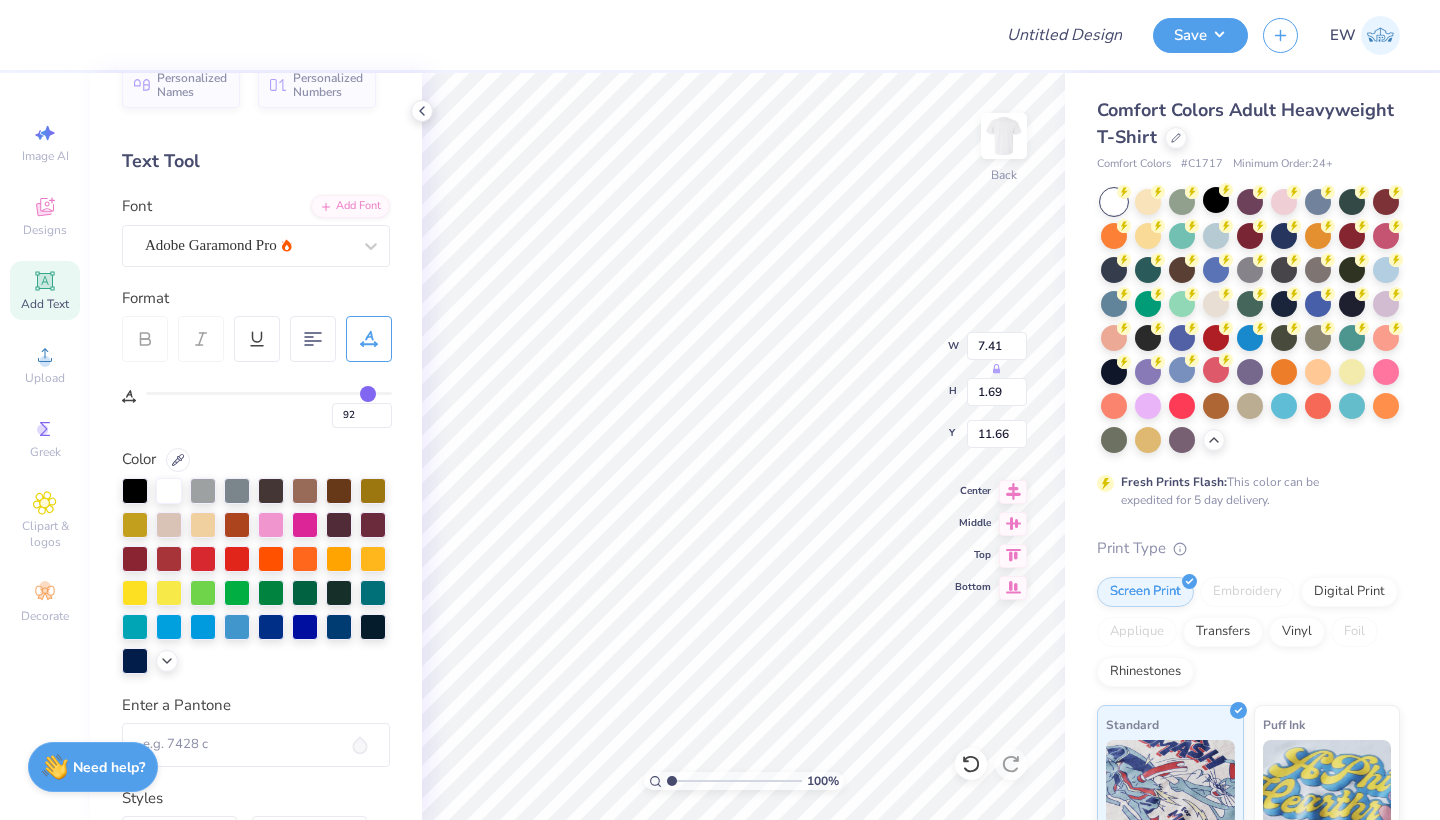 type on "93" 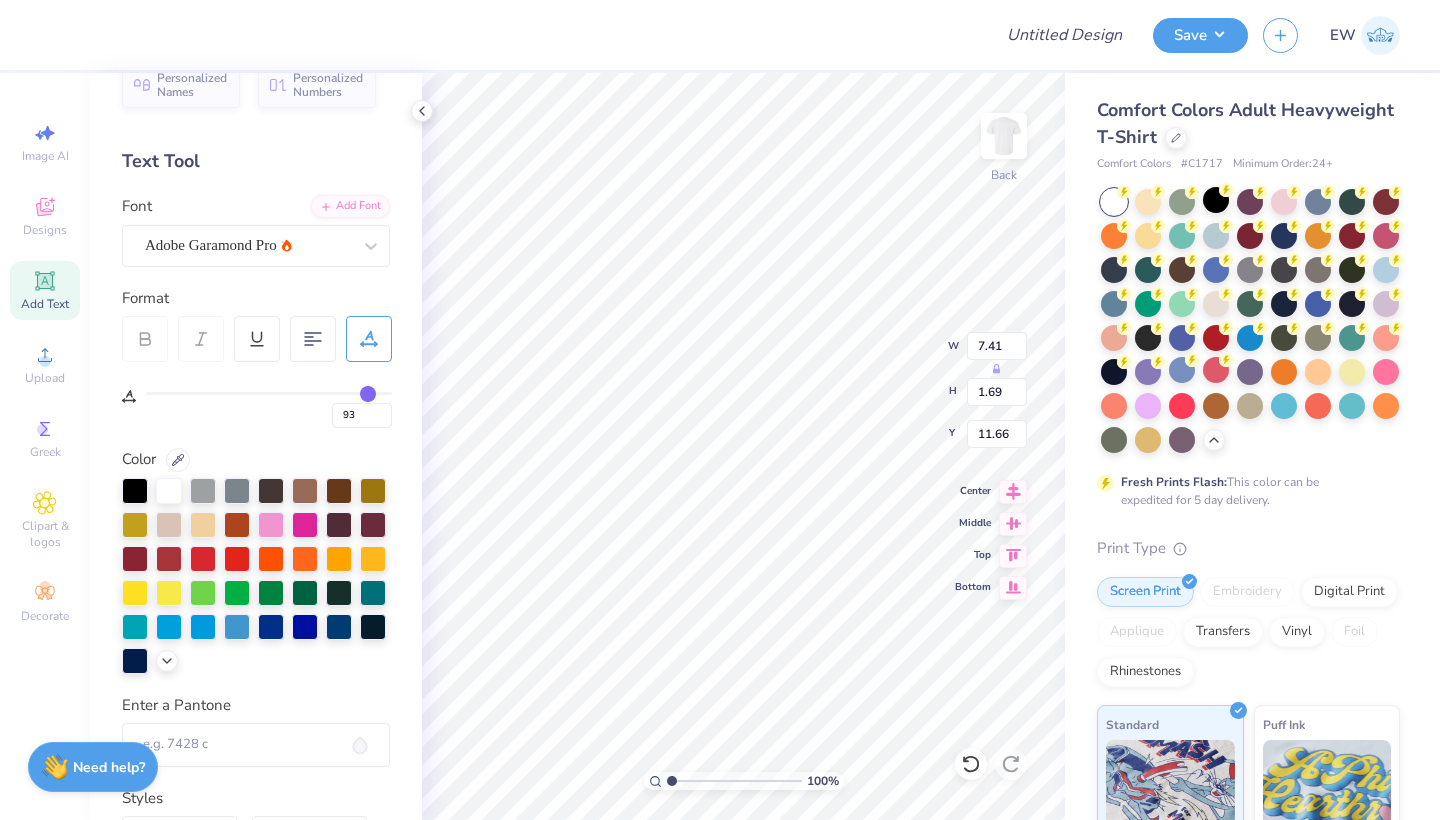 type on "92" 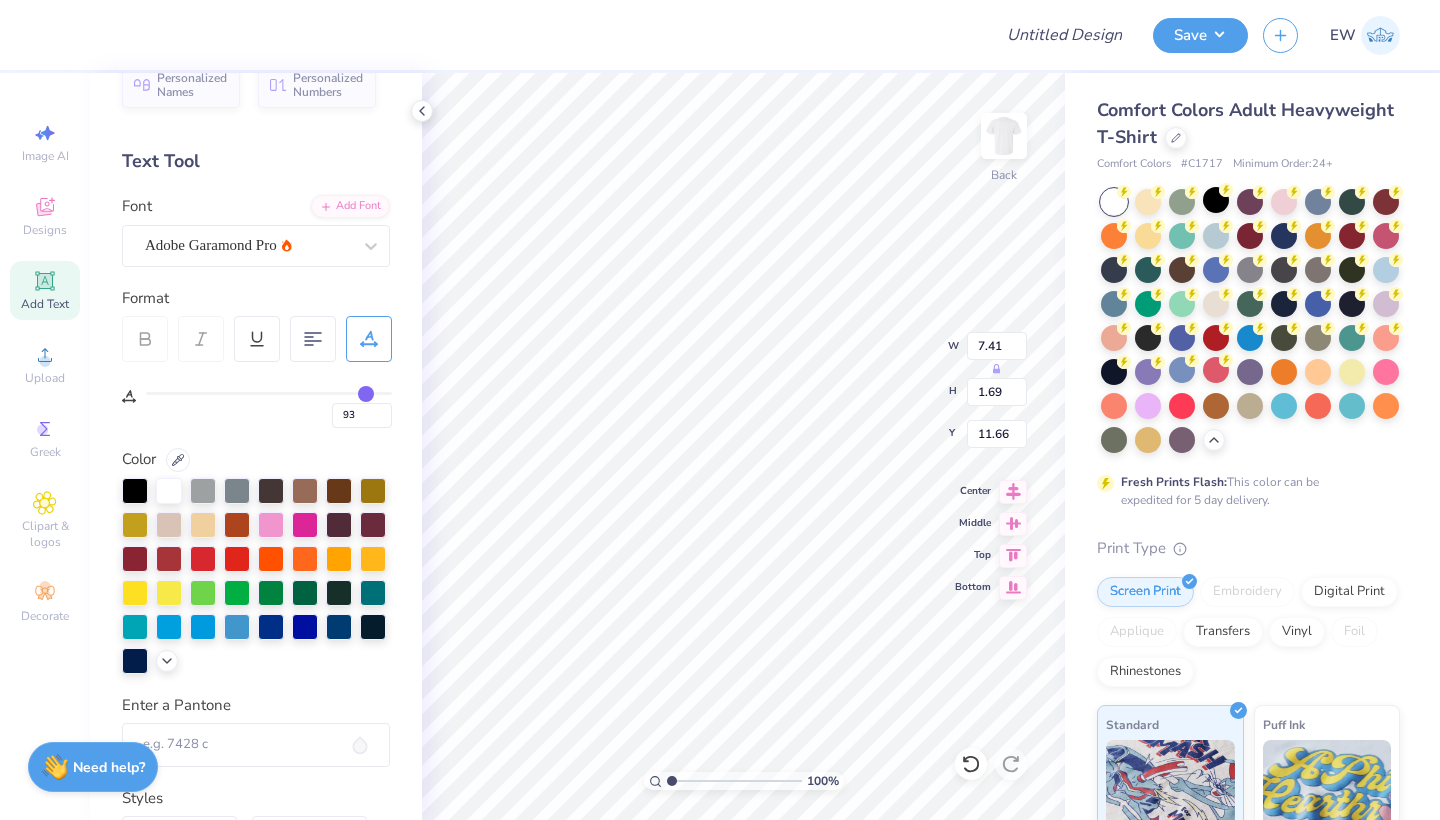 type on "92" 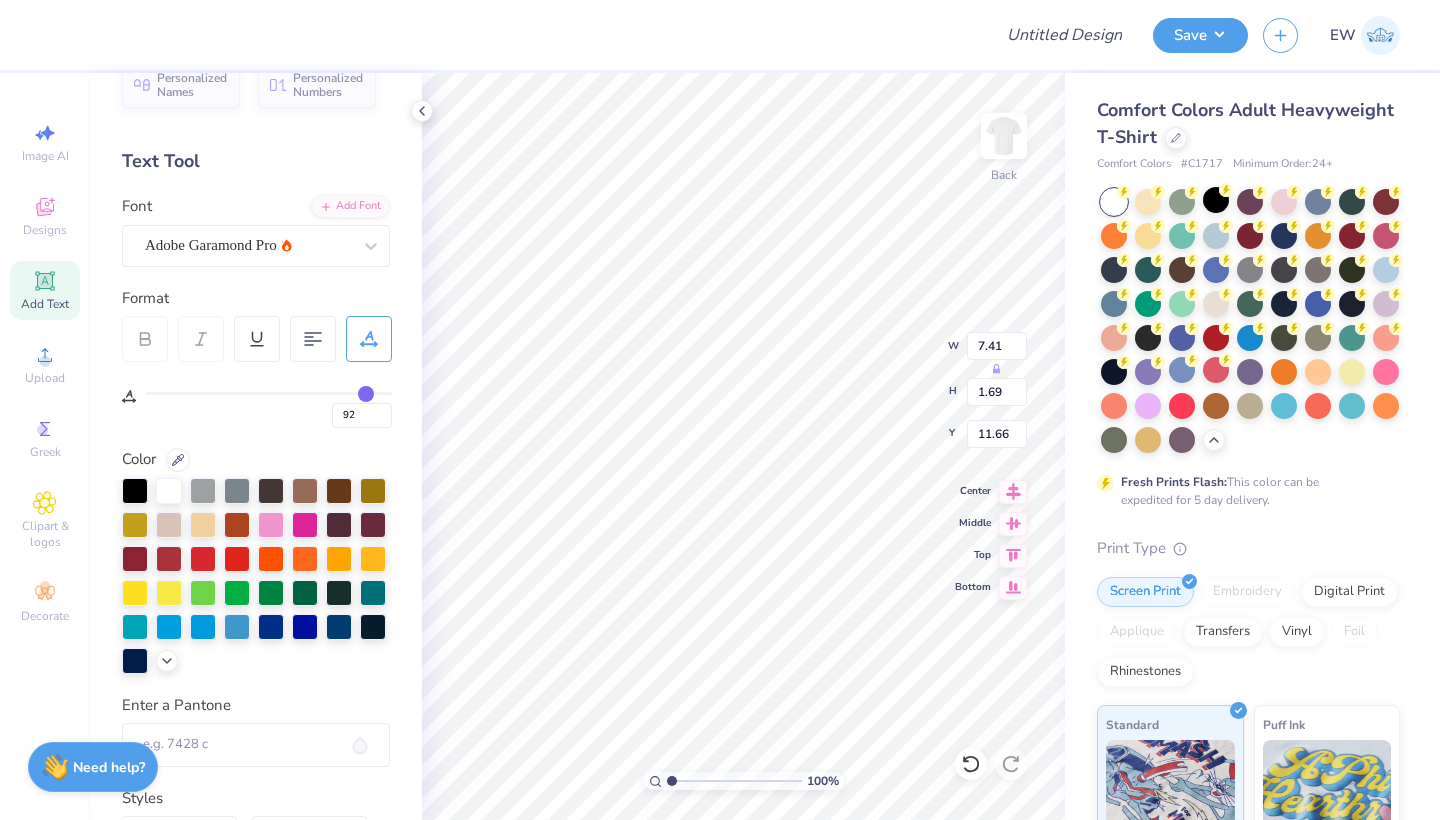 type on "91" 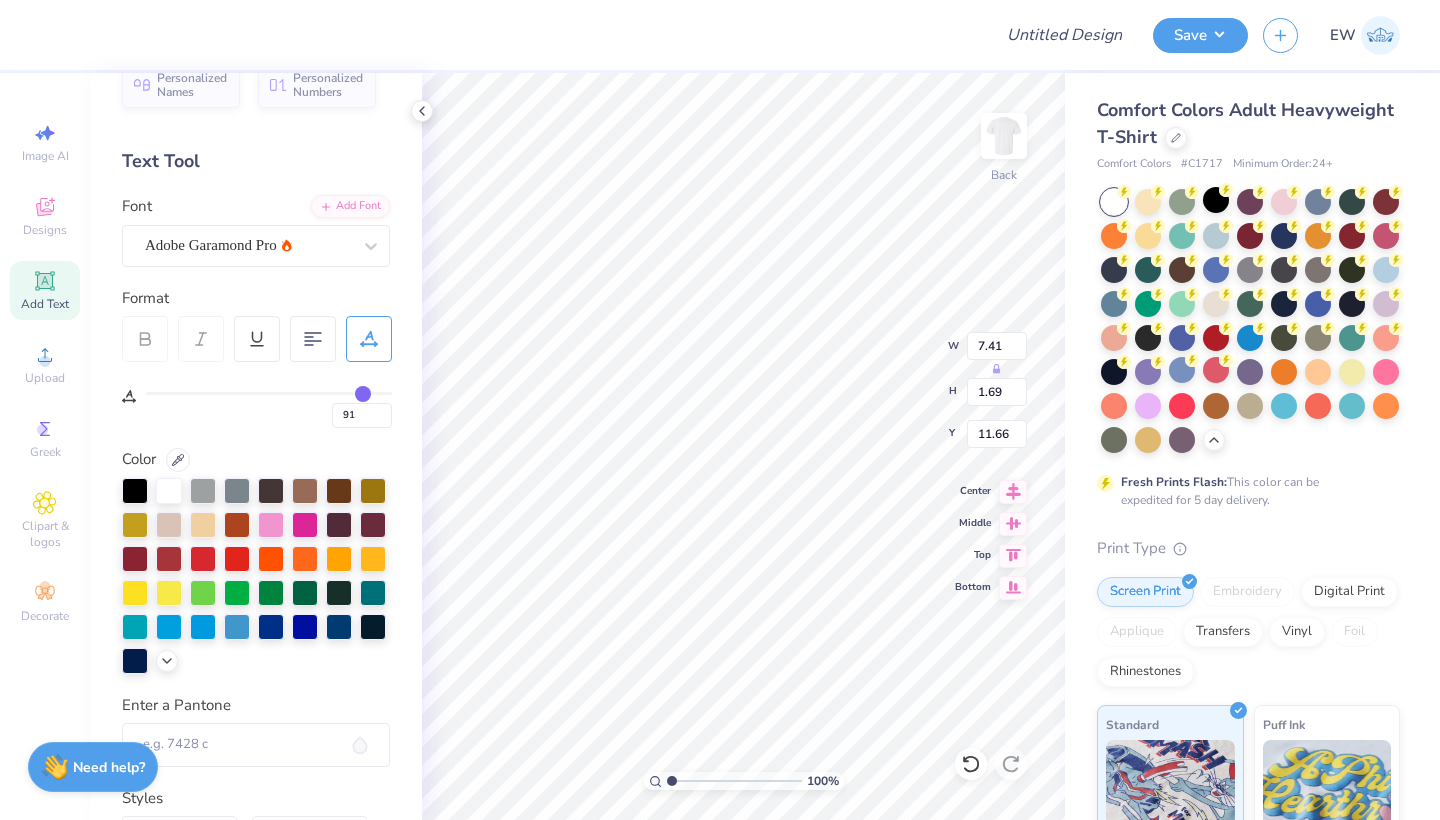 type on "90" 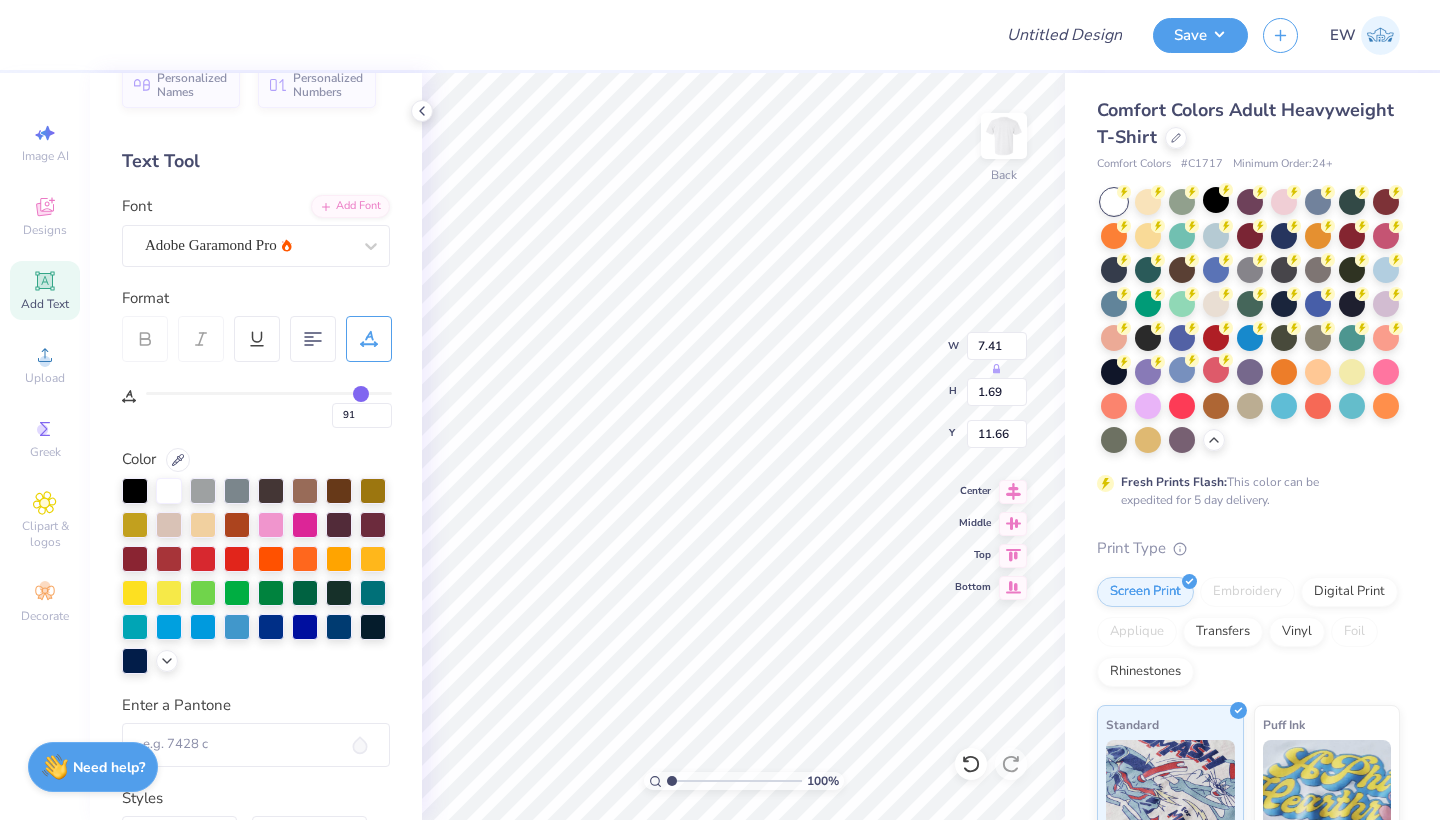 type on "90" 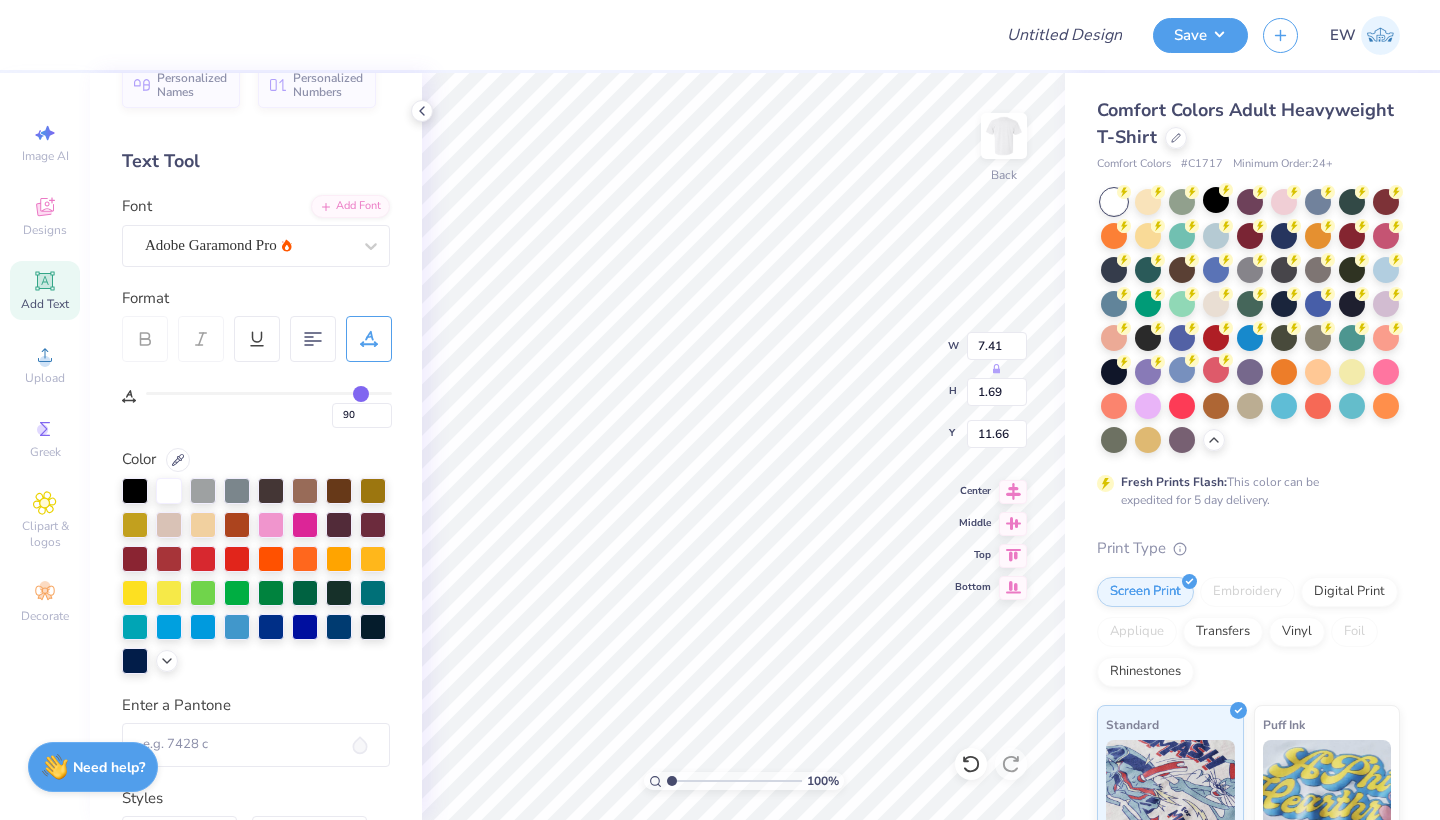 type on "88" 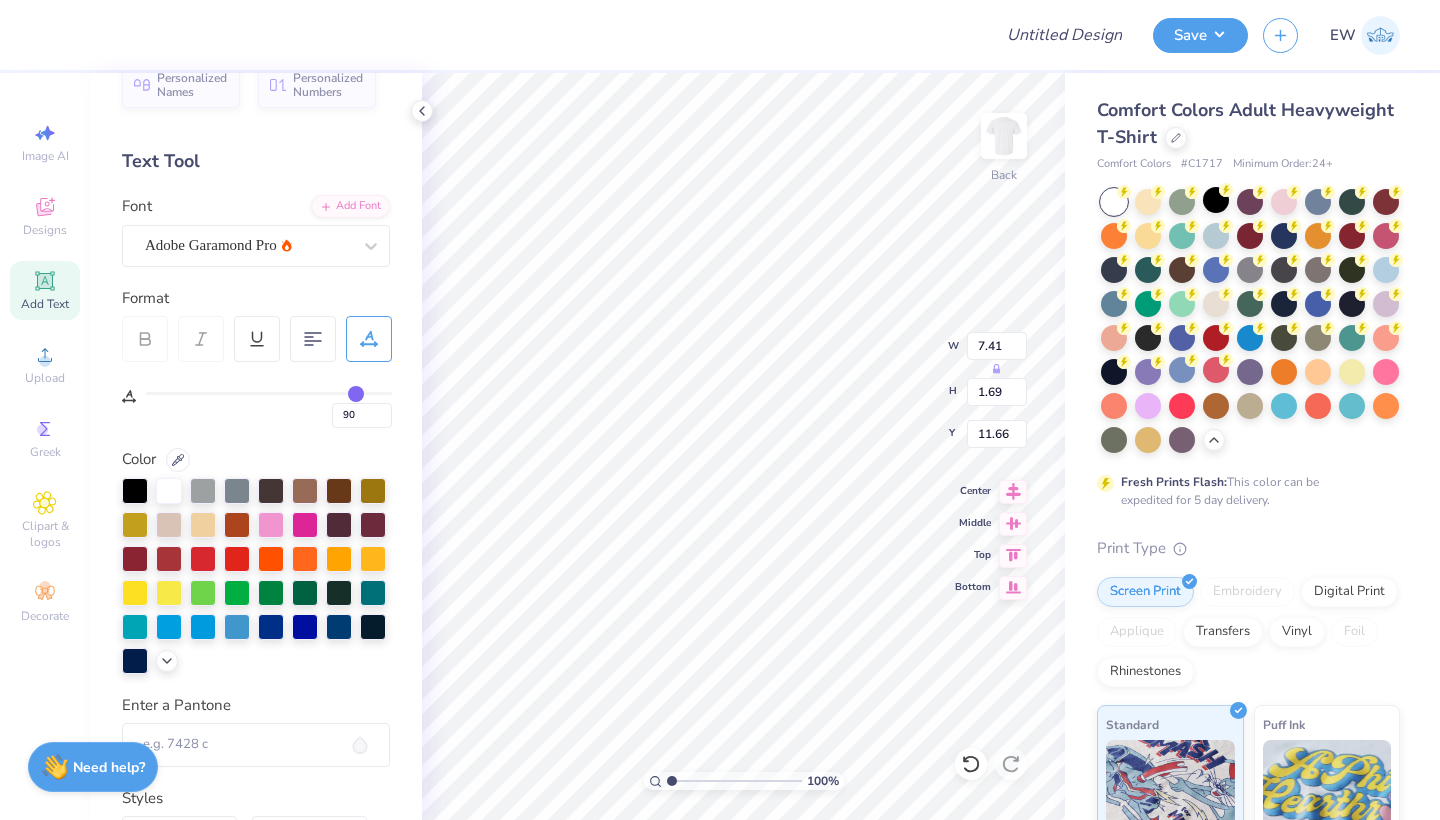type on "88" 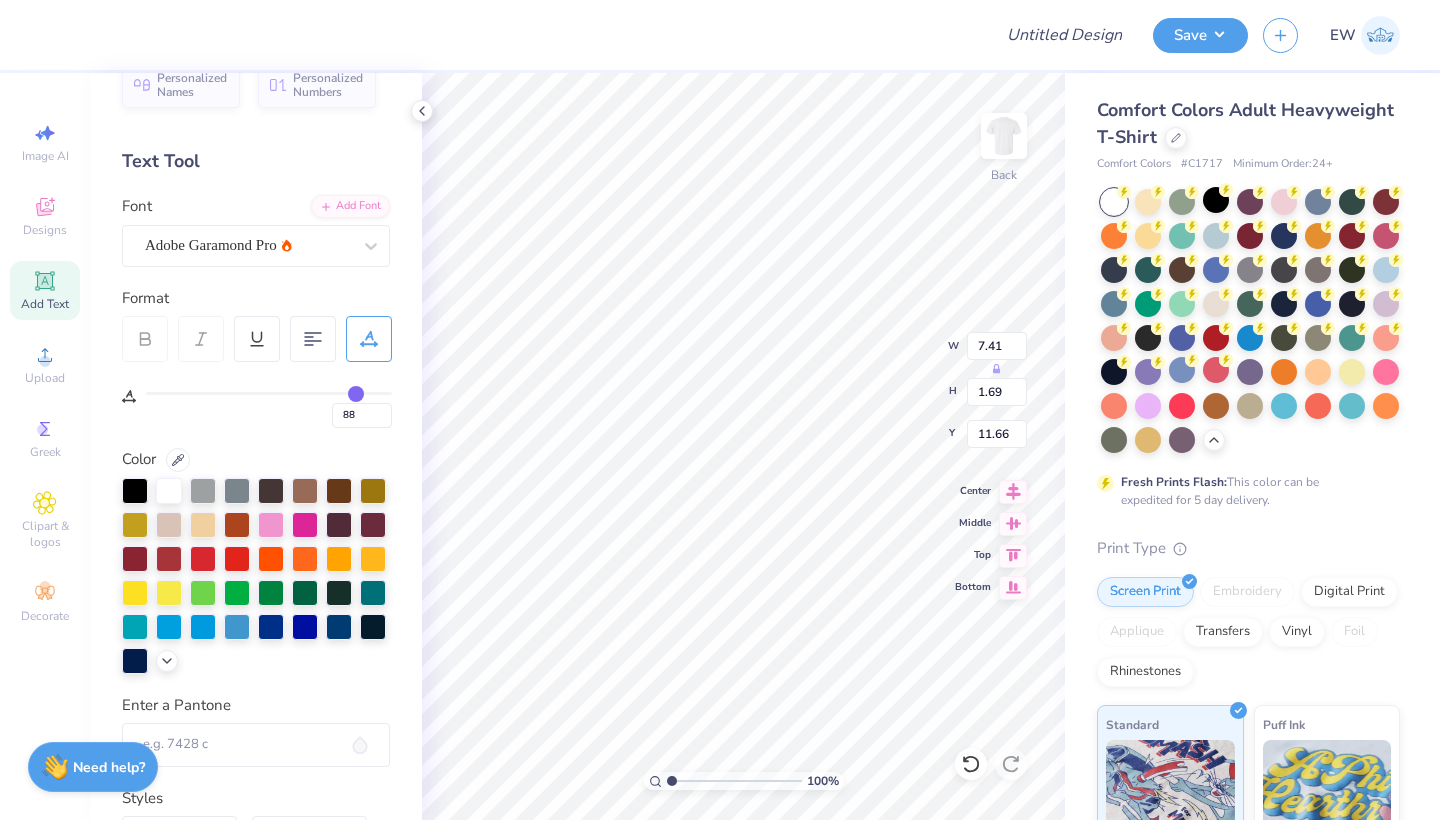type on "85" 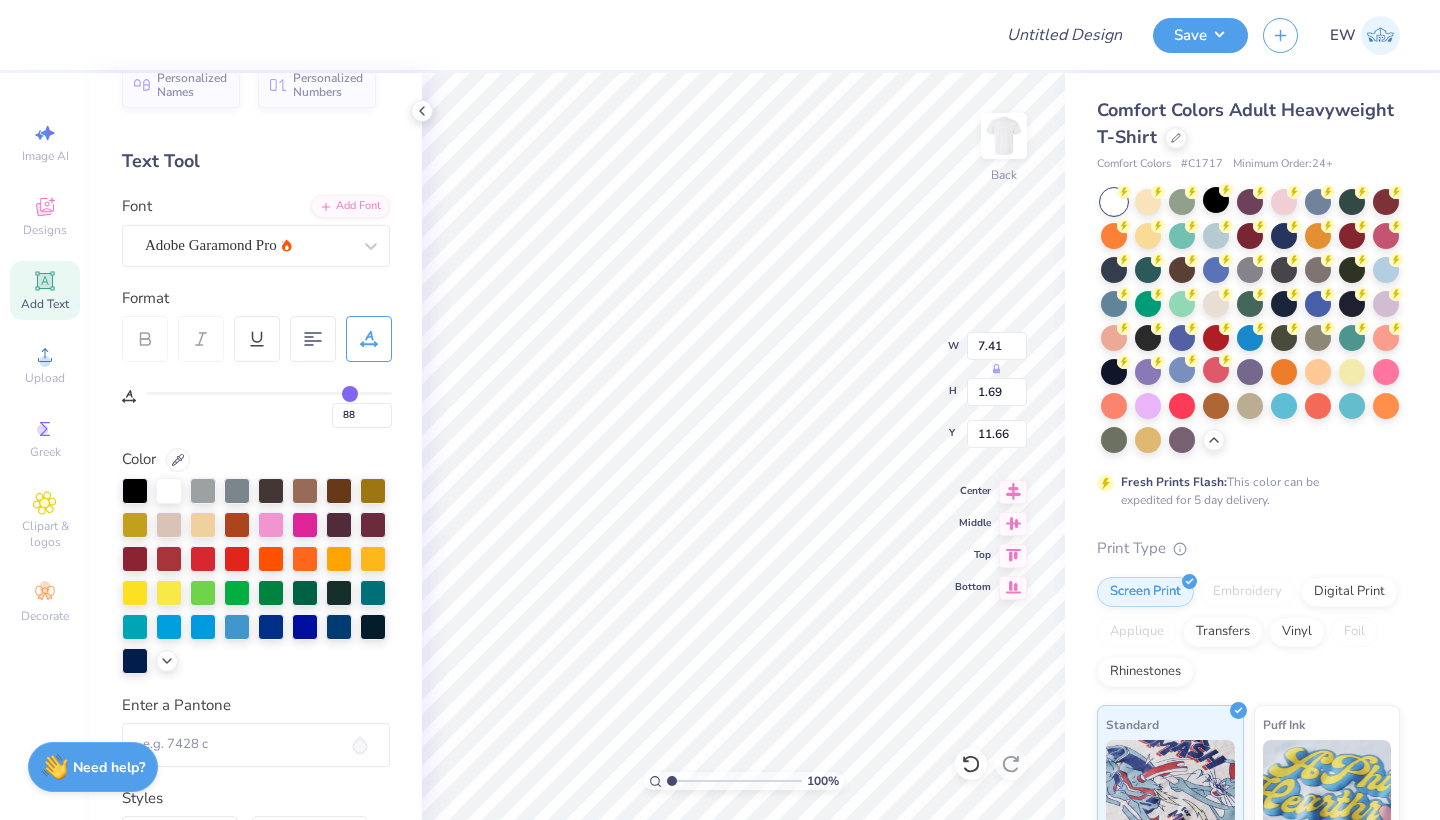 type on "85" 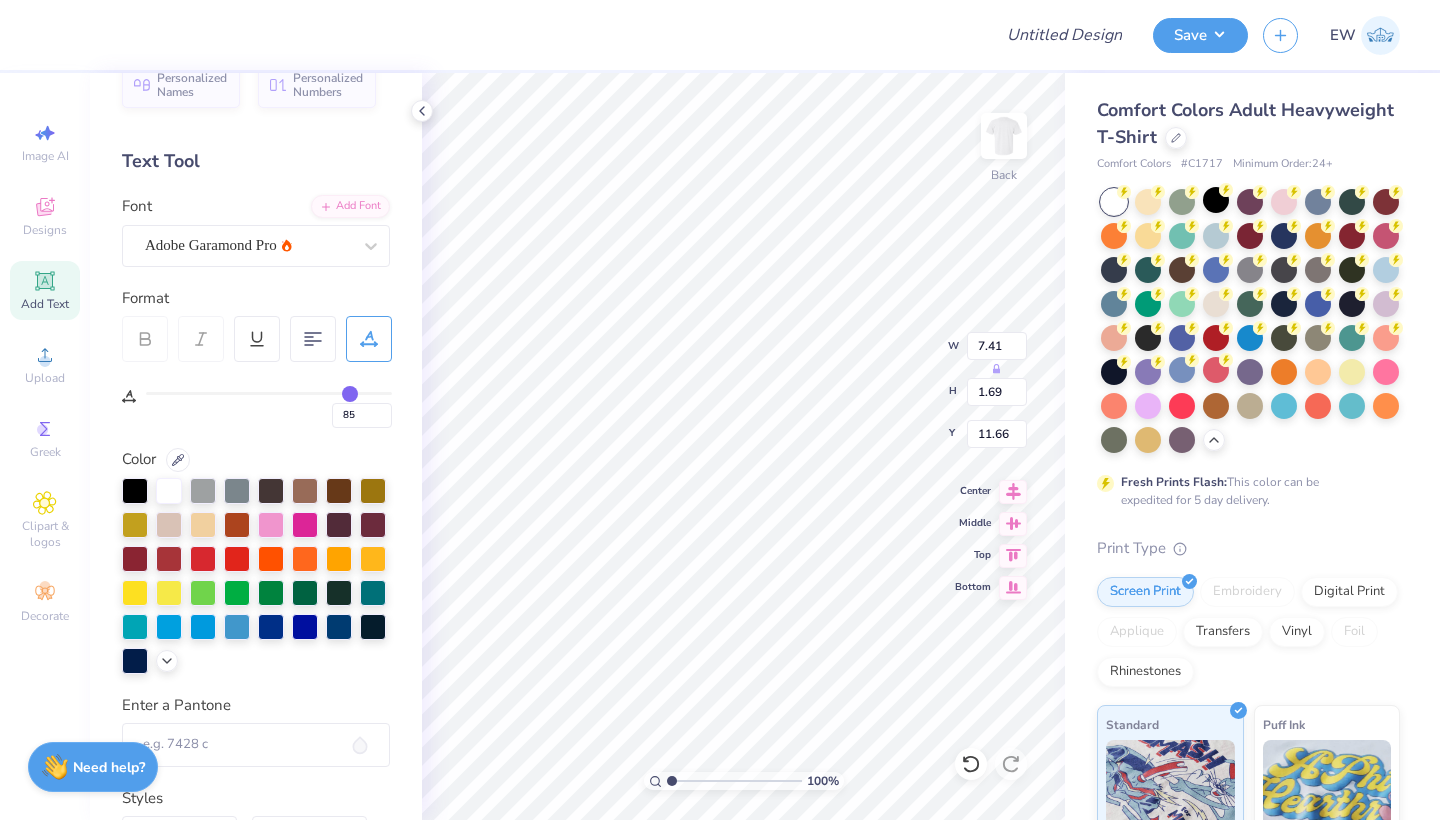 type on "82" 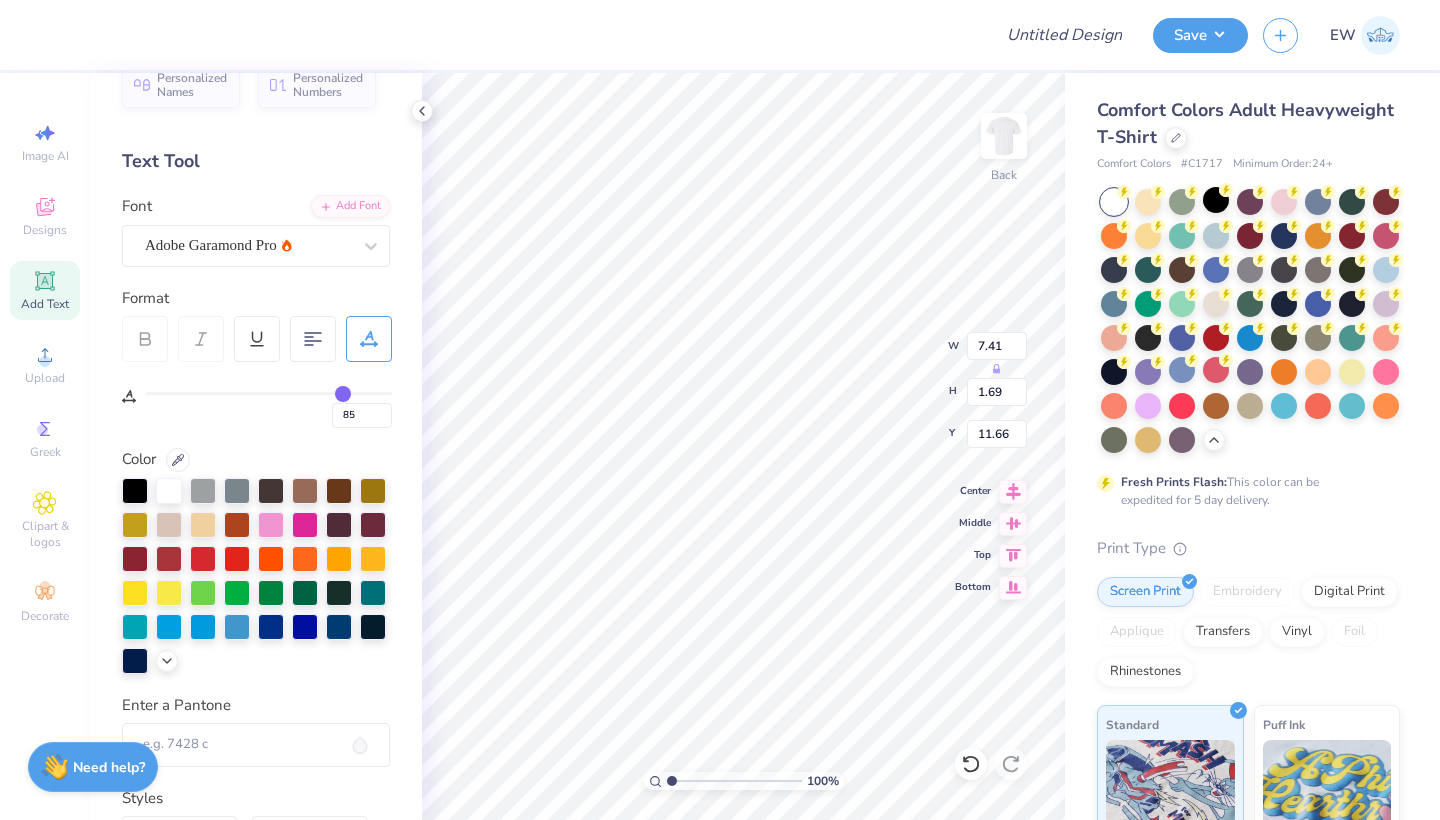type on "82" 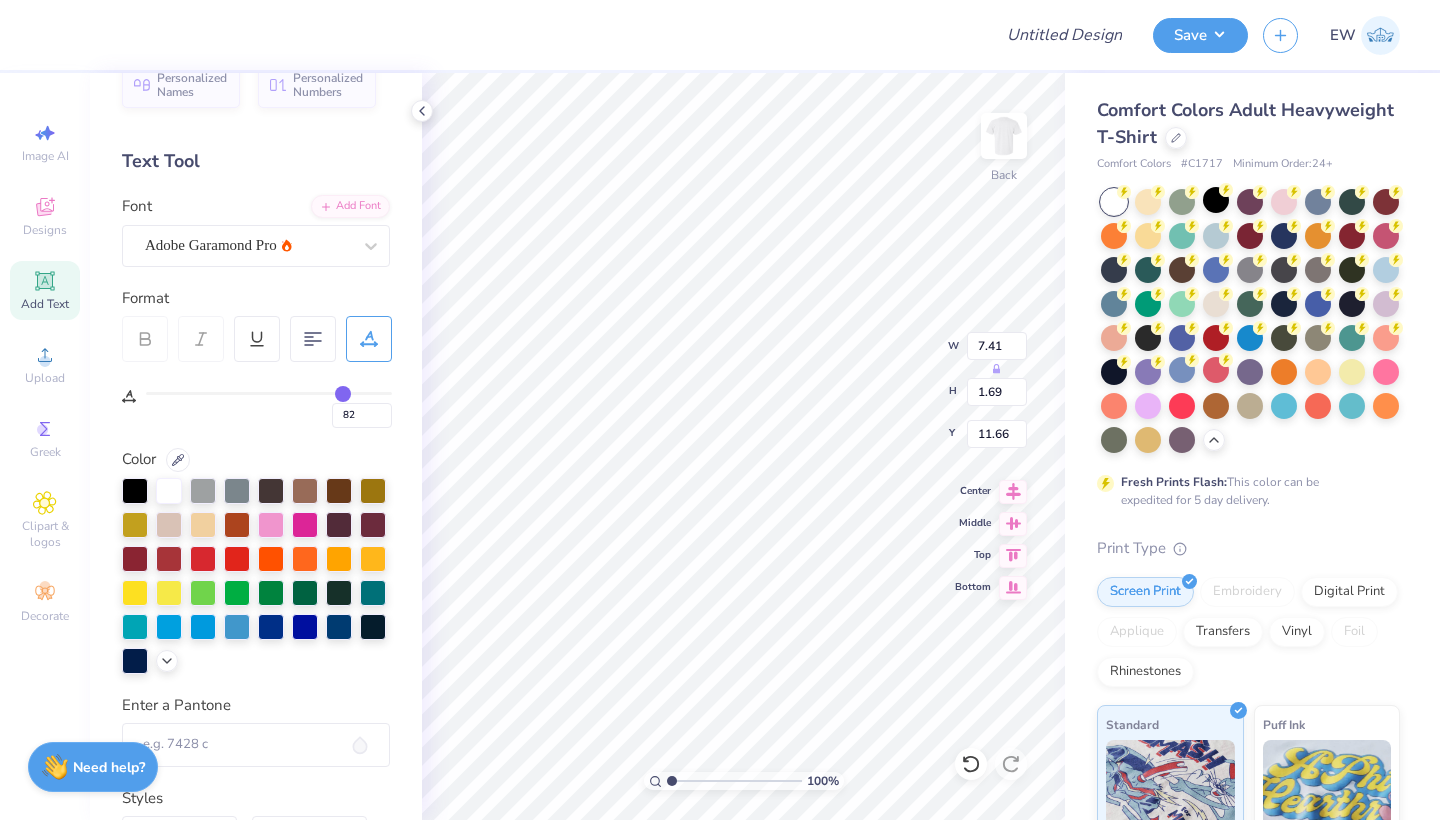 type on "74" 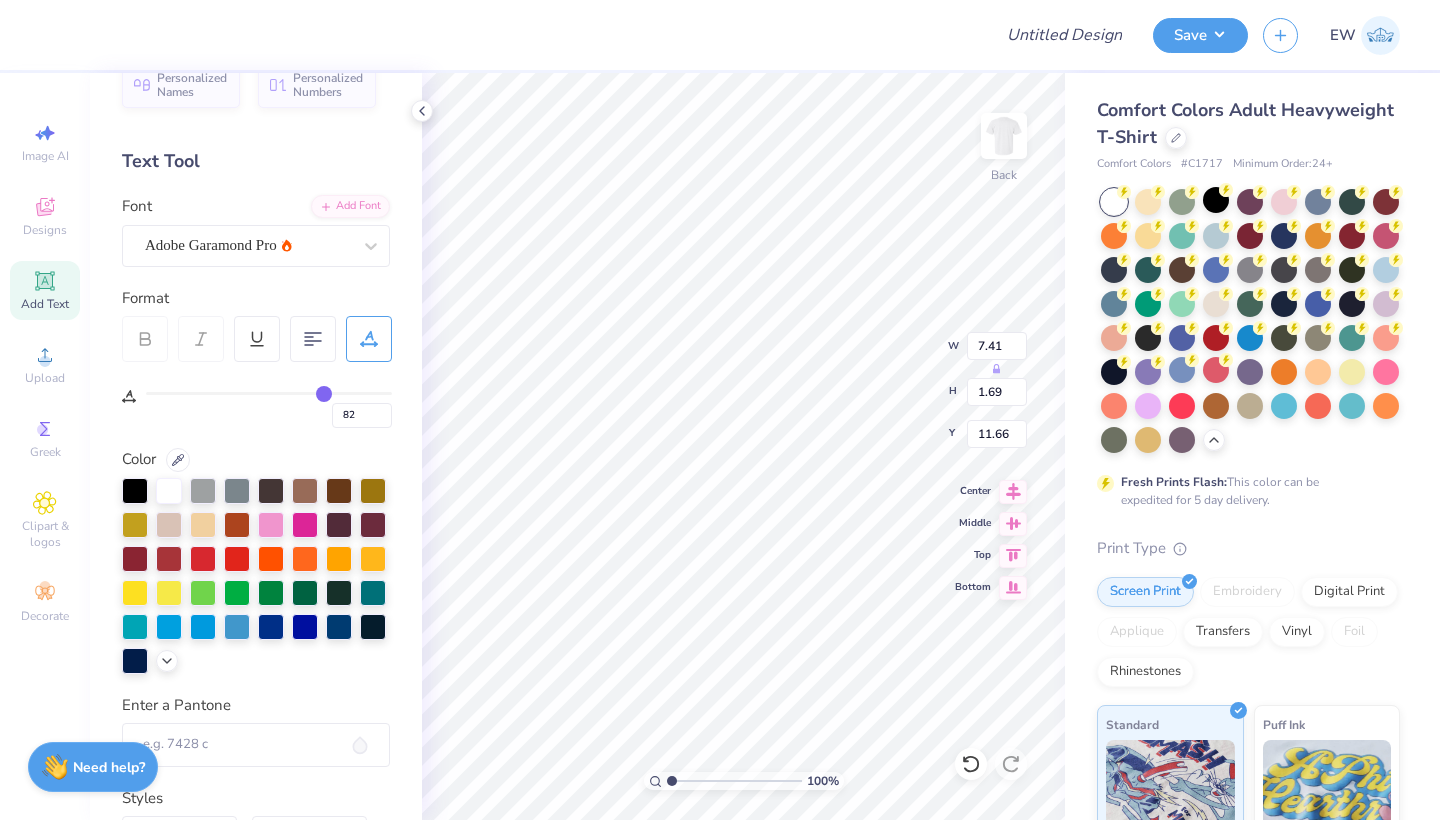 type on "74" 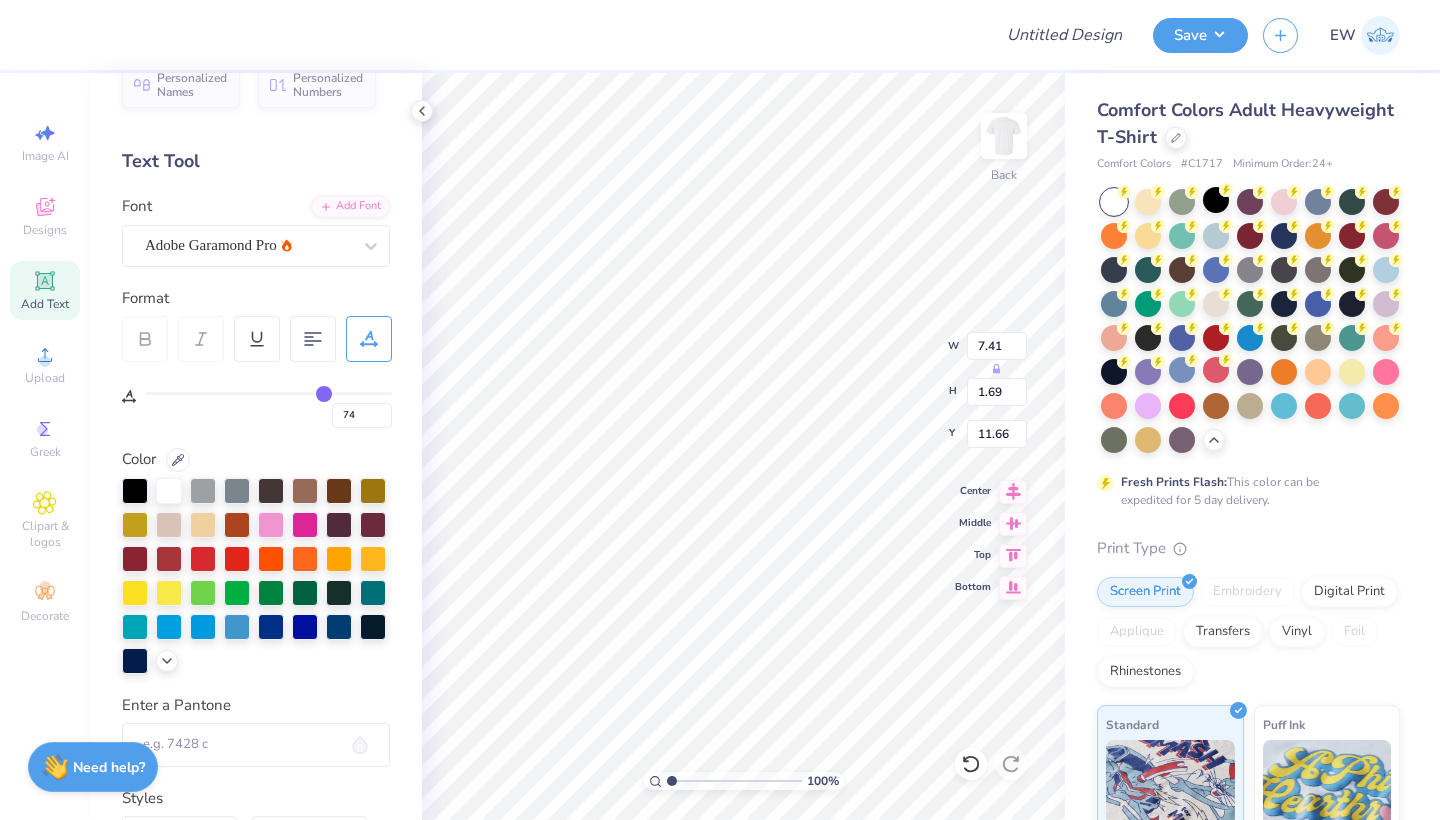 type on "71" 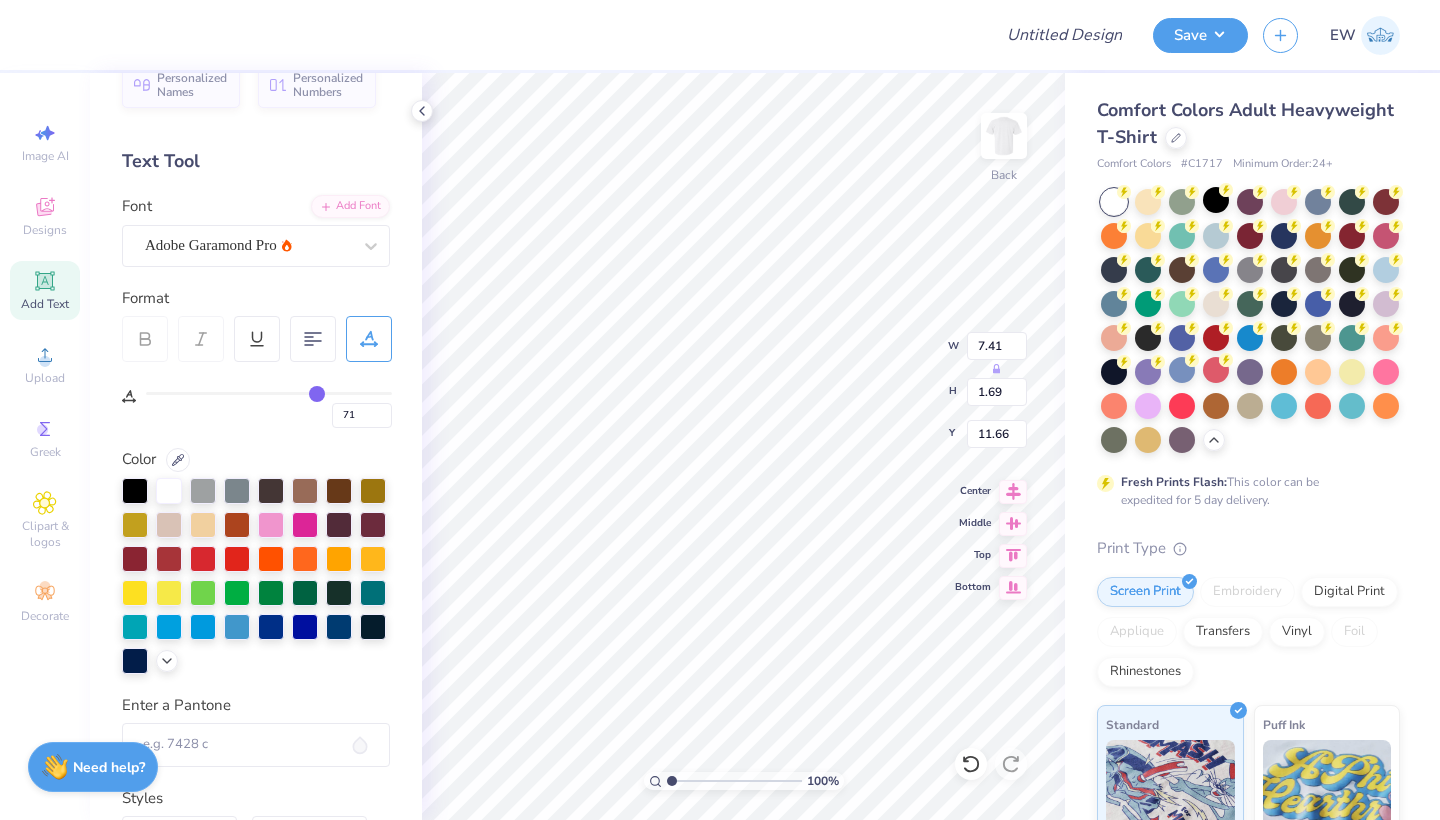 type on "64" 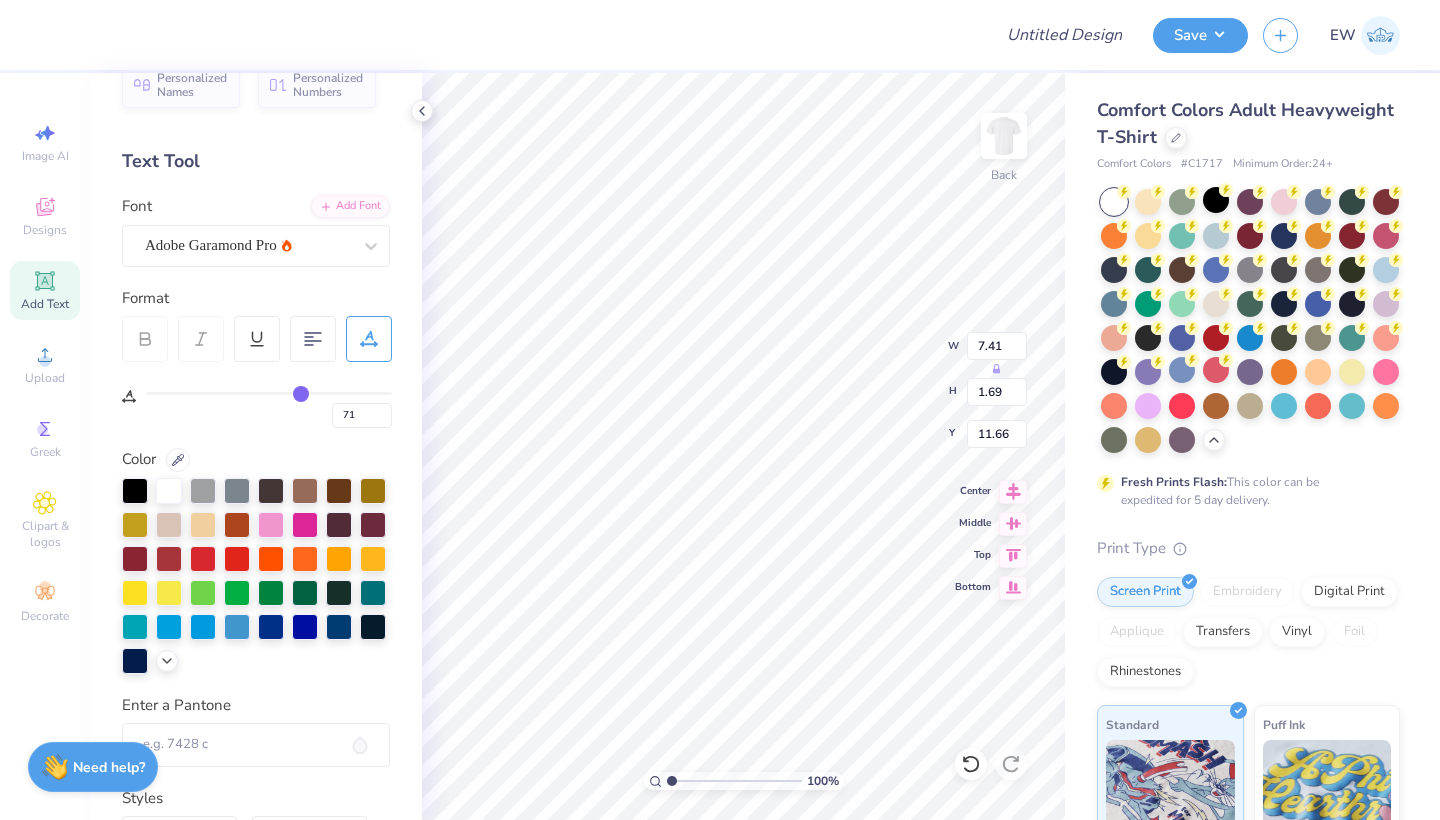 type on "64" 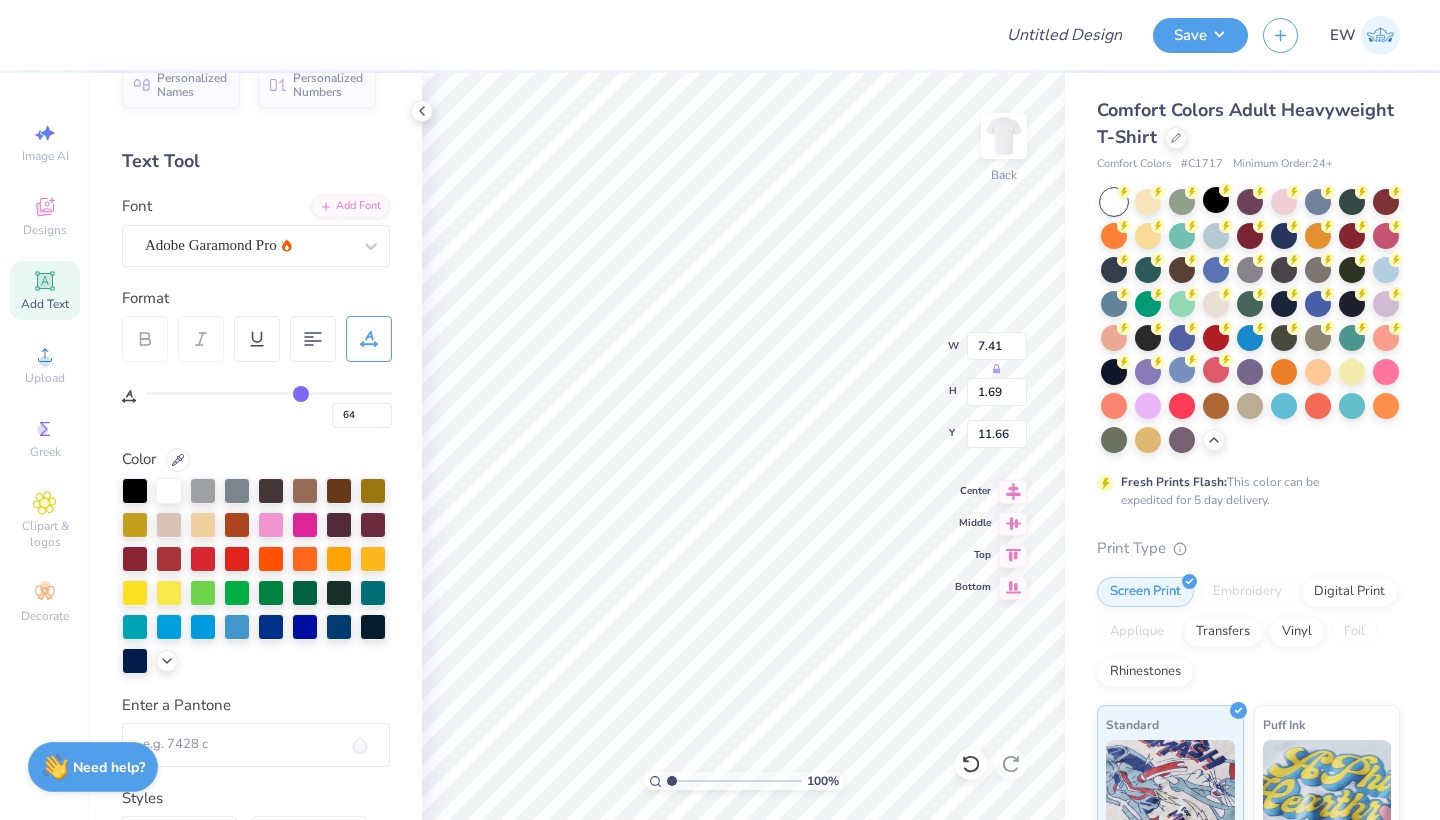 type on "57" 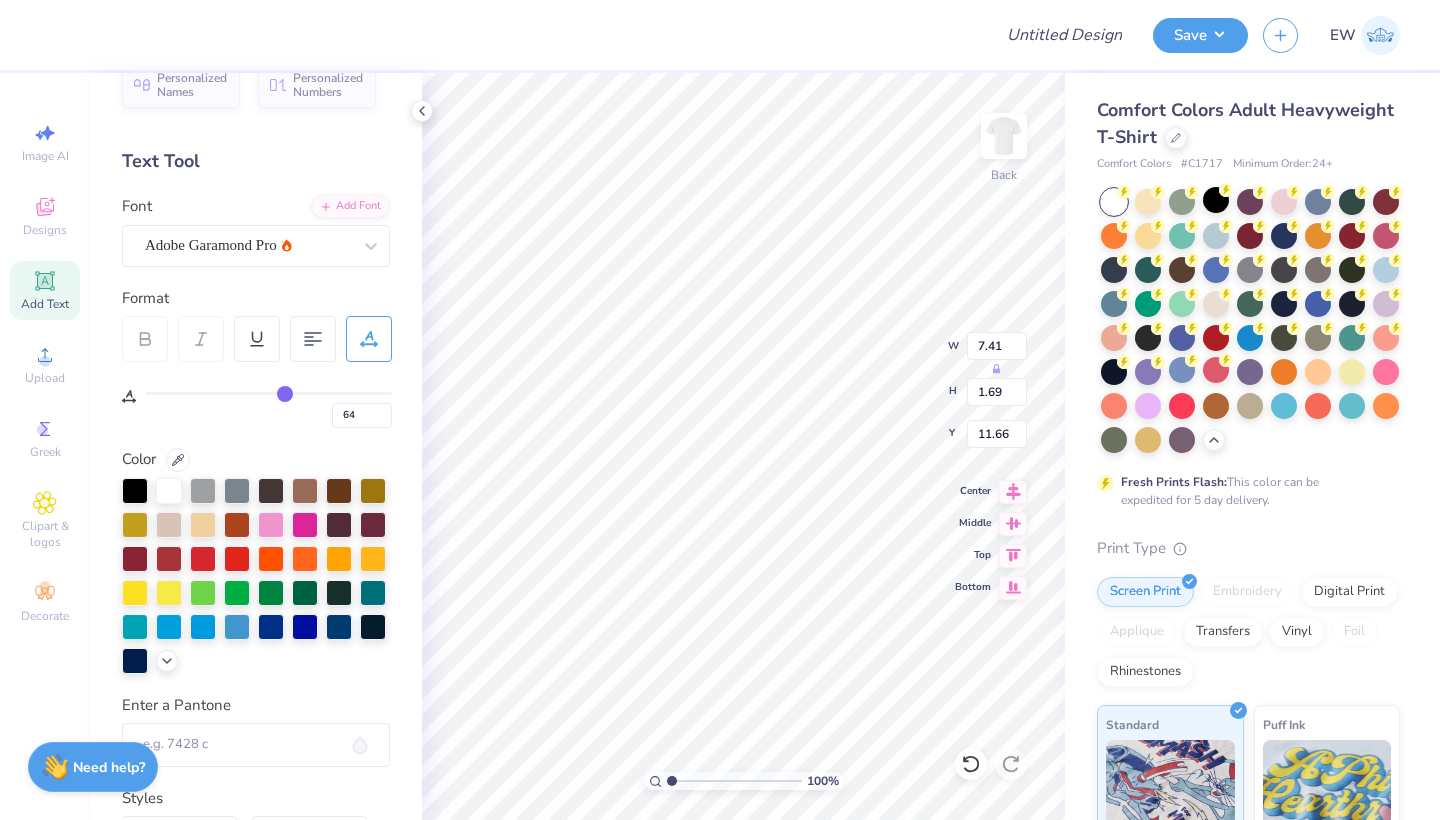 type on "57" 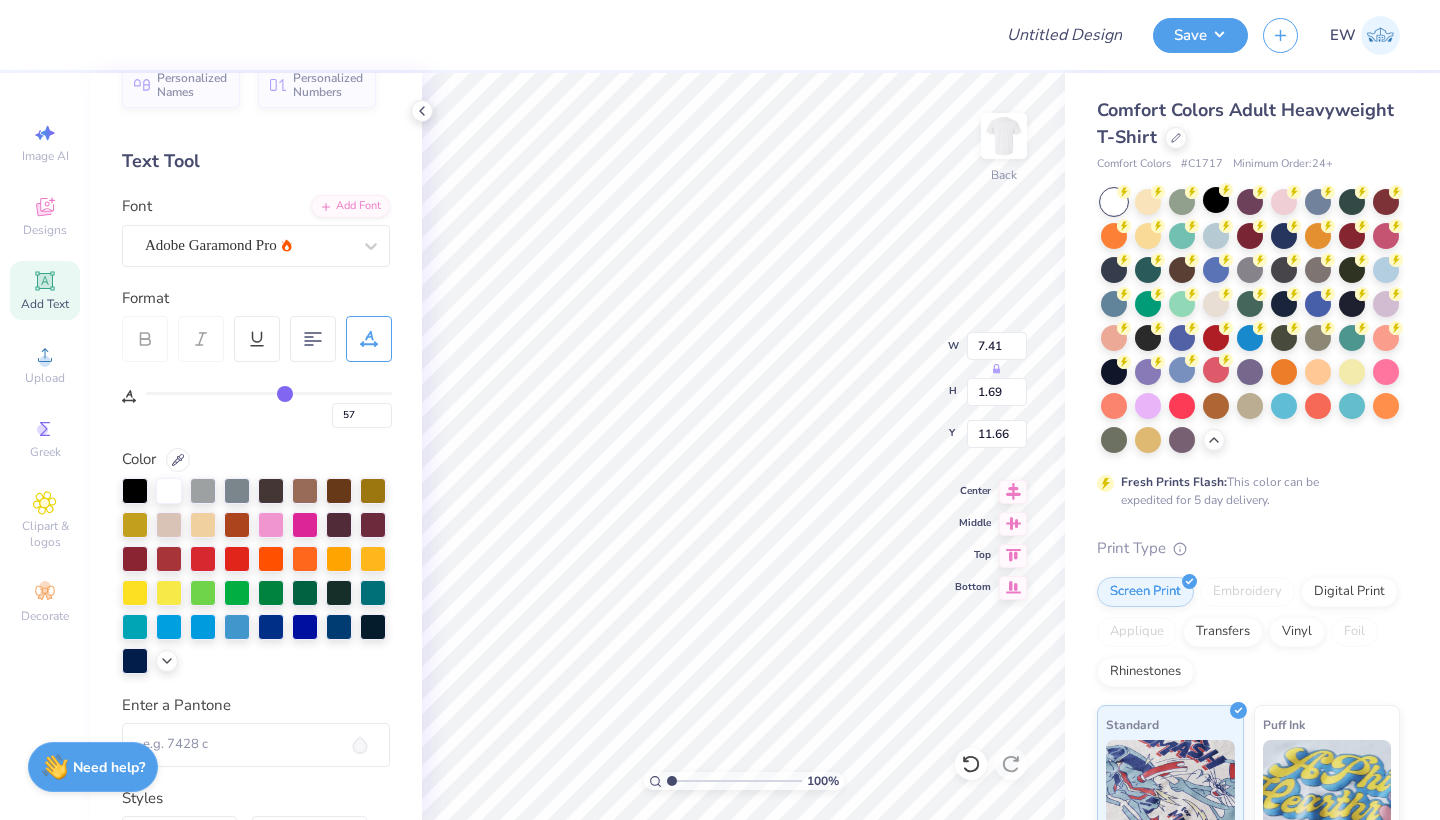 type on "49" 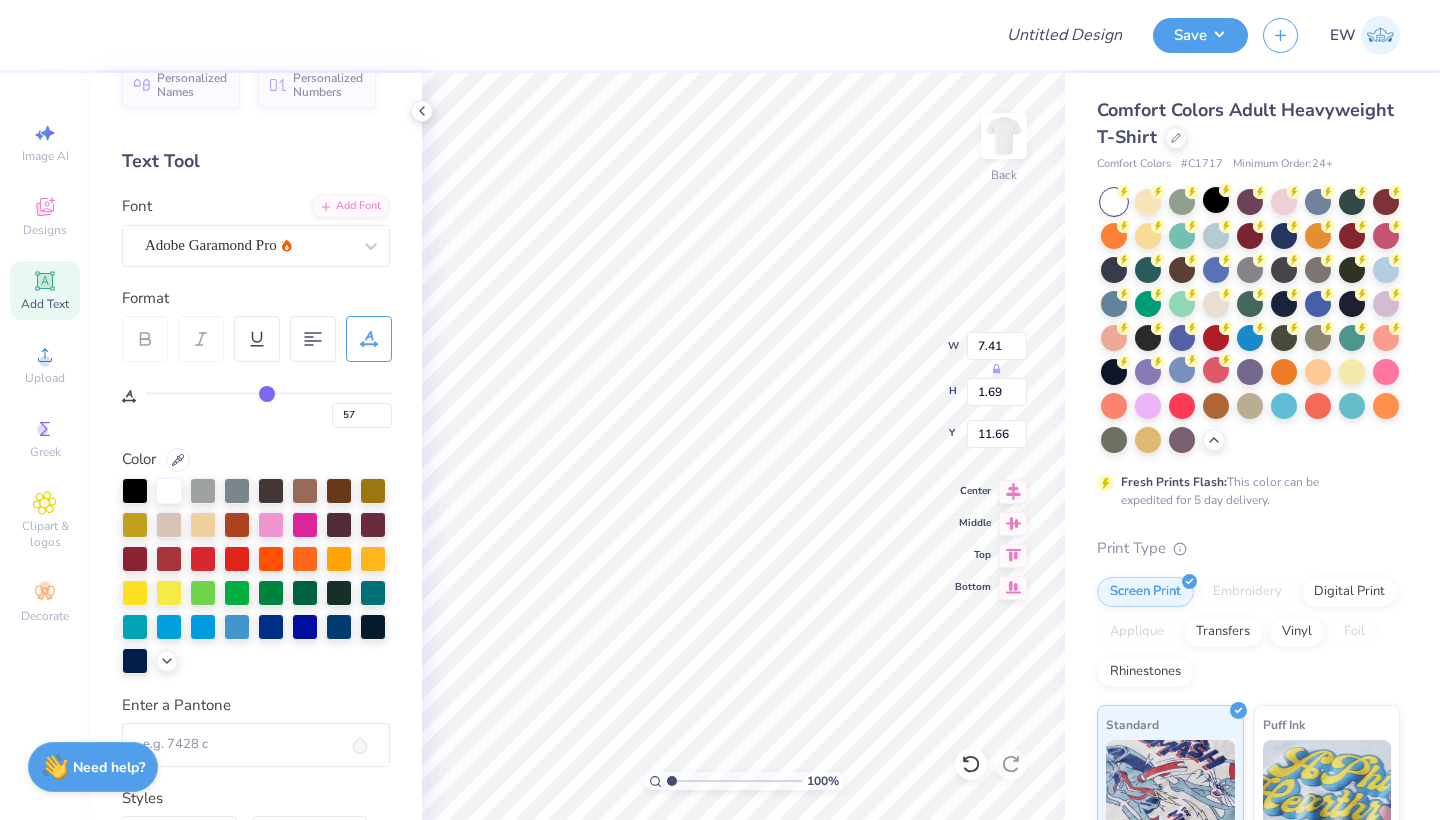 type on "49" 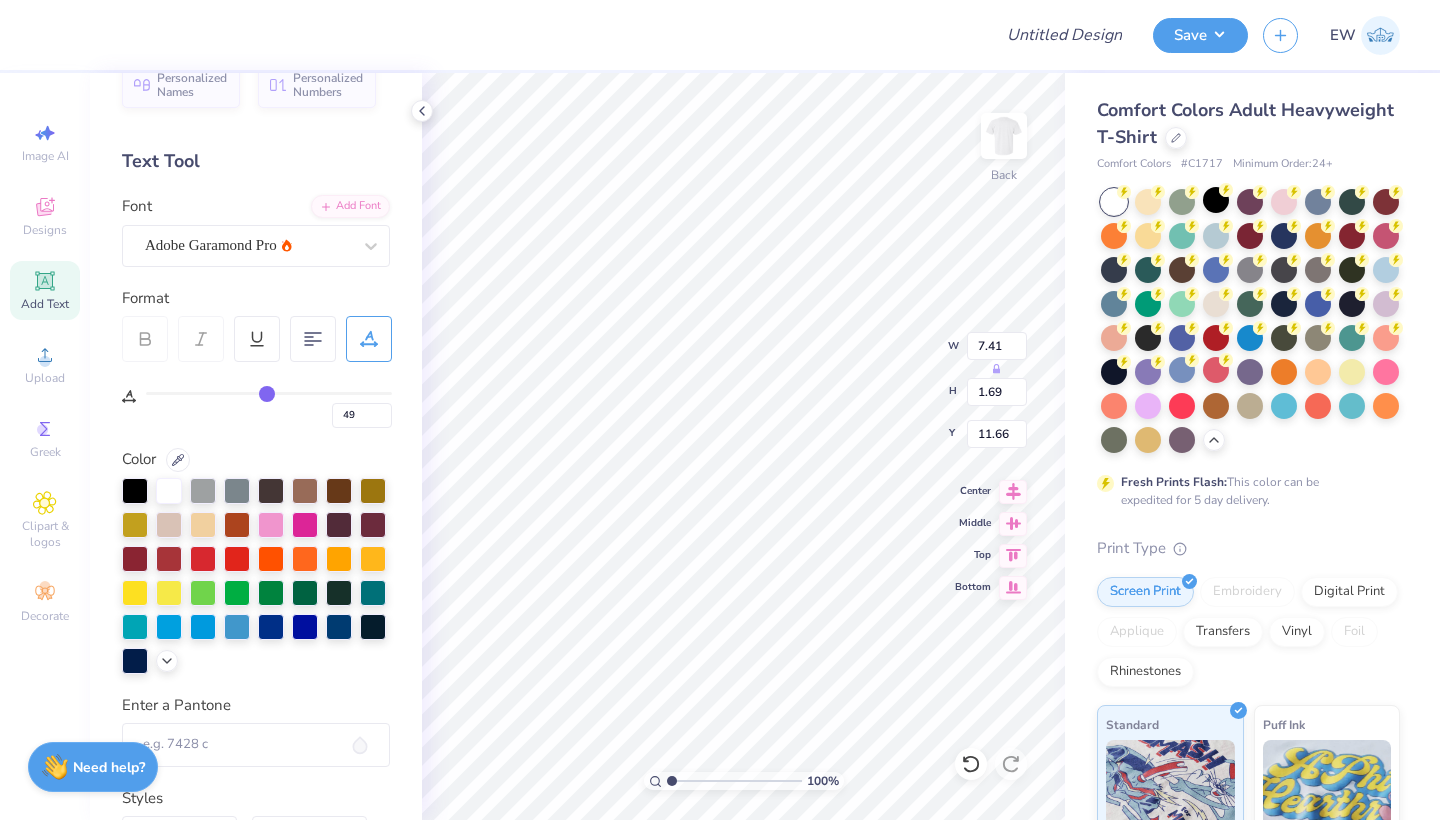 type on "43" 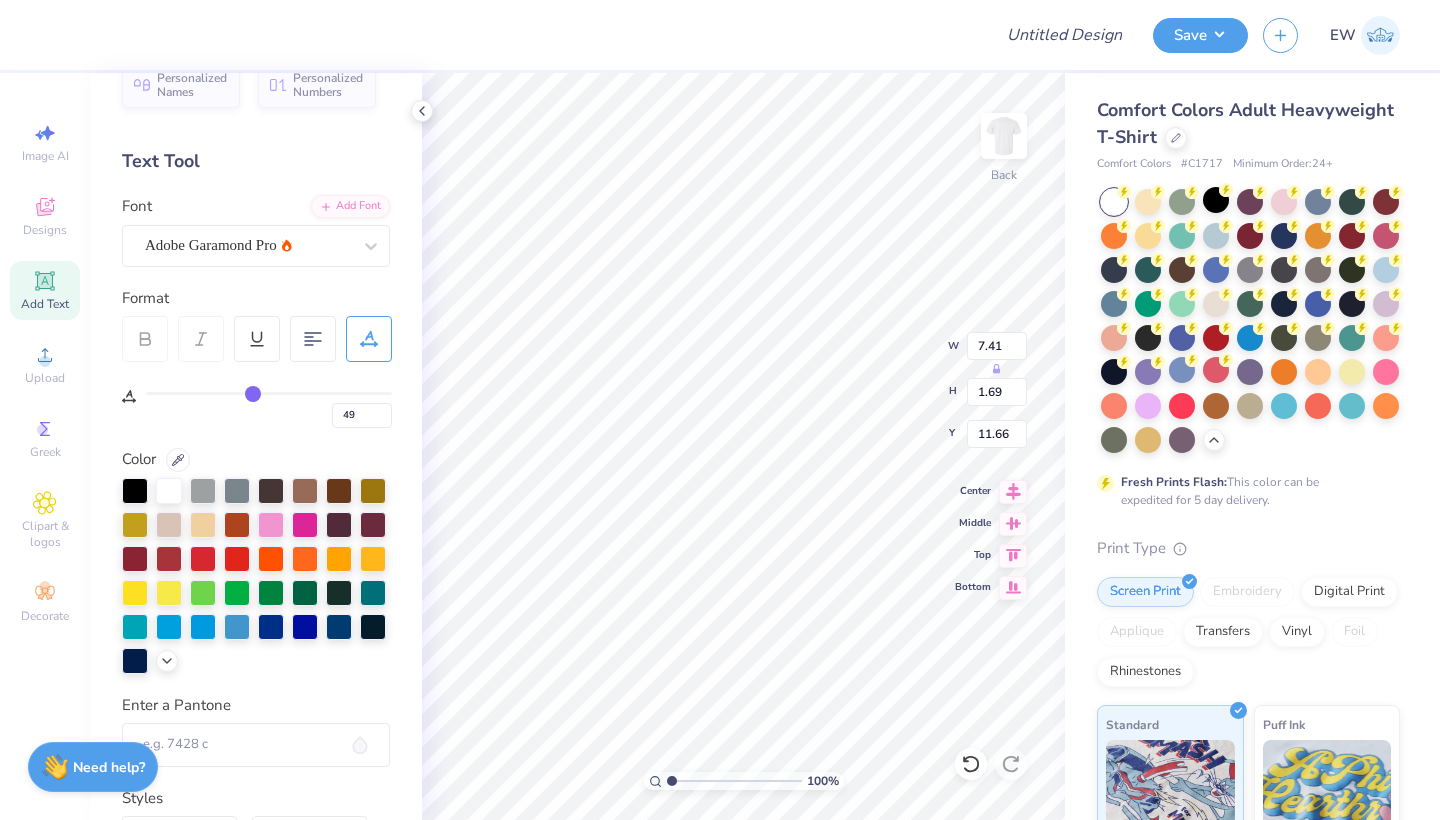 type on "43" 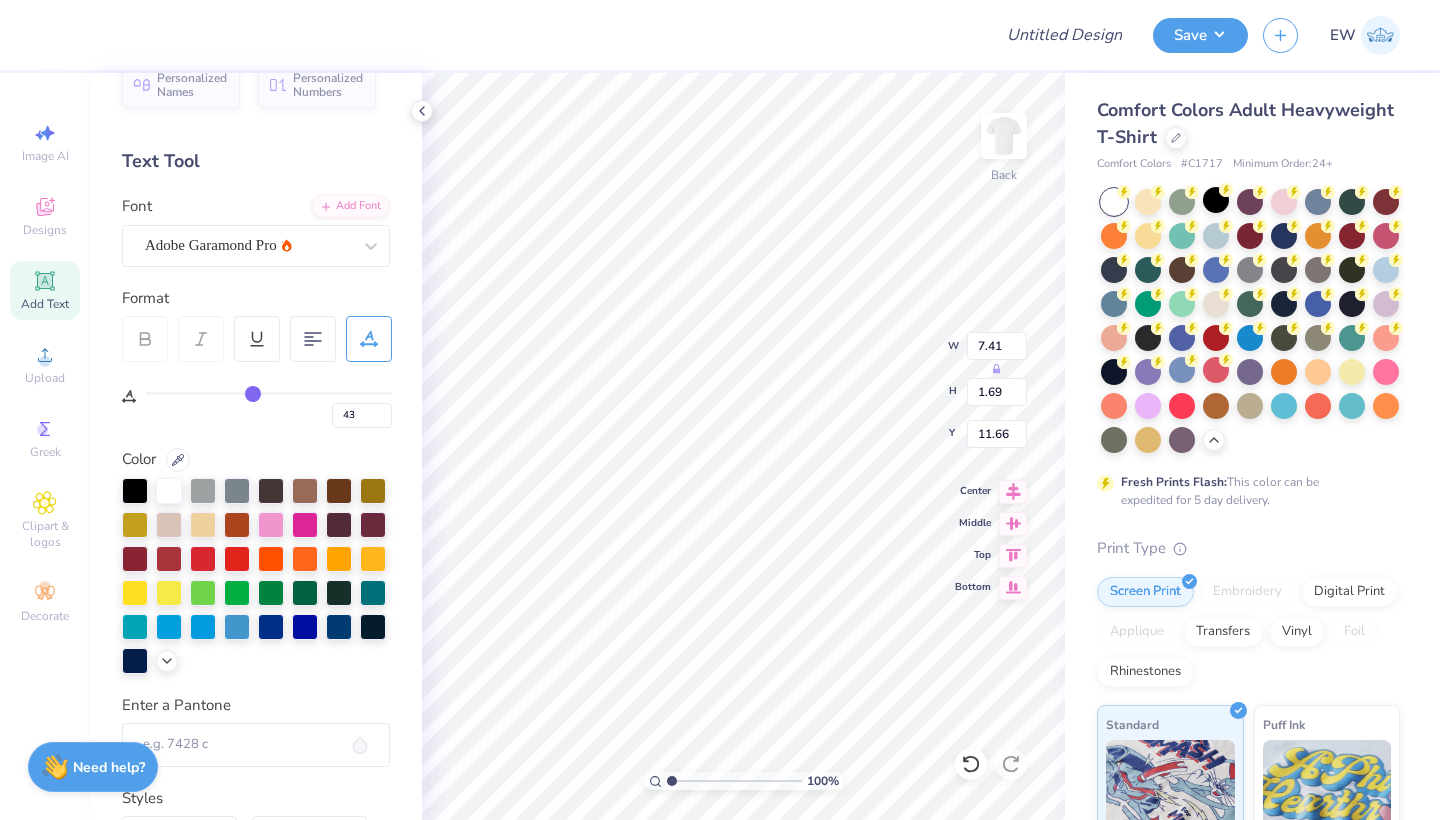 type on "36" 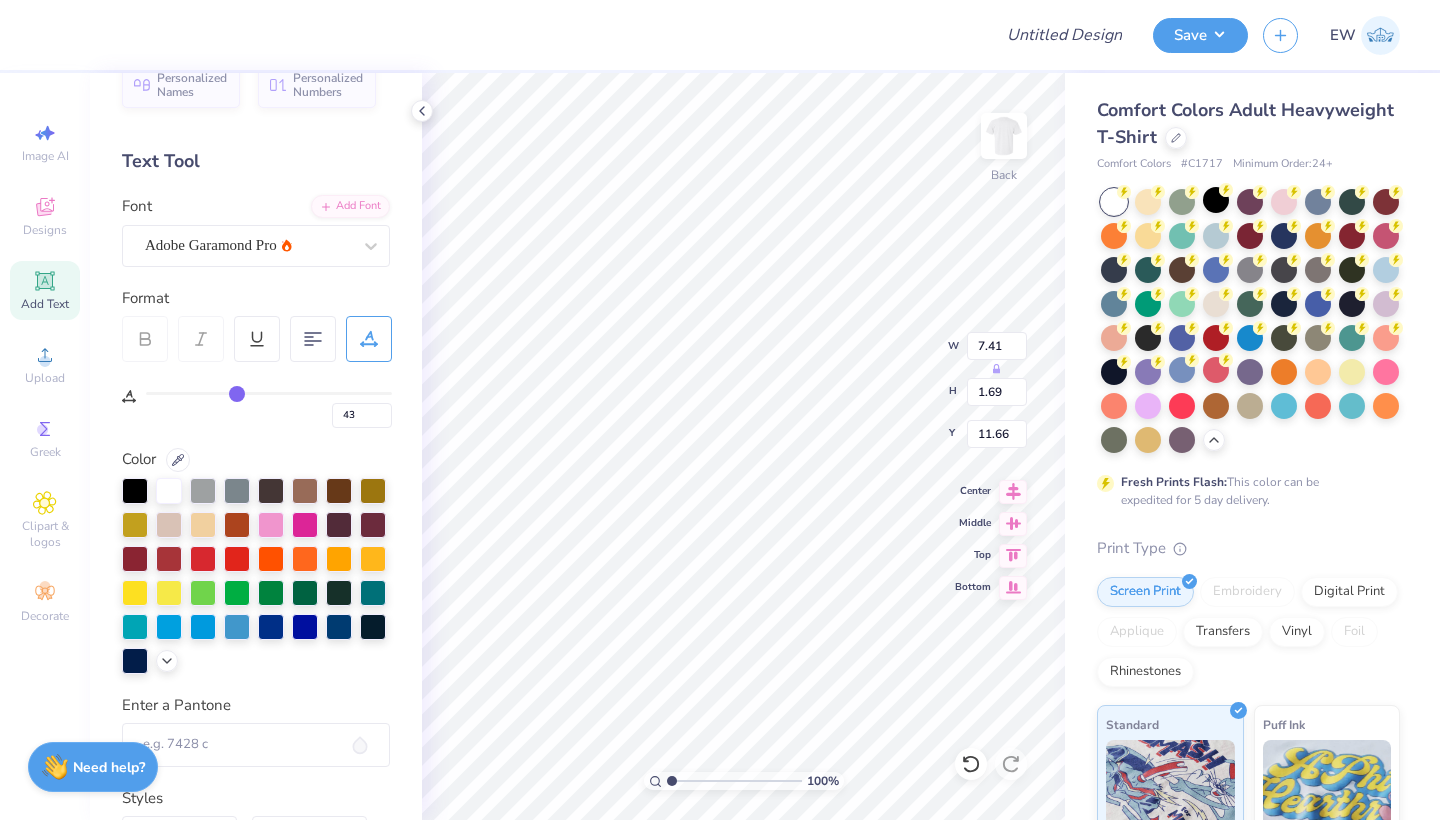 type on "36" 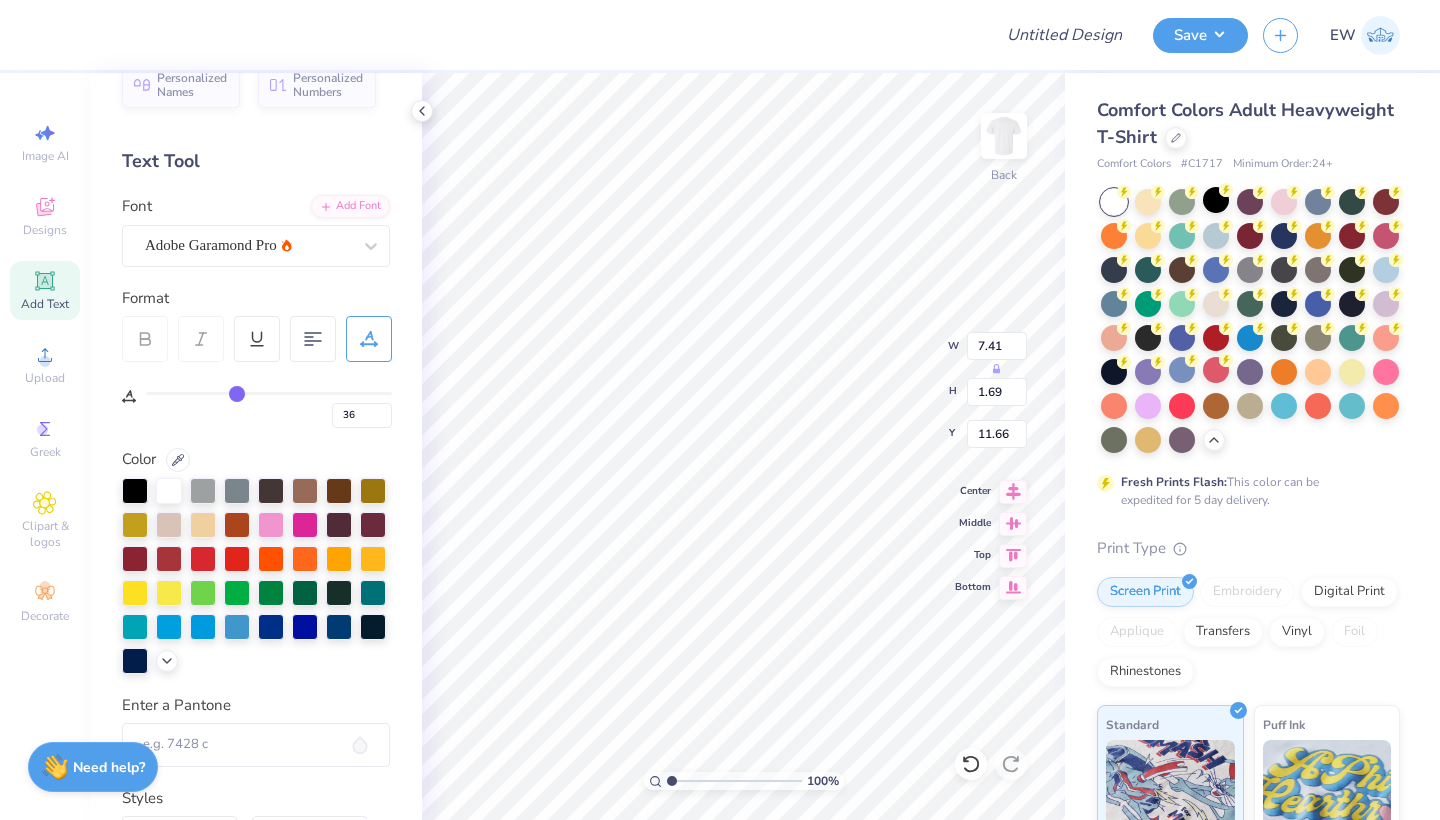 type on "30" 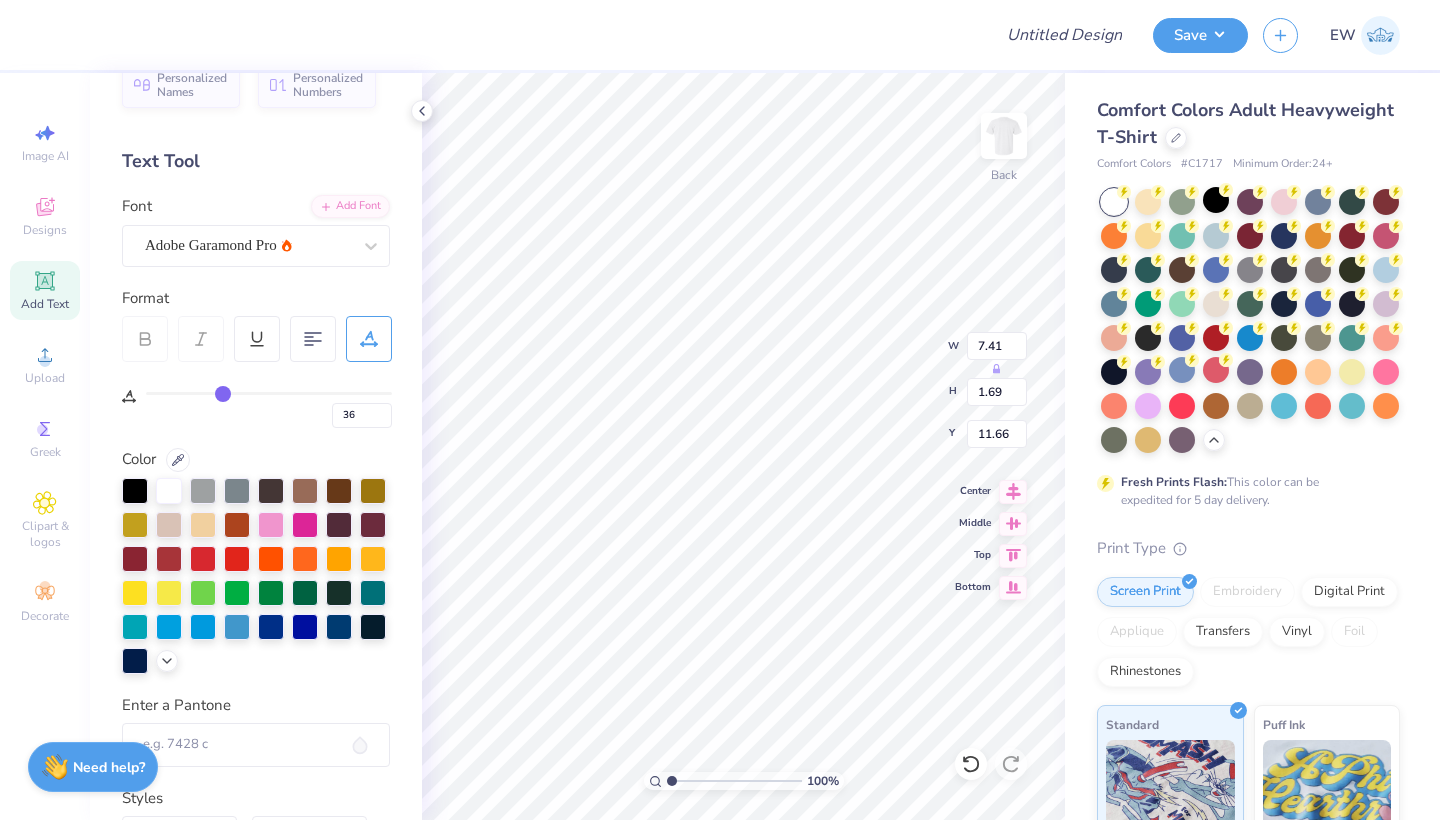 type on "30" 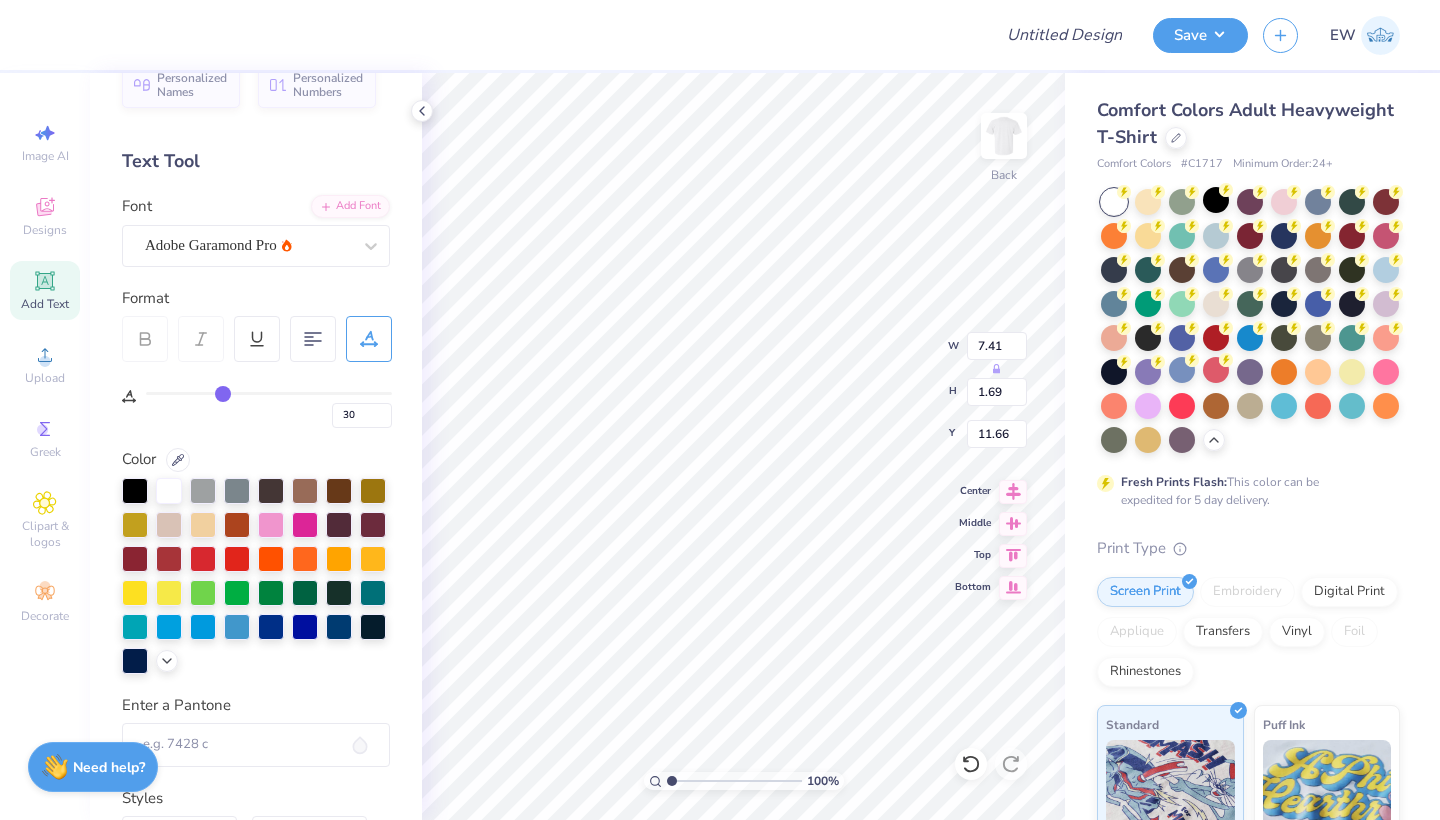 type on "25" 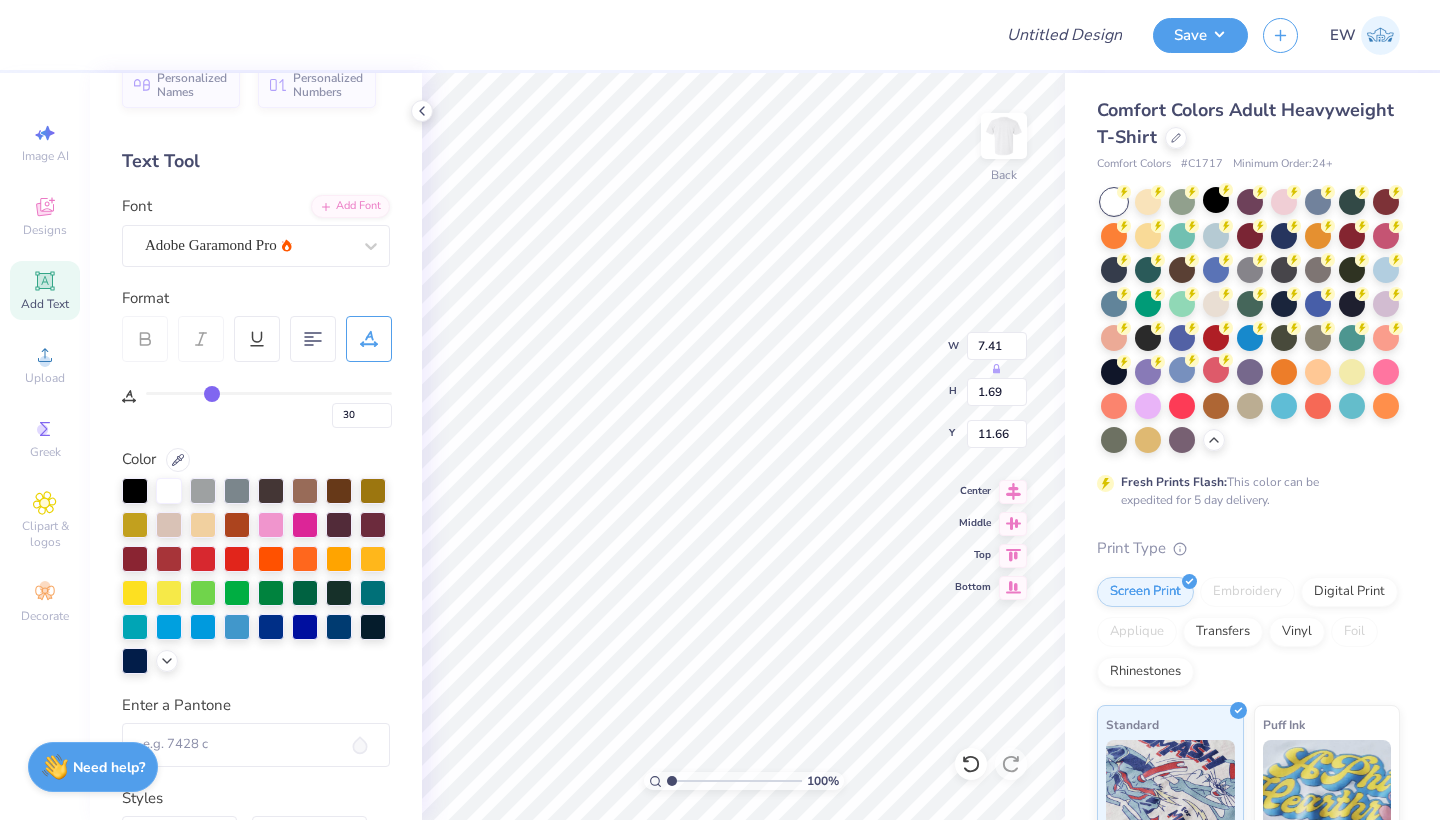 type on "25" 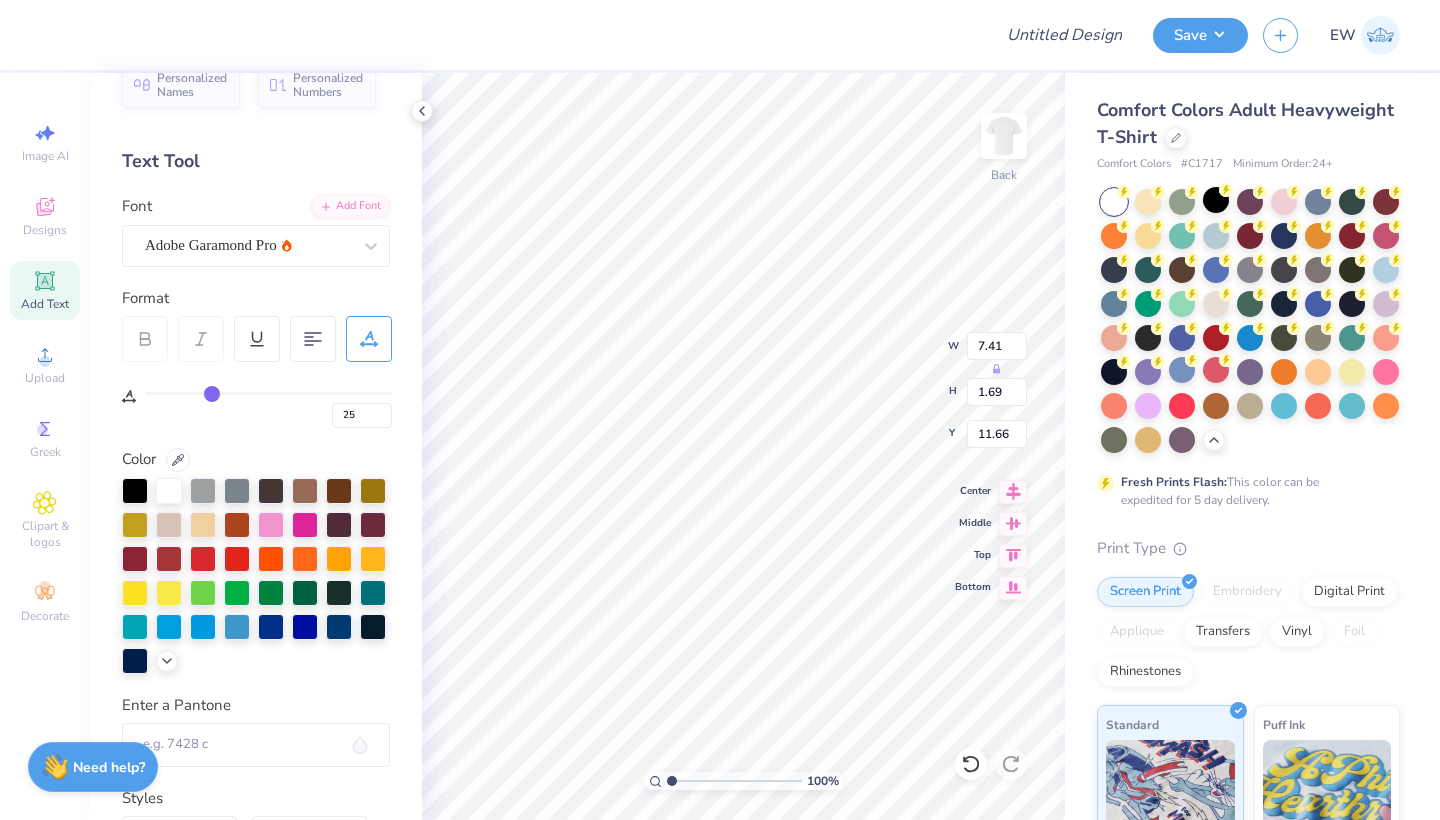 type on "23" 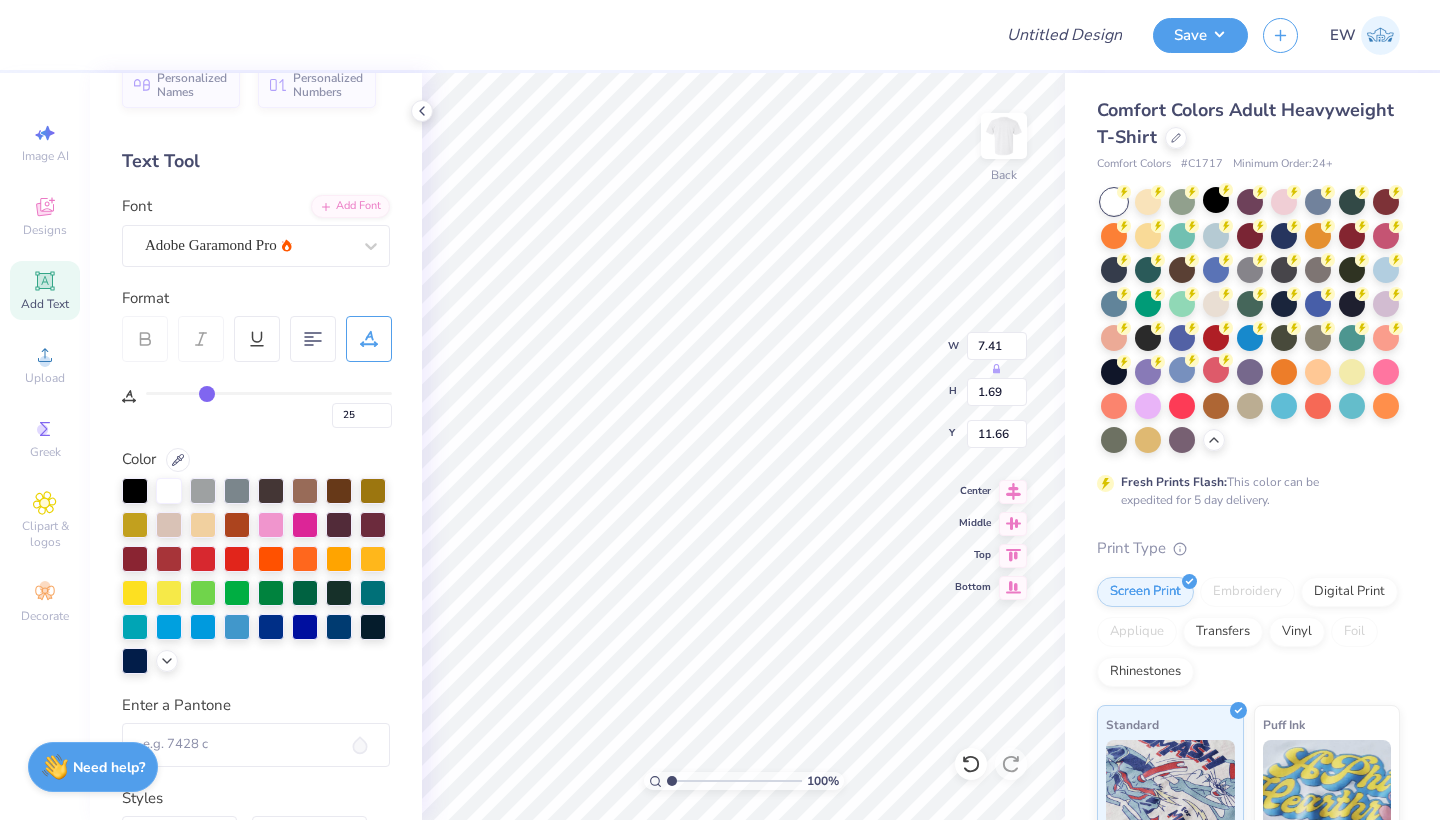type on "23" 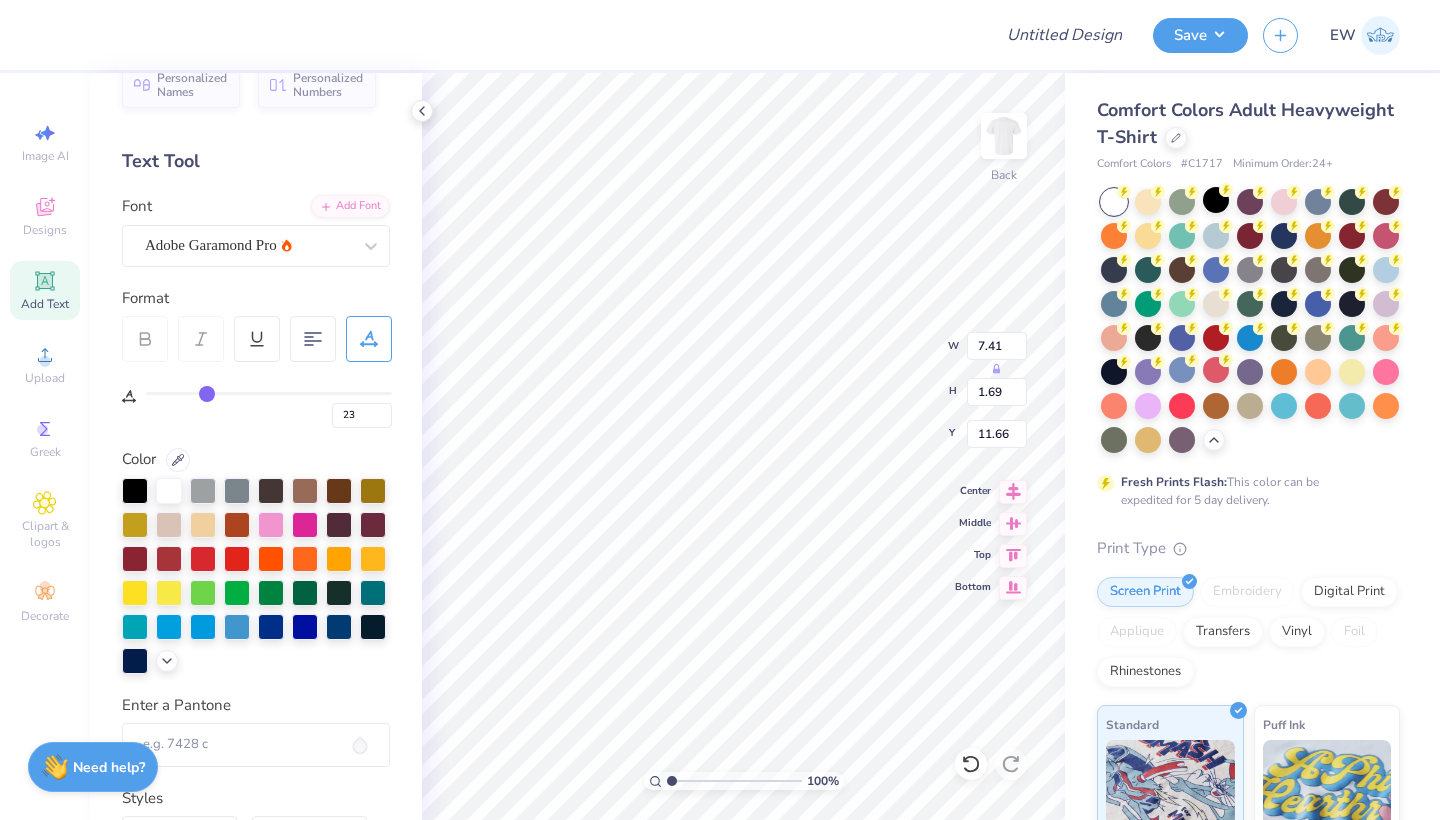 type on "19" 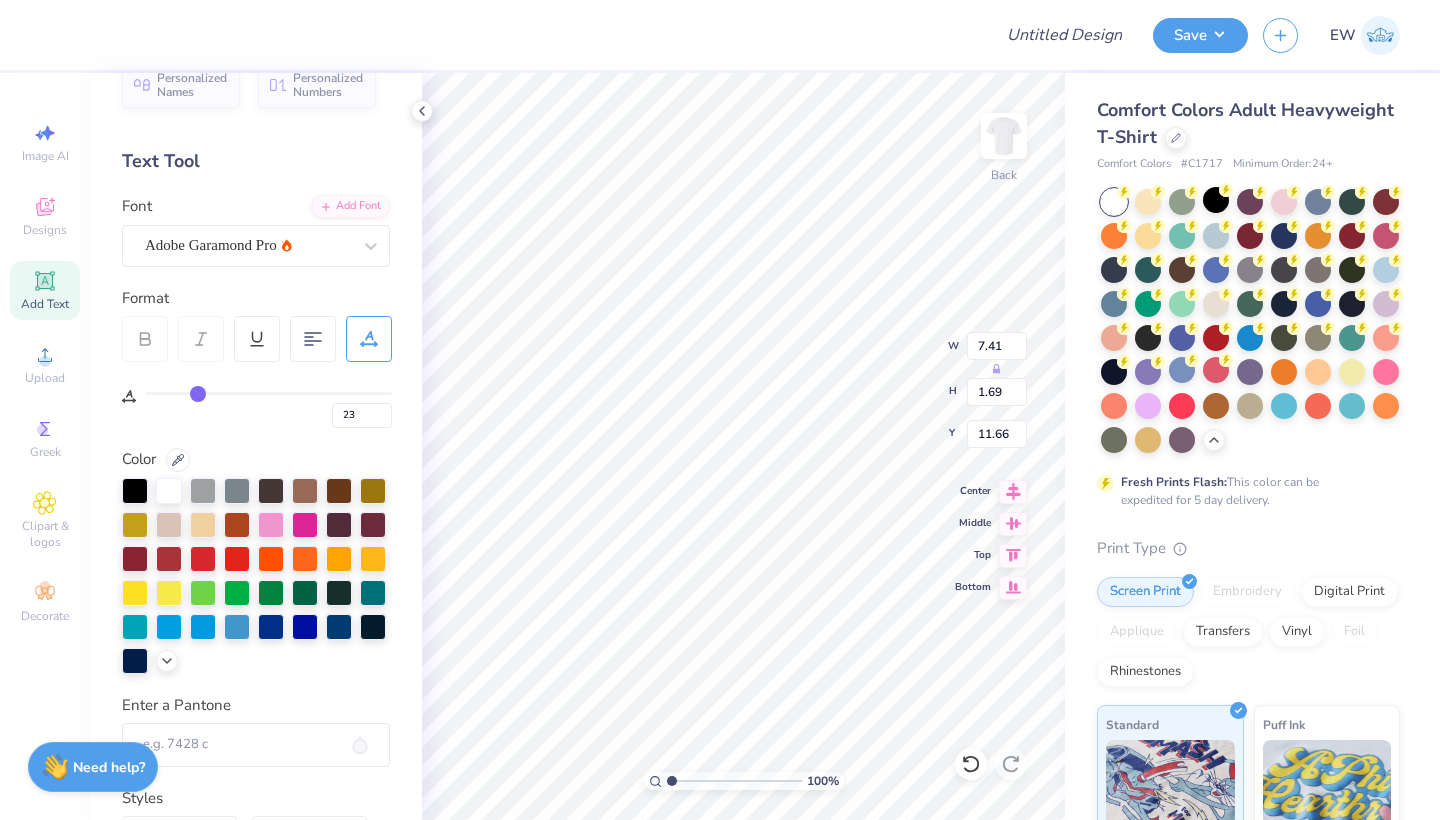 type on "19" 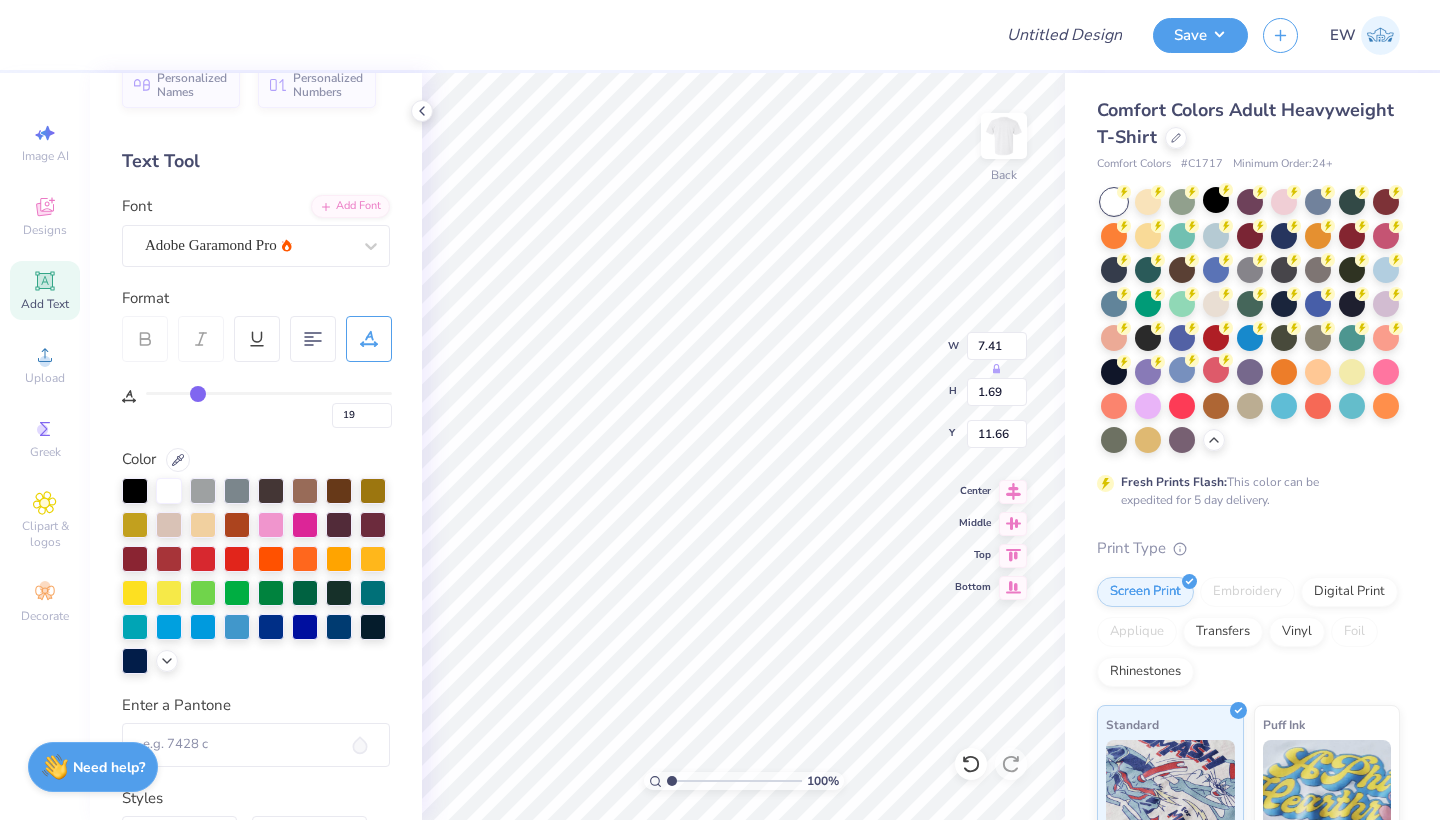 type on "15" 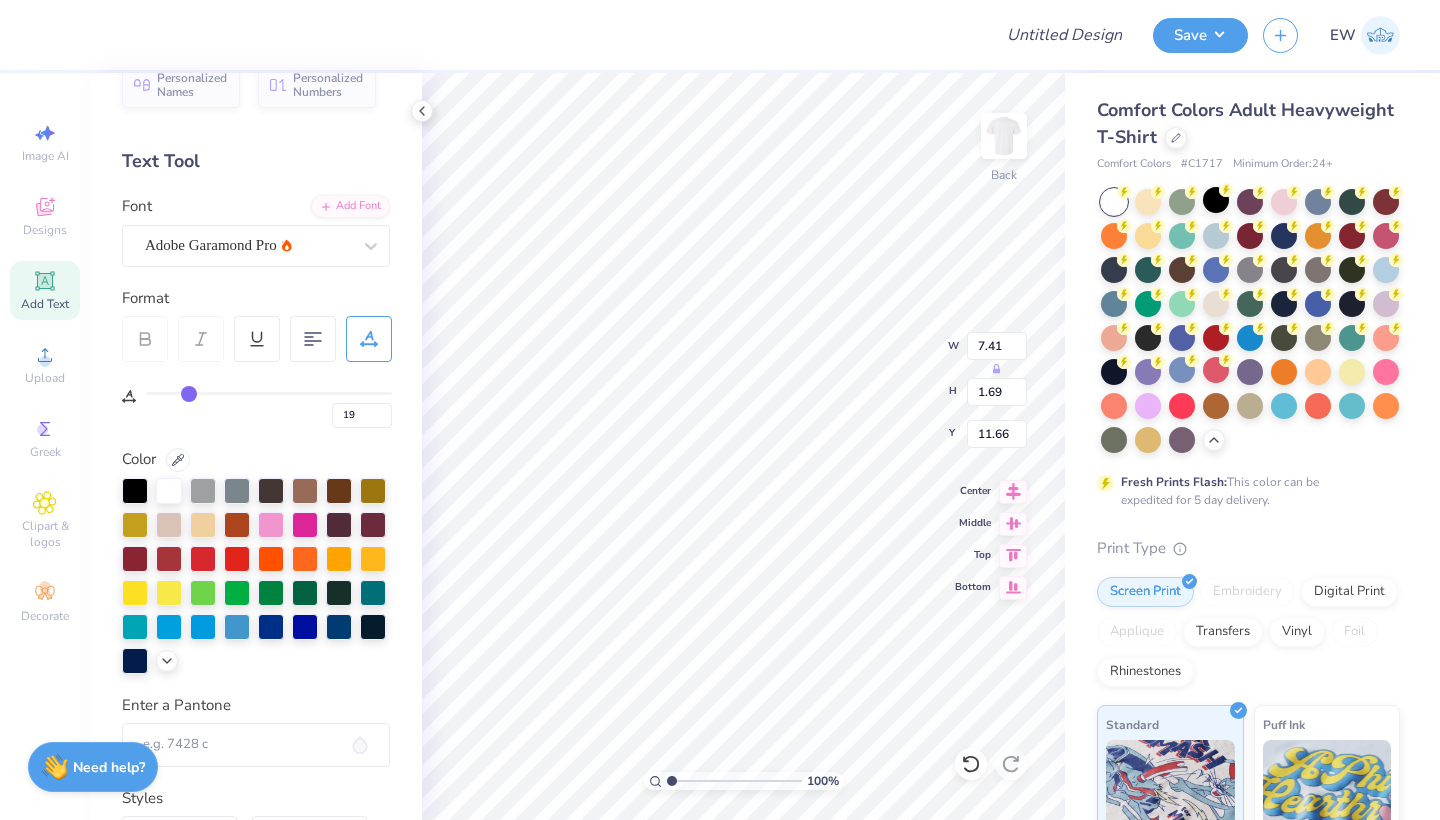 type on "15" 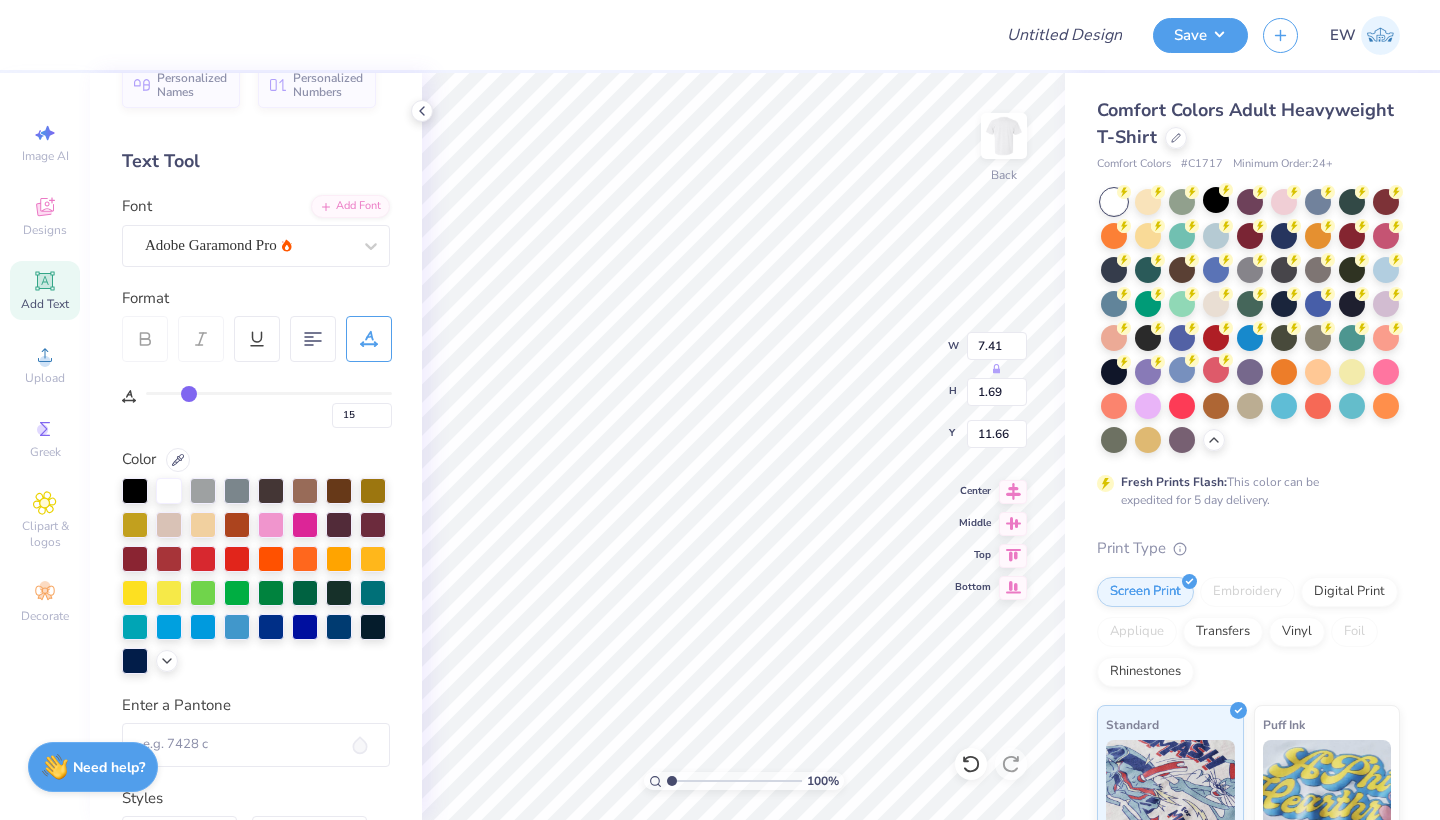 type on "12" 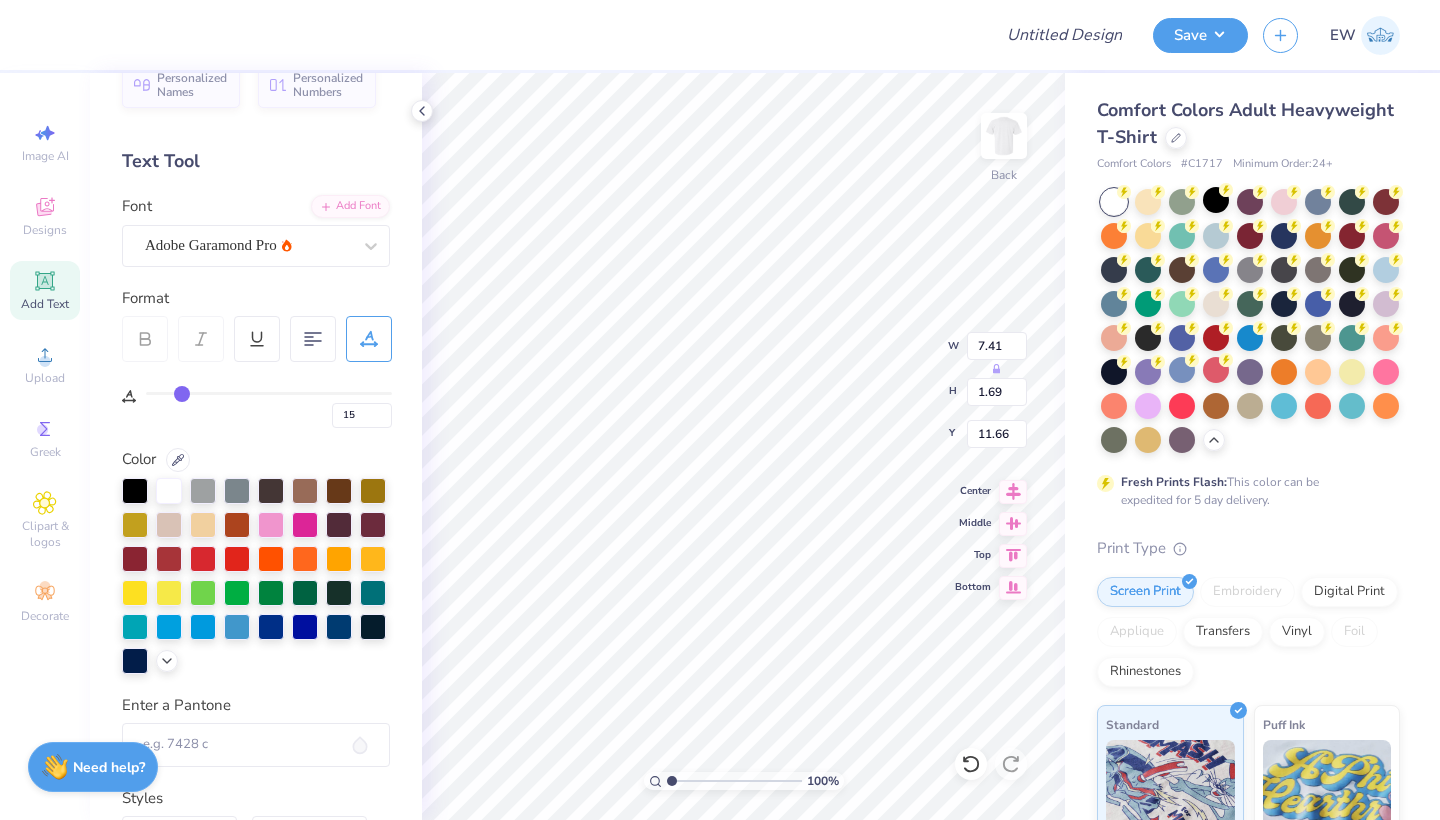 type on "12" 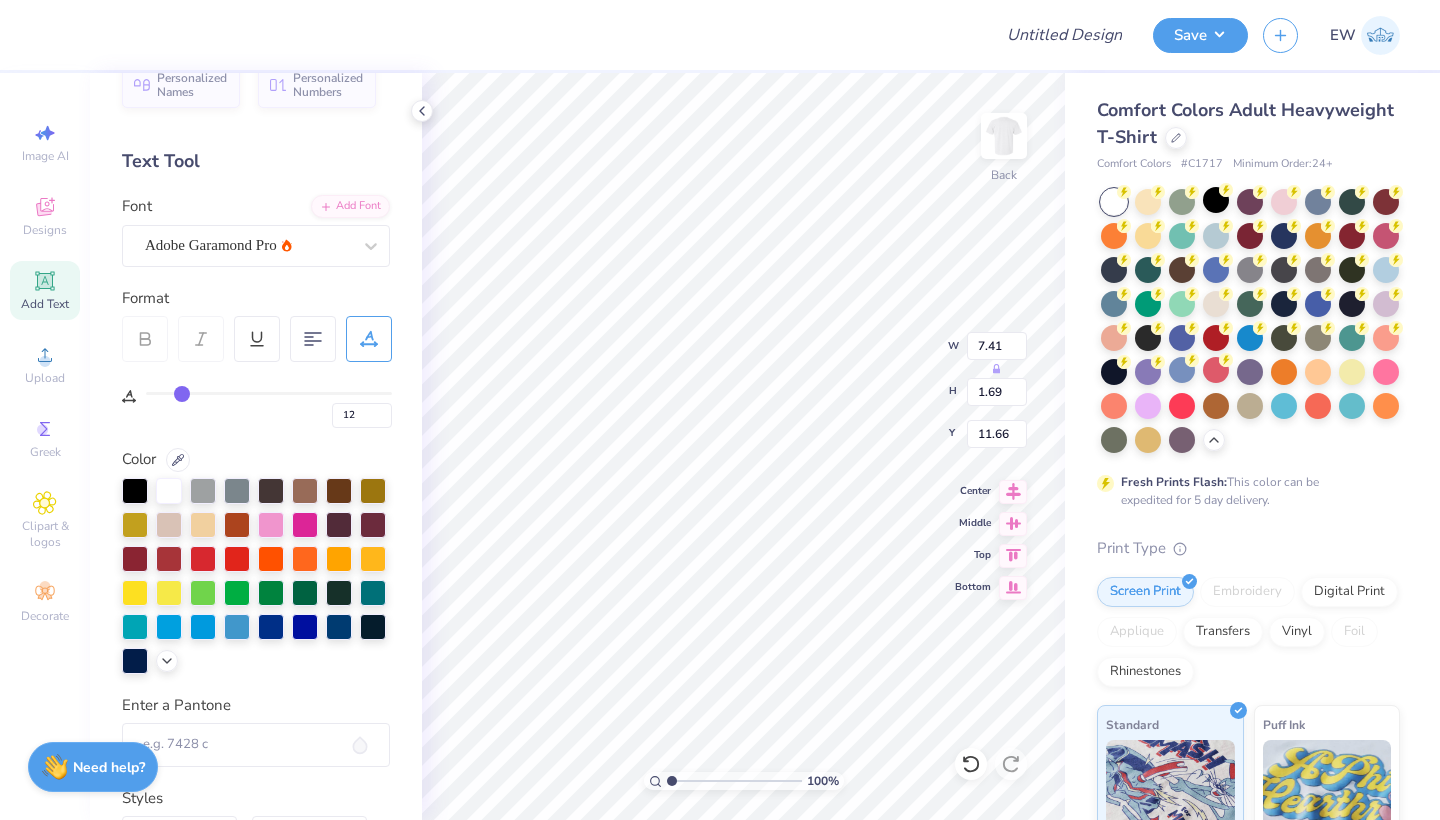 type on "10" 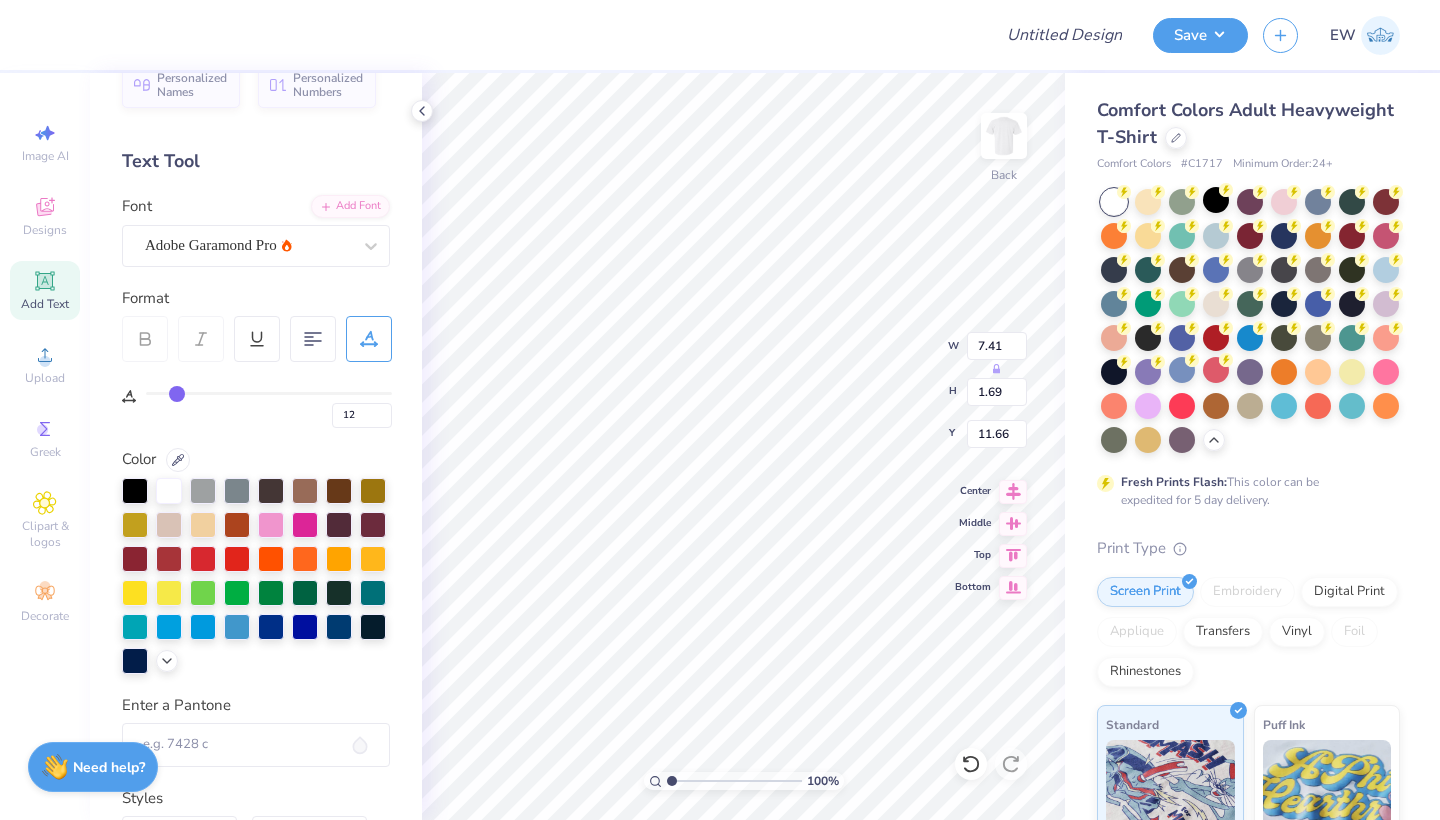 type on "10" 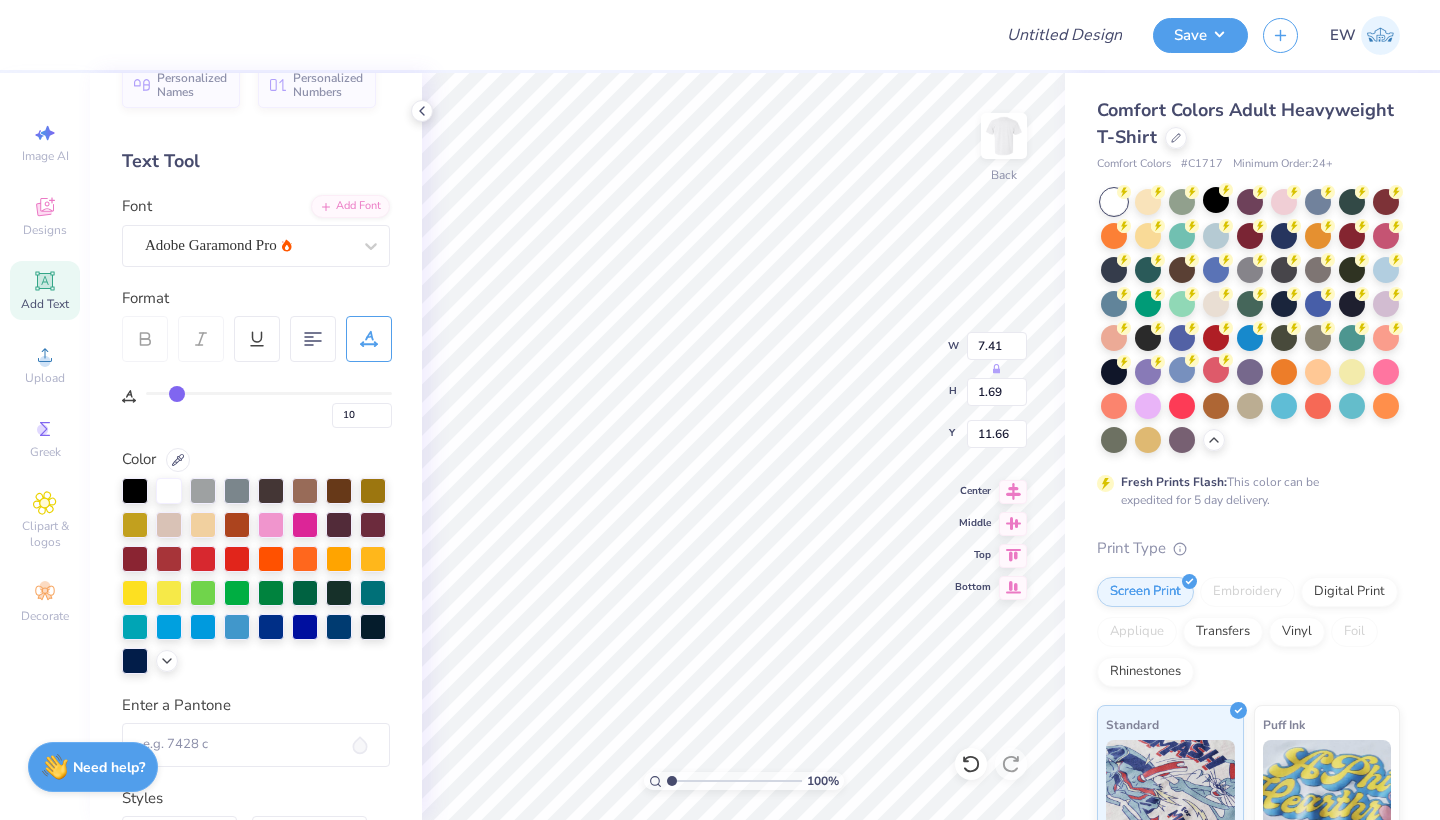 type on "8" 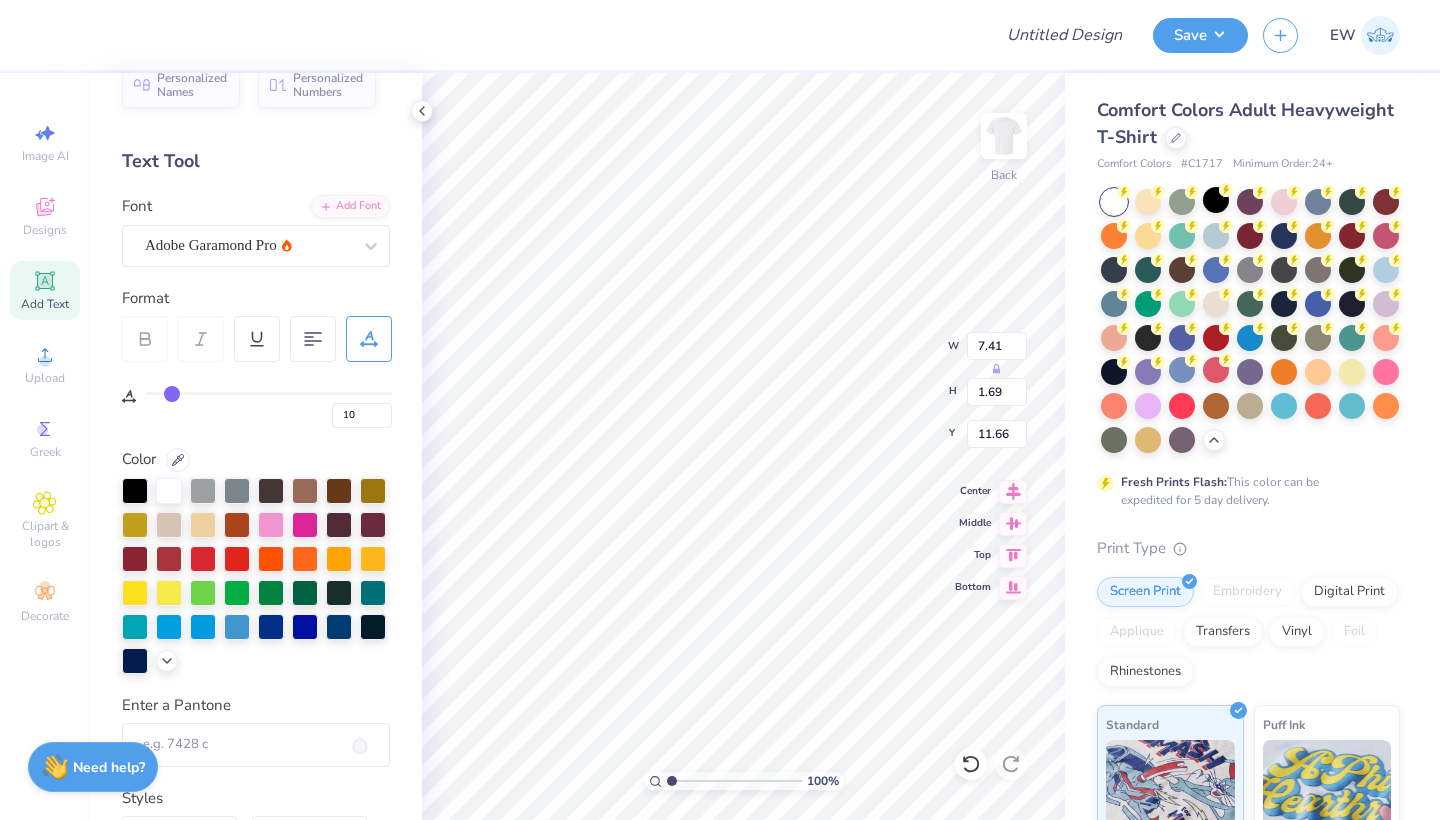 type on "8" 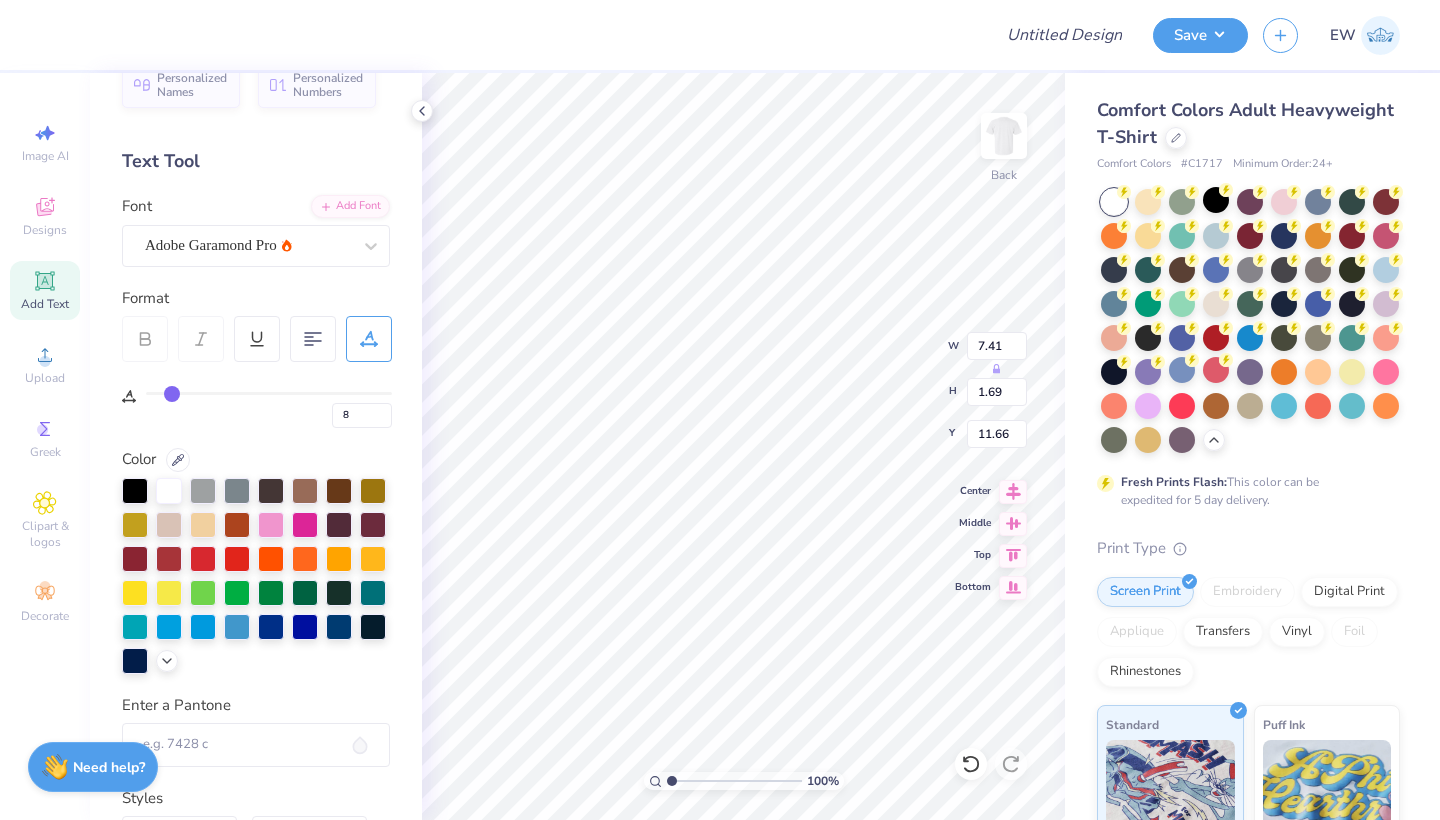type on "6" 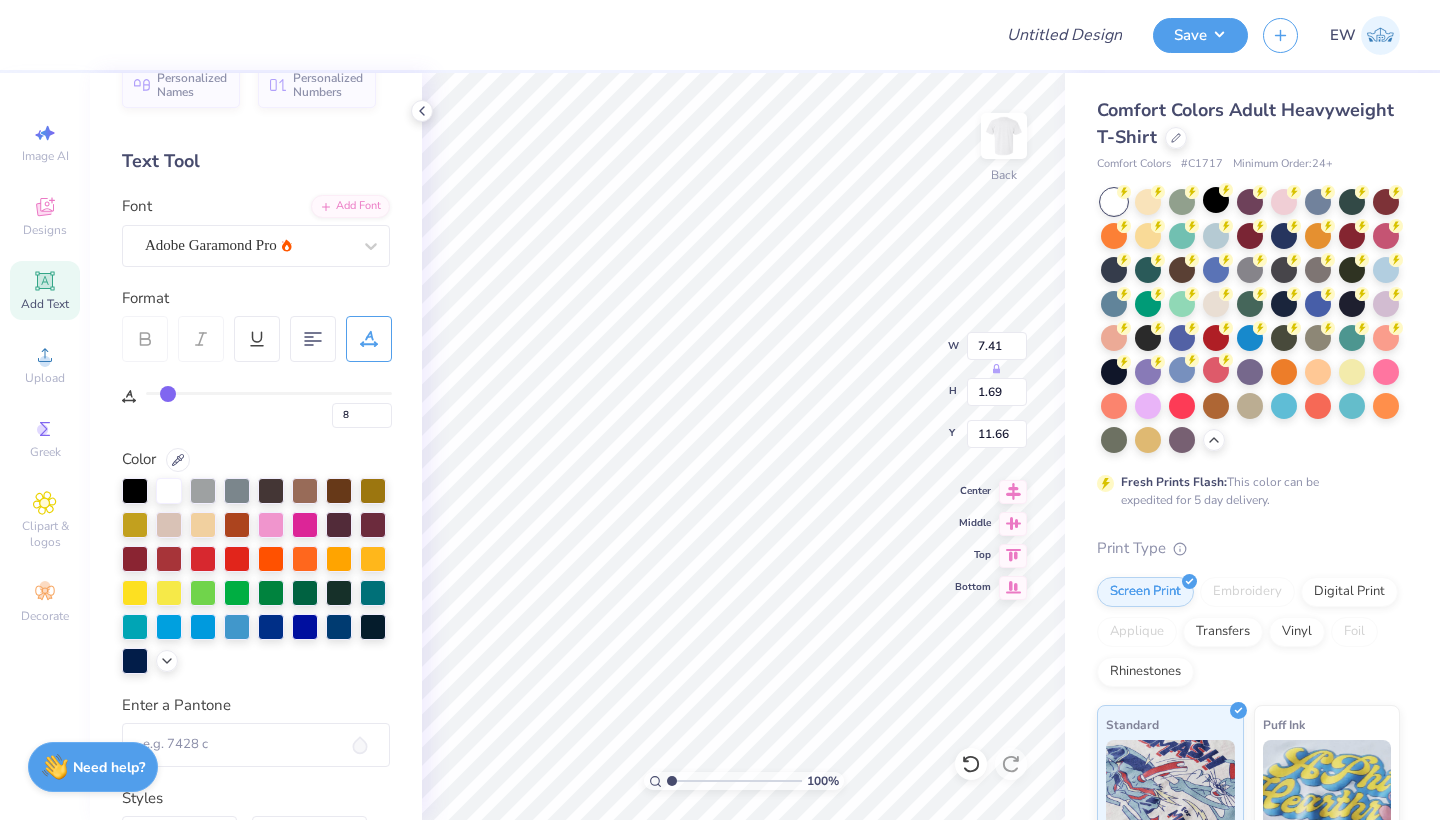 type on "6" 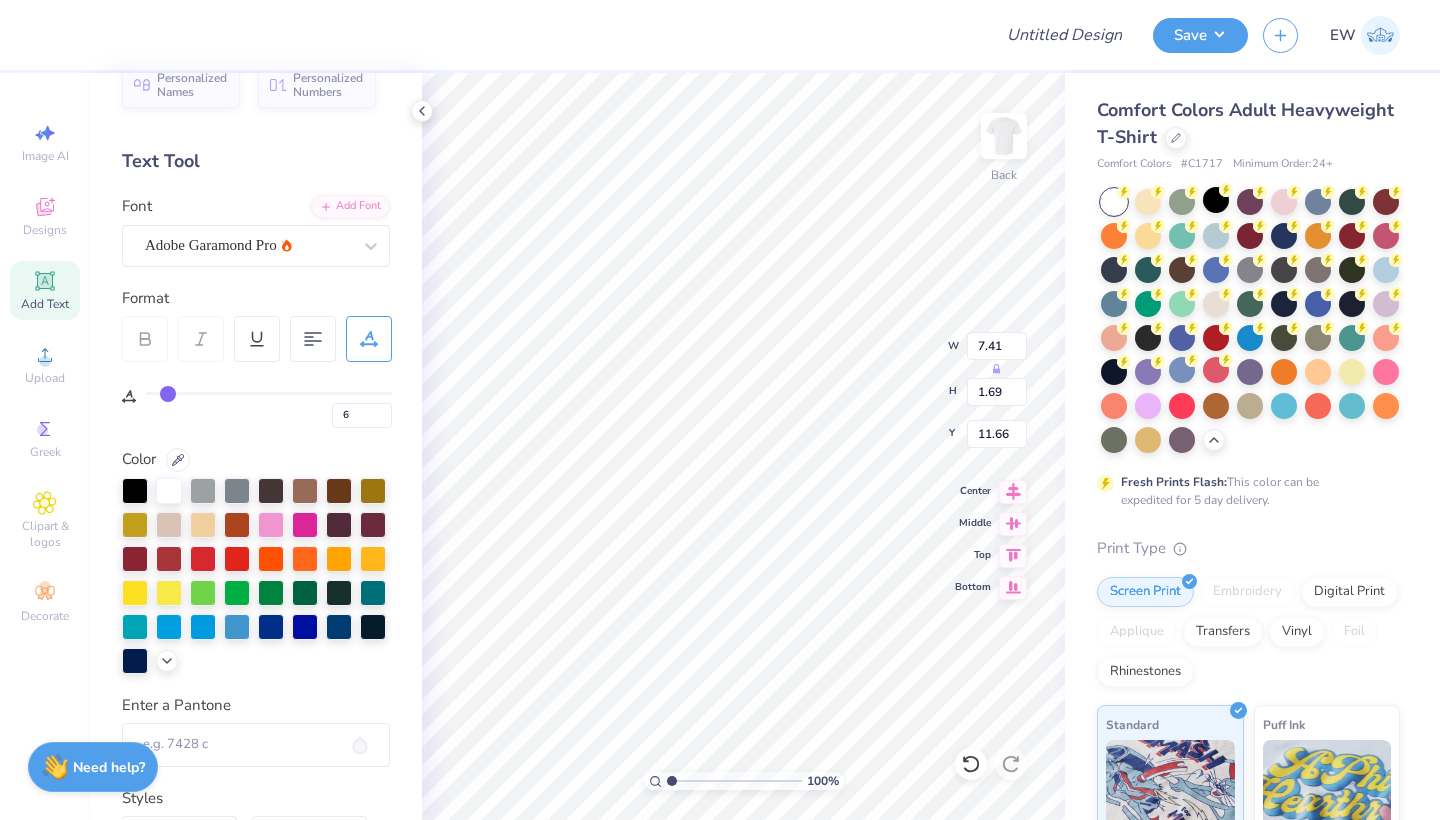 drag, startPoint x: 155, startPoint y: 391, endPoint x: 167, endPoint y: 378, distance: 17.691807 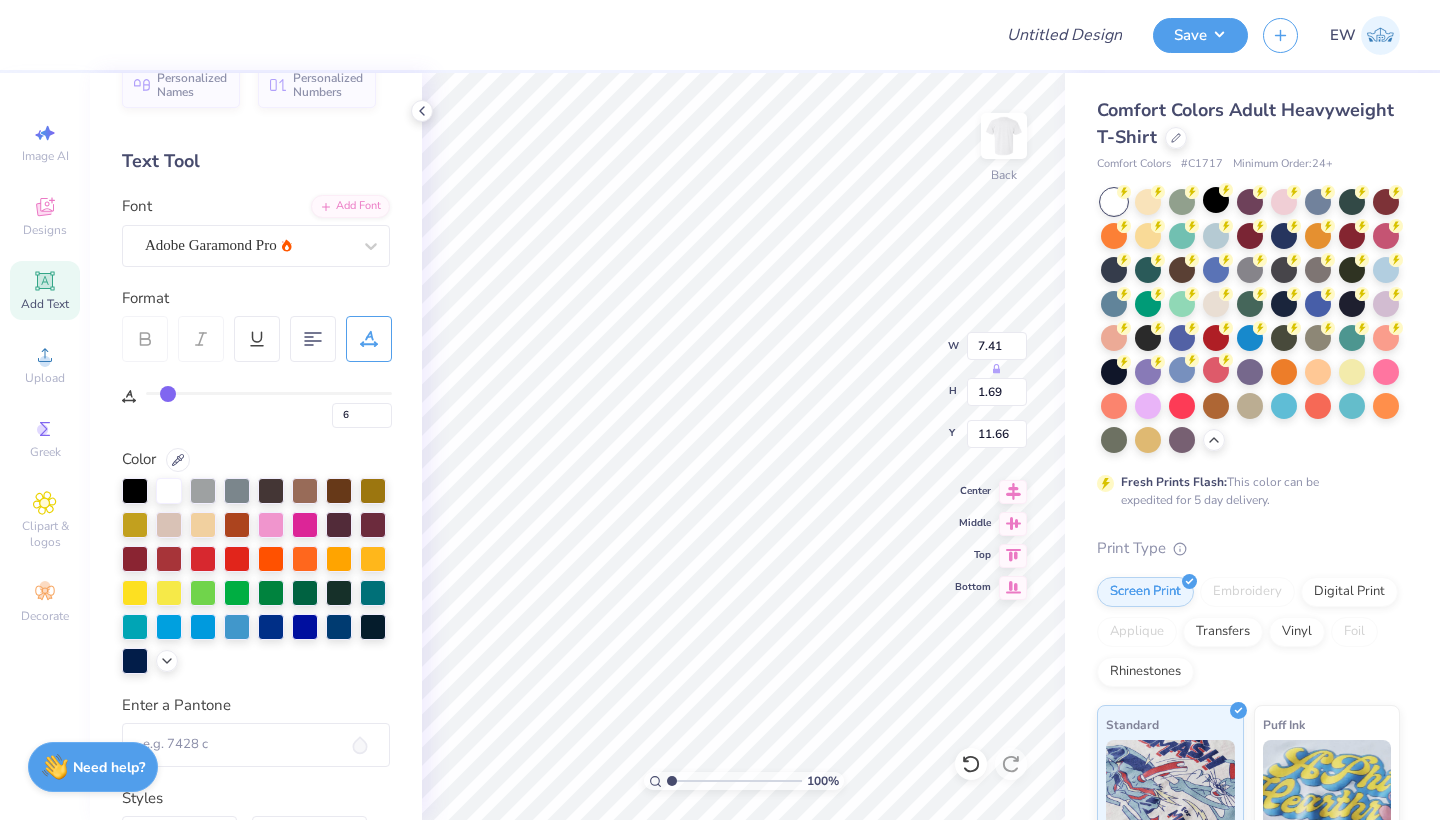 type on "8.38" 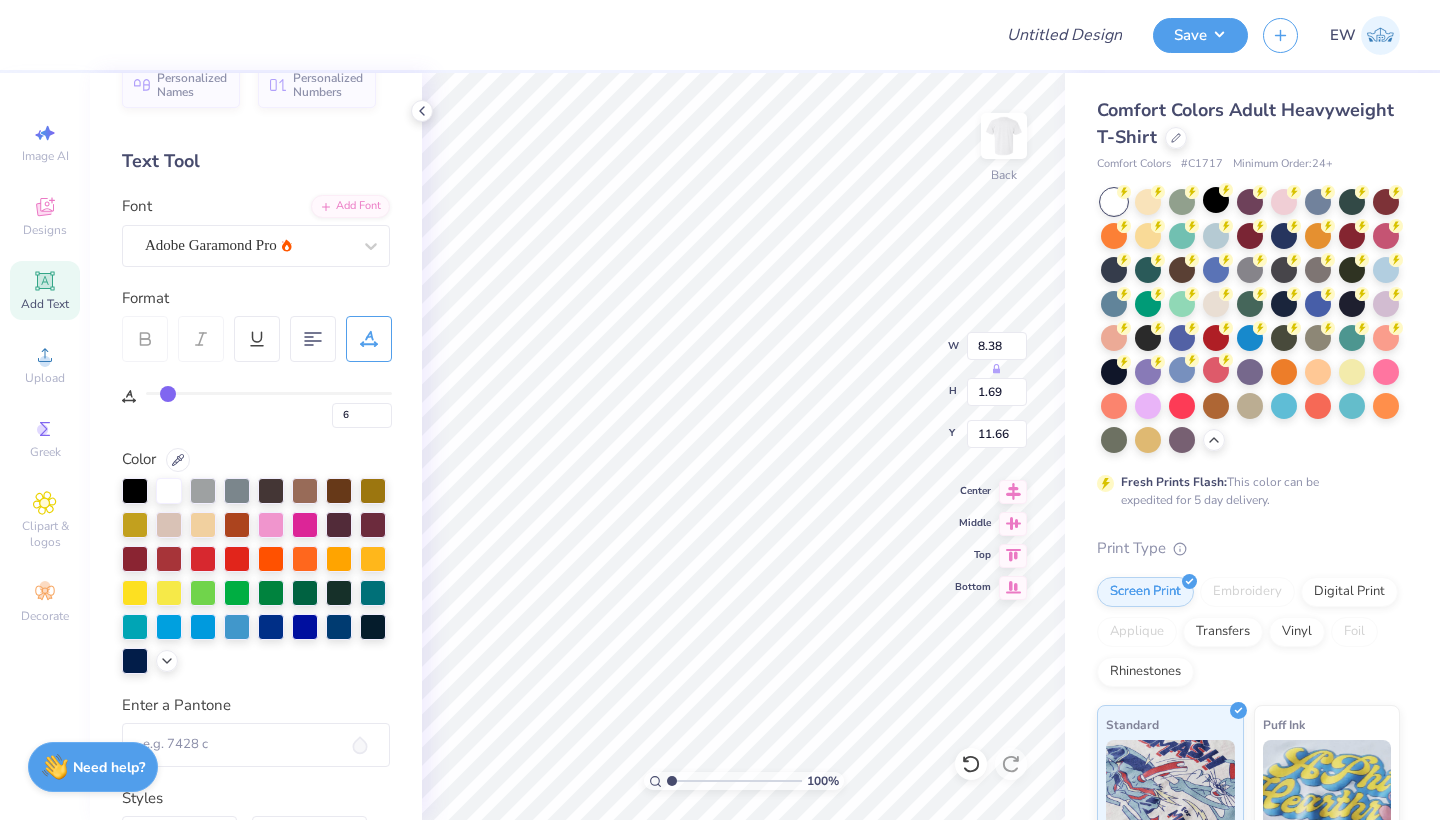 drag, startPoint x: 169, startPoint y: 383, endPoint x: 226, endPoint y: 381, distance: 57.035076 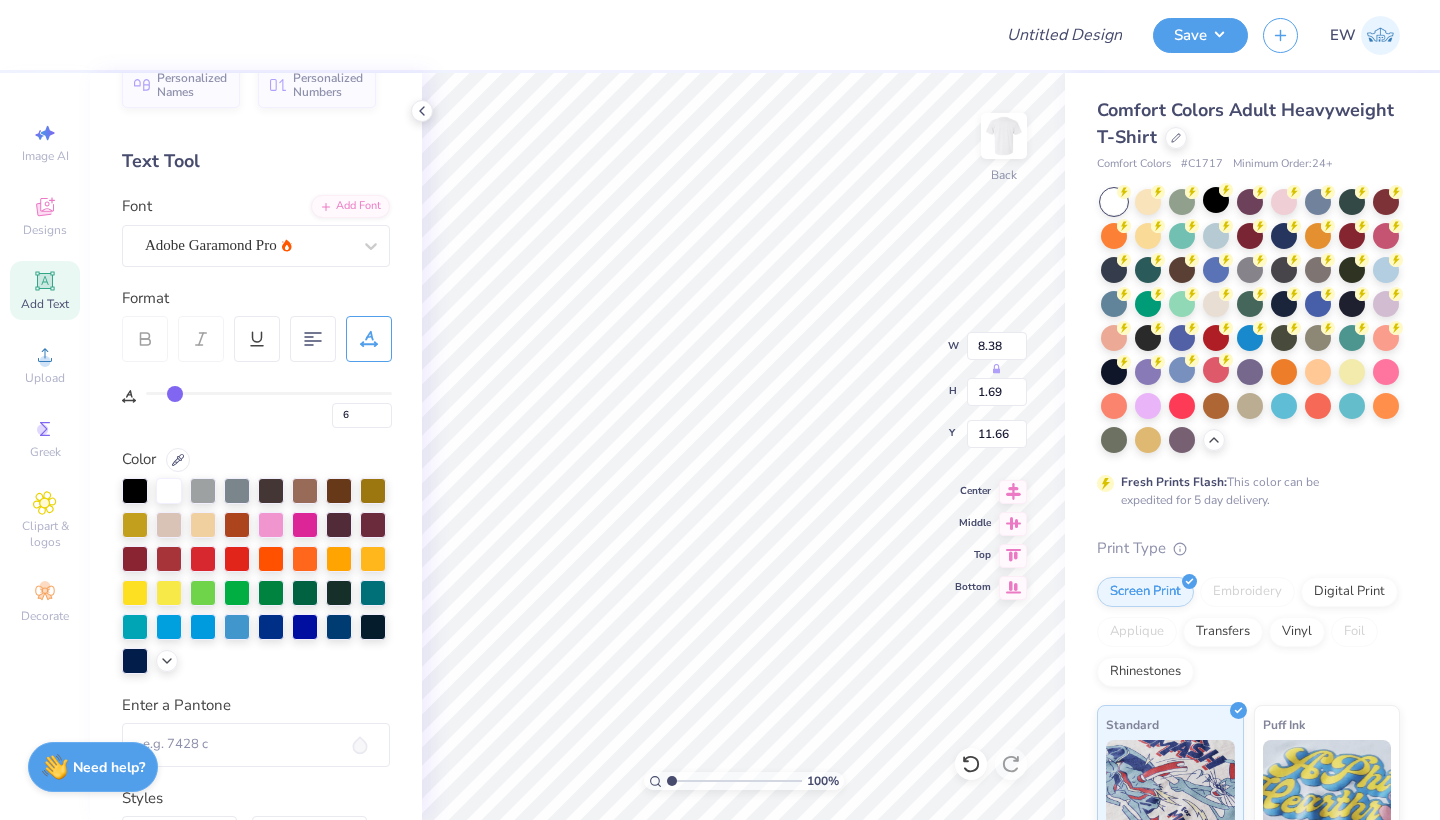 type on "12" 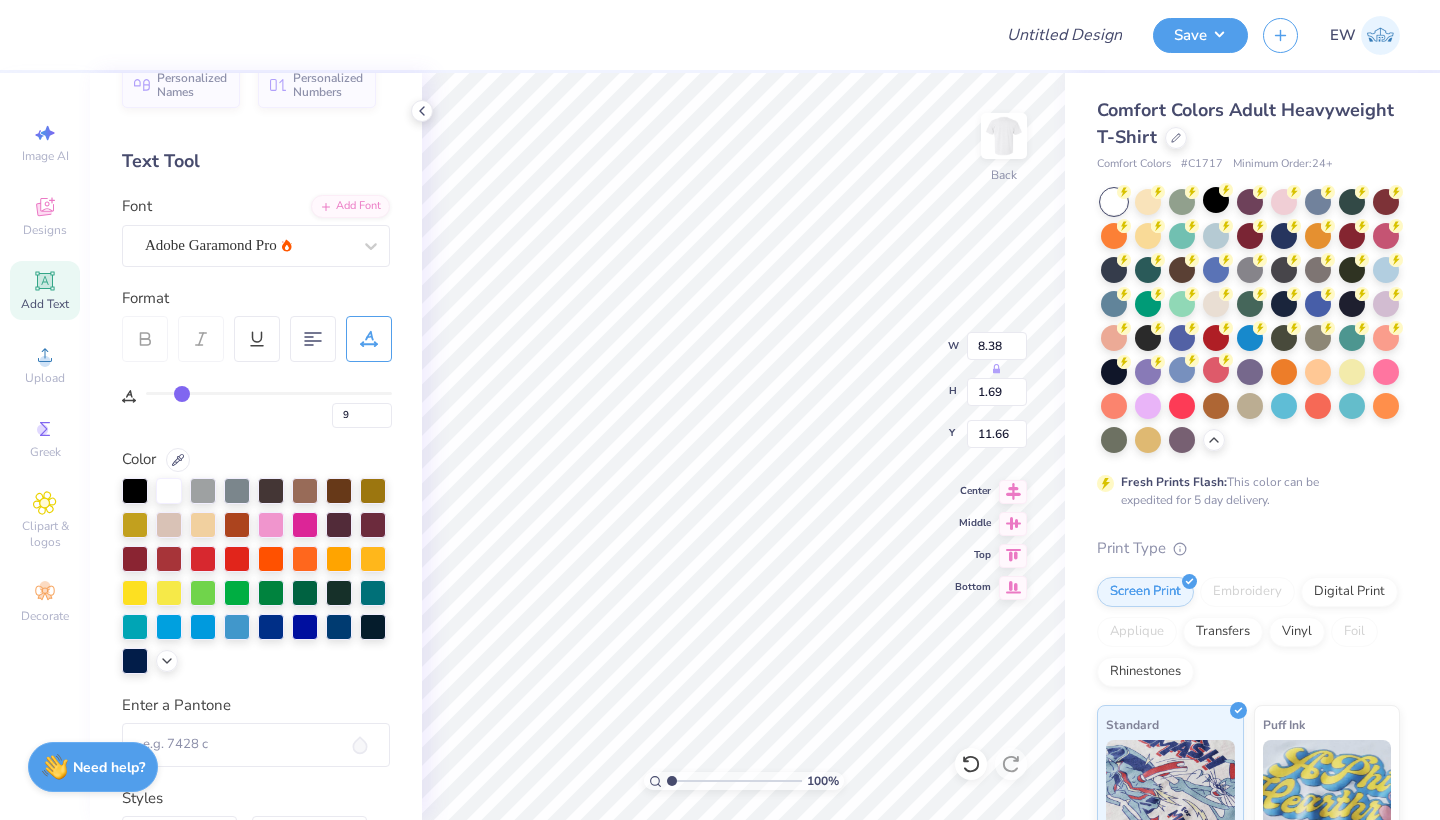 type on "15" 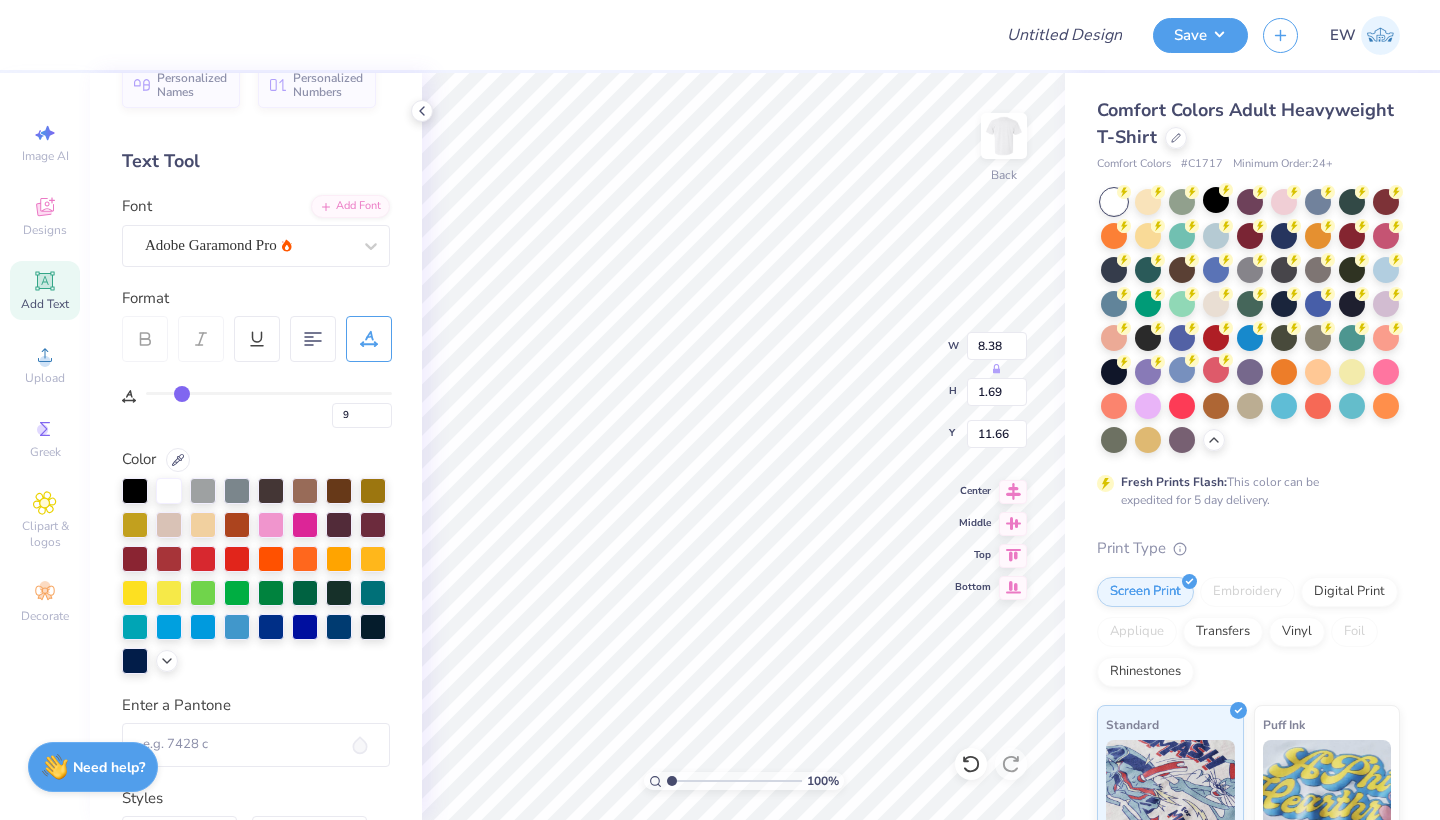 type on "15" 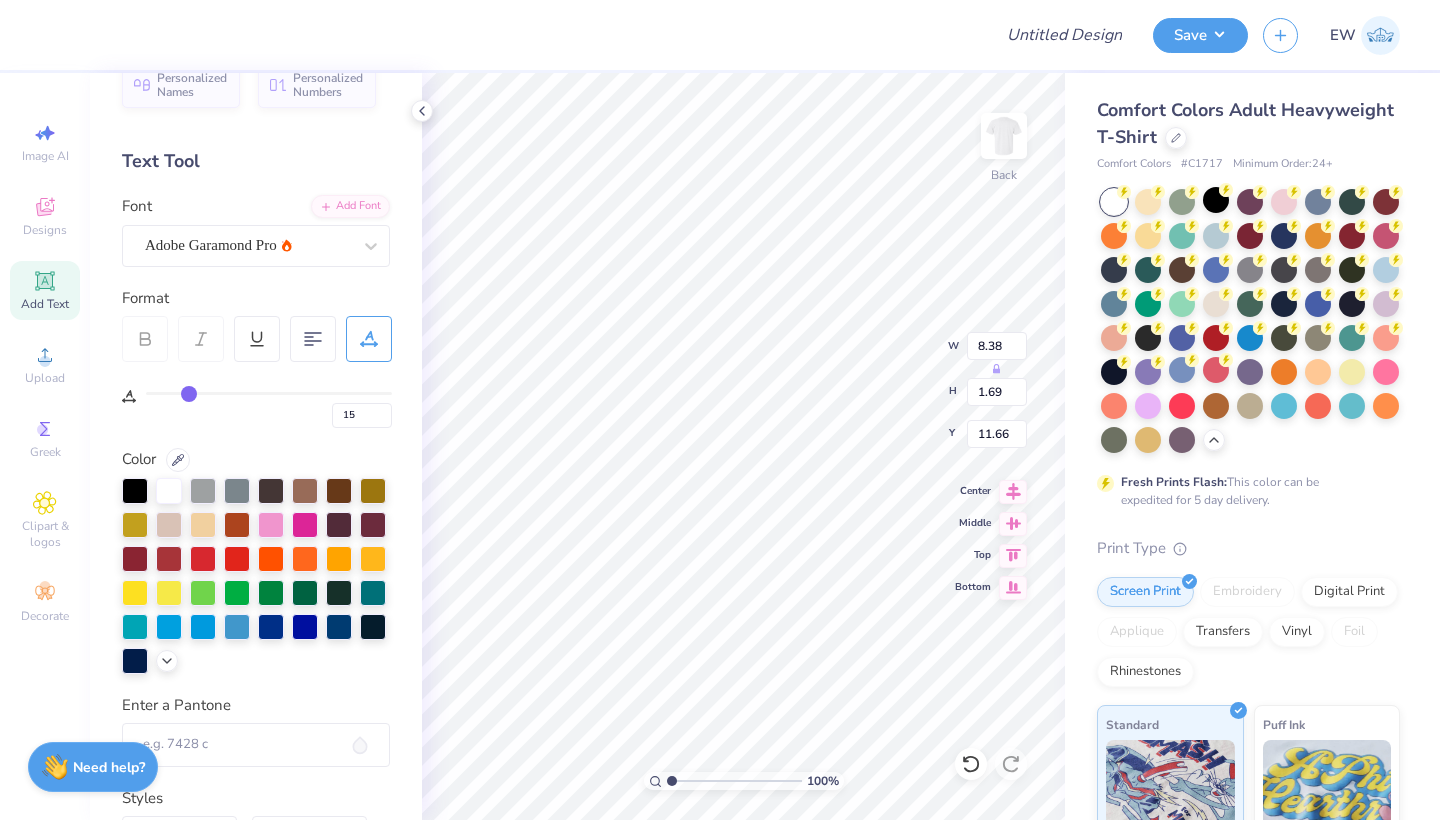 type on "18" 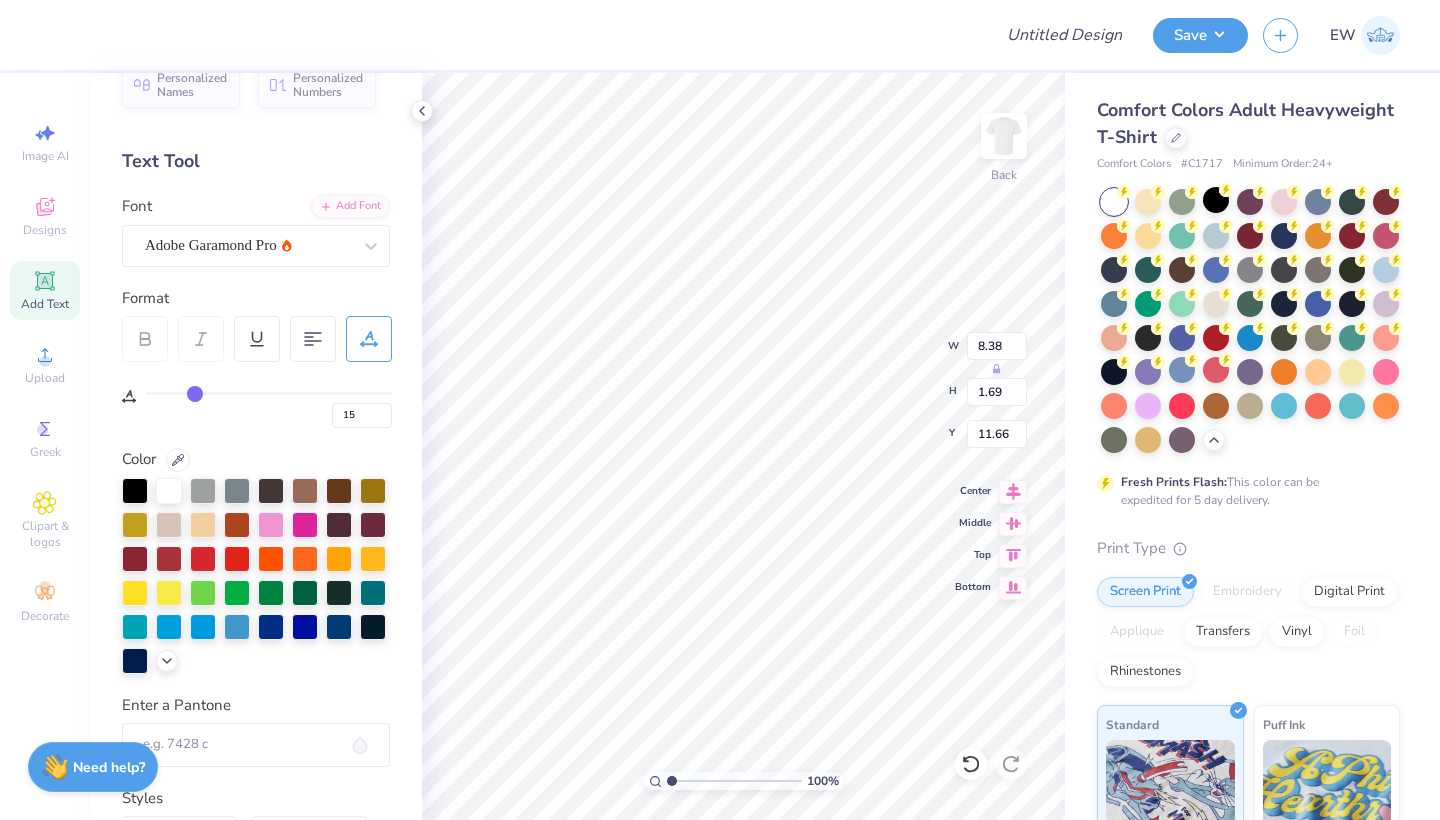 type on "18" 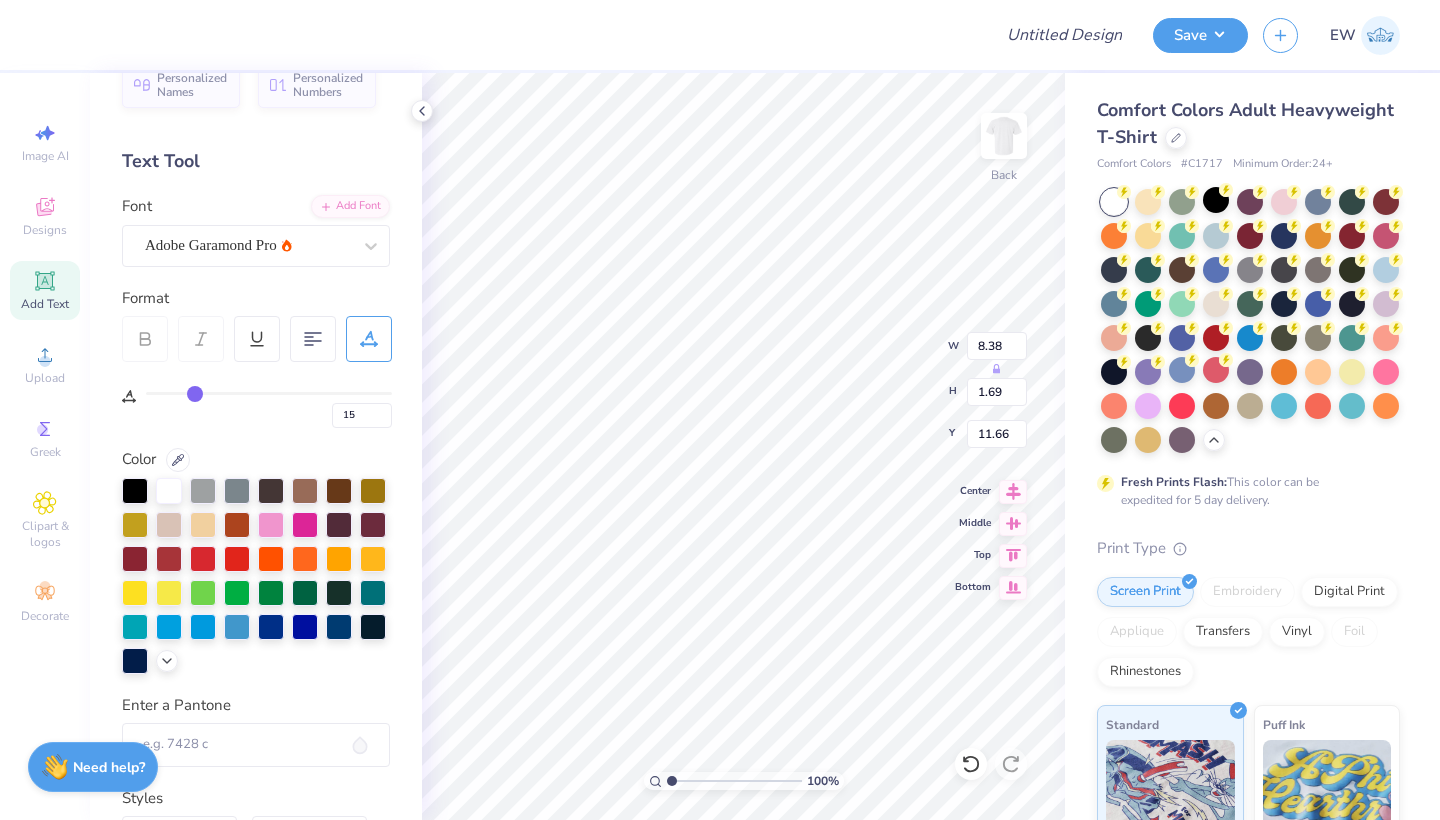 type on "22" 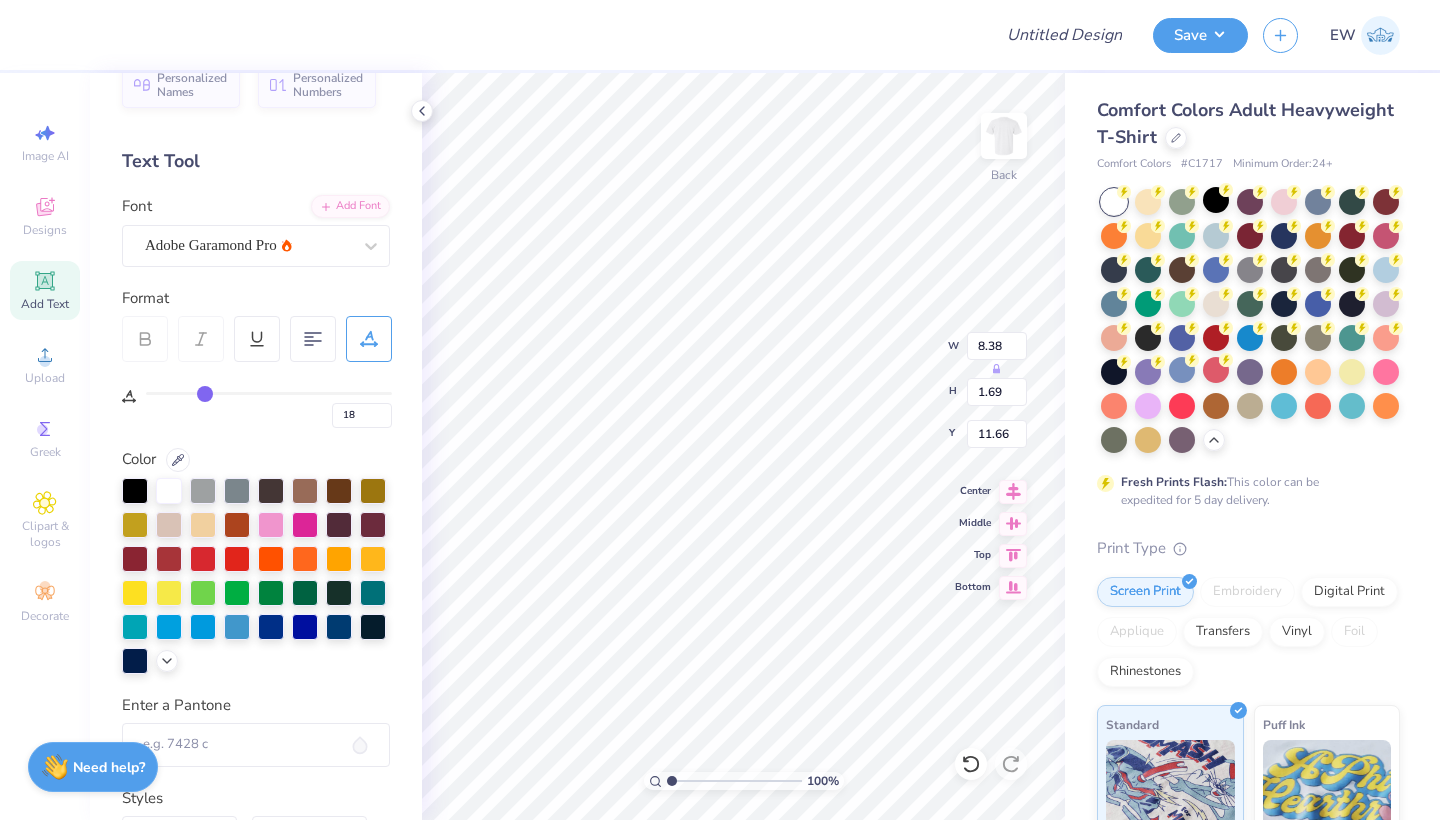 type on "22" 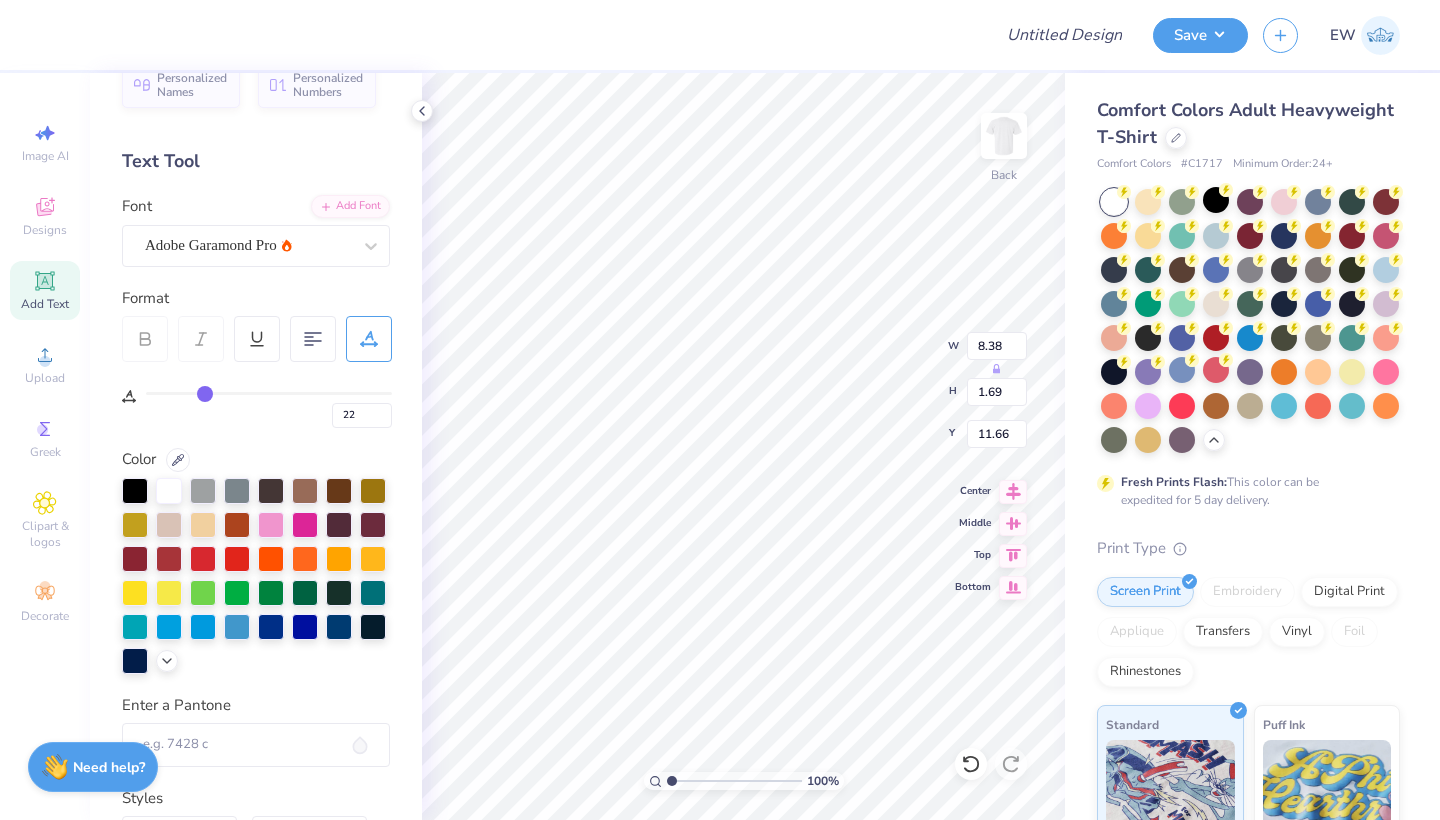 type on "25" 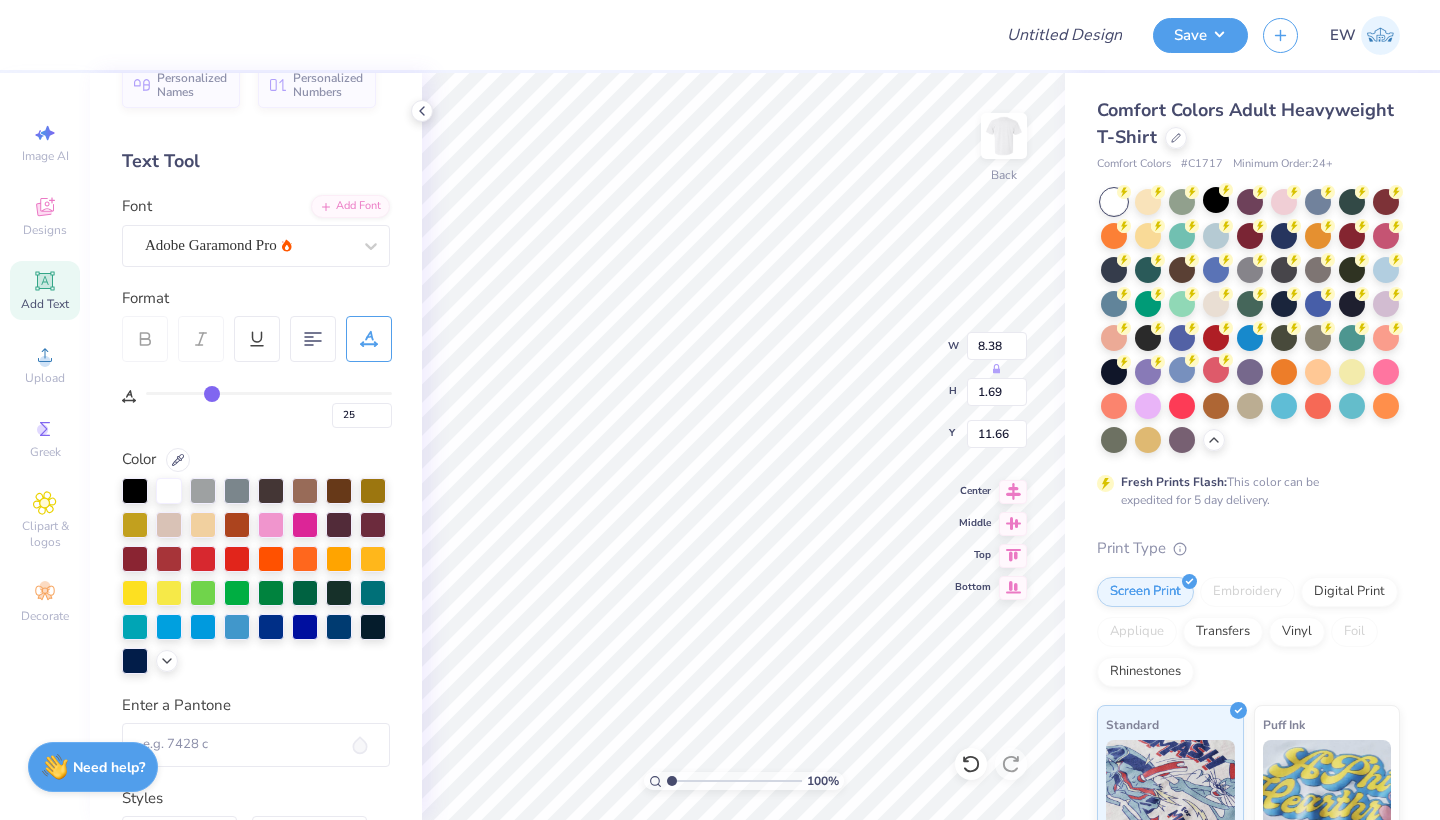 type on "27" 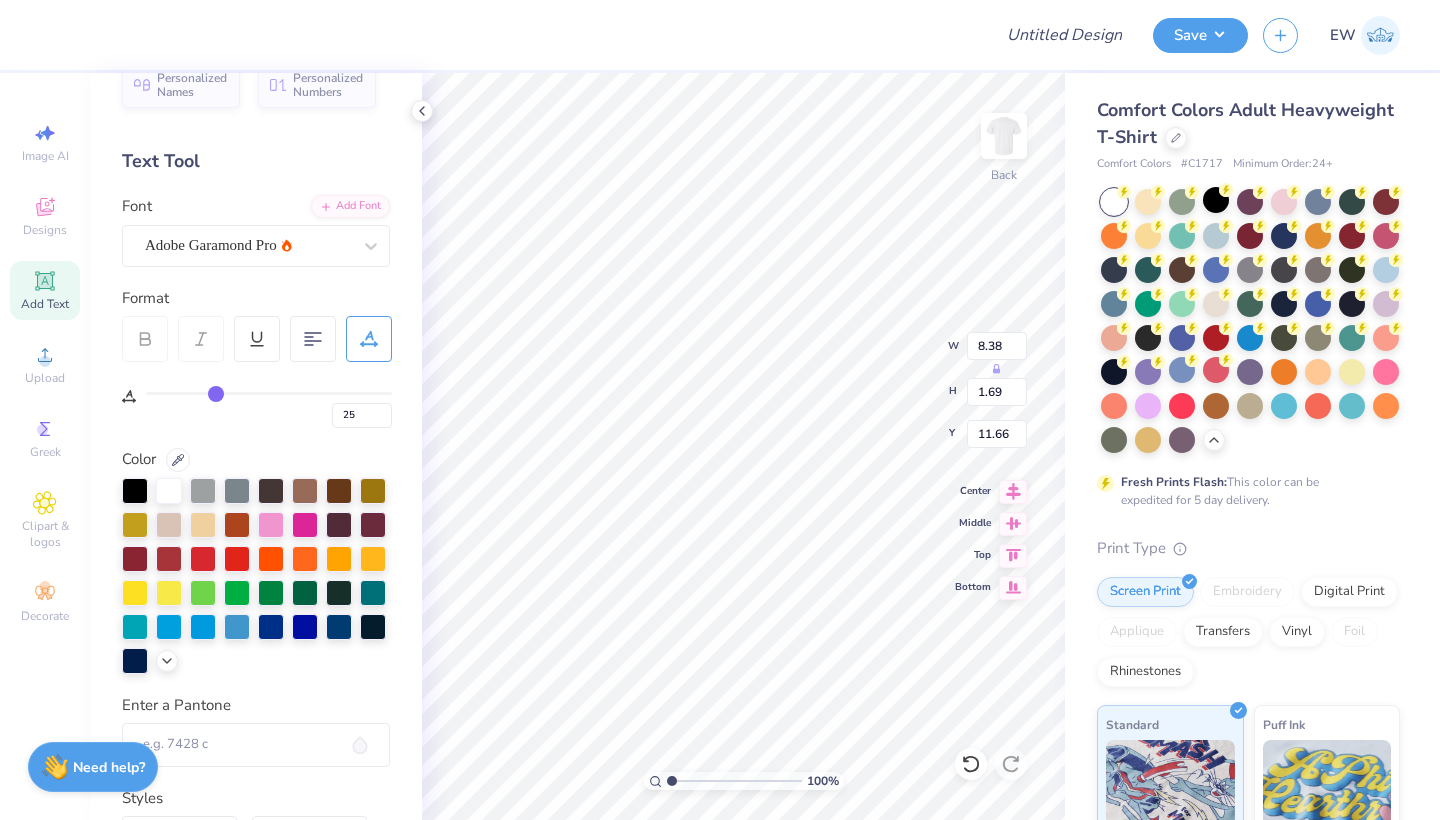 type on "27" 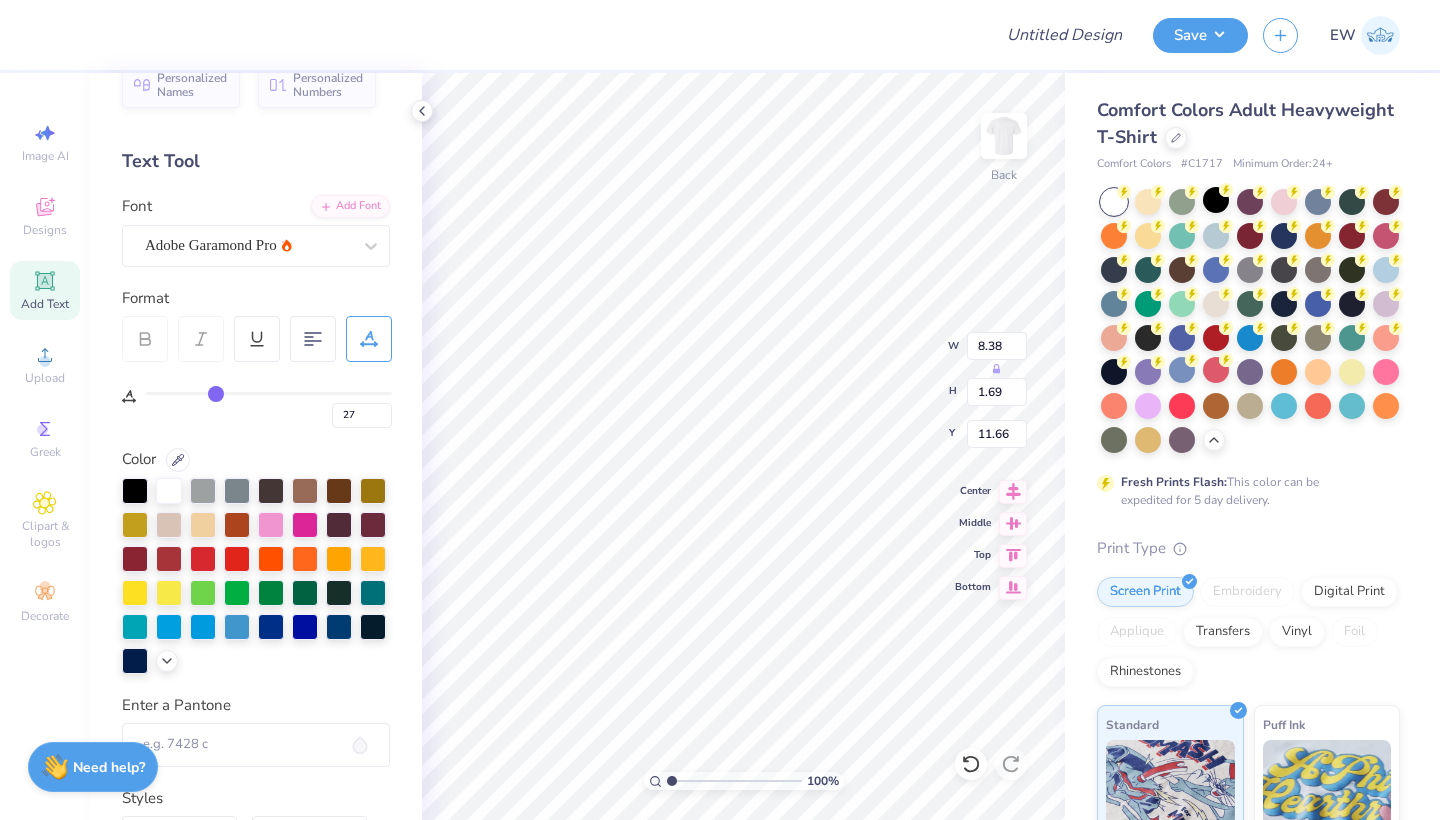 type on "30" 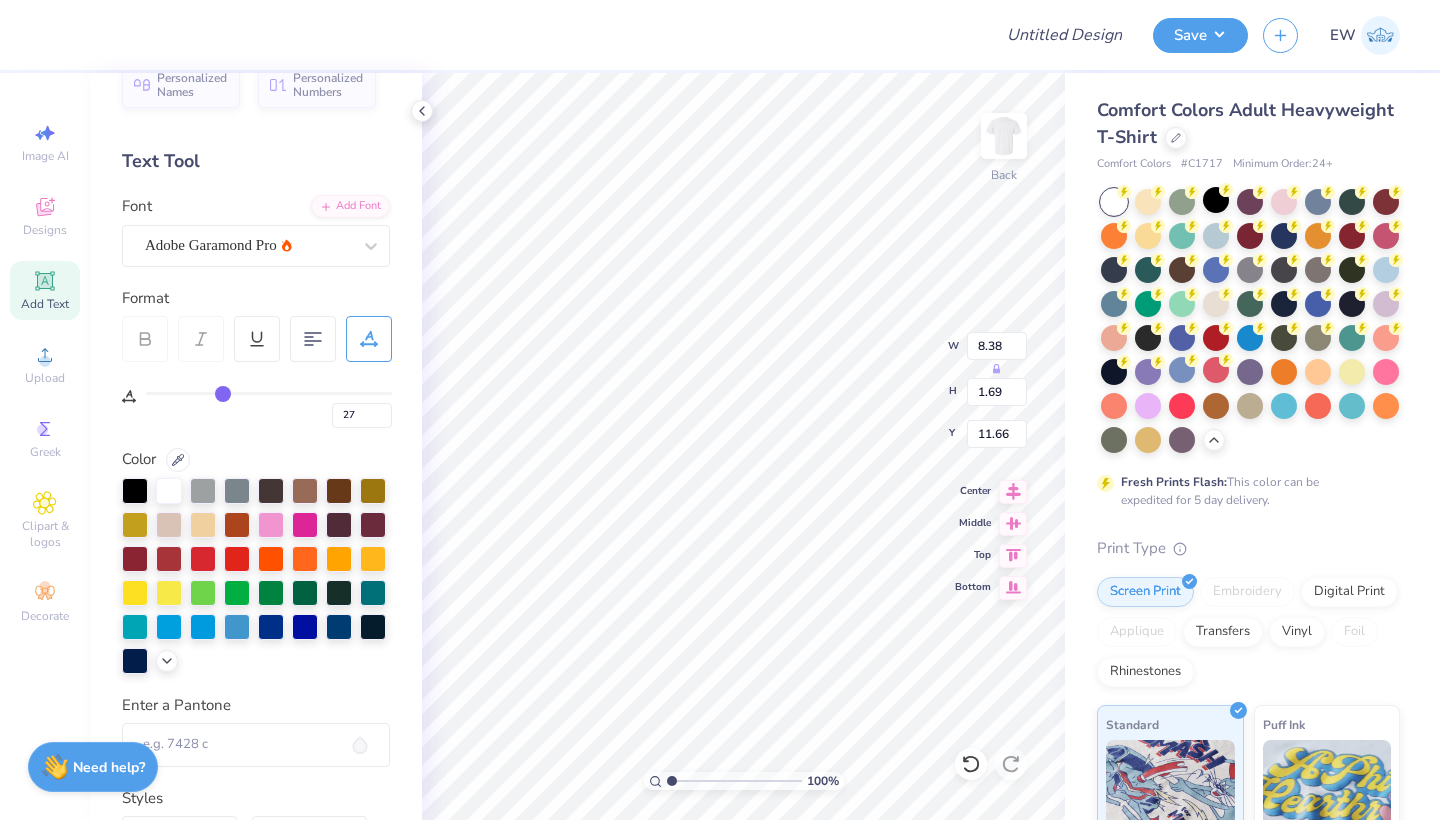 type on "30" 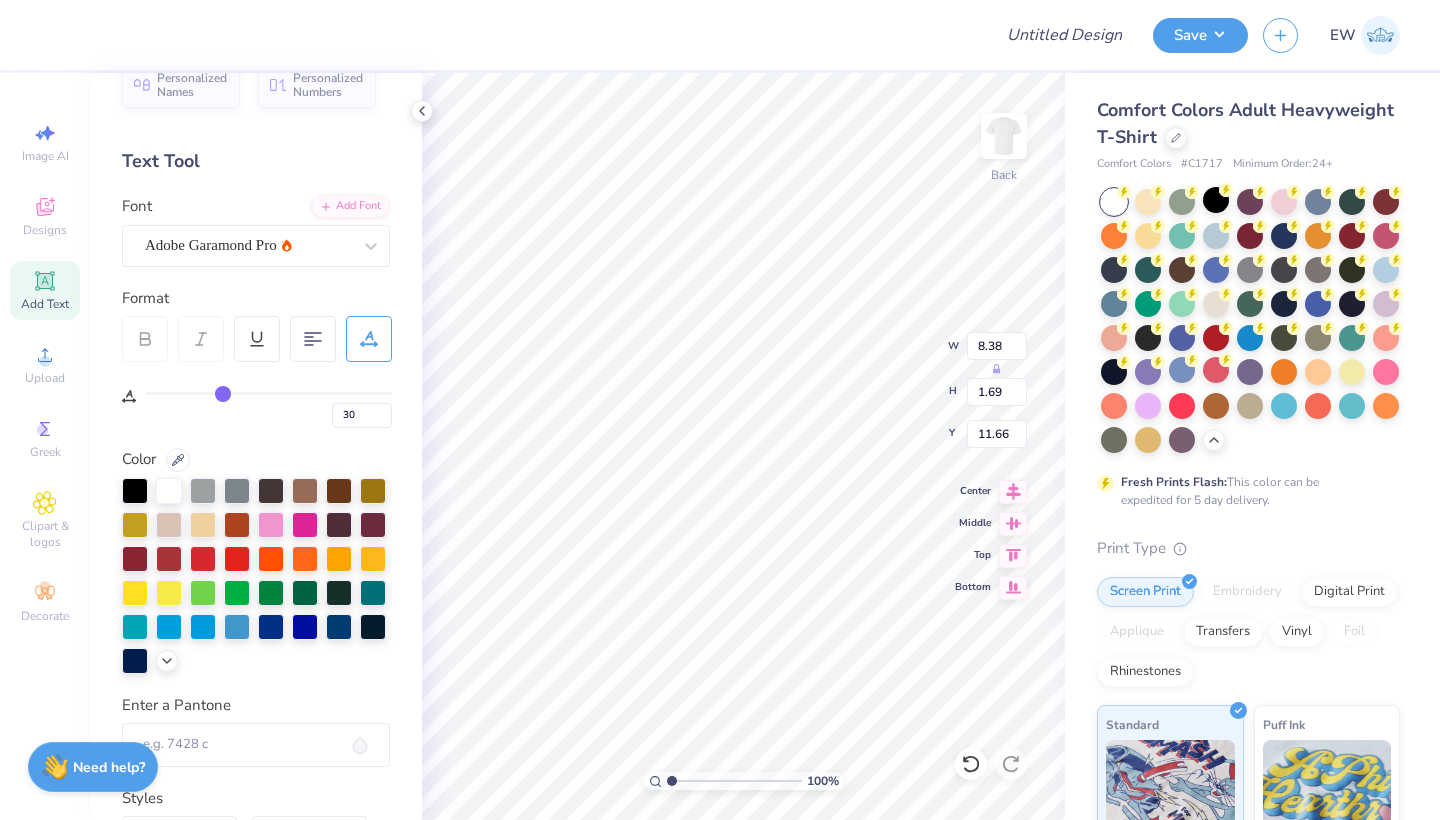 type on "33" 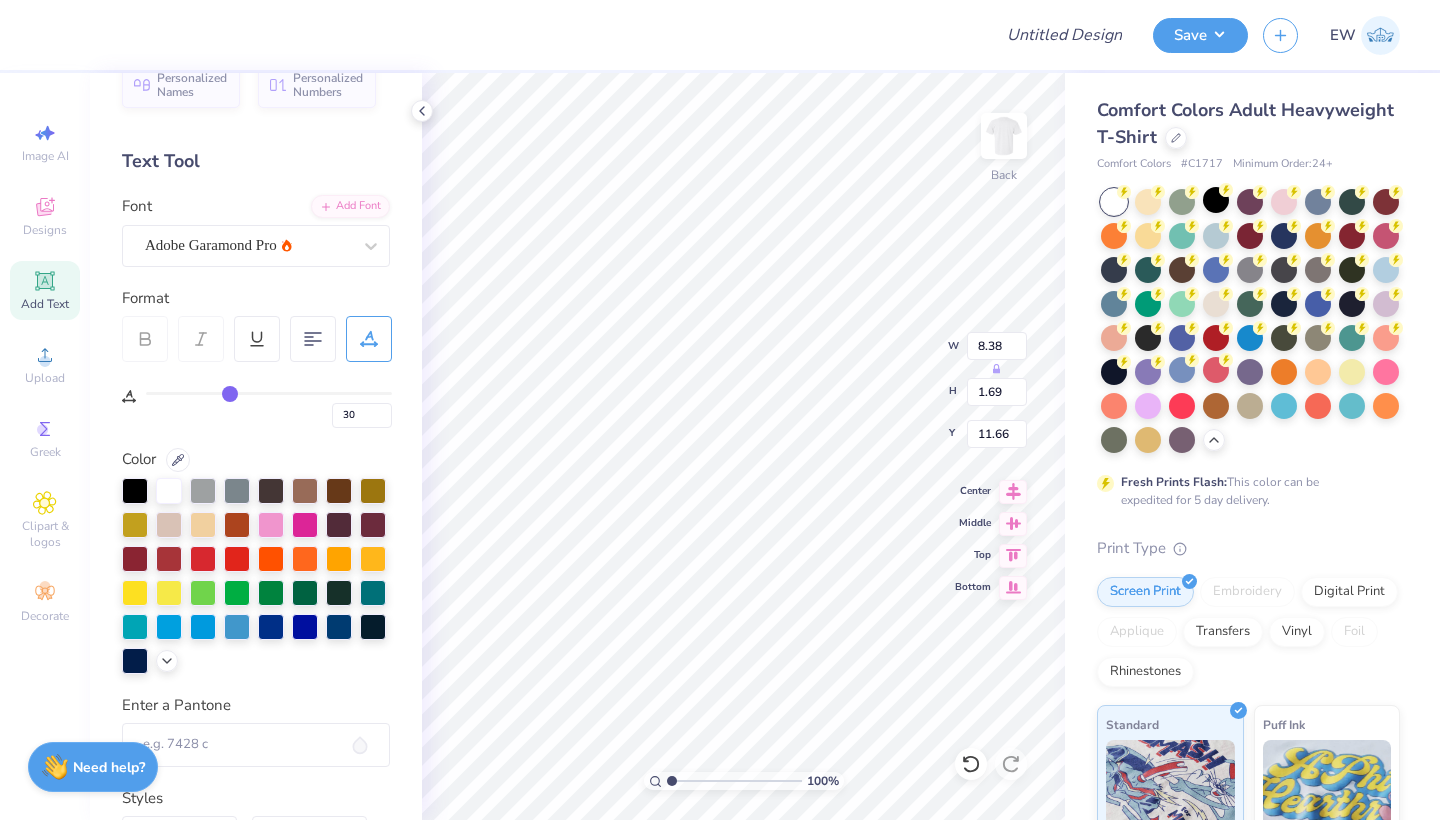 type on "33" 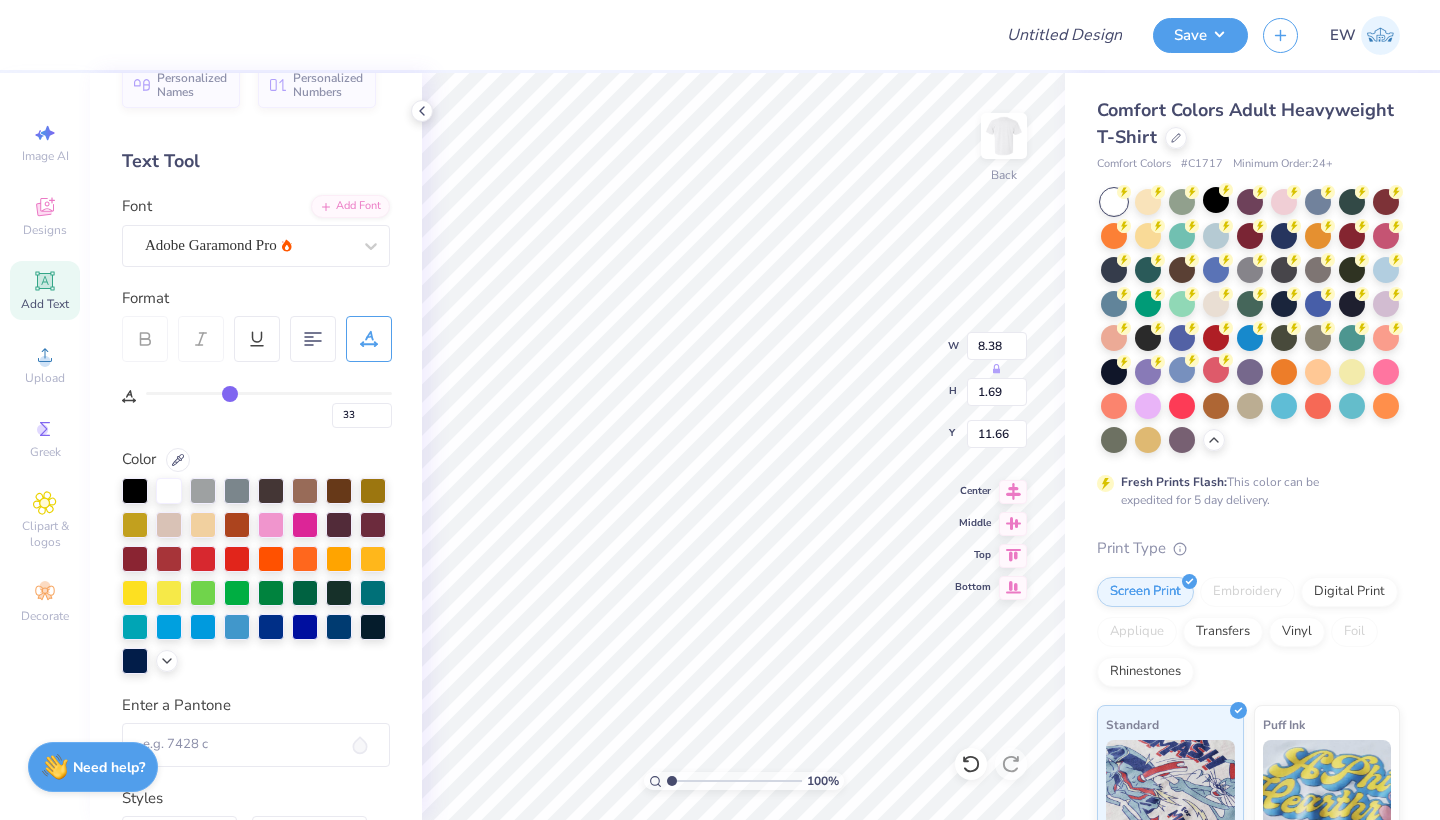 type on "36" 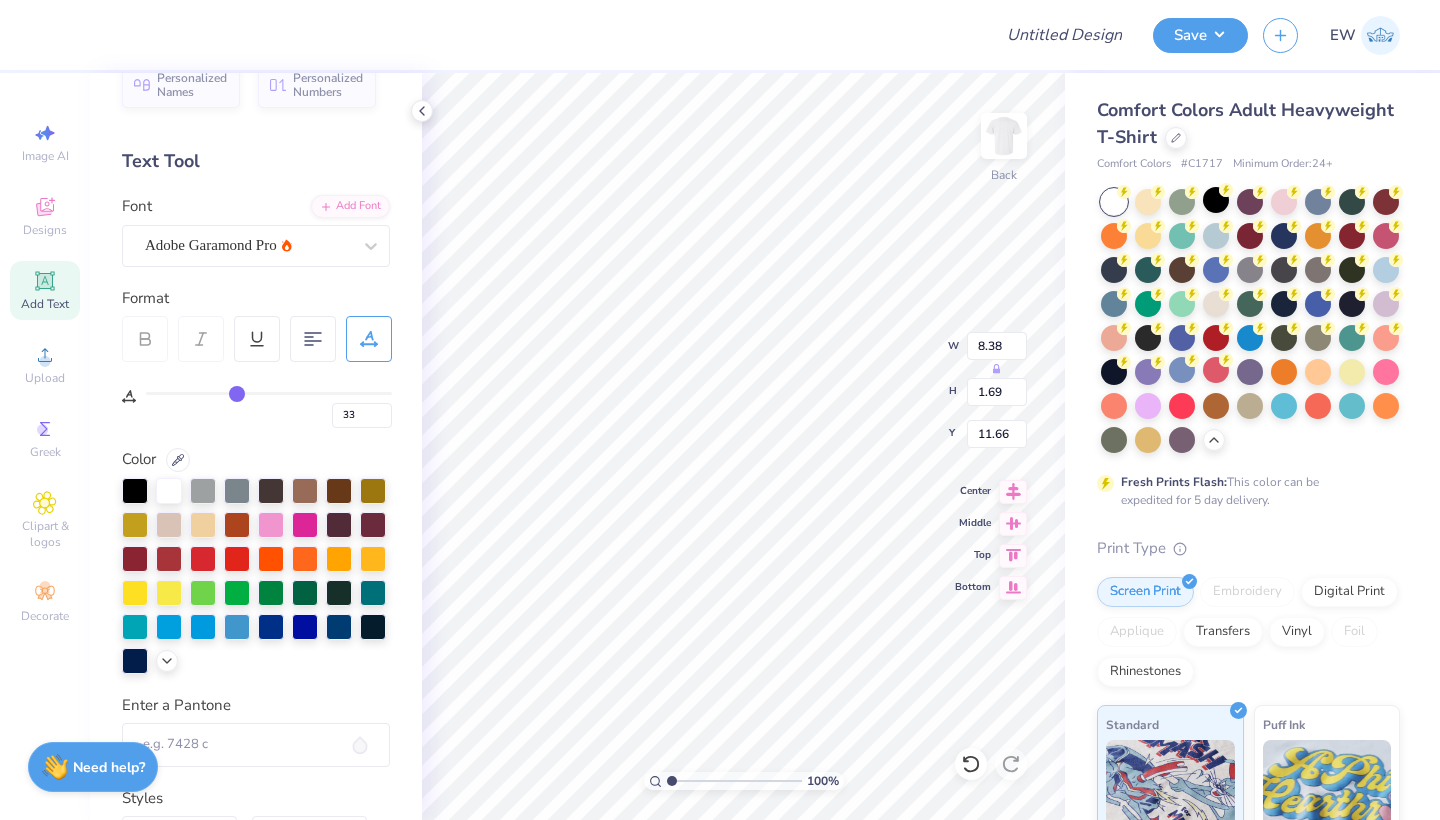 type on "36" 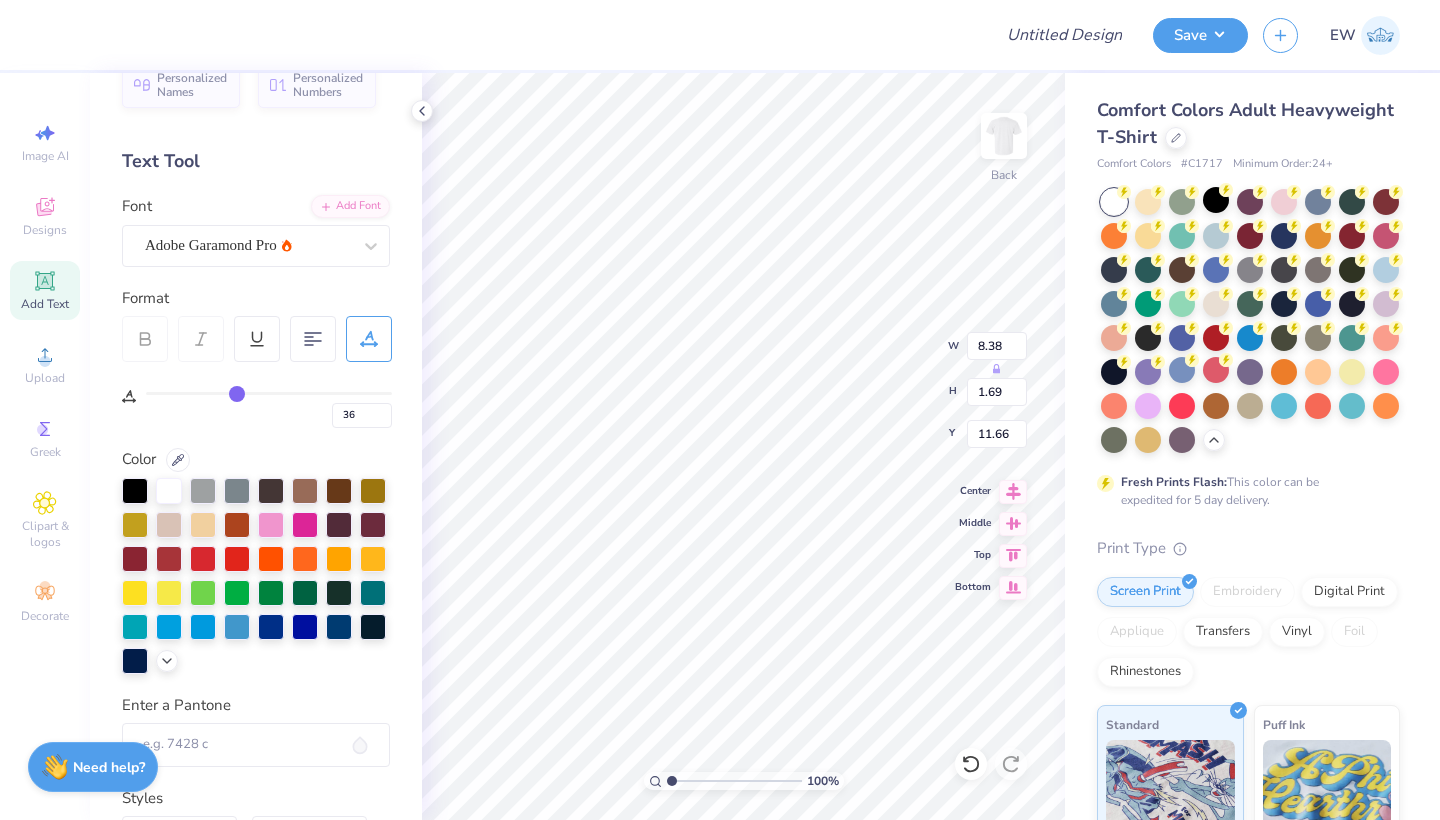 type on "37" 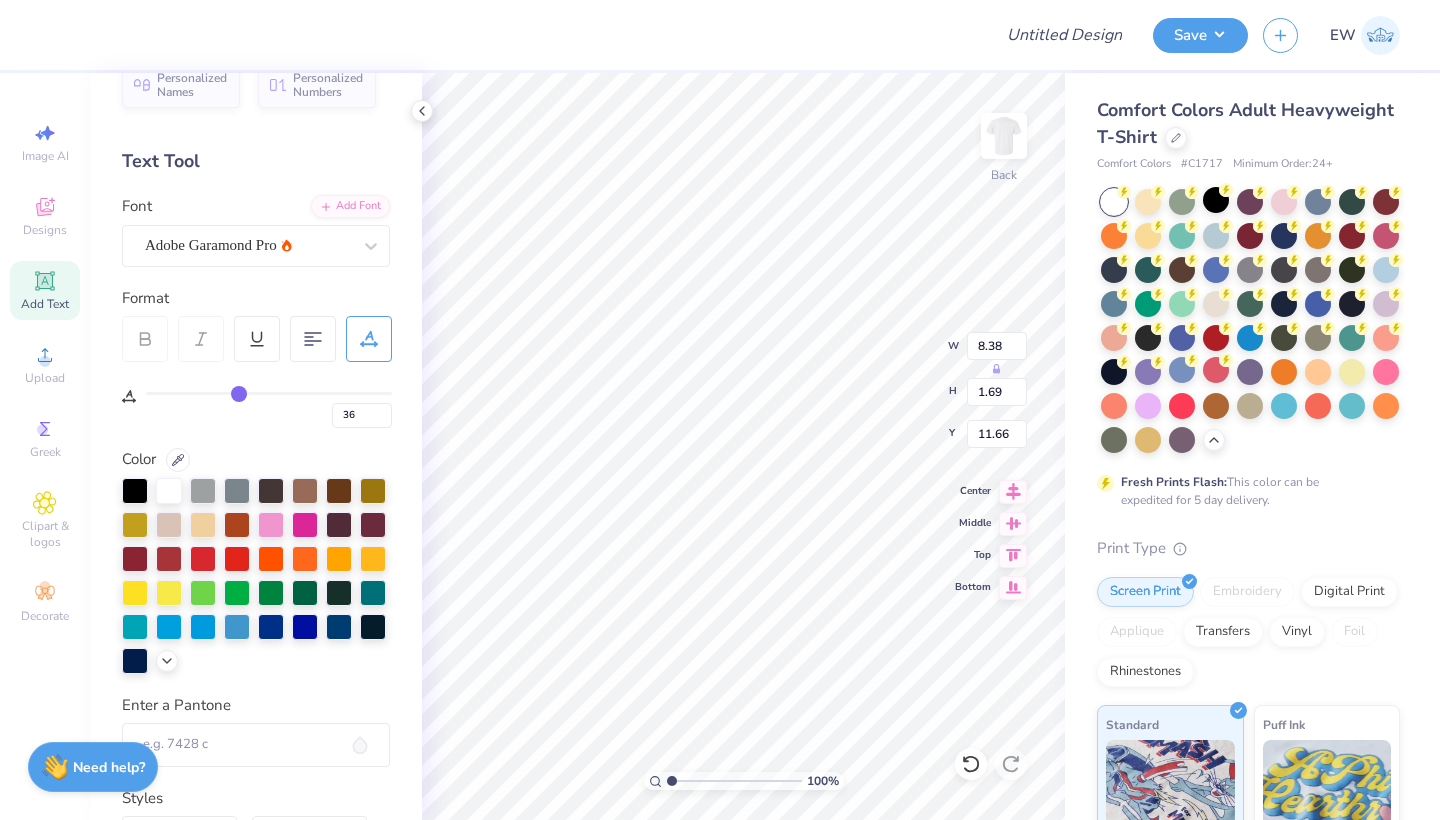 type on "37" 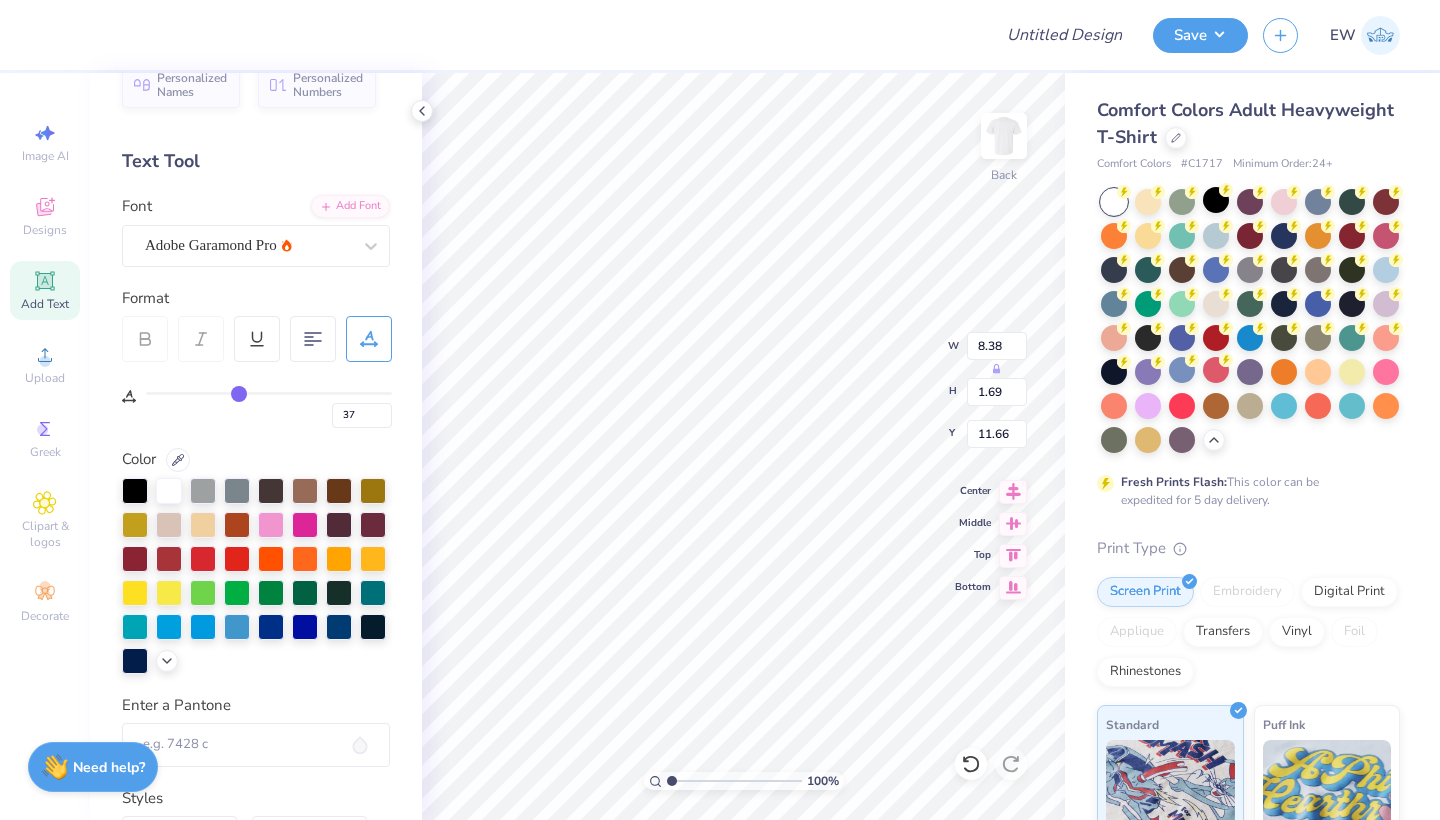 type on "38" 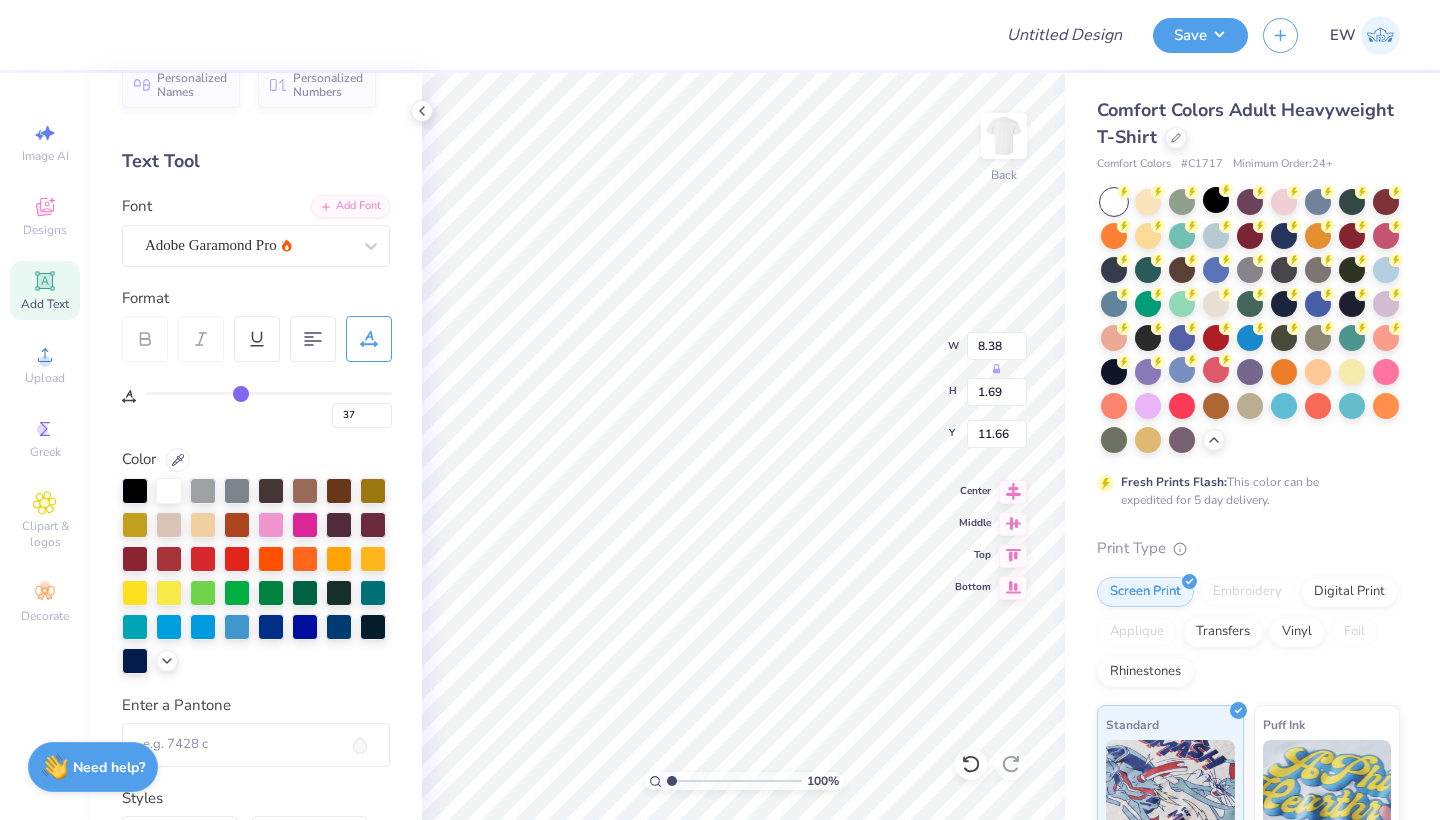 type on "38" 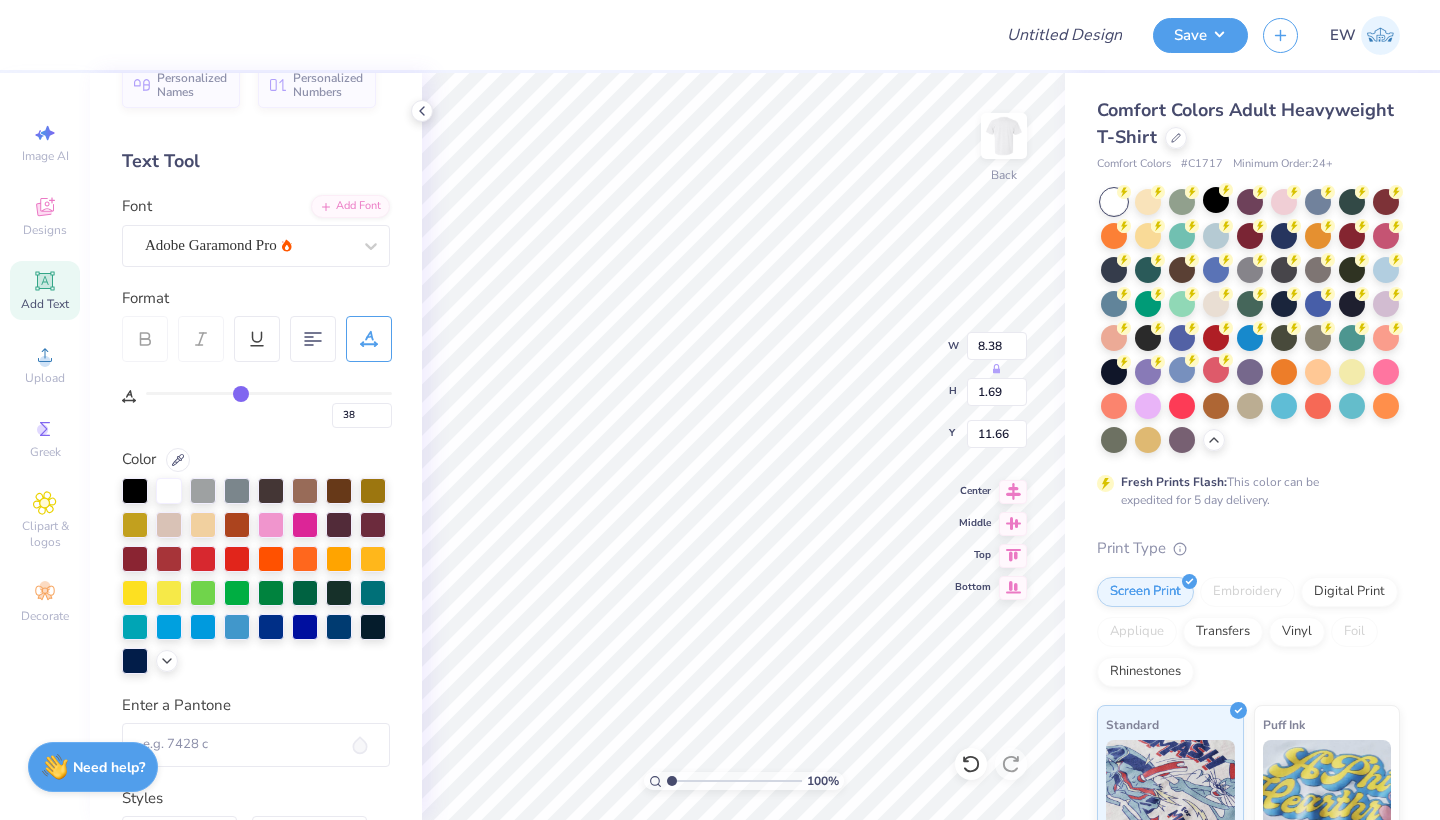 type on "39" 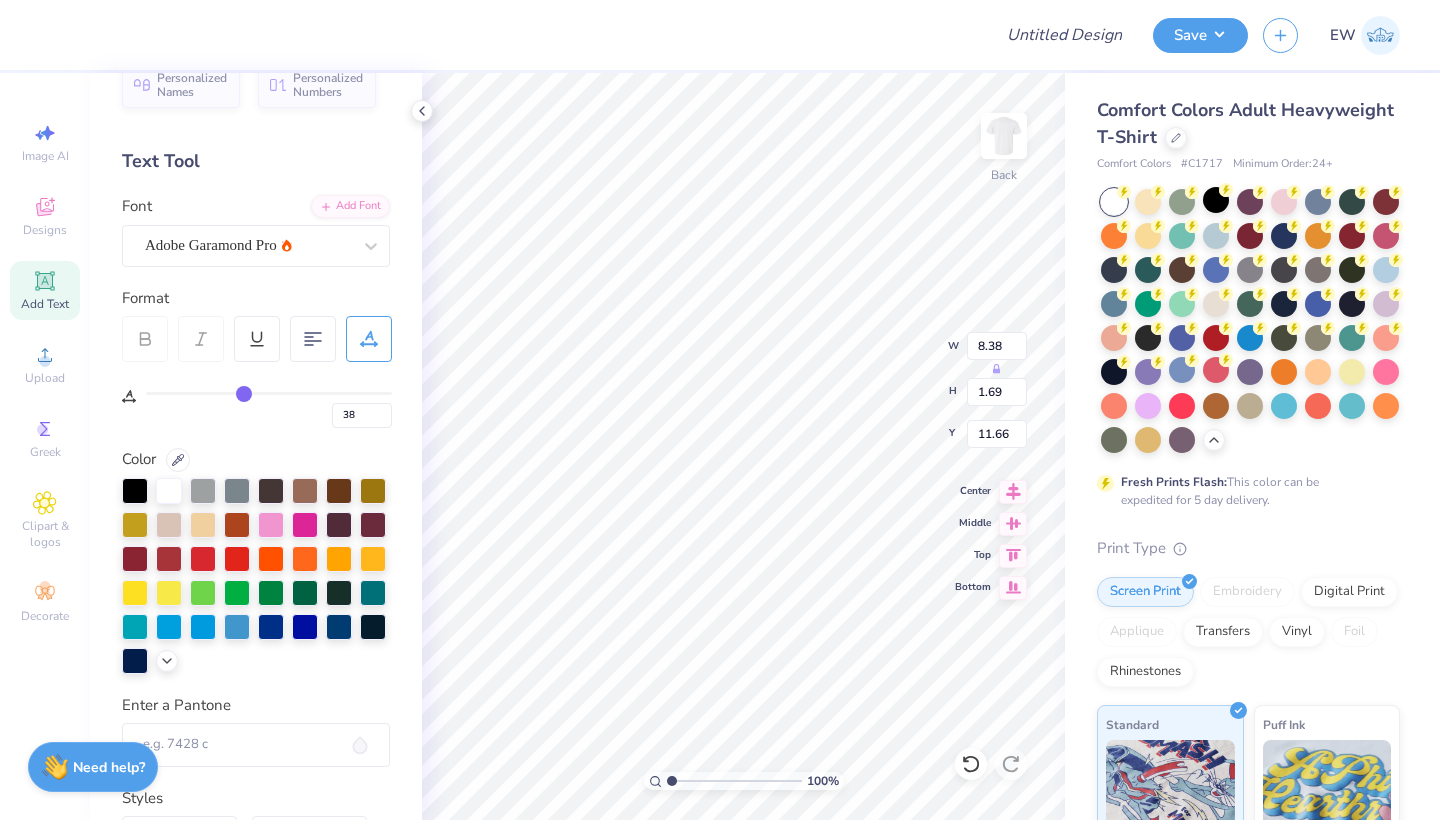 type on "39" 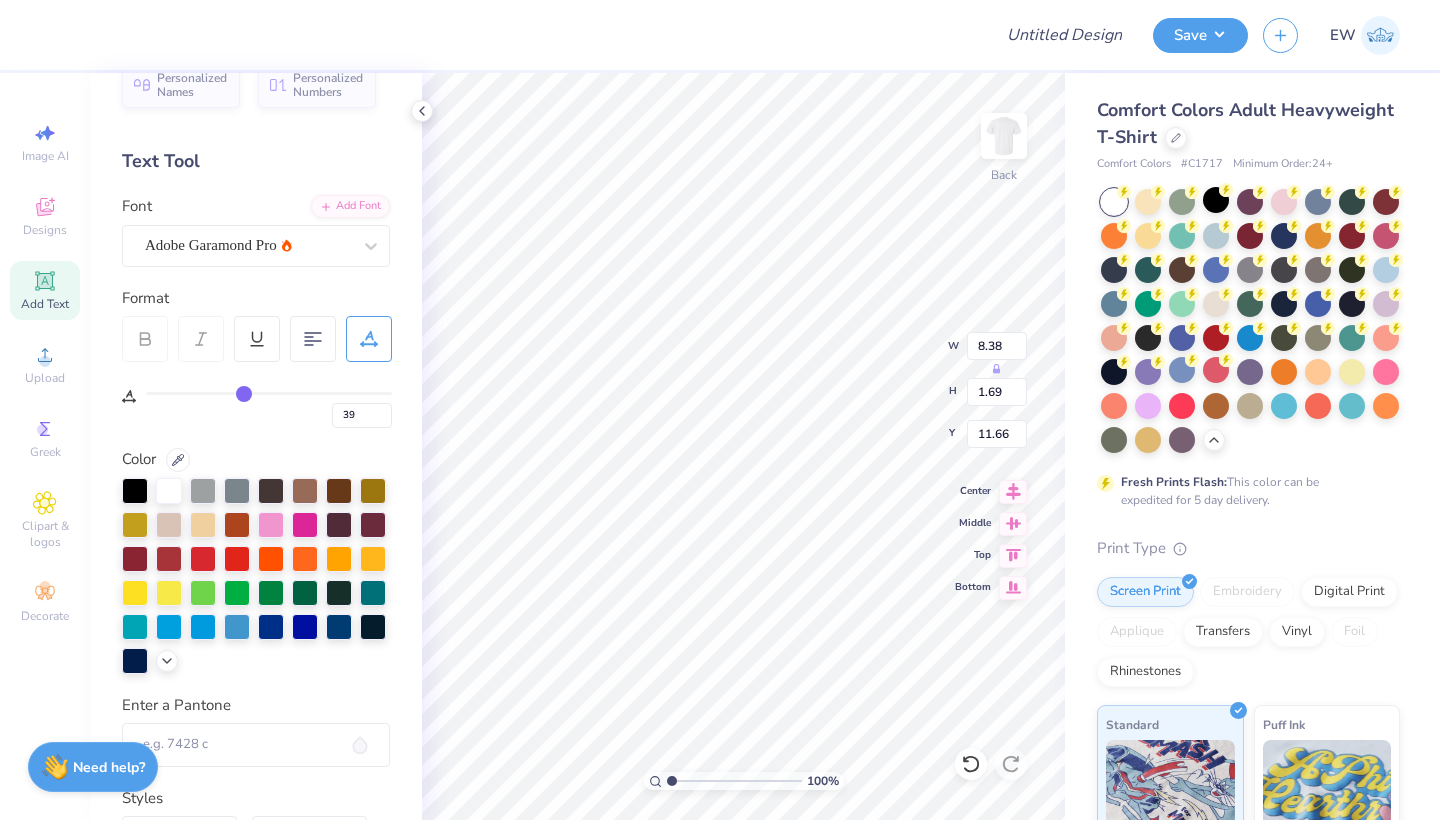 type on "40" 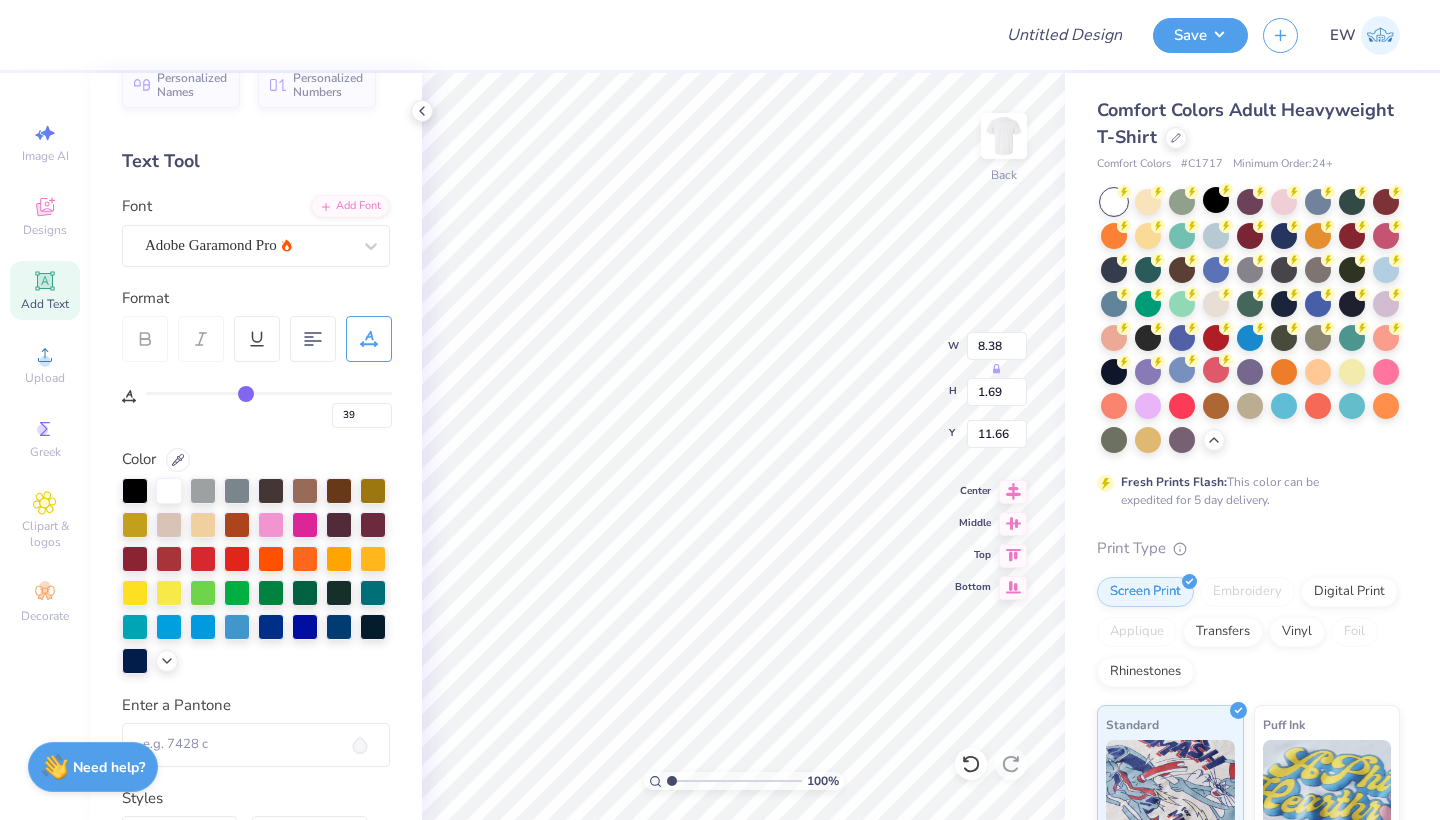 type on "40" 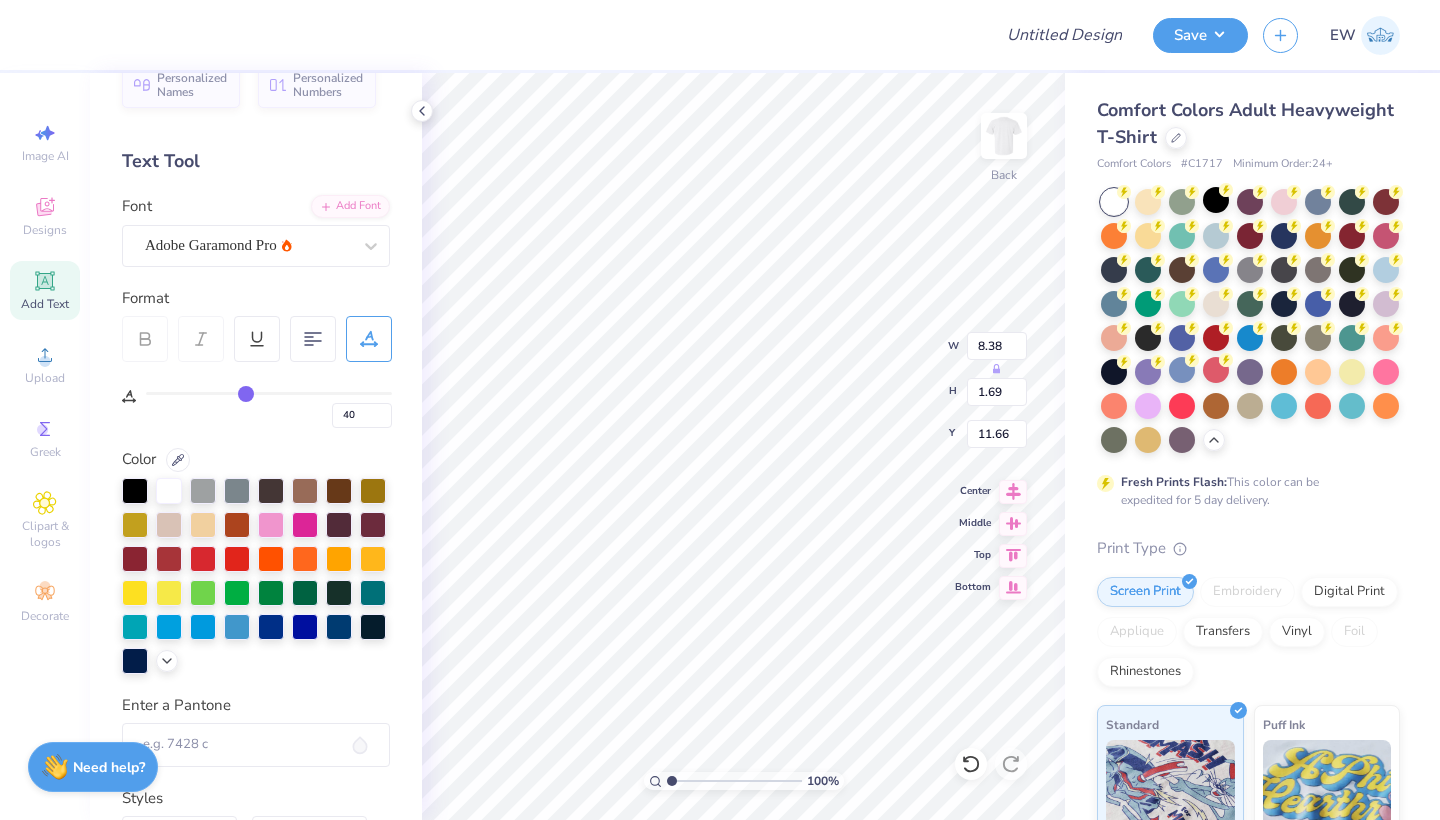 drag, startPoint x: 174, startPoint y: 388, endPoint x: 246, endPoint y: 391, distance: 72.06247 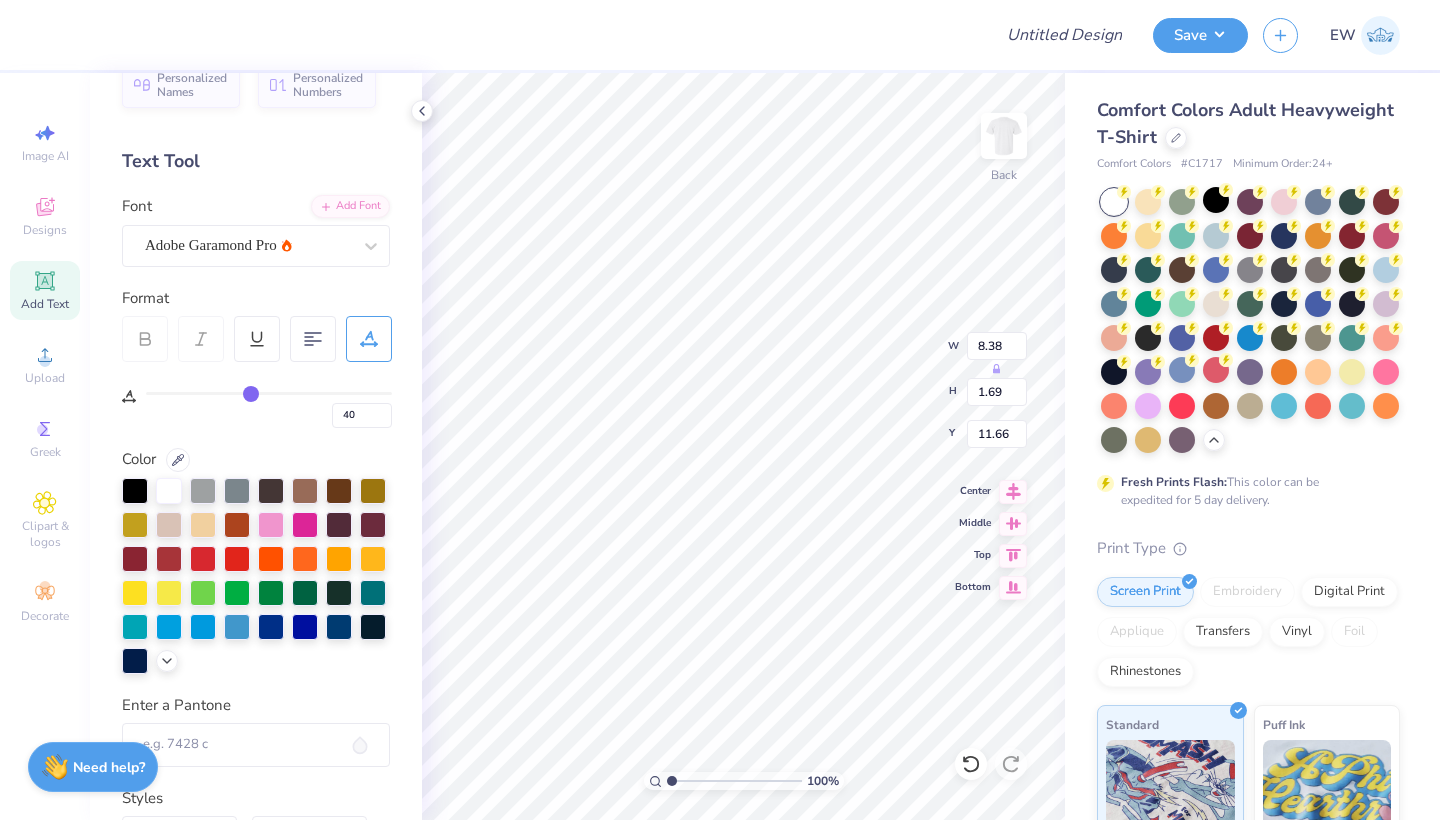 type on "42" 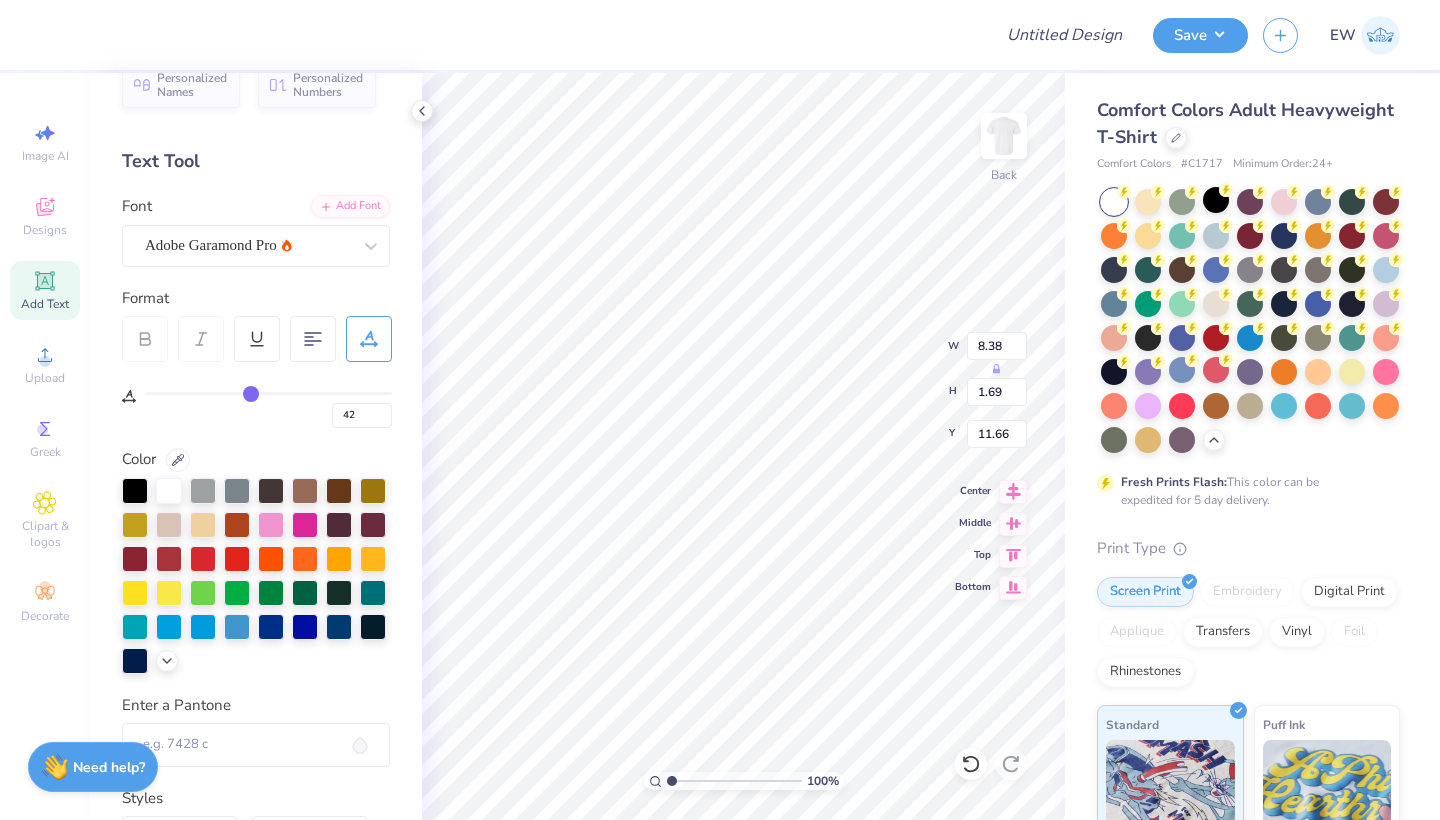 type on "41" 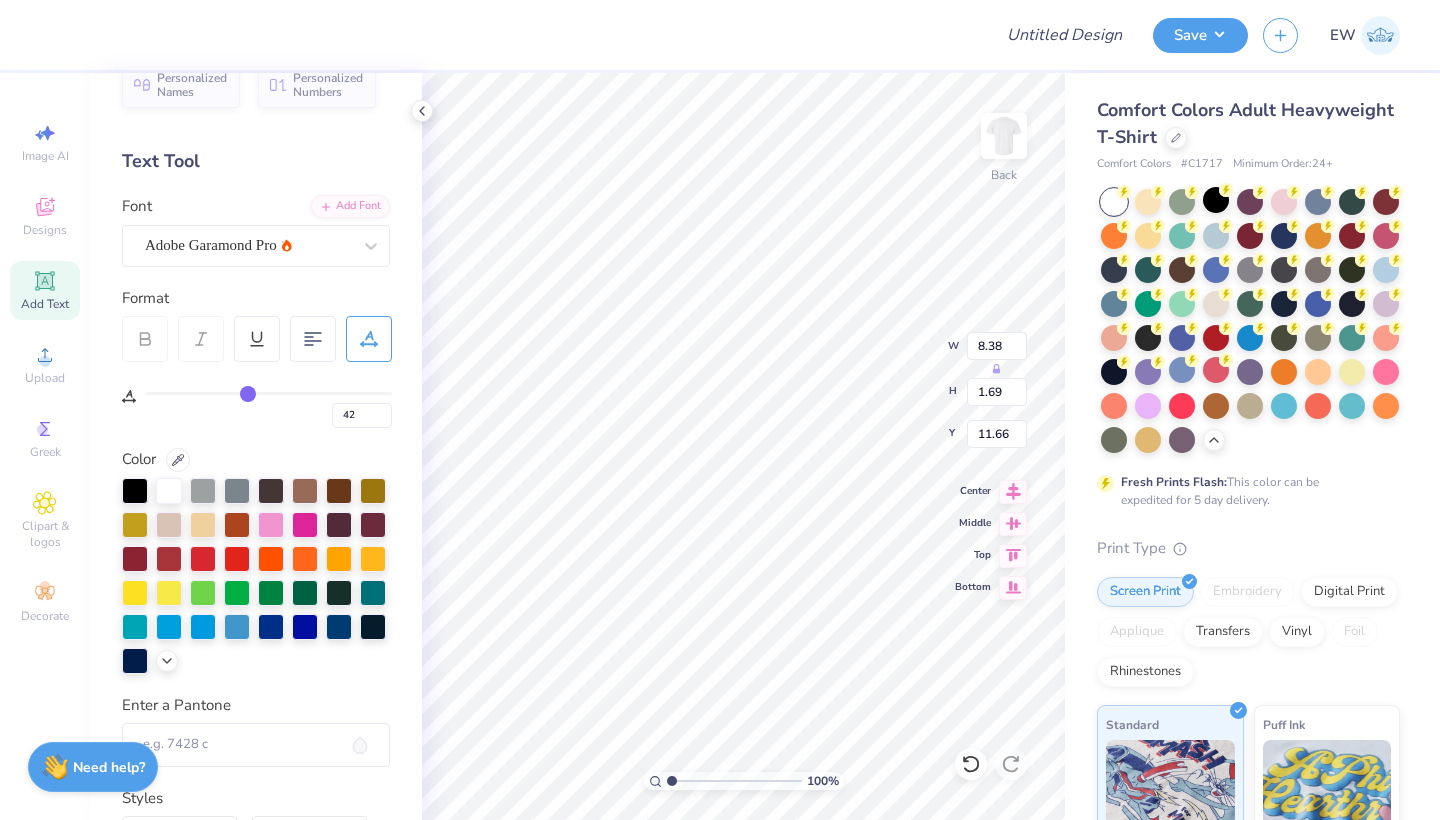 type on "41" 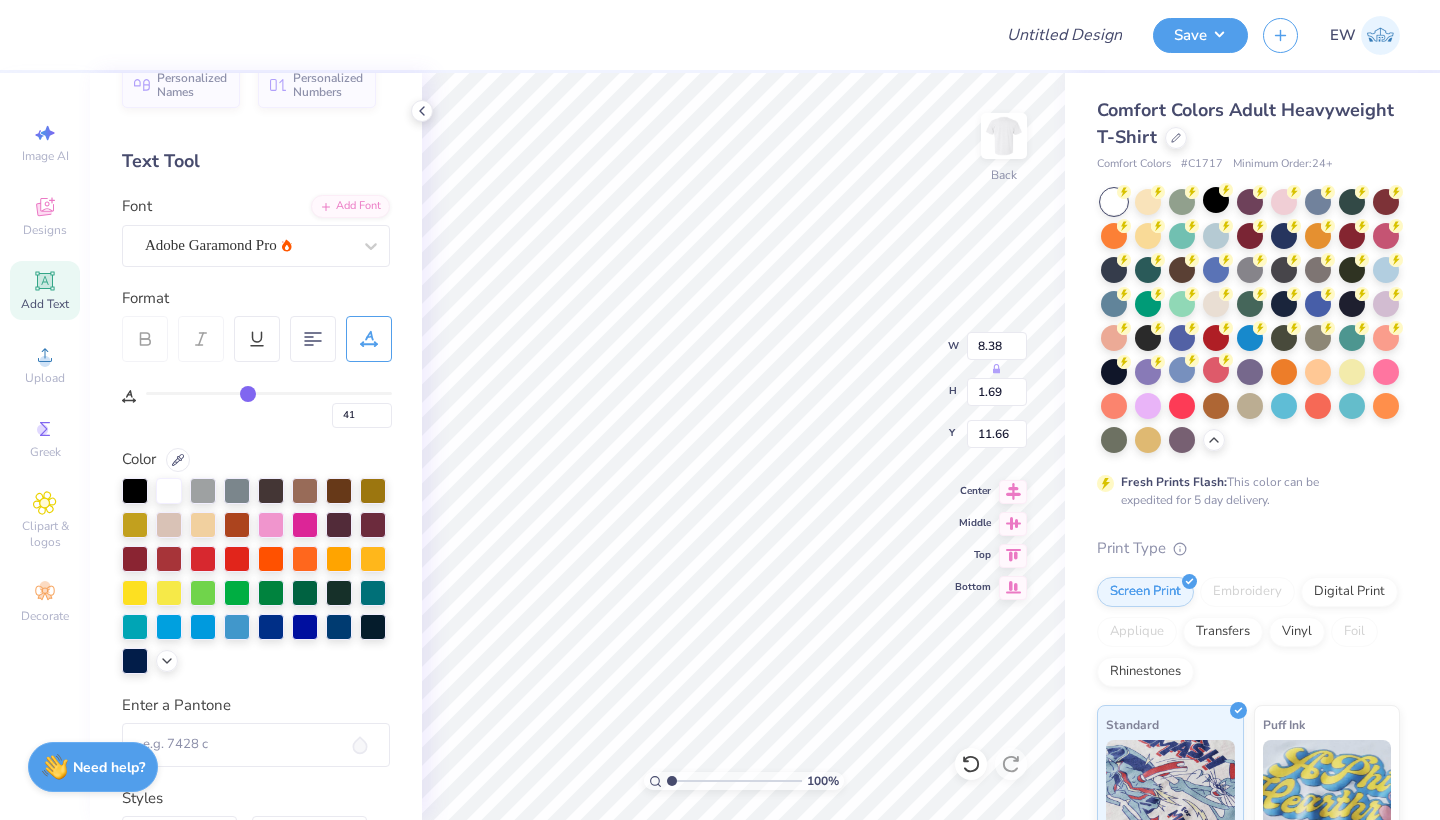type on "40" 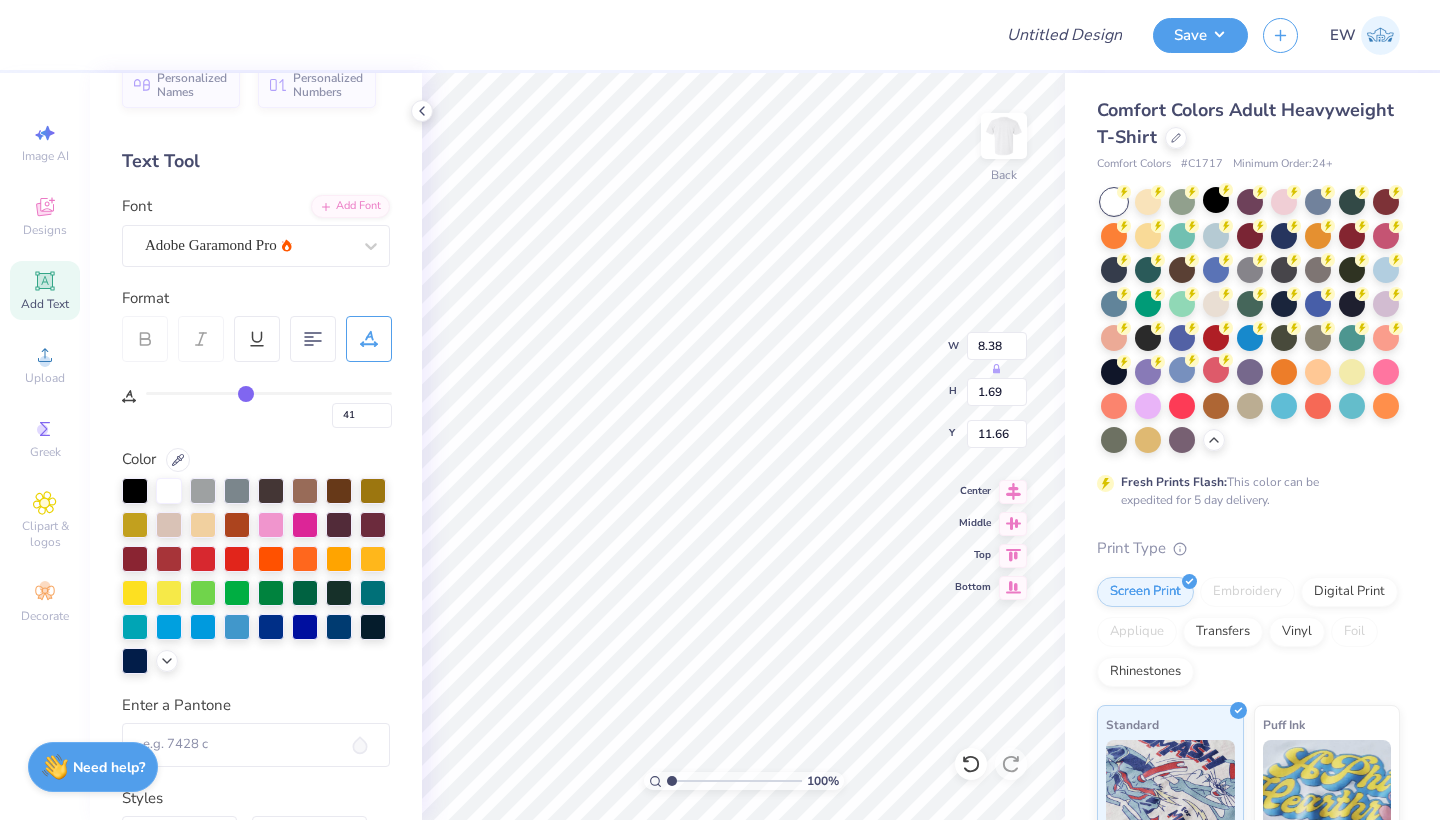 type on "40" 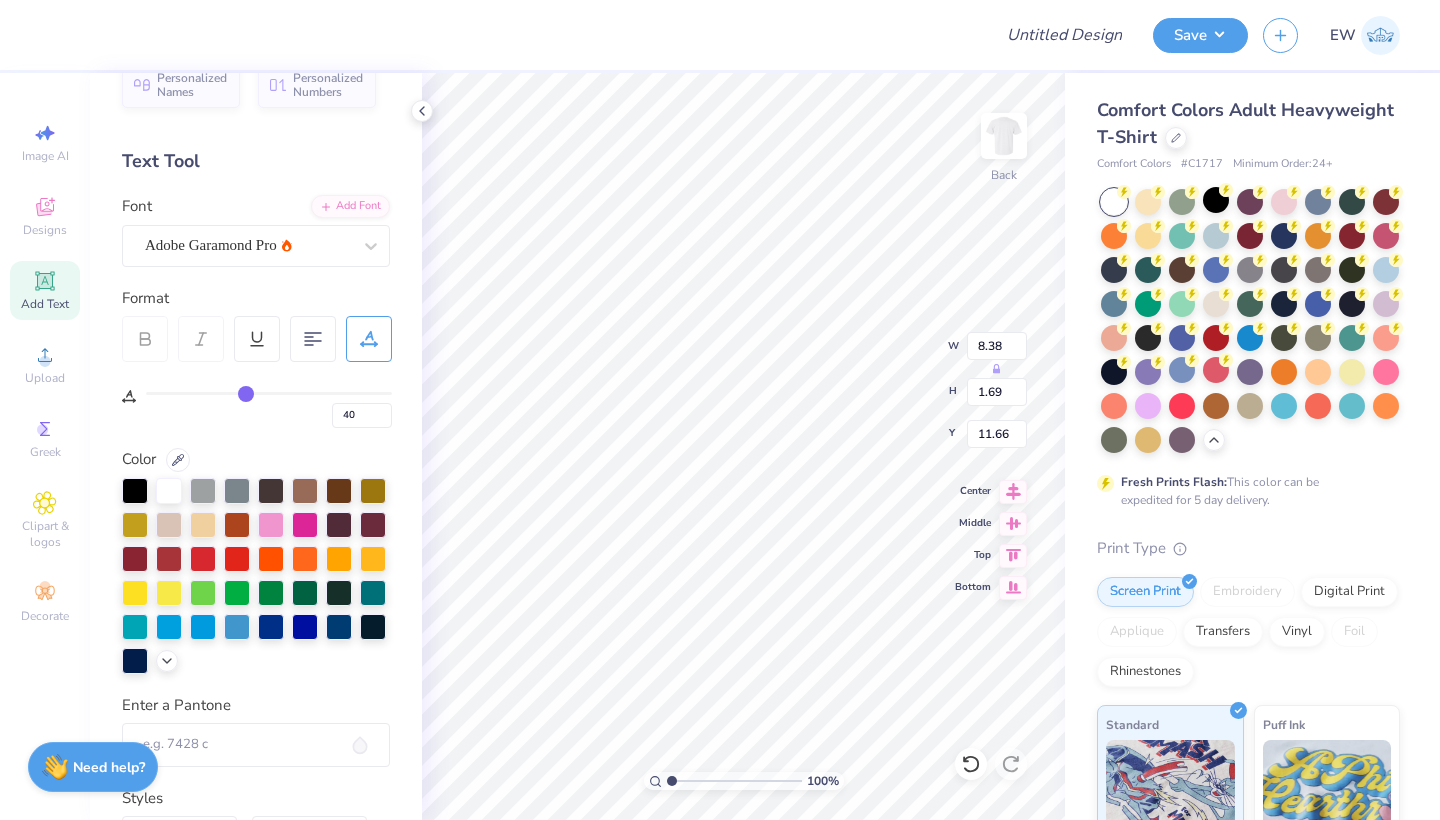 type on "38" 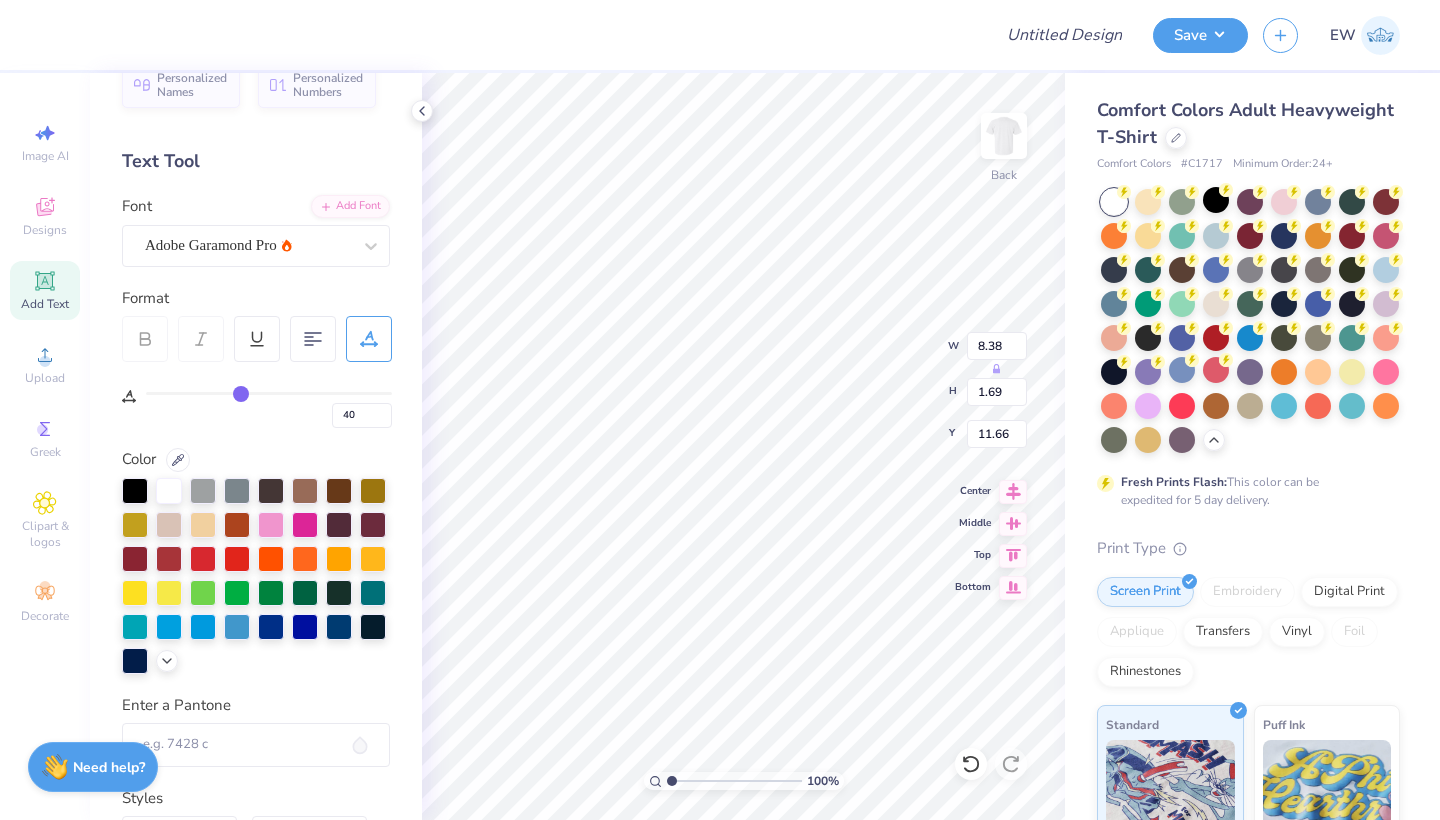 type on "38" 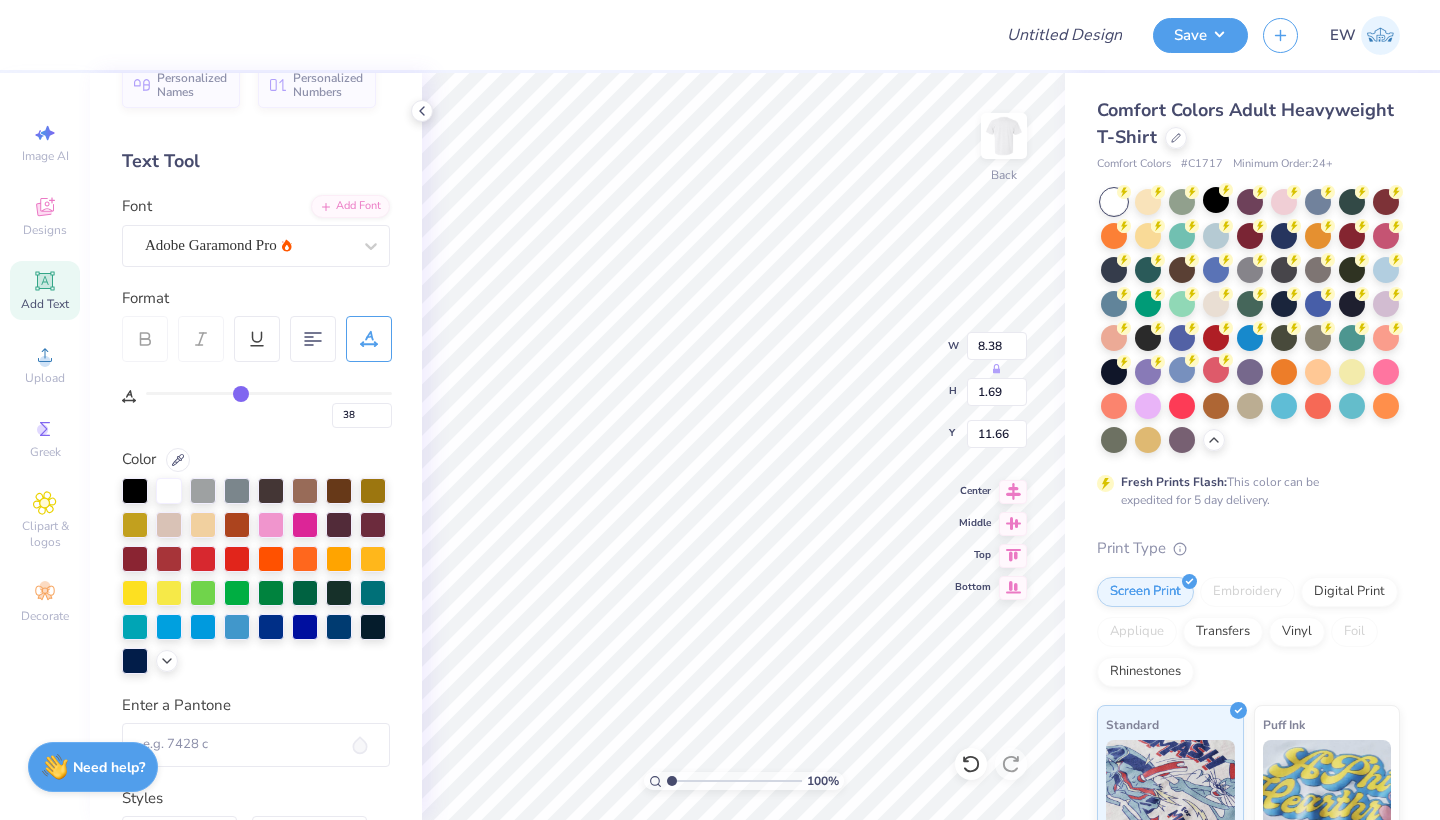 type on "36" 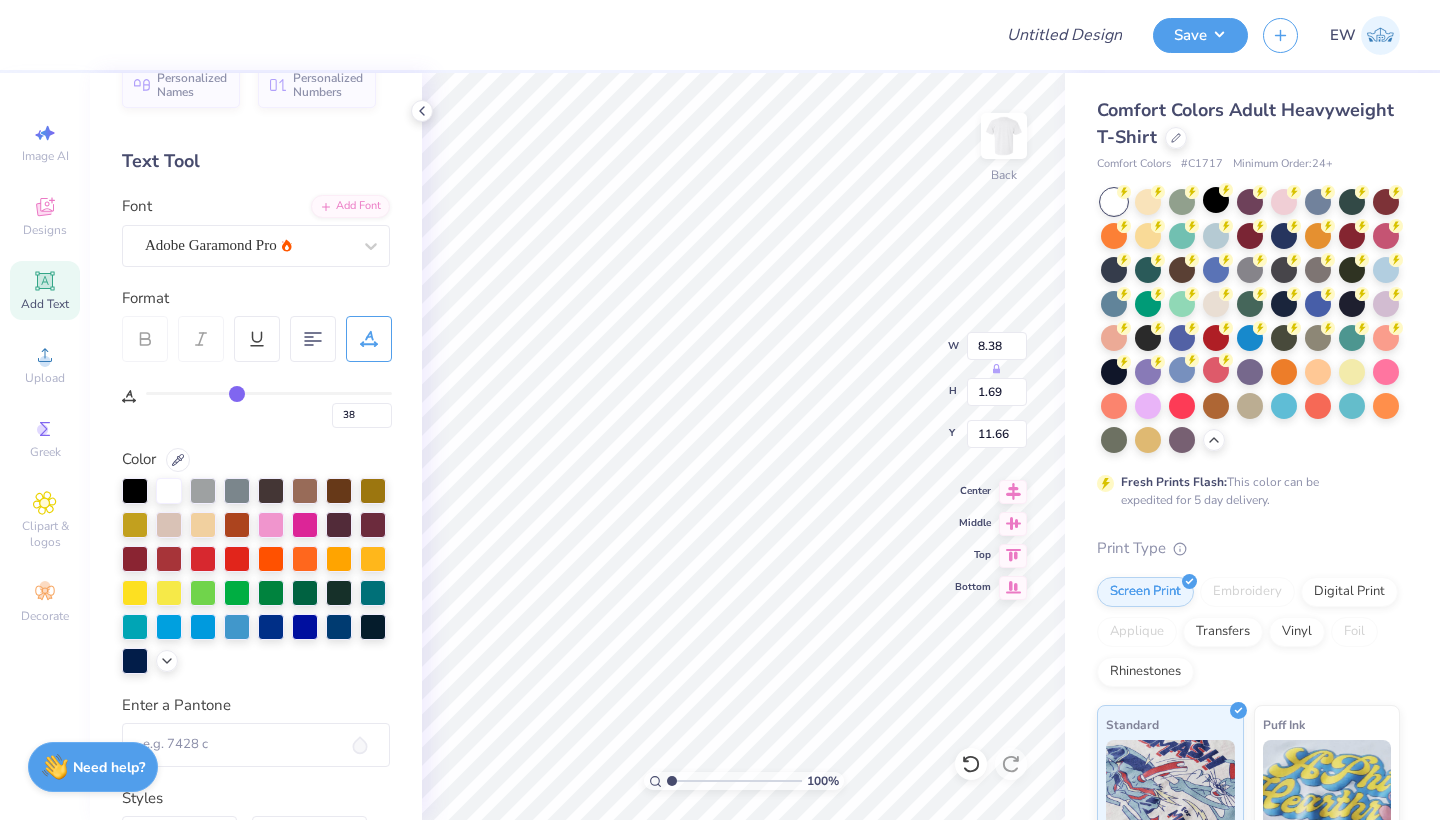 type on "36" 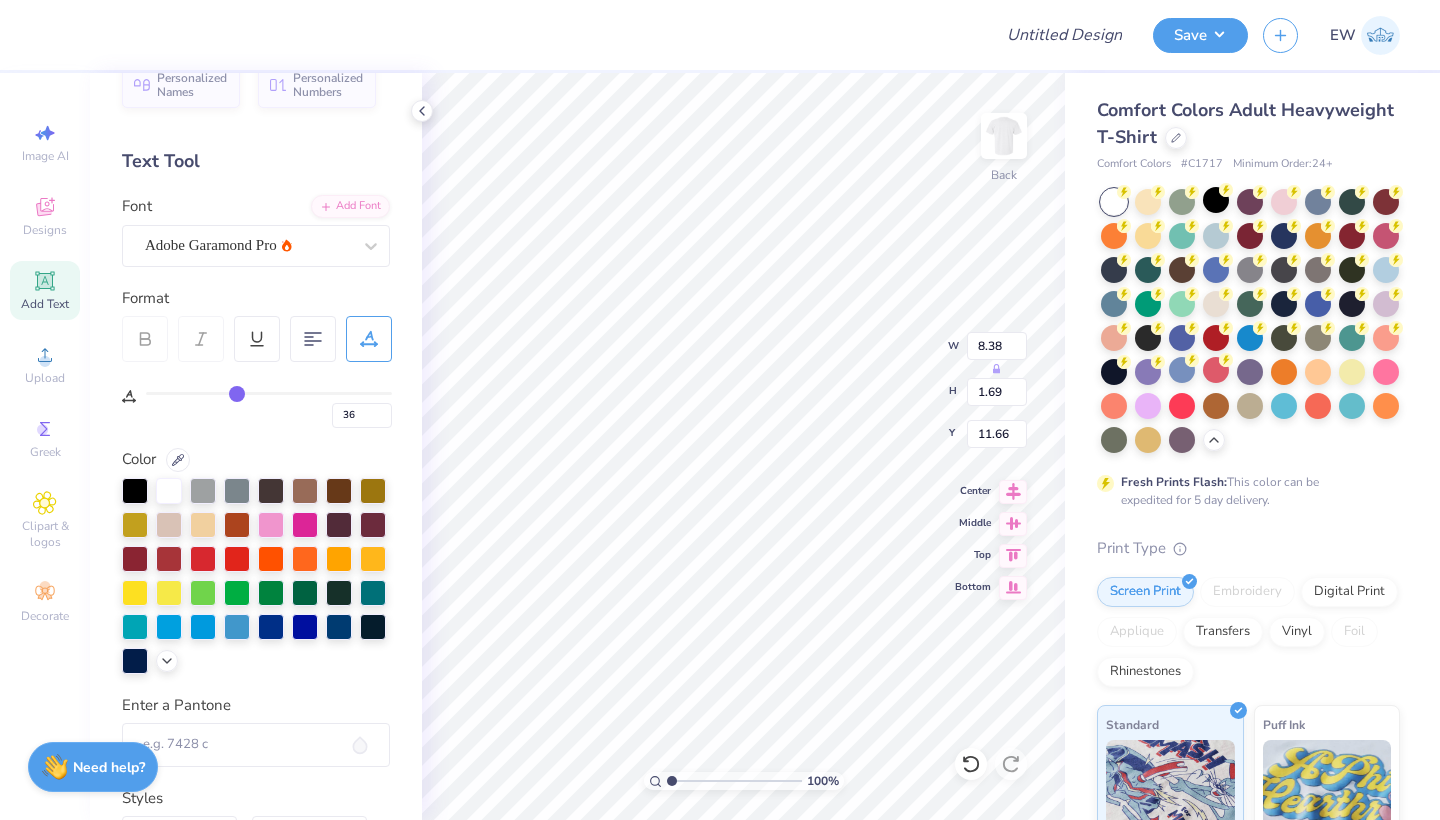 type on "34" 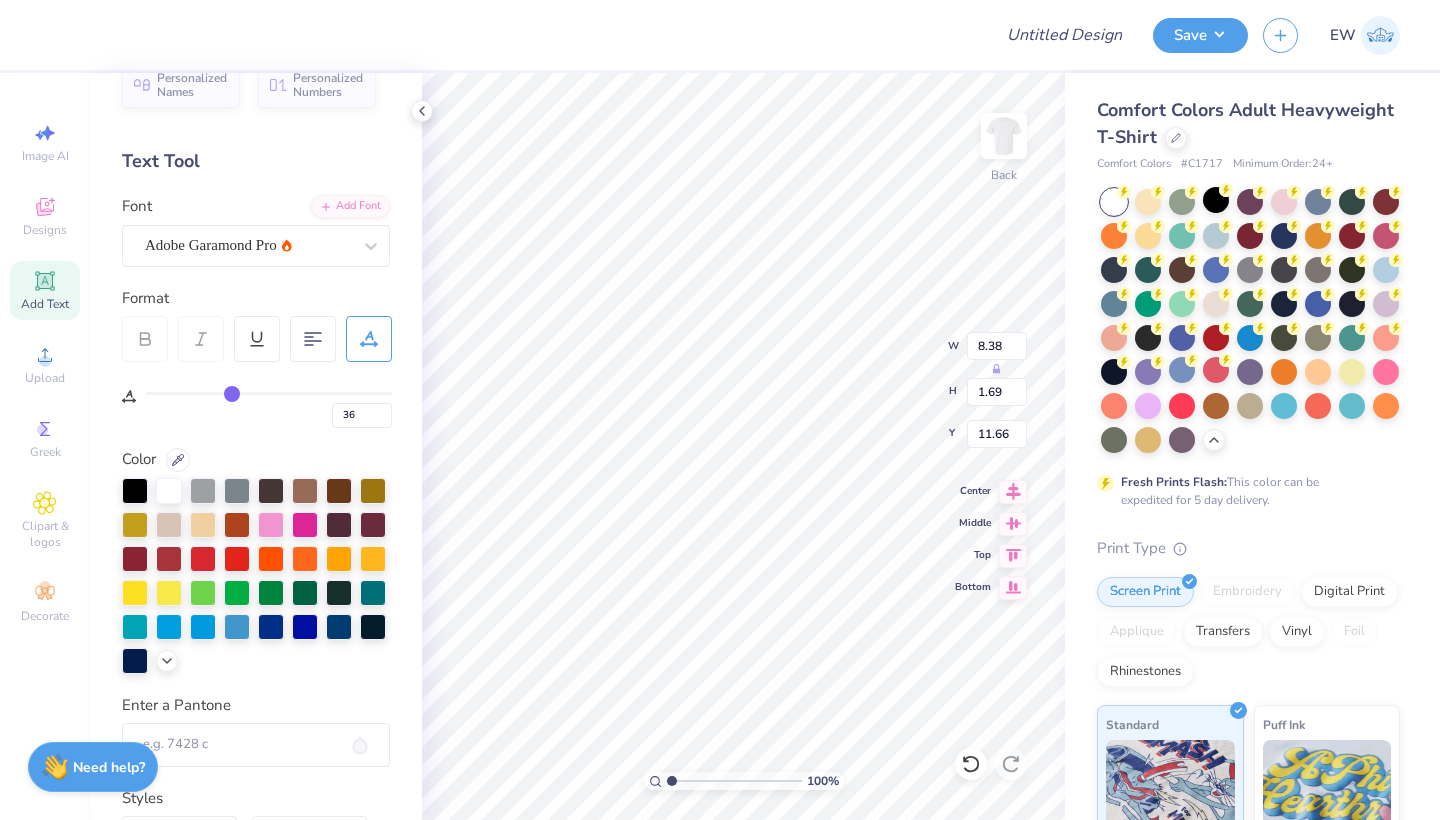 type on "34" 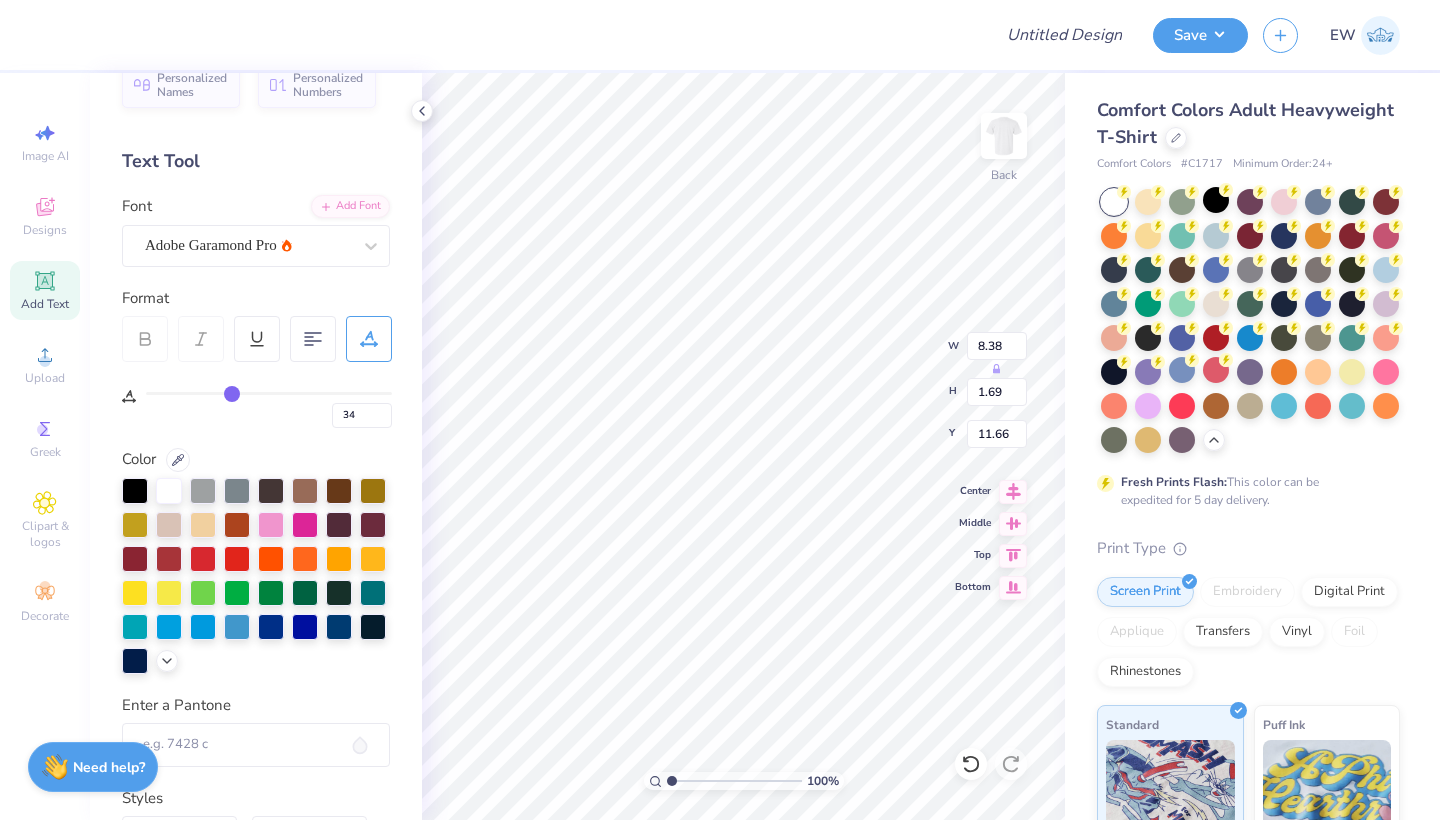 type on "32" 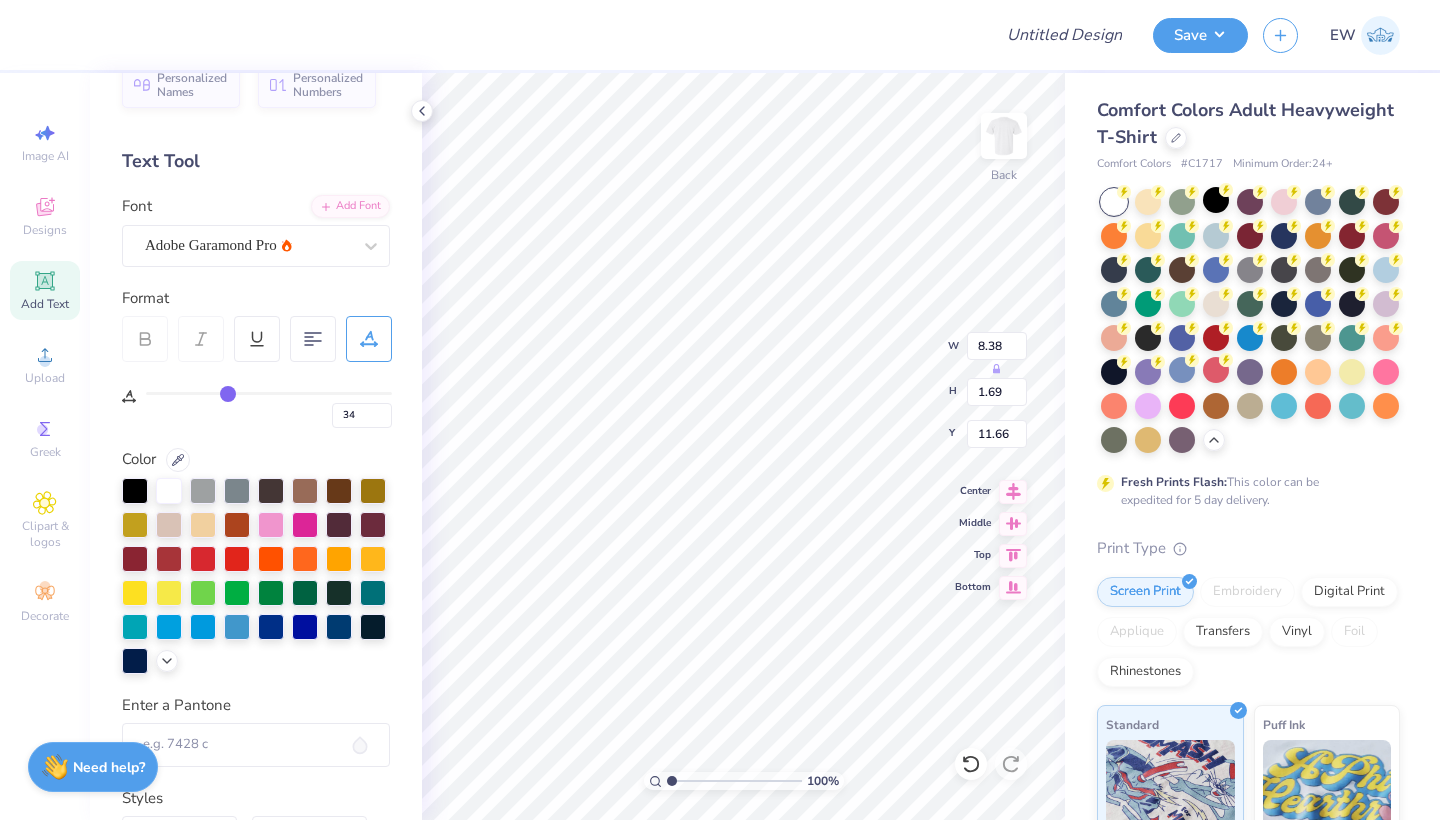type on "32" 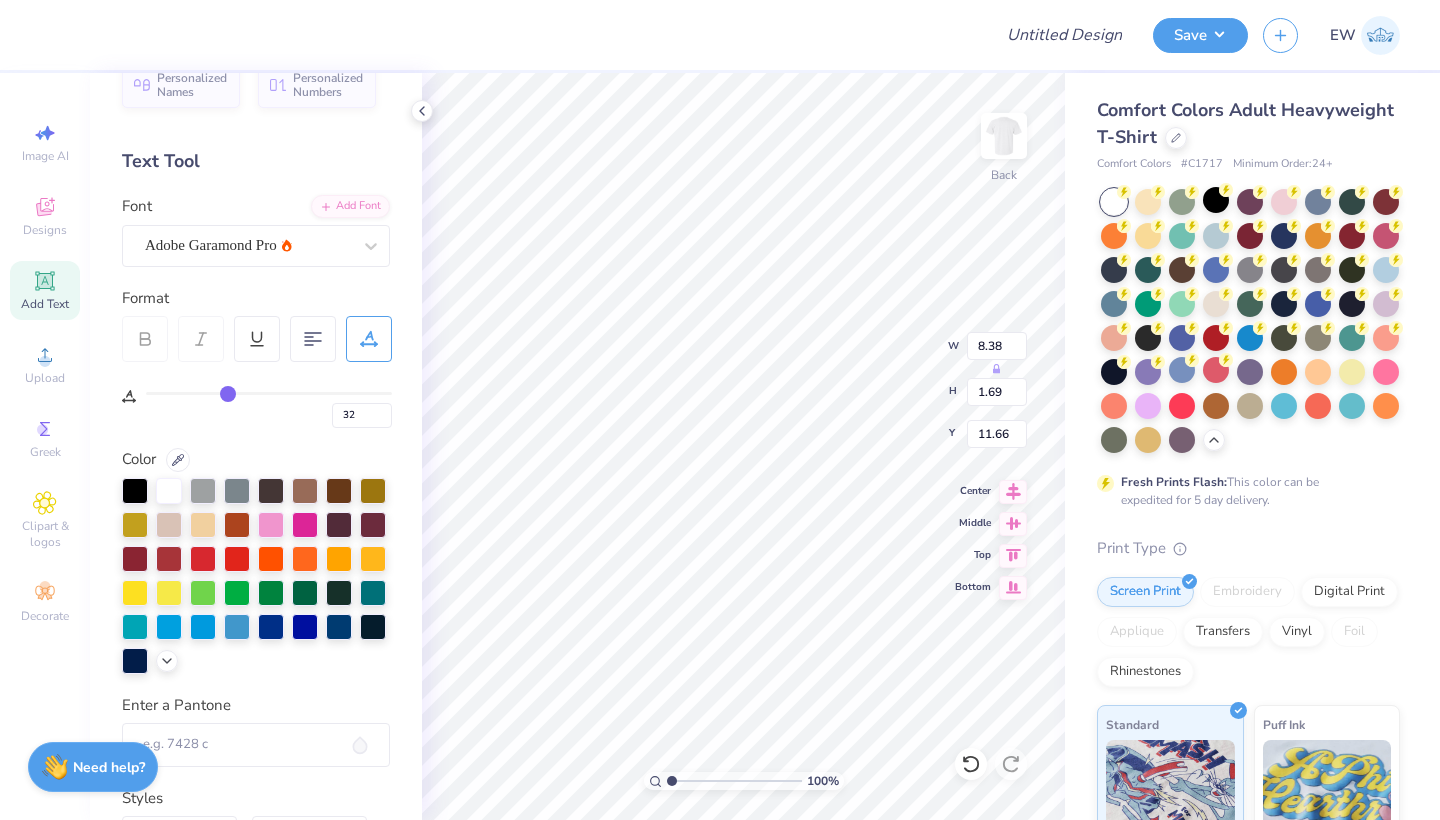 type on "30" 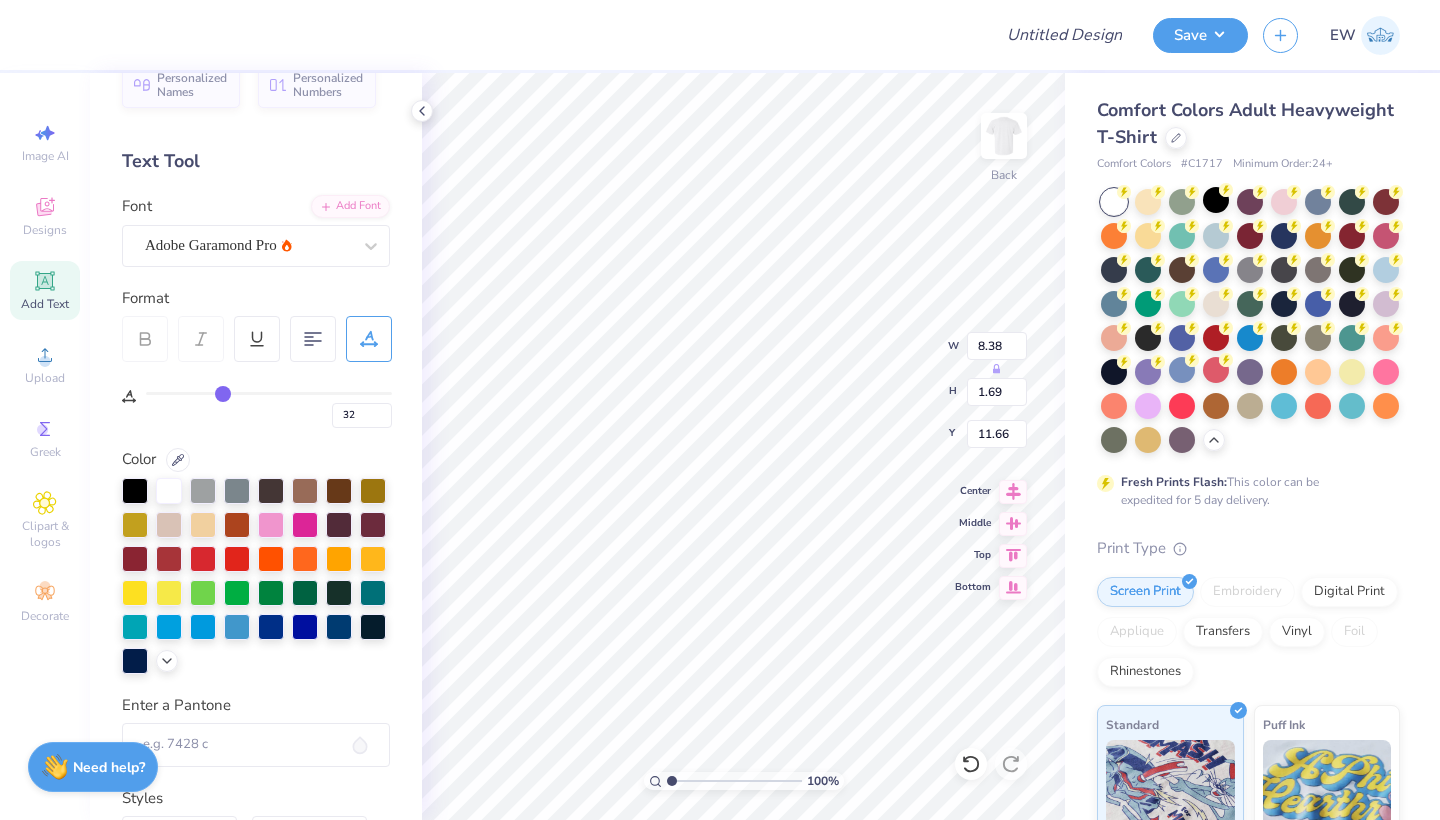 type on "30" 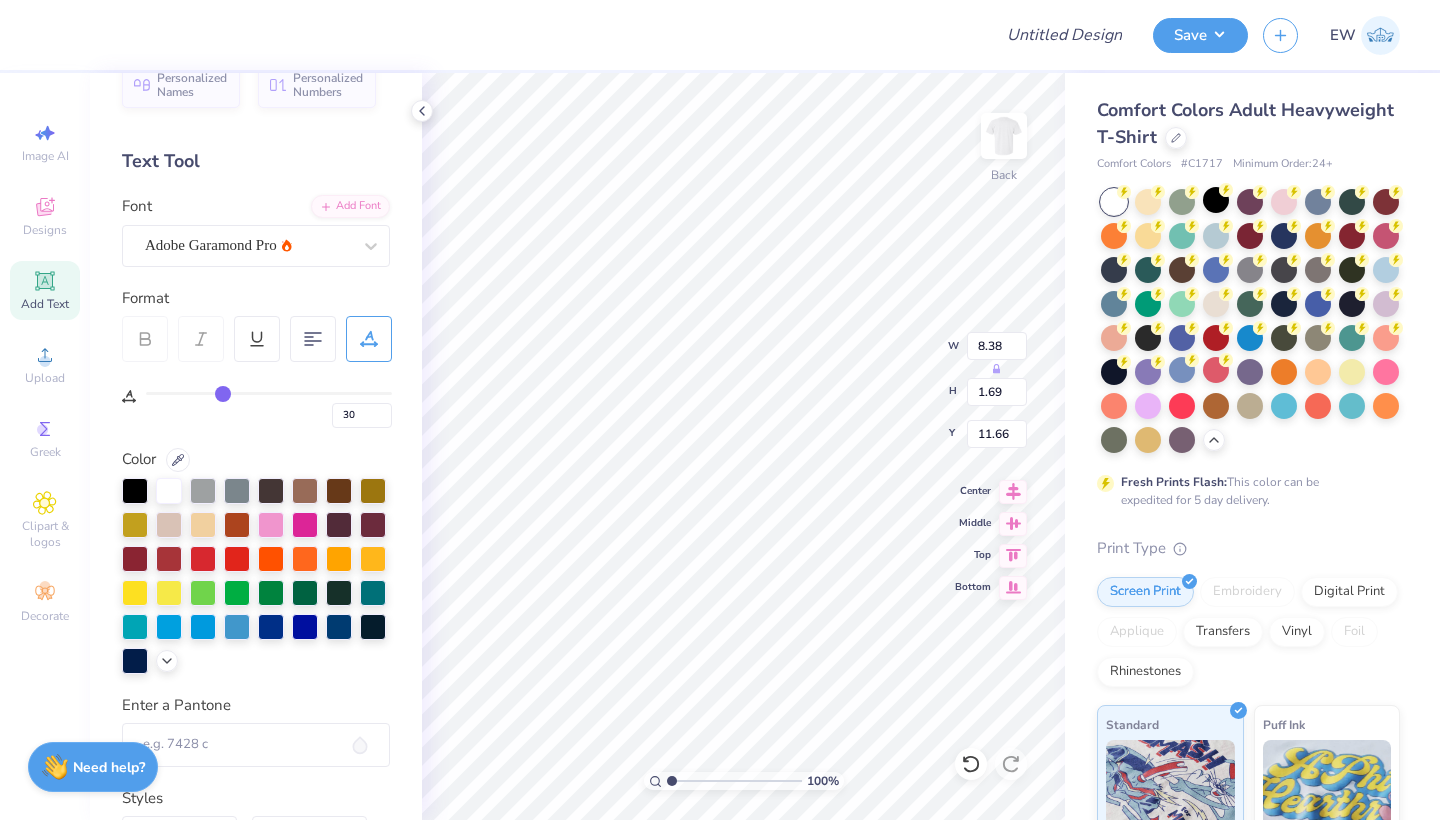 type on "28" 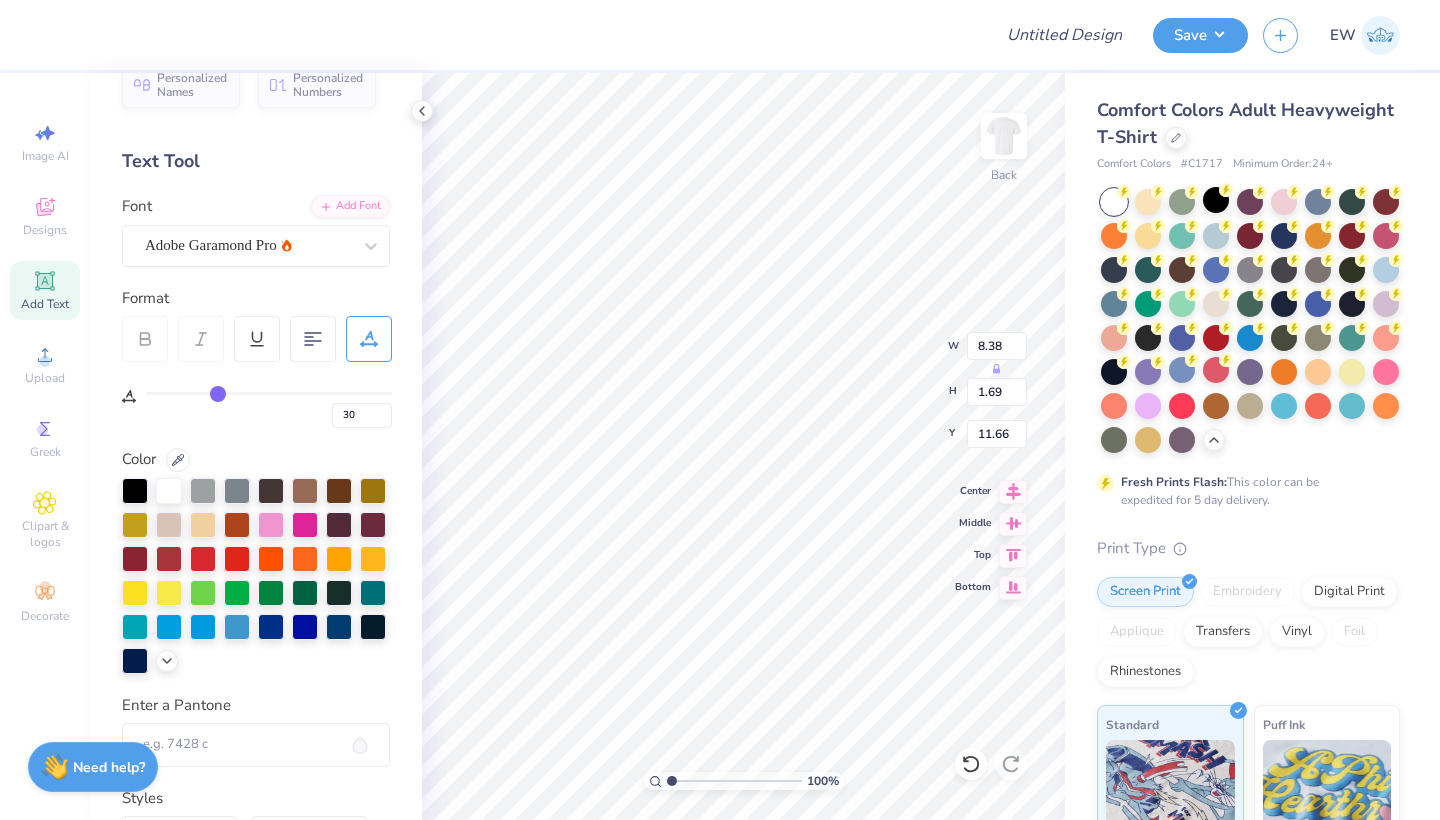 type on "28" 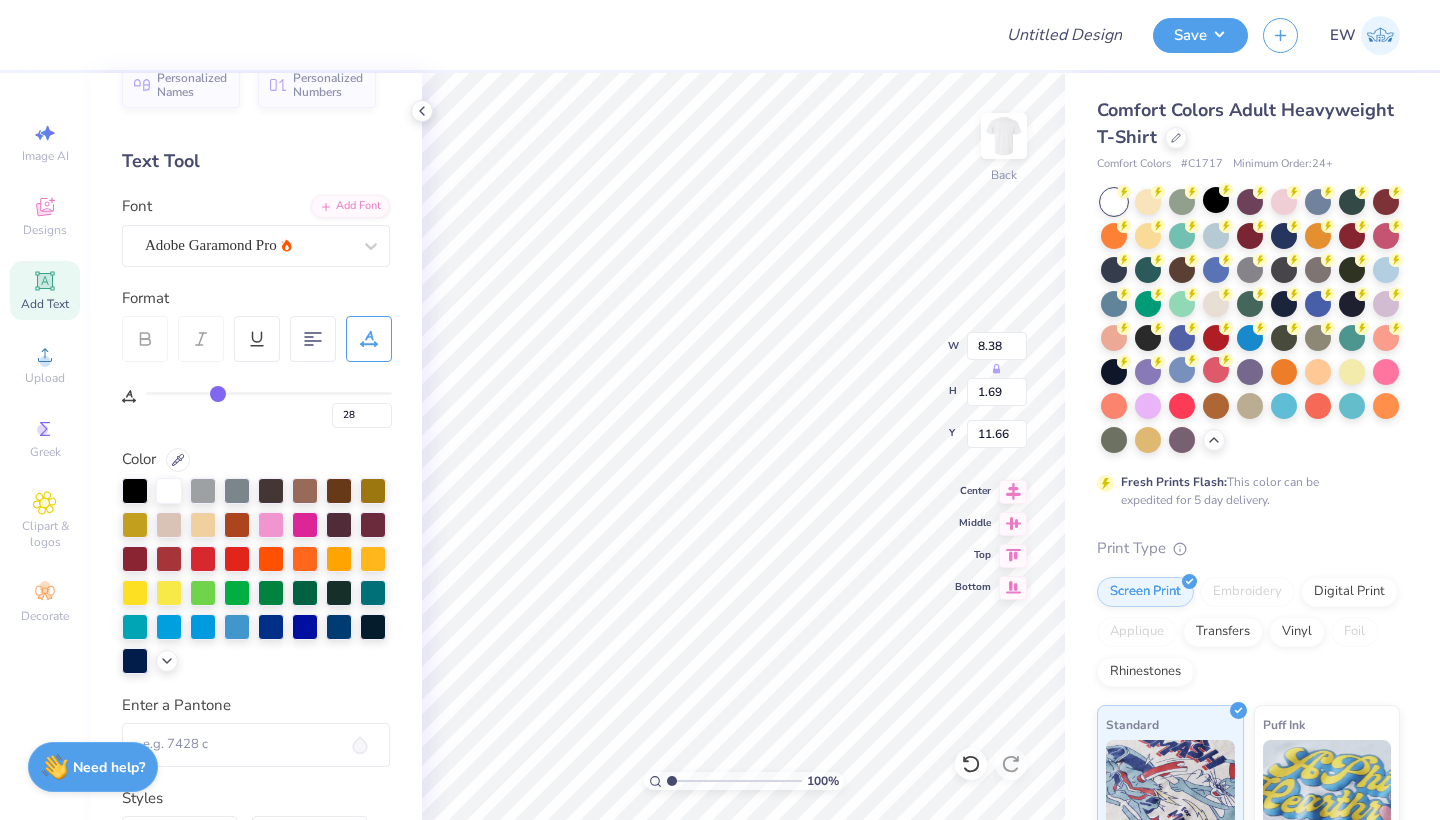 type on "26" 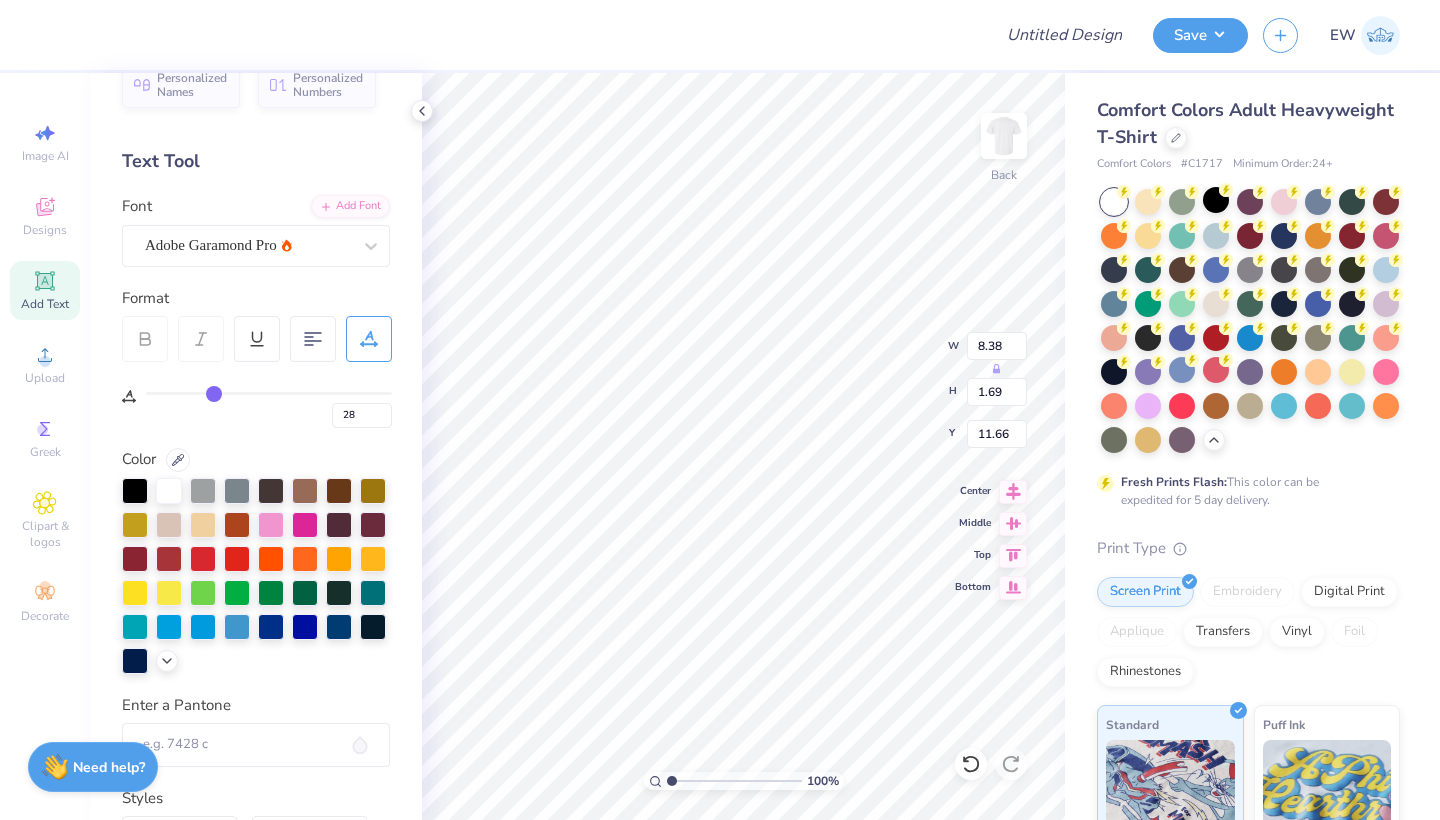 type on "26" 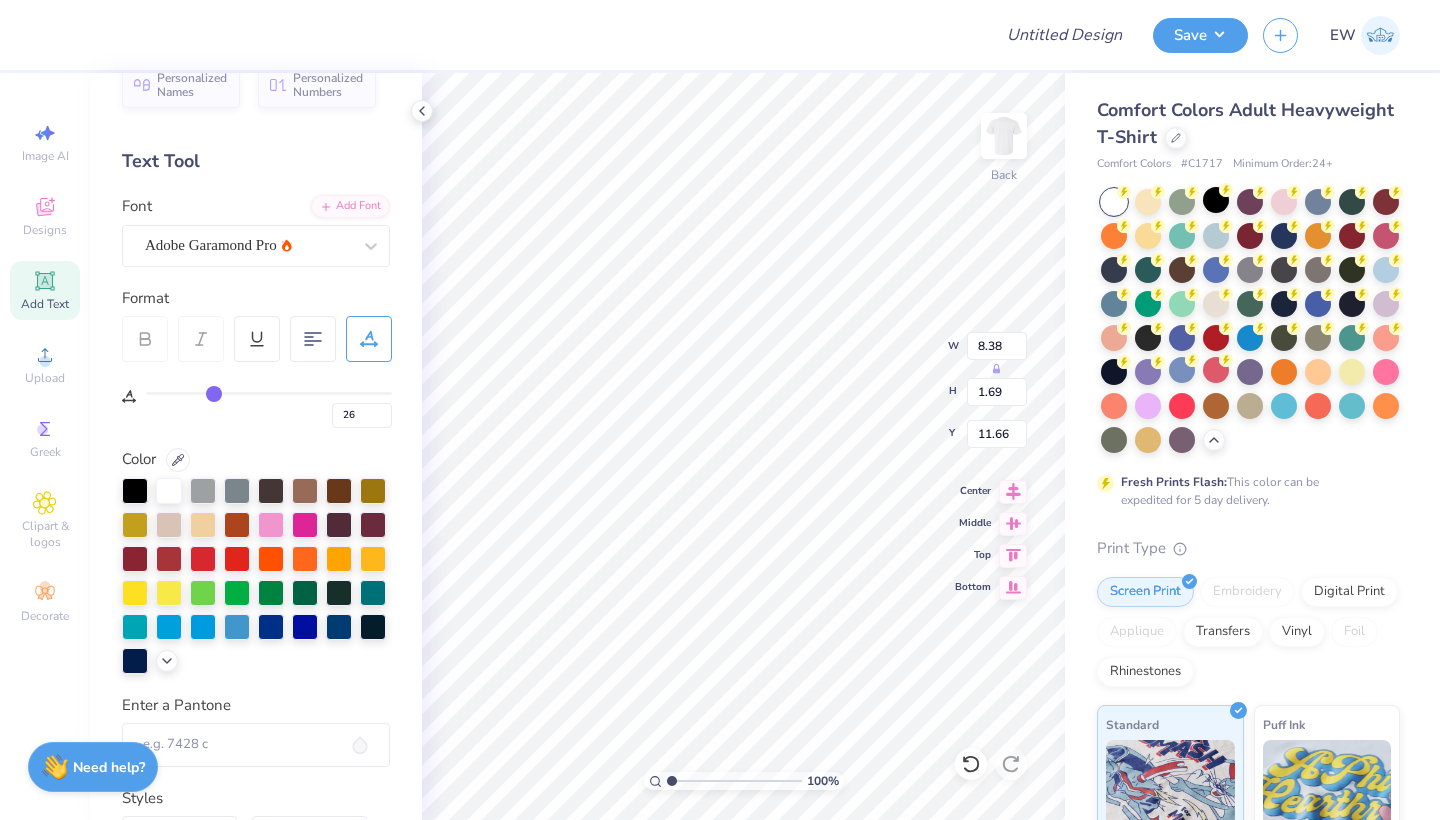 type on "23" 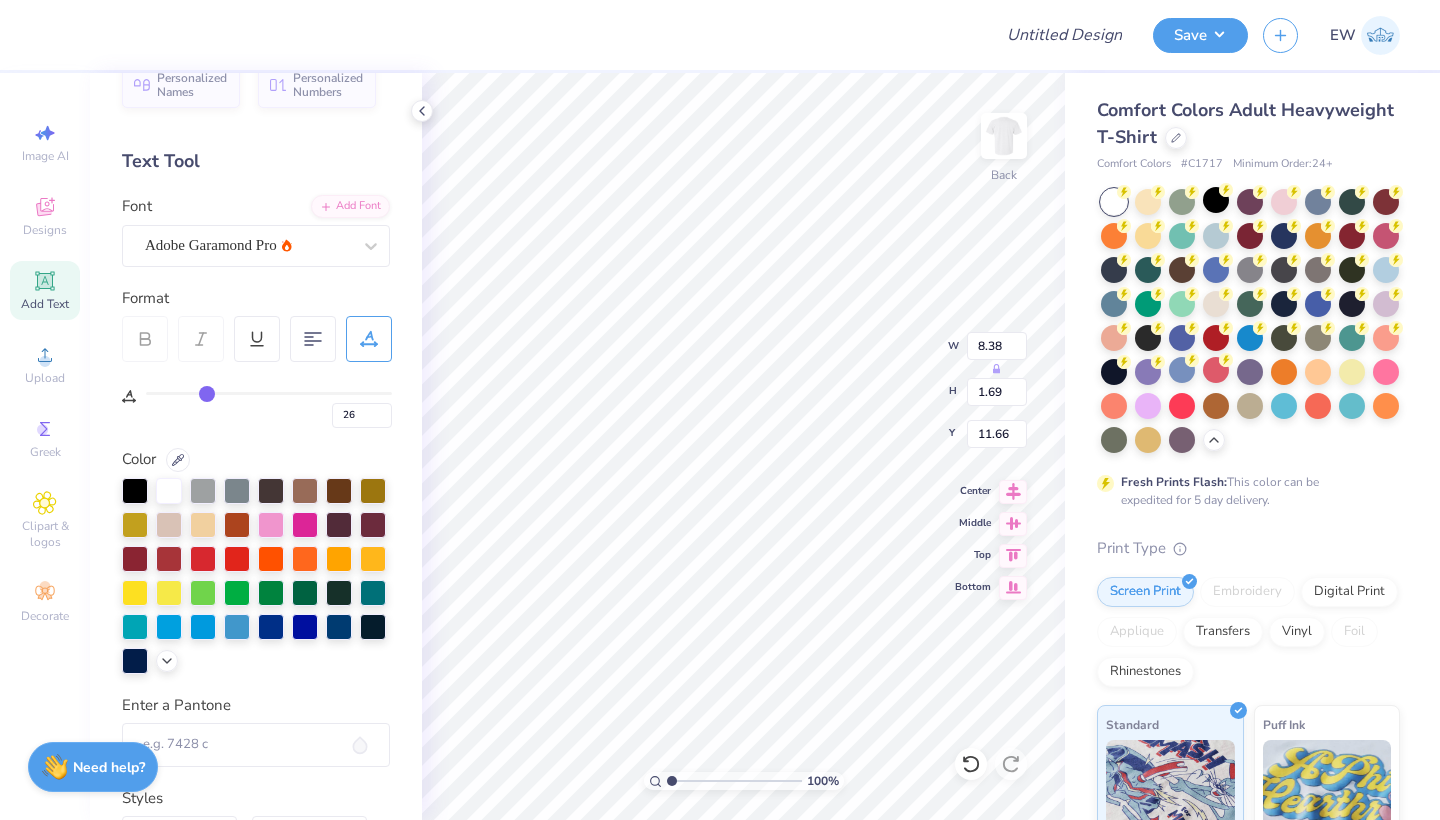 type on "23" 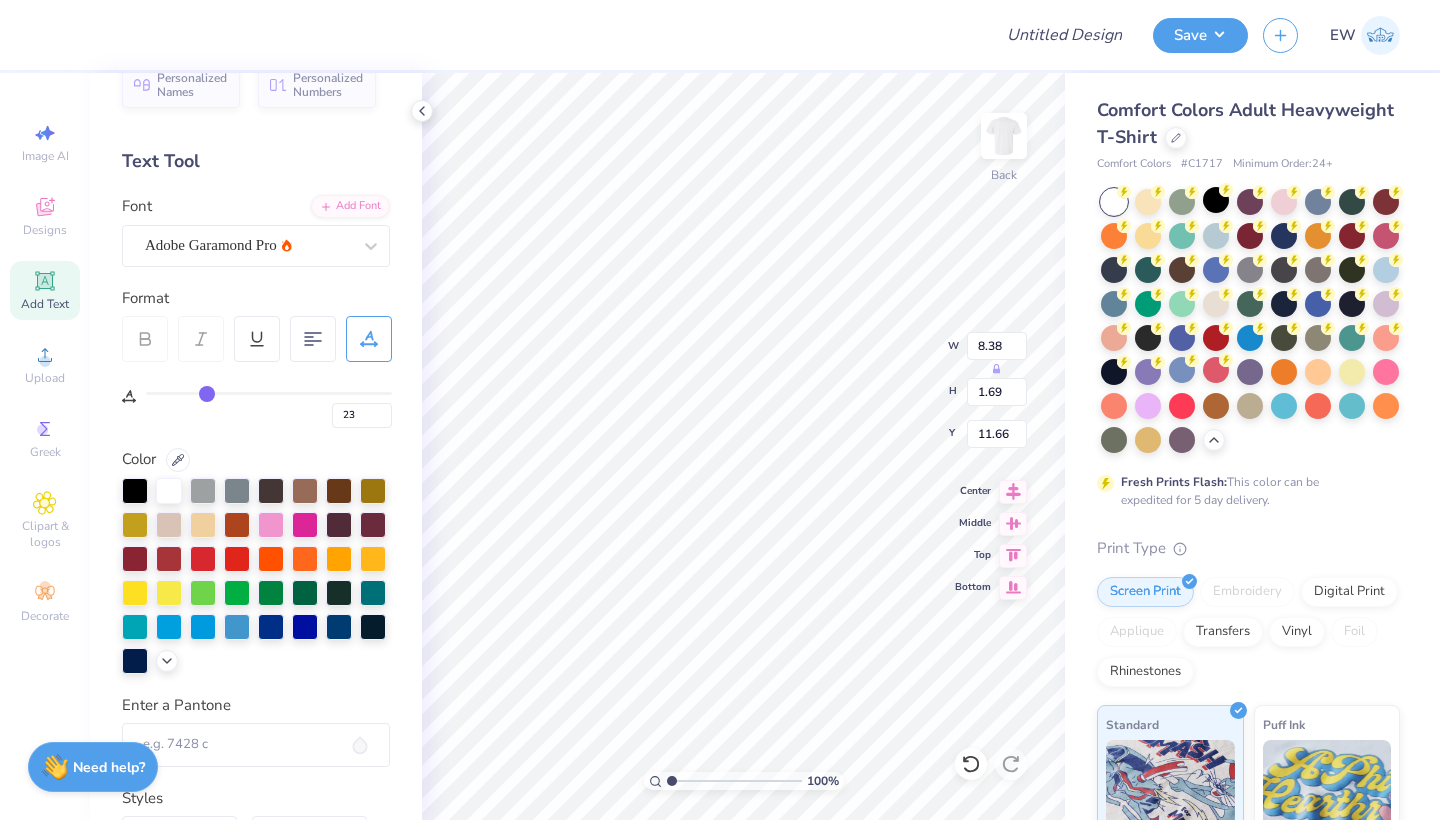 type on "22" 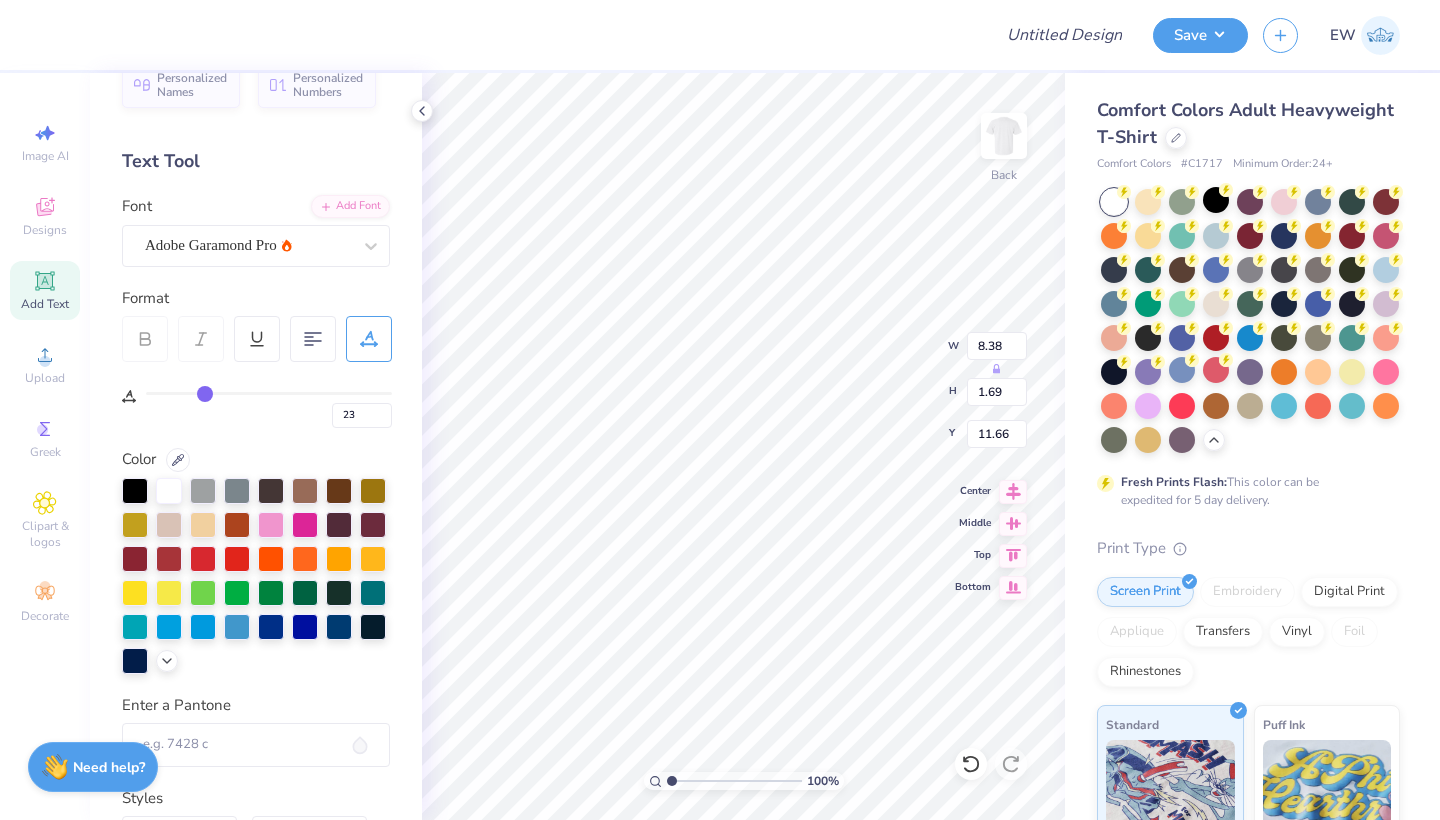 type on "22" 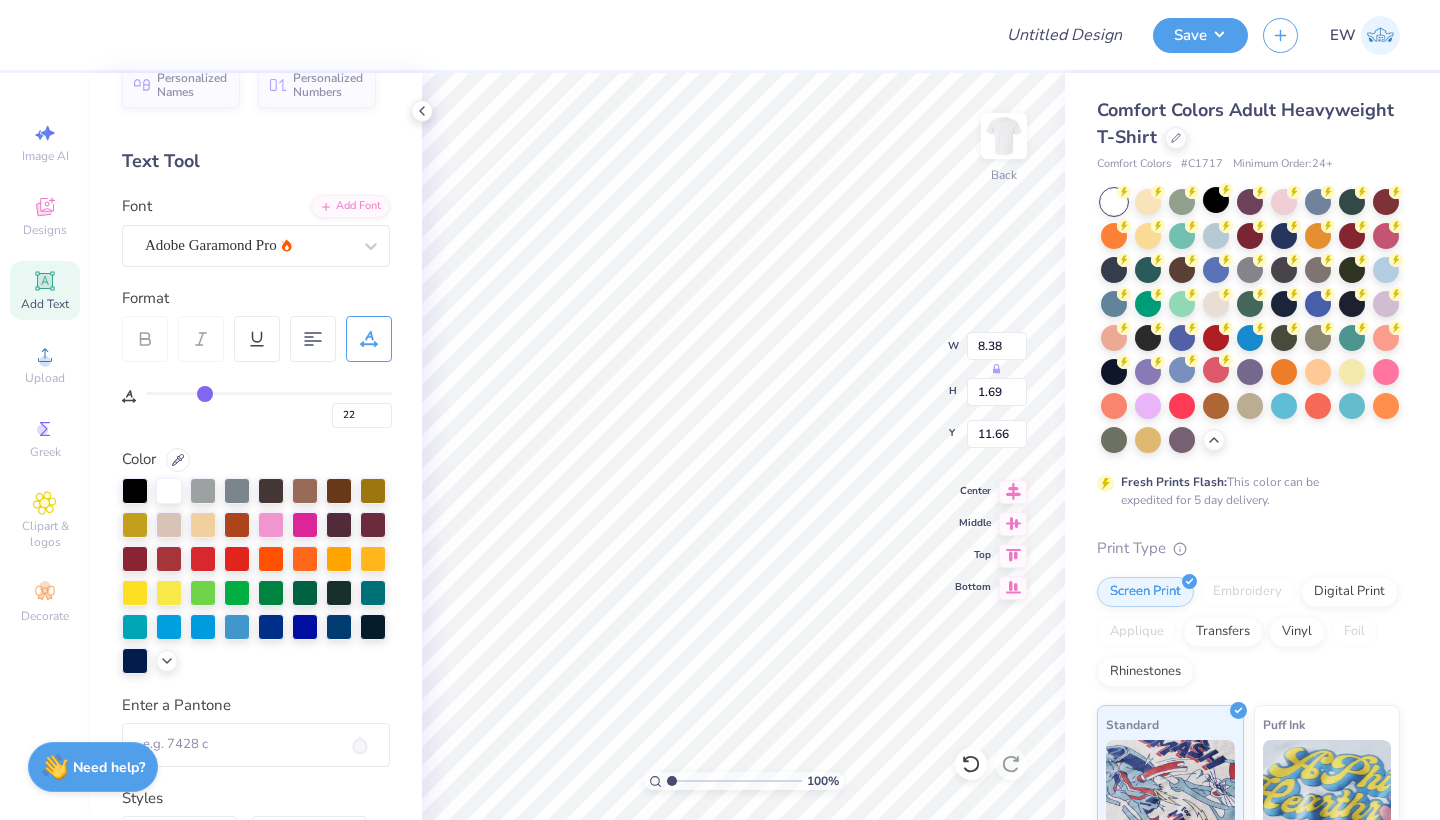 type on "20" 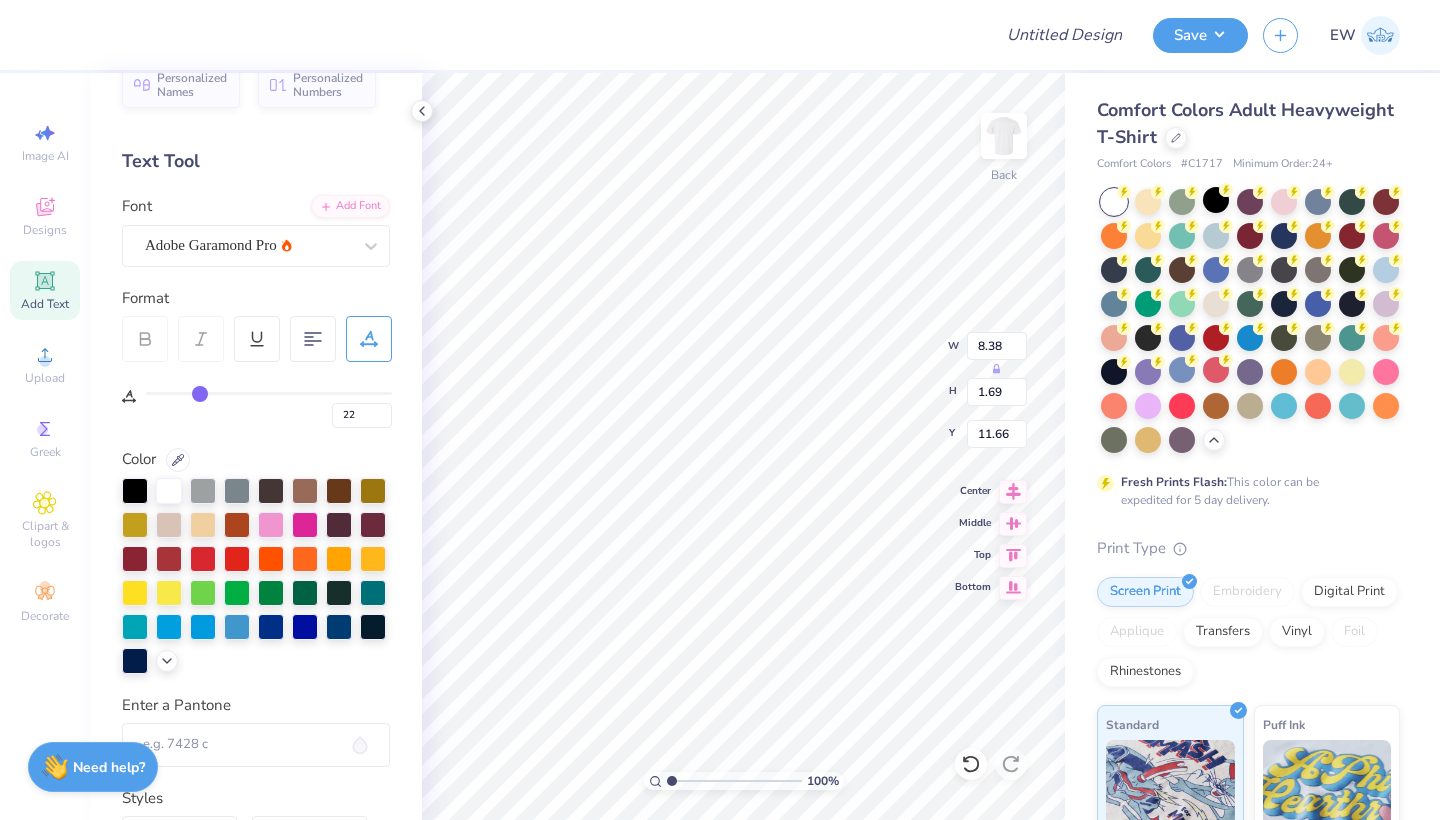 type on "20" 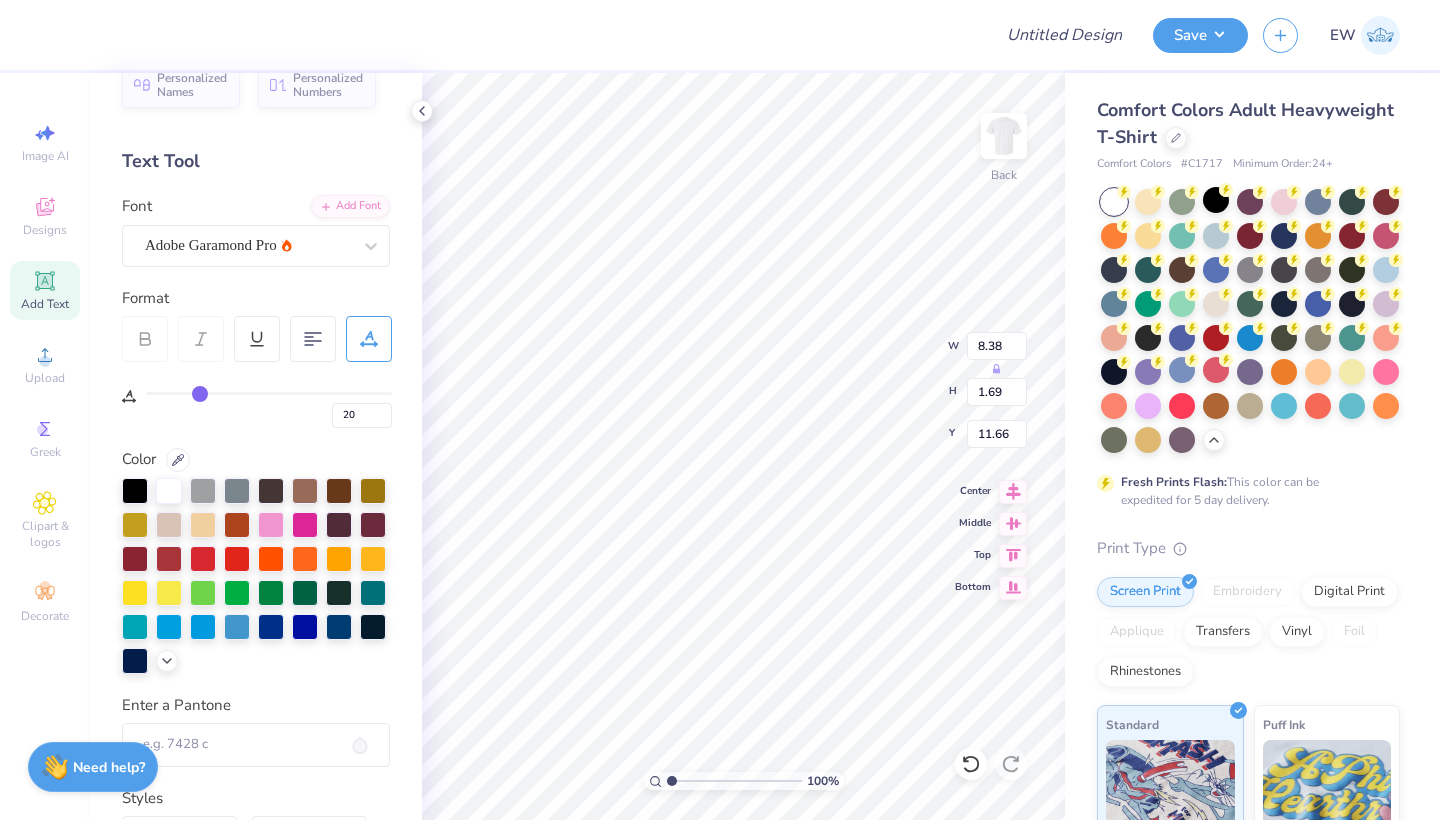 type on "19" 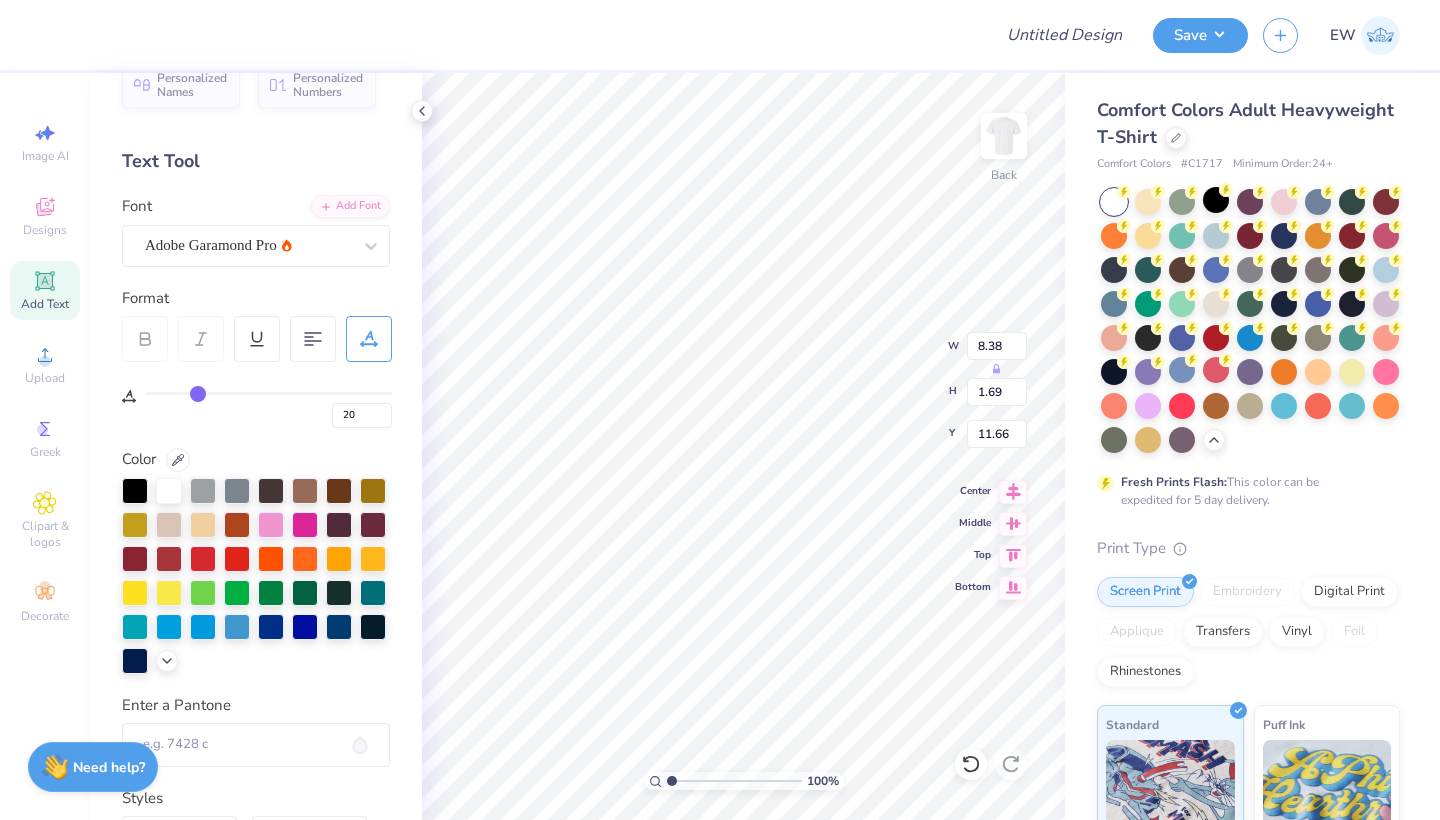type on "19" 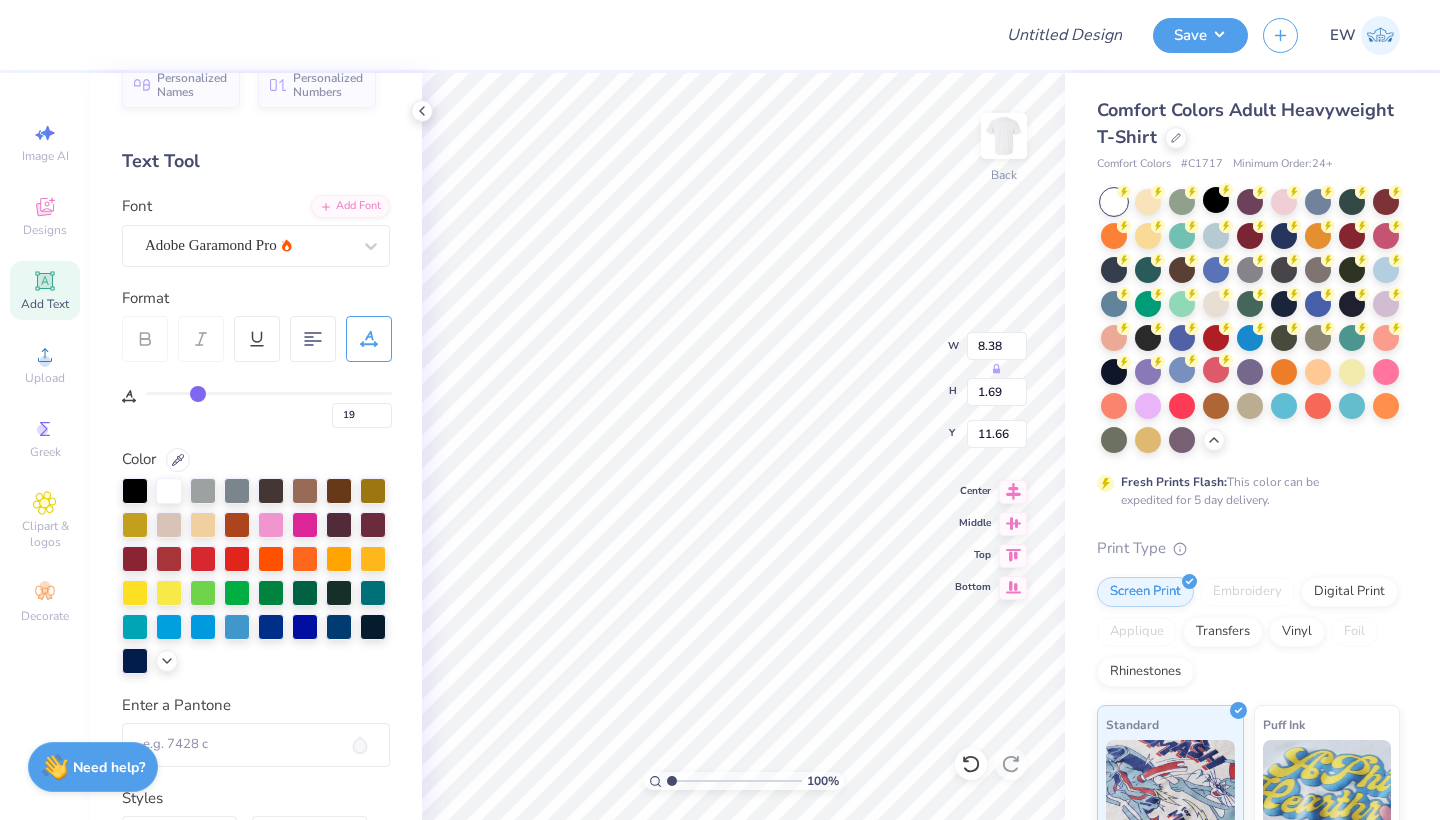 type on "18" 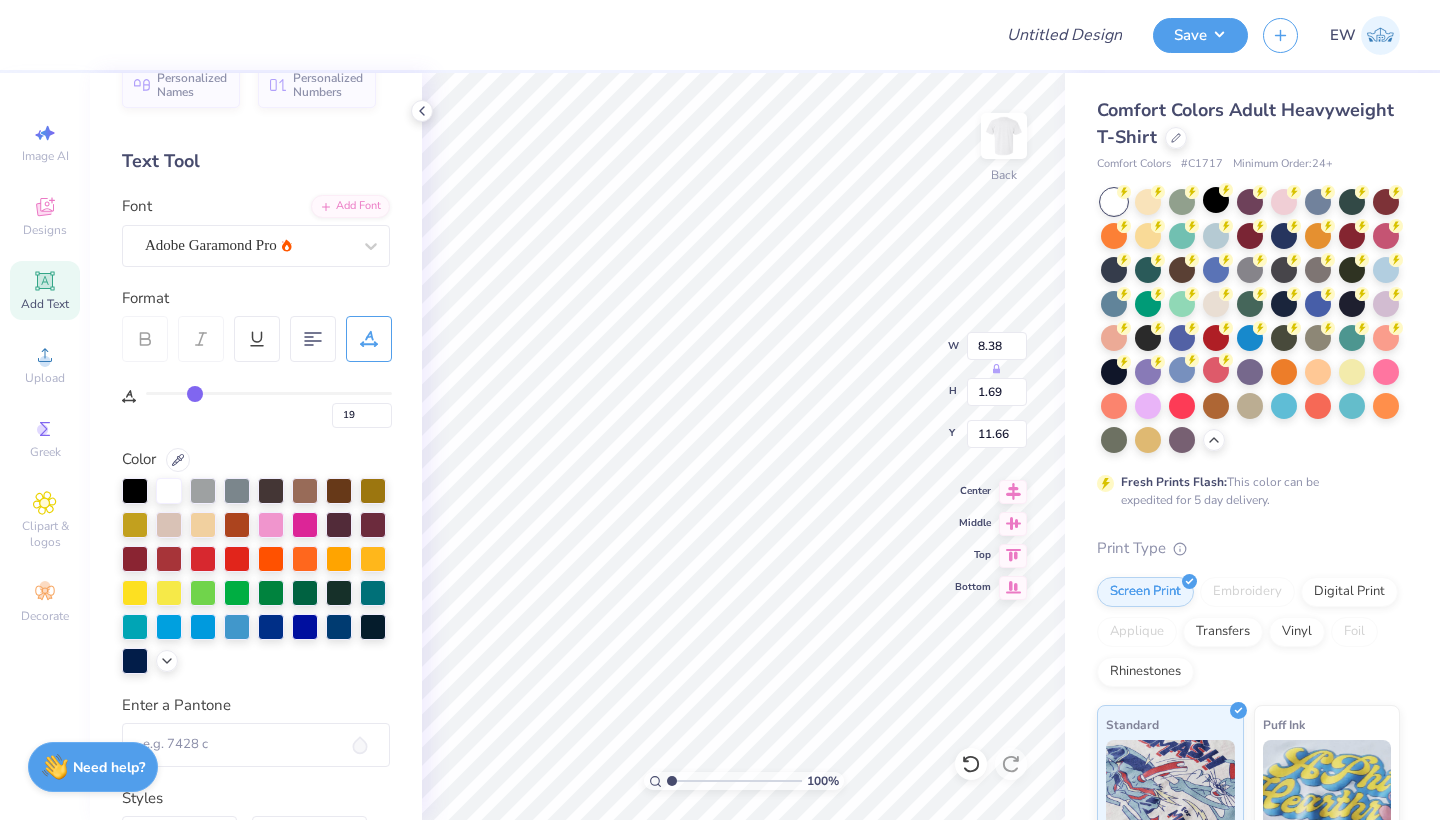 type on "18" 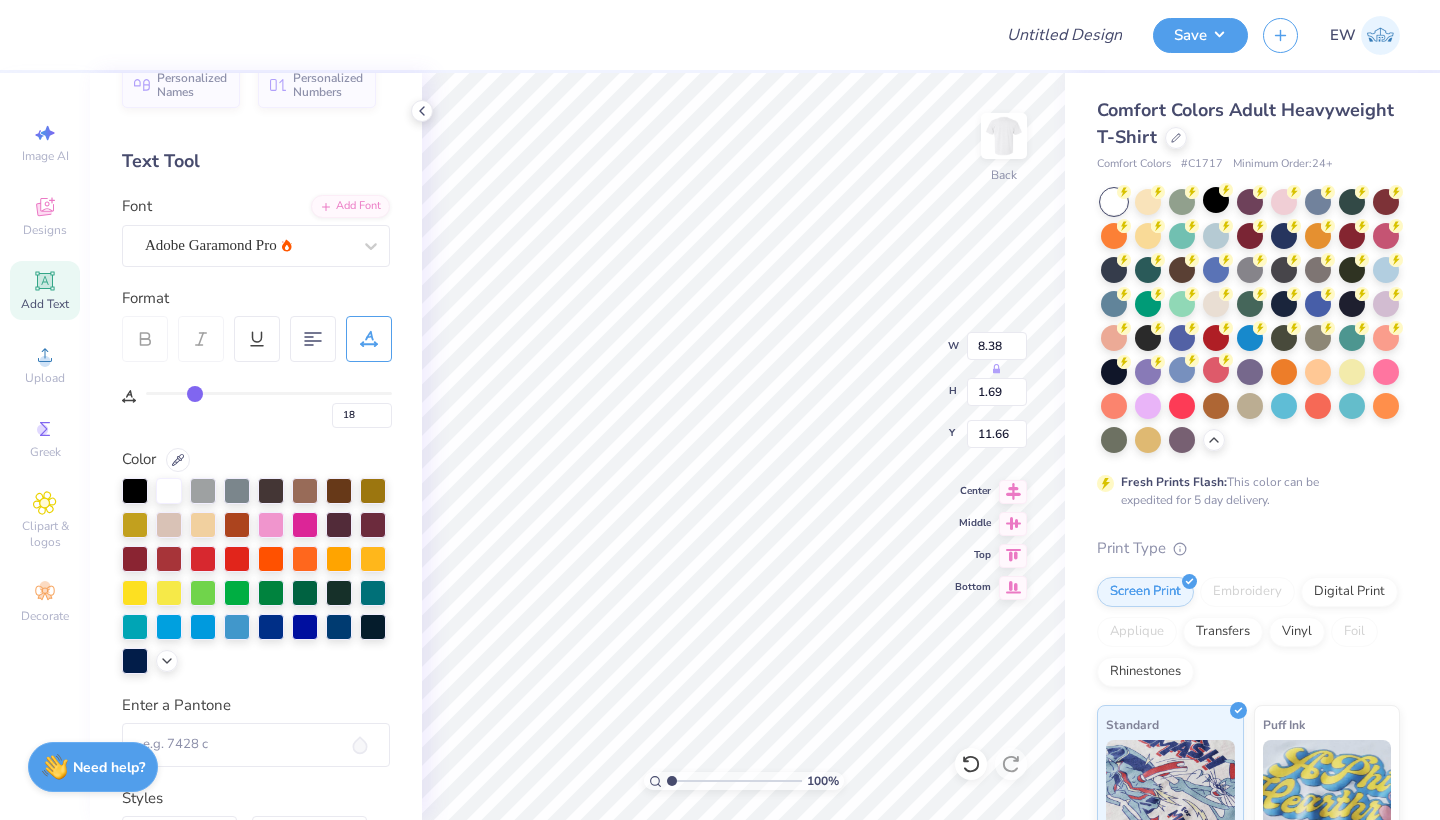 type on "17" 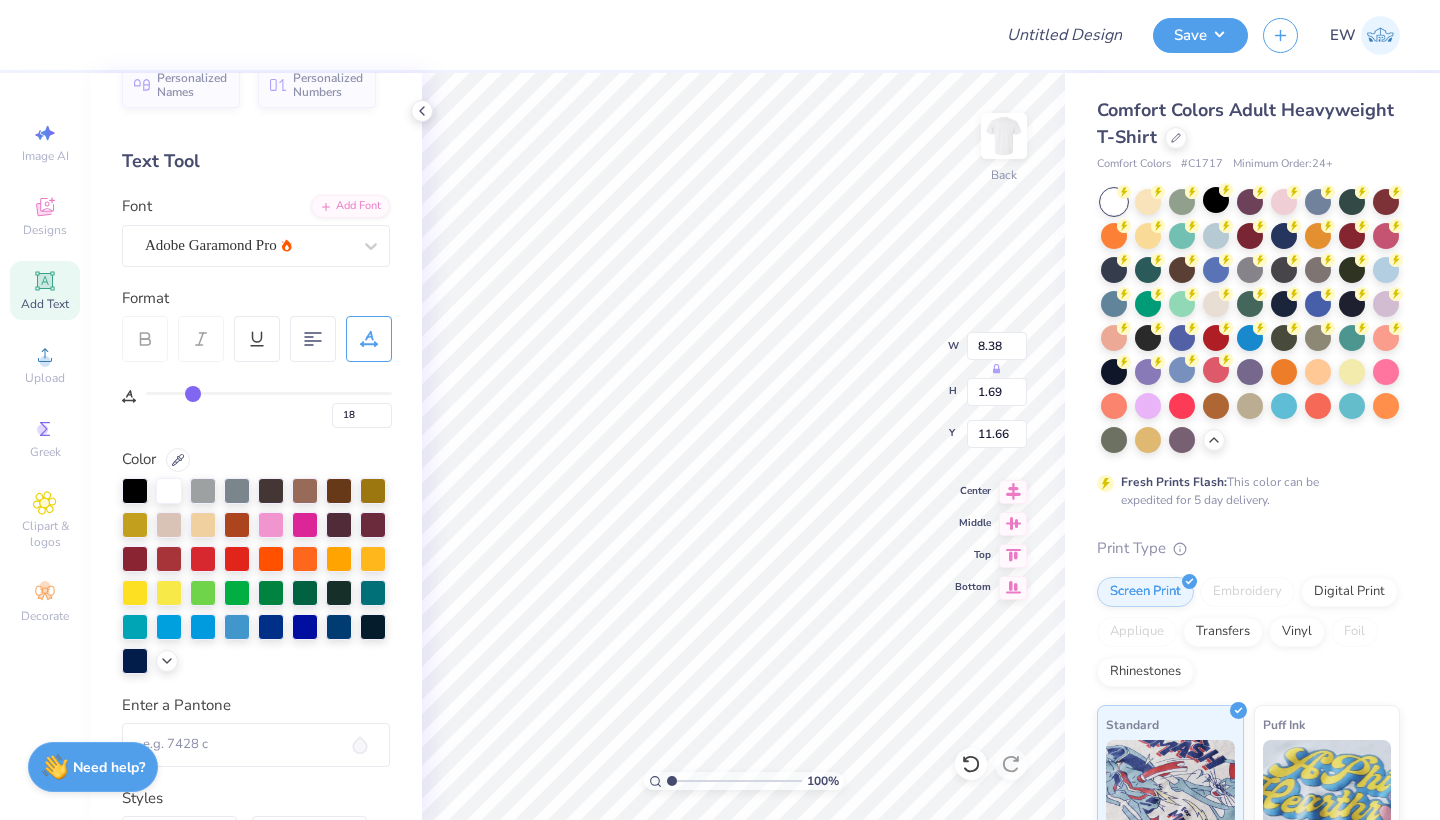 type on "17" 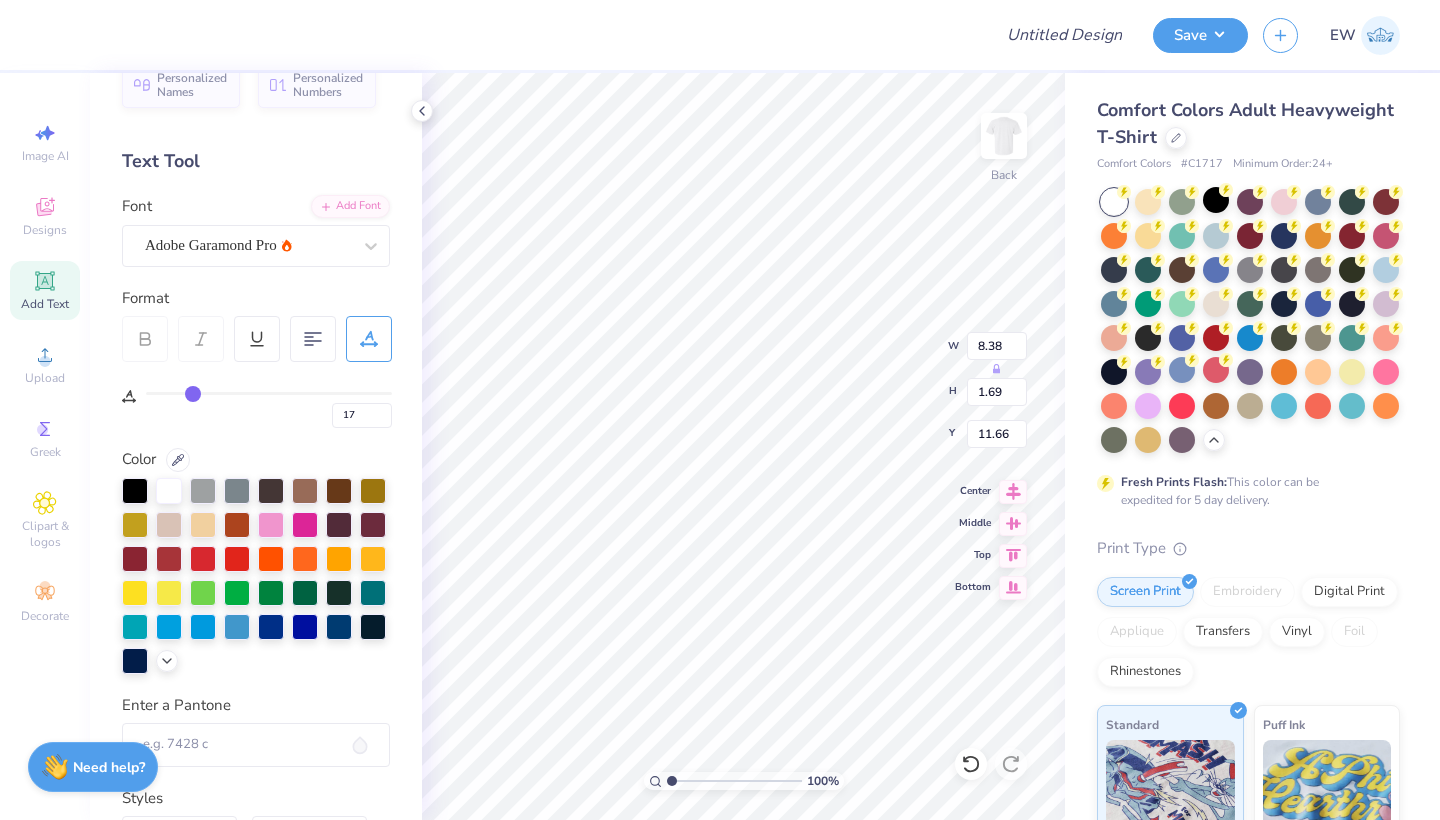 drag, startPoint x: 252, startPoint y: 390, endPoint x: 192, endPoint y: 390, distance: 60 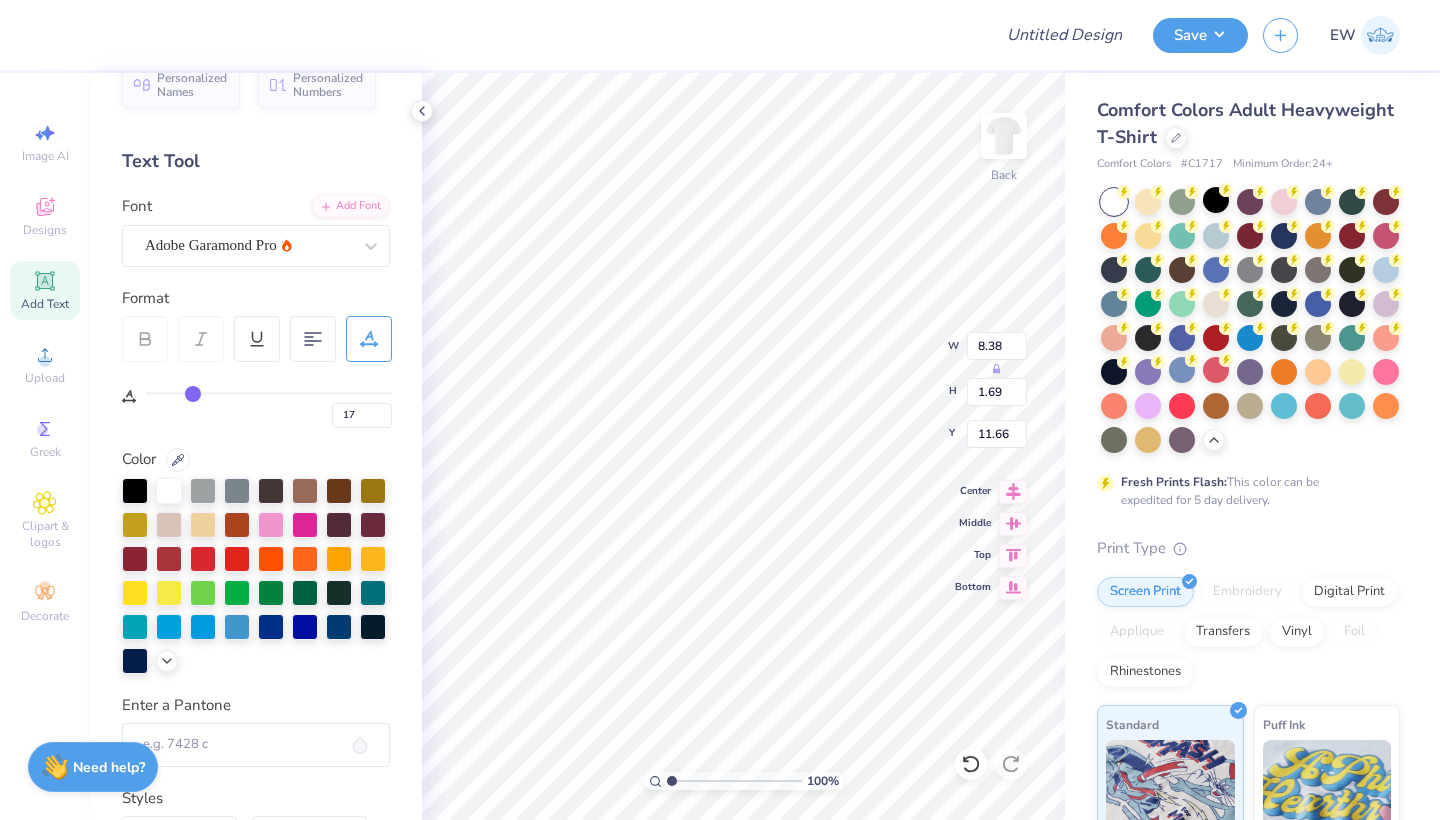 type on "16" 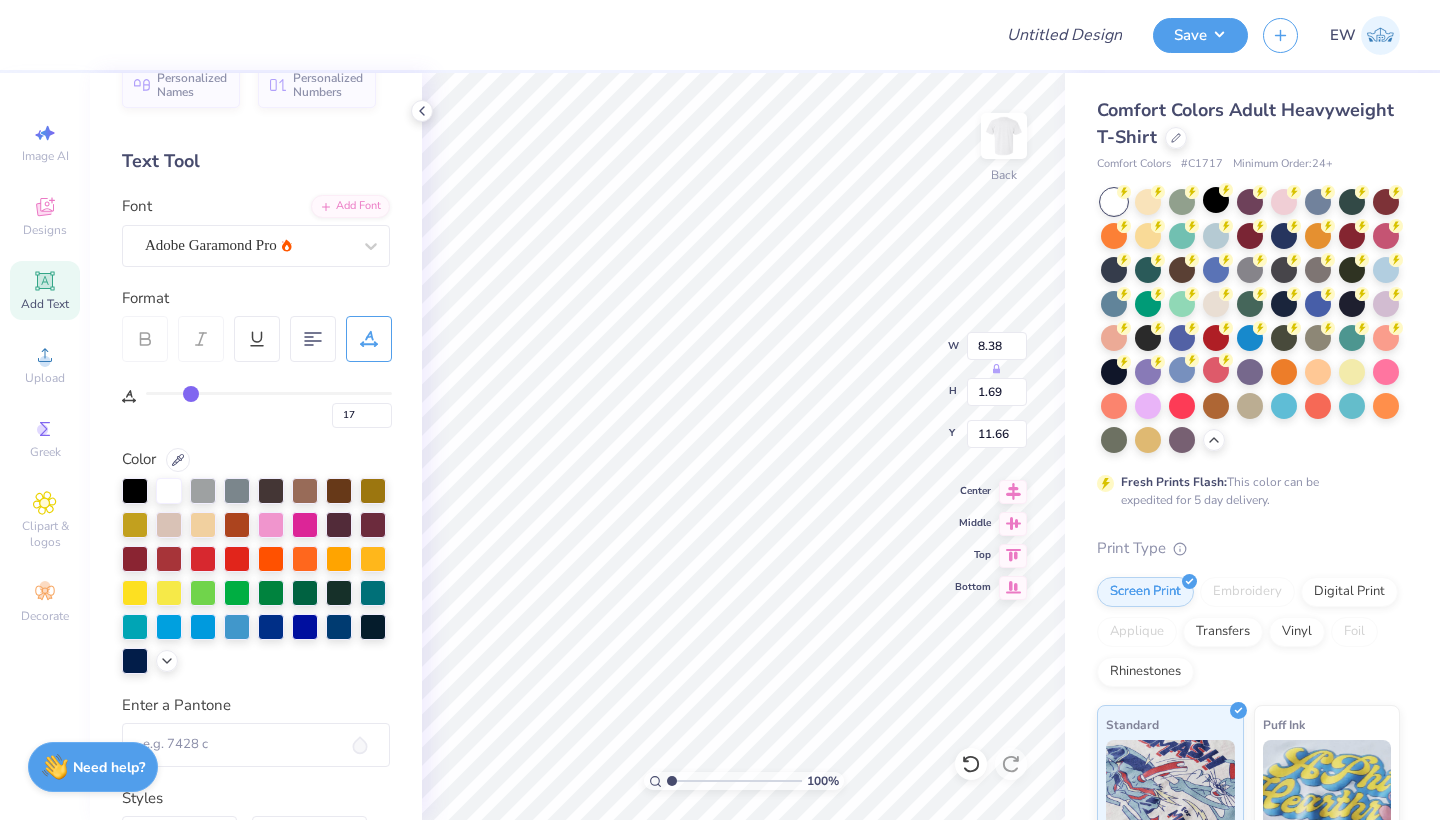 type on "16" 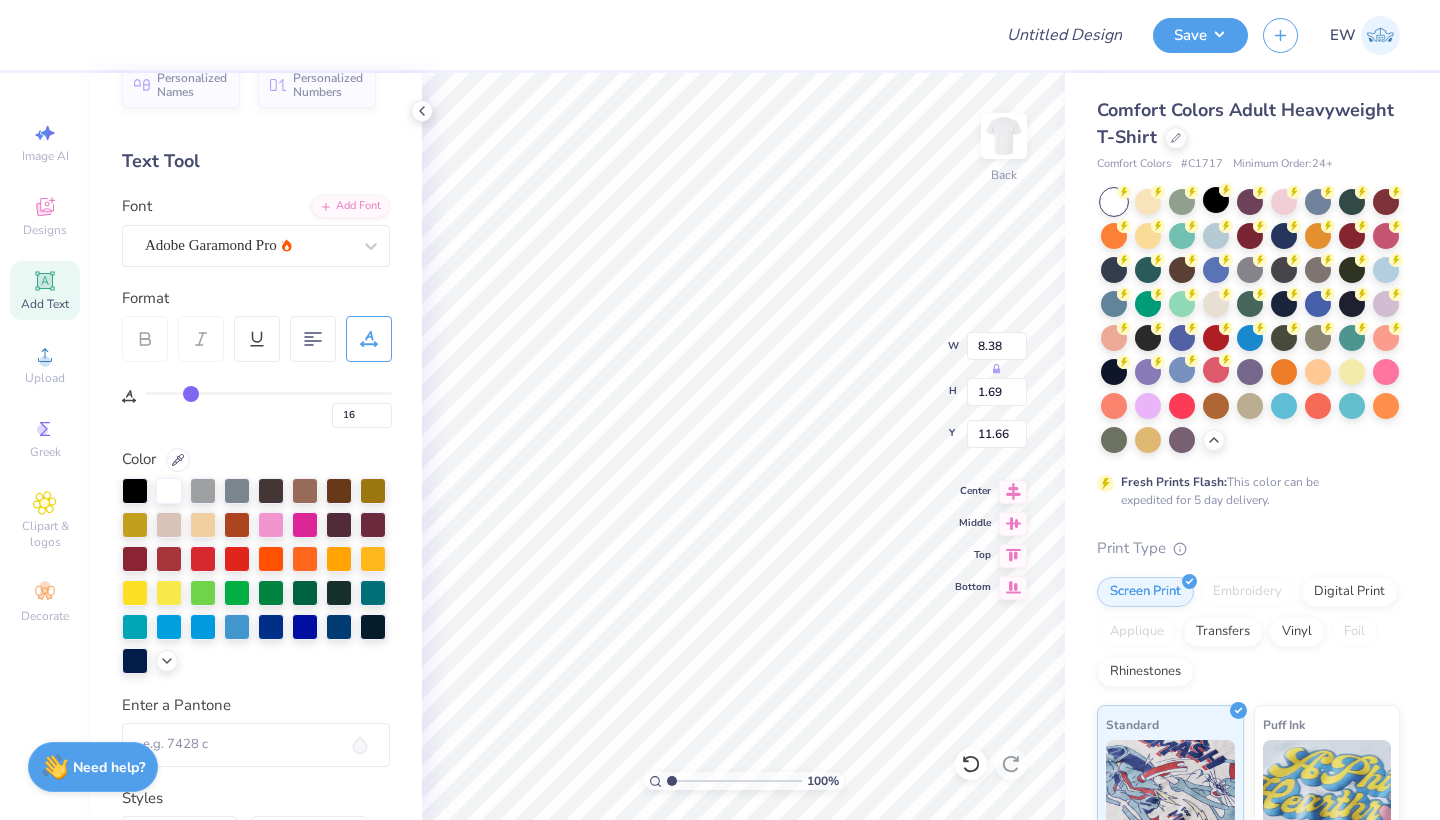 type on "17" 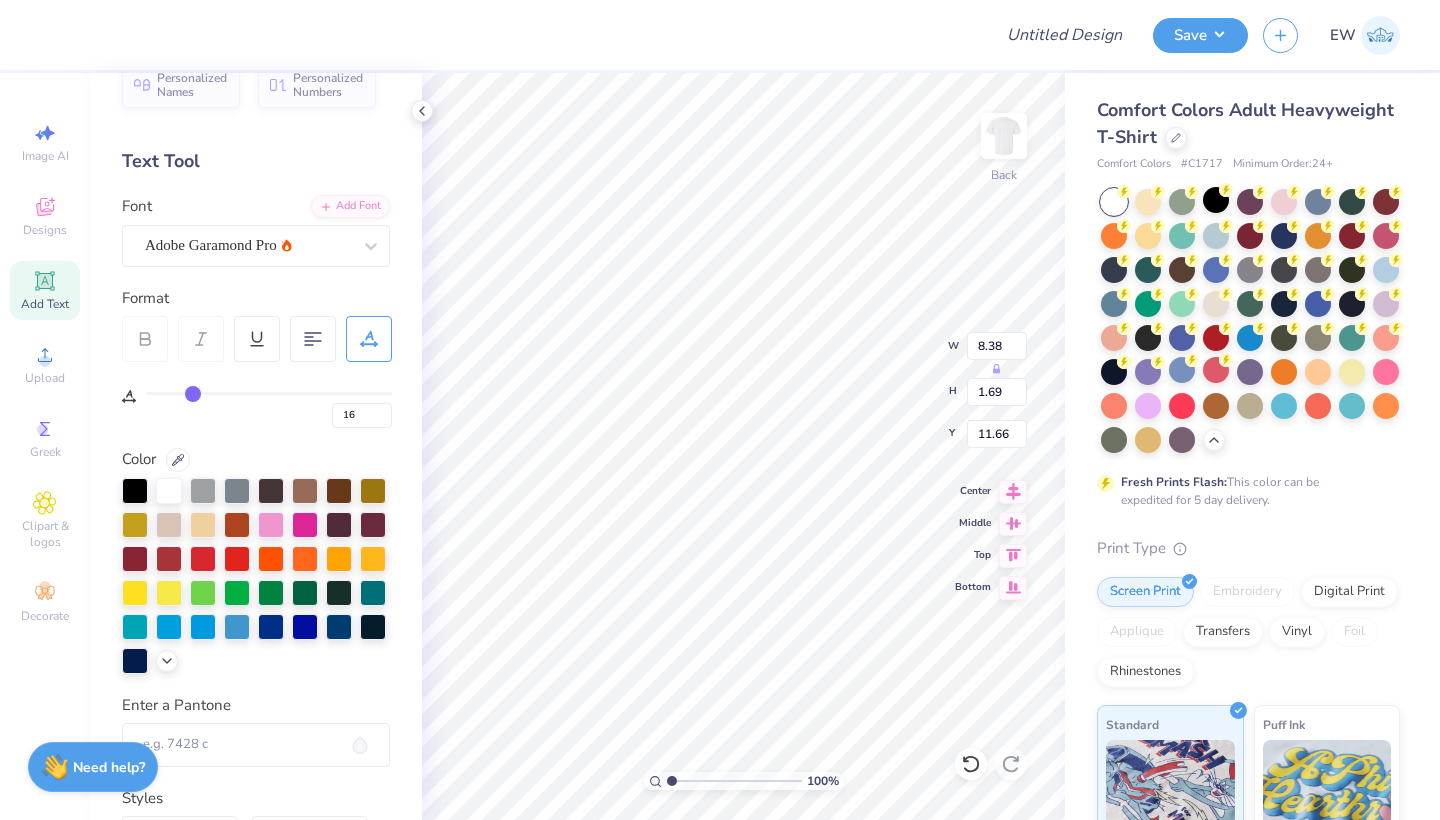 type on "17" 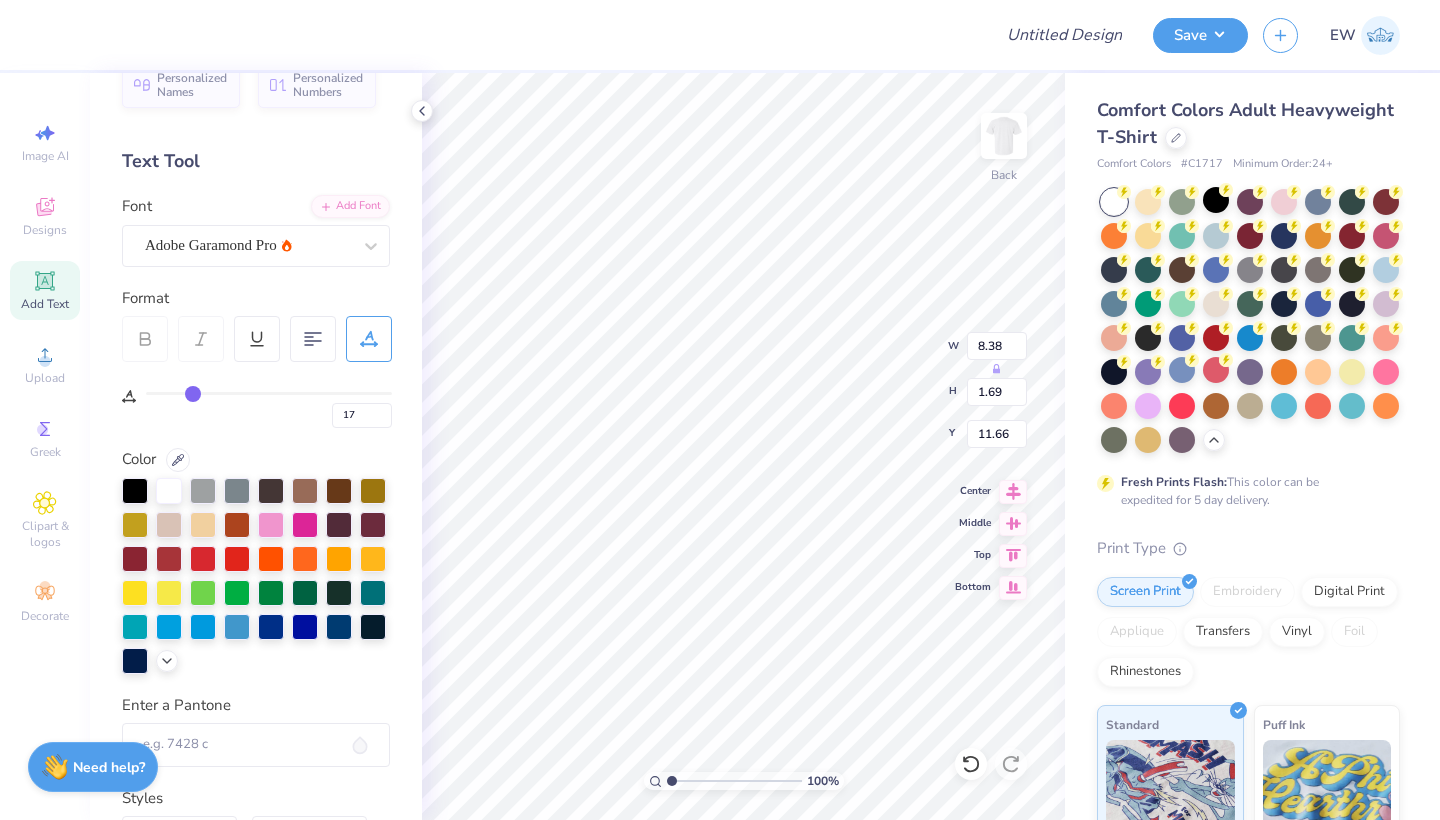 type on "16" 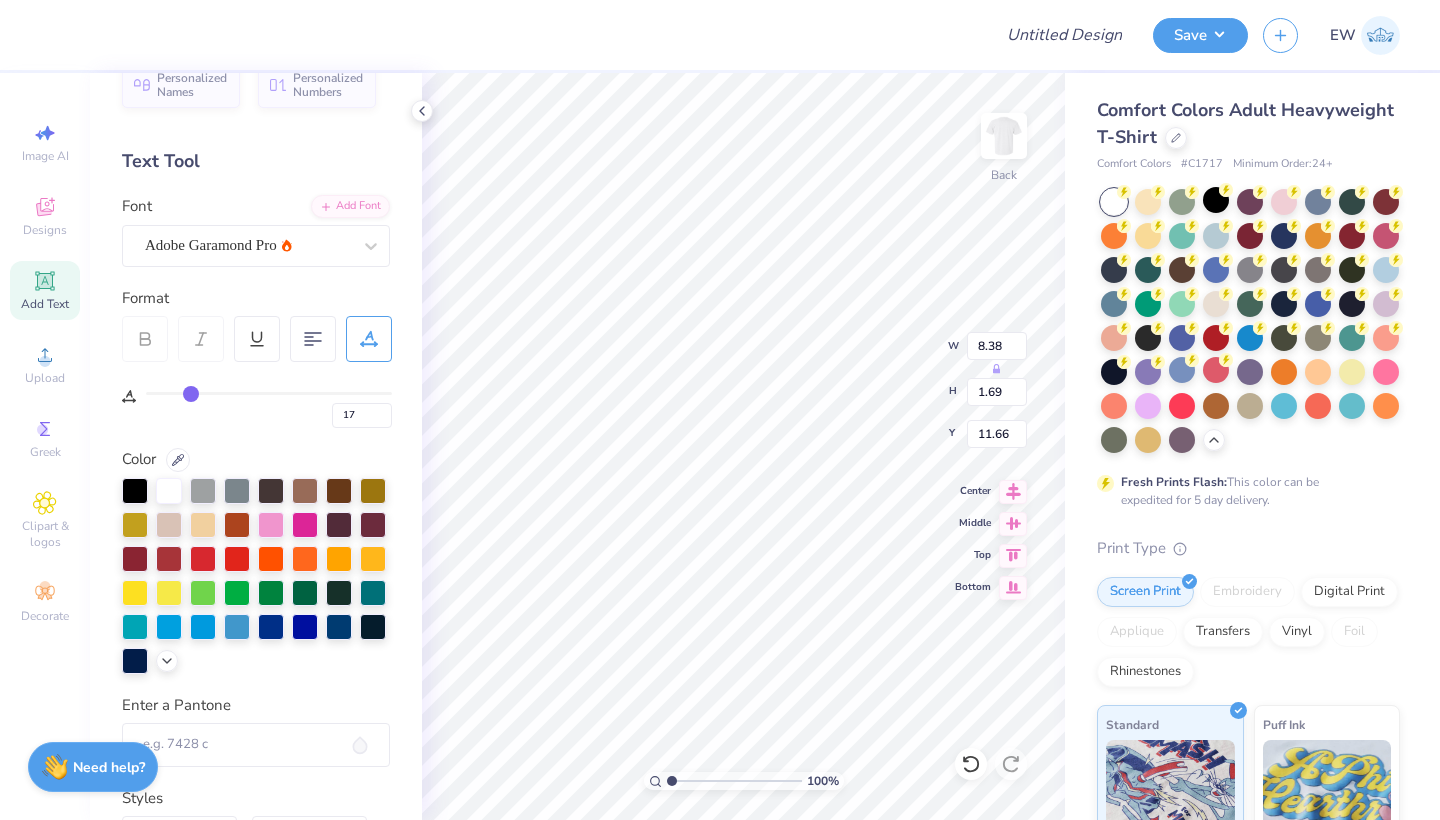 type on "16" 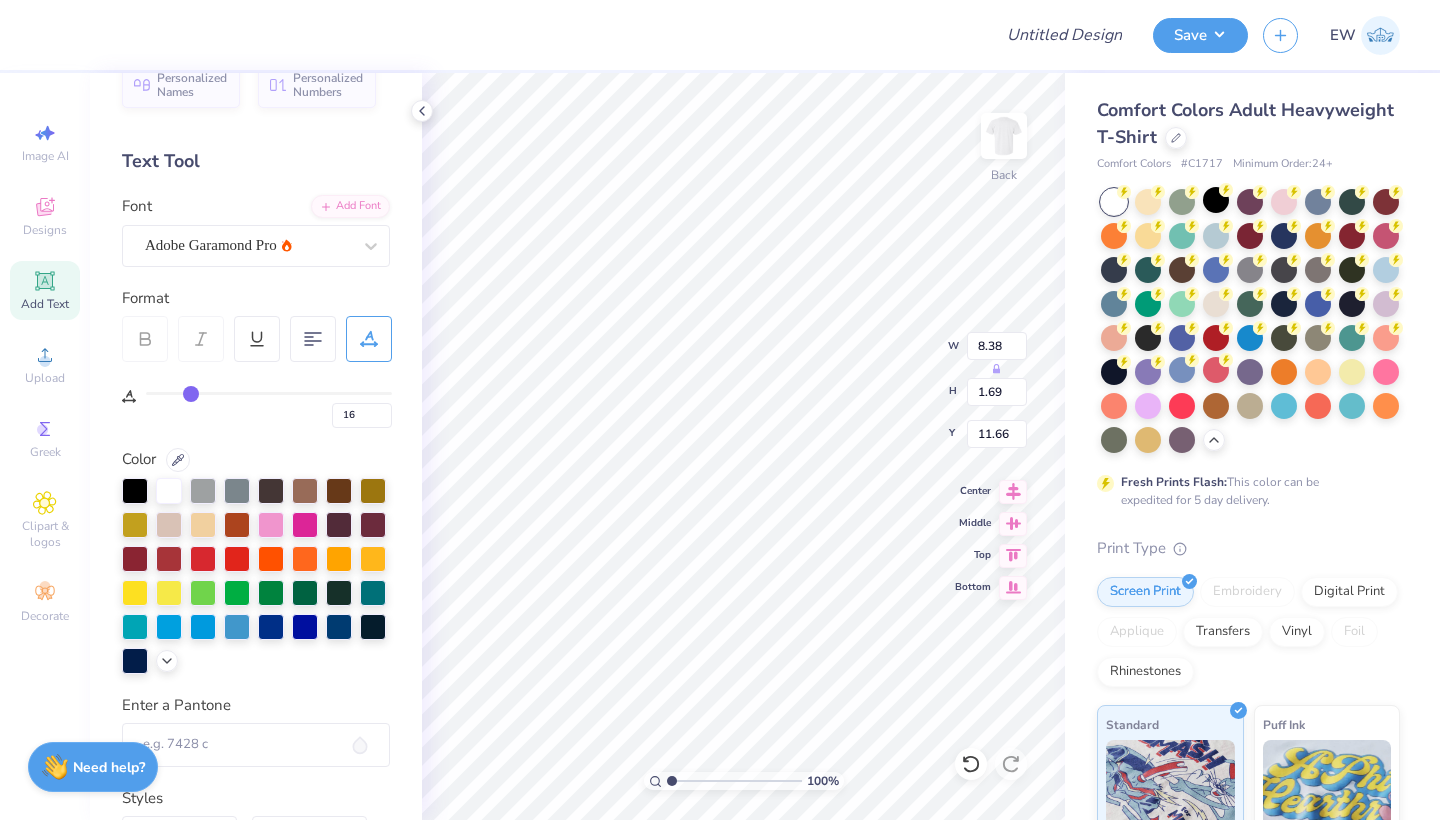 type on "15" 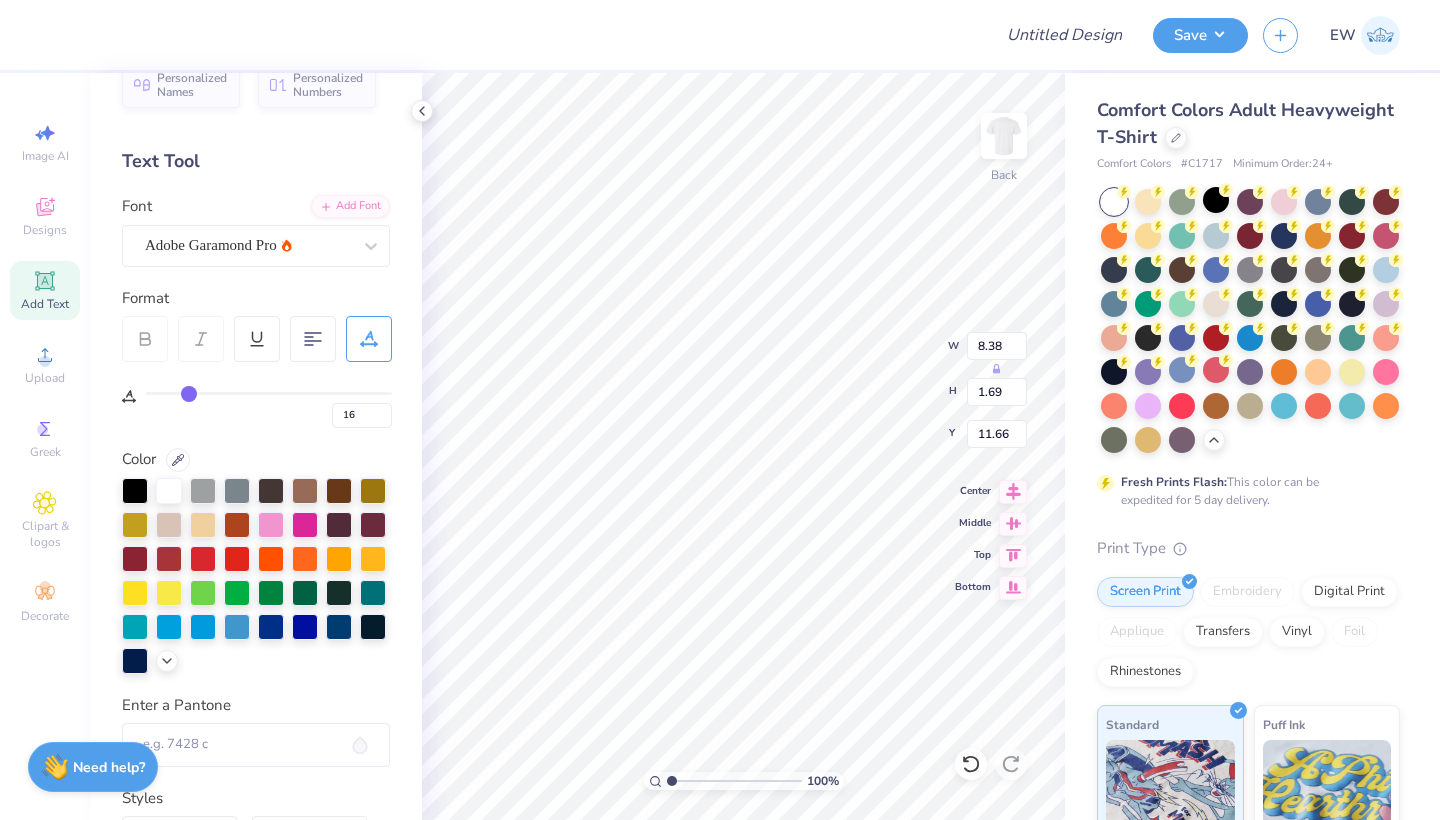 type on "15" 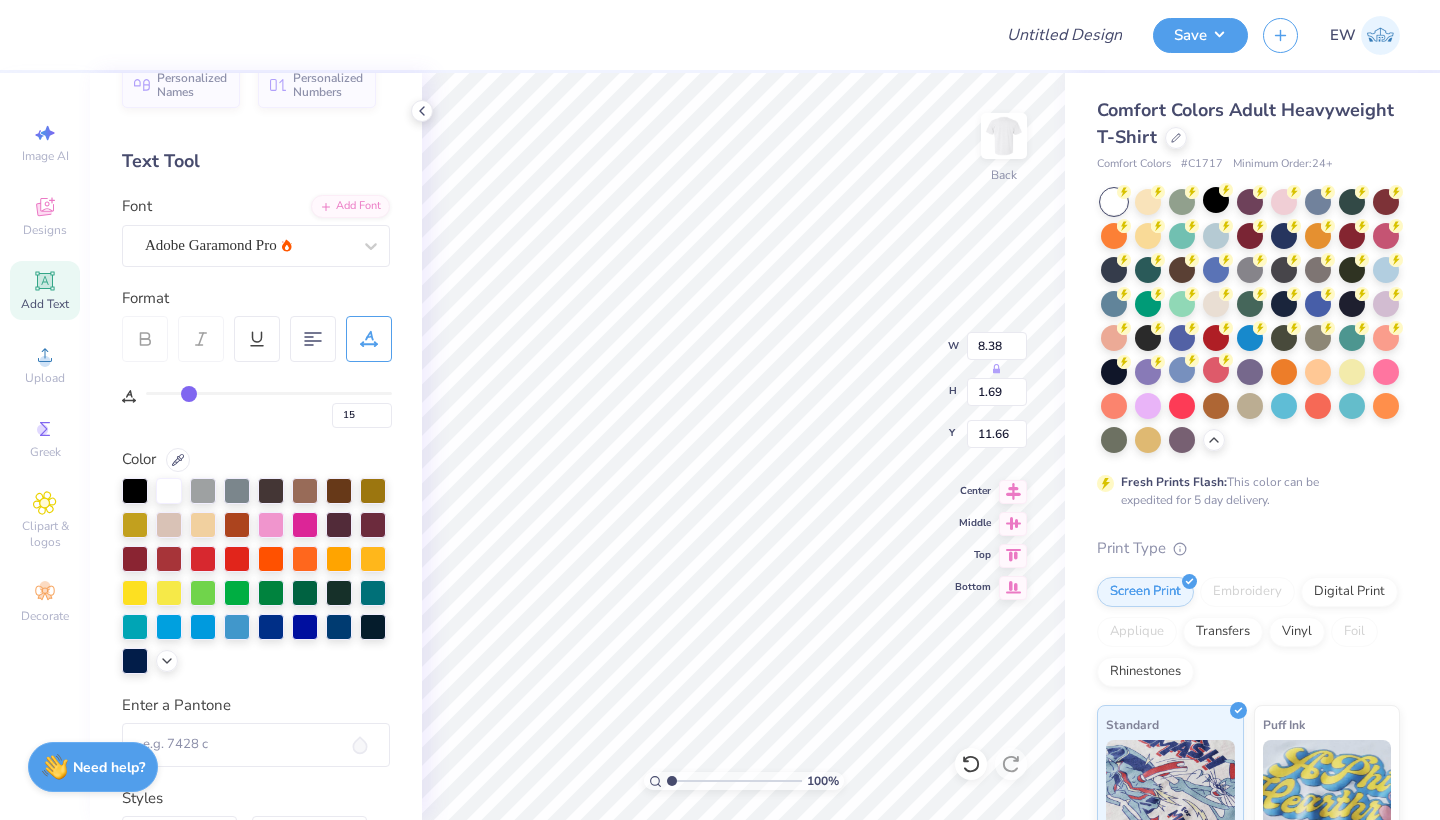 type on "14" 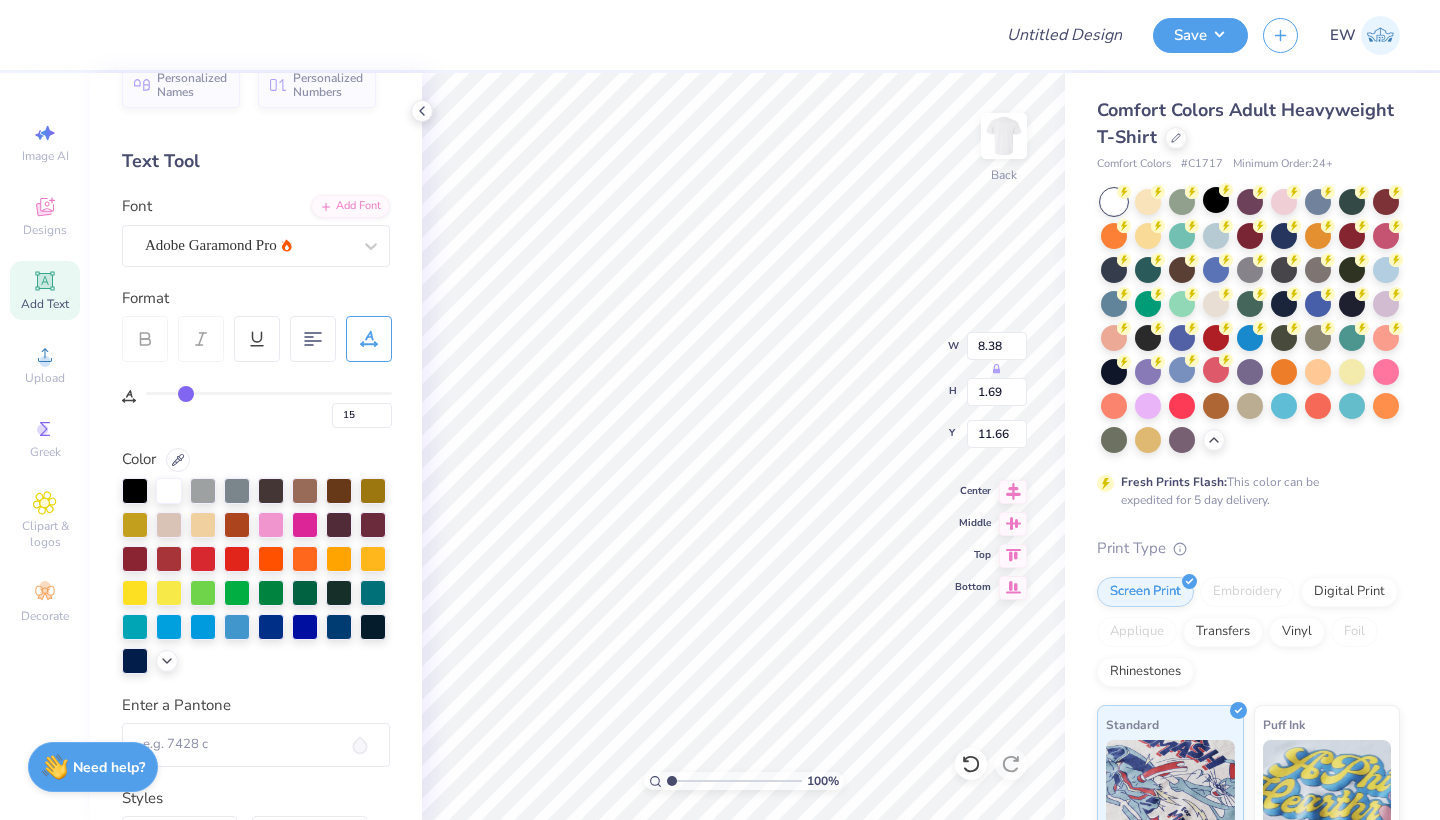 type on "14" 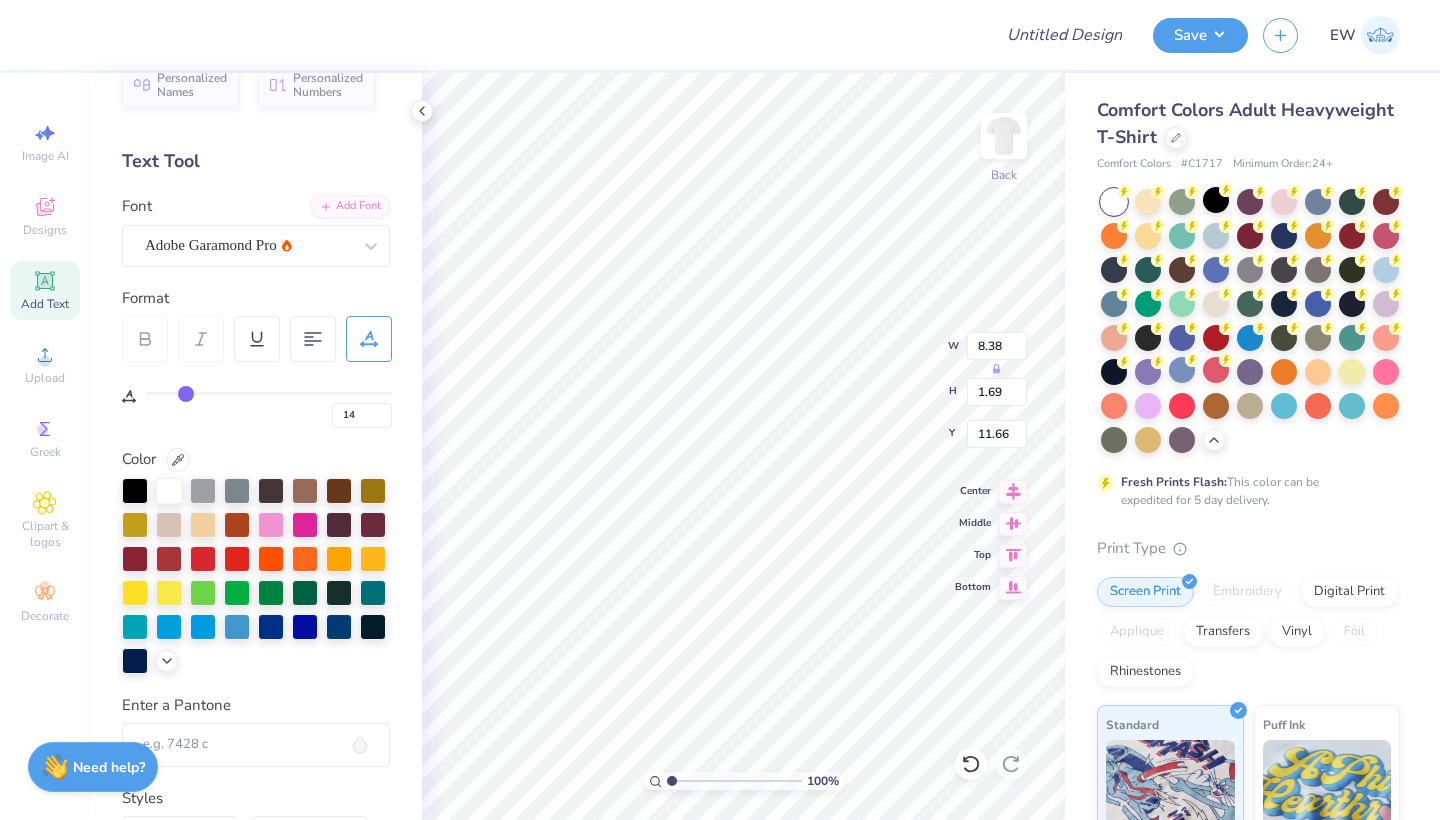 type on "13" 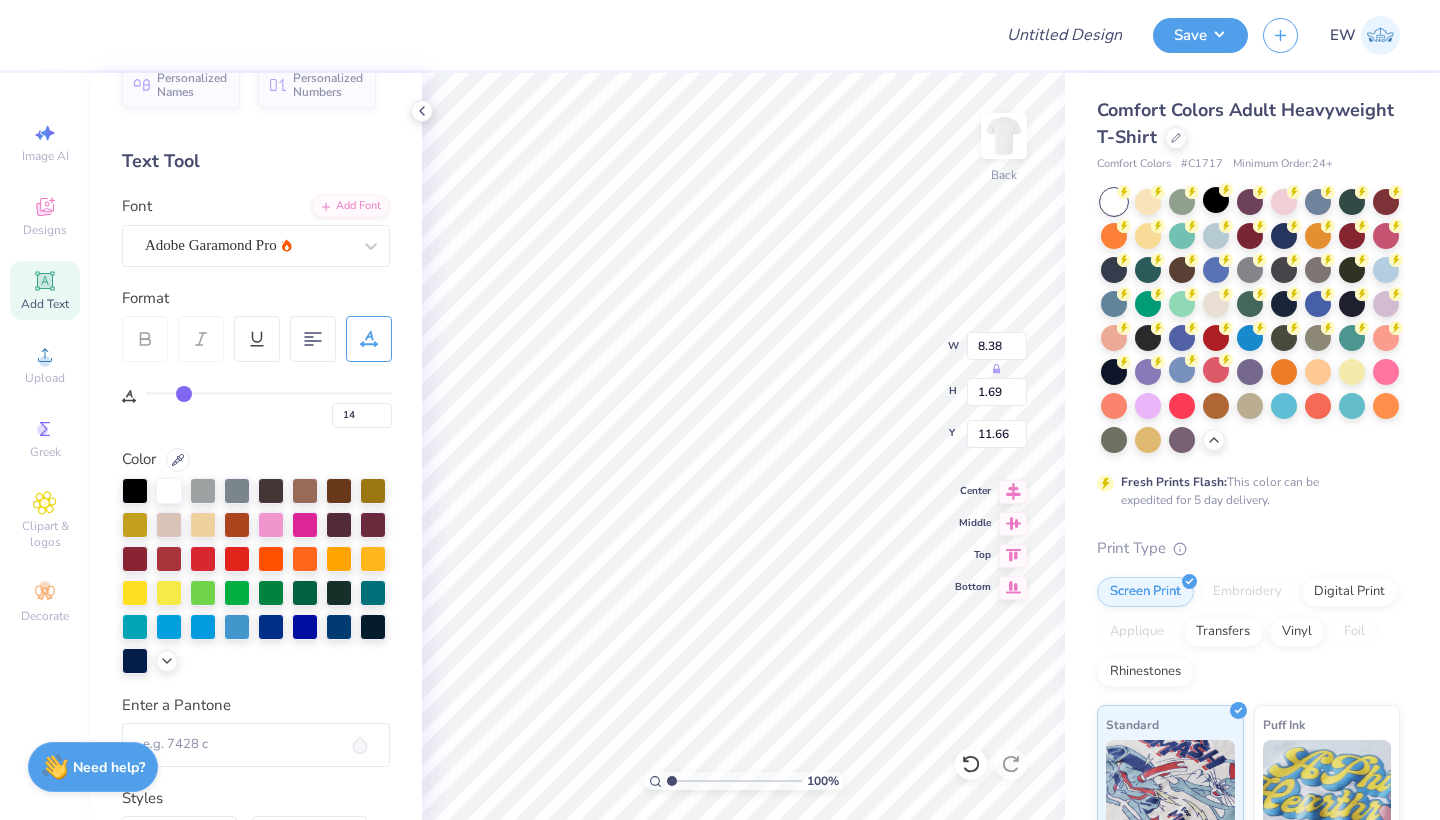 type on "13" 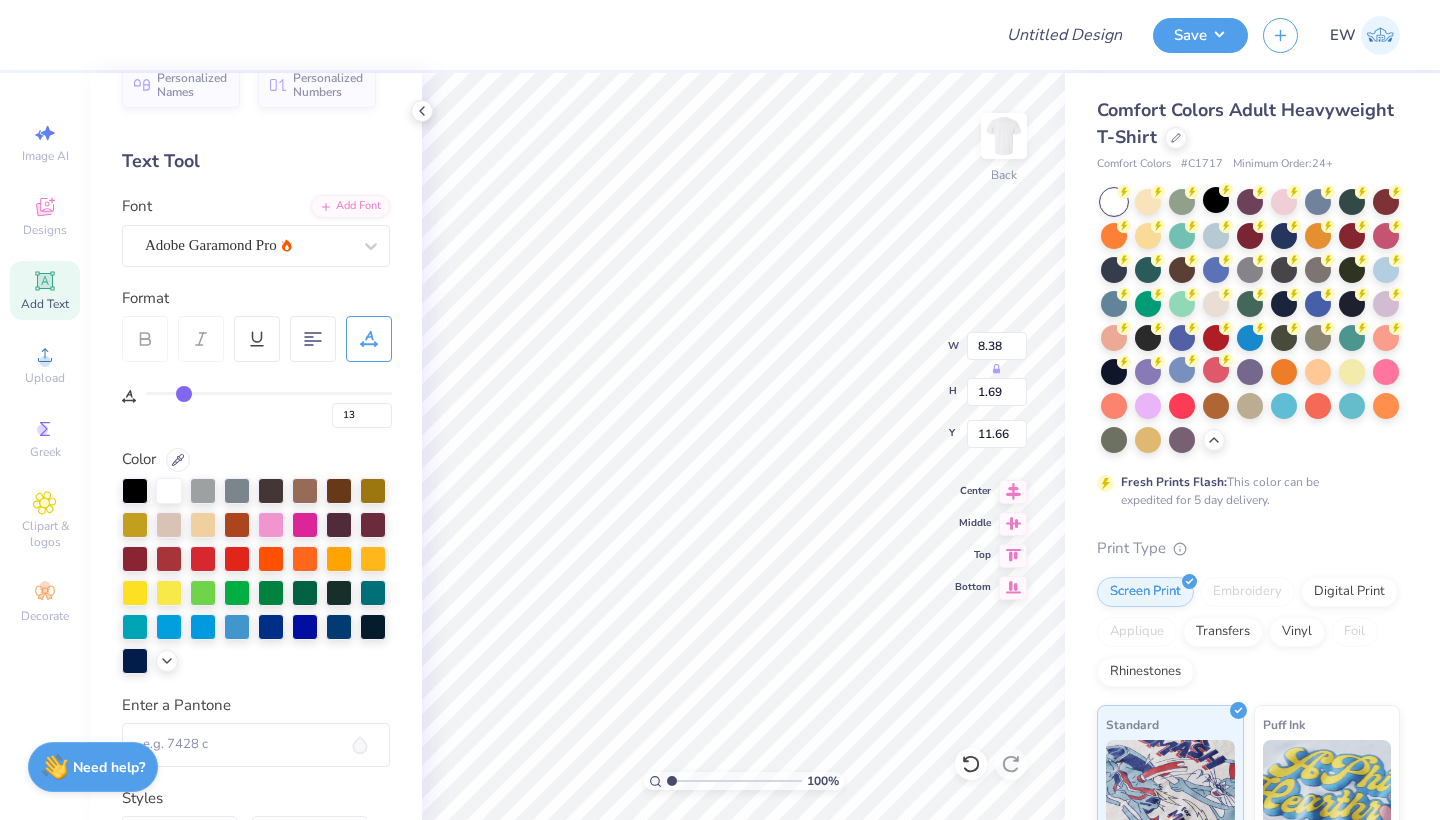 type on "12" 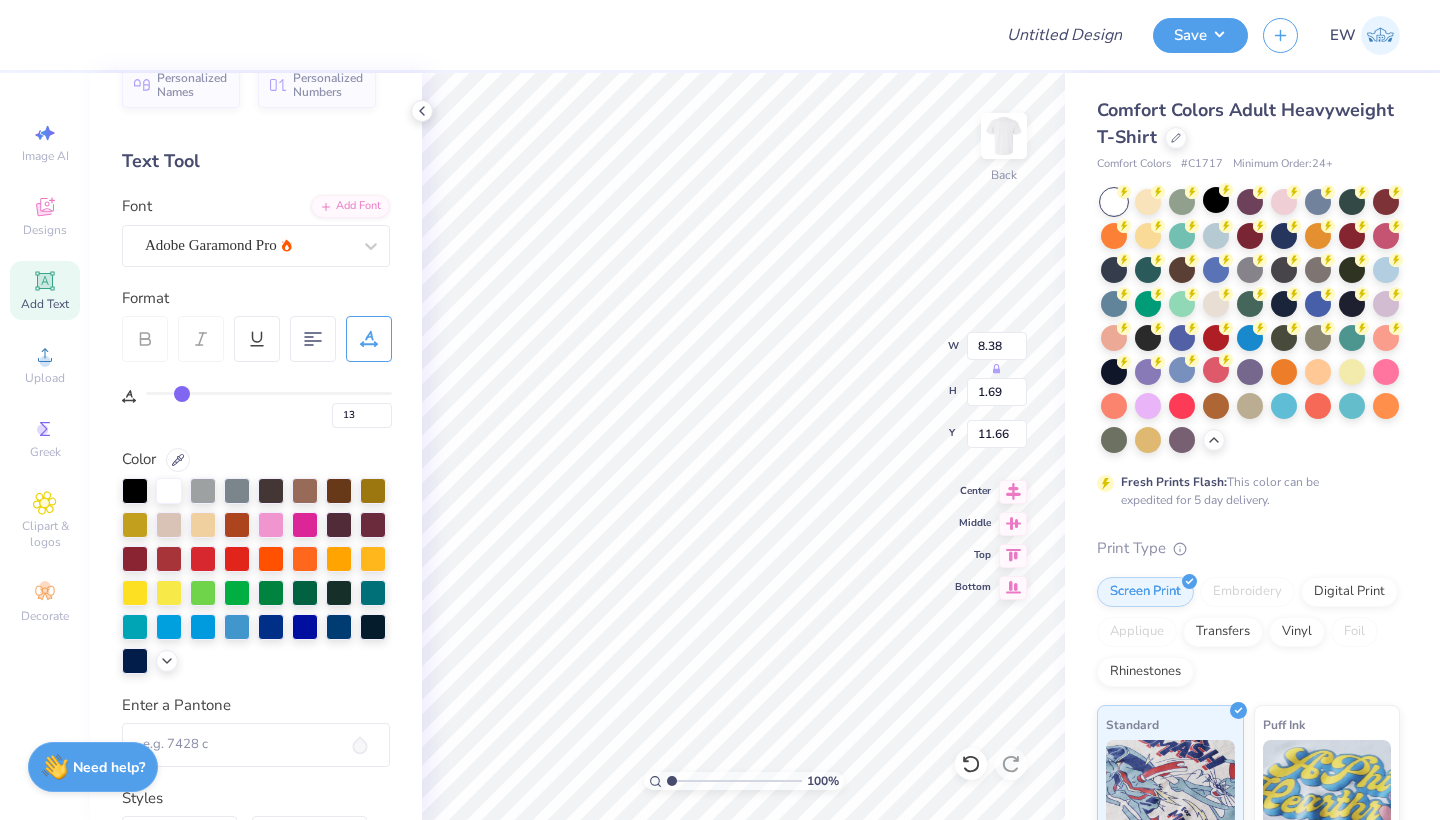 type on "12" 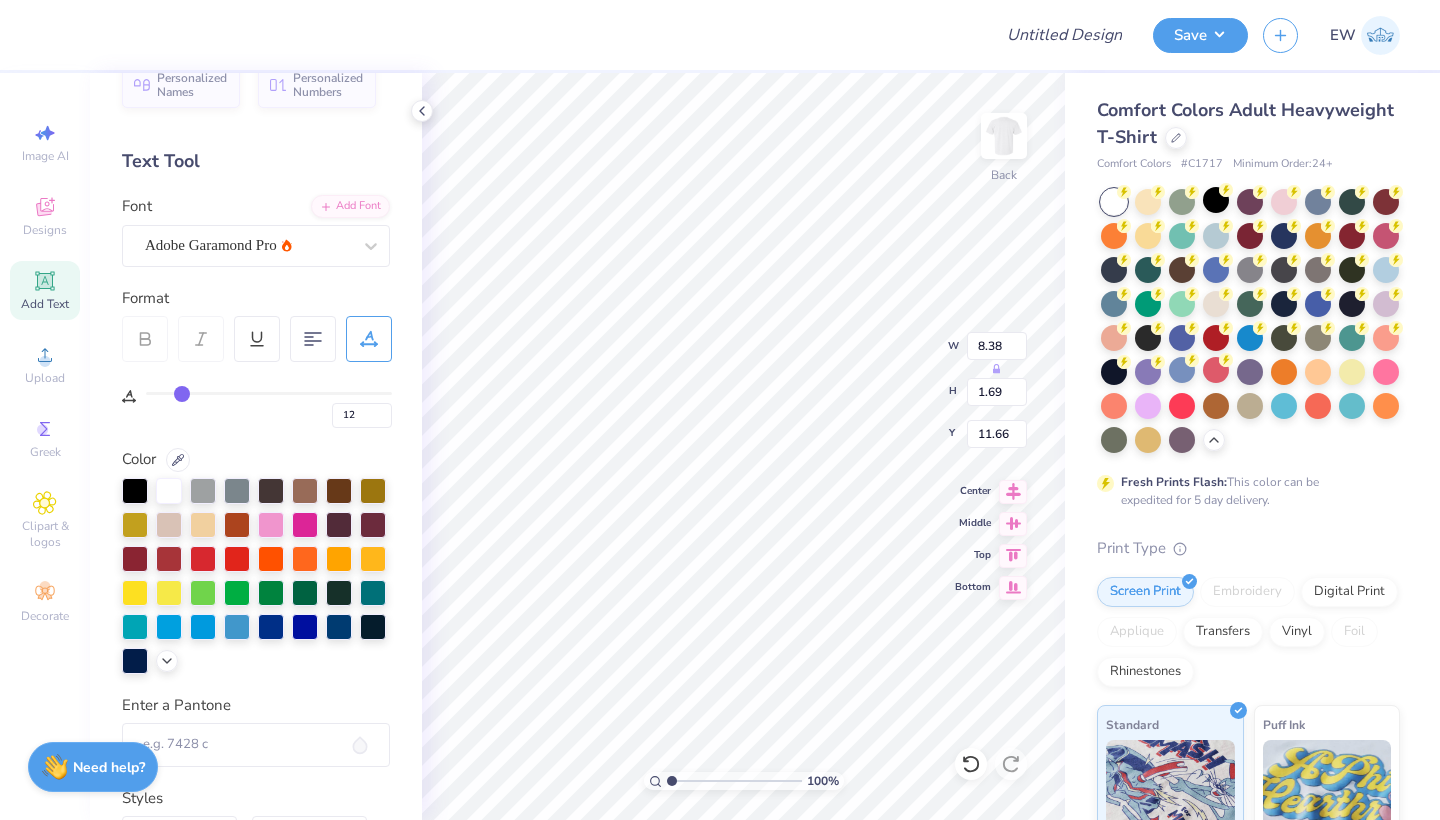 type on "11" 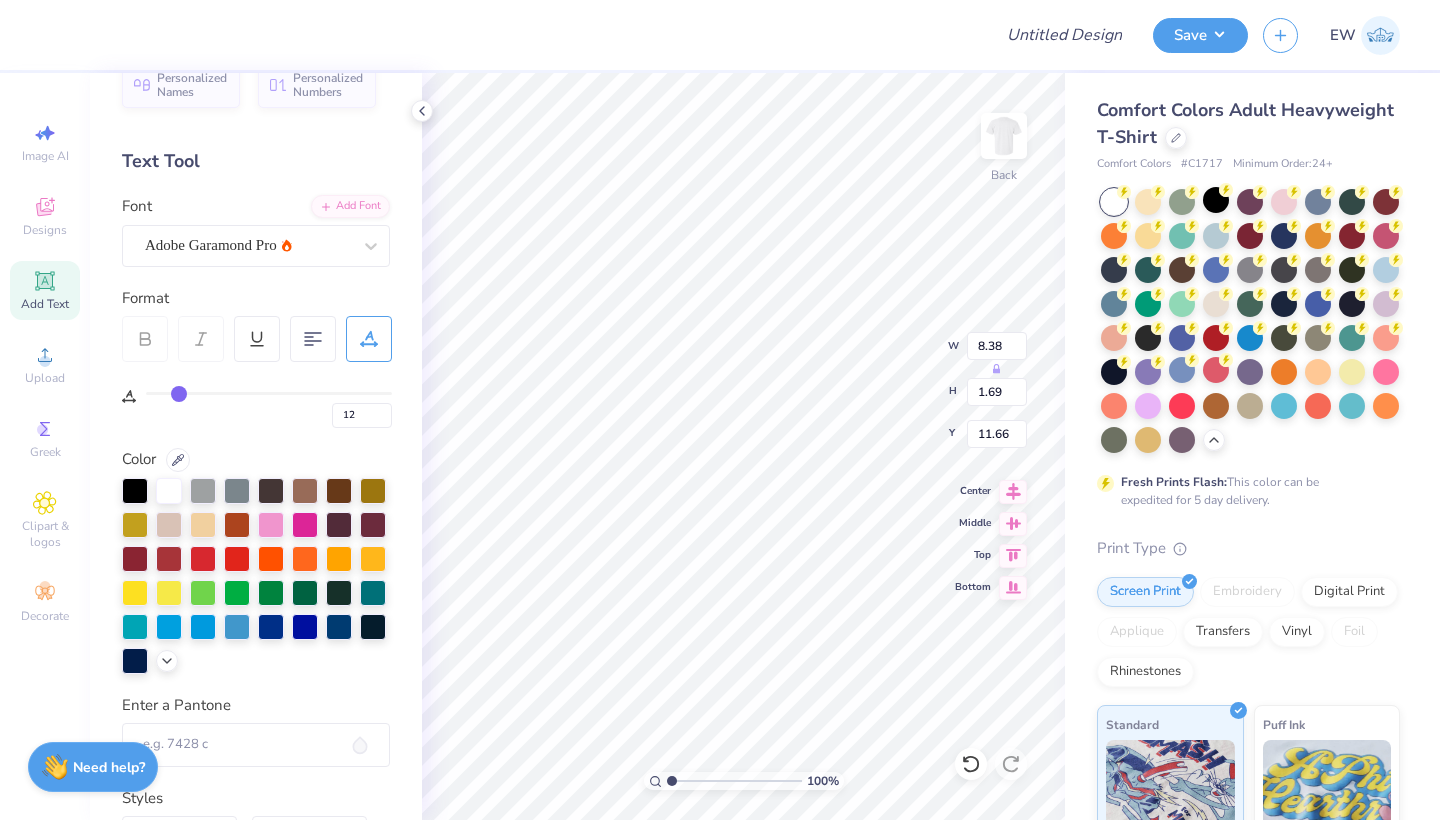 type on "11" 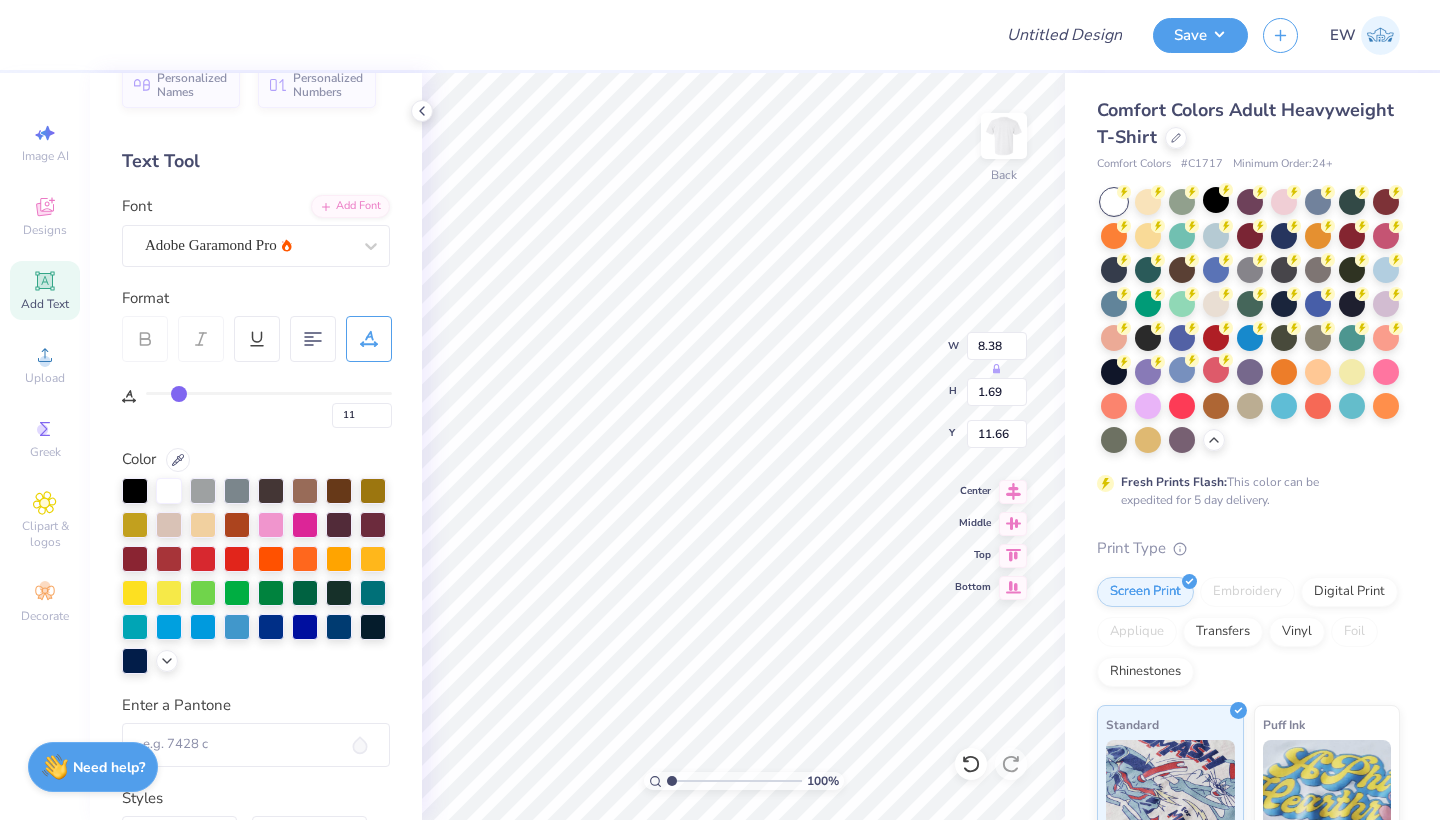 drag, startPoint x: 191, startPoint y: 392, endPoint x: 180, endPoint y: 391, distance: 11.045361 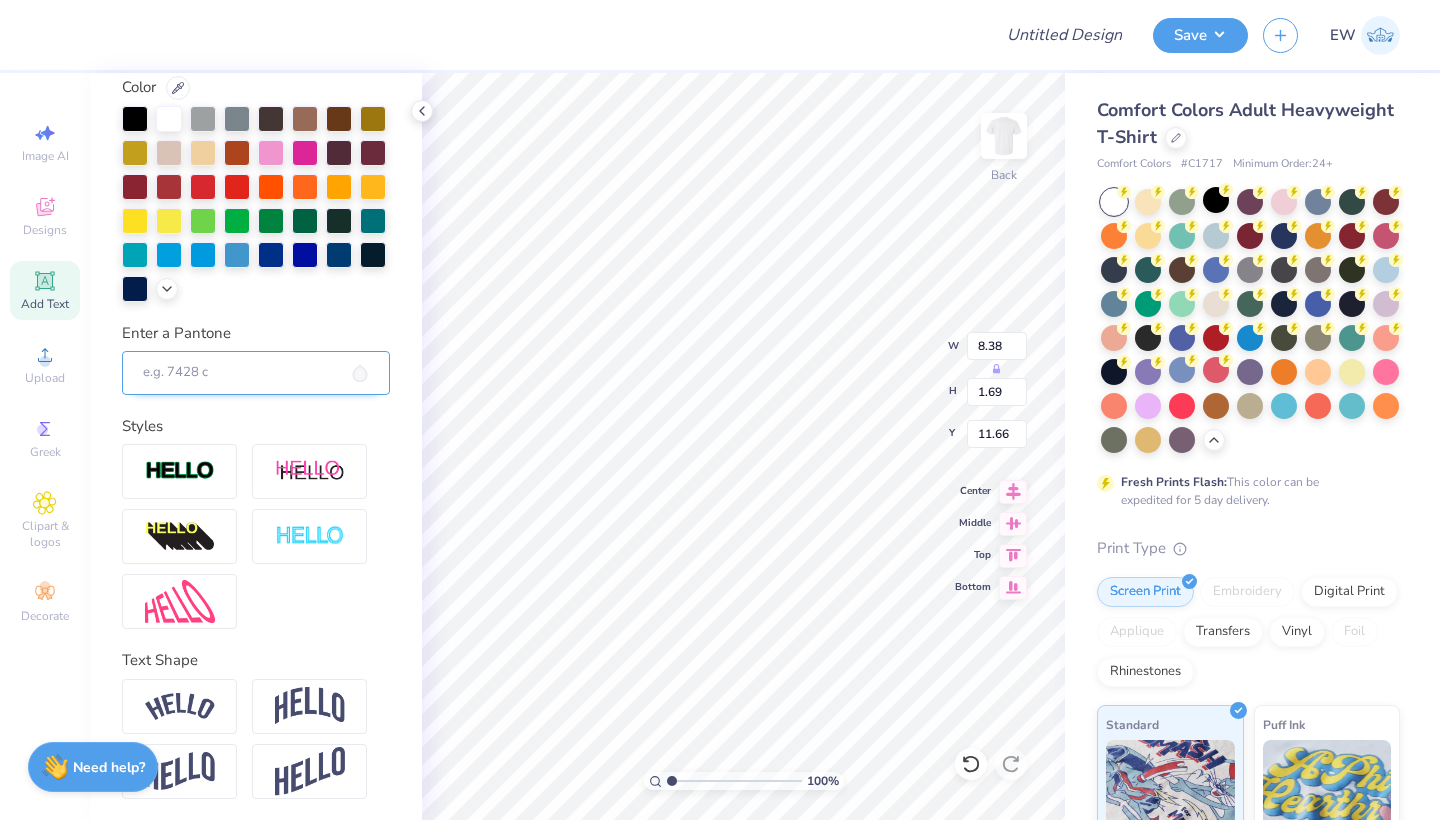 scroll, scrollTop: 406, scrollLeft: 0, axis: vertical 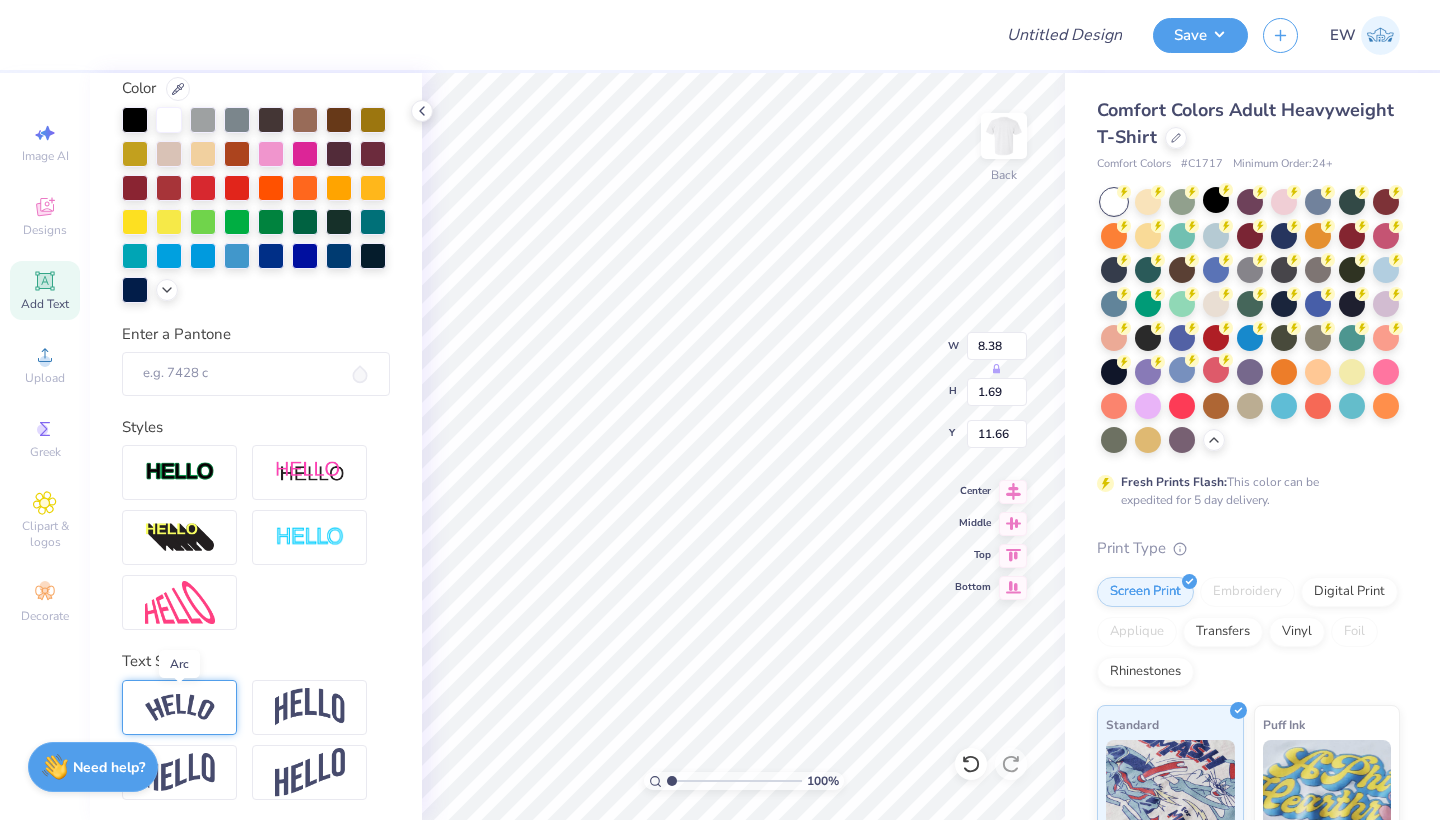 click at bounding box center (180, 707) 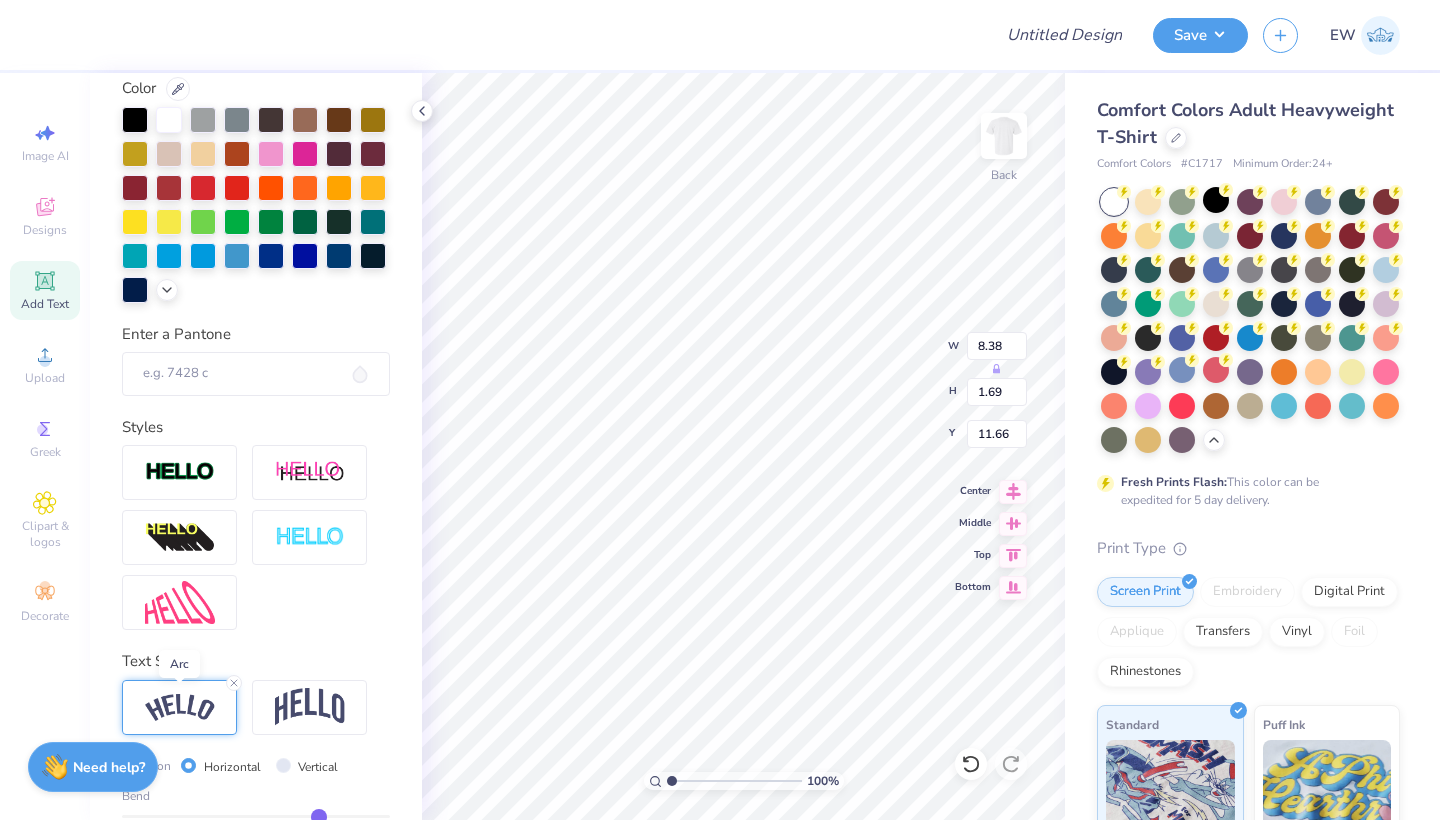 click at bounding box center (179, 707) 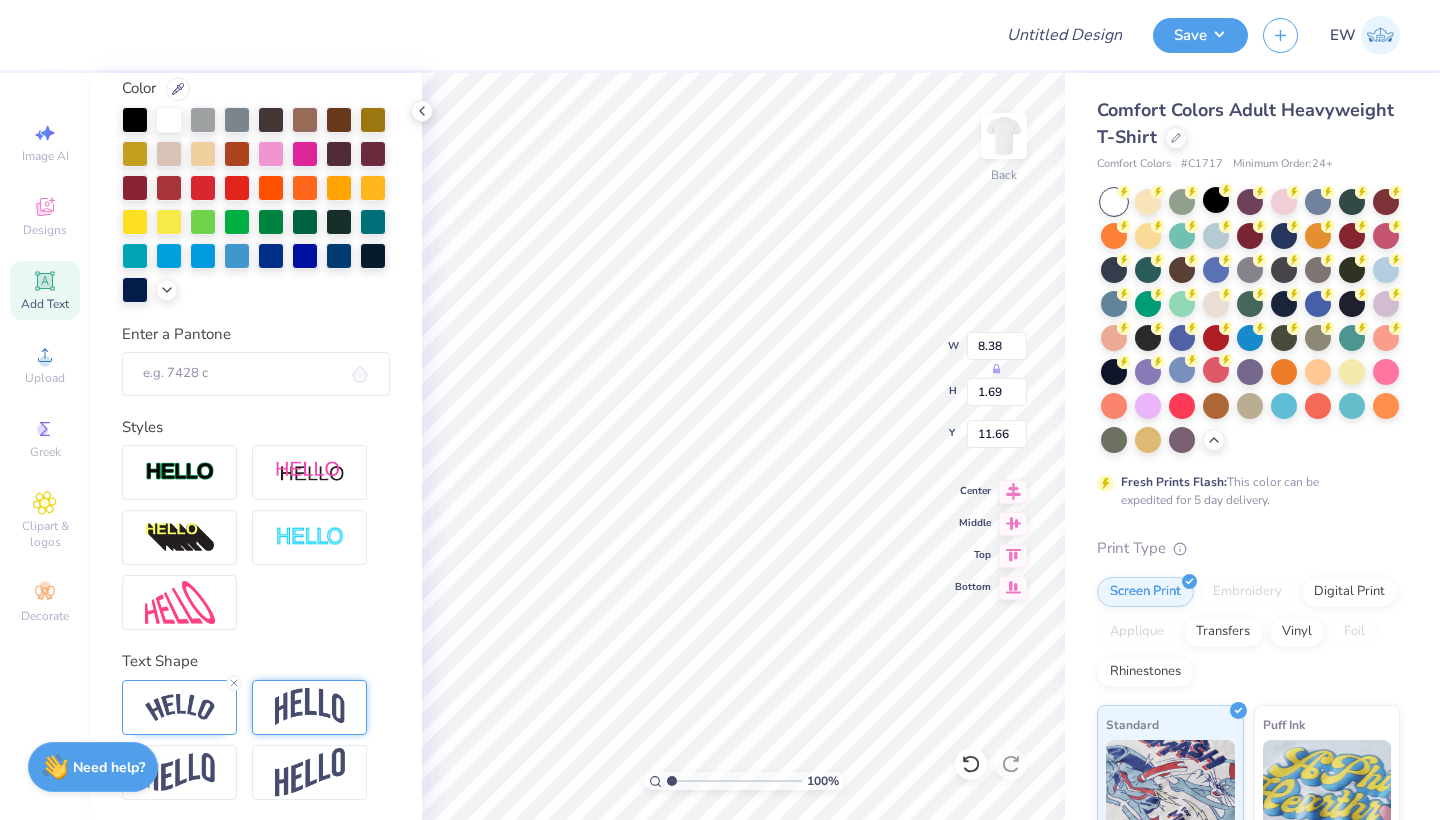 click at bounding box center (310, 707) 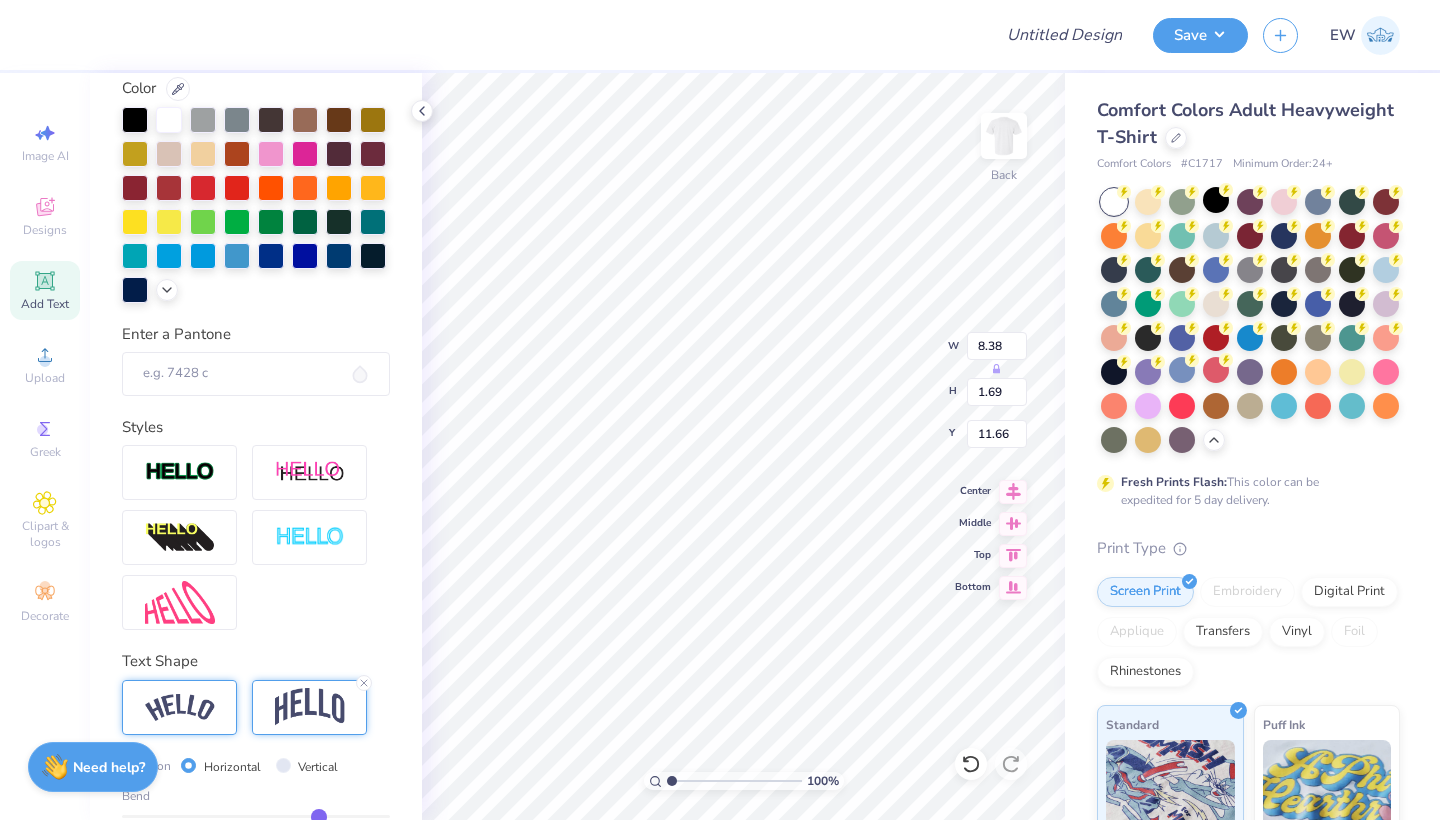 click at bounding box center (180, 707) 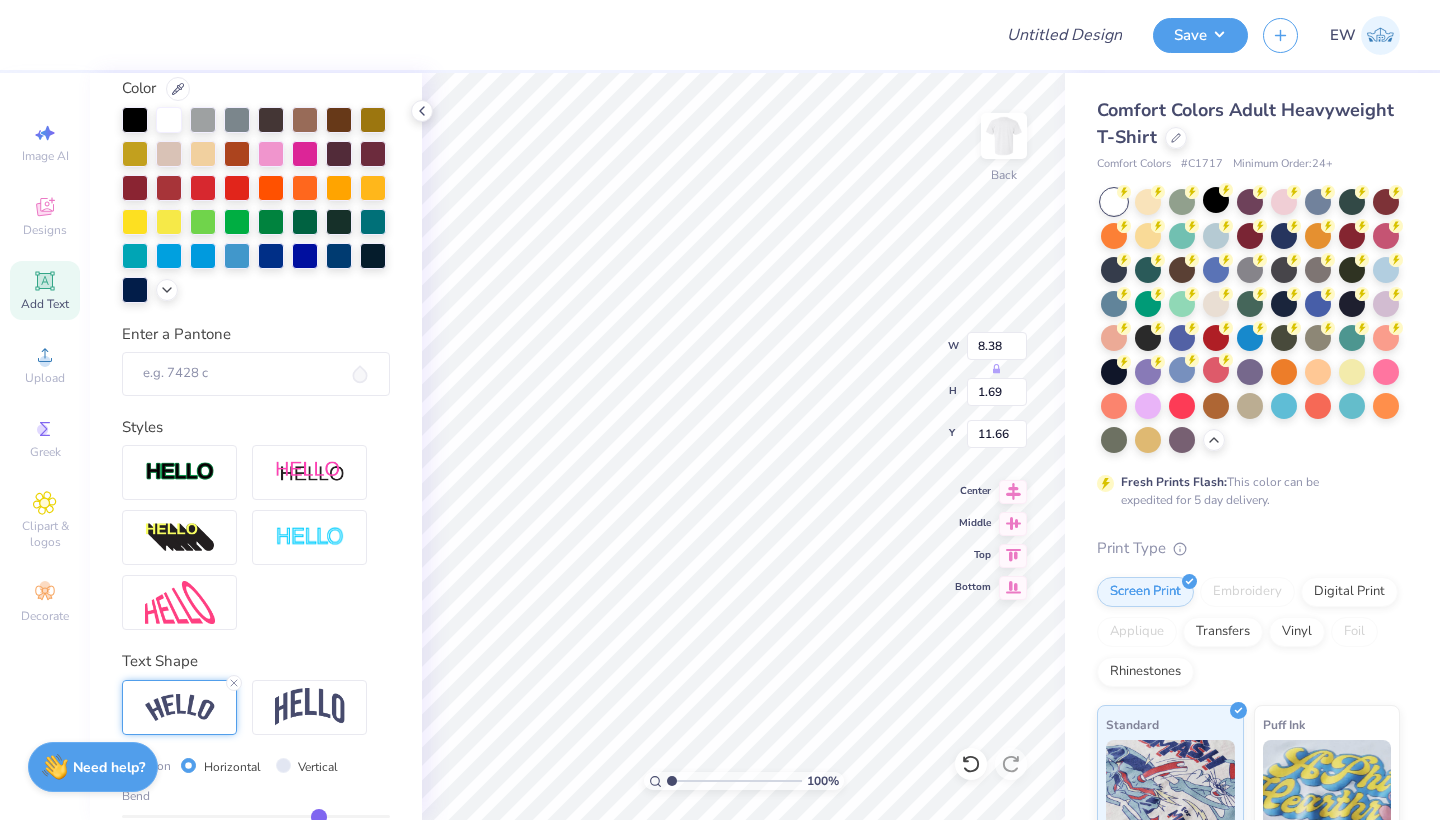 scroll, scrollTop: 0, scrollLeft: 2, axis: horizontal 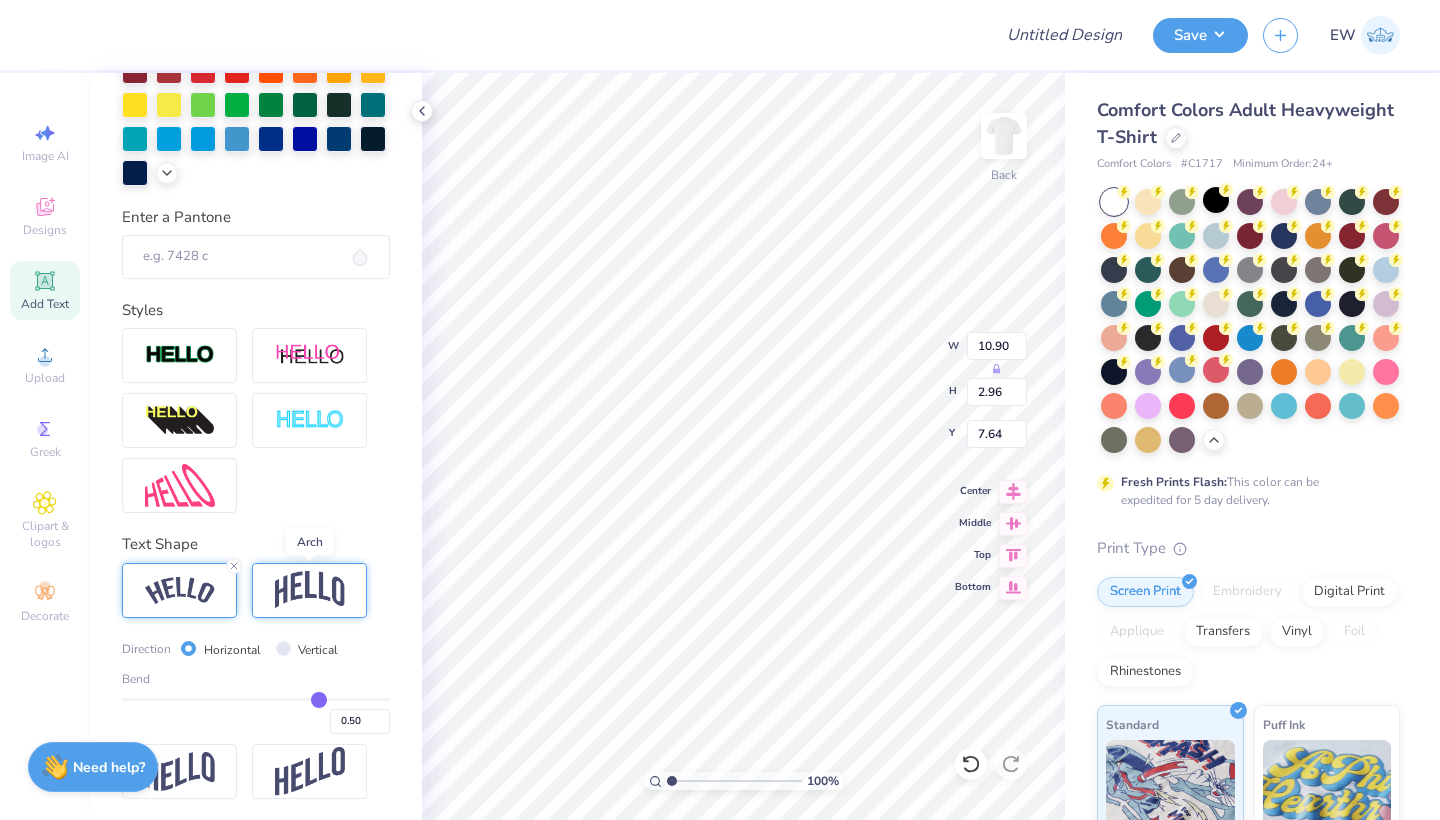 click at bounding box center [310, 590] 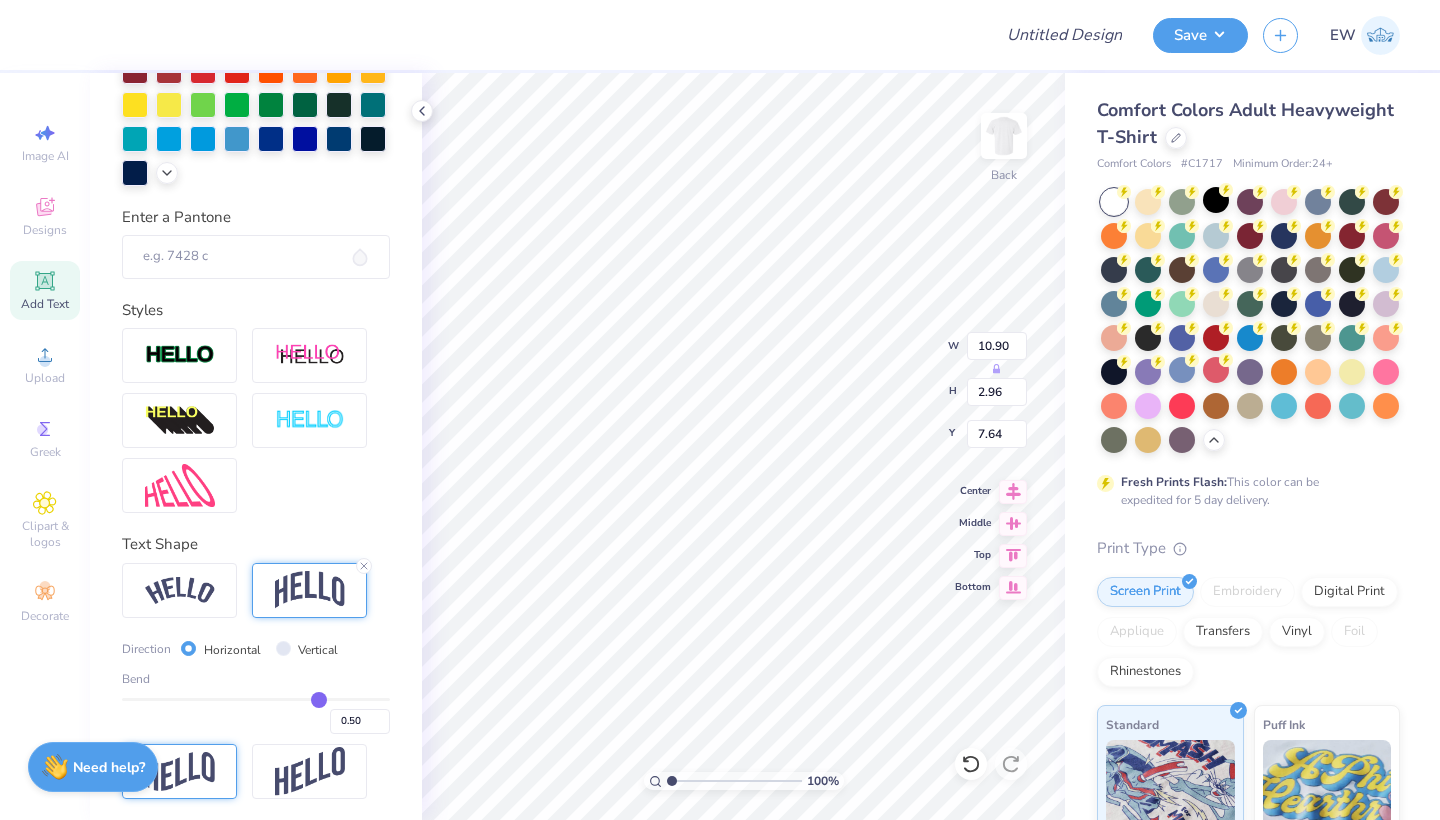 click at bounding box center (180, 771) 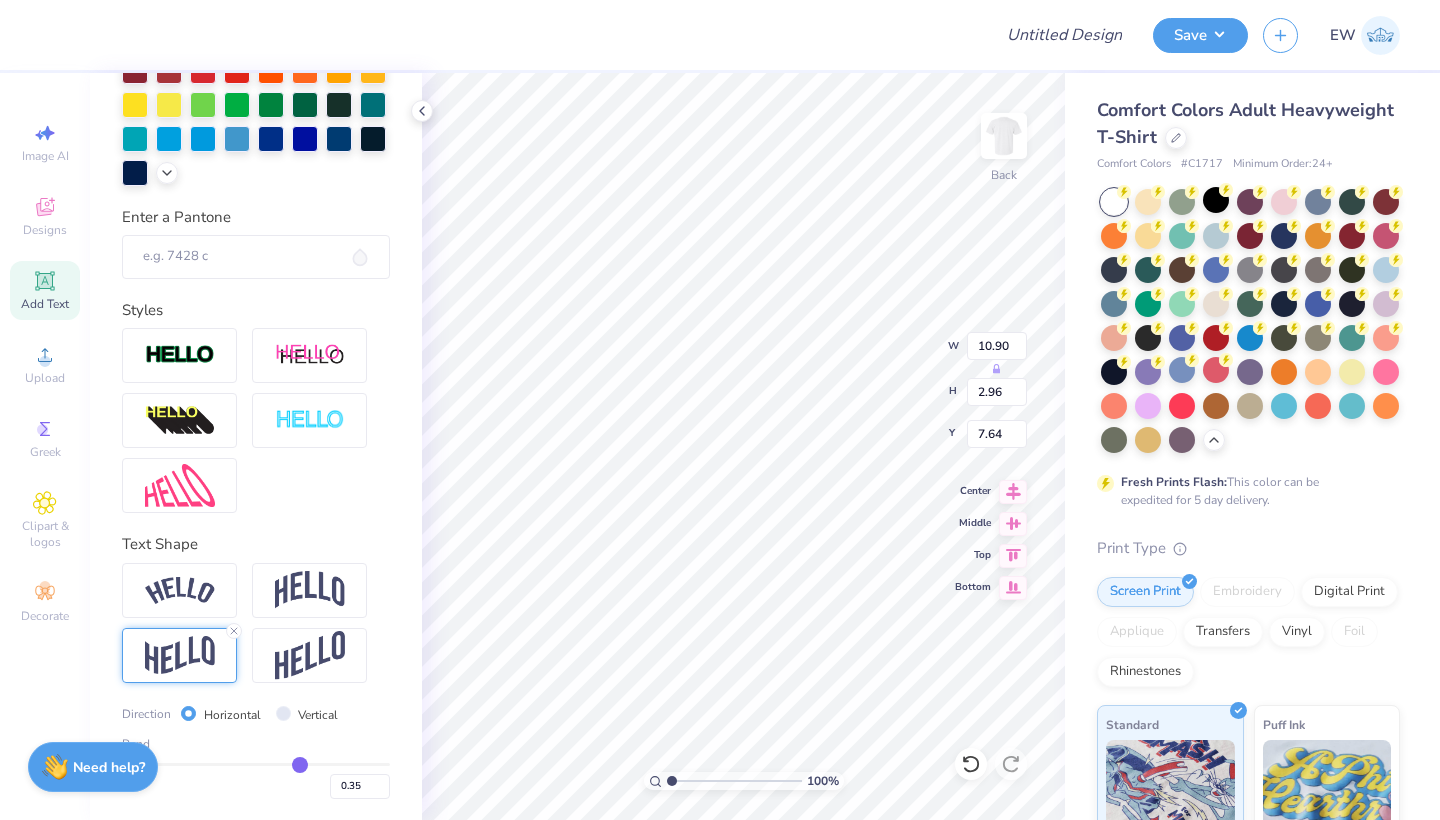 click at bounding box center (256, 764) 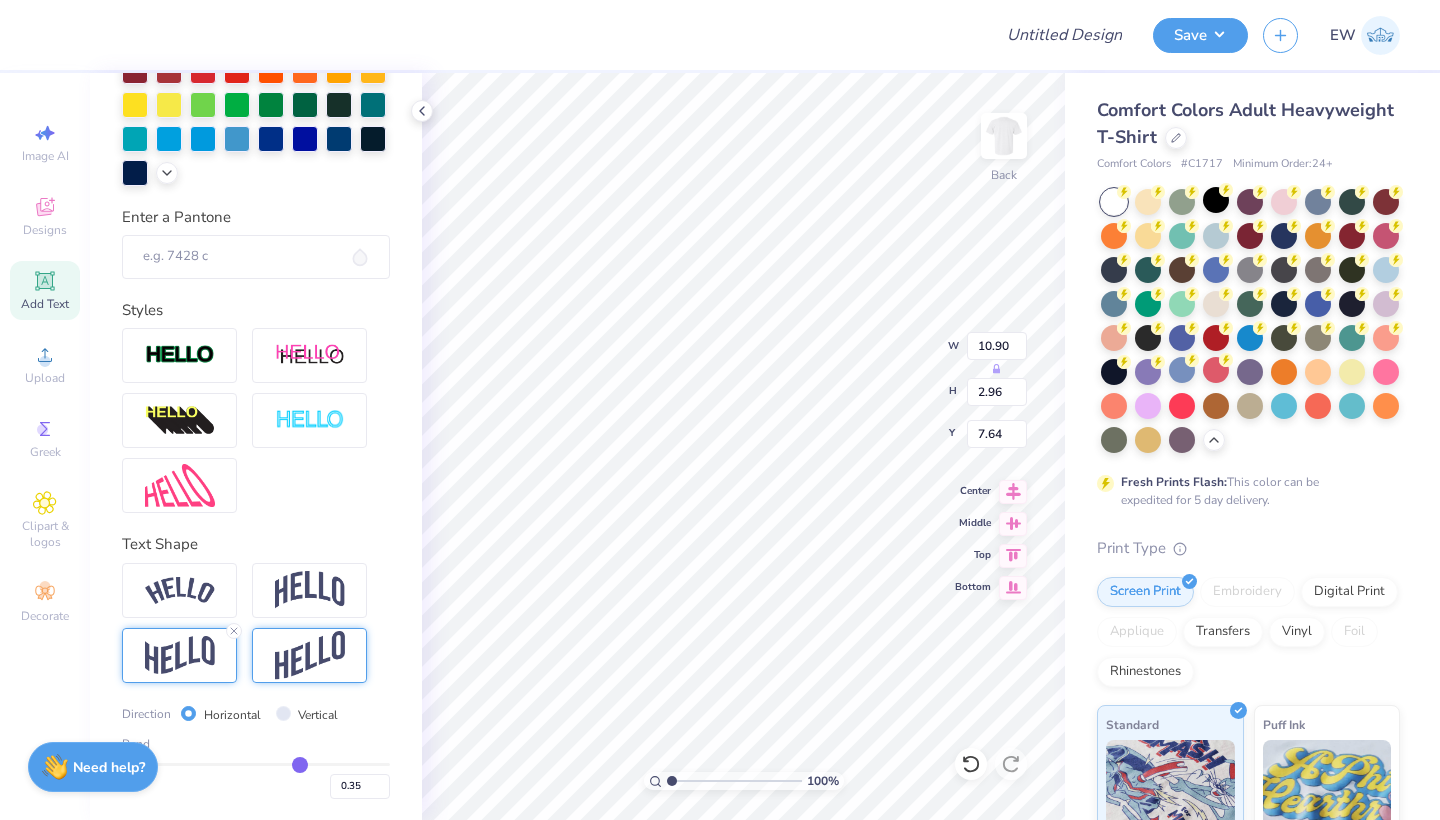 click at bounding box center (310, 655) 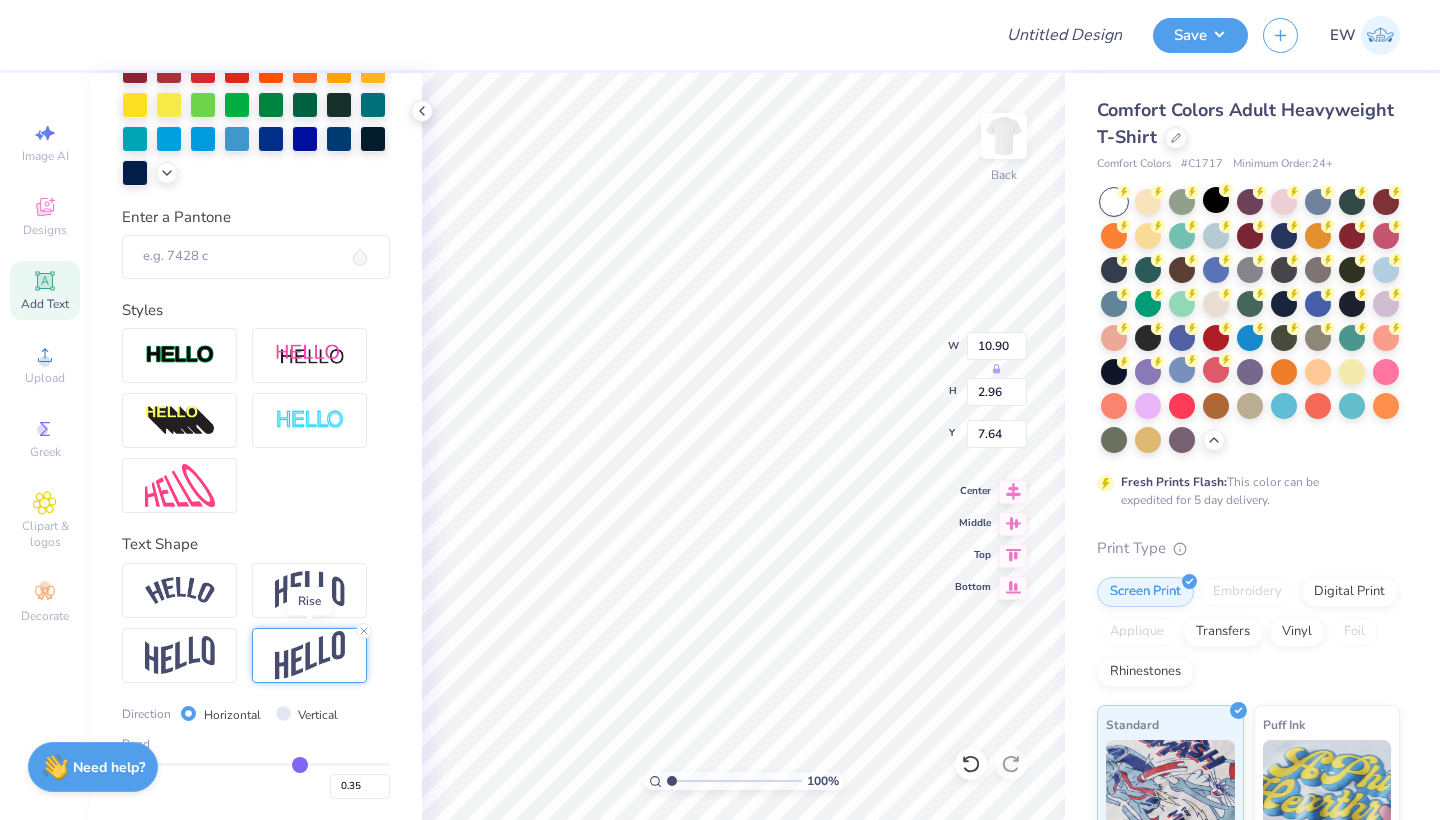 click at bounding box center [310, 655] 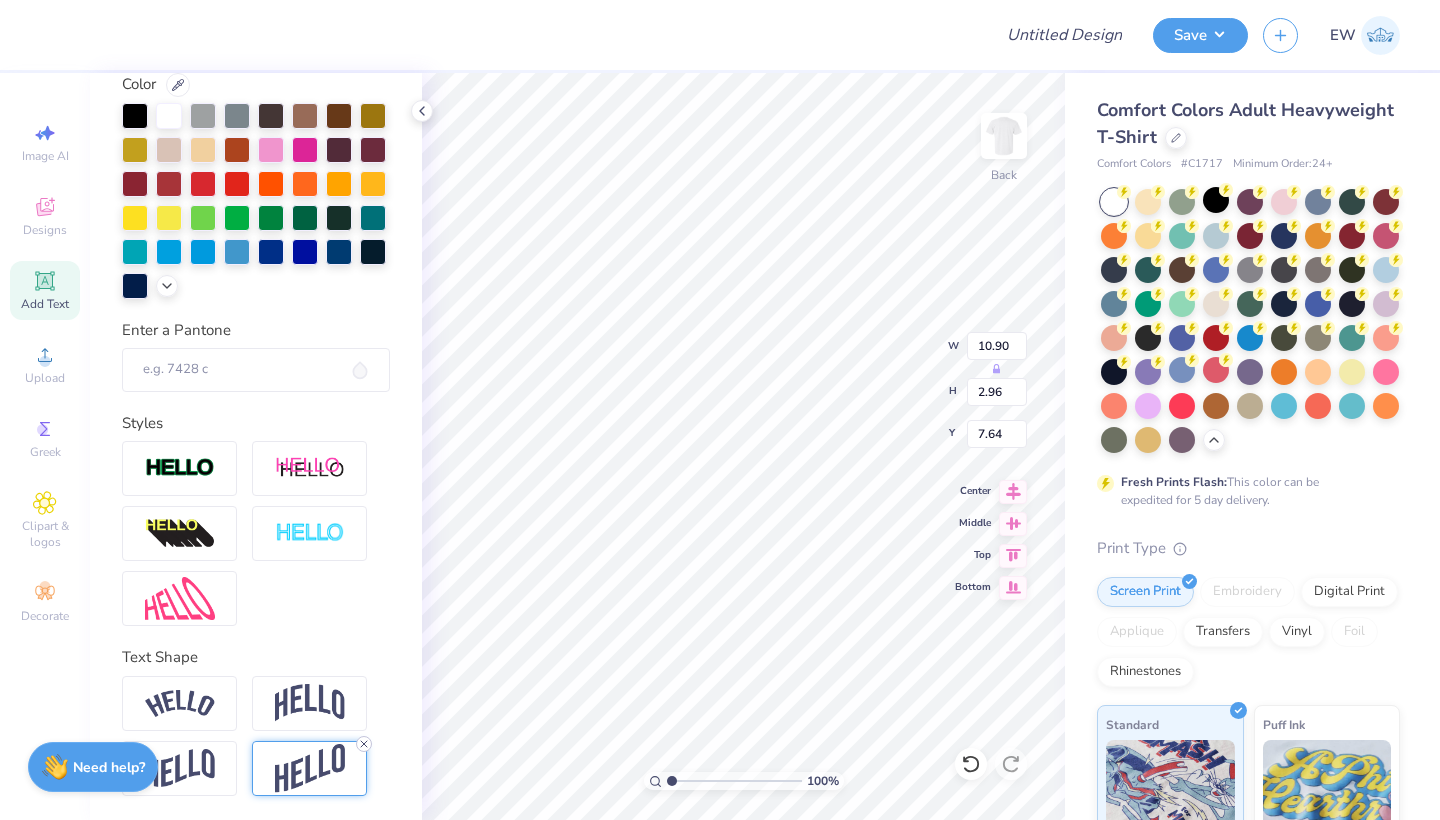 click 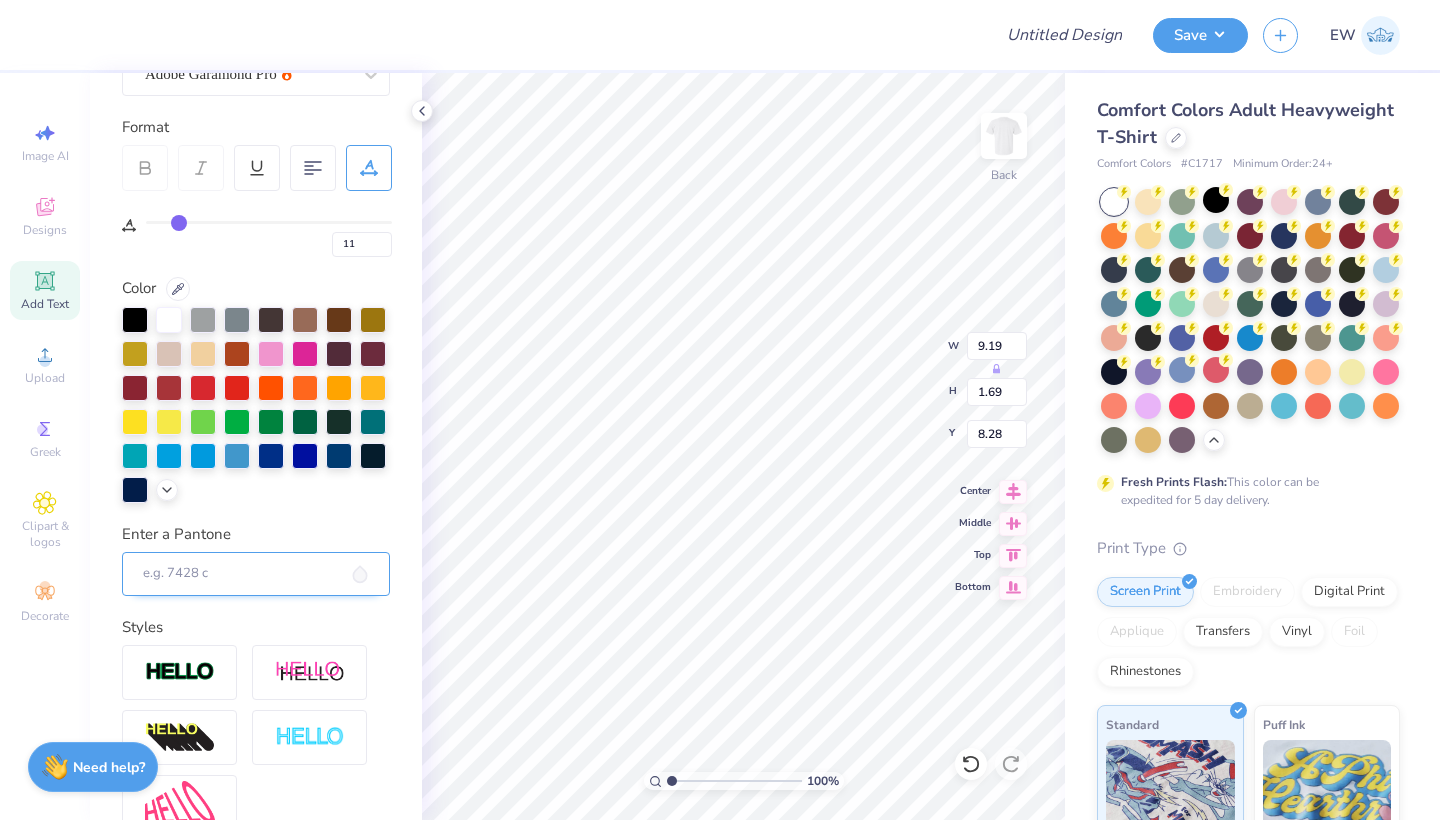 scroll, scrollTop: 136, scrollLeft: 0, axis: vertical 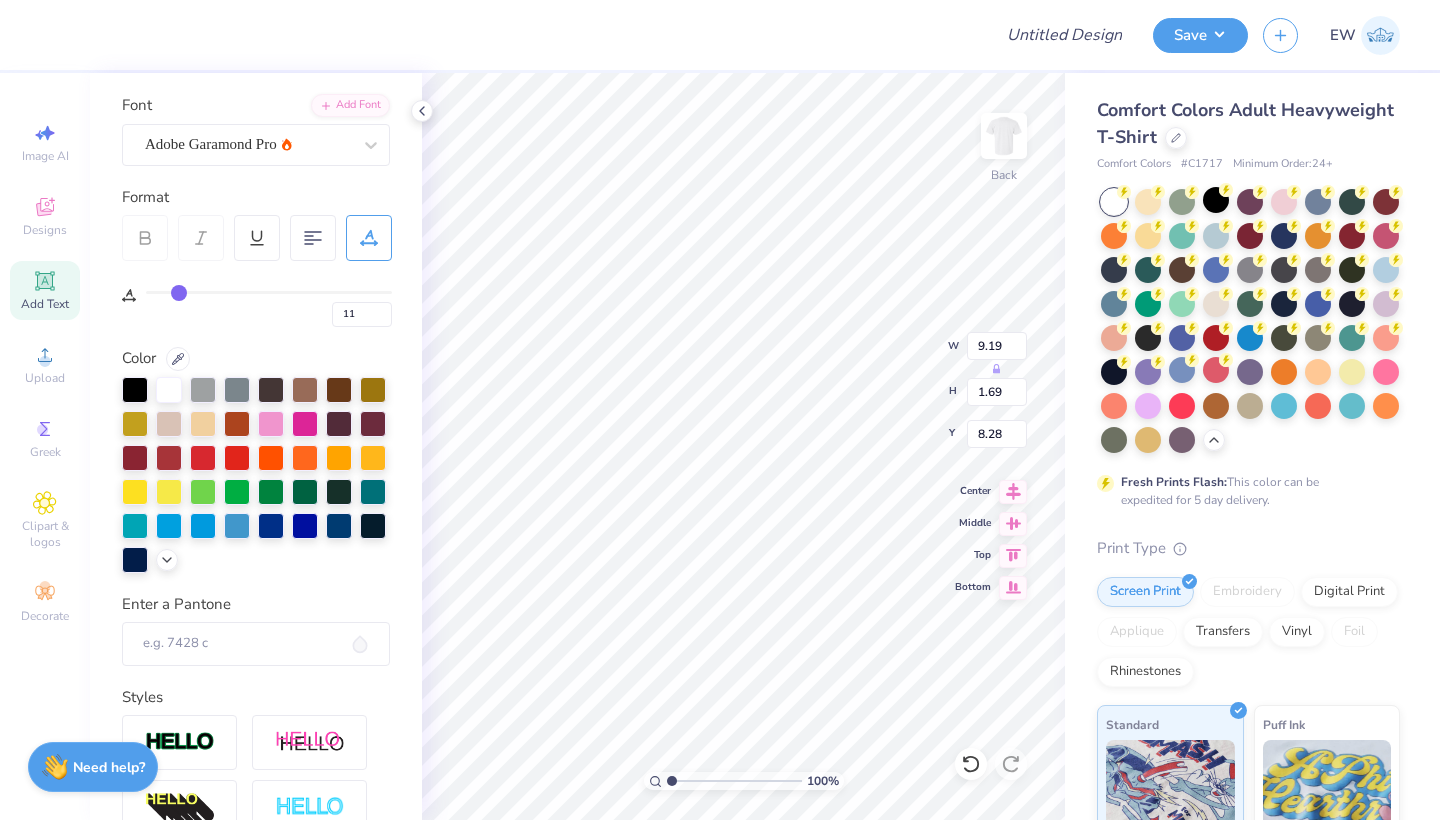 drag, startPoint x: 183, startPoint y: 283, endPoint x: 158, endPoint y: 286, distance: 25.179358 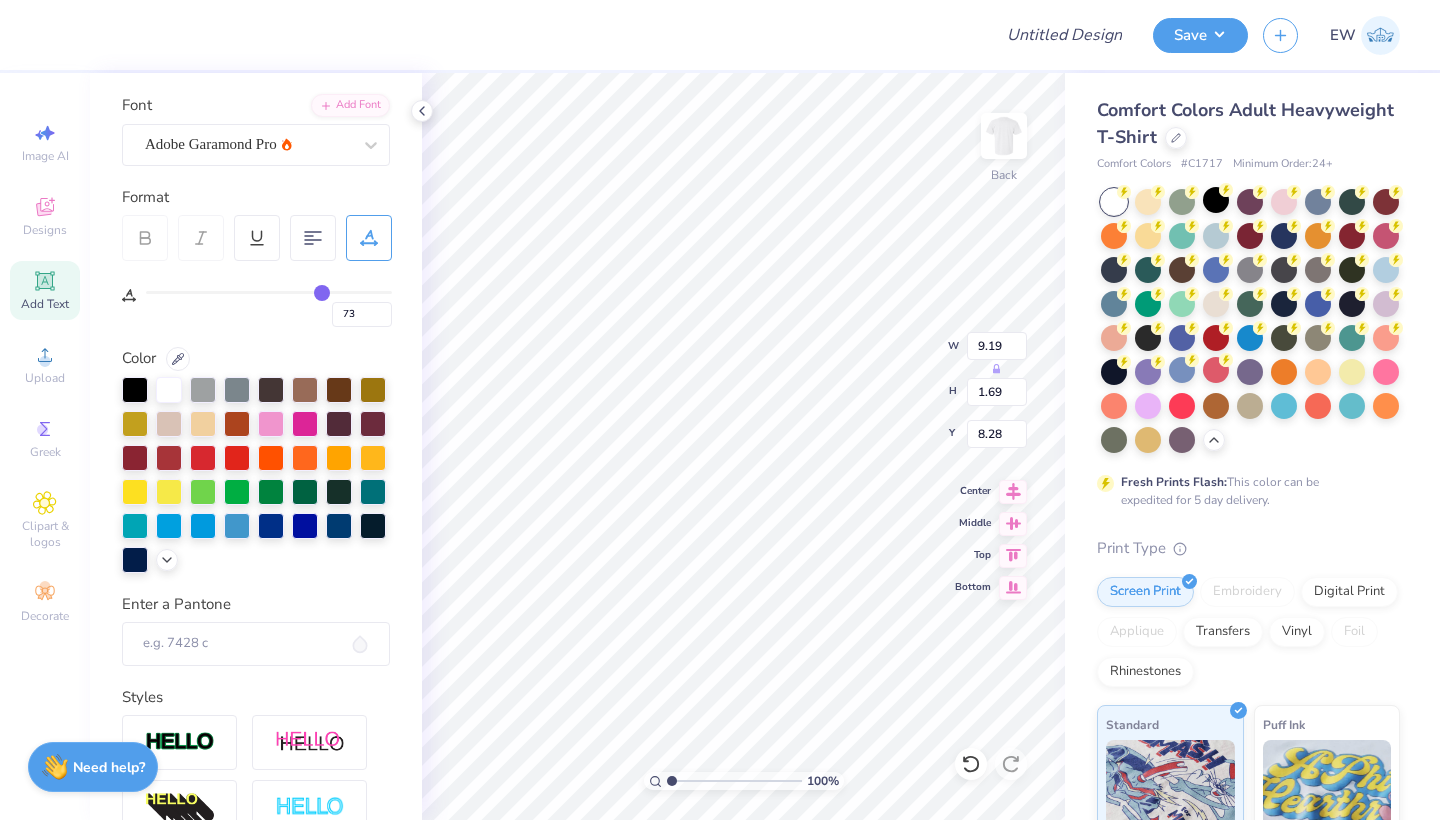 scroll, scrollTop: 0, scrollLeft: 2, axis: horizontal 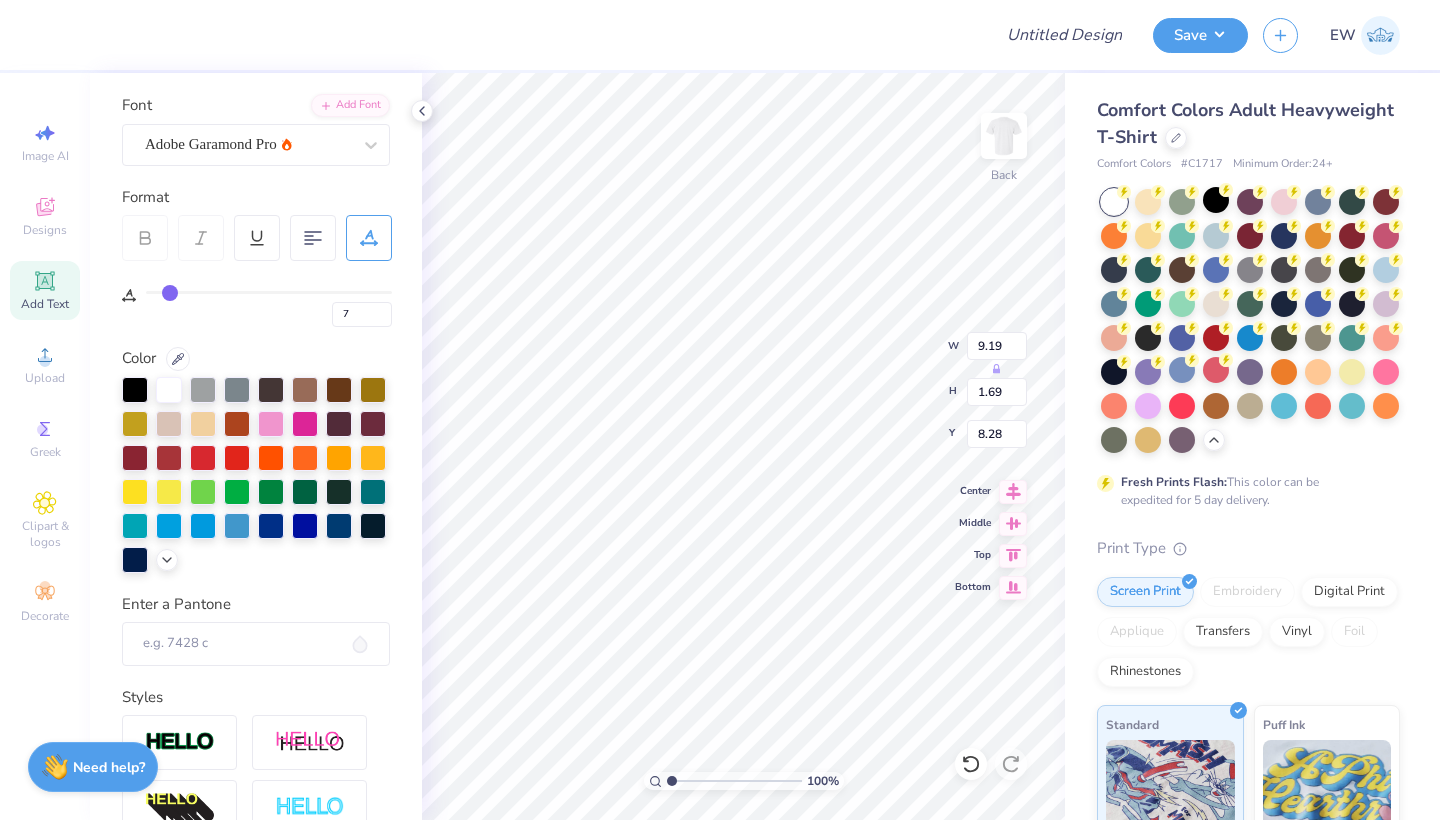 drag, startPoint x: 181, startPoint y: 289, endPoint x: 170, endPoint y: 299, distance: 14.866069 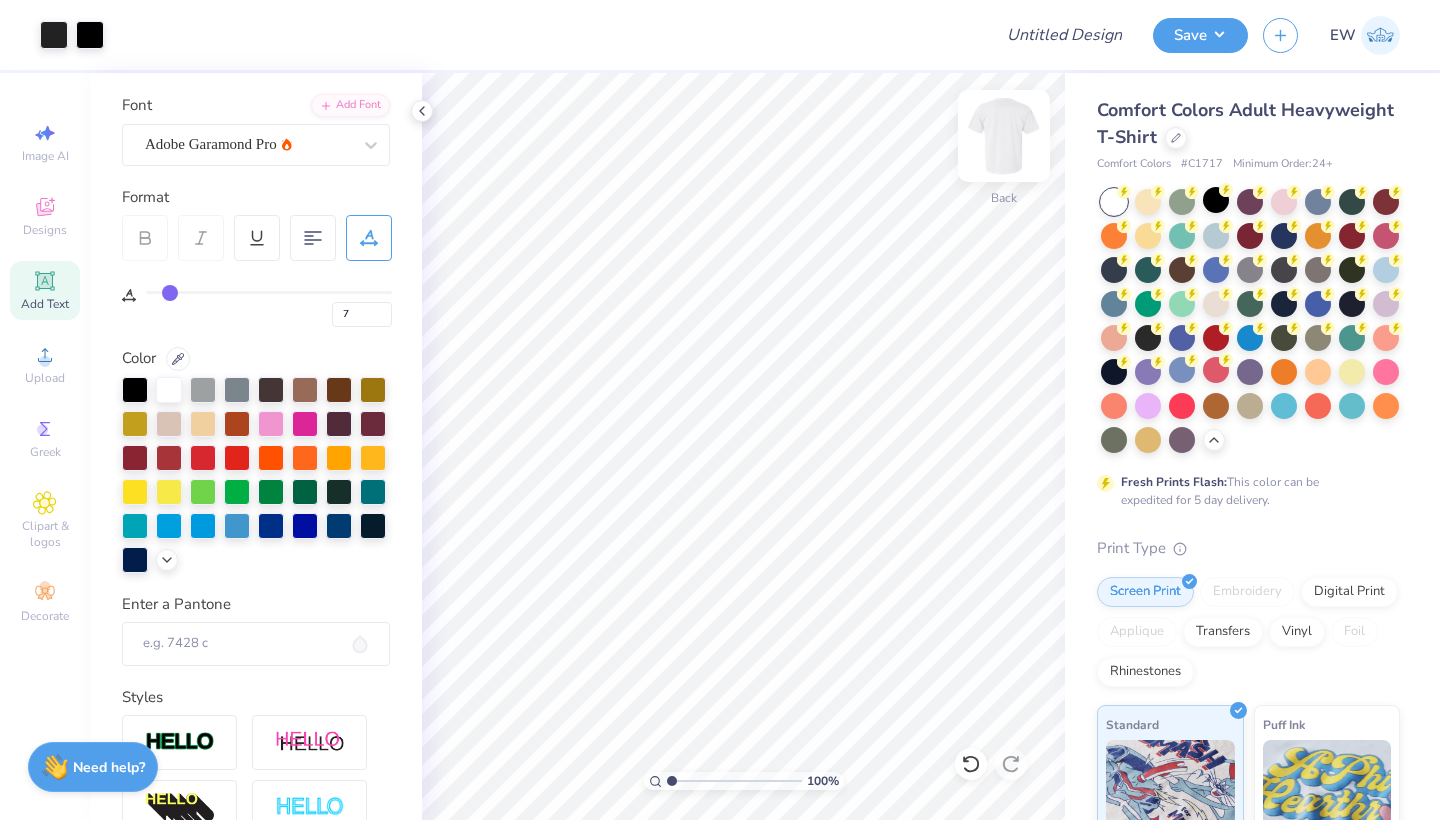 click at bounding box center [1004, 136] 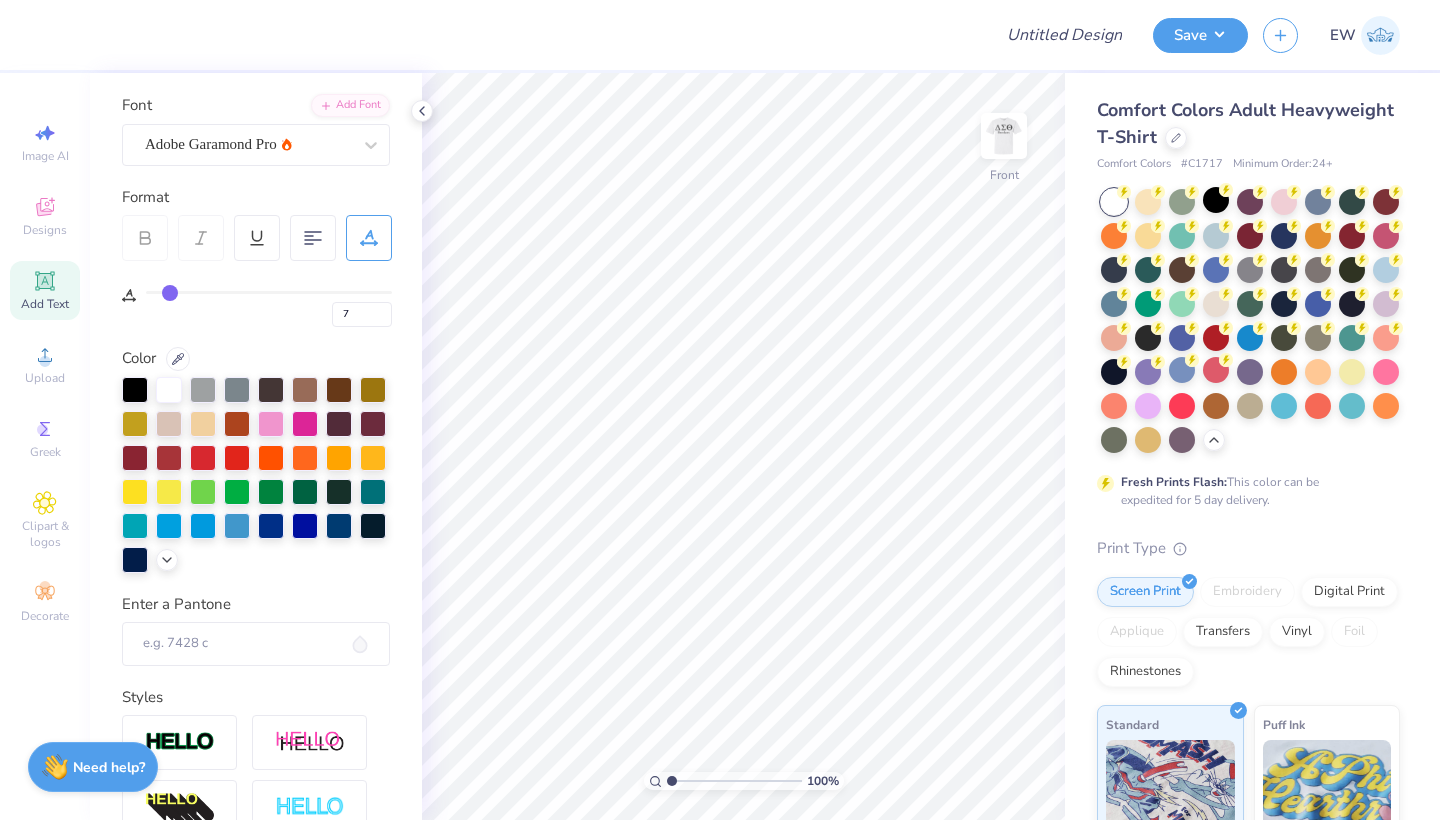 click 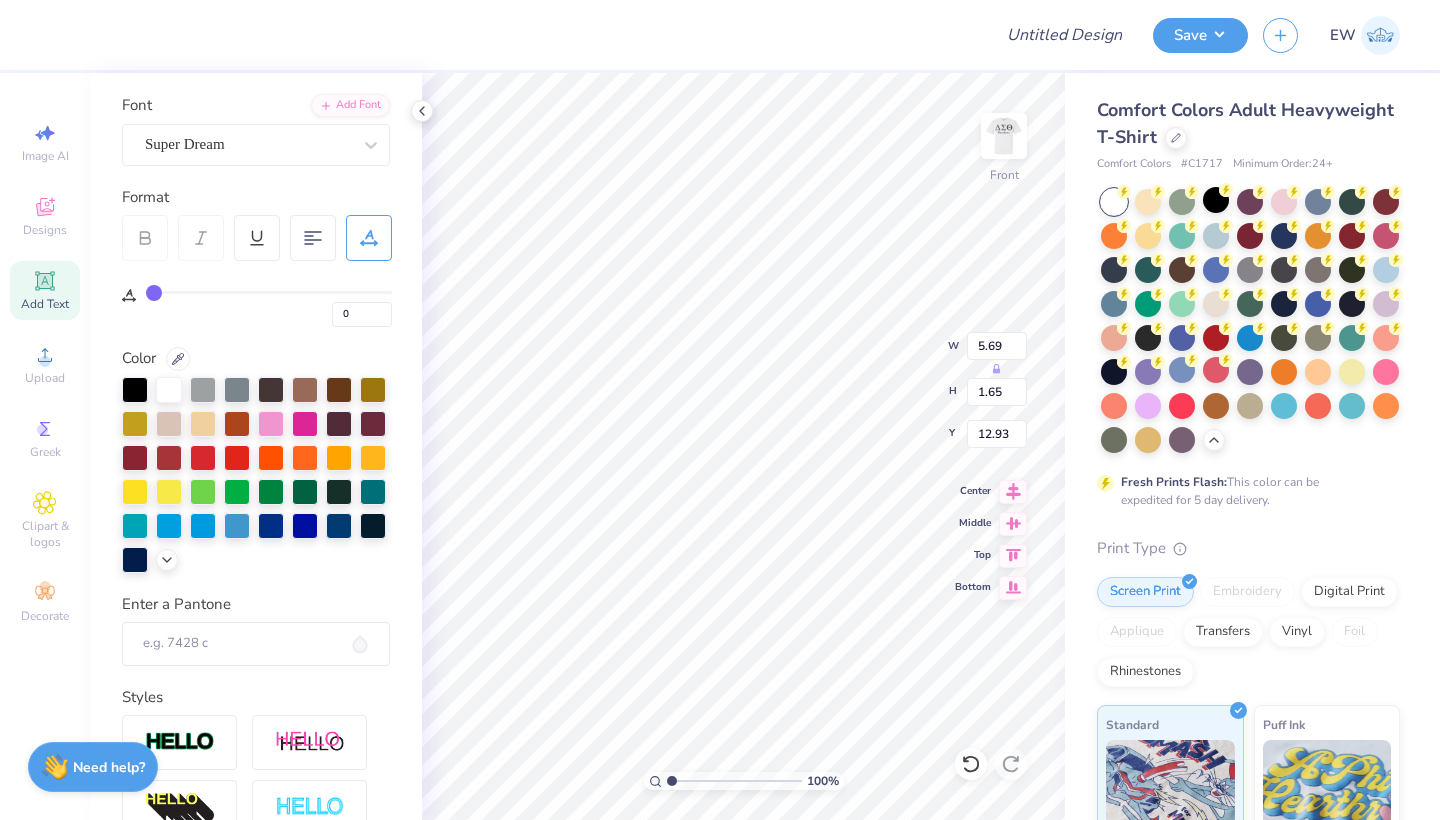 scroll, scrollTop: 0, scrollLeft: 3, axis: horizontal 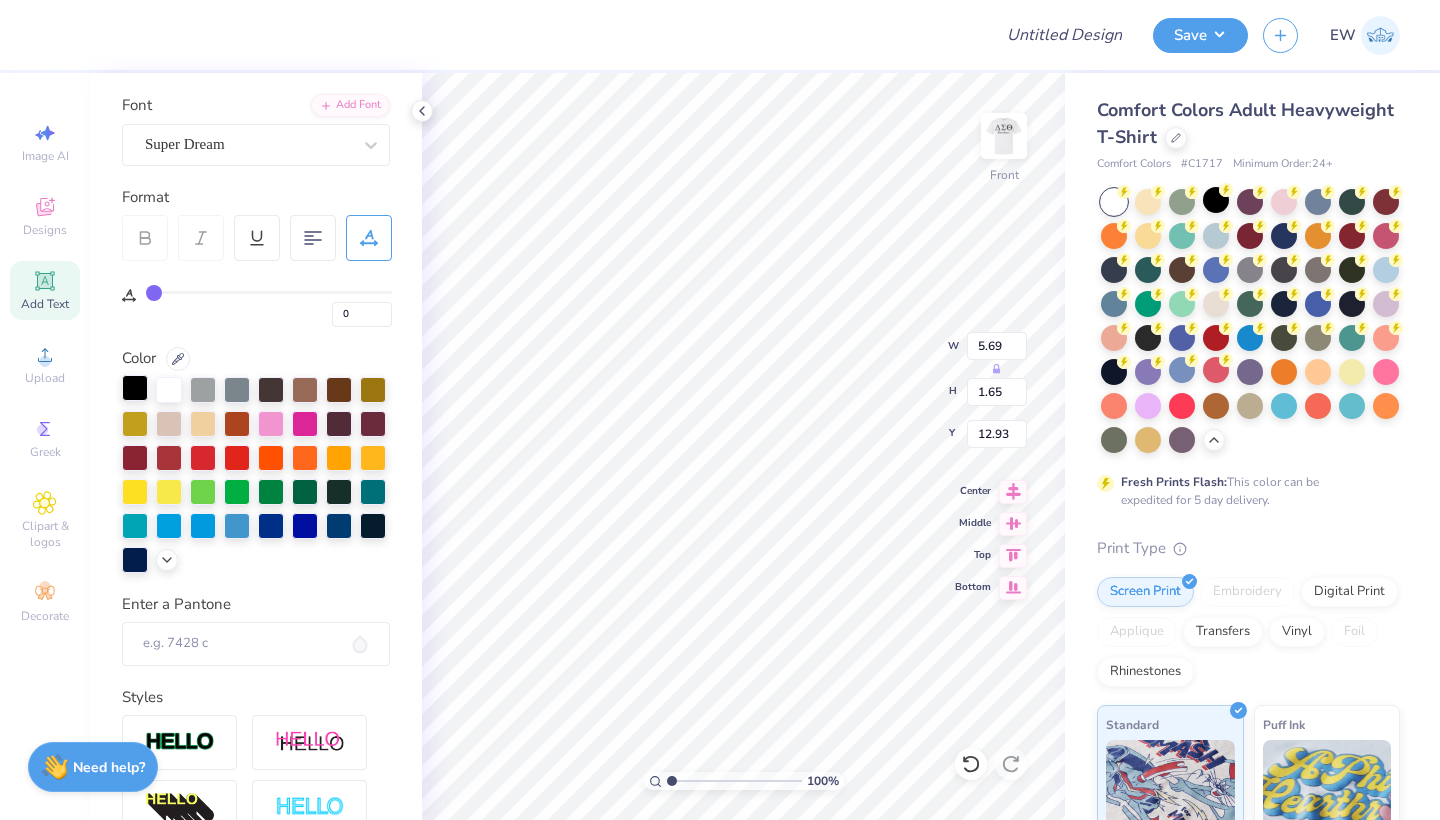 click at bounding box center (135, 388) 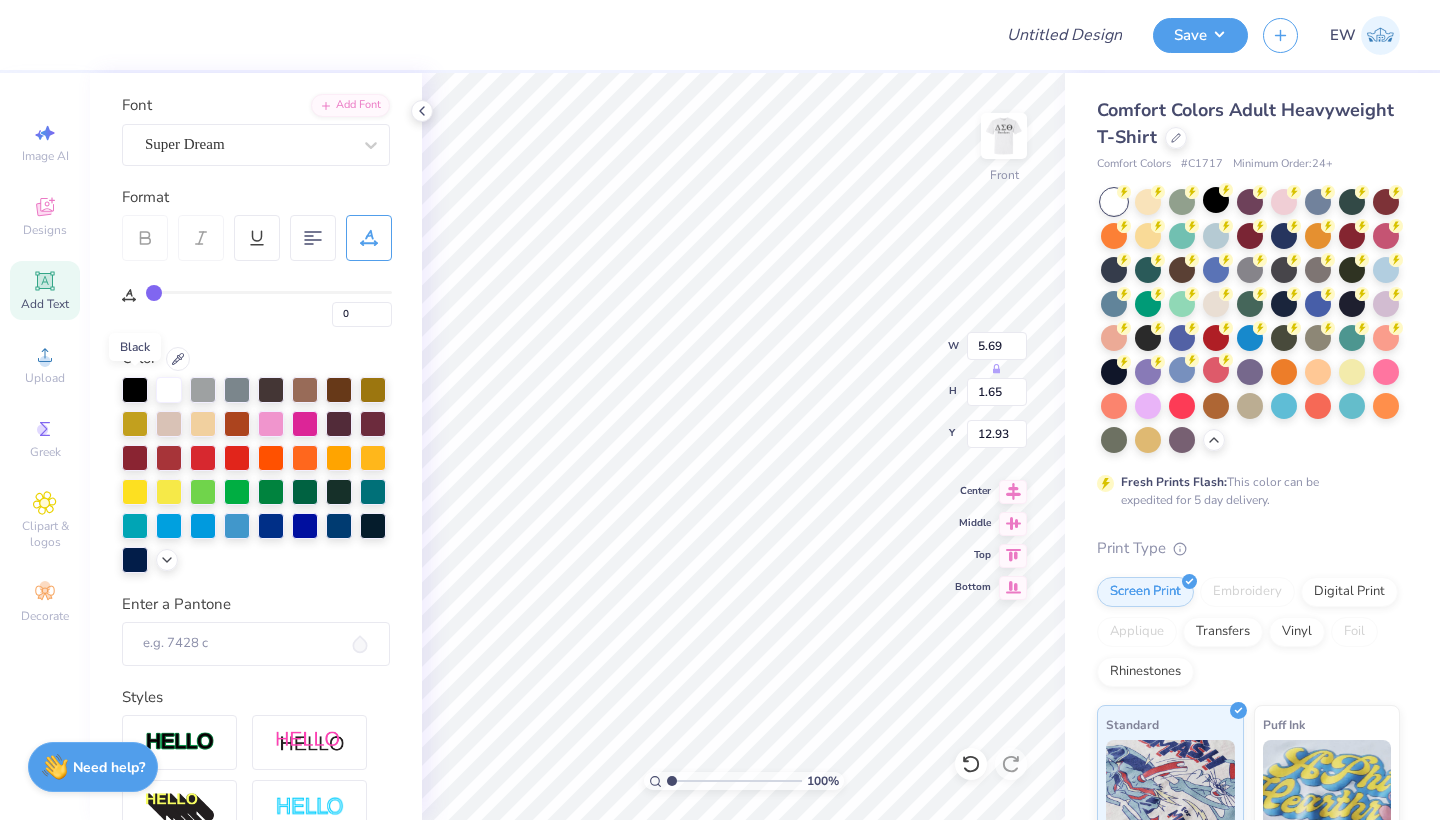 scroll, scrollTop: 0, scrollLeft: 0, axis: both 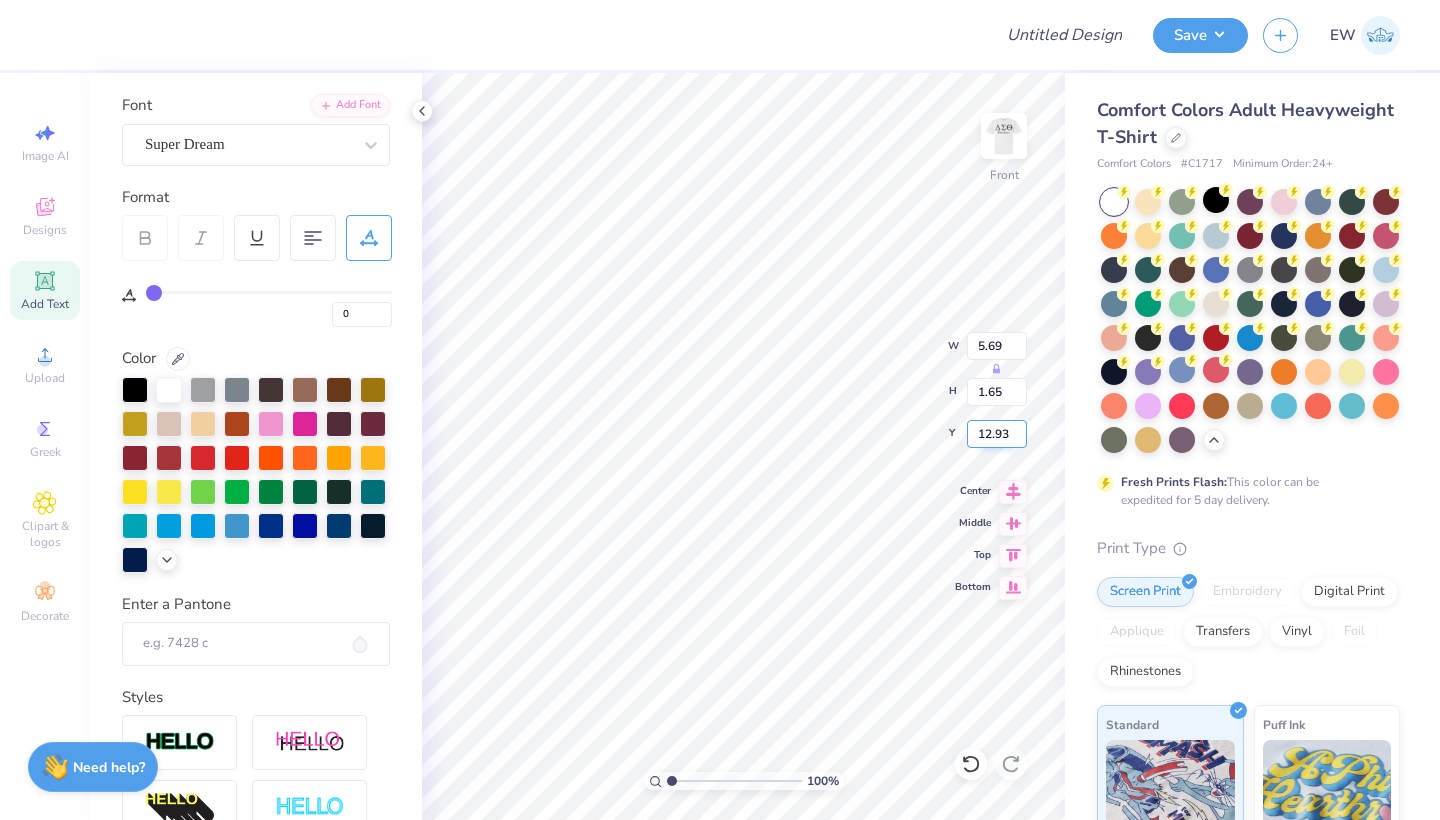 click on "12.93" at bounding box center (997, 434) 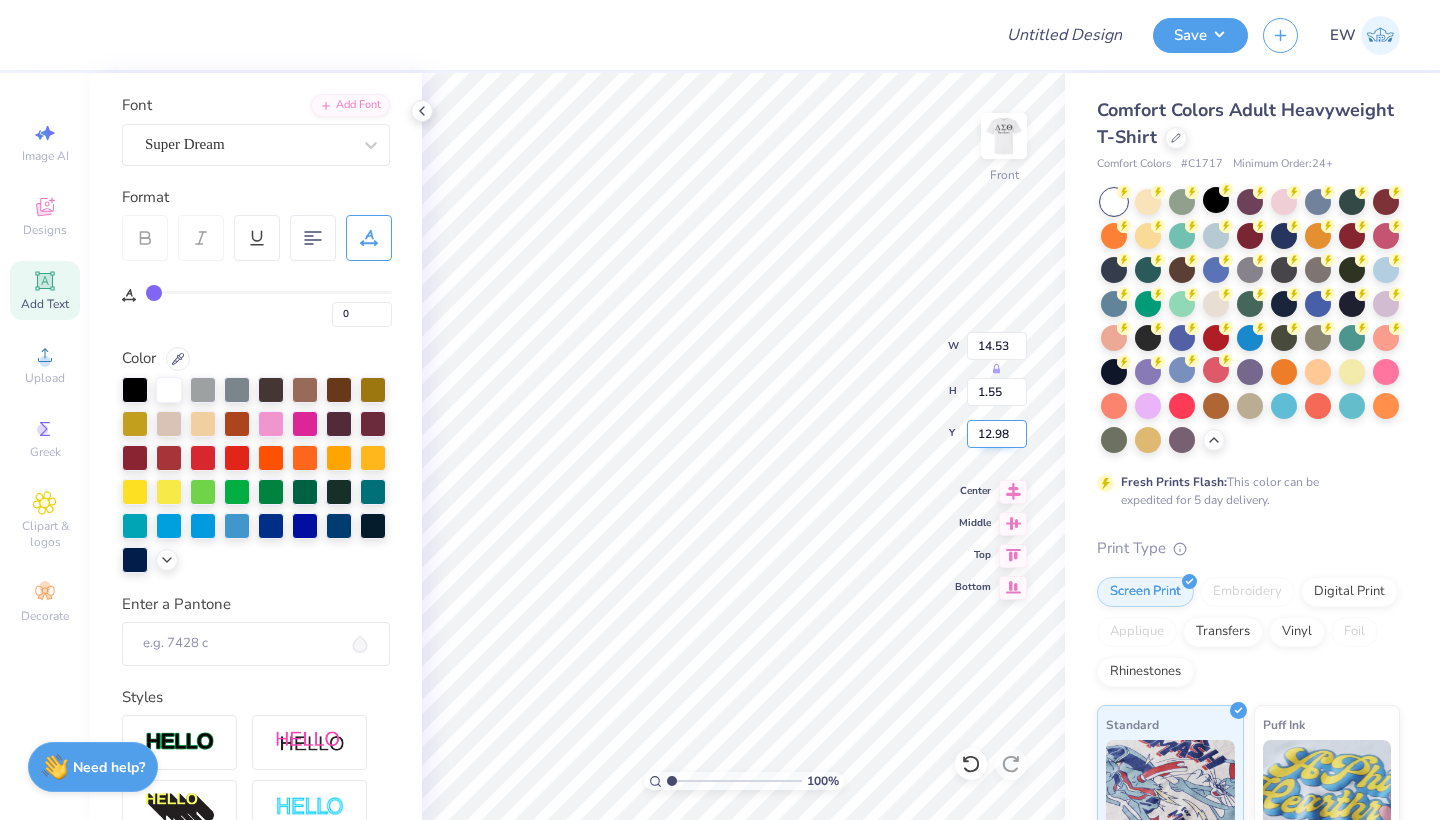 scroll, scrollTop: 0, scrollLeft: 6, axis: horizontal 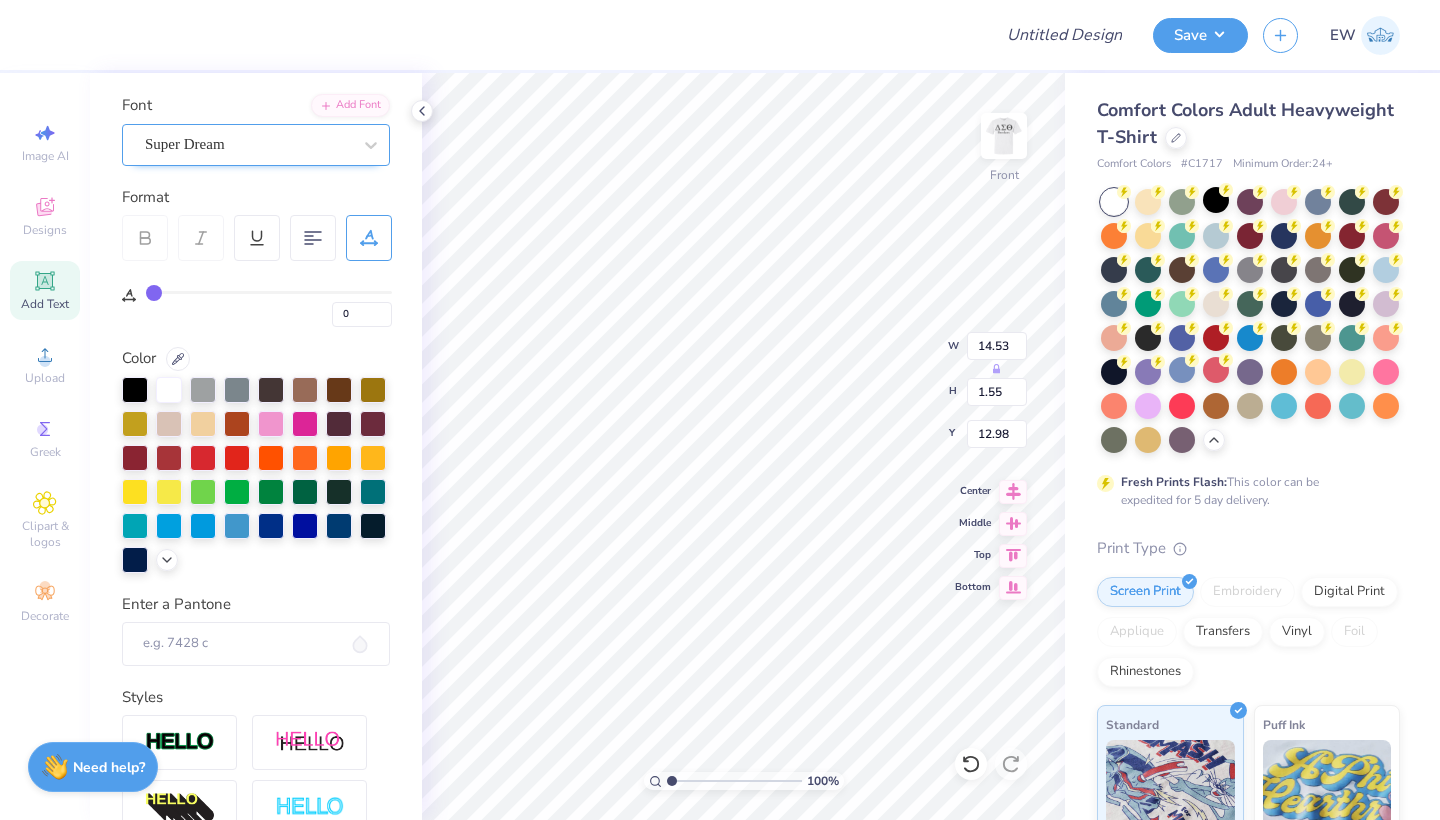 click on "Super Dream" at bounding box center (256, 145) 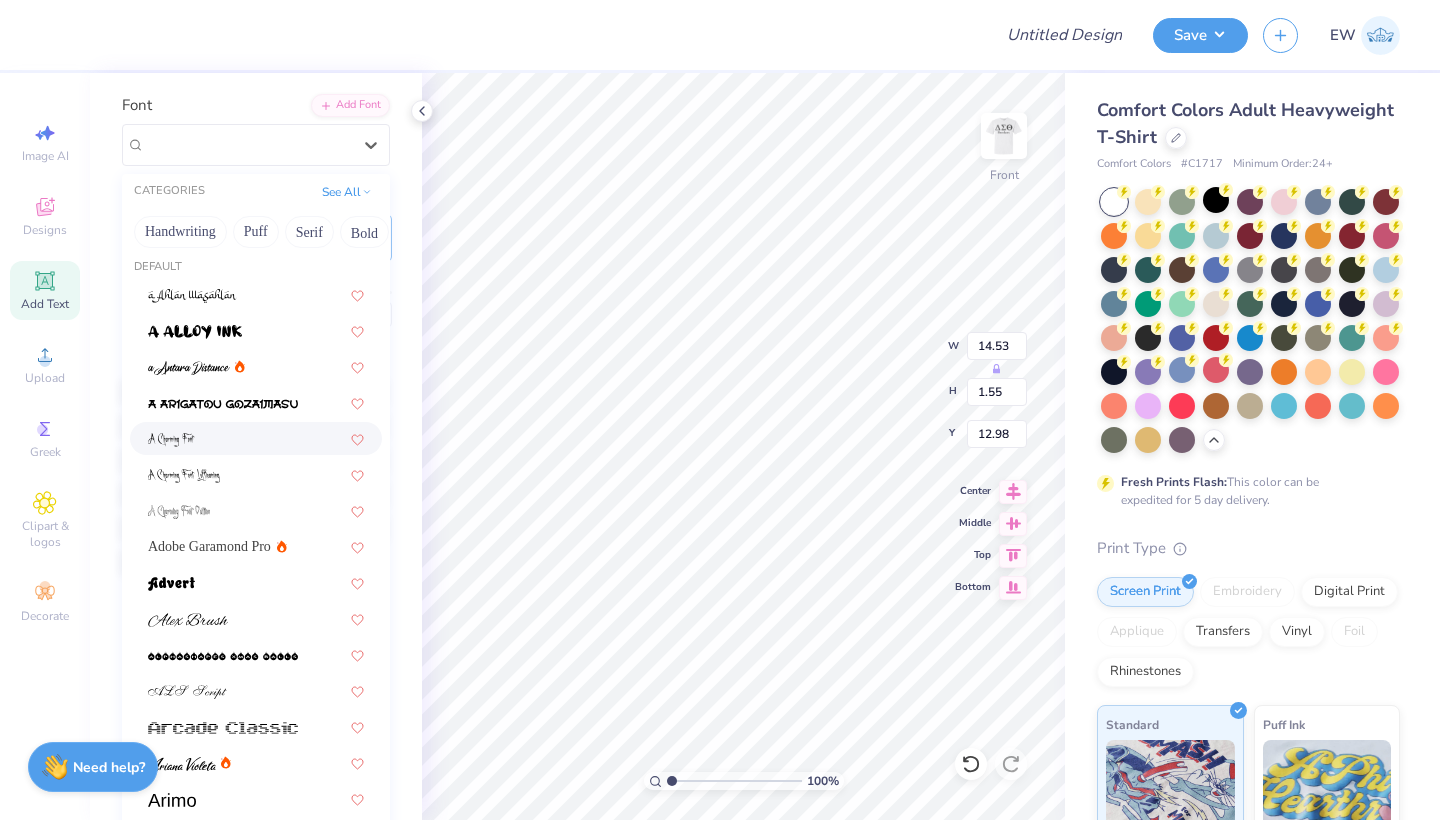 scroll, scrollTop: 12, scrollLeft: 0, axis: vertical 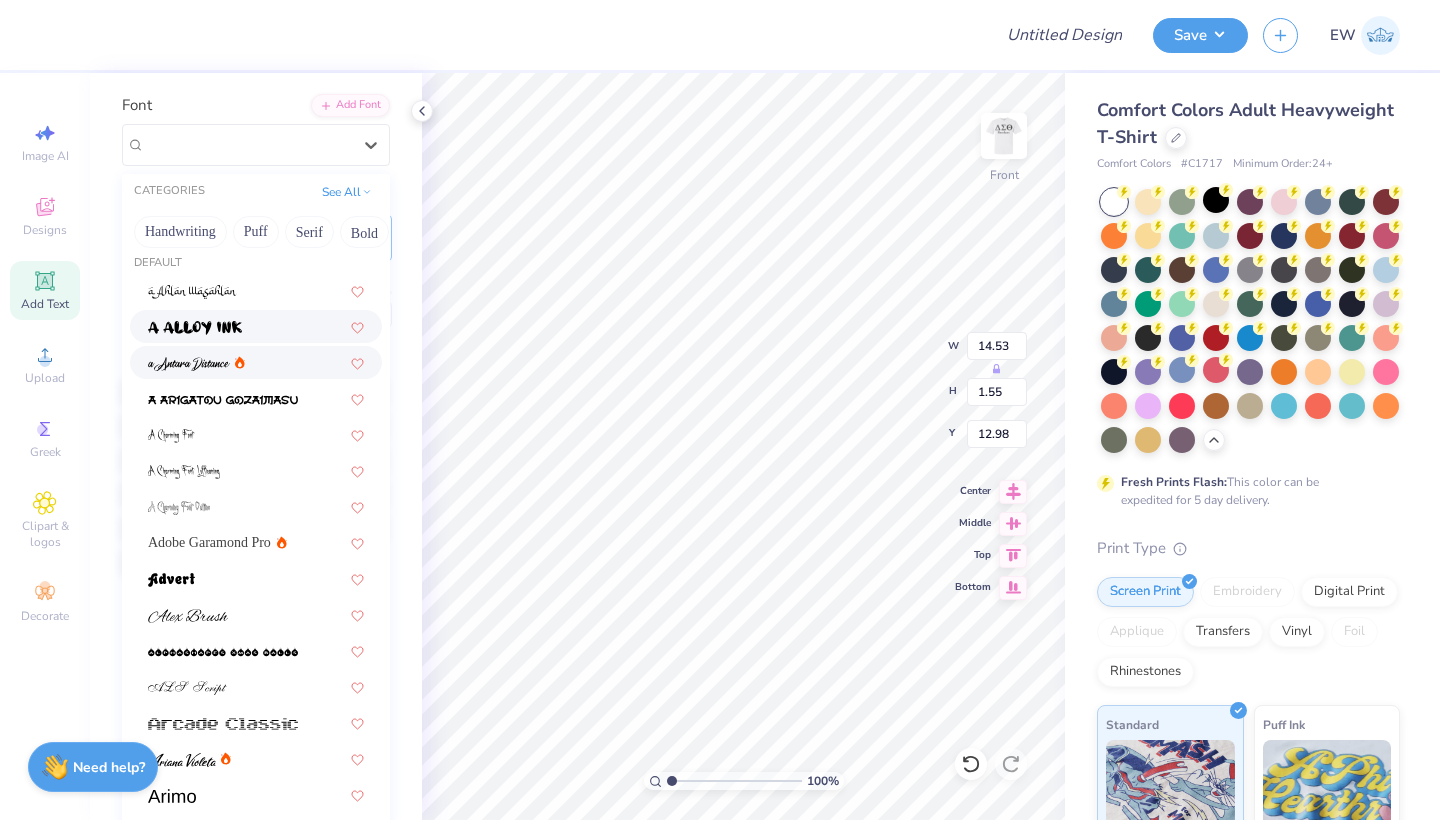 click at bounding box center (256, 326) 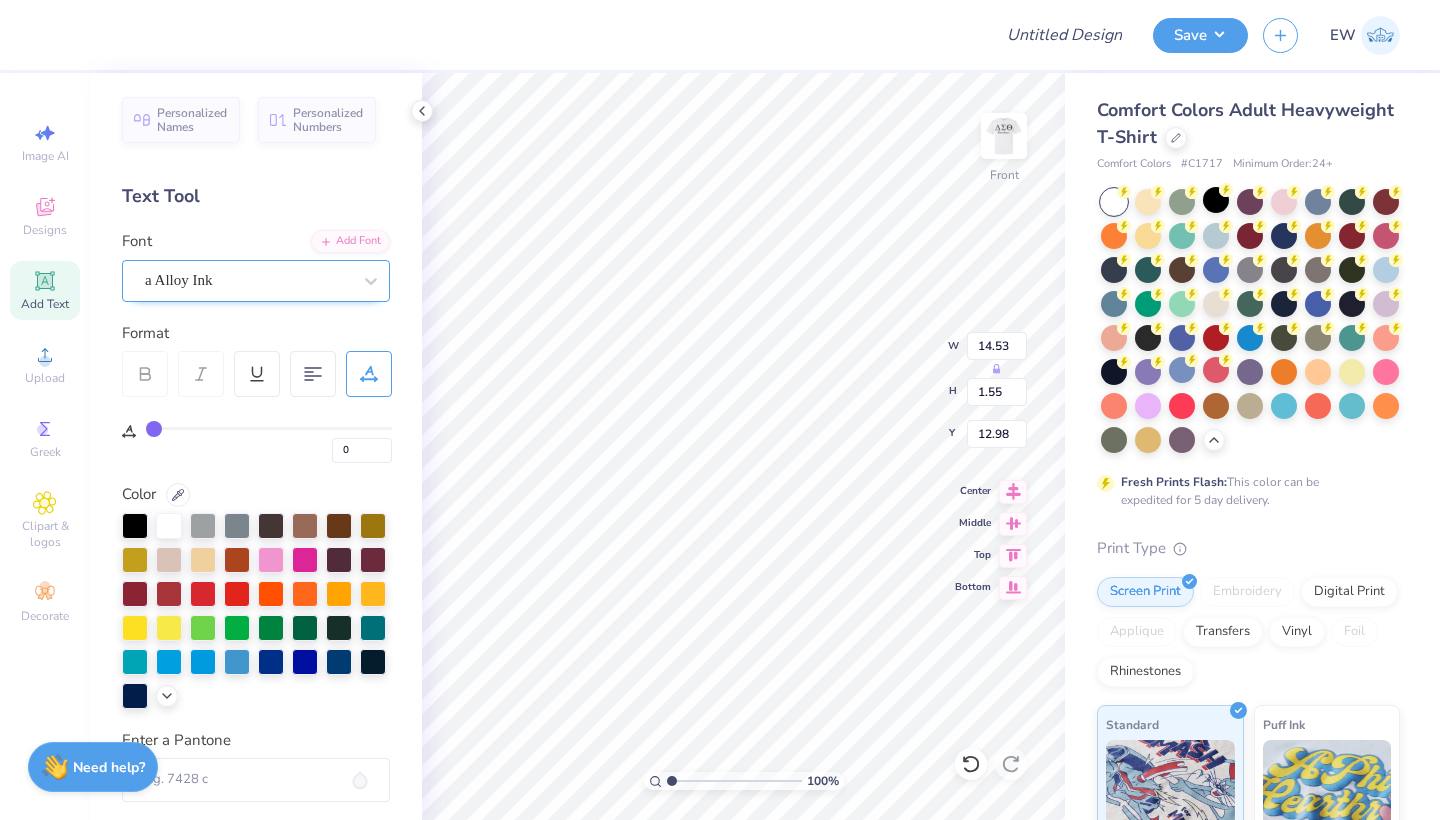 scroll, scrollTop: -2, scrollLeft: 0, axis: vertical 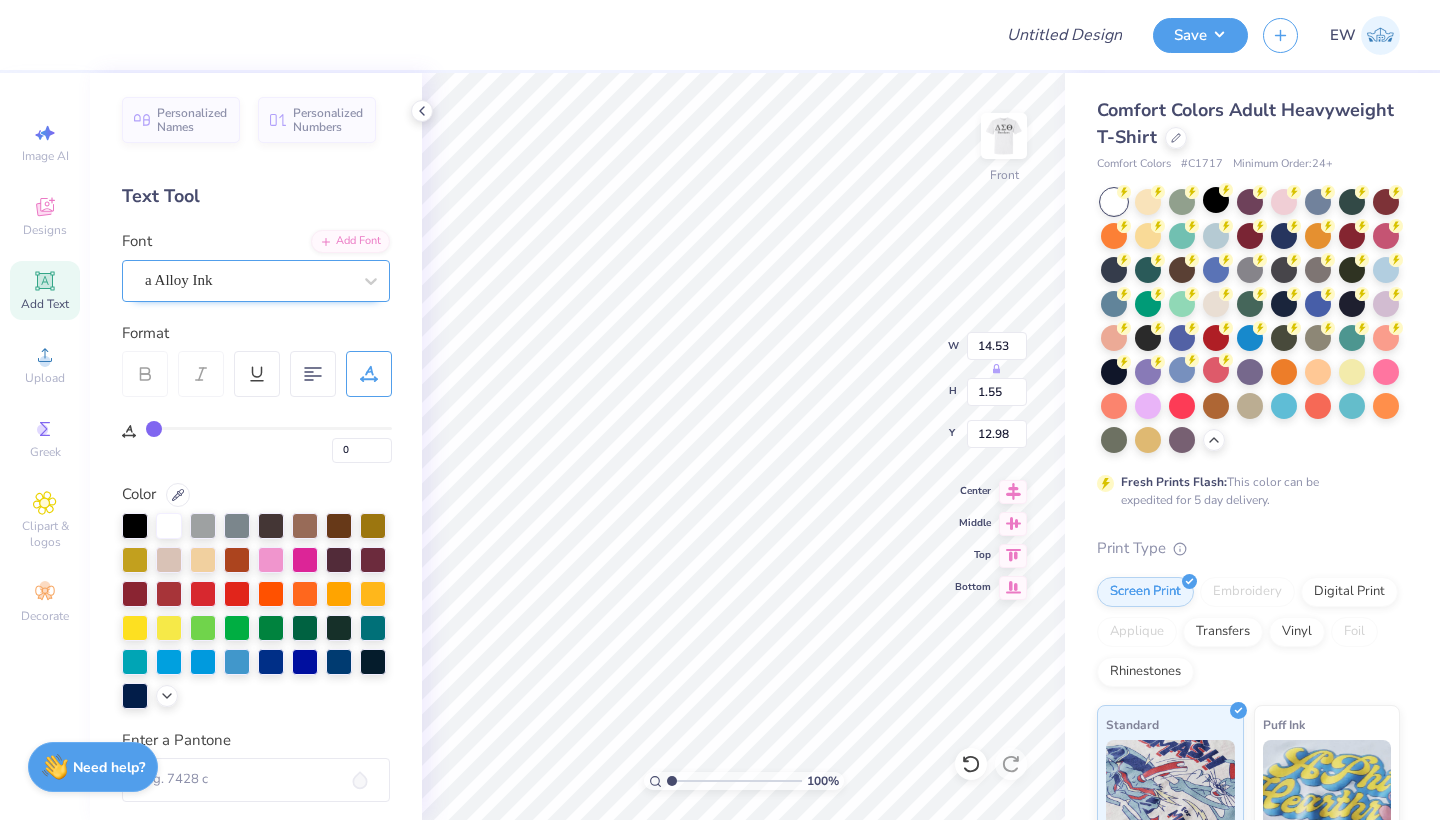 click on "a Alloy Ink" at bounding box center [179, 280] 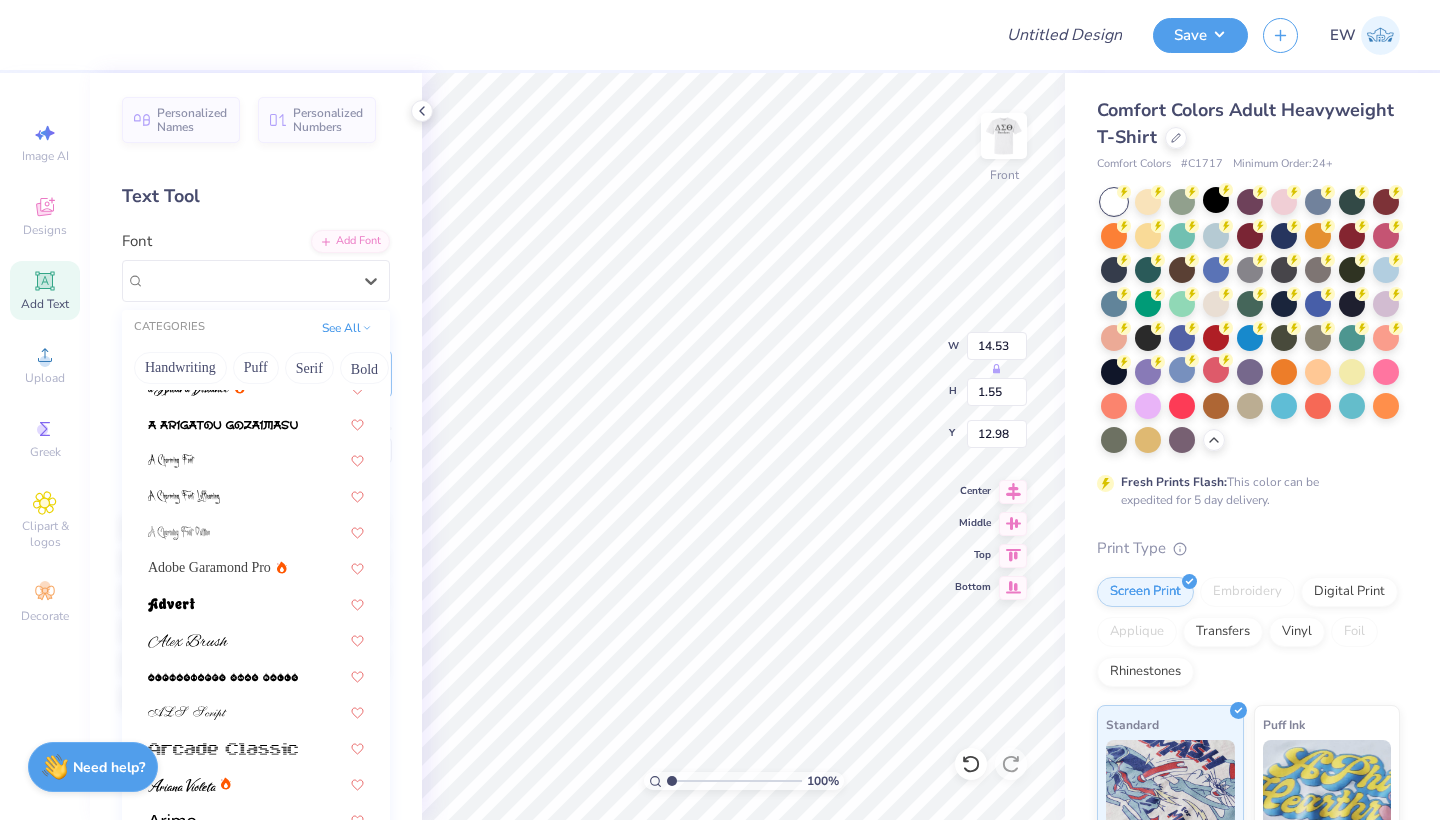scroll, scrollTop: 140, scrollLeft: 0, axis: vertical 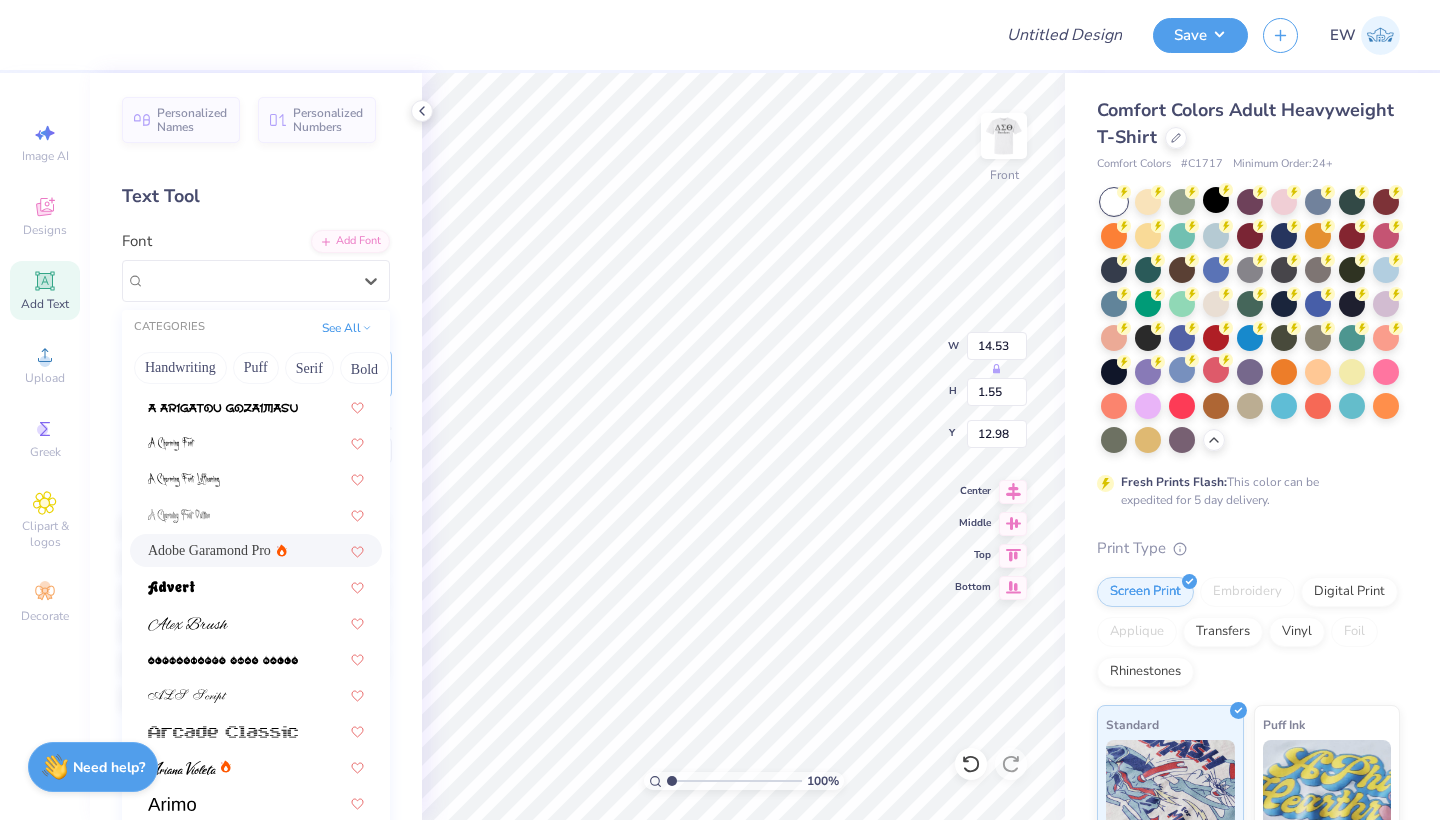 click on "Adobe Garamond Pro" at bounding box center [209, 550] 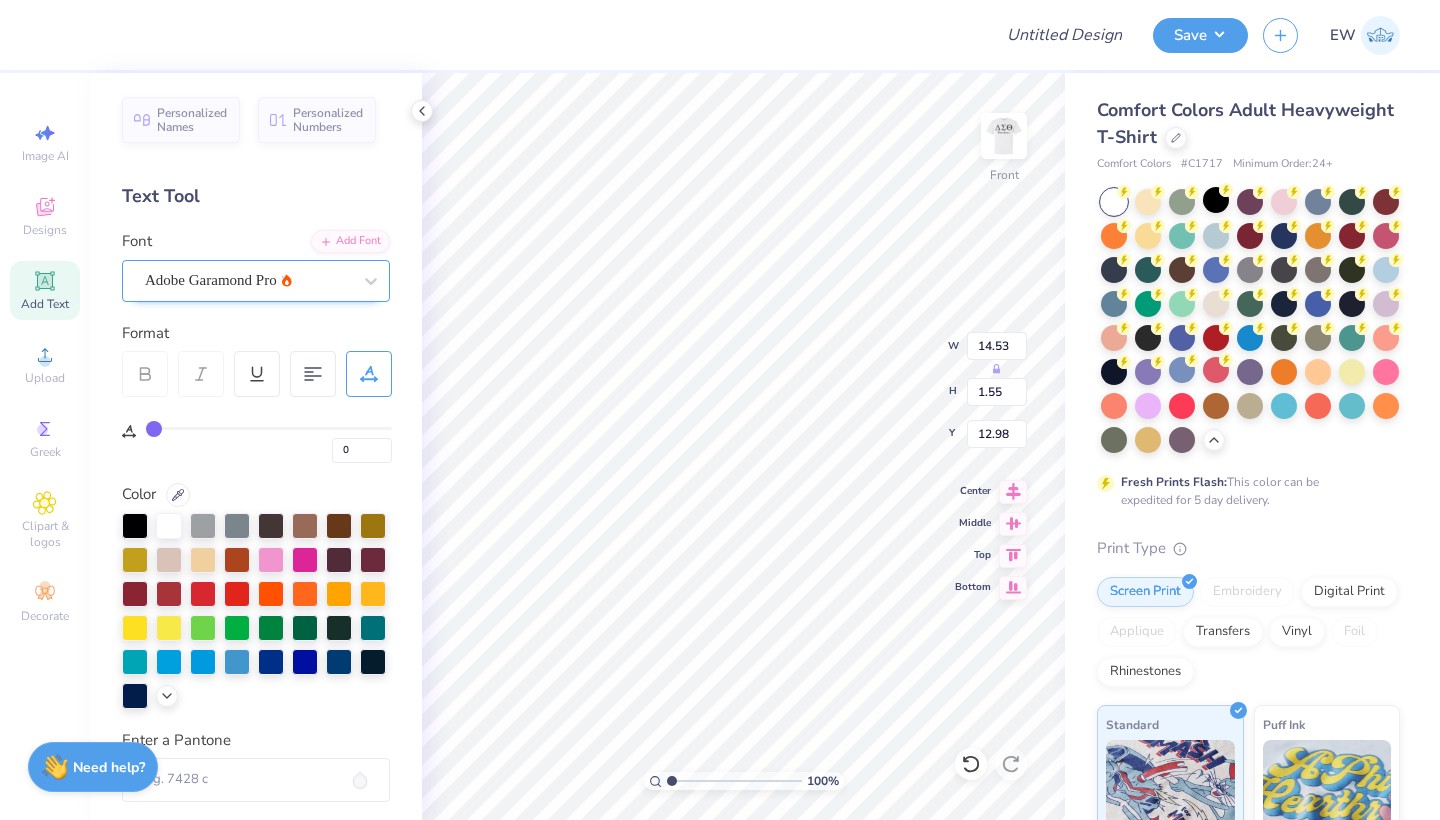 click on "Adobe Garamond Pro" at bounding box center [211, 280] 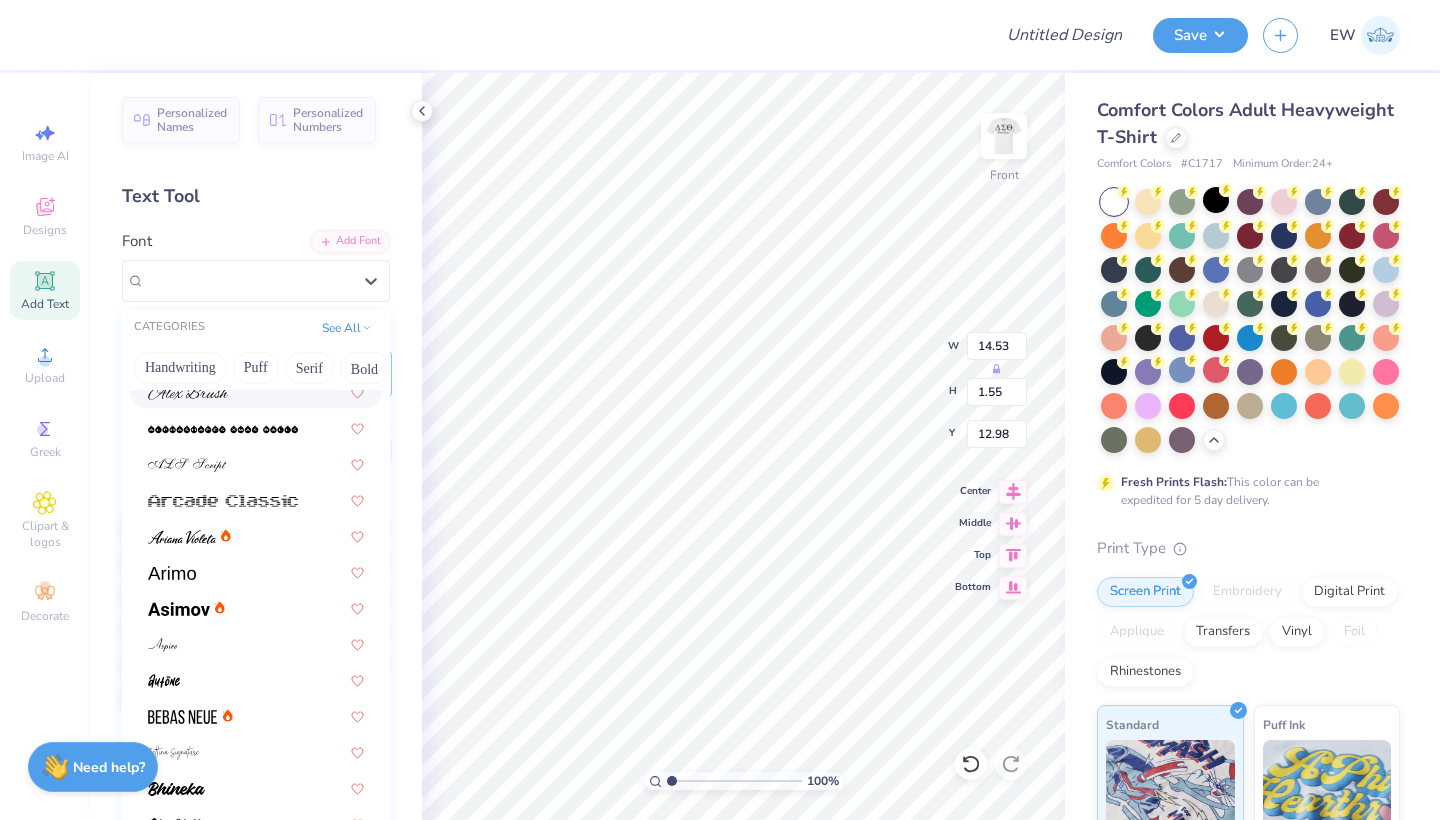 scroll, scrollTop: 378, scrollLeft: 0, axis: vertical 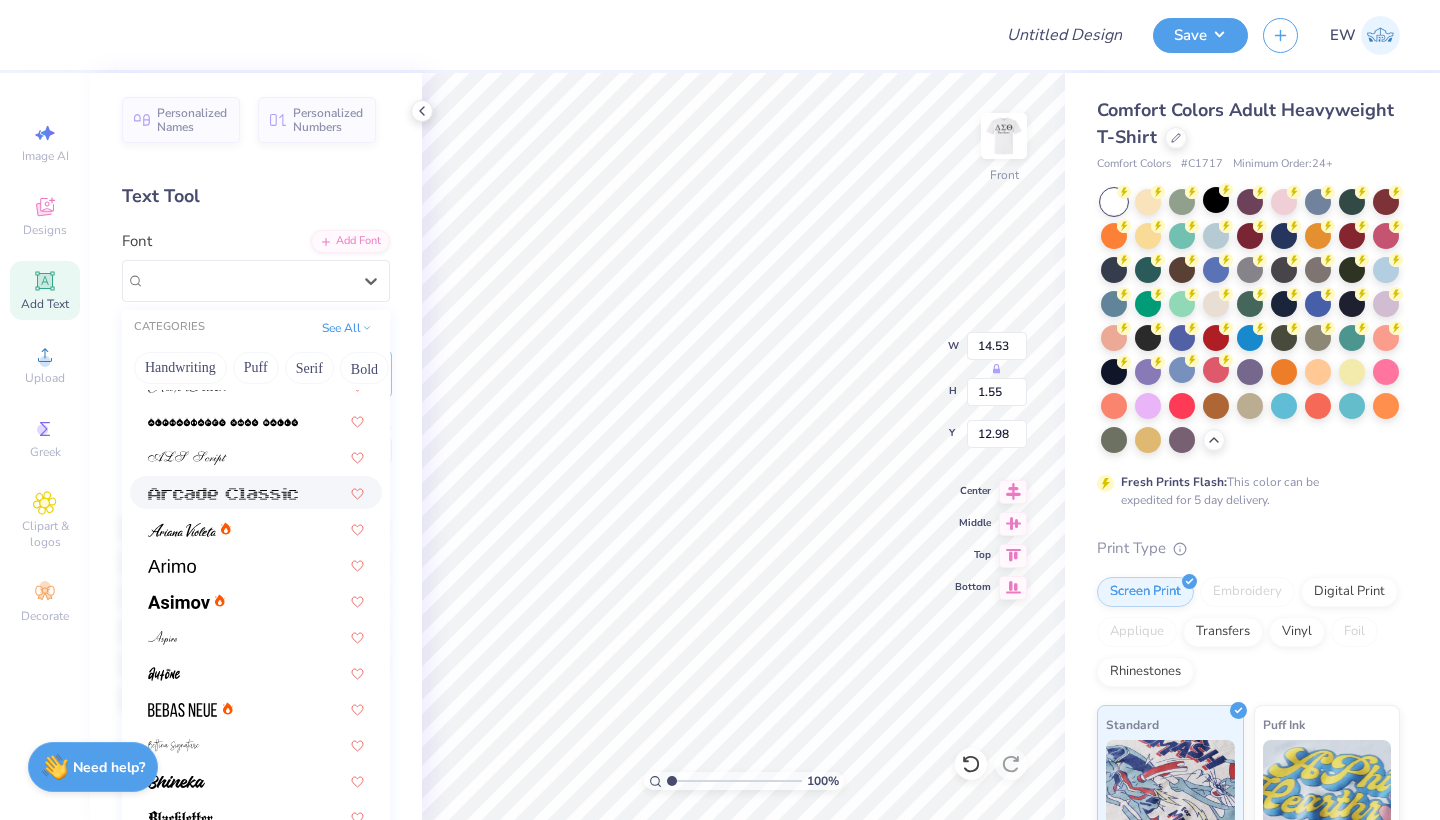 click at bounding box center [256, 492] 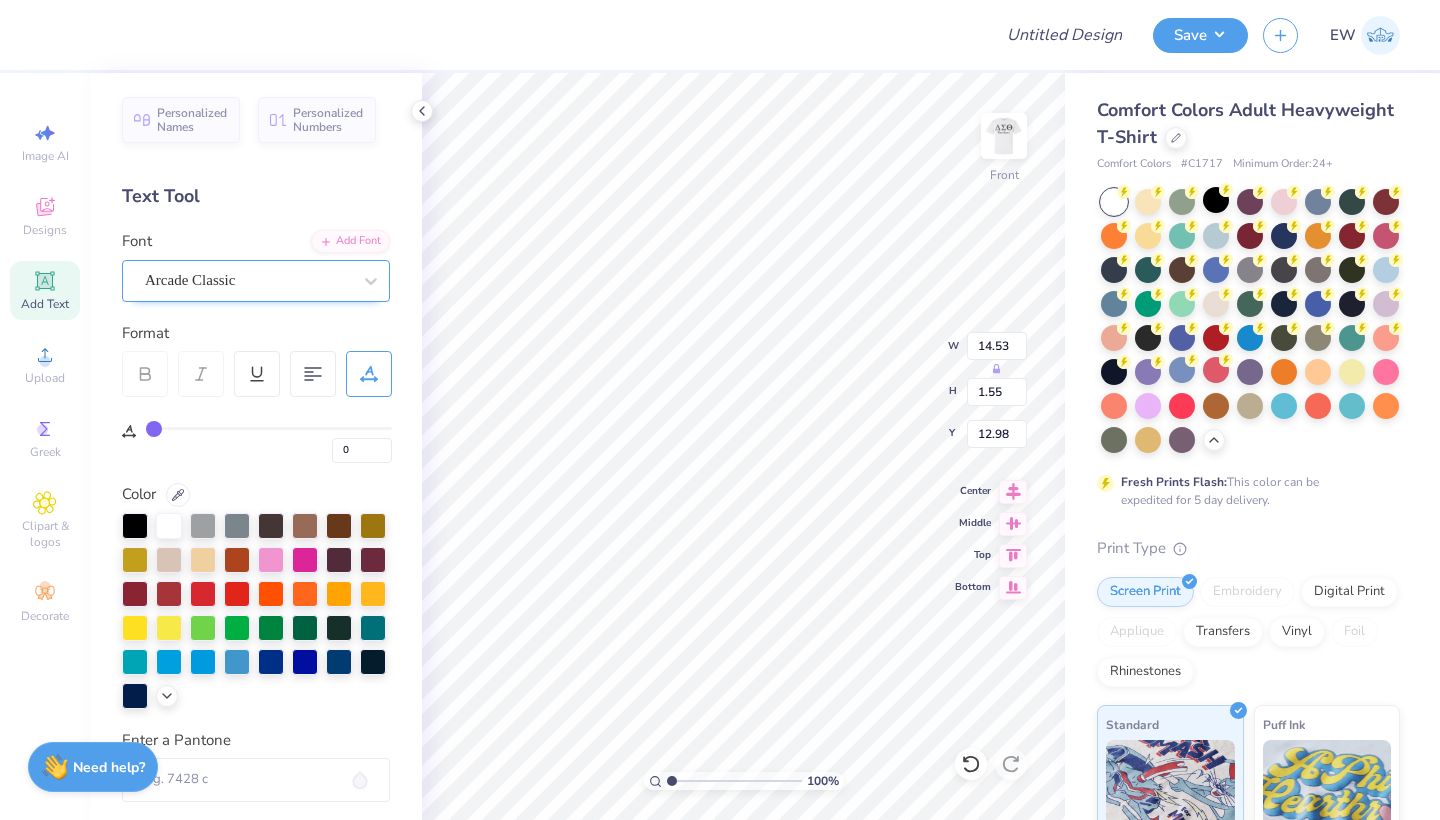click on "Arcade Classic" at bounding box center [248, 280] 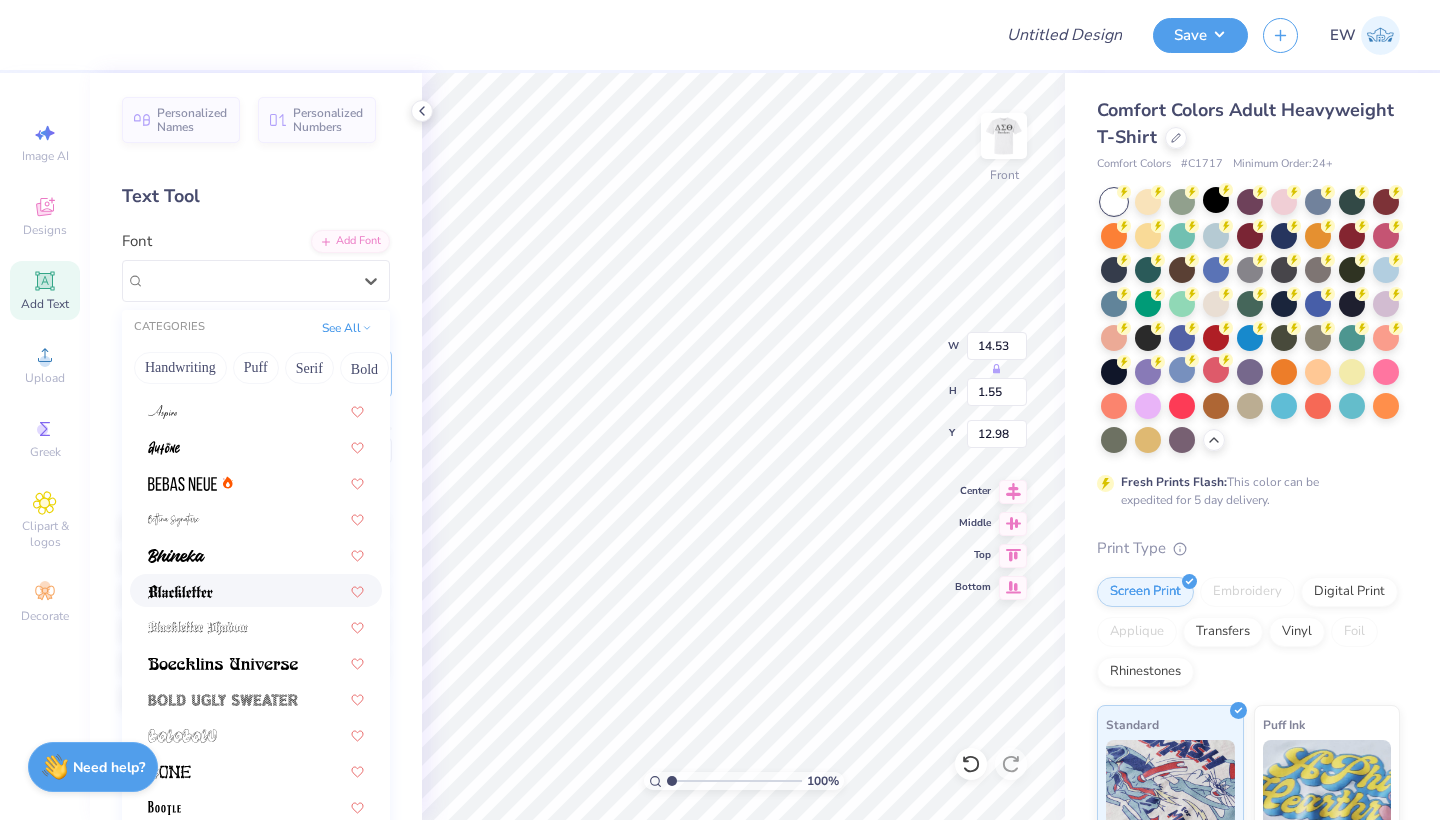 scroll, scrollTop: 606, scrollLeft: 0, axis: vertical 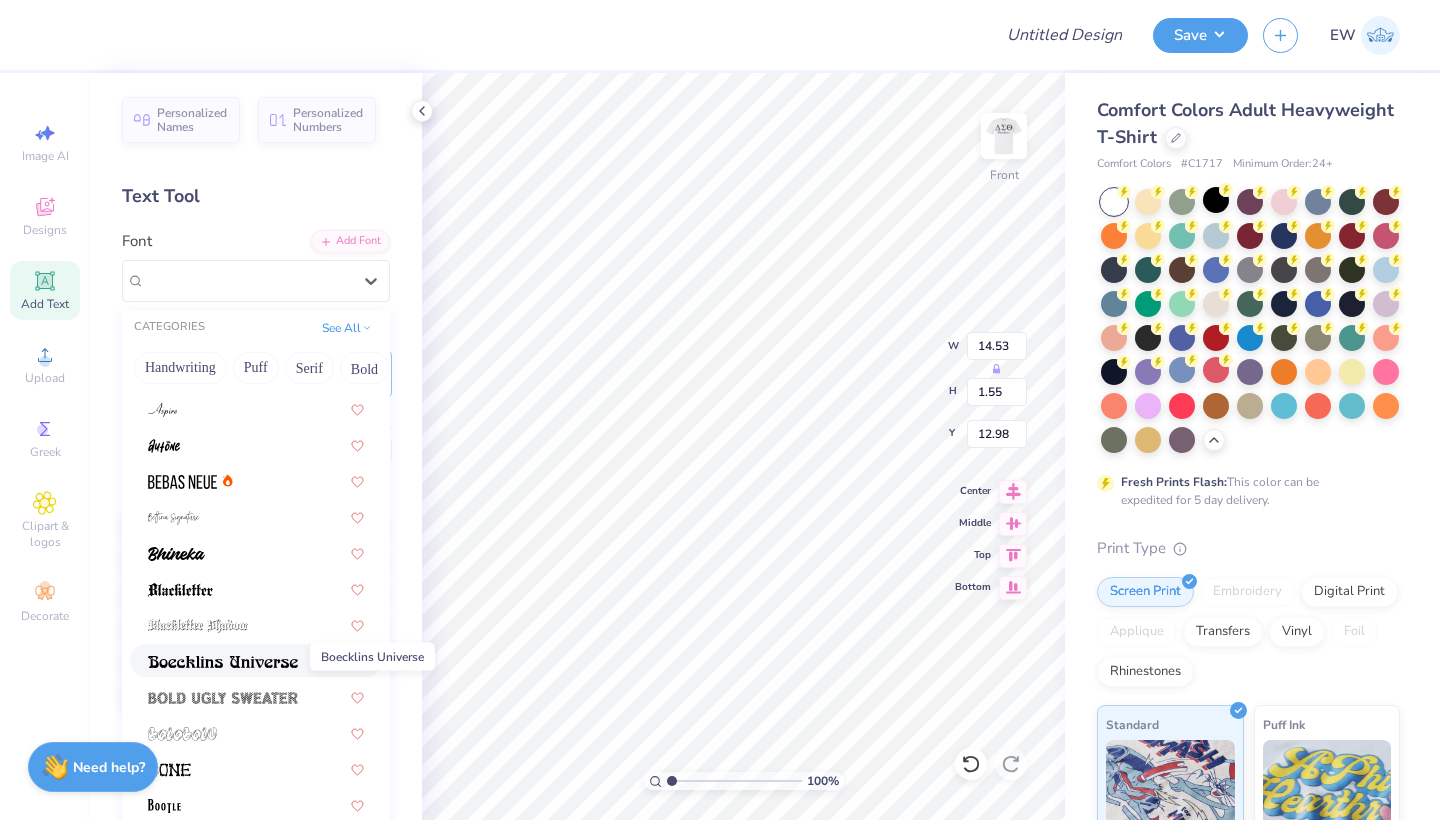 click at bounding box center (223, 662) 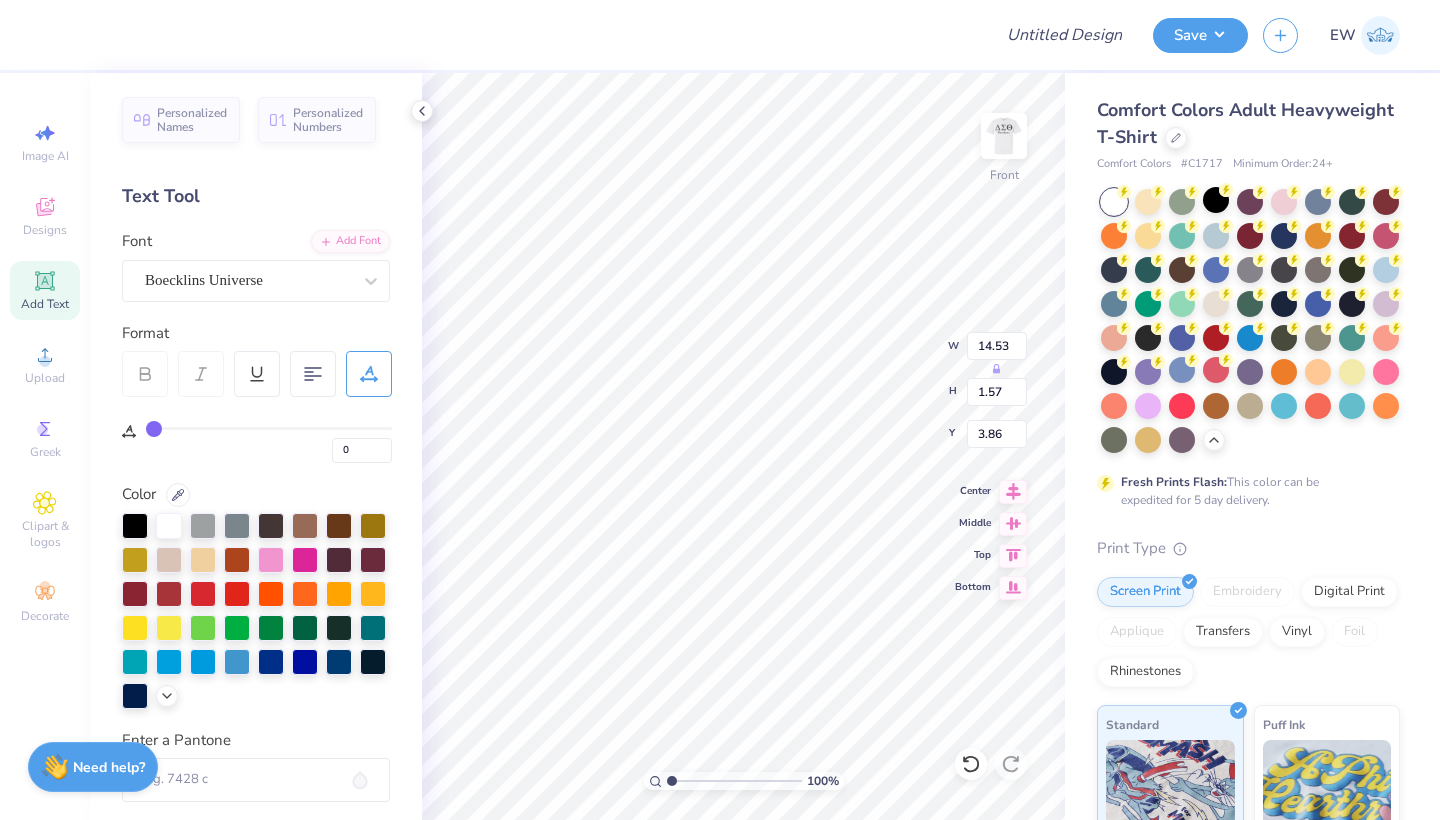 scroll, scrollTop: 0, scrollLeft: 3, axis: horizontal 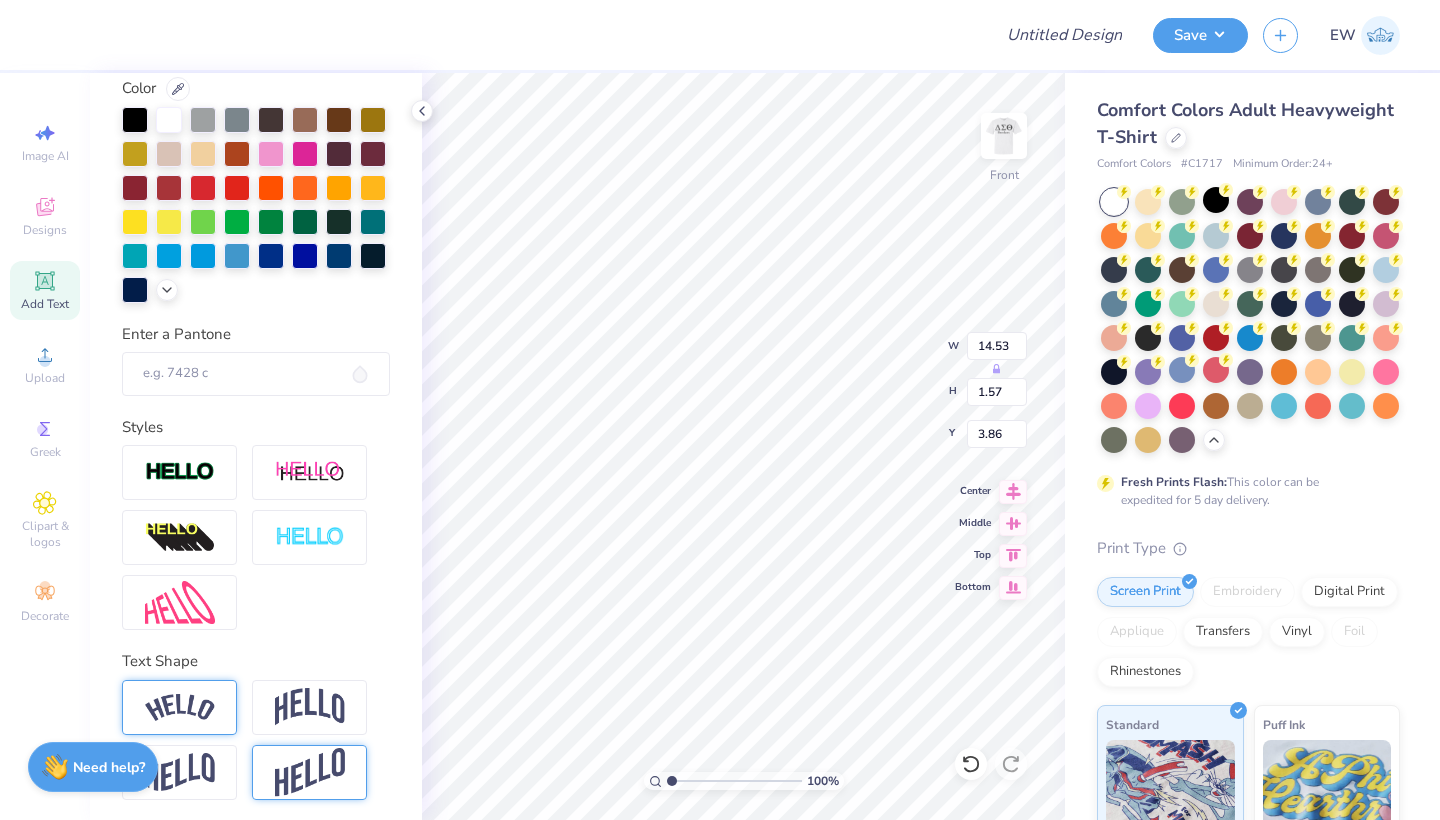 click at bounding box center [180, 707] 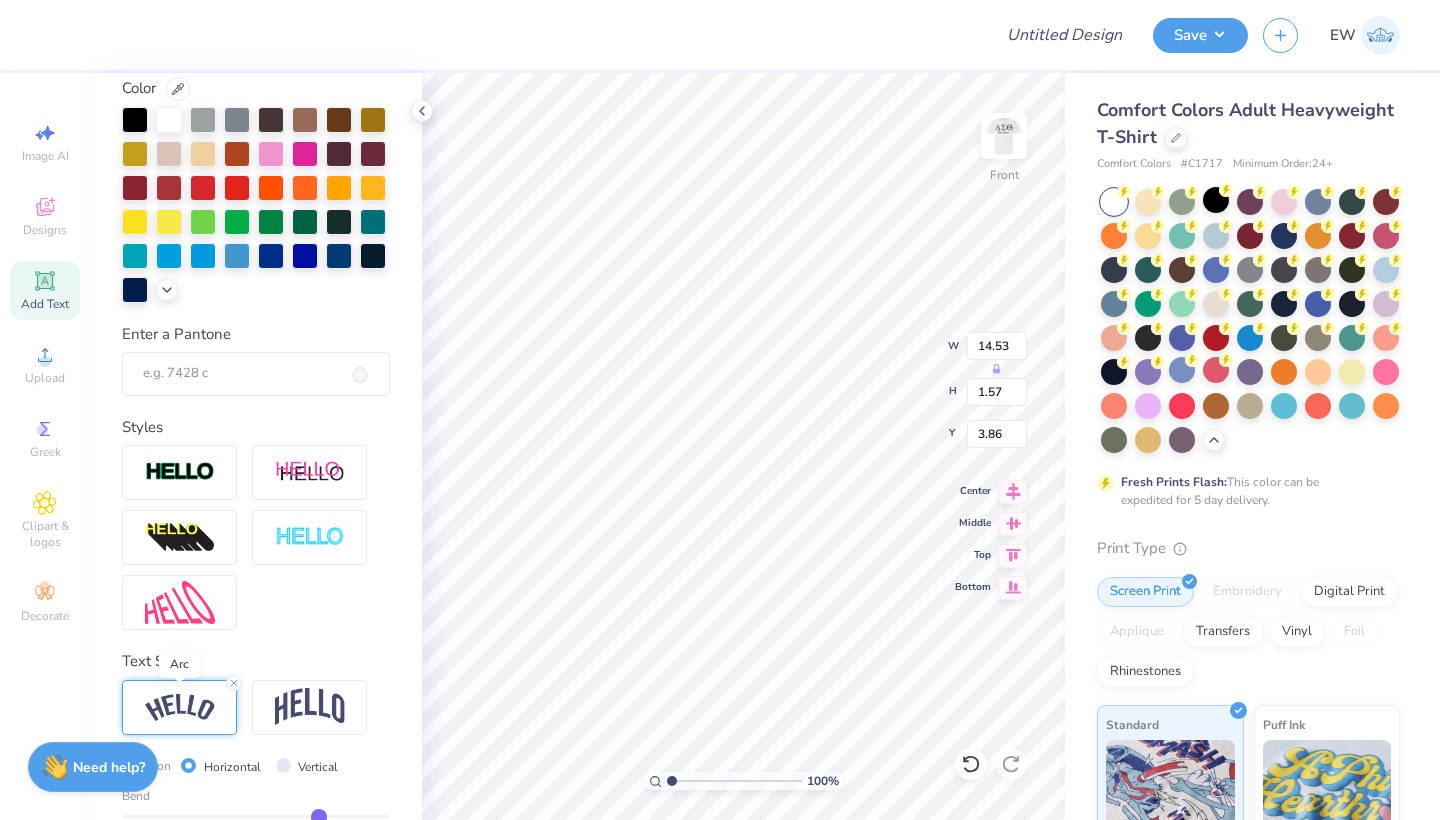 scroll, scrollTop: 0, scrollLeft: 6, axis: horizontal 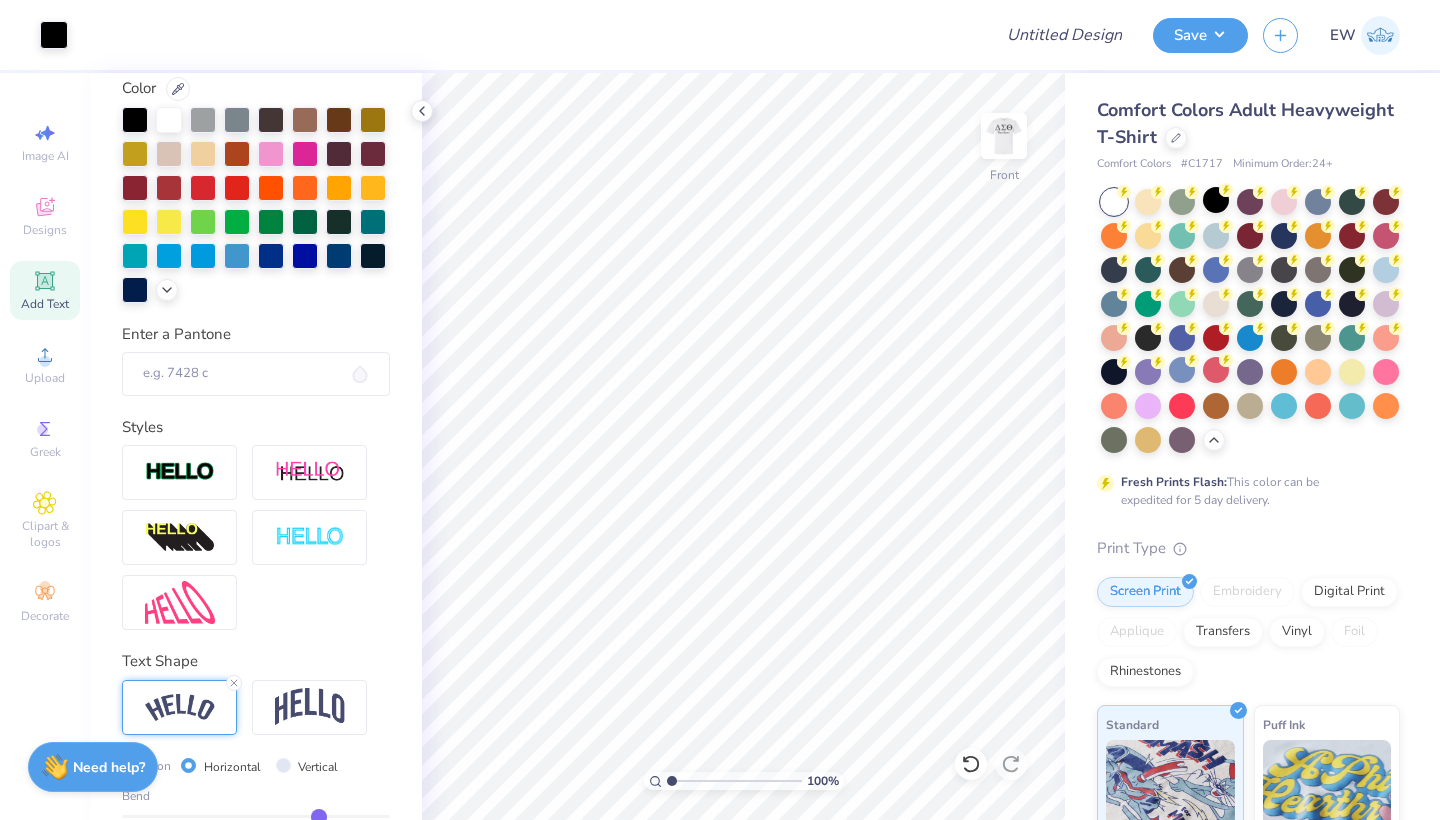 click on "Add Text" at bounding box center [45, 304] 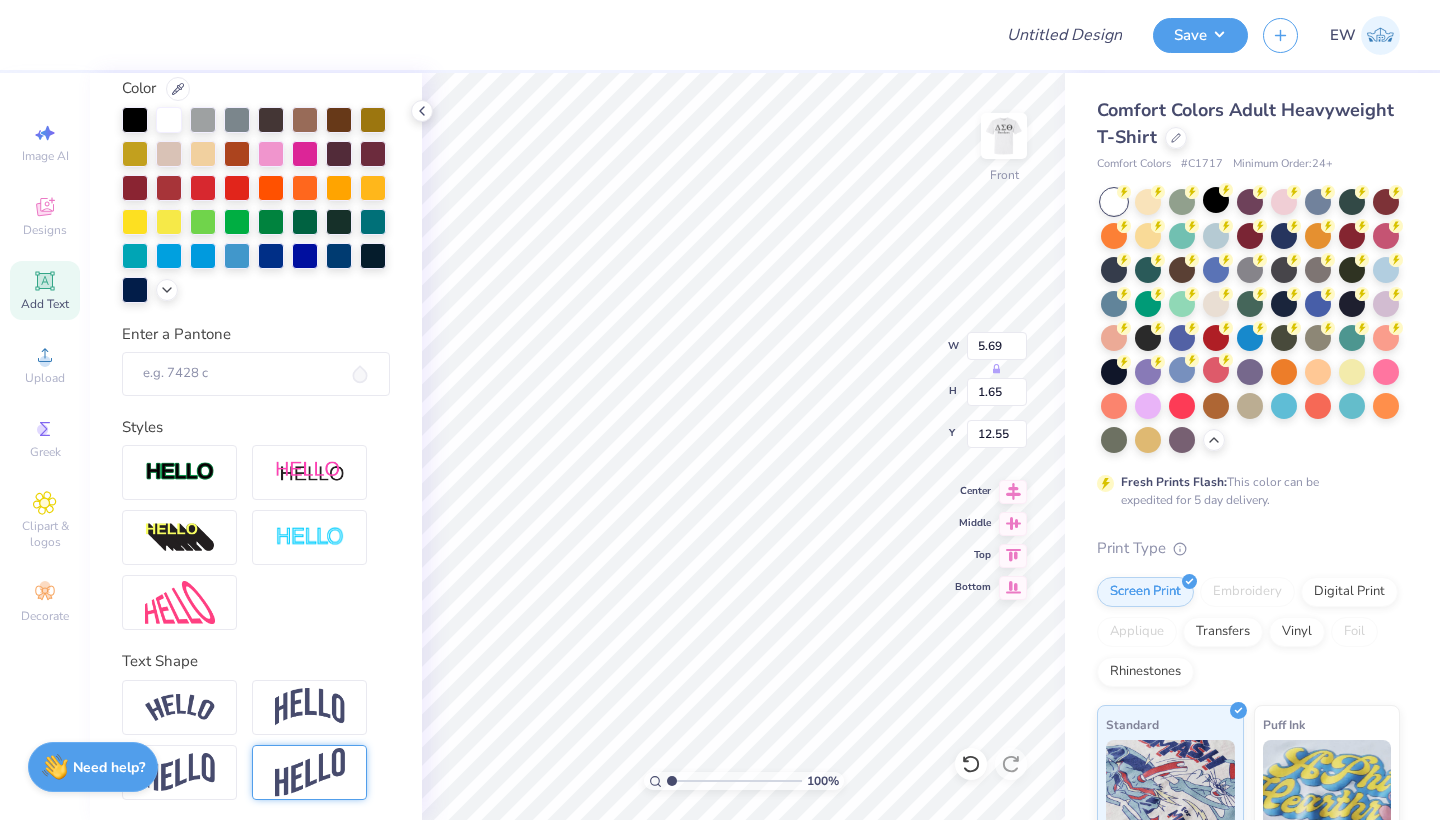 paste on "[DATE]" 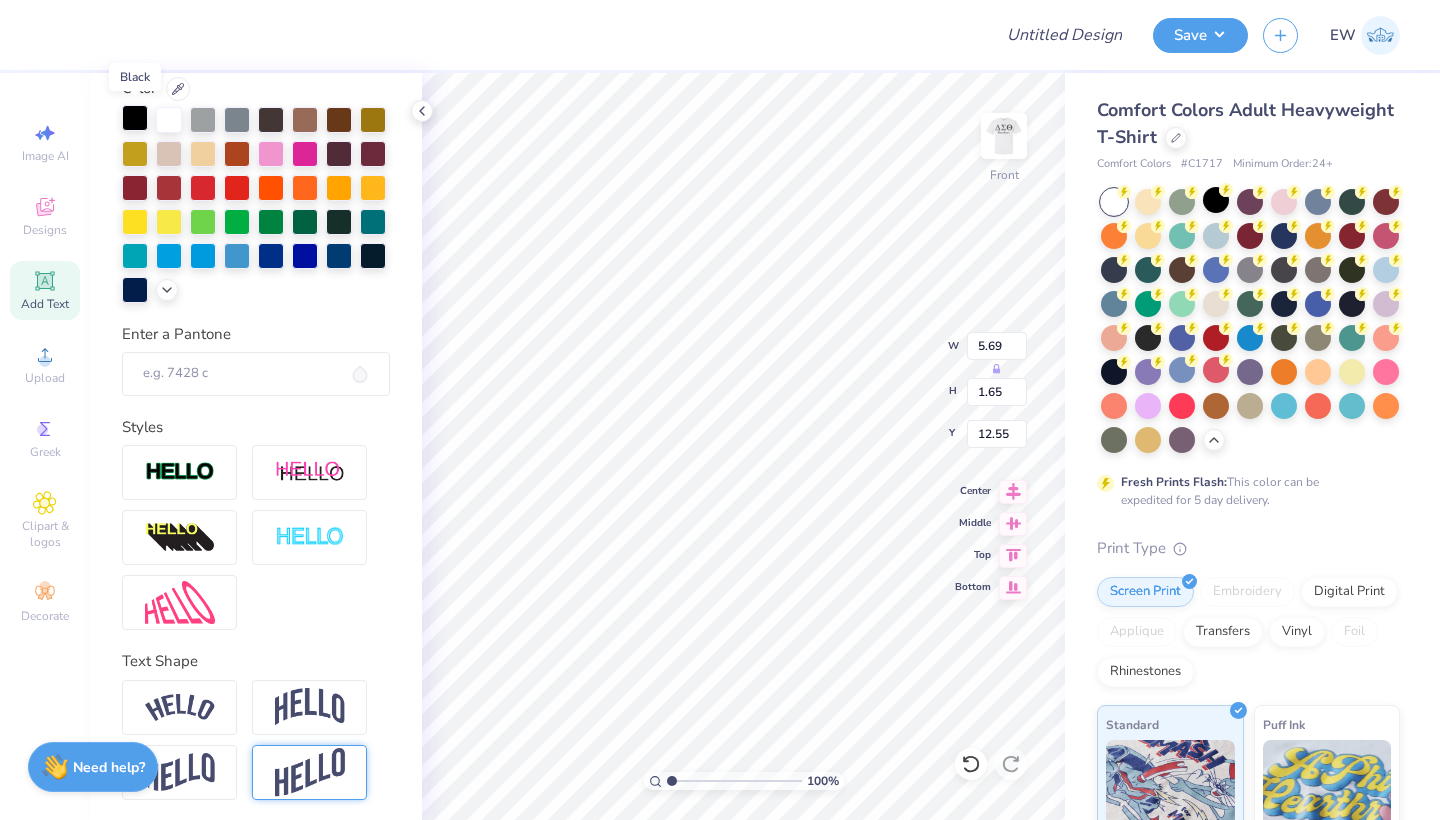 click at bounding box center [135, 118] 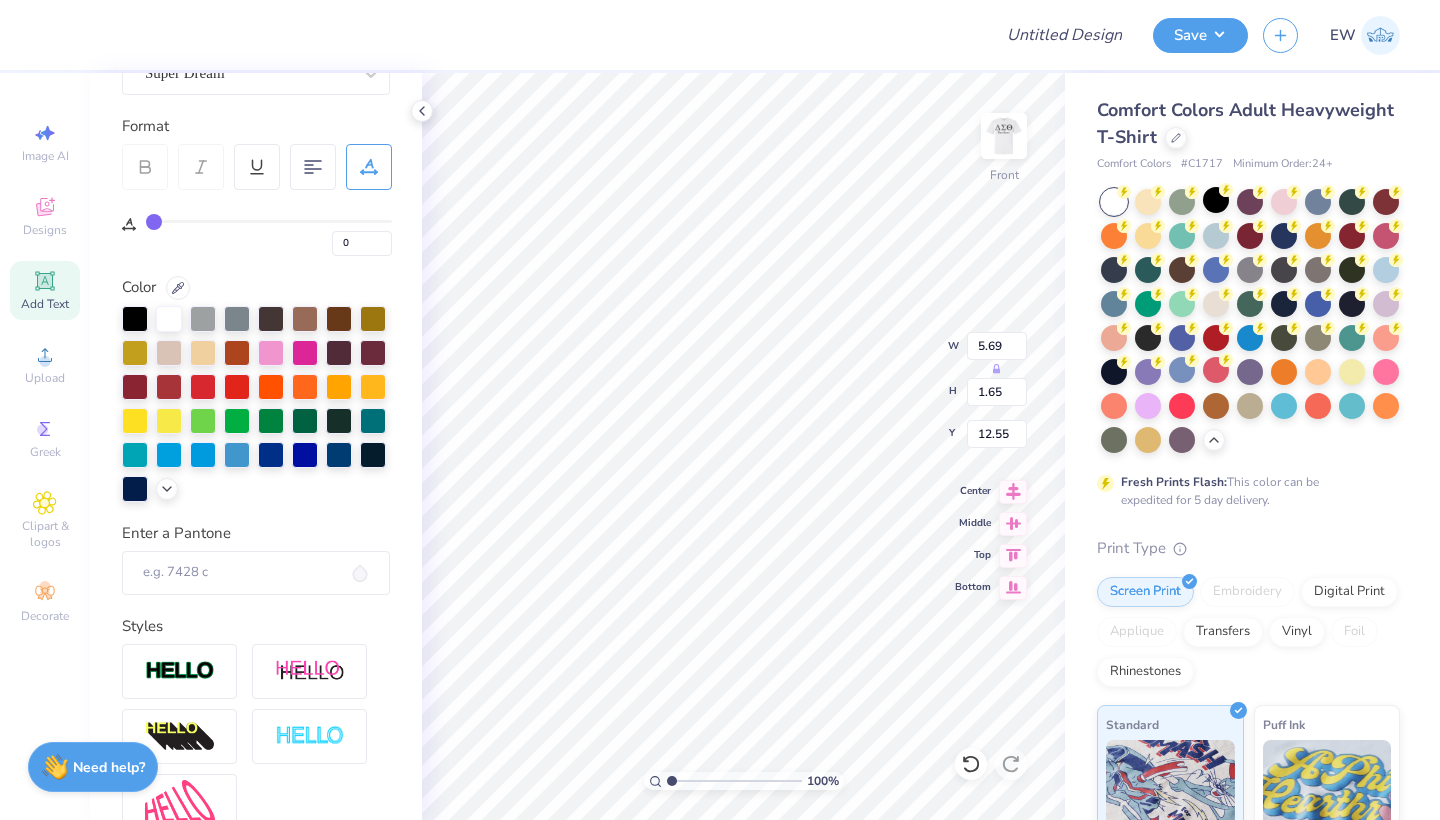 scroll, scrollTop: 42, scrollLeft: 0, axis: vertical 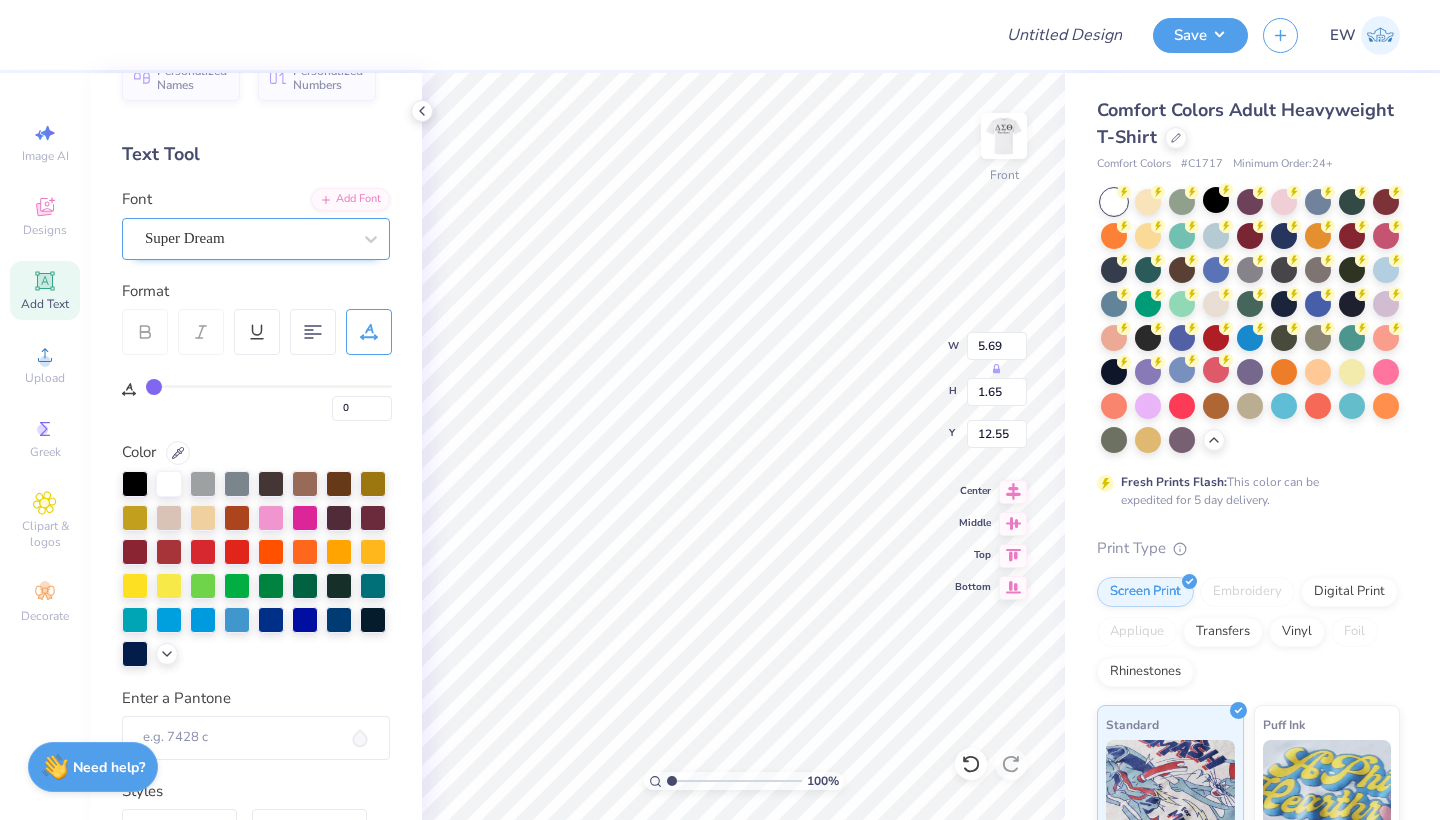 click on "Super Dream" at bounding box center (256, 239) 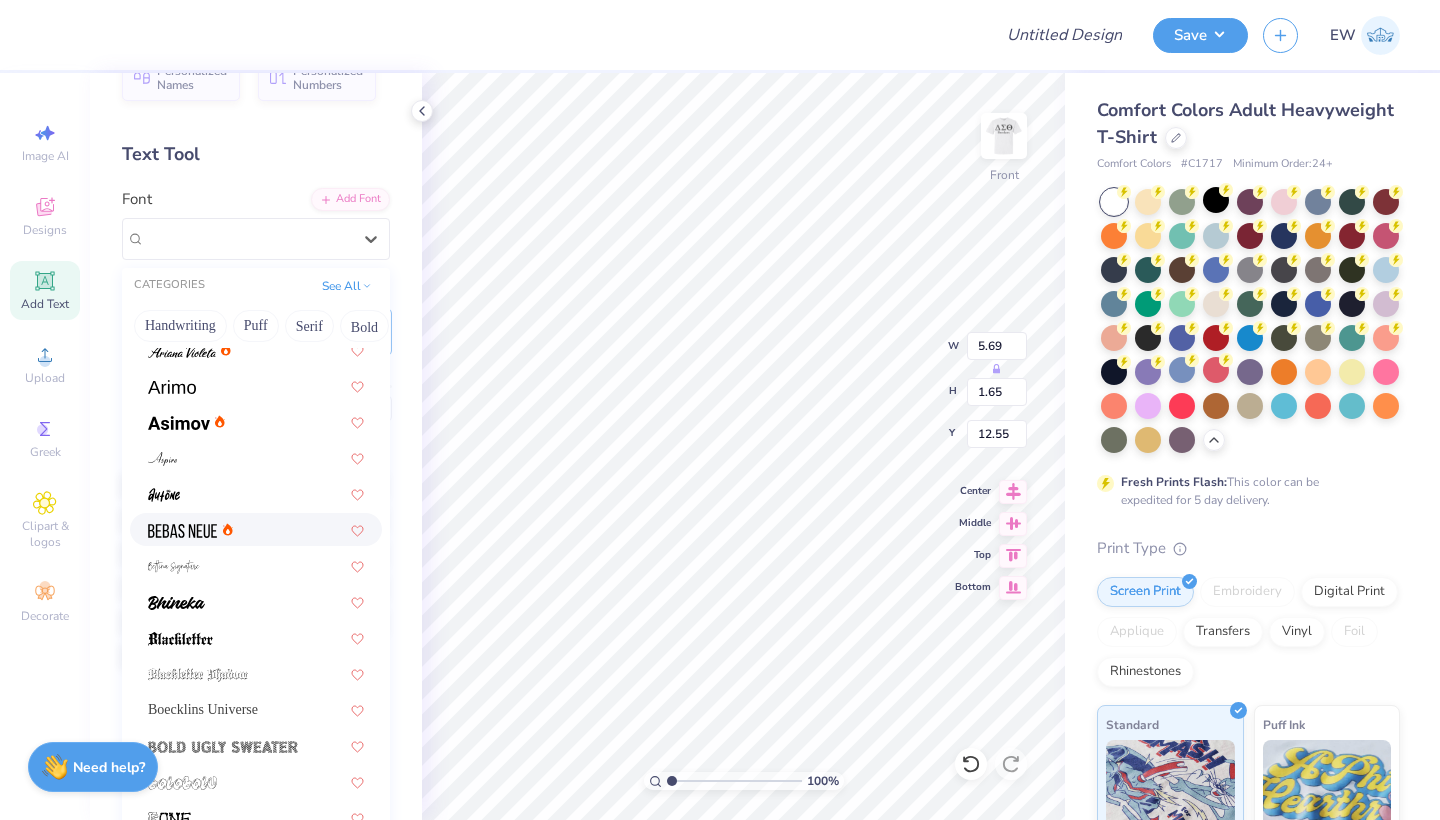scroll, scrollTop: 557, scrollLeft: 0, axis: vertical 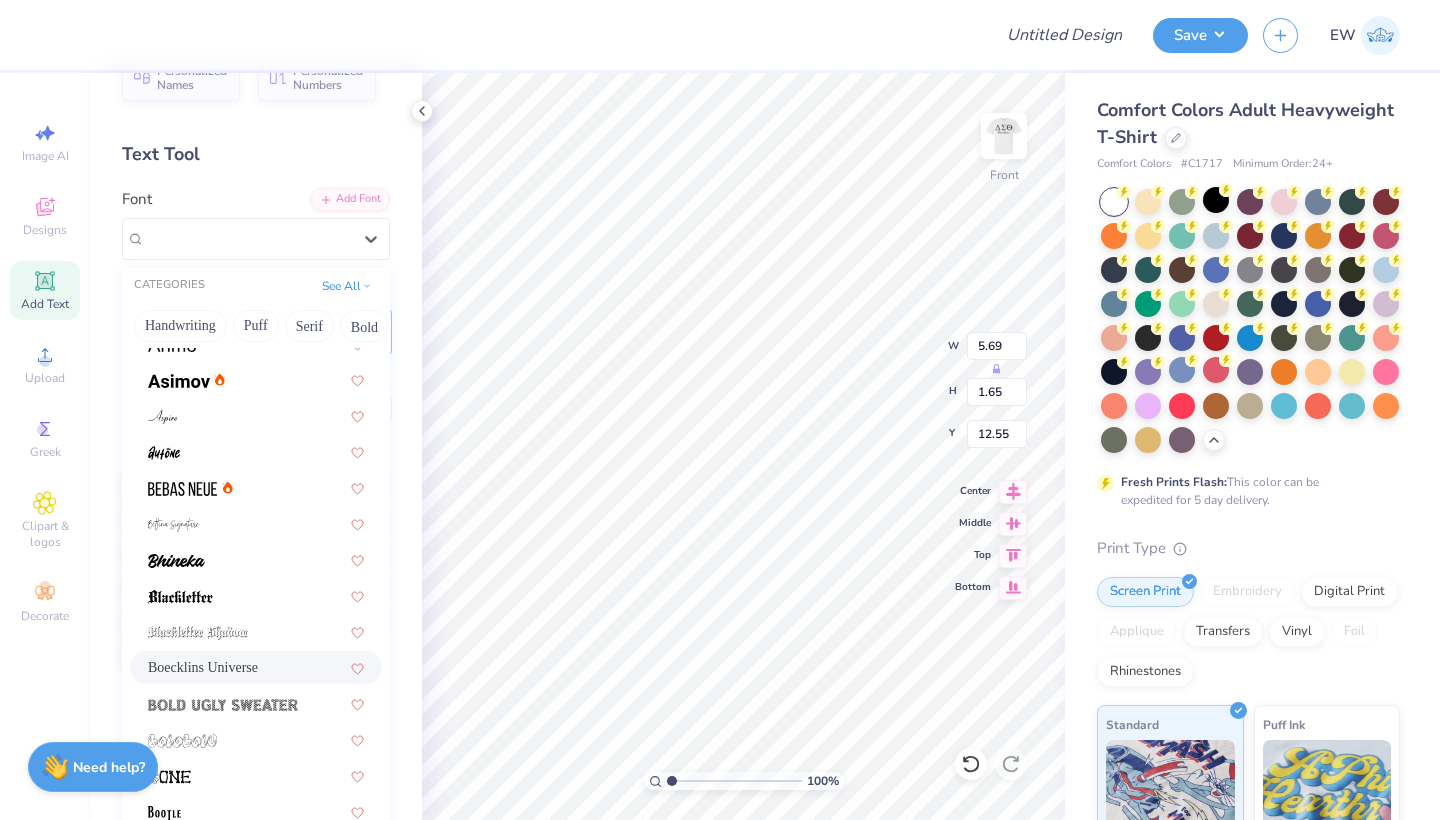 click on "Boecklins Universe" at bounding box center [203, 667] 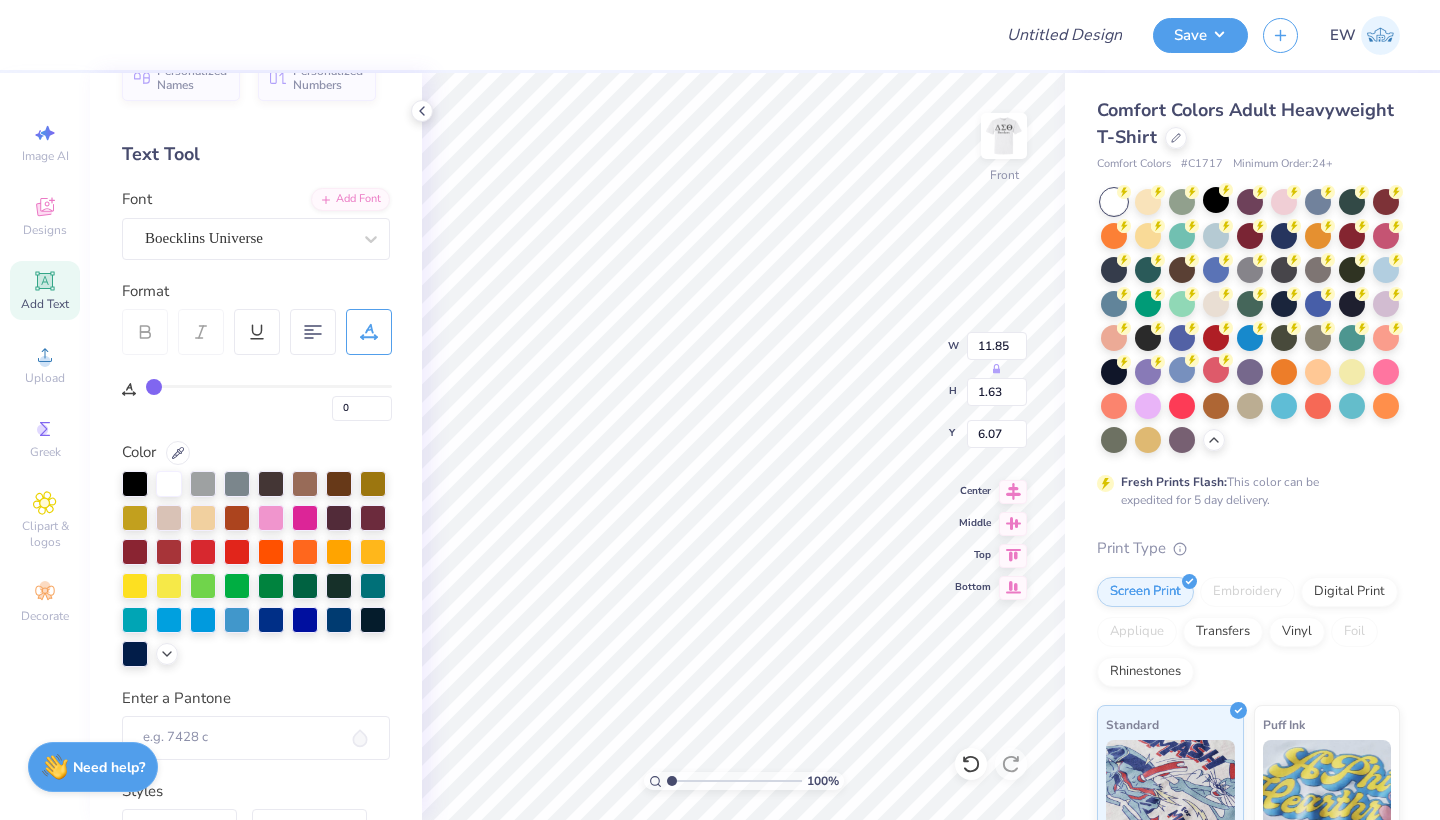 scroll, scrollTop: 0, scrollLeft: 4, axis: horizontal 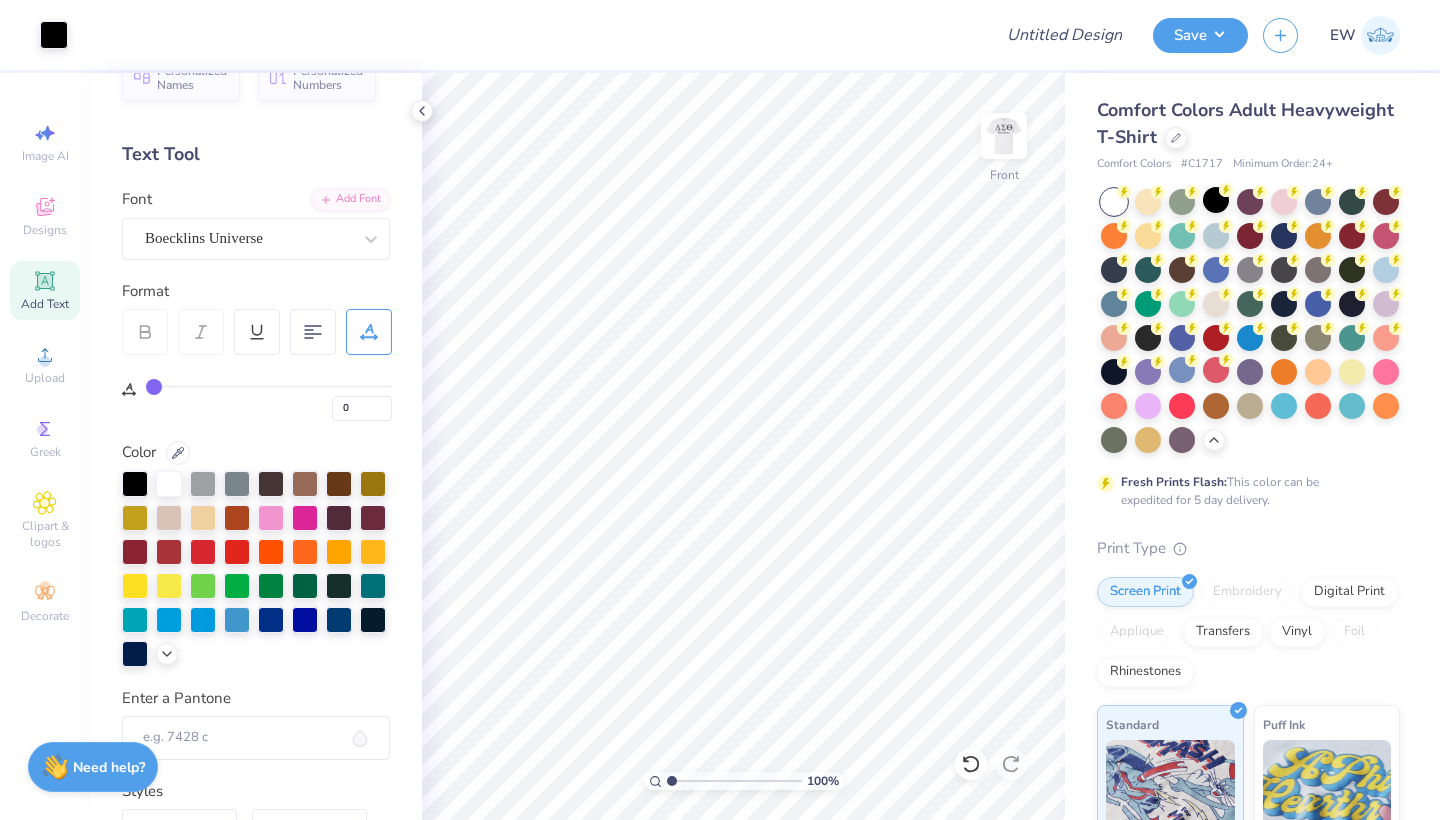click 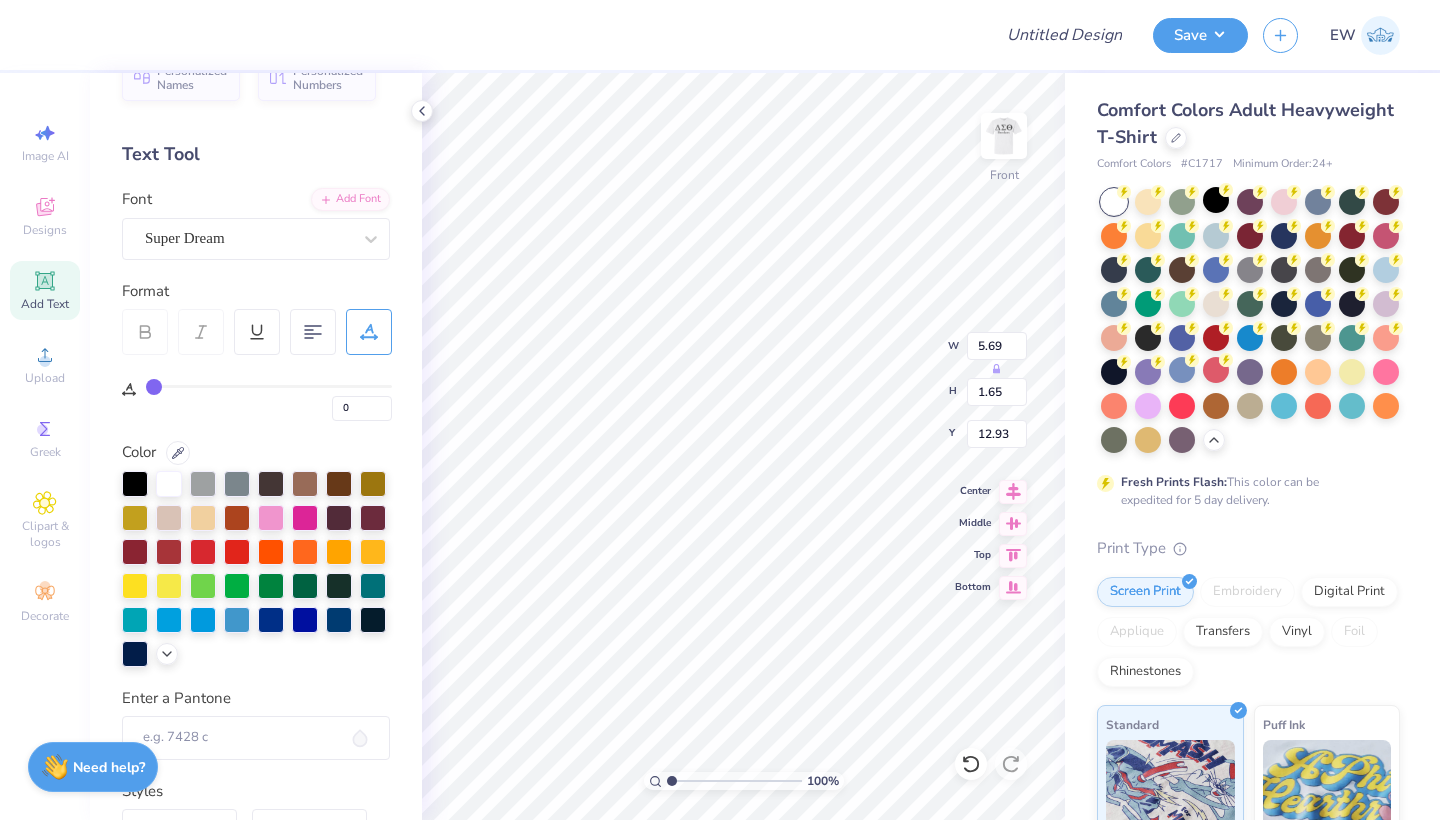 scroll, scrollTop: 0, scrollLeft: 2, axis: horizontal 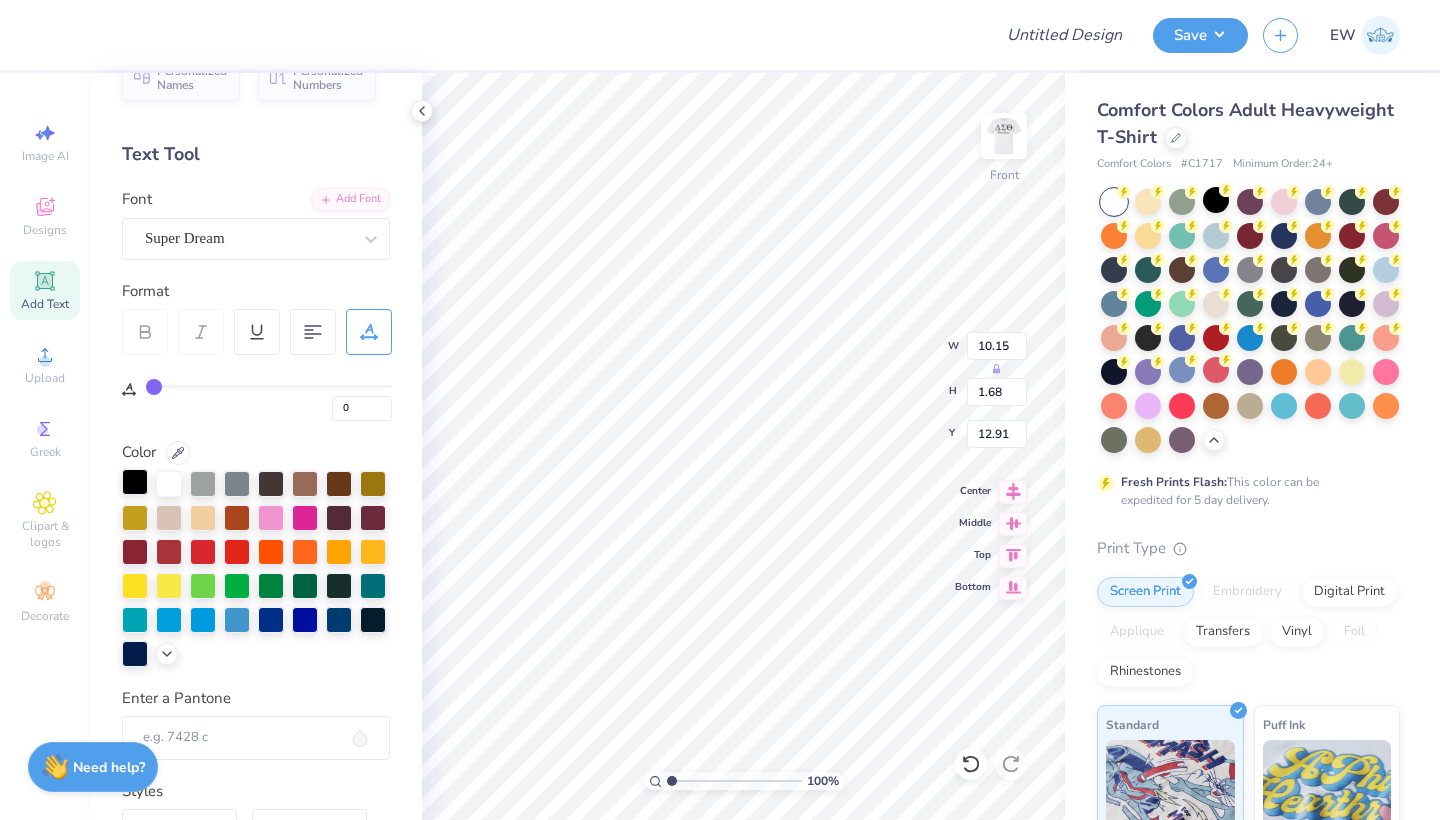 click at bounding box center [135, 482] 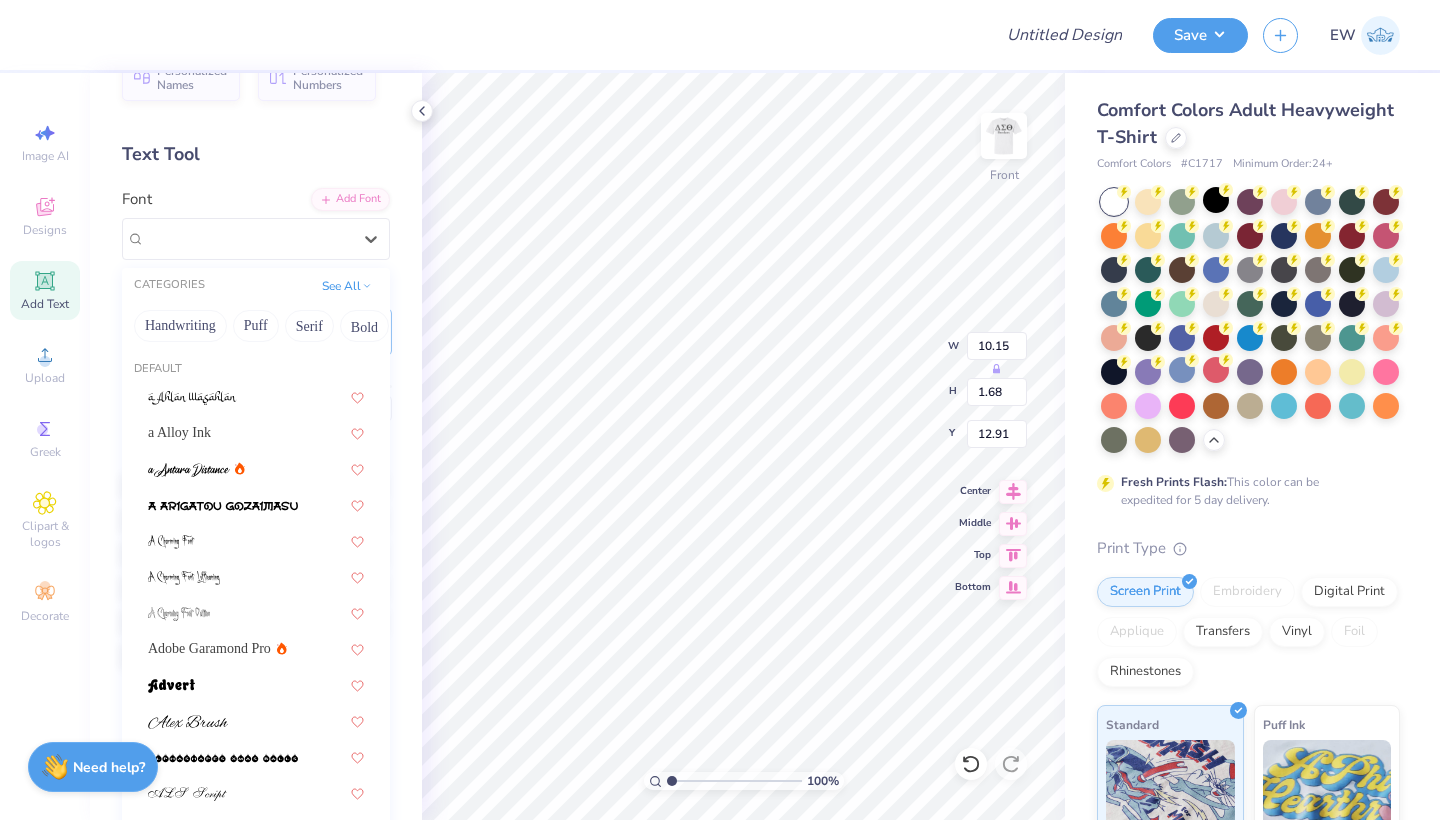 drag, startPoint x: 253, startPoint y: 240, endPoint x: 253, endPoint y: 283, distance: 43 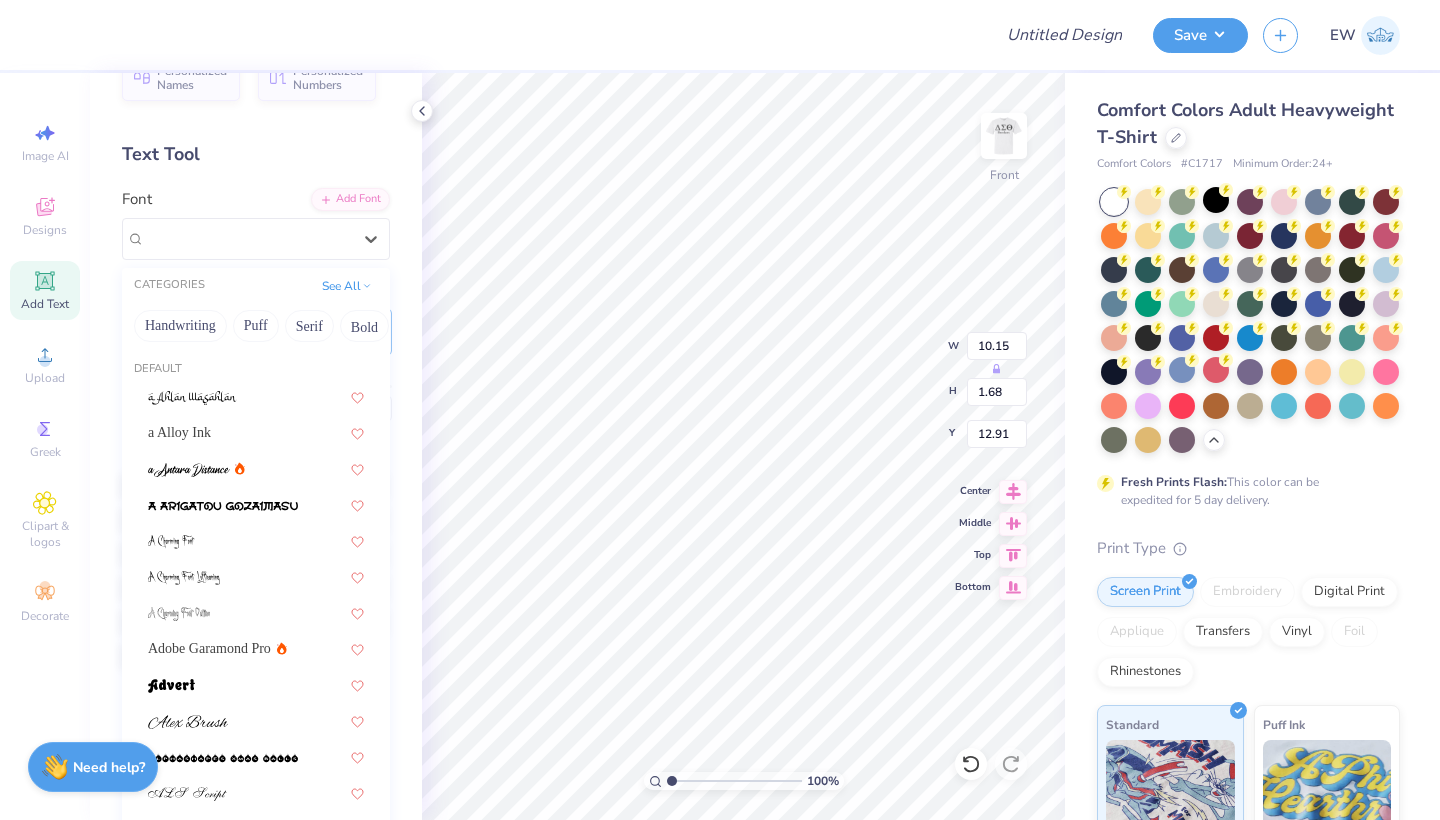 click on "Super Dream" at bounding box center [248, 238] 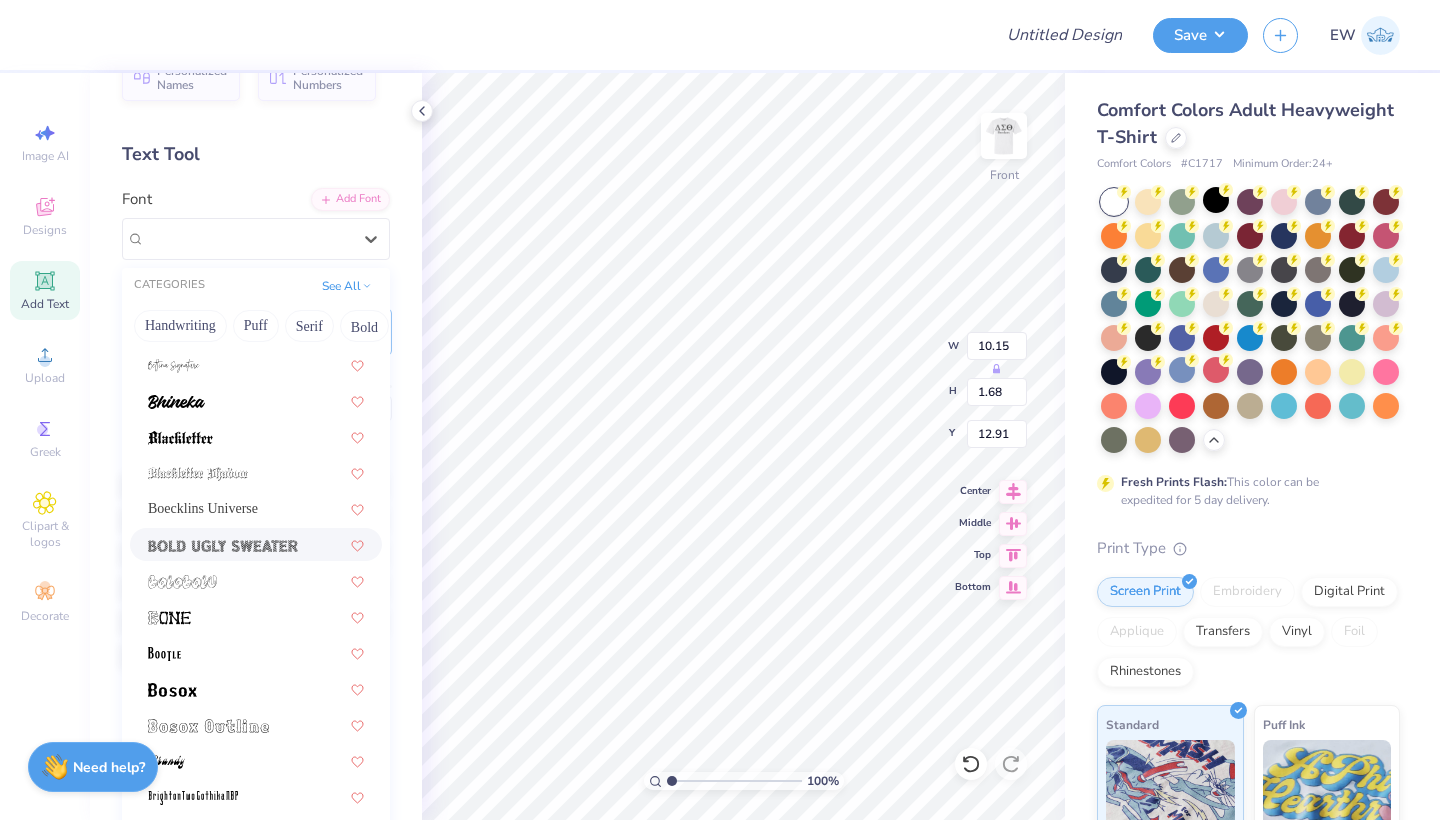 scroll, scrollTop: 712, scrollLeft: 0, axis: vertical 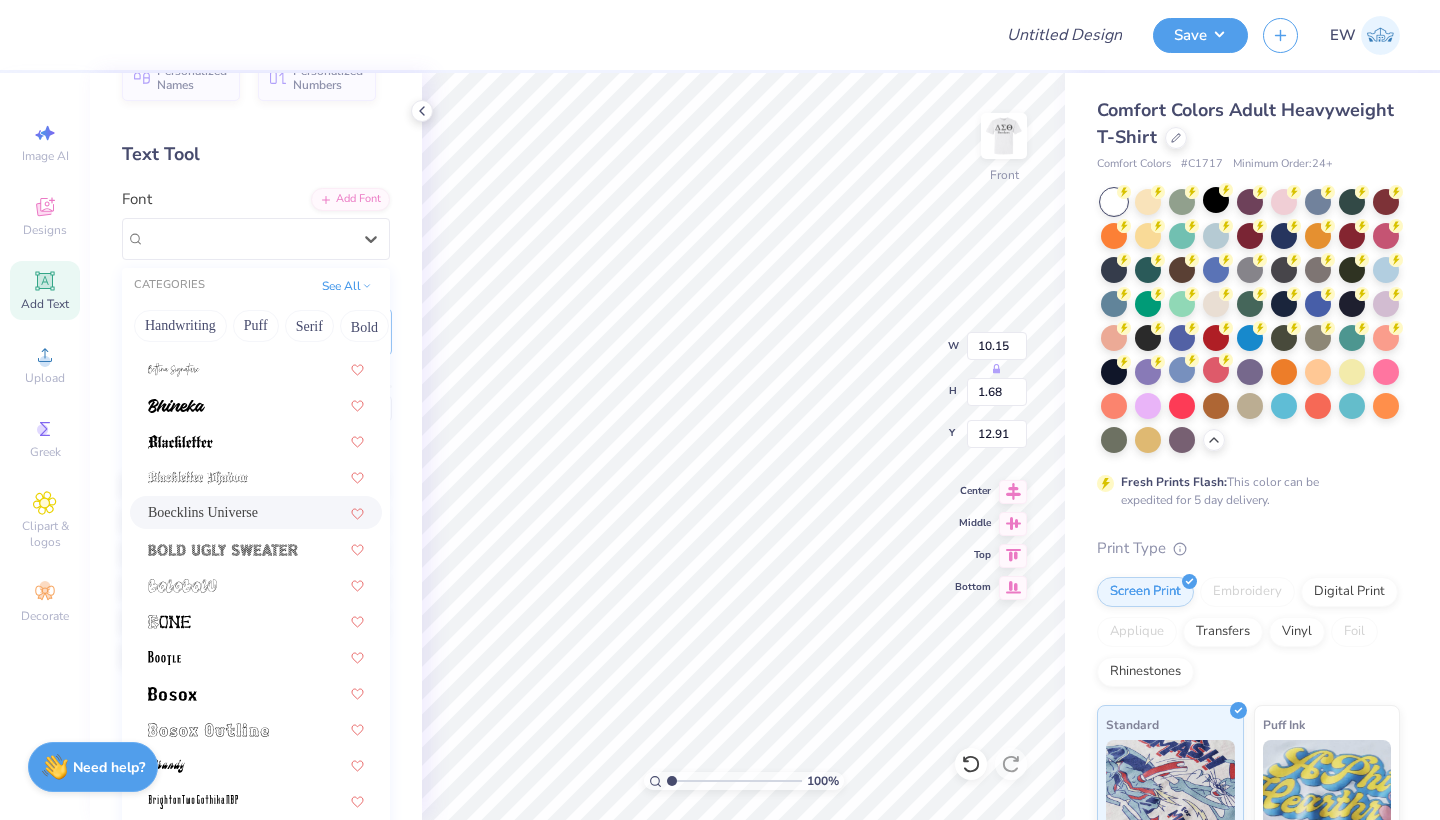 click on "Boecklins Universe" at bounding box center [203, 512] 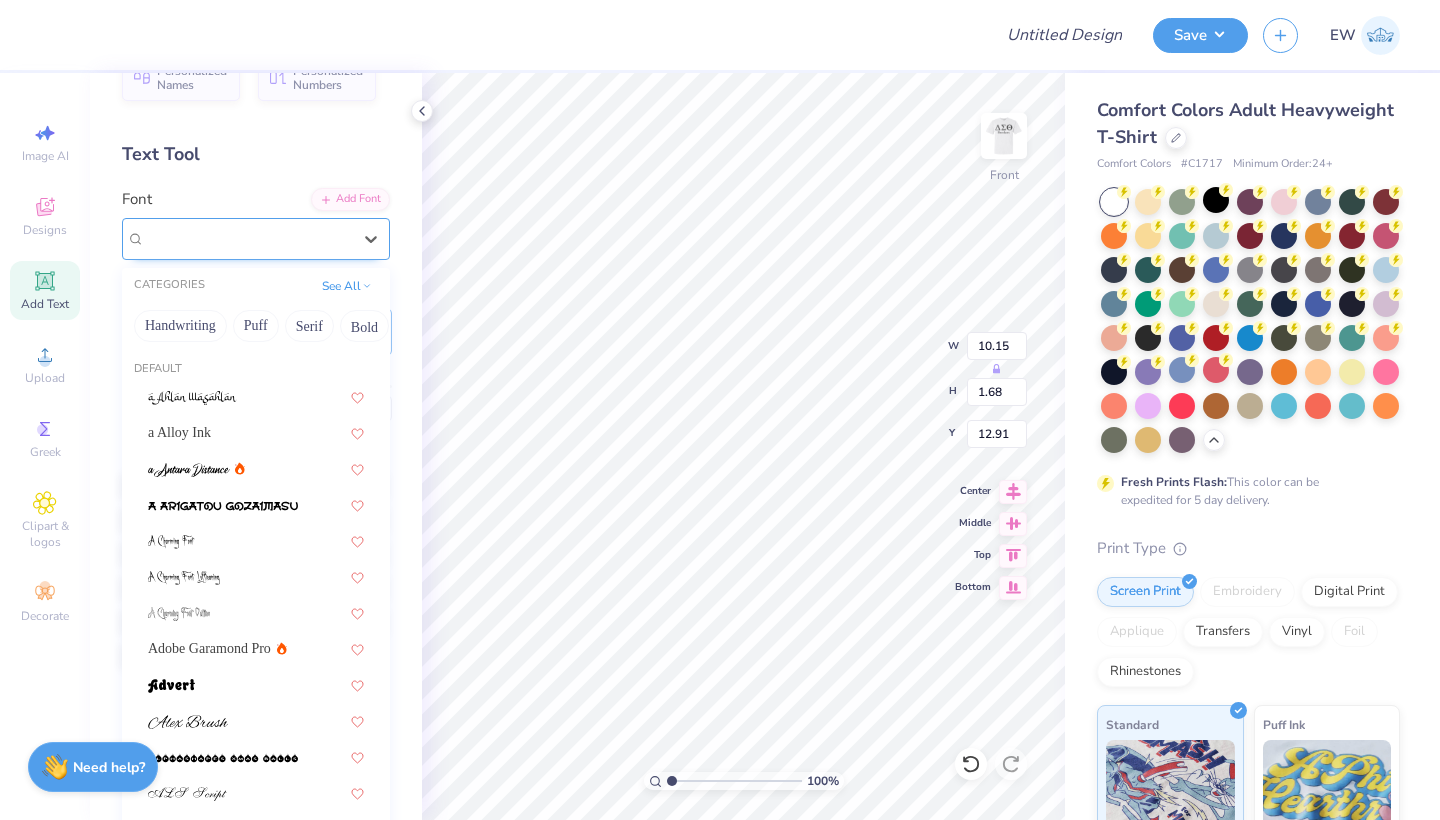 click on "Boecklins Universe" at bounding box center (204, 238) 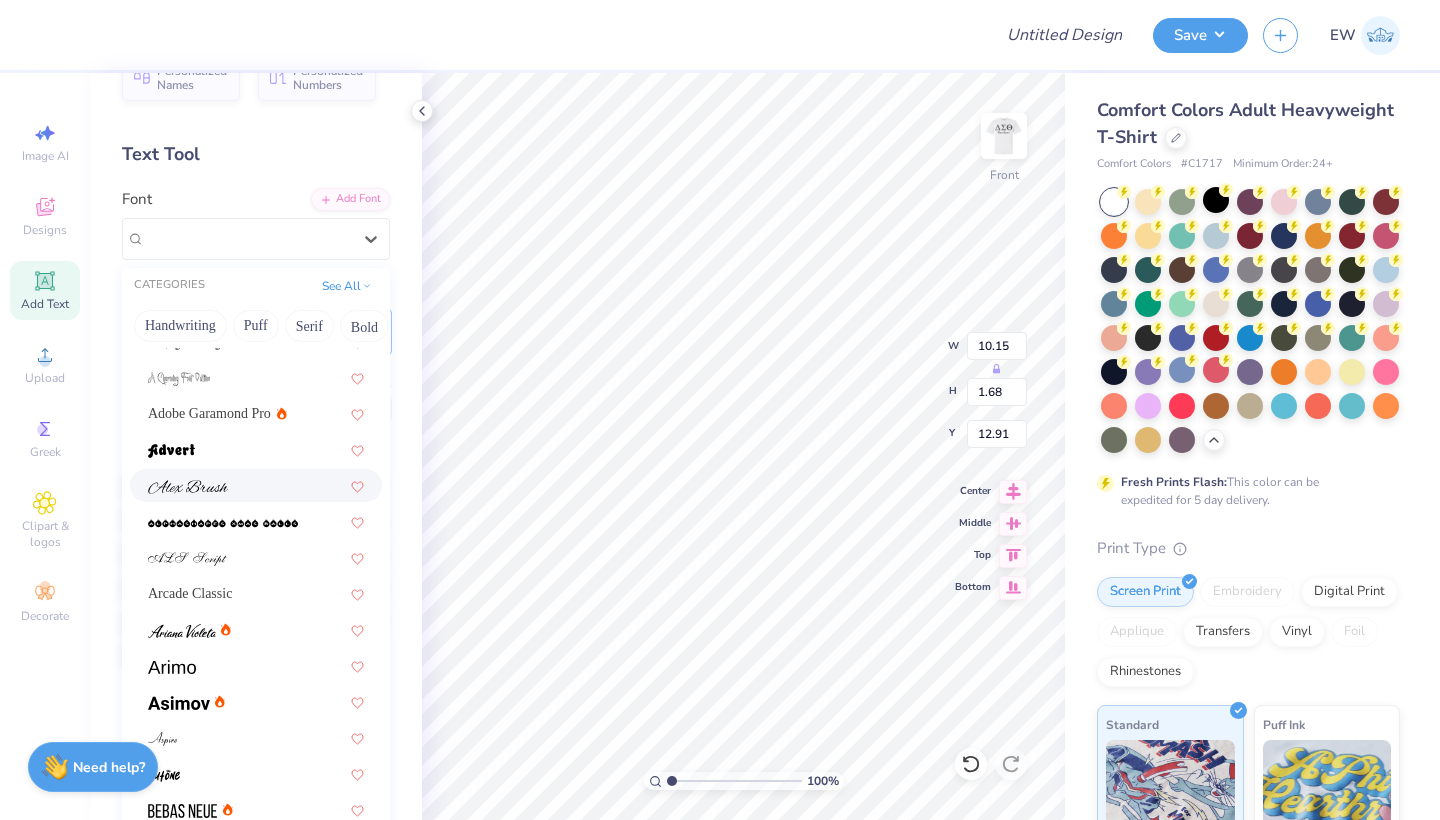scroll, scrollTop: 202, scrollLeft: 0, axis: vertical 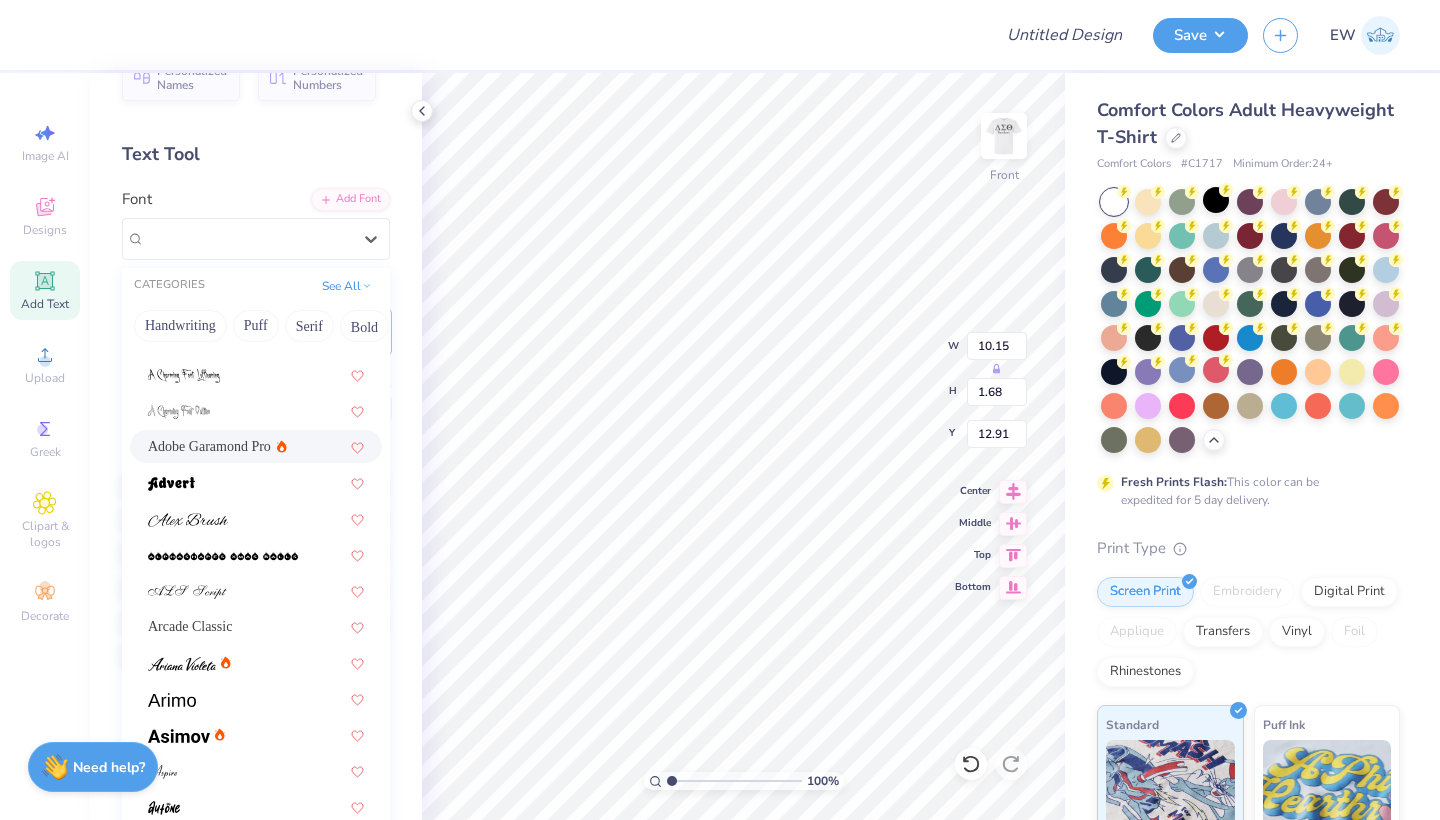 click on "Adobe Garamond Pro" at bounding box center (209, 446) 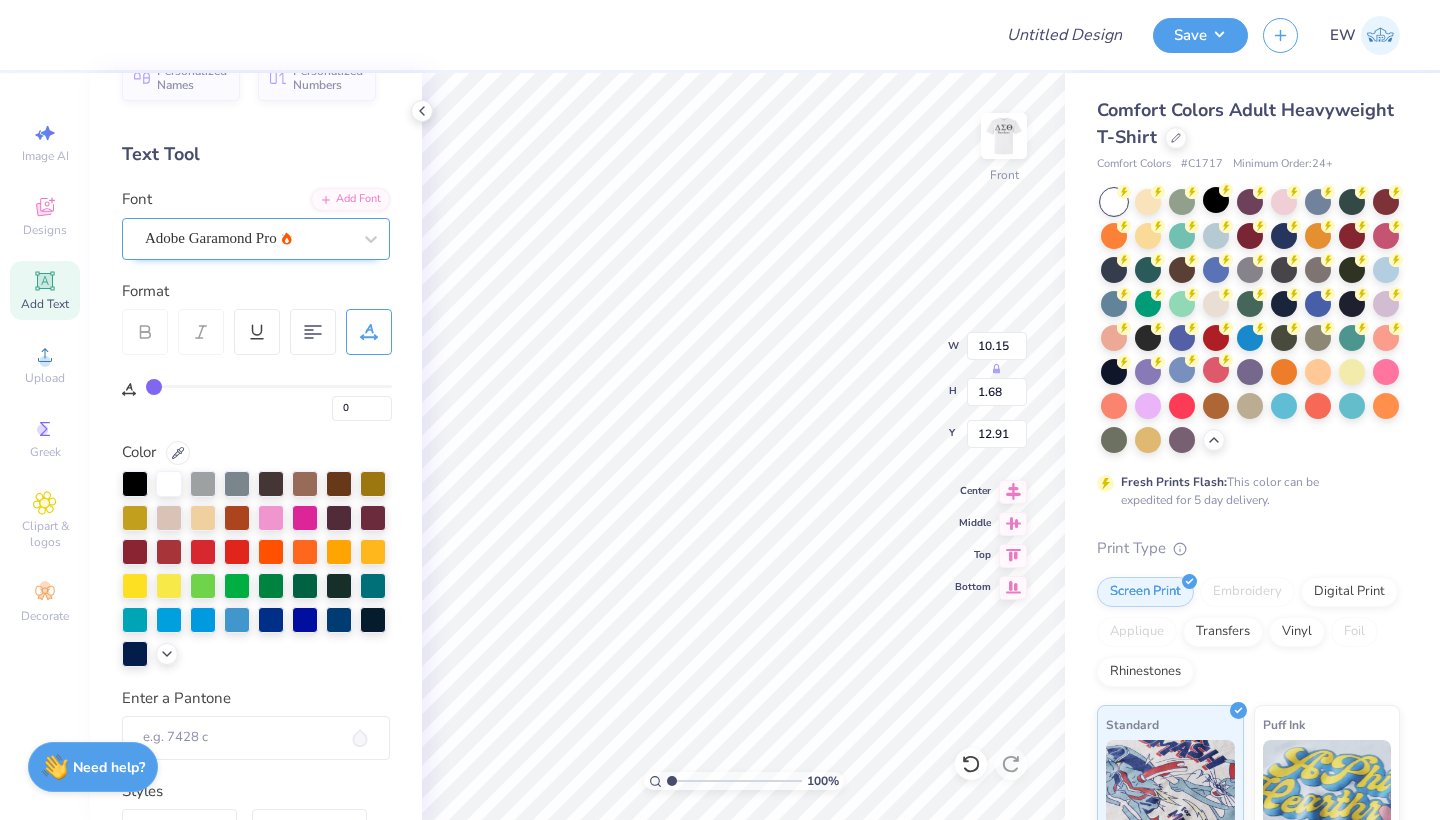 click on "Adobe Garamond Pro" at bounding box center [256, 239] 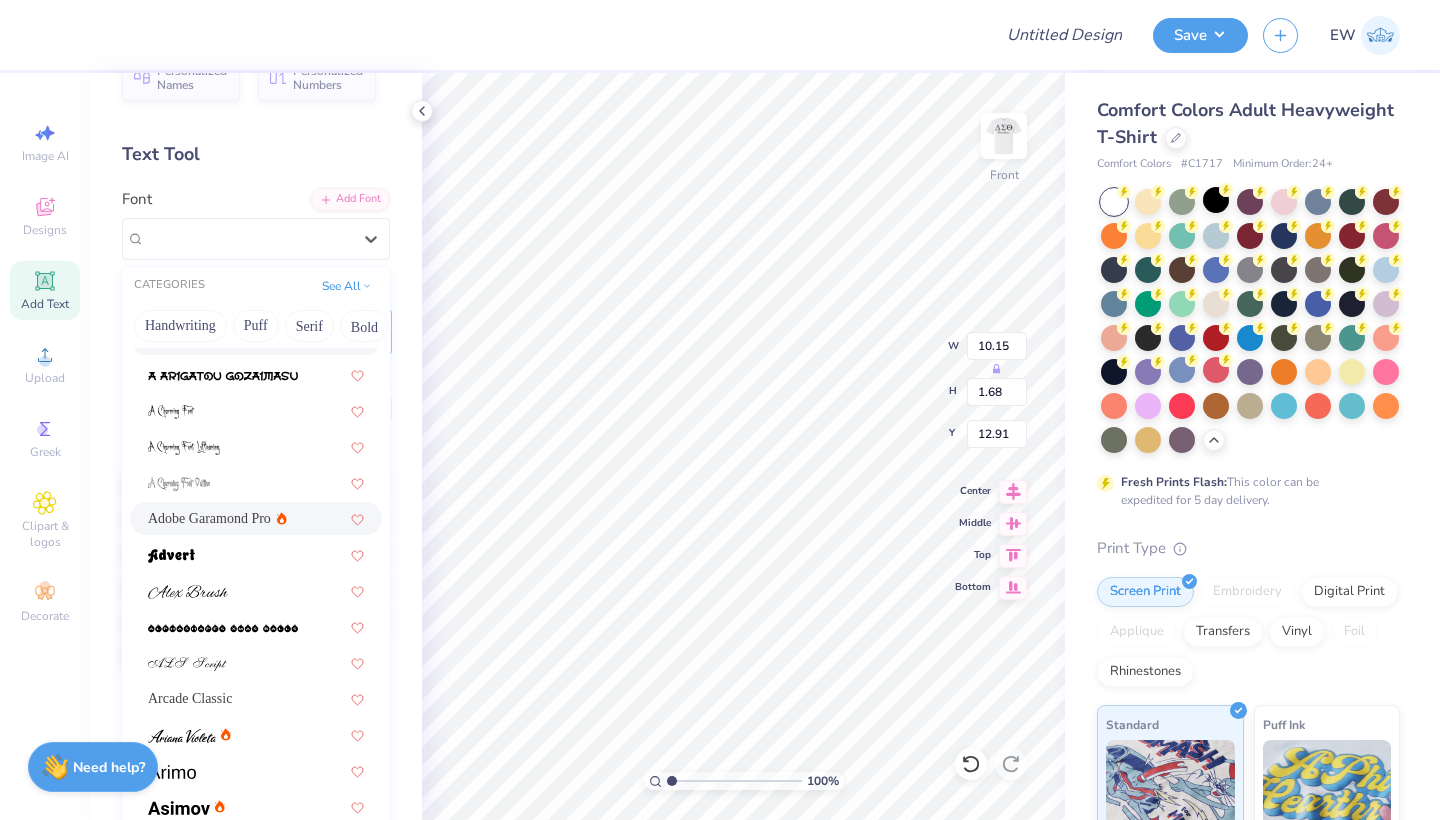scroll, scrollTop: 131, scrollLeft: 0, axis: vertical 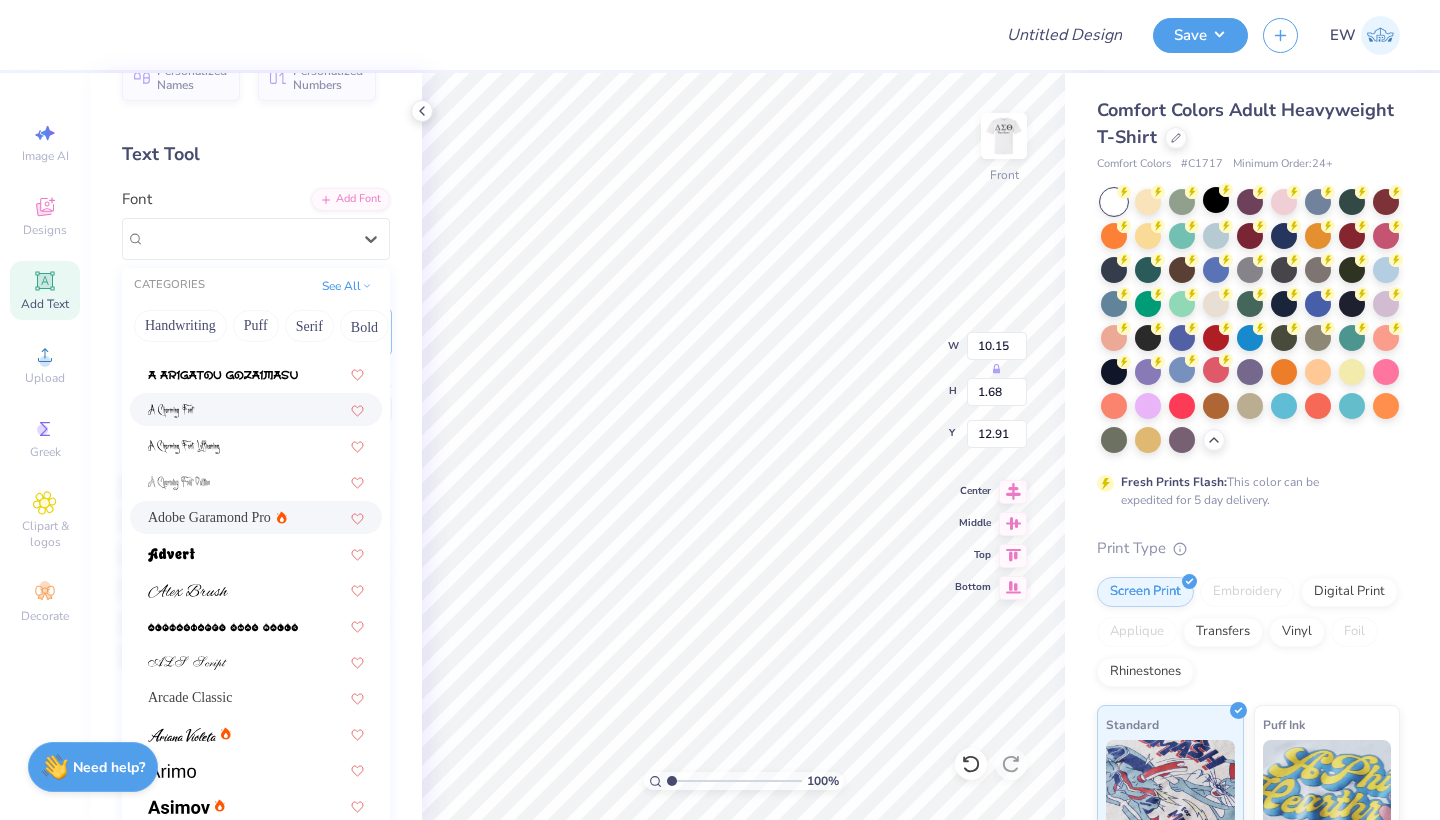 click at bounding box center [256, 409] 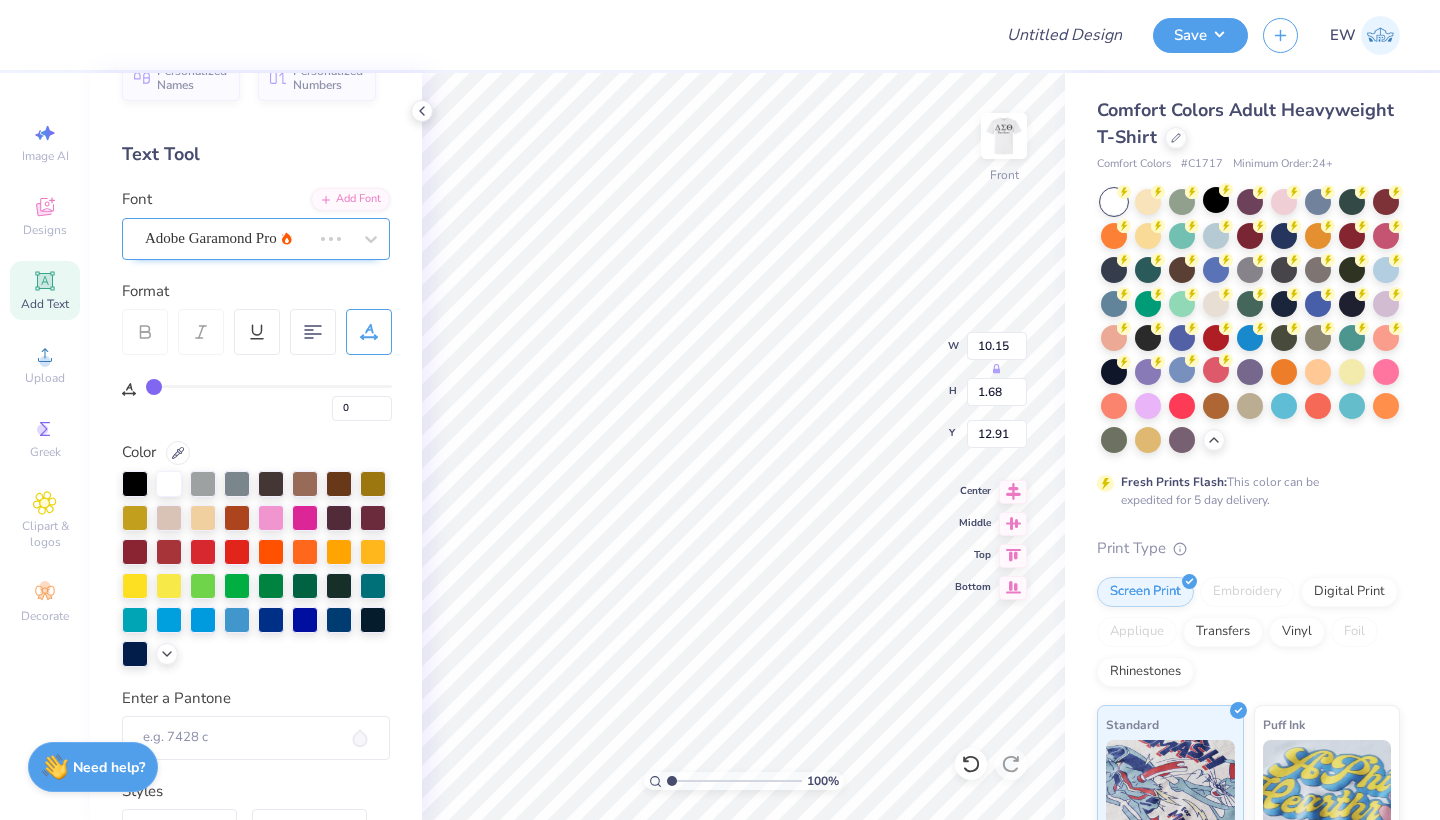 click on "Adobe Garamond Pro" at bounding box center [211, 238] 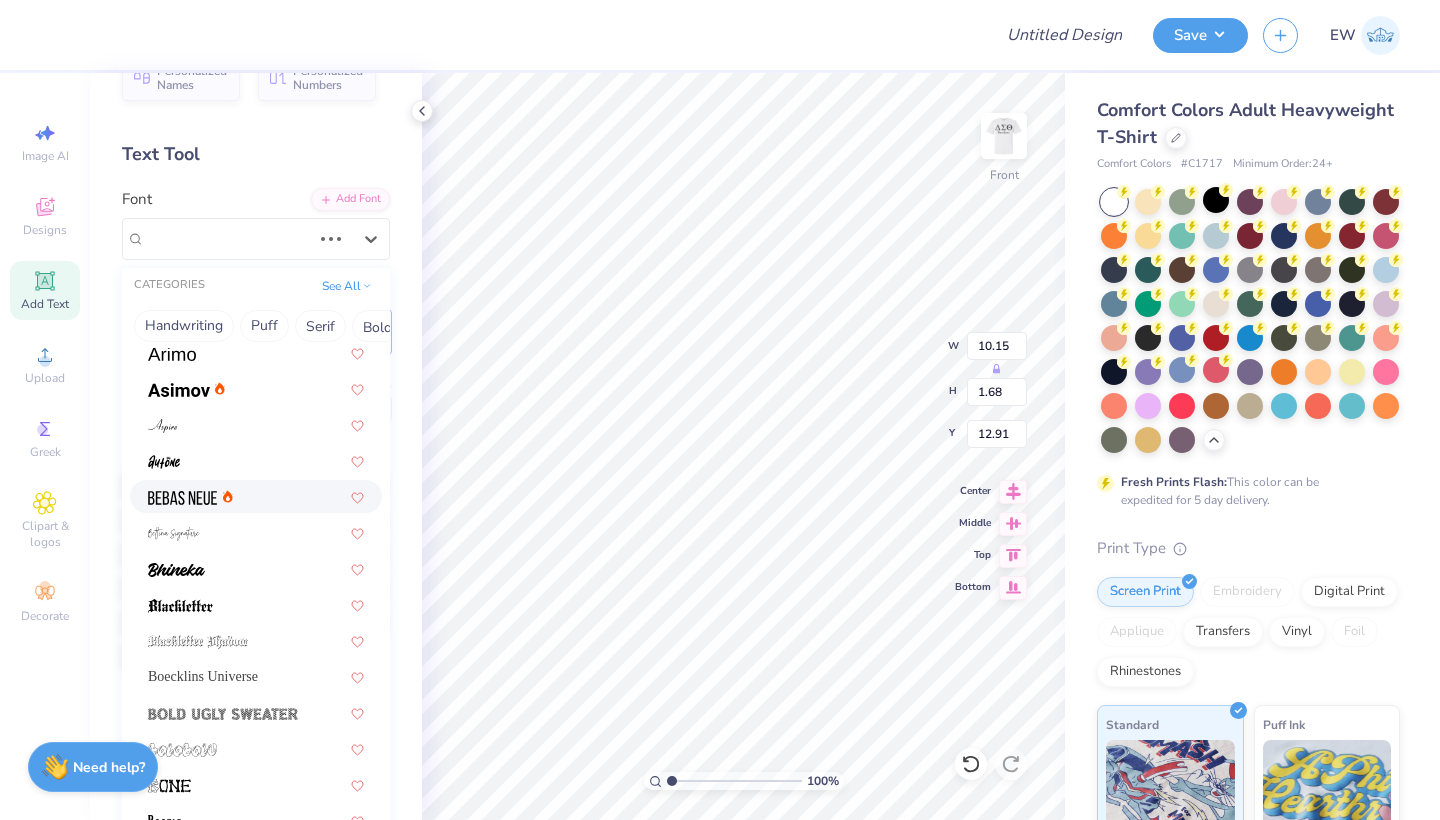 scroll, scrollTop: 669, scrollLeft: 0, axis: vertical 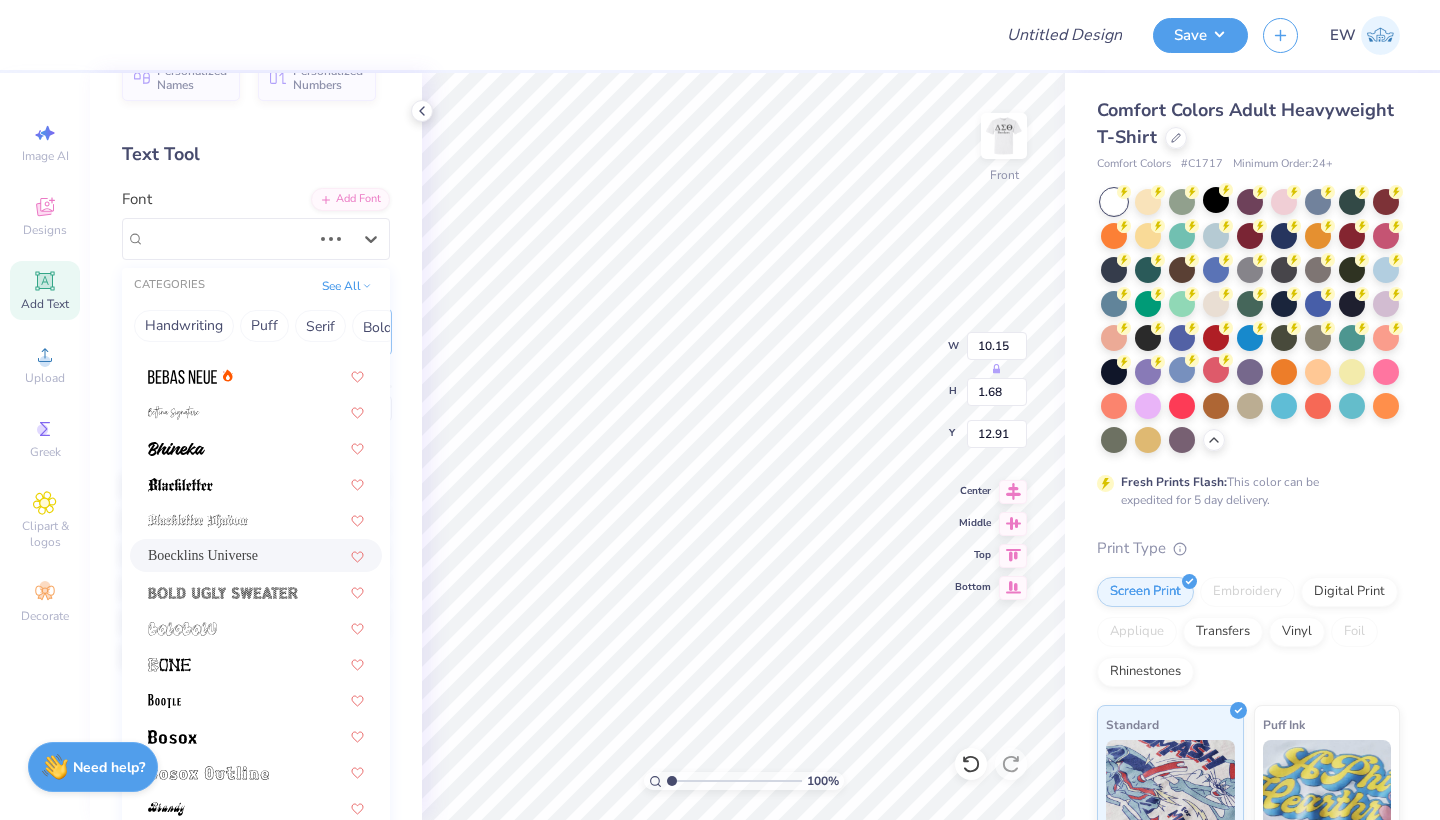 click on "Boecklins Universe" at bounding box center (256, 555) 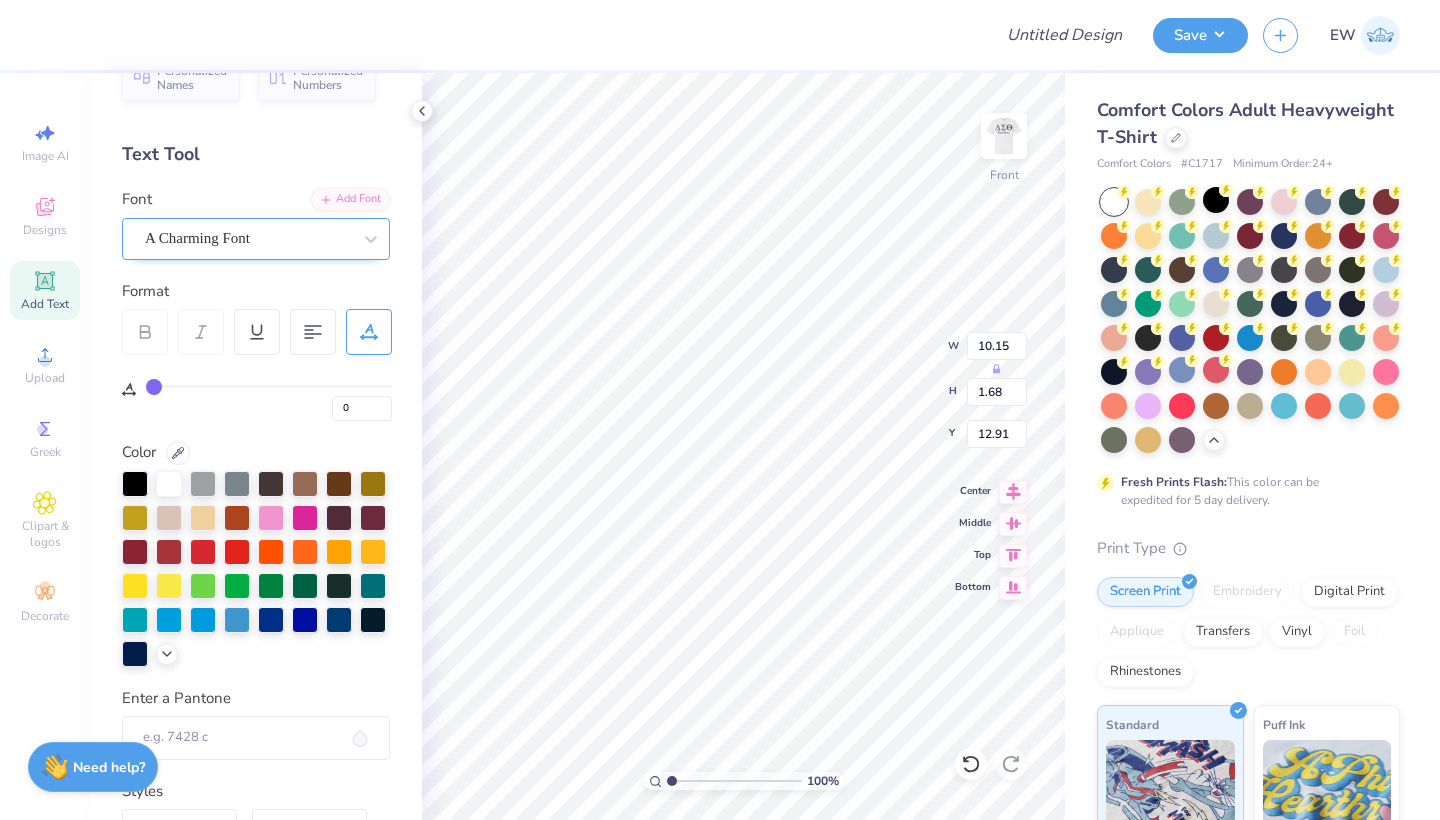 click on "A Charming Font" at bounding box center (248, 238) 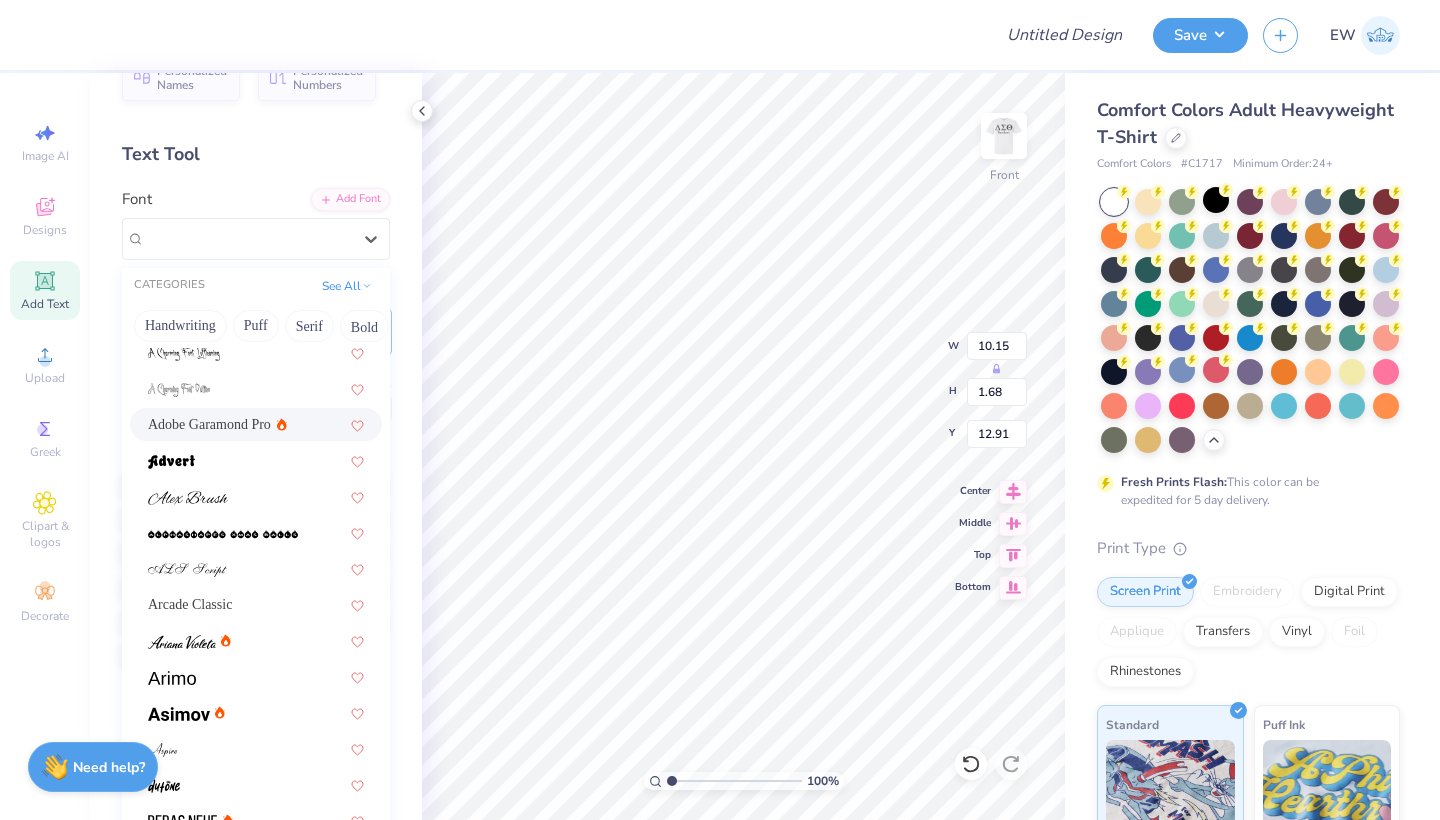 scroll, scrollTop: 269, scrollLeft: 0, axis: vertical 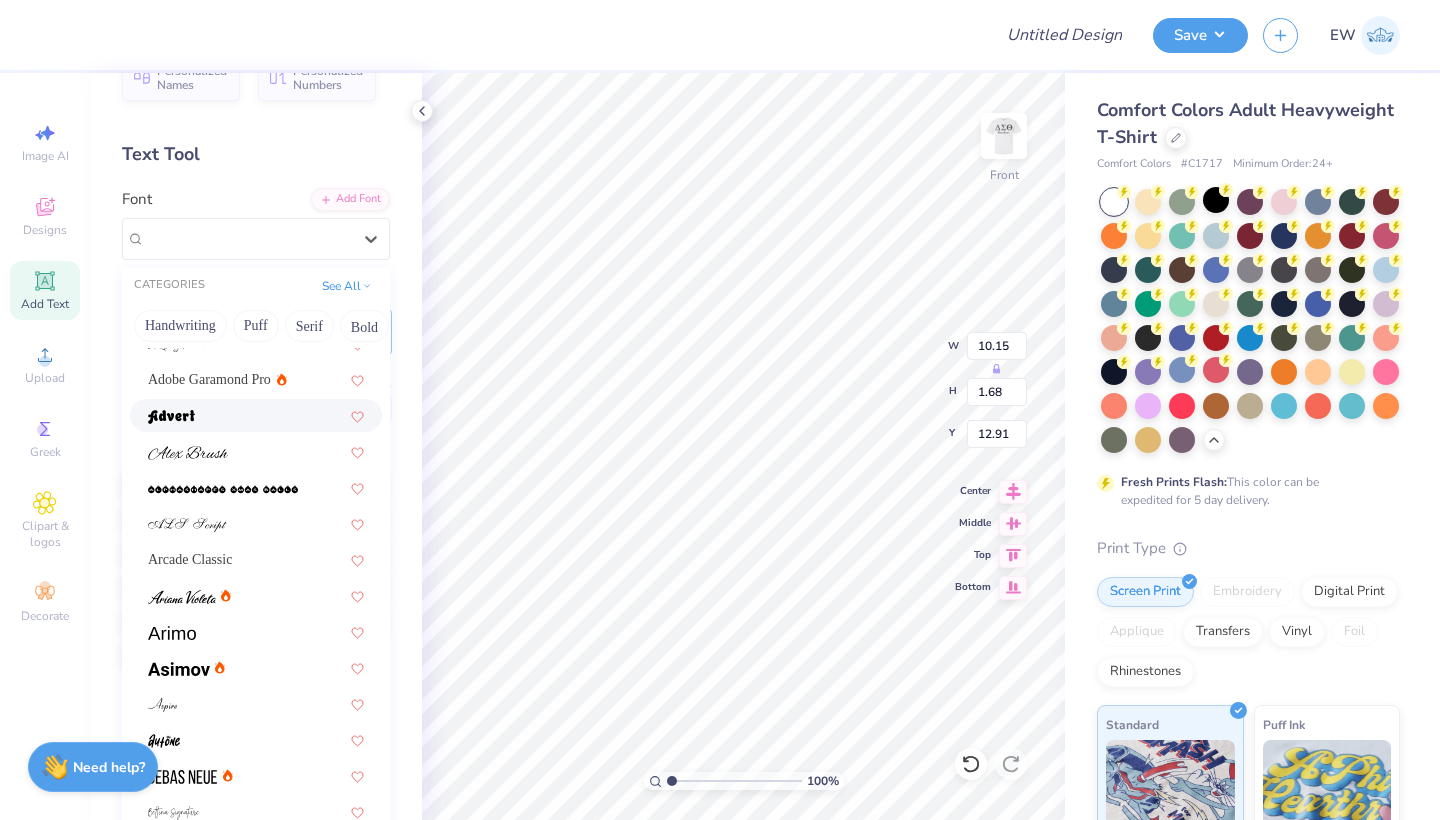 click at bounding box center [256, 415] 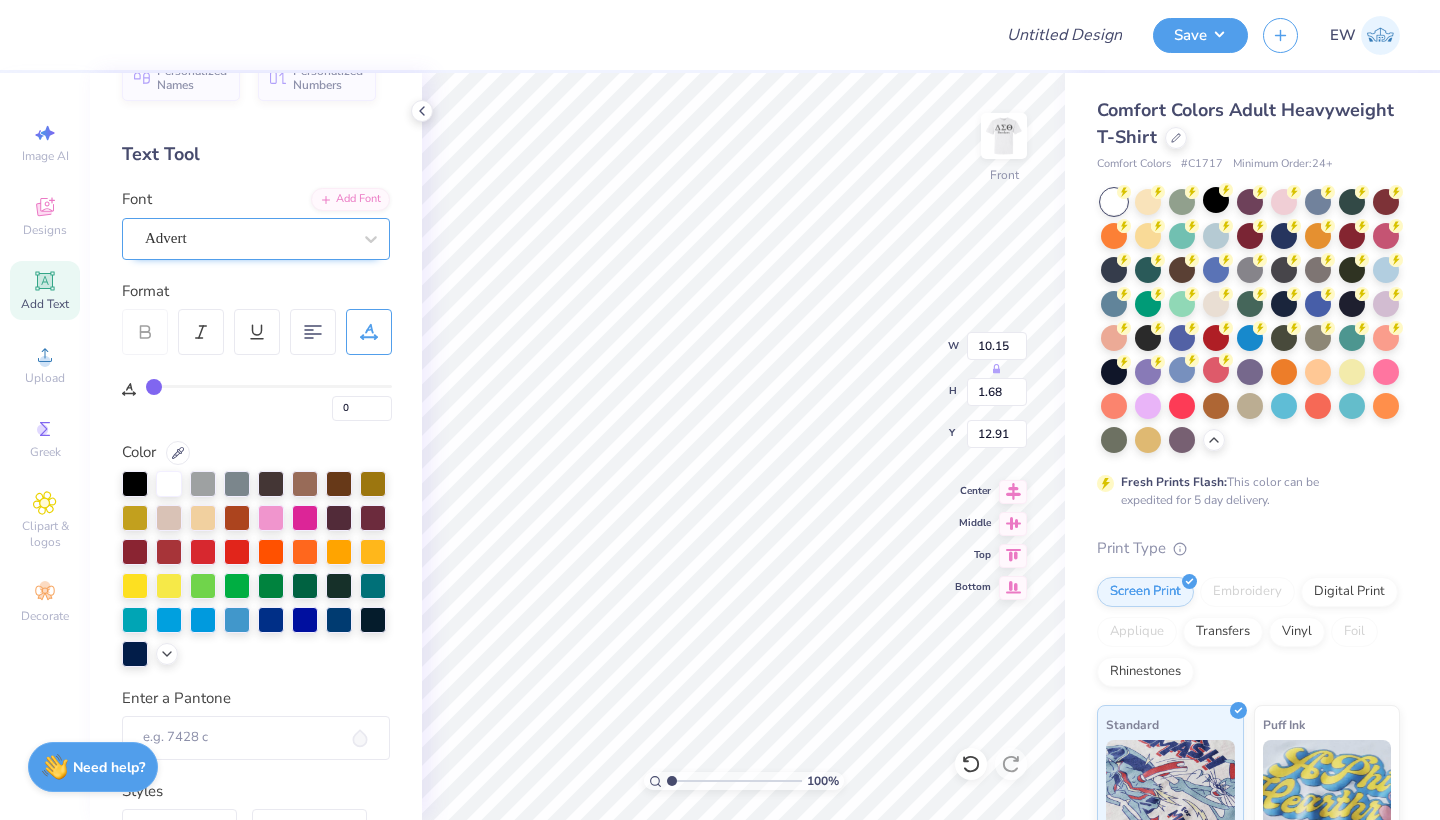 click on "Advert" at bounding box center (248, 238) 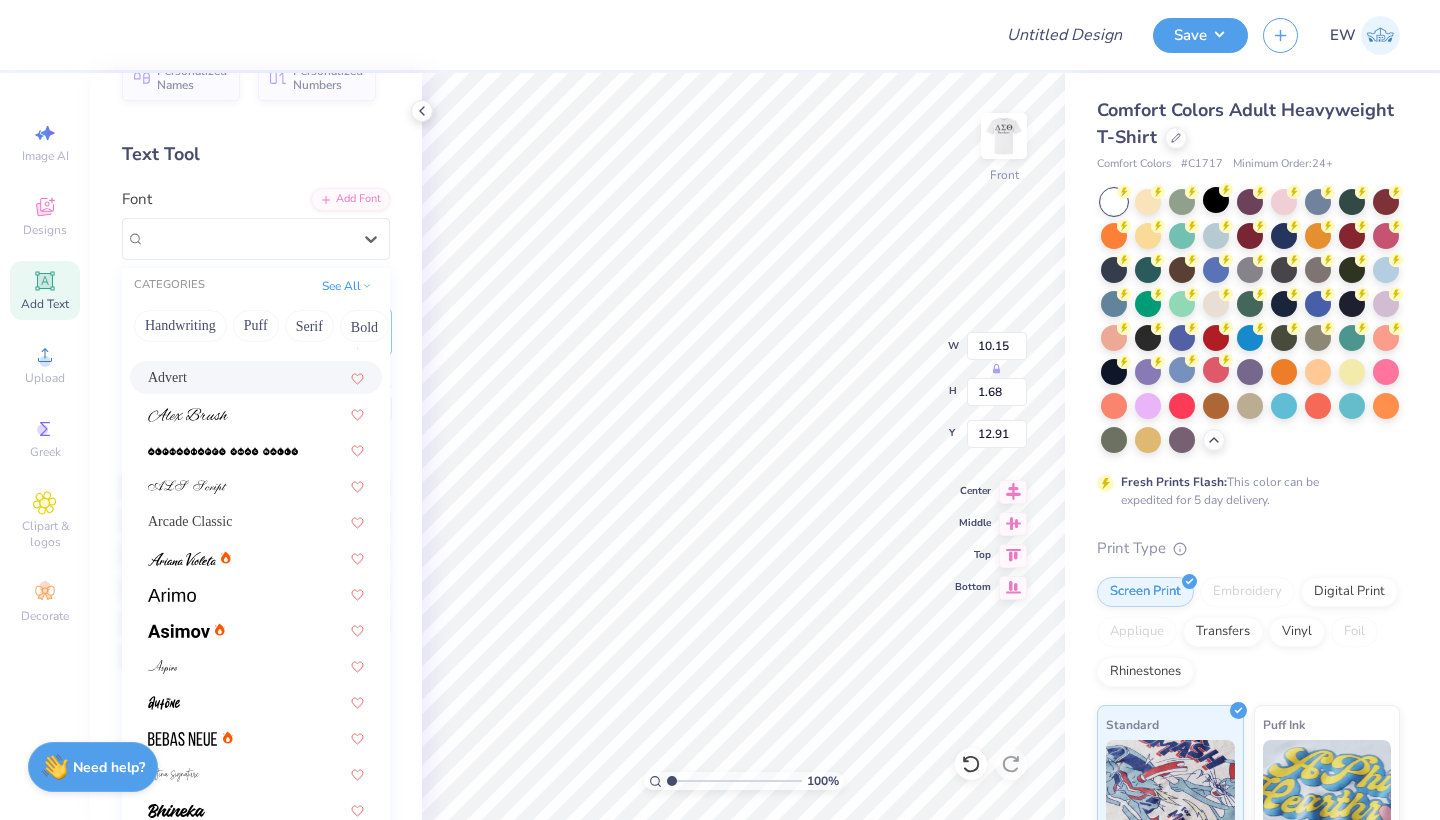 scroll, scrollTop: 308, scrollLeft: 0, axis: vertical 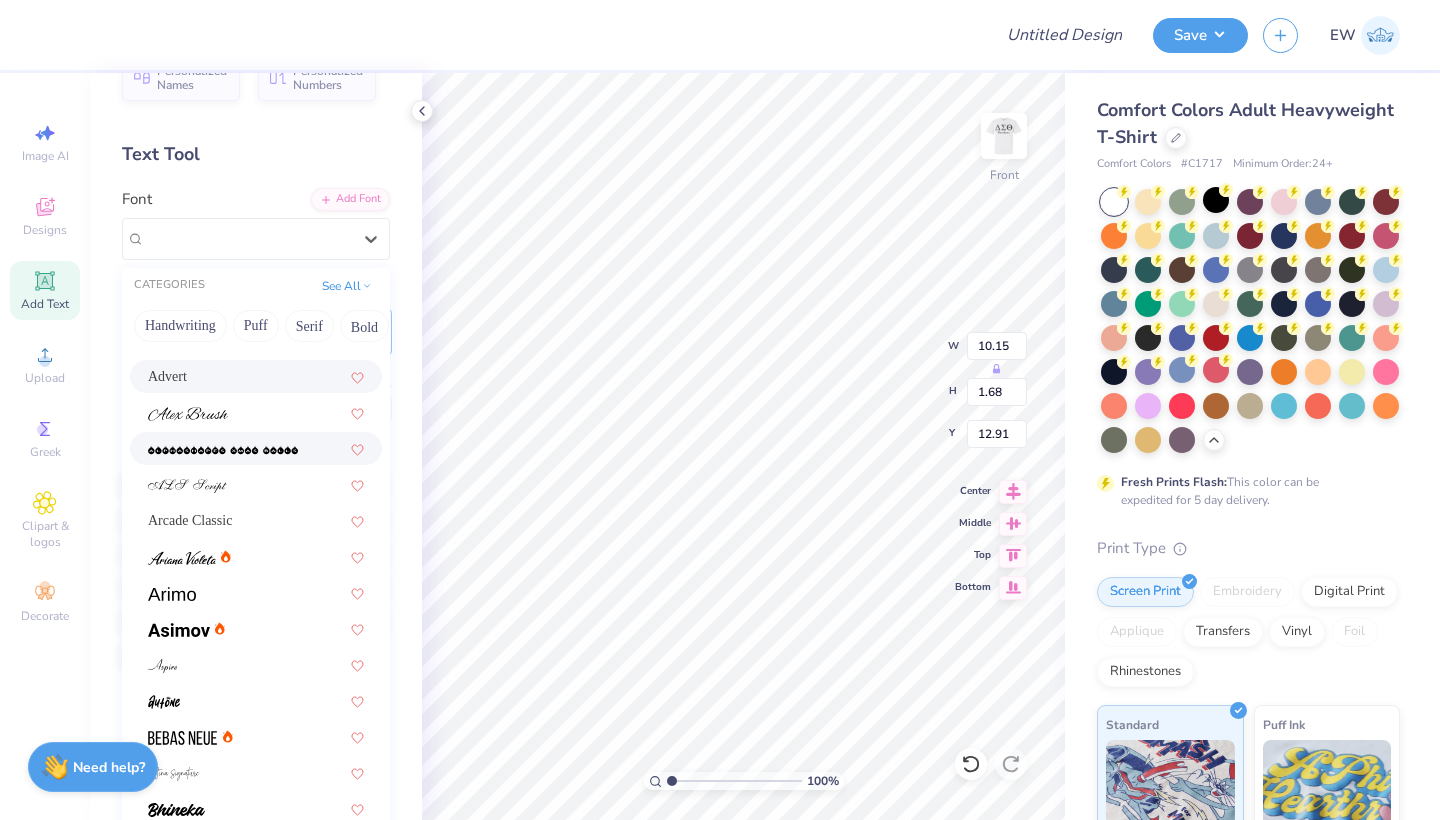 click at bounding box center (223, 448) 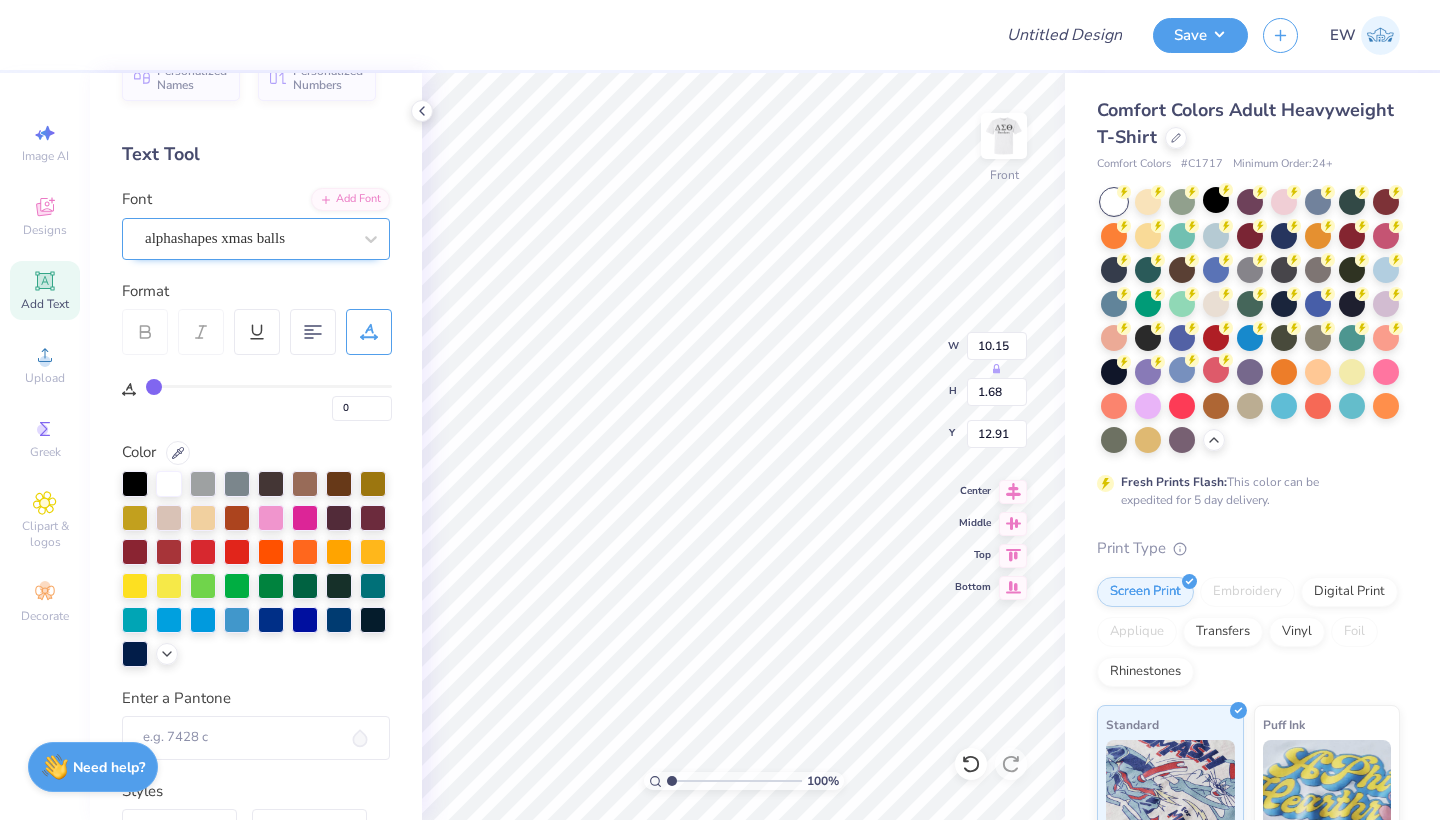 click on "alphashapes xmas balls" at bounding box center [256, 239] 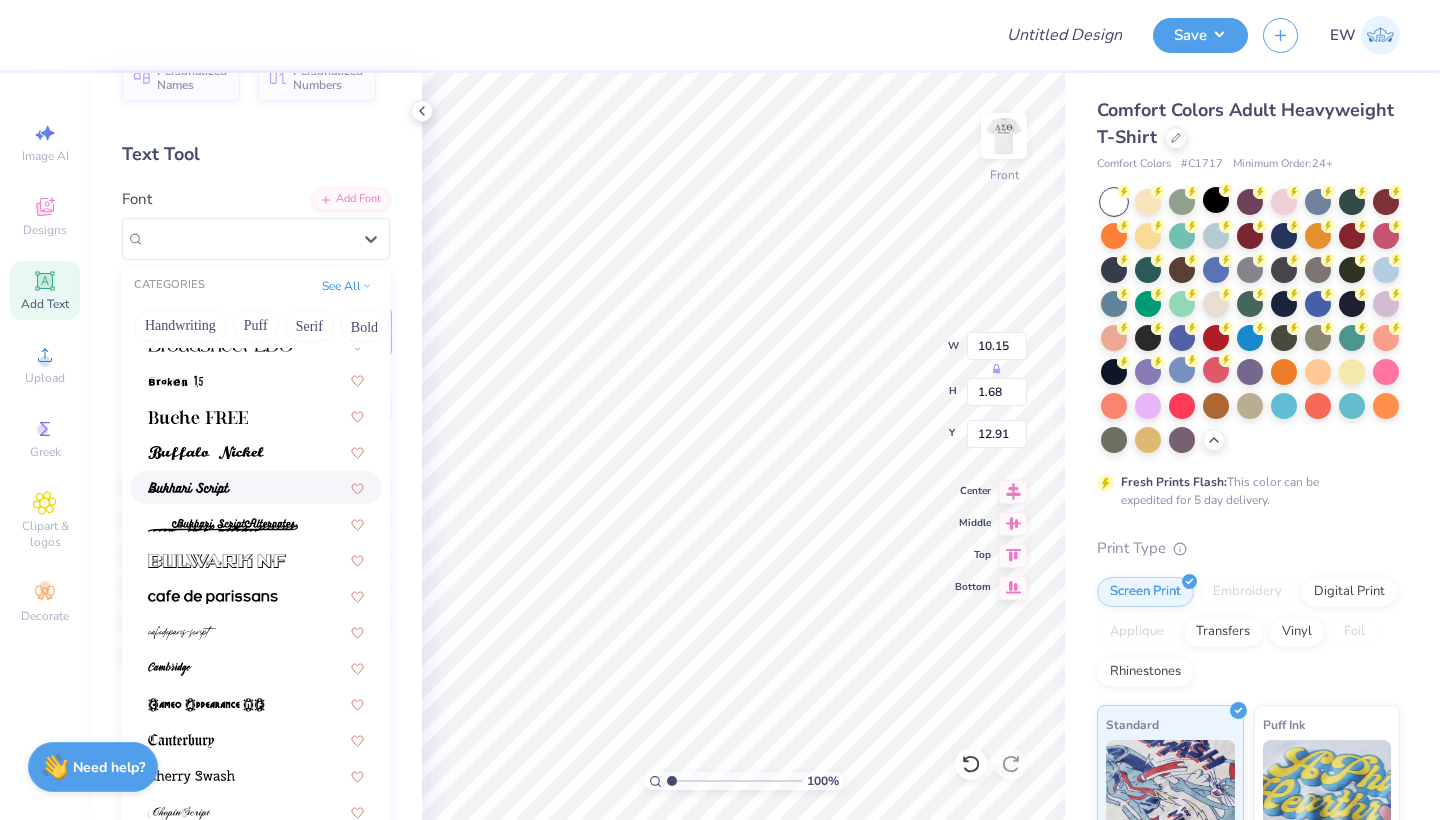 scroll, scrollTop: 1386, scrollLeft: 0, axis: vertical 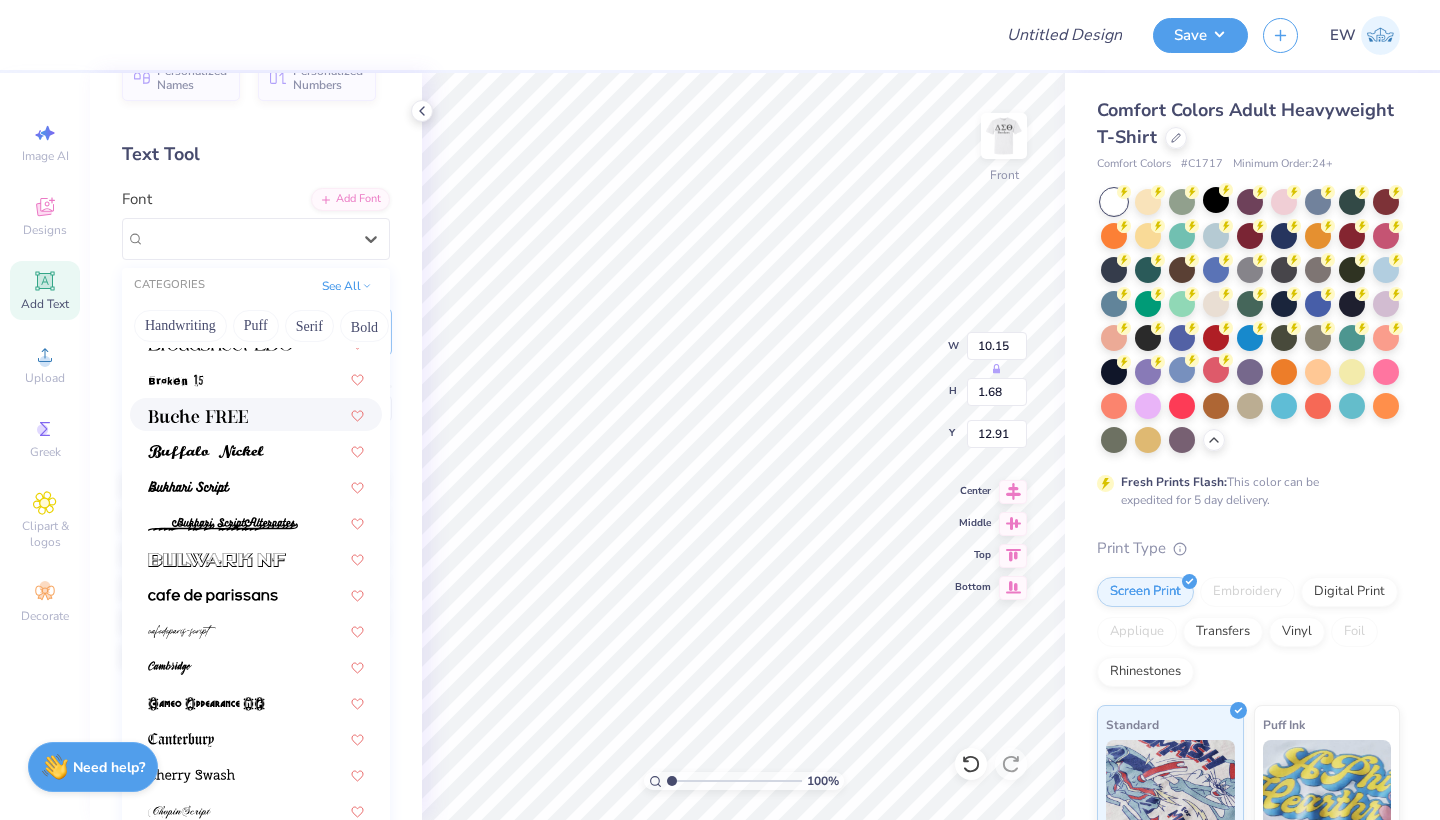 click at bounding box center [256, 414] 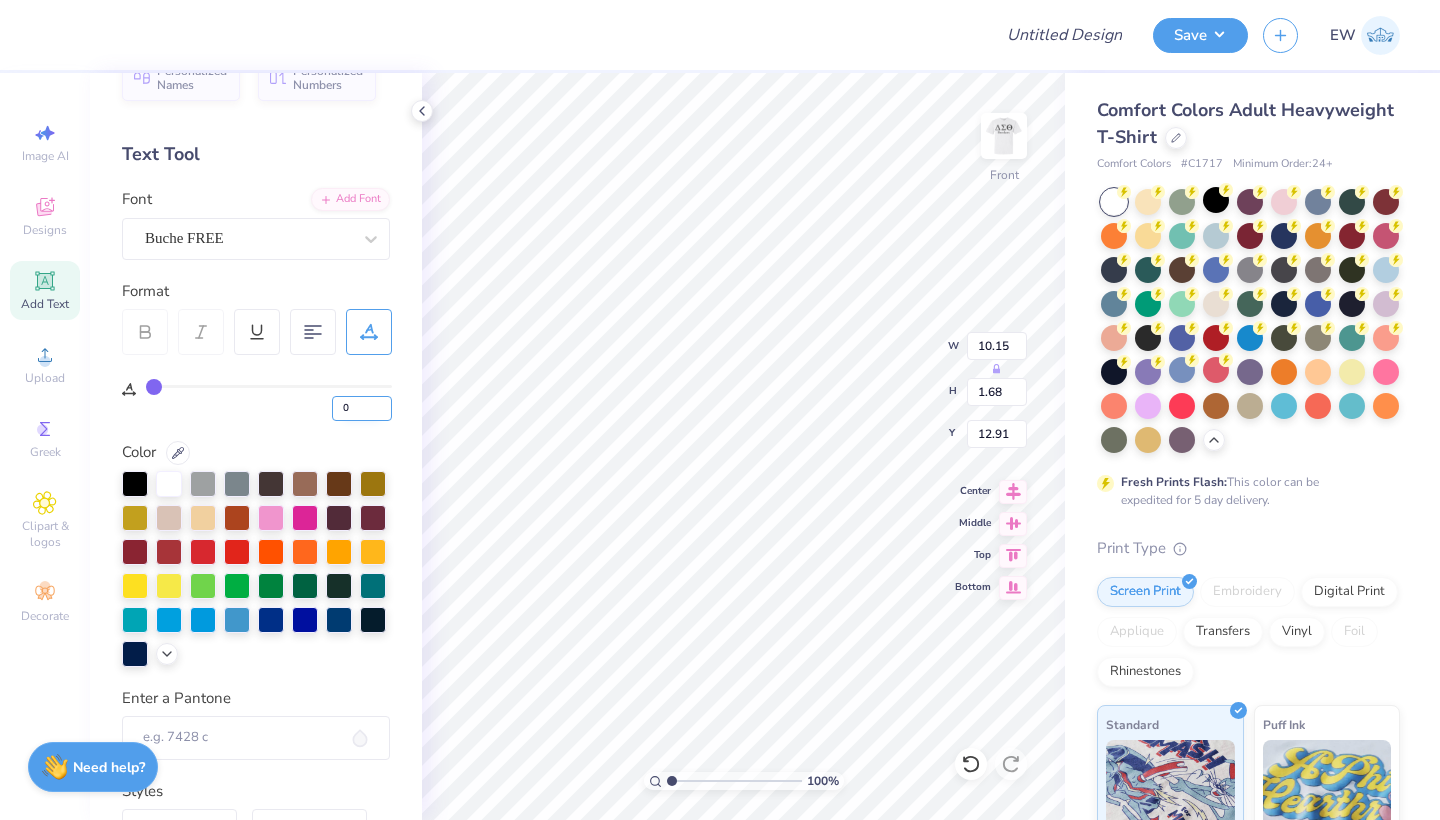 scroll, scrollTop: 0, scrollLeft: 1, axis: horizontal 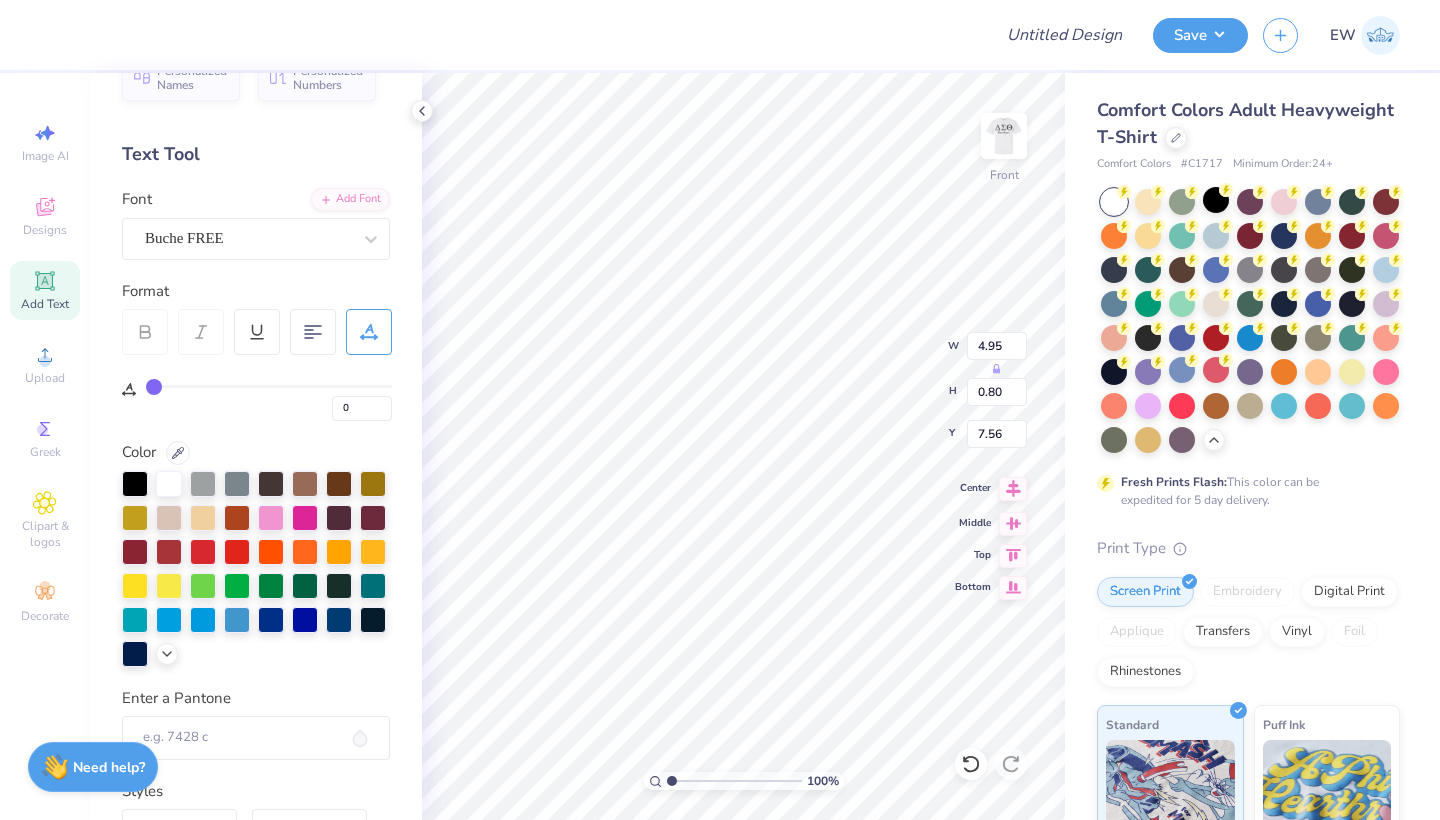 click 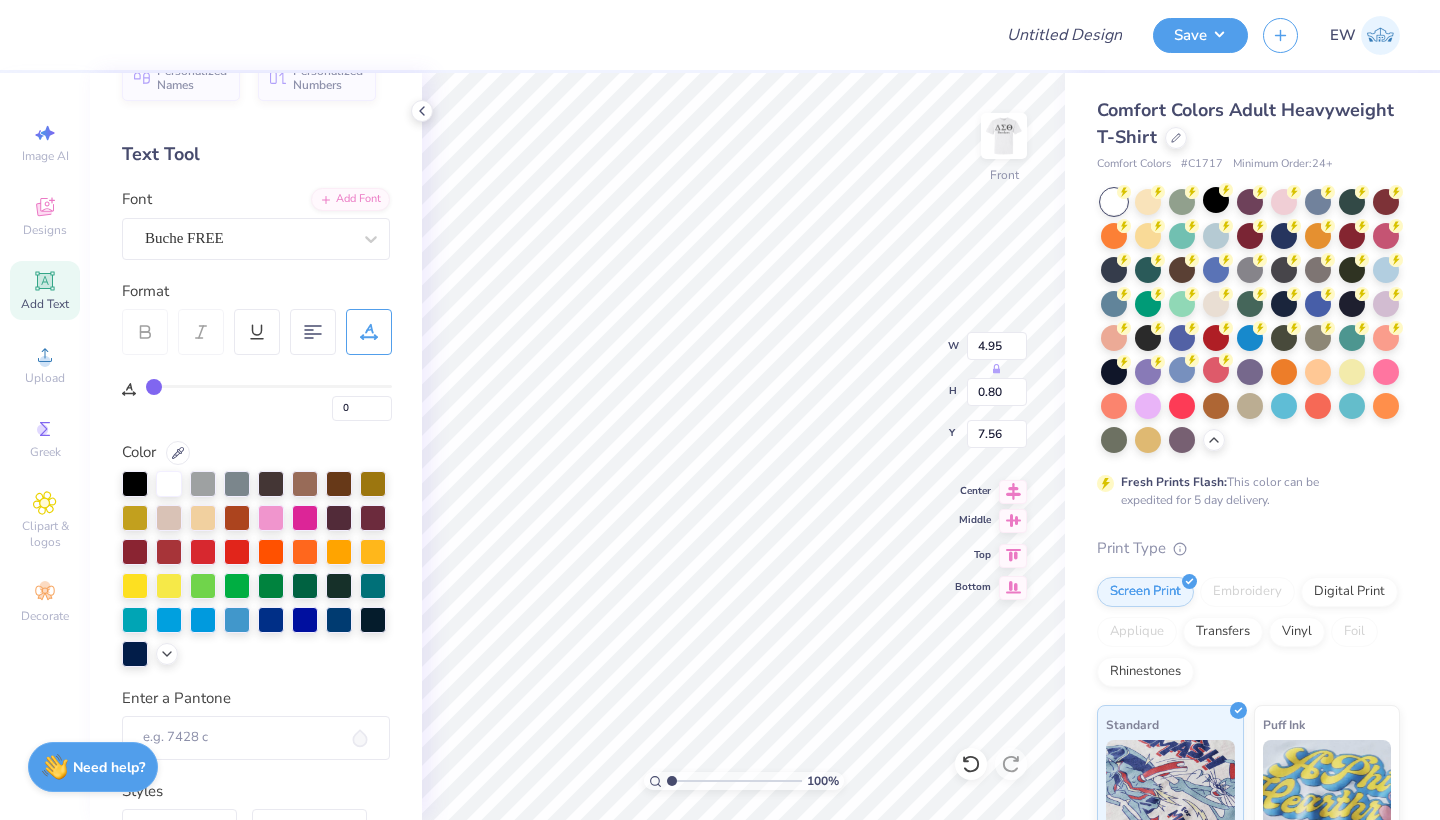 click 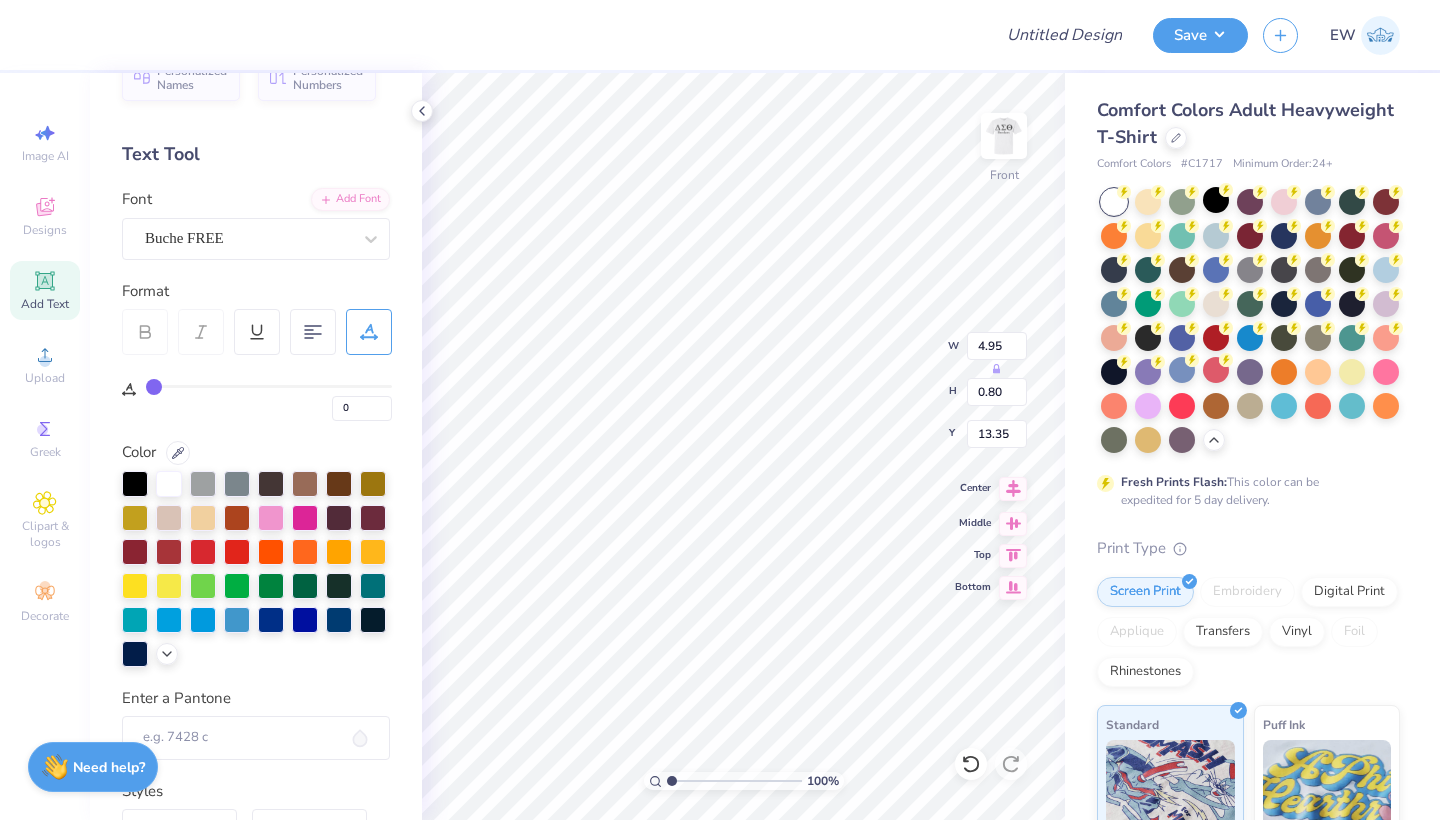click 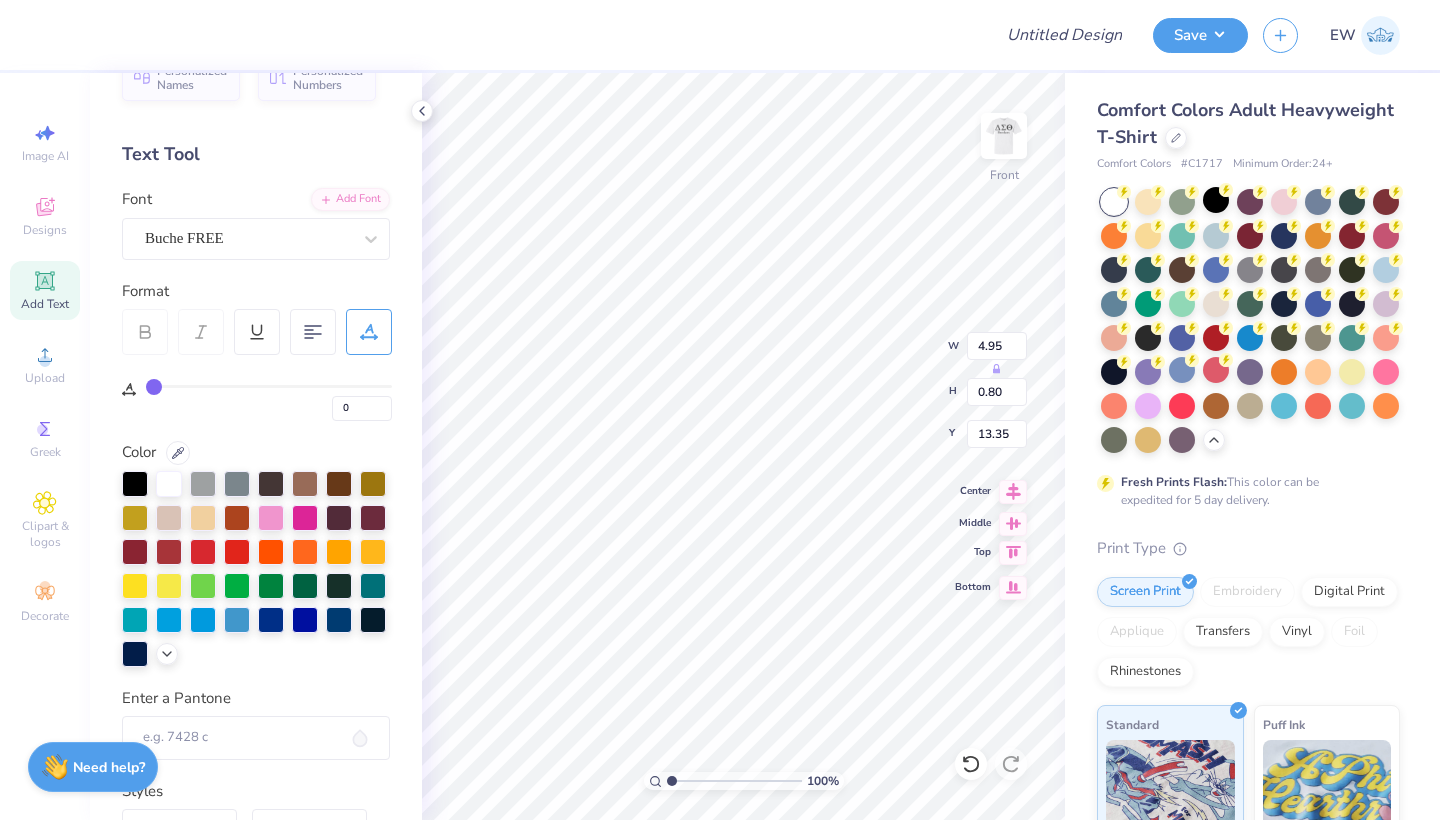 click at bounding box center [1013, 553] 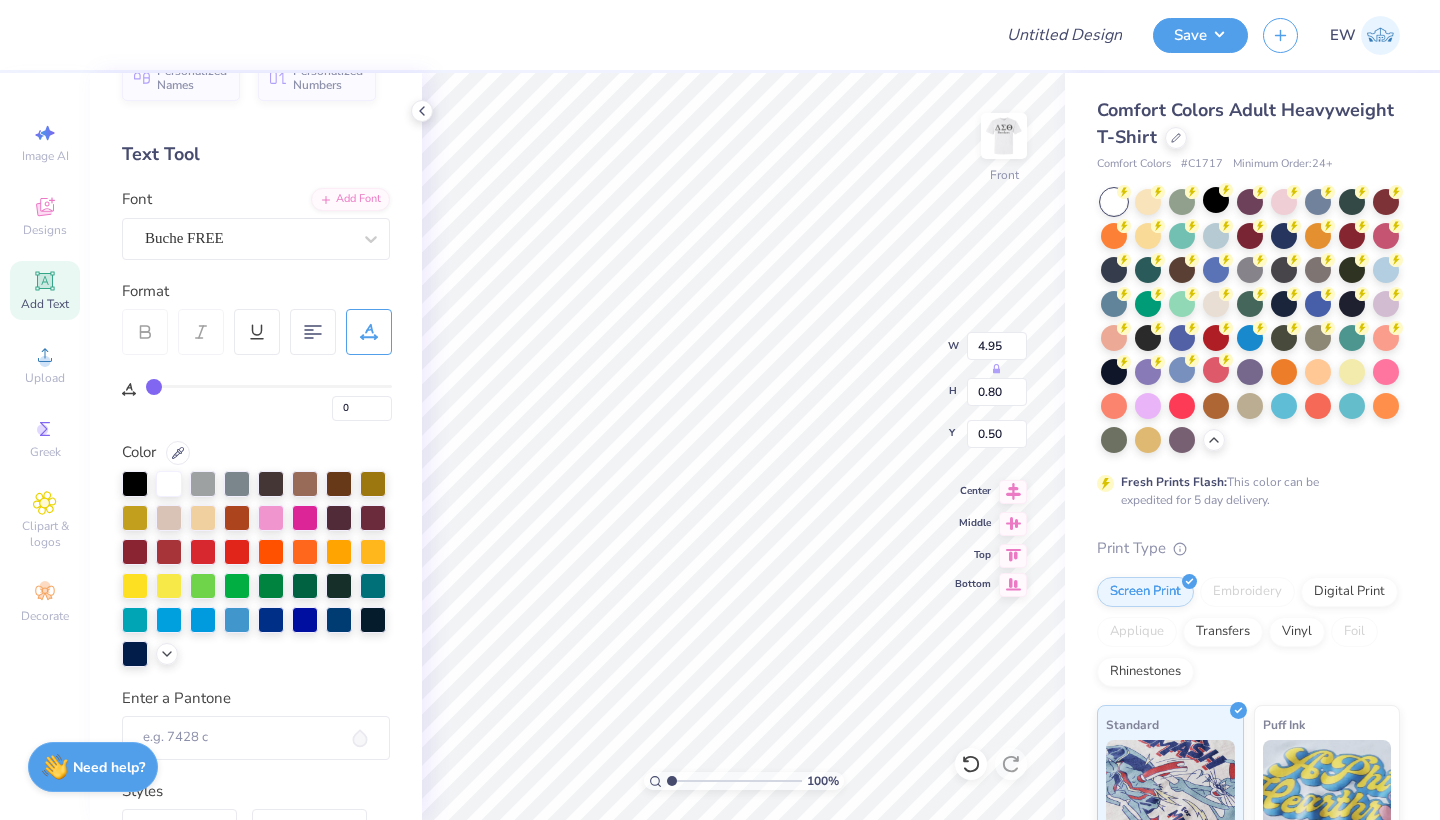 click at bounding box center [1013, 585] 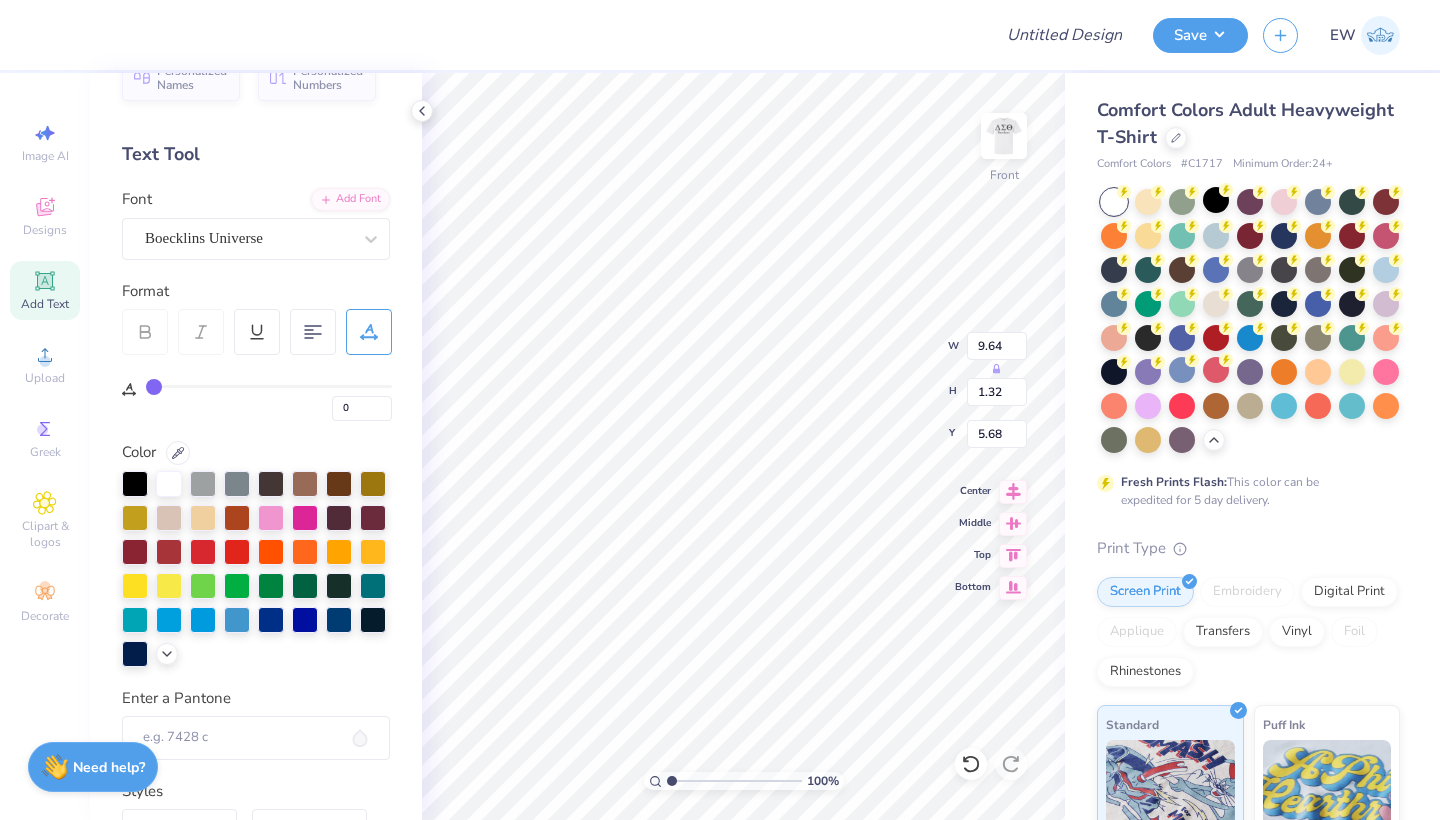 scroll, scrollTop: 0, scrollLeft: 4, axis: horizontal 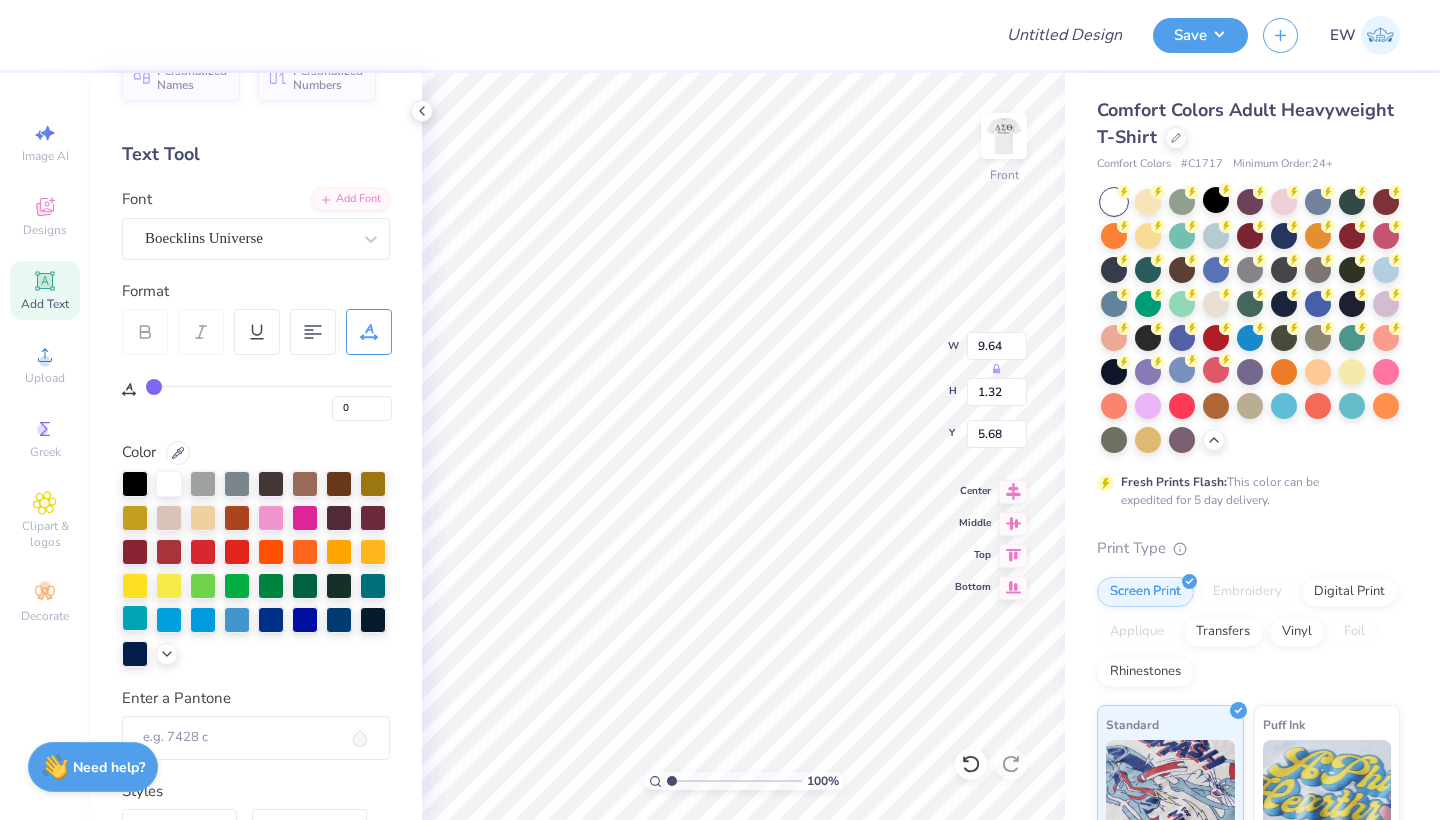 click at bounding box center [135, 618] 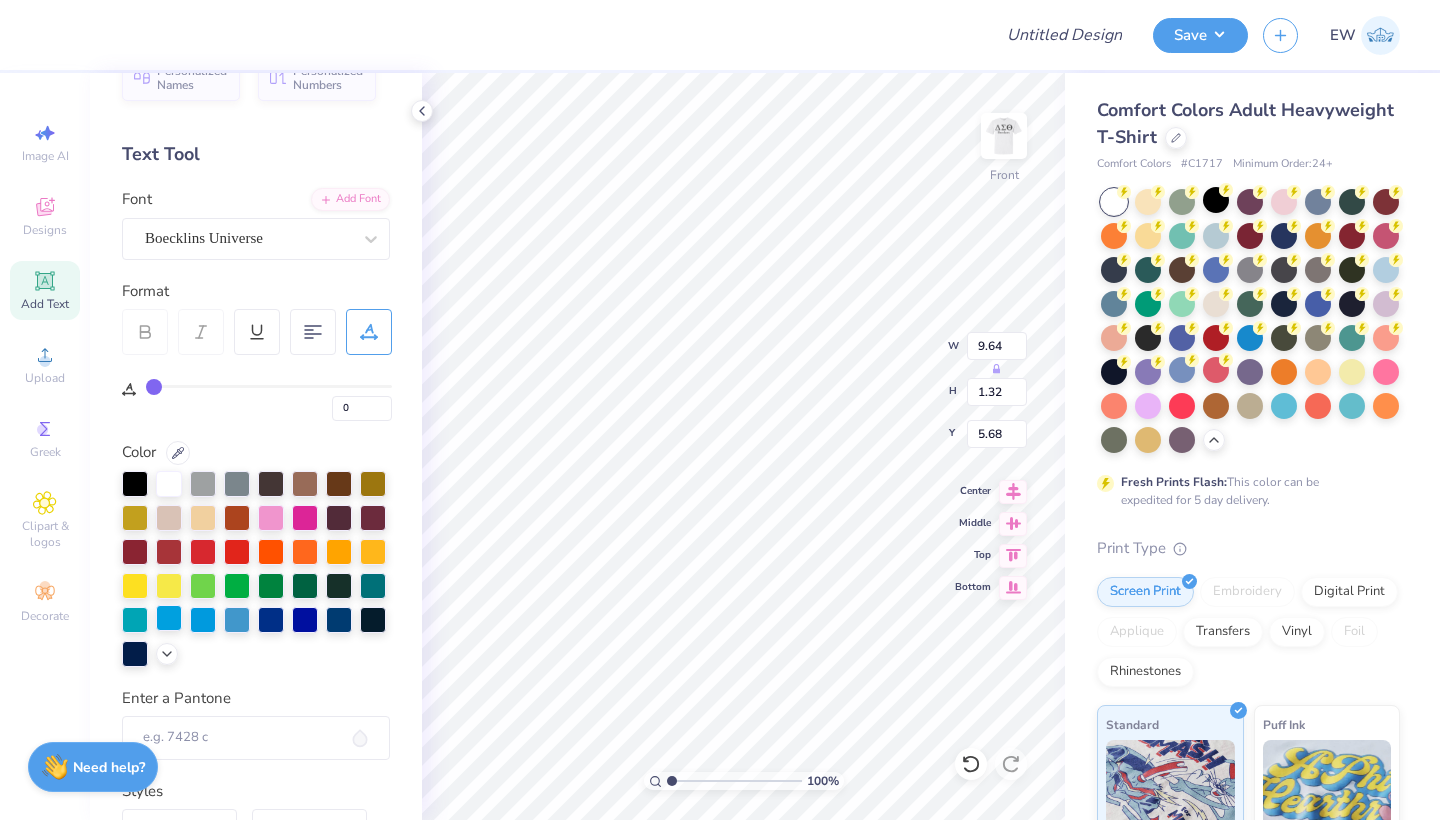 click at bounding box center [169, 618] 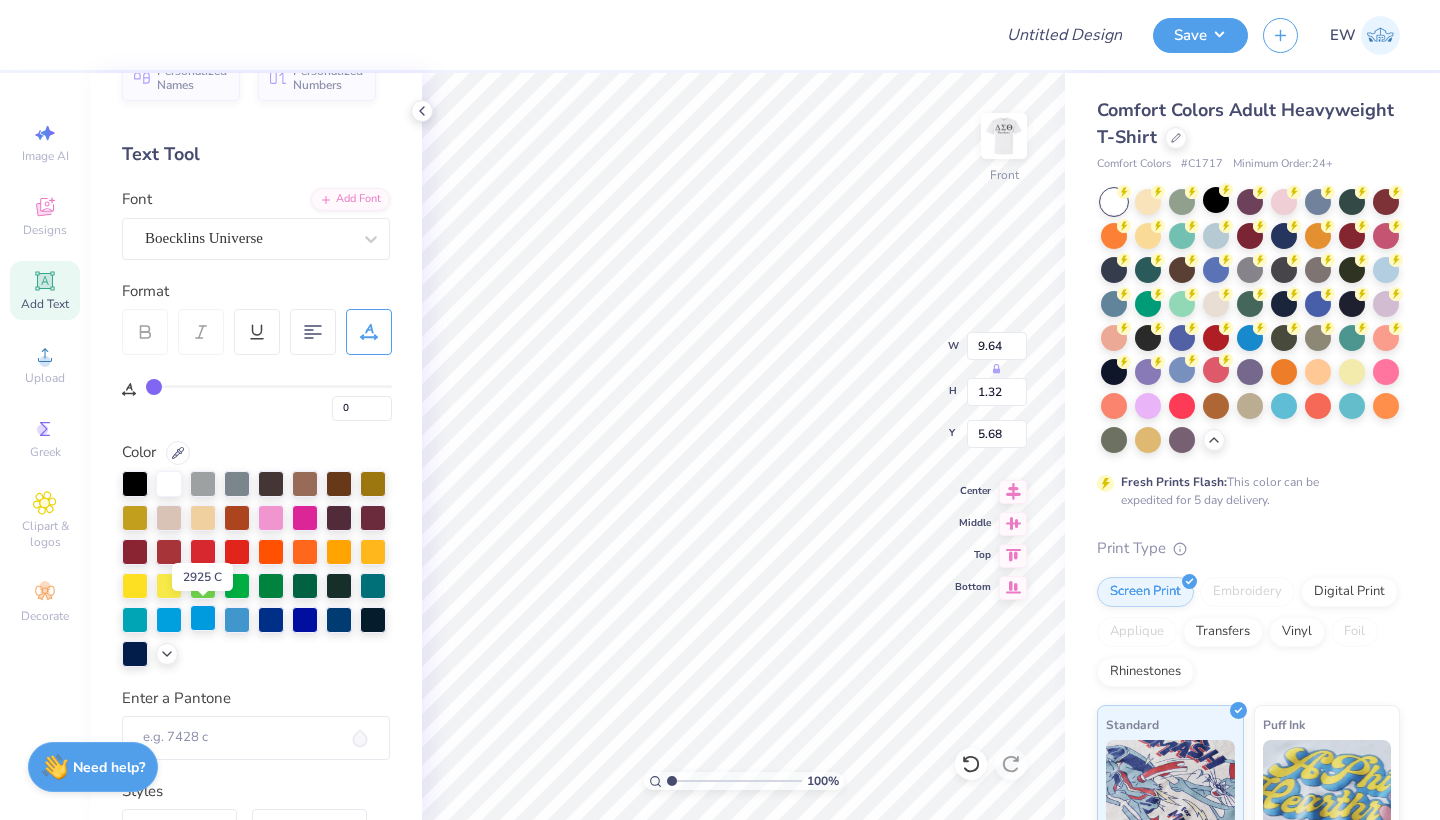 click at bounding box center [203, 618] 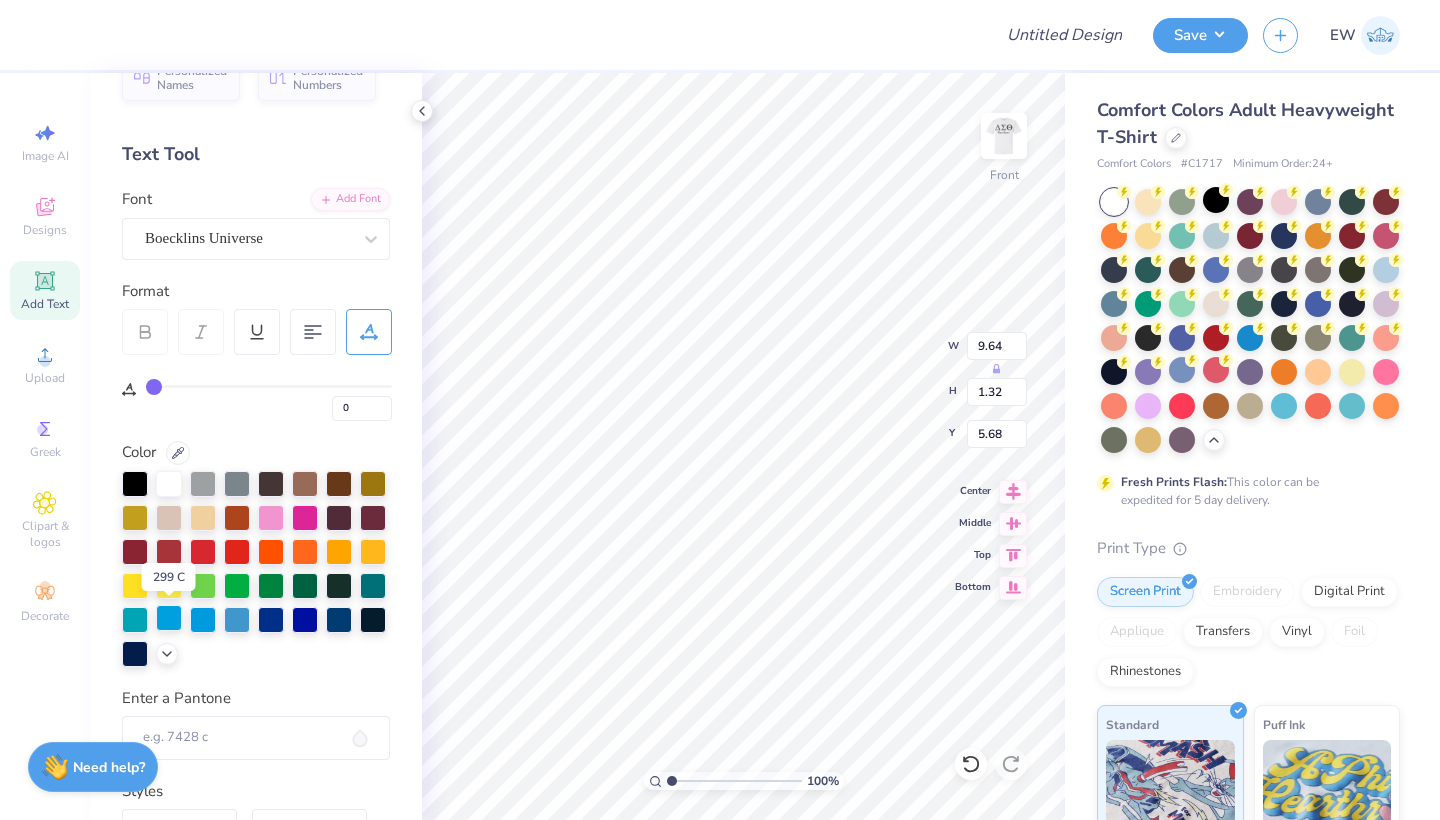 click at bounding box center [169, 618] 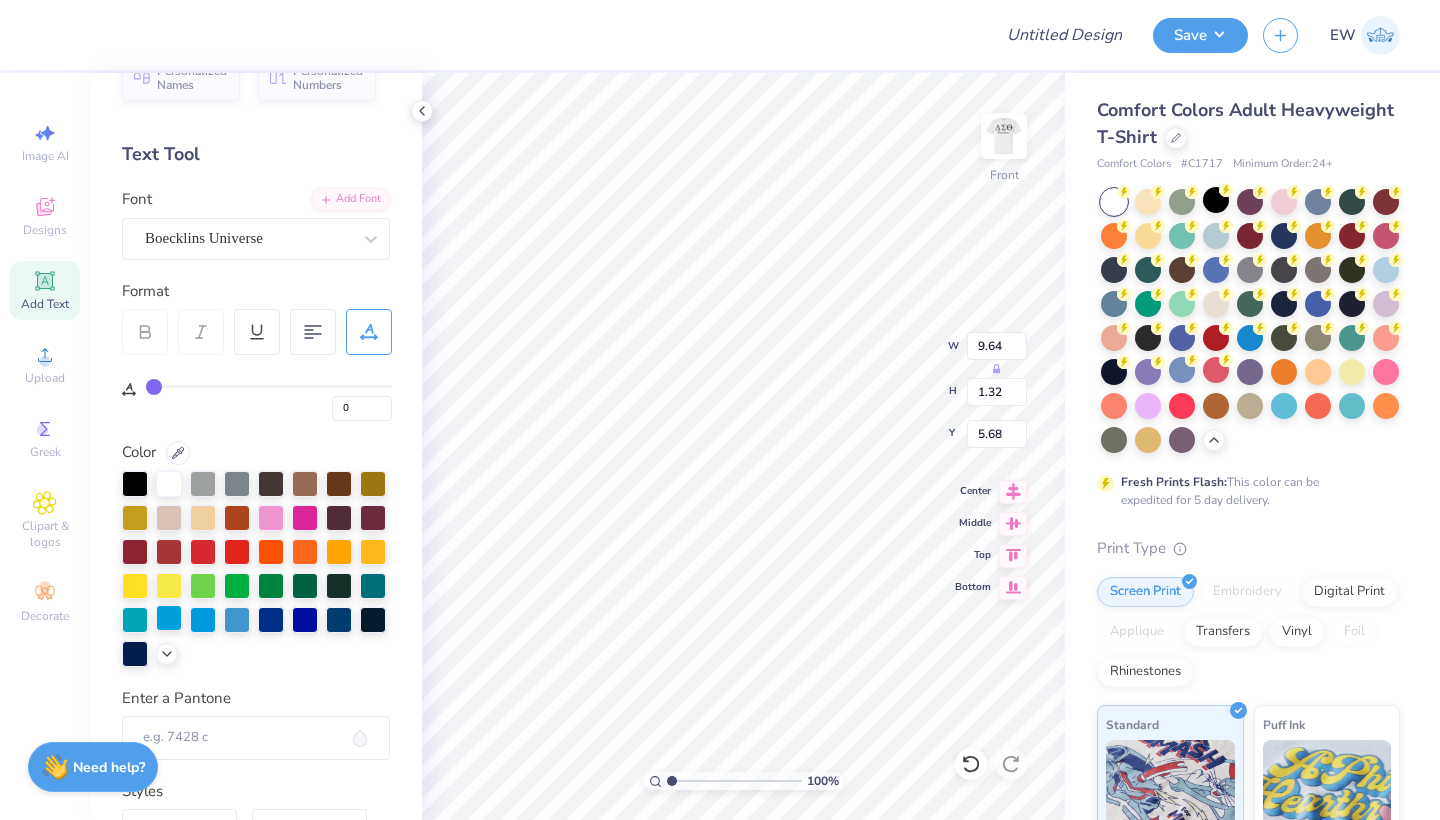 click at bounding box center (169, 618) 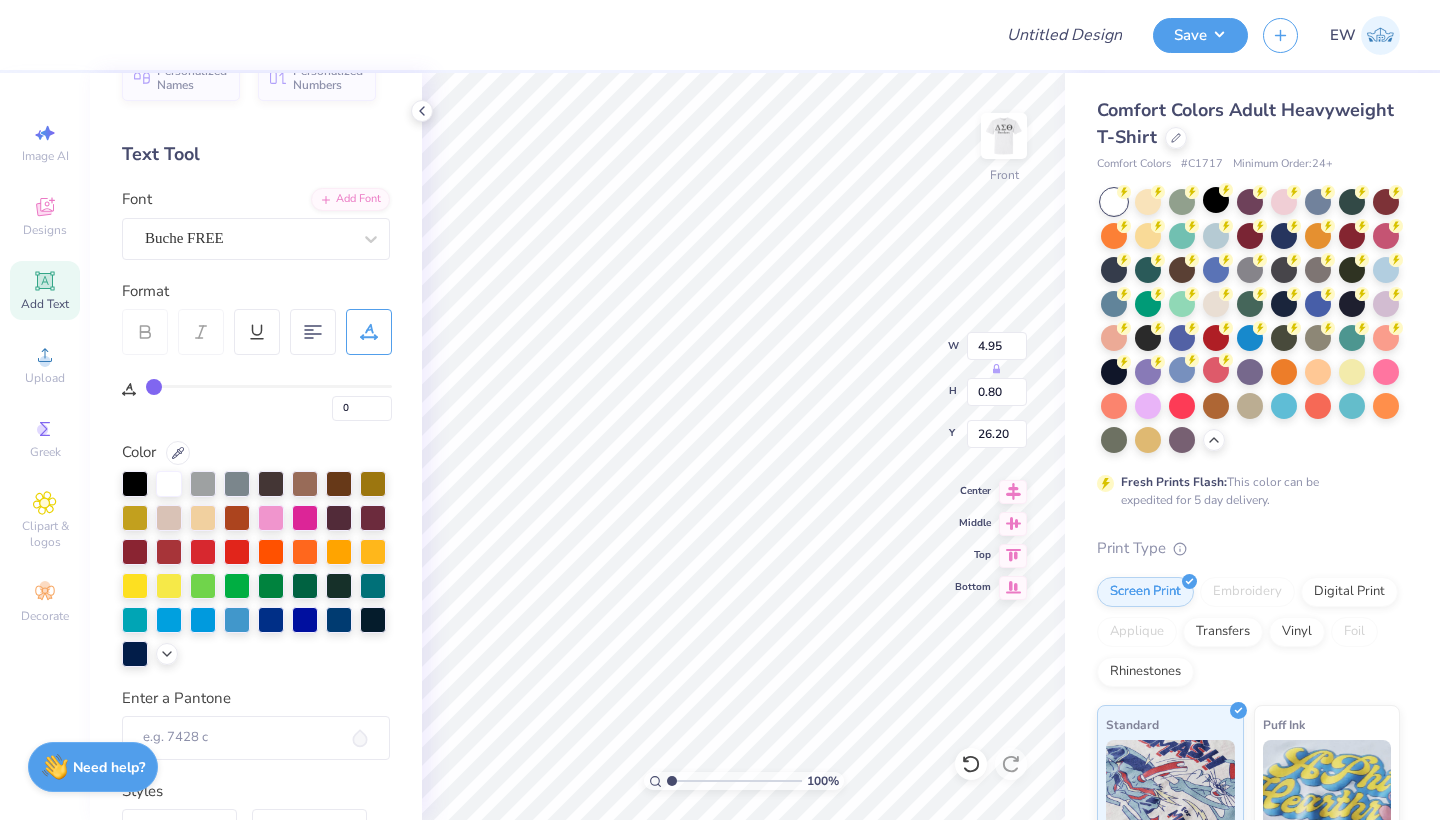 scroll, scrollTop: 0, scrollLeft: 2, axis: horizontal 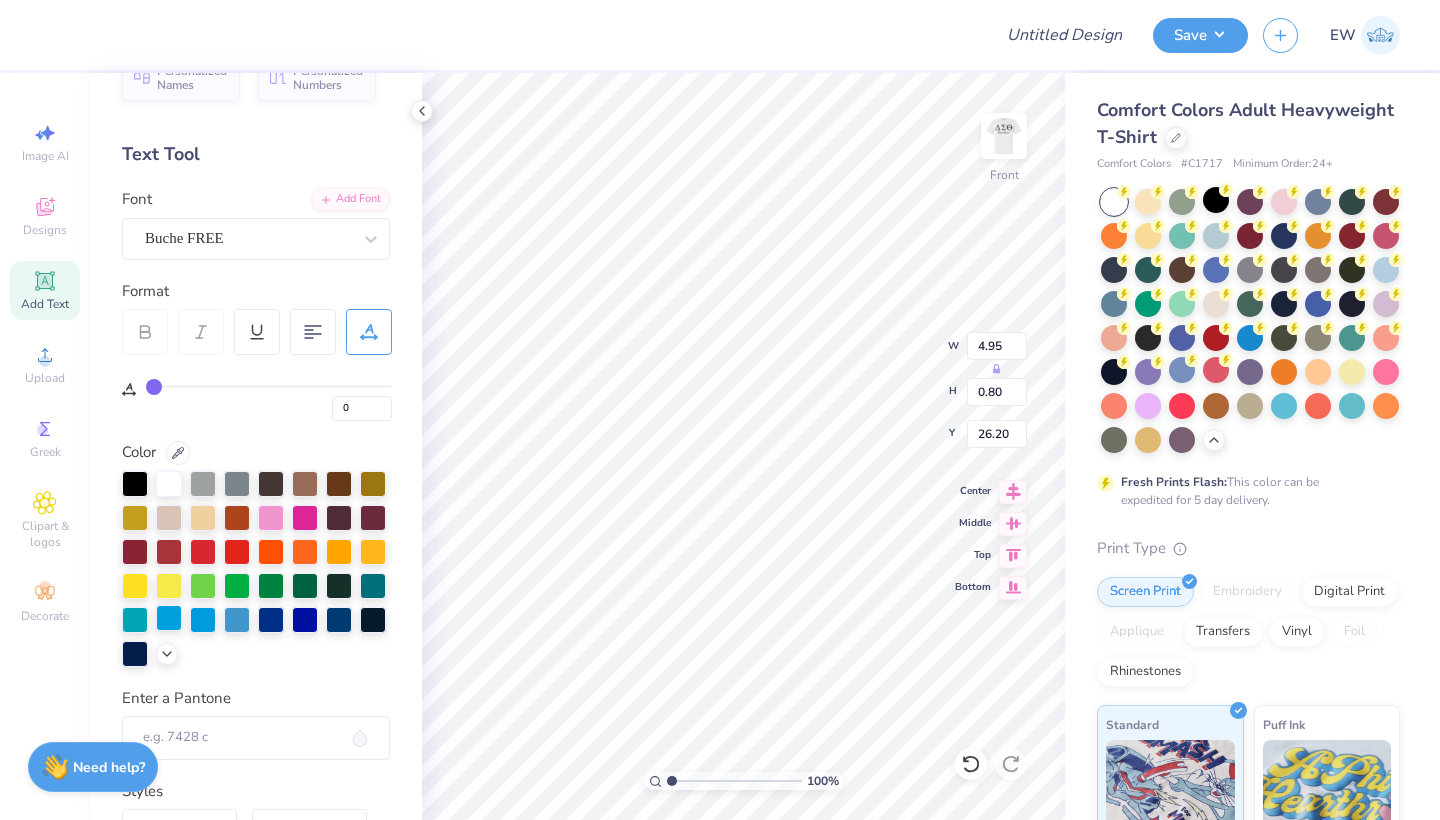click at bounding box center [169, 618] 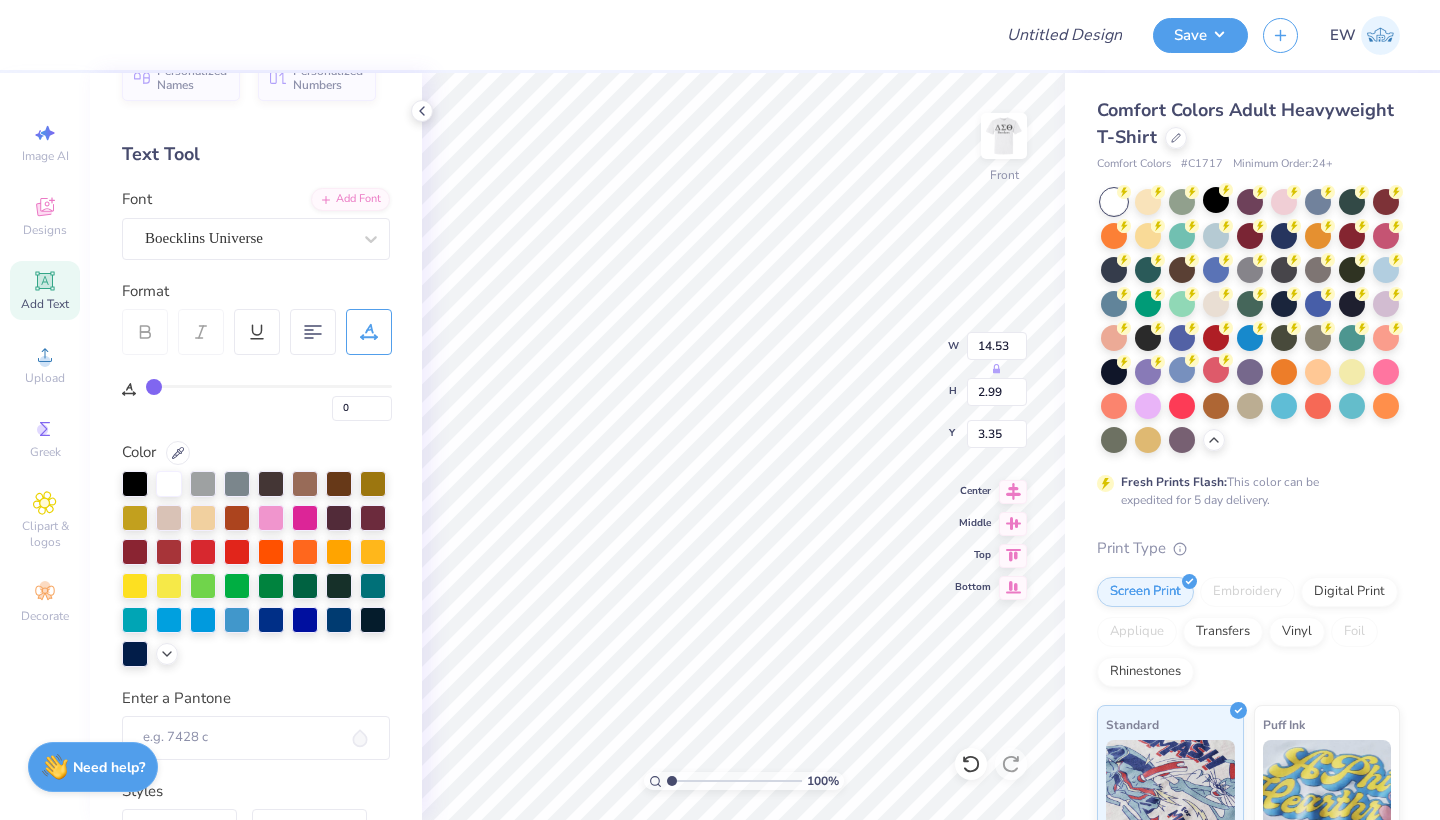 scroll, scrollTop: 0, scrollLeft: 6, axis: horizontal 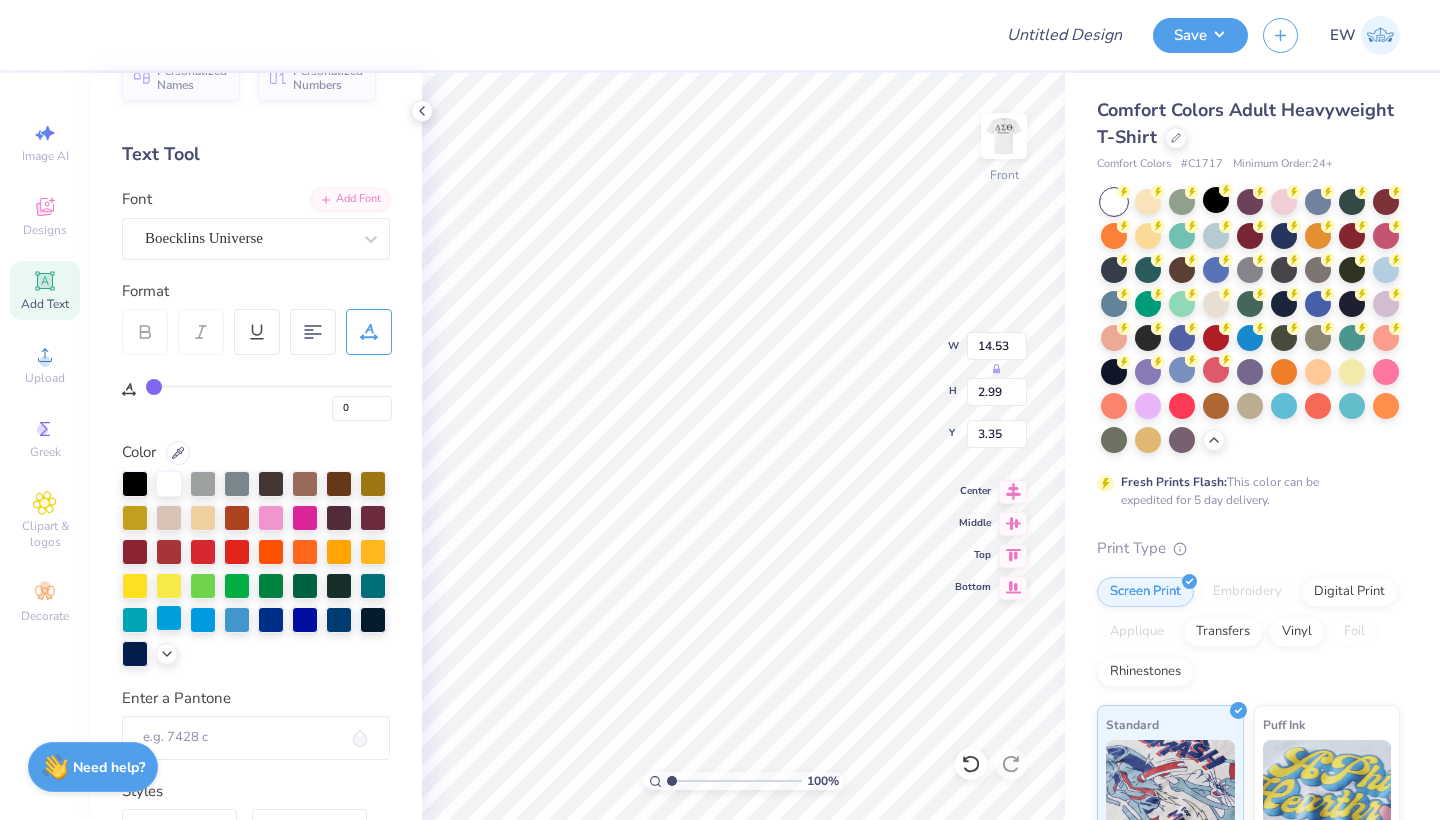 click at bounding box center (169, 618) 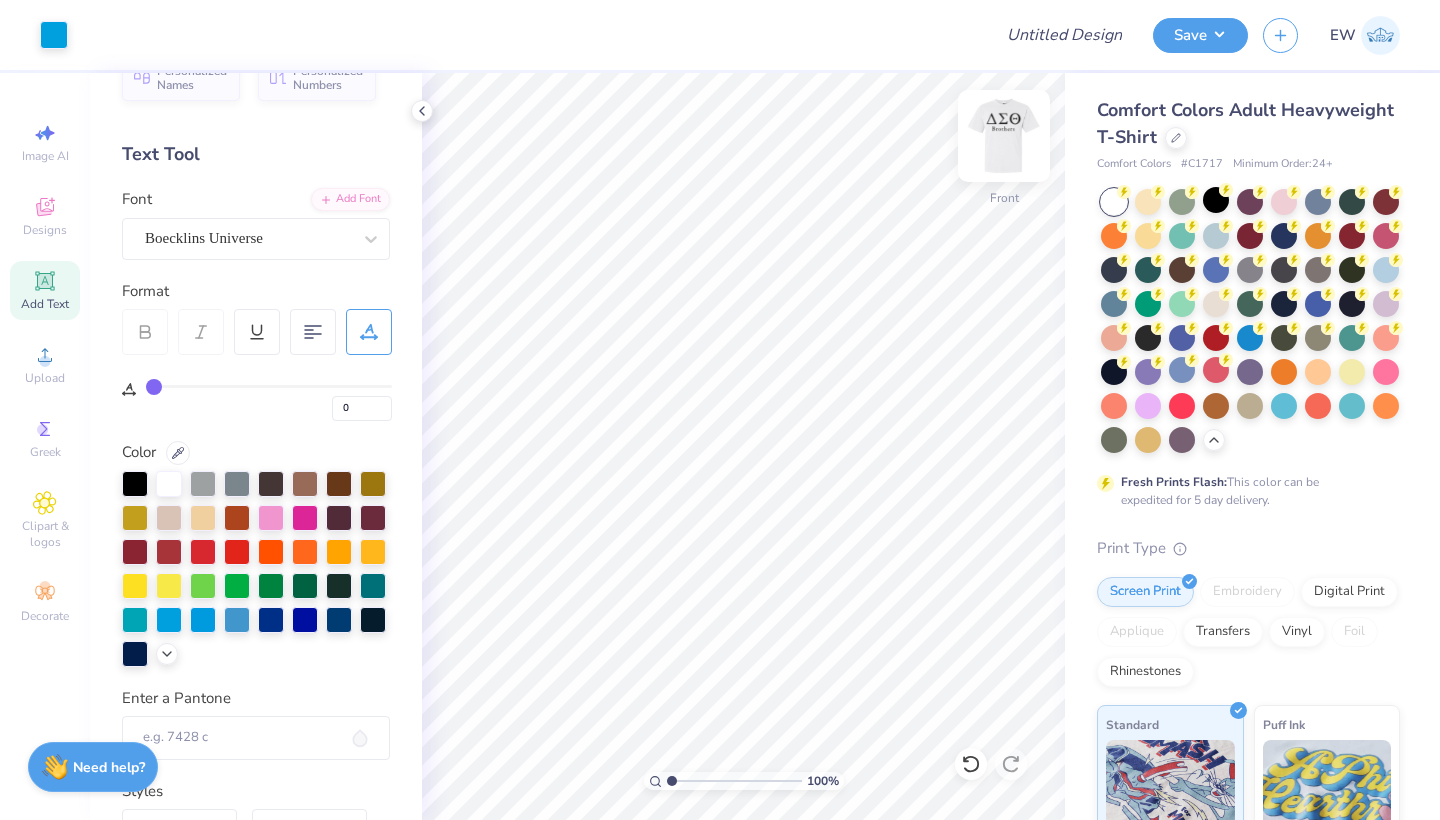 click at bounding box center [1004, 136] 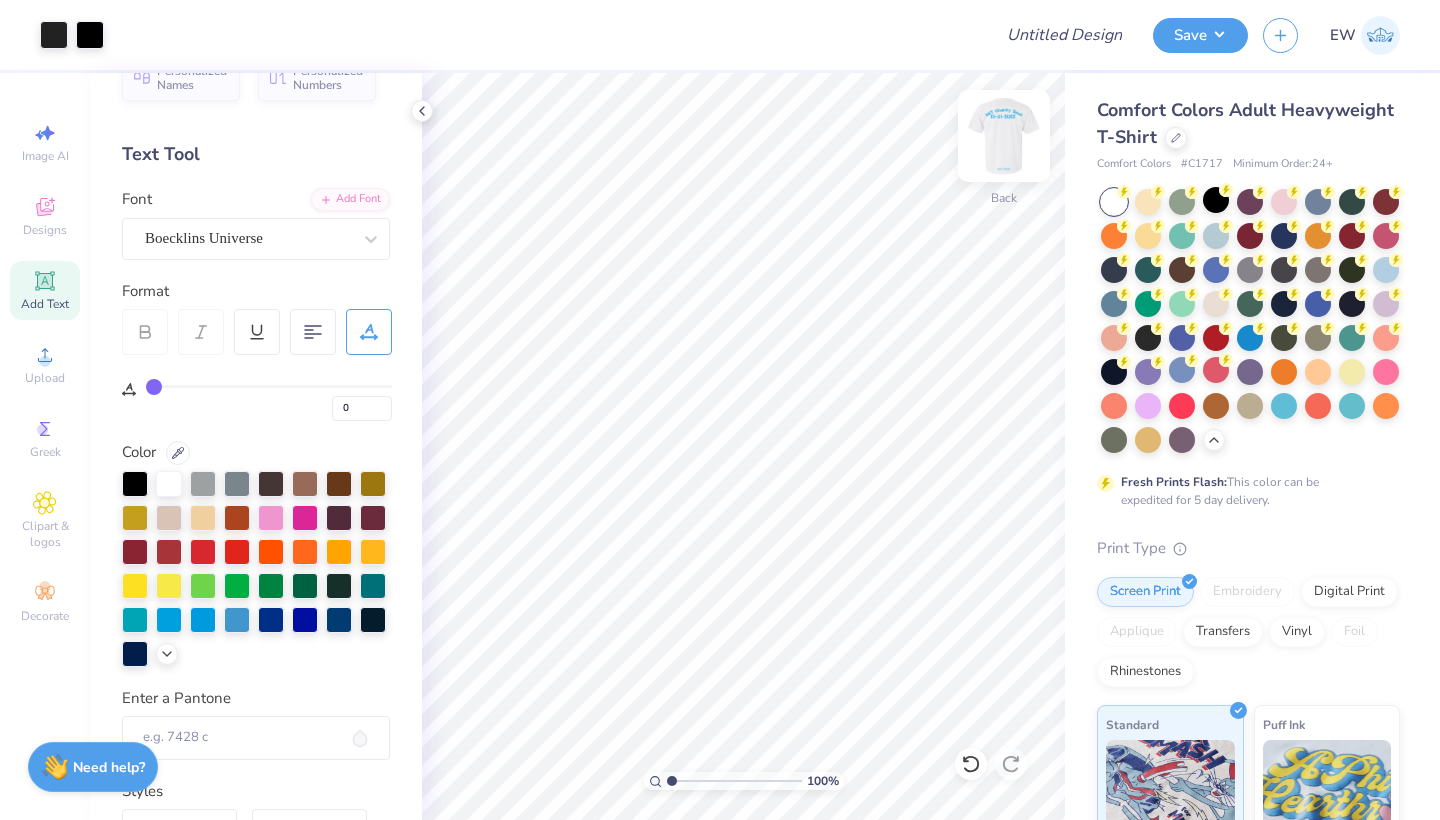 click at bounding box center (1004, 136) 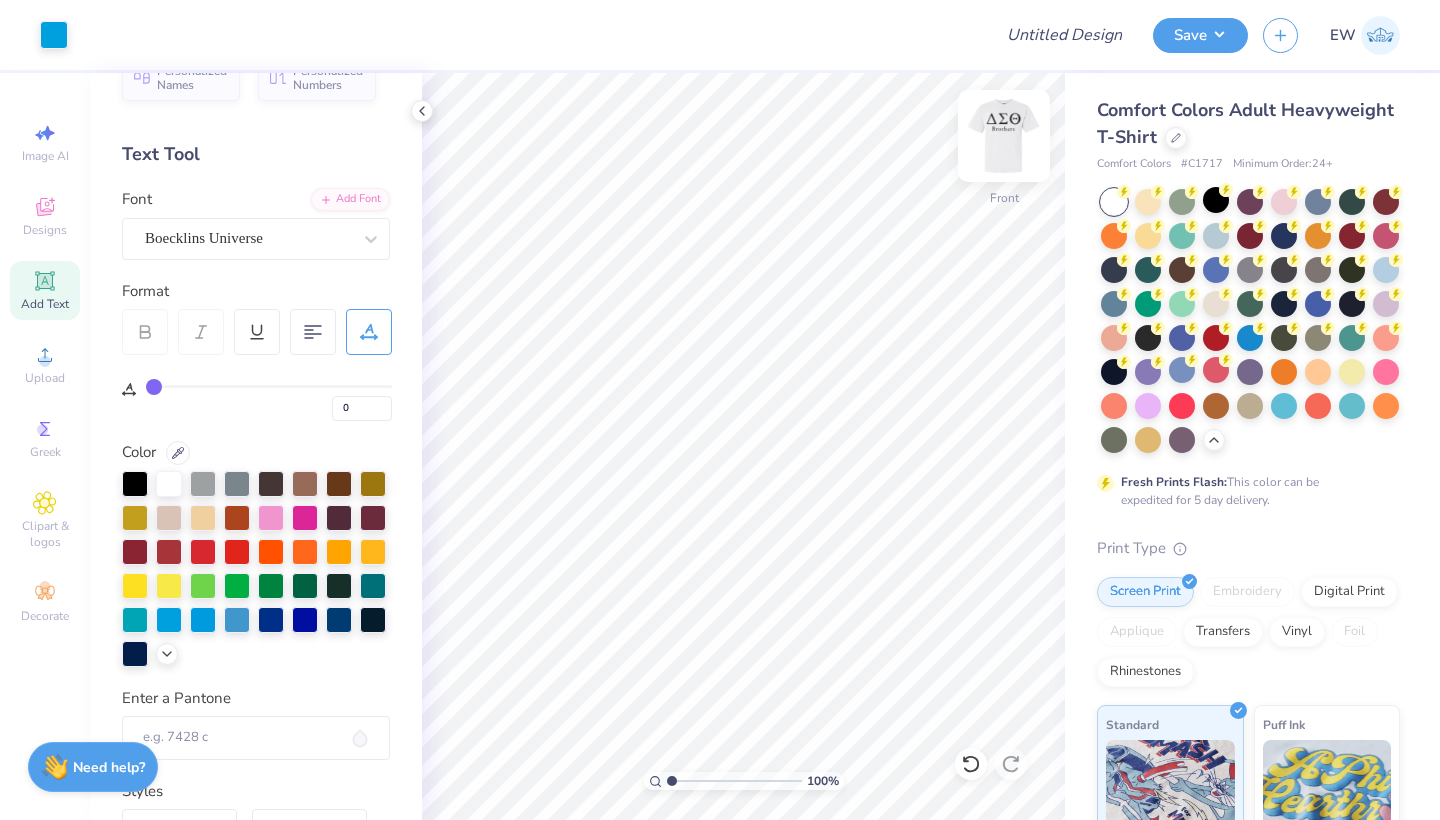 click at bounding box center [1004, 136] 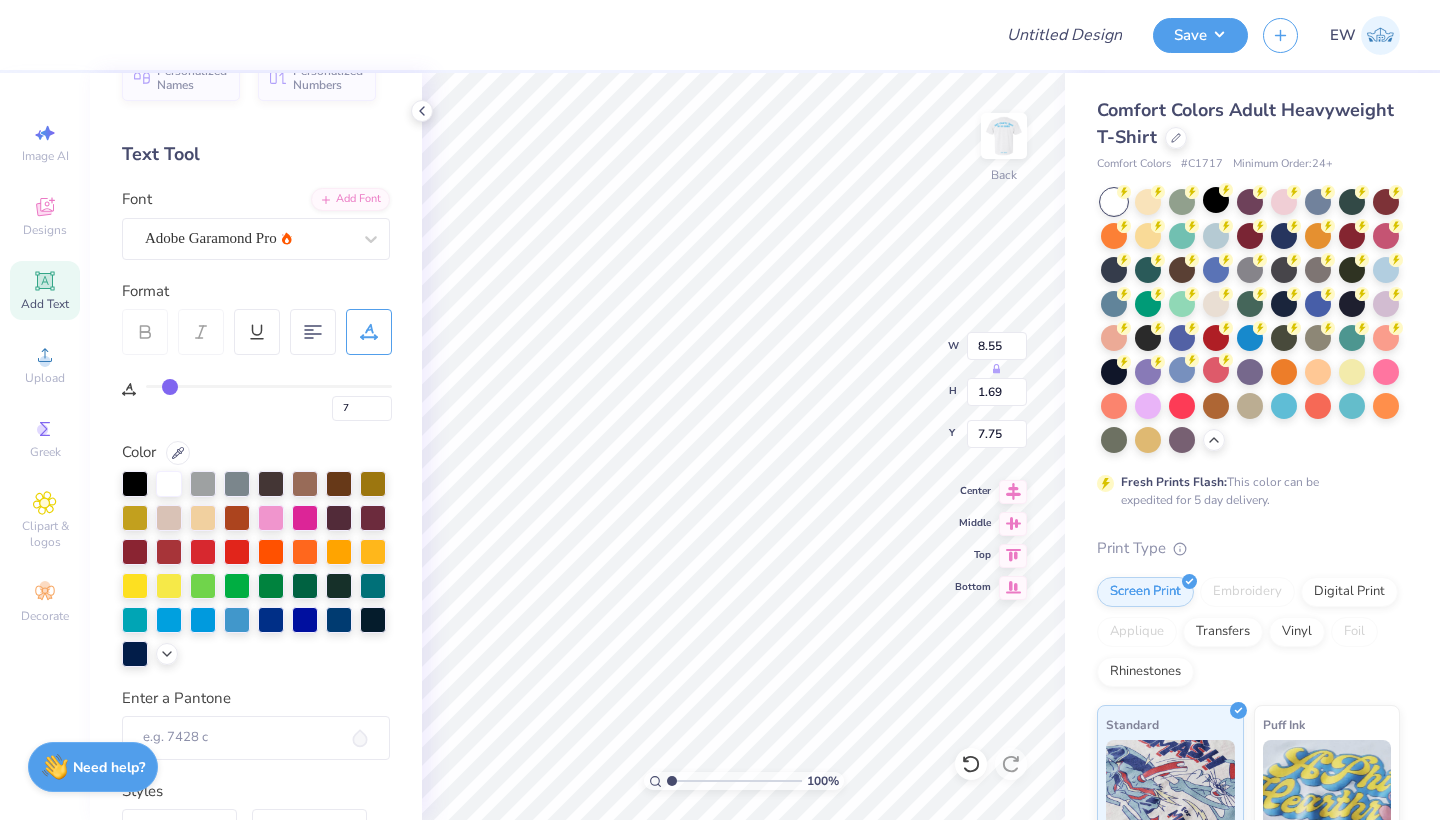 scroll, scrollTop: 0, scrollLeft: 2, axis: horizontal 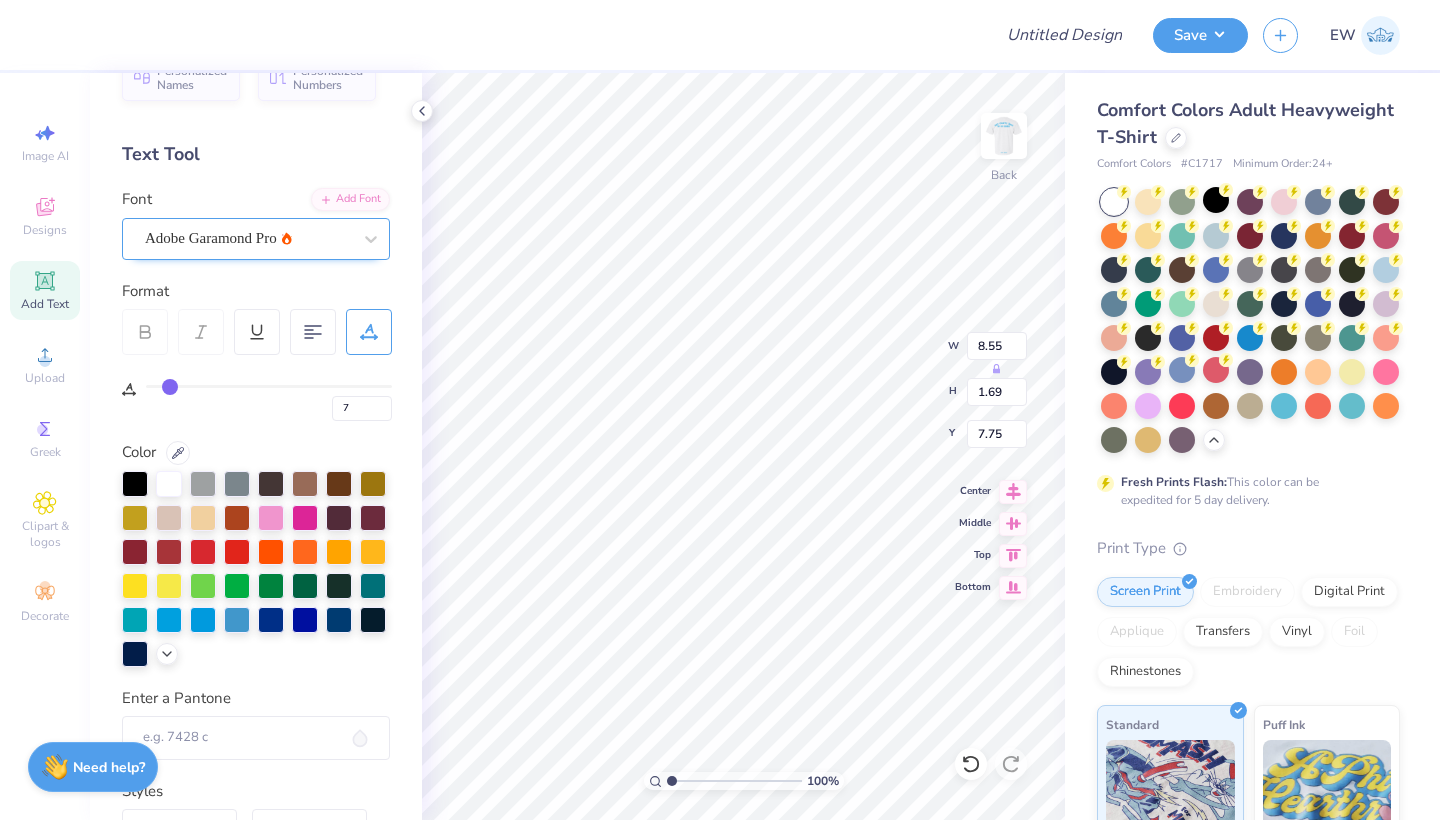 click on "Adobe Garamond Pro" at bounding box center [211, 238] 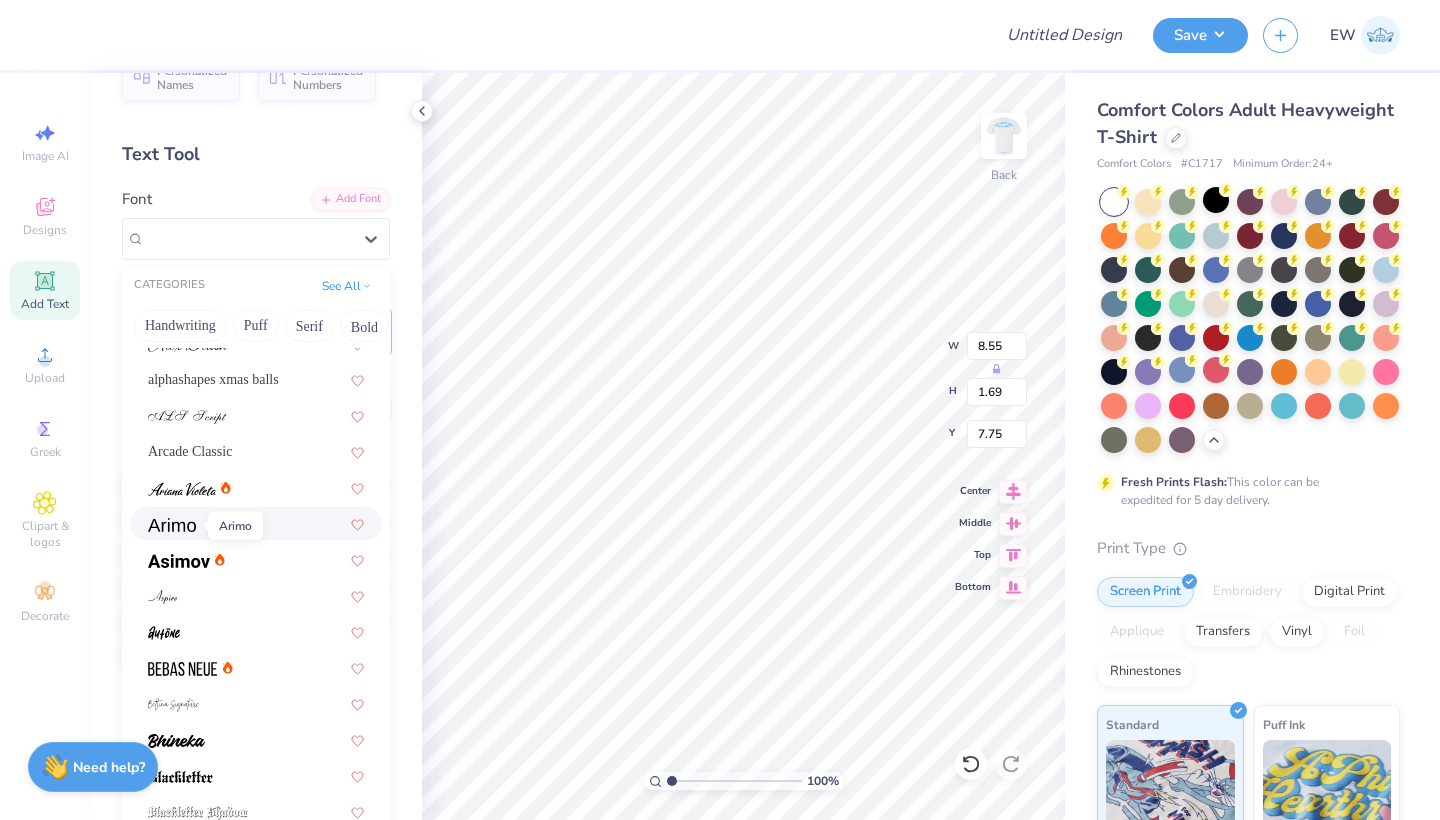 scroll, scrollTop: 515, scrollLeft: 0, axis: vertical 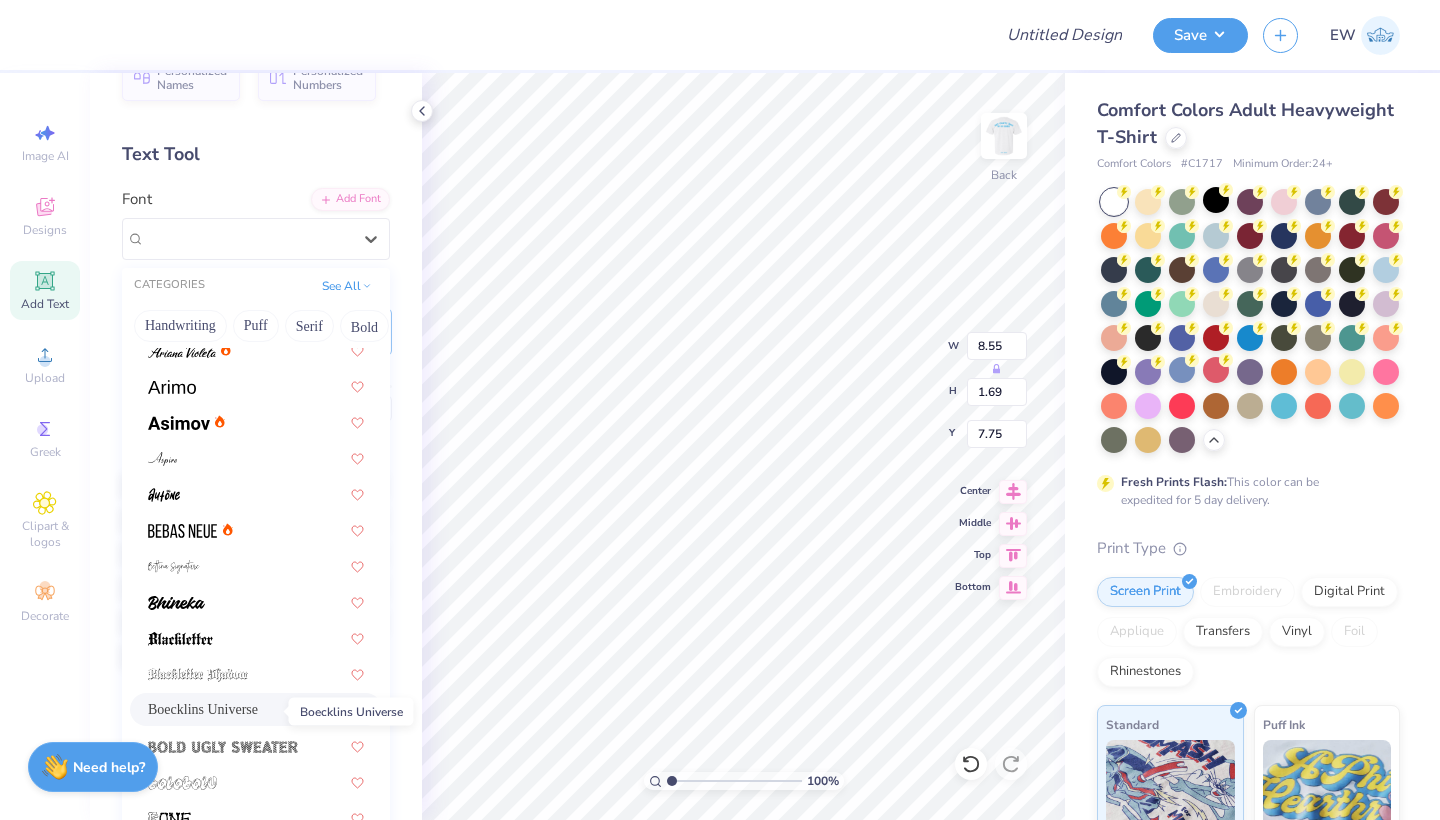 click on "Boecklins Universe" at bounding box center (203, 709) 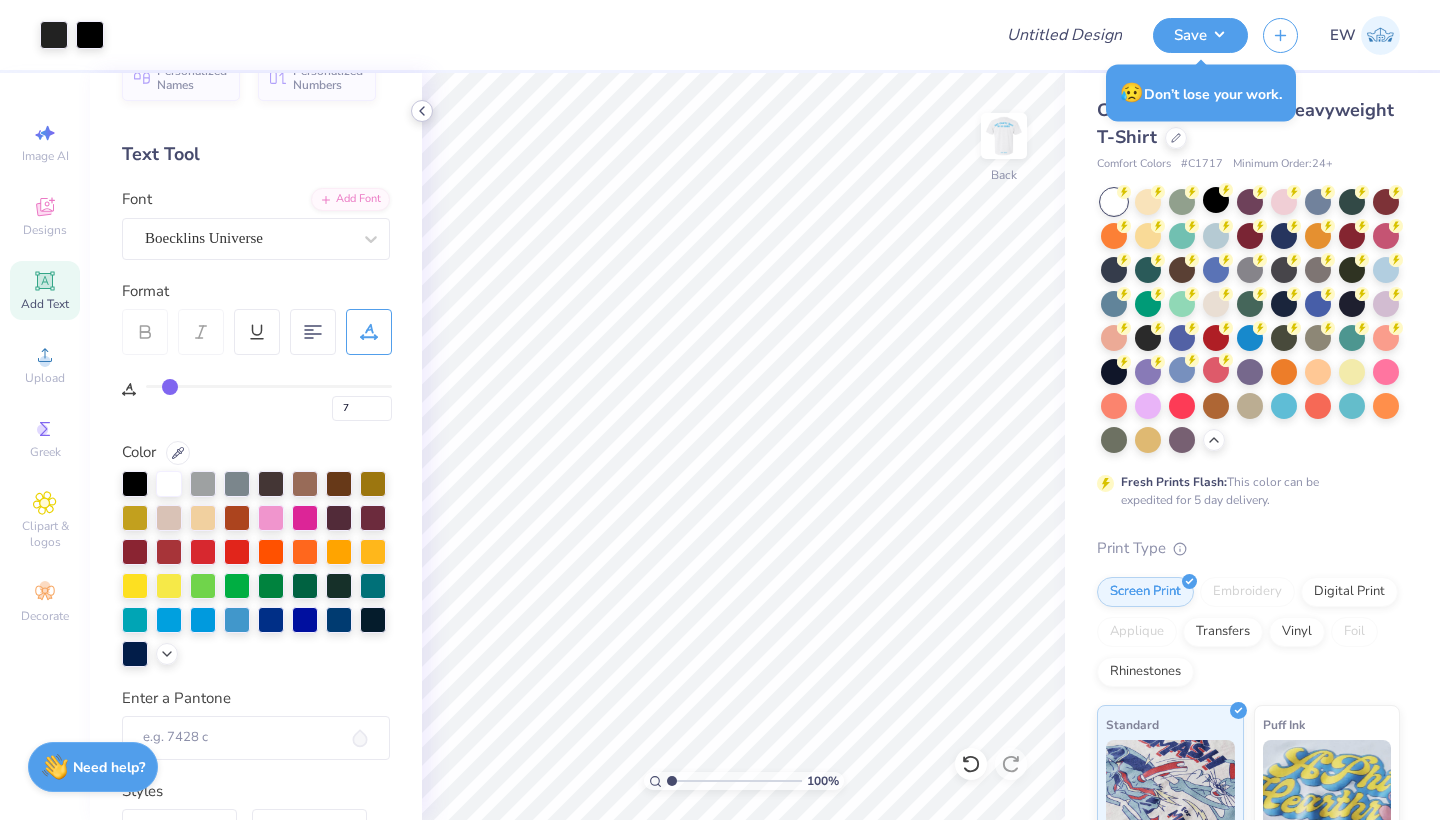 click 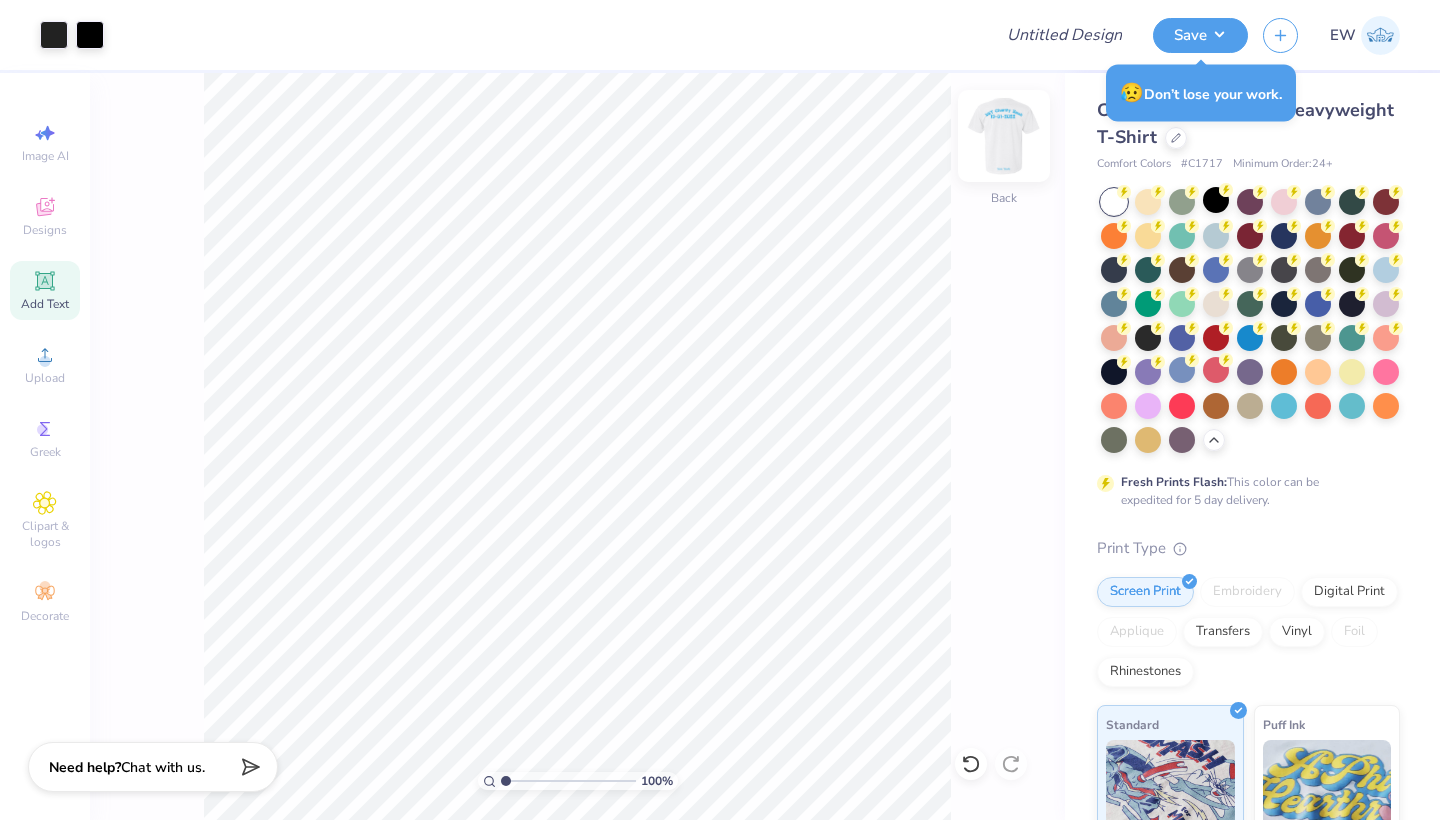 click at bounding box center (1004, 136) 